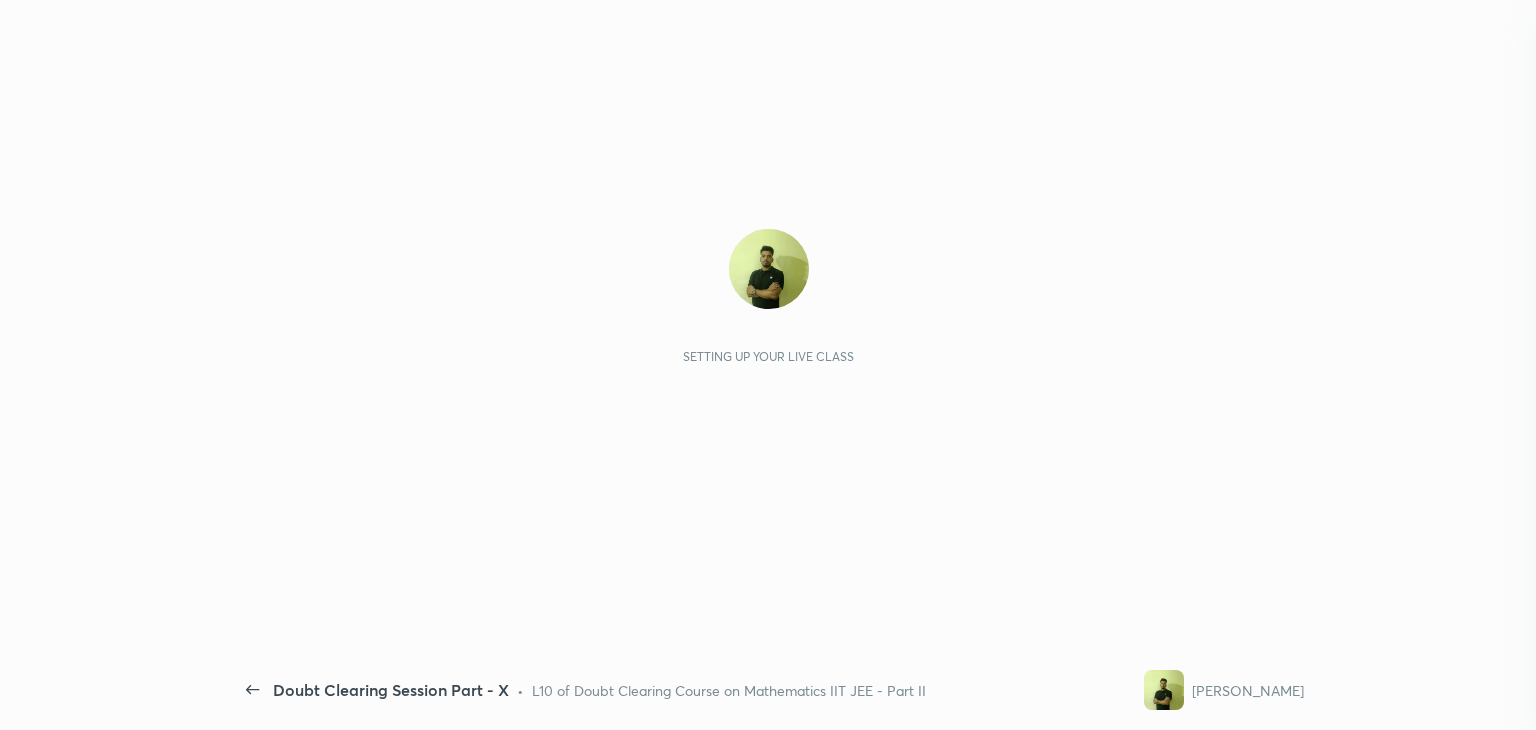 scroll, scrollTop: 0, scrollLeft: 0, axis: both 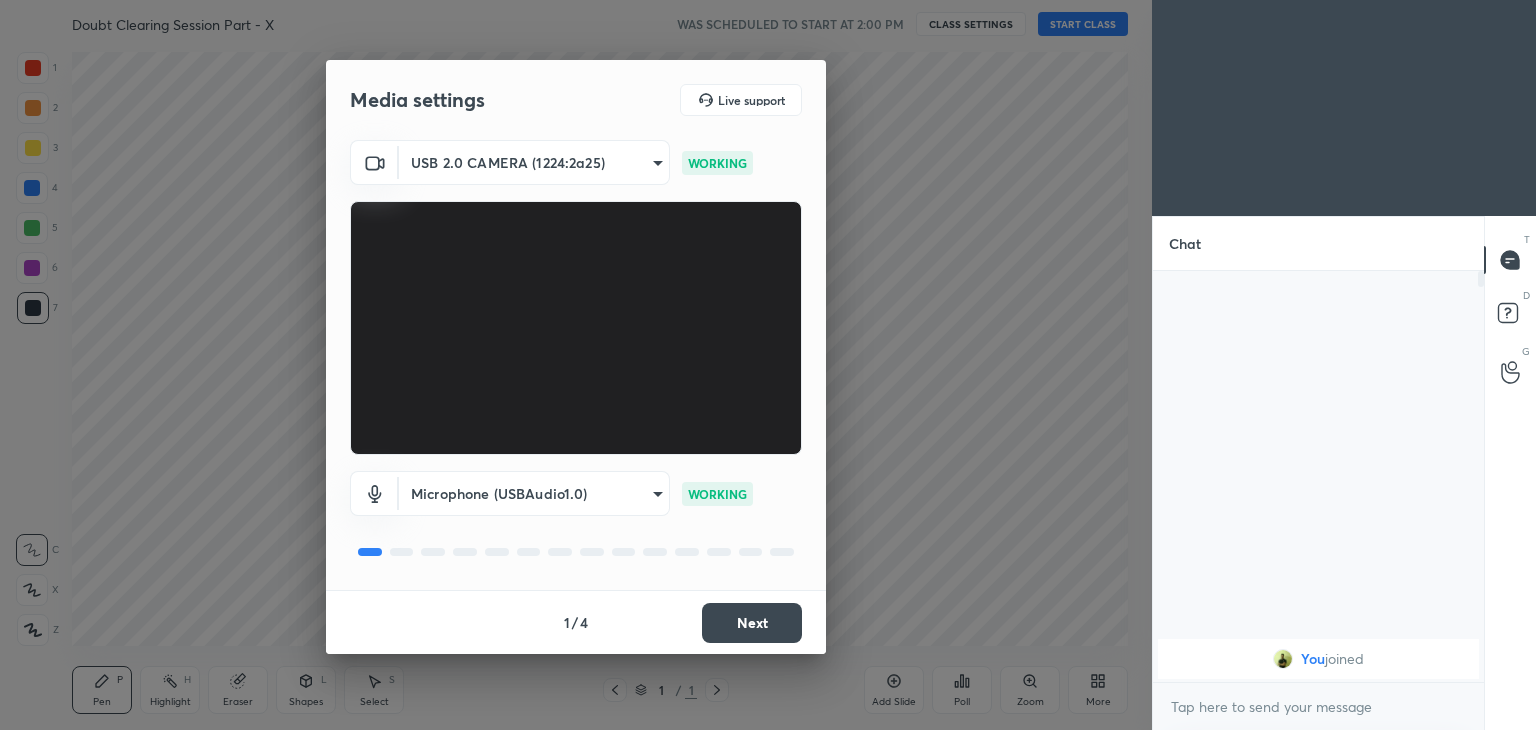 click on "1 2 3 4 5 6 7 C X Z C X Z E E Erase all   H H Doubt Clearing Session Part - X WAS SCHEDULED TO START AT  2:00 PM CLASS SETTINGS START CLASS Setting up your live class Back Doubt Clearing Session Part - X • L10 of Doubt Clearing Course on Mathematics IIT JEE - Part II Abhishek Sahu Pen P Highlight H Eraser Shapes L Select S 1 / 1 Add Slide Poll Zoom More Chat You  joined 1 NEW MESSAGE Enable hand raising Enable raise hand to speak to learners. Once enabled, chat will be turned off temporarily. Enable x   introducing Raise a hand with a doubt Now learners can raise their hand along with a doubt  How it works? Doubts asked by learners will show up here Raise hand disabled You have disabled Raise hand currently. Enable it to invite learners to speak Enable Can't raise hand Looks like educator just invited you to speak. Please wait before you can raise your hand again. Got it T Messages (T) D Doubts (D) G Raise Hand (G) Report an issue Reason for reporting Buffering Chat not working Audio - Video sync issue ​" at bounding box center (768, 365) 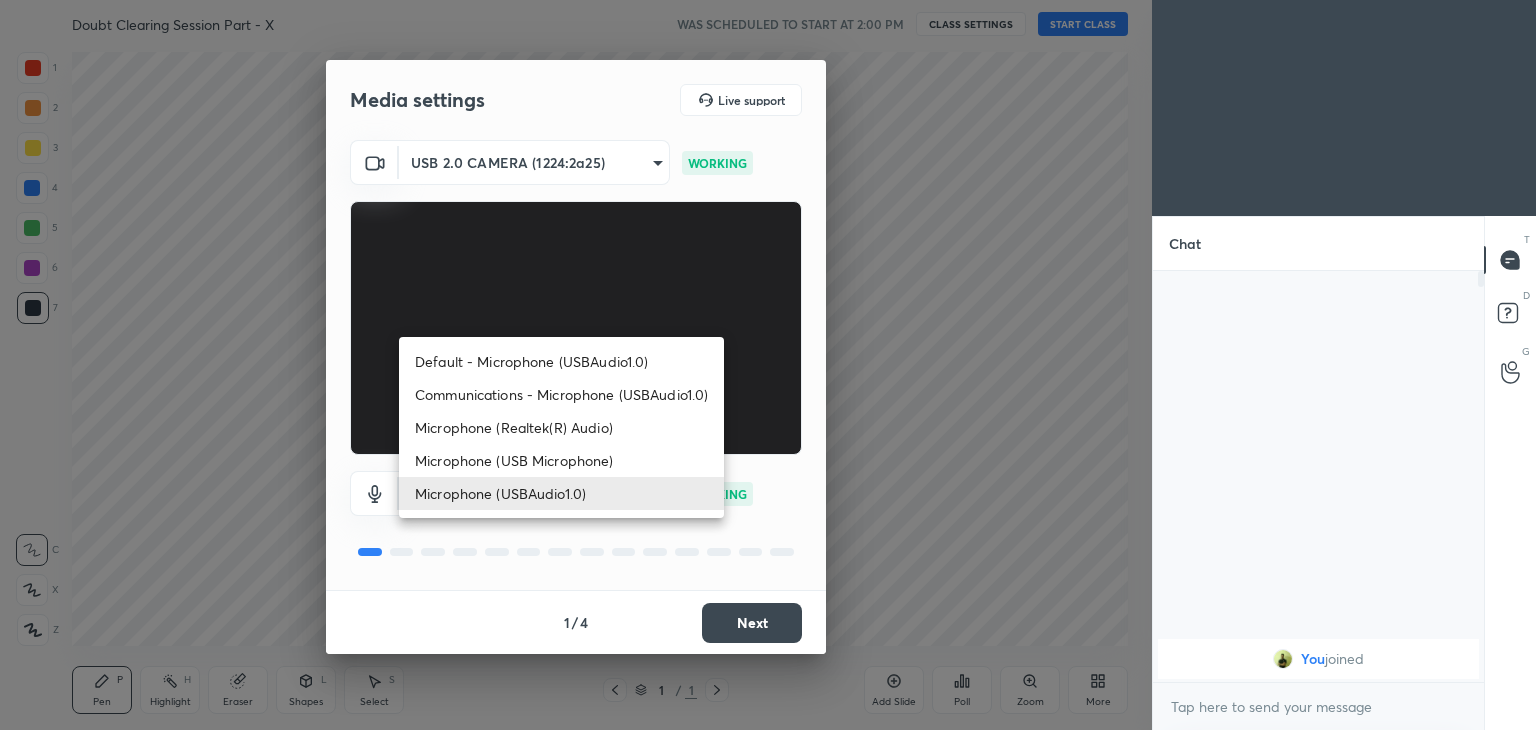 click on "Microphone (USBAudio1.0)" at bounding box center (561, 493) 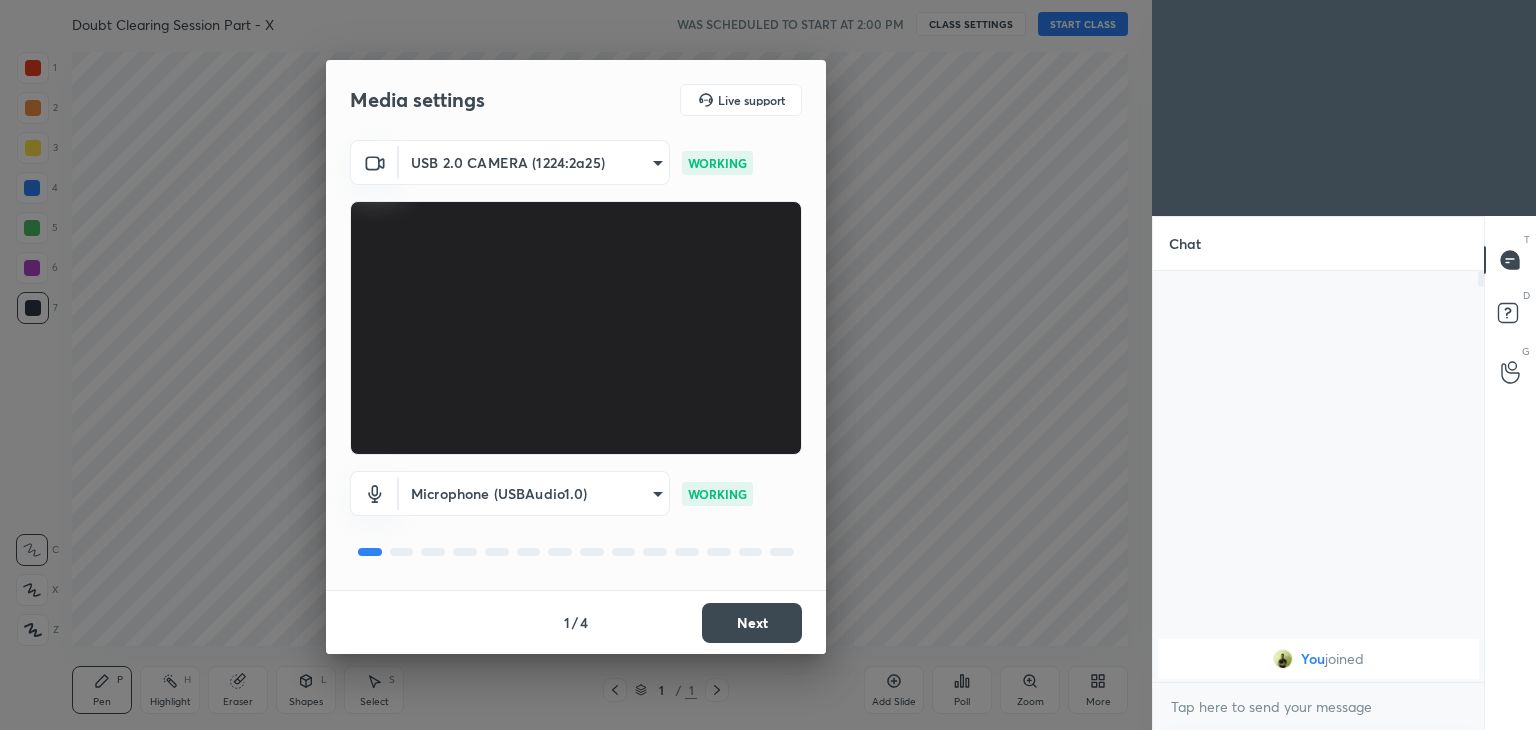 click on "Next" at bounding box center (752, 623) 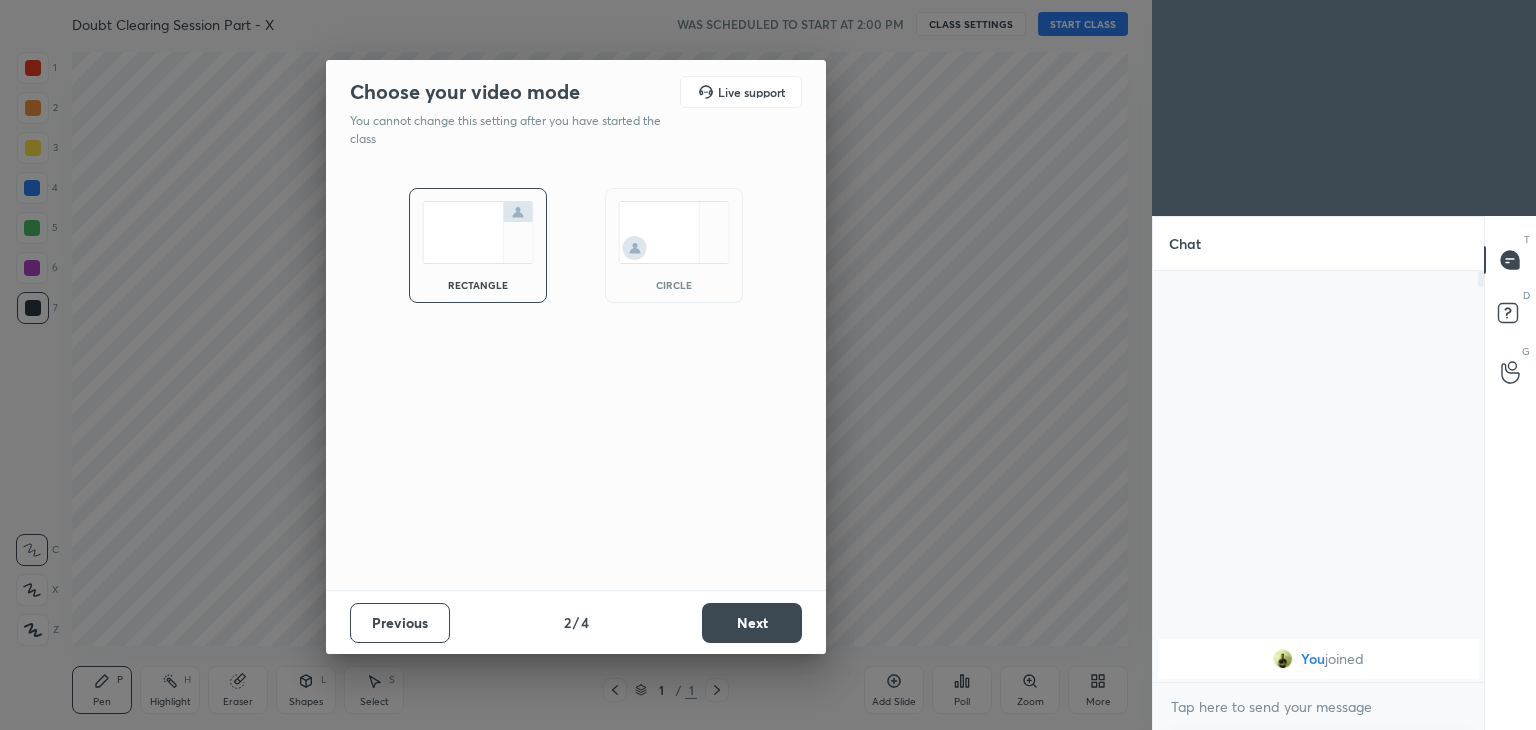 click at bounding box center (674, 232) 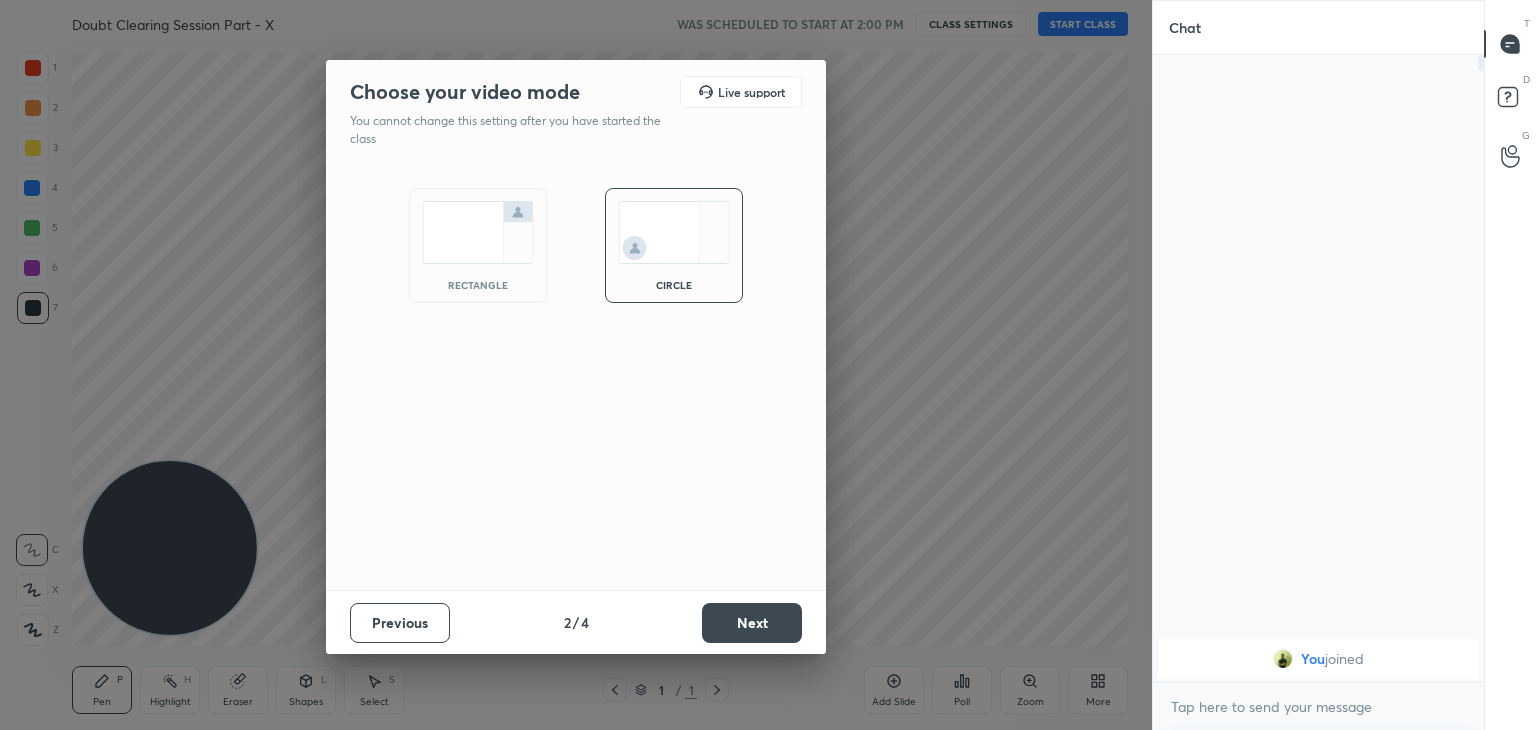 scroll, scrollTop: 6, scrollLeft: 6, axis: both 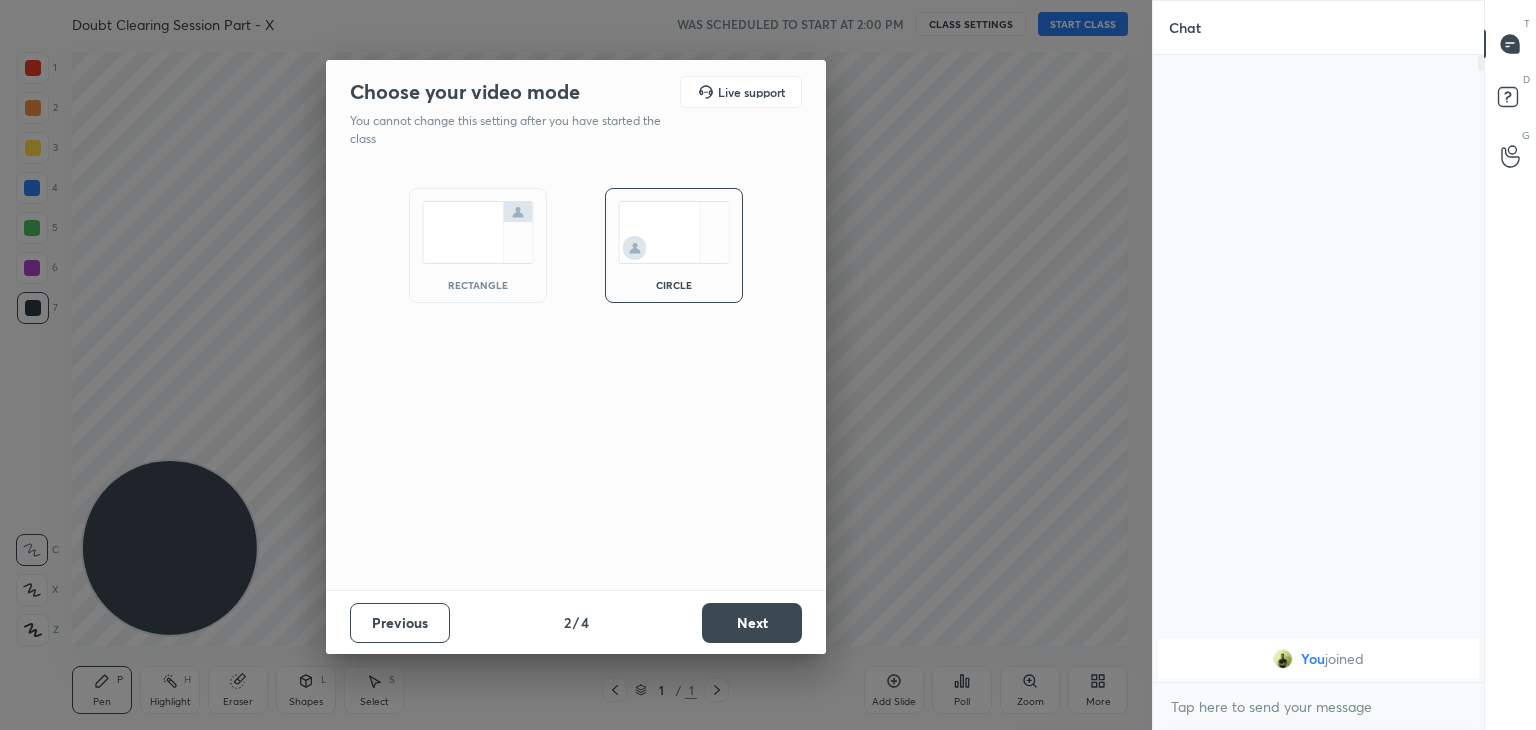 click on "Next" at bounding box center [752, 623] 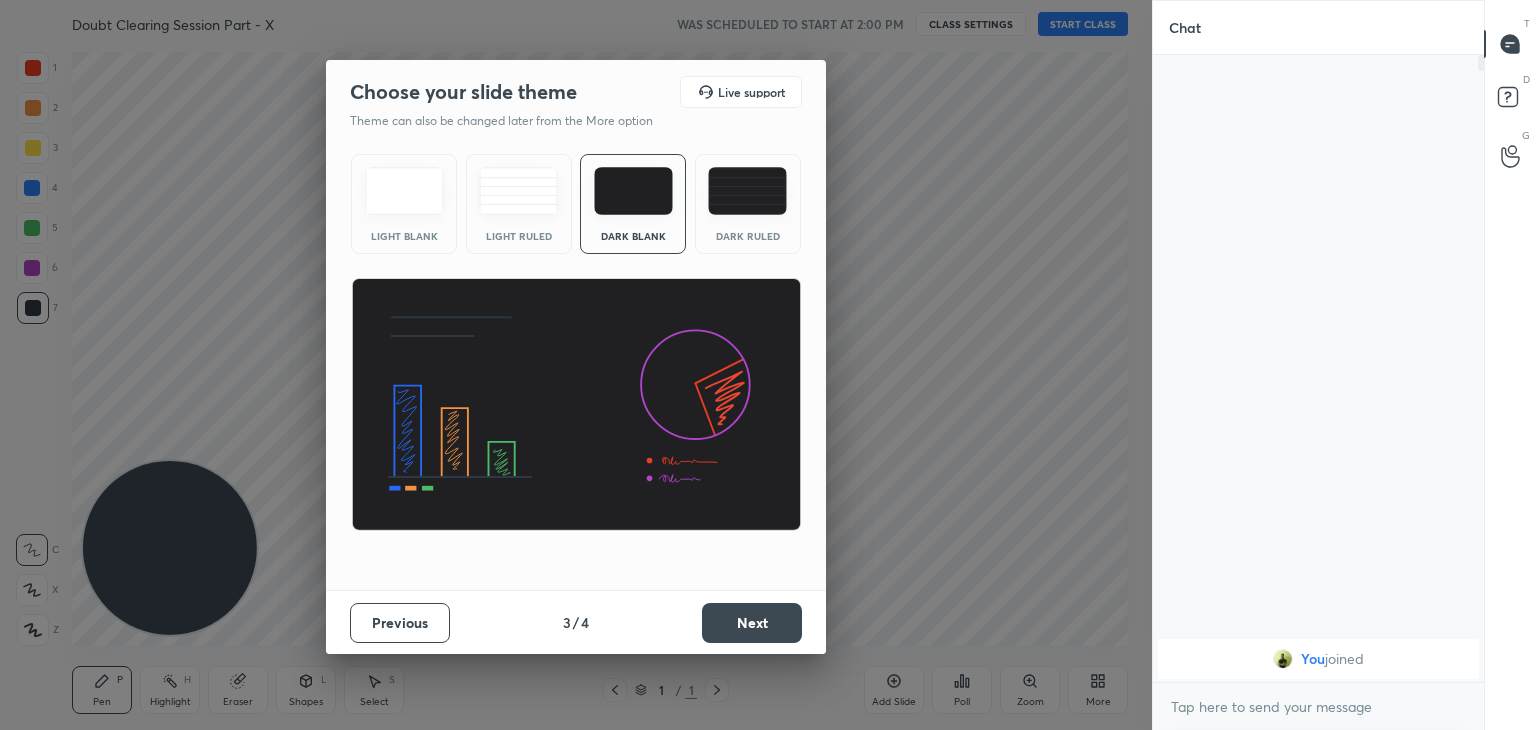 click on "Next" at bounding box center (752, 623) 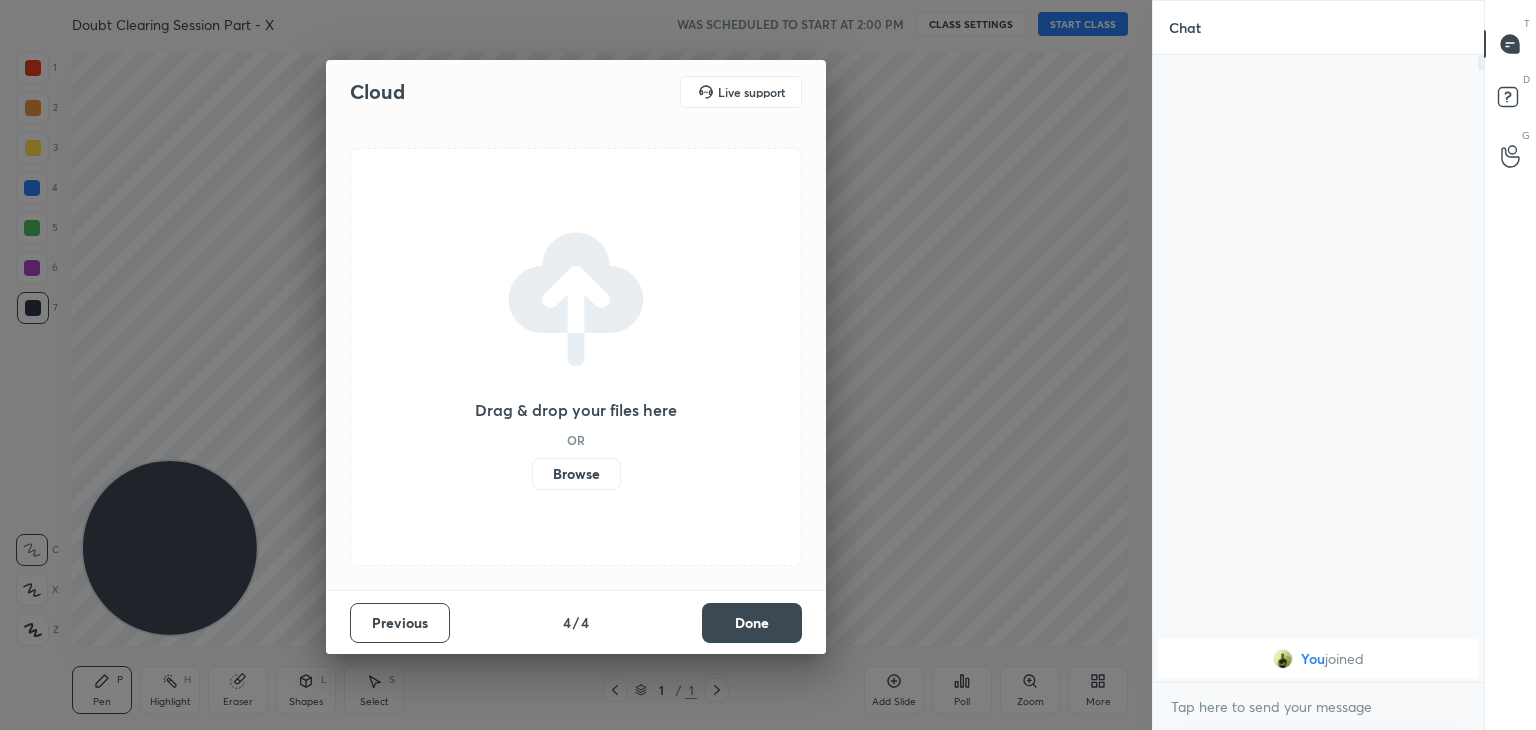 click on "Done" at bounding box center (752, 623) 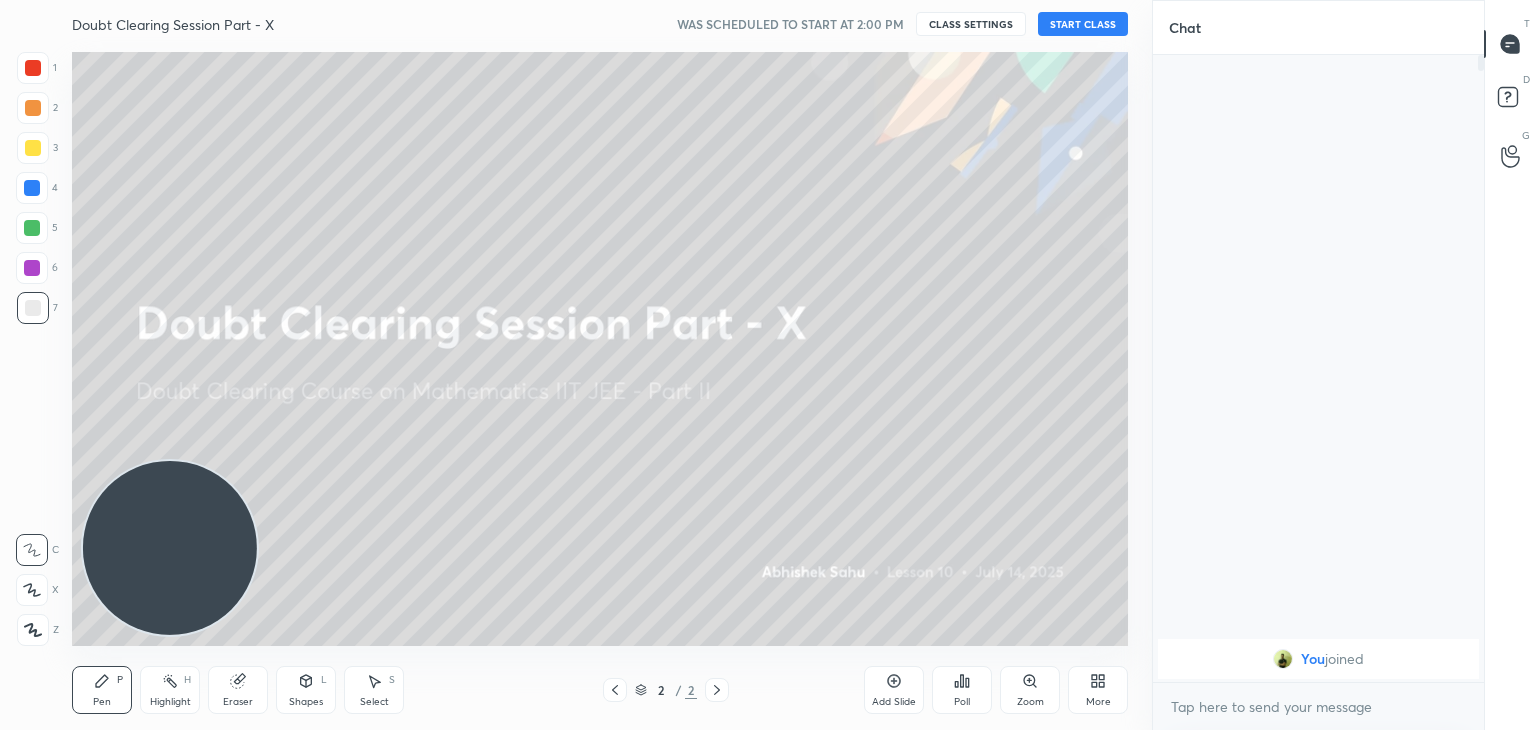 click 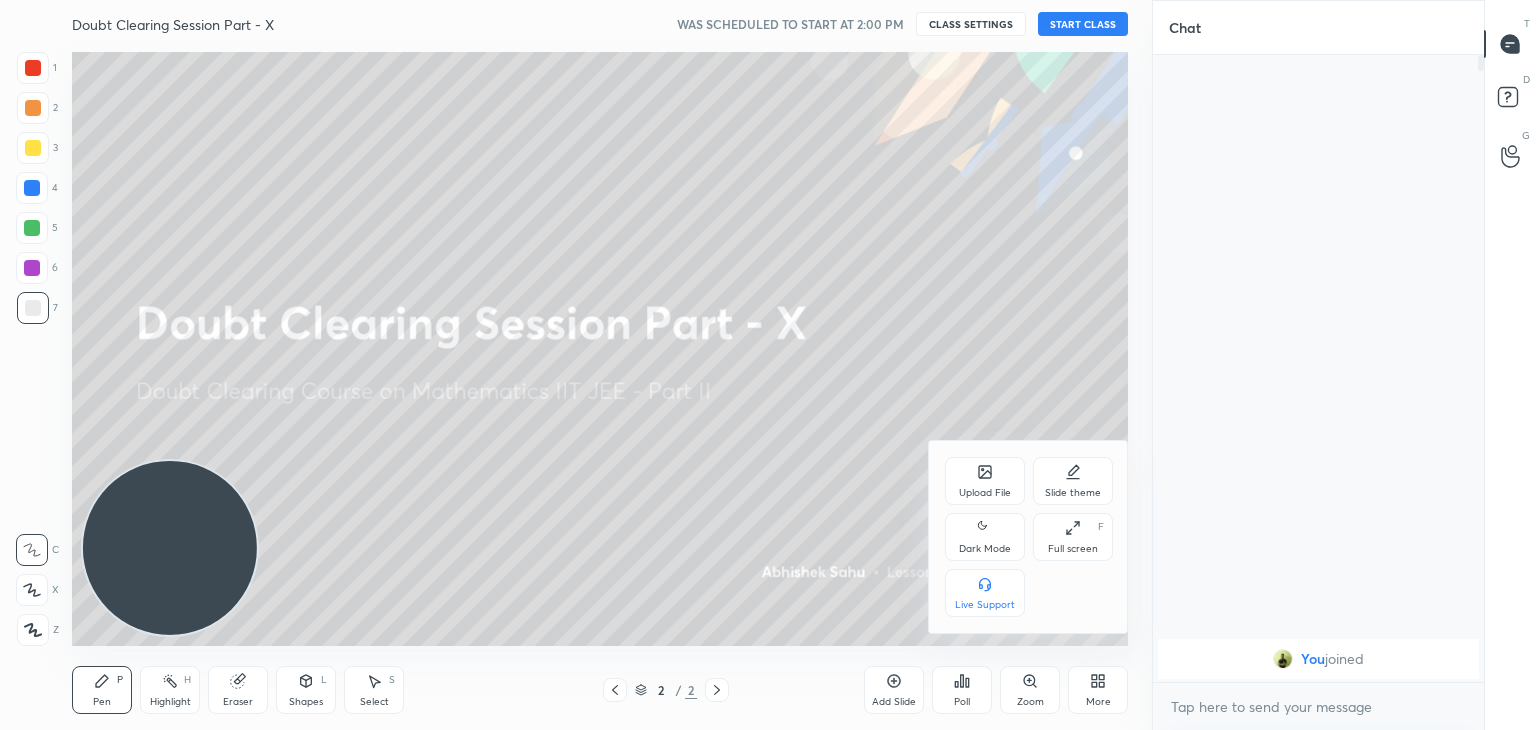 click on "Dark Mode" at bounding box center (985, 549) 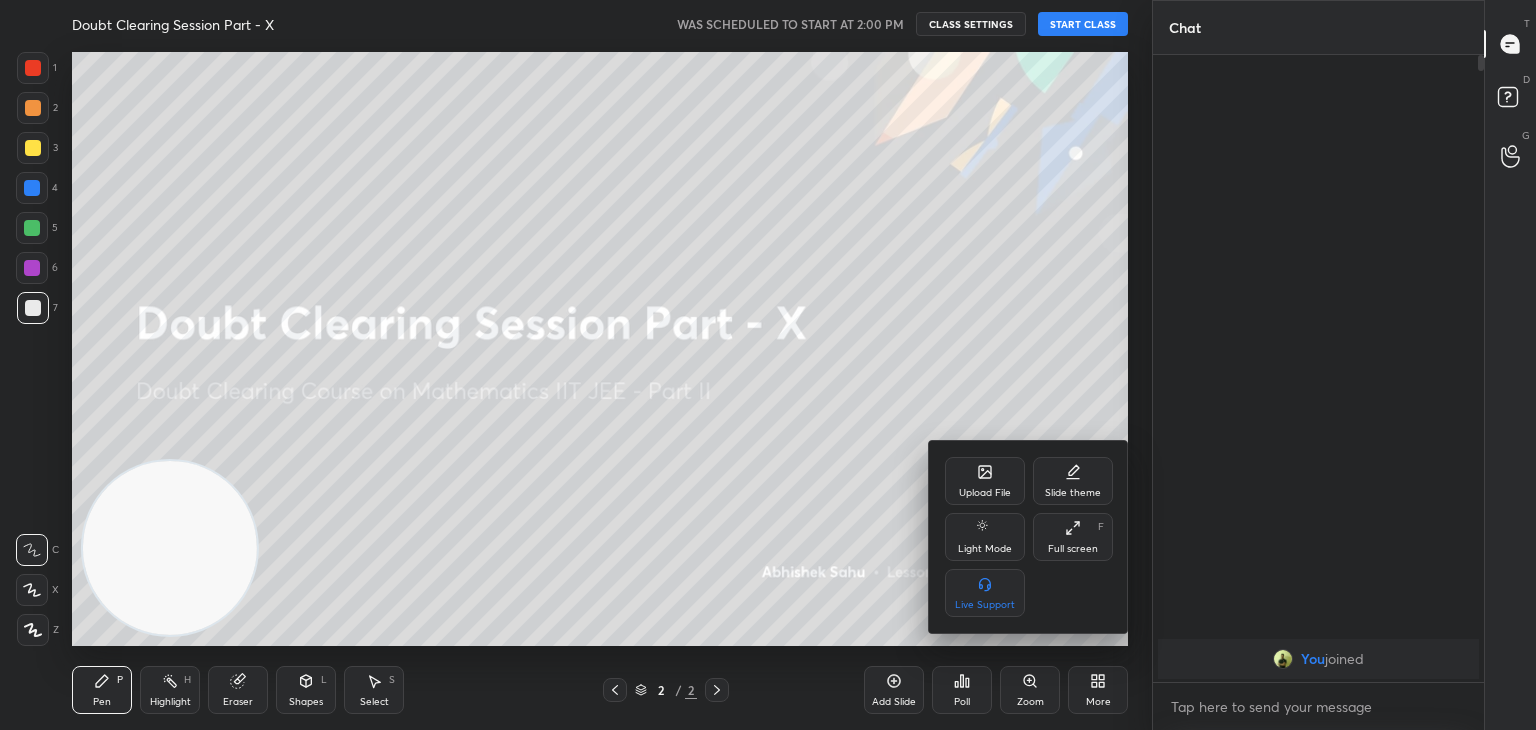 click at bounding box center [768, 365] 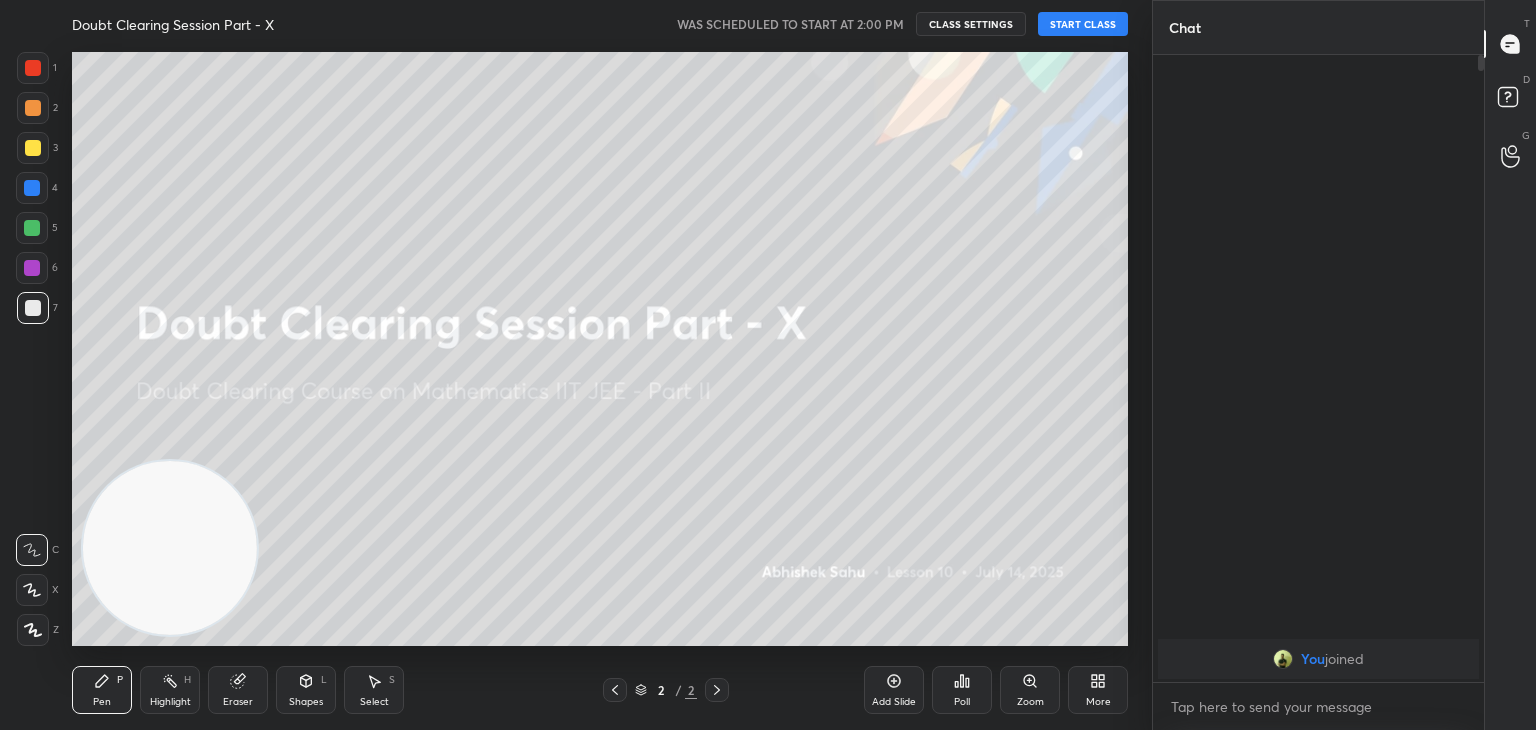 click on "START CLASS" at bounding box center (1083, 24) 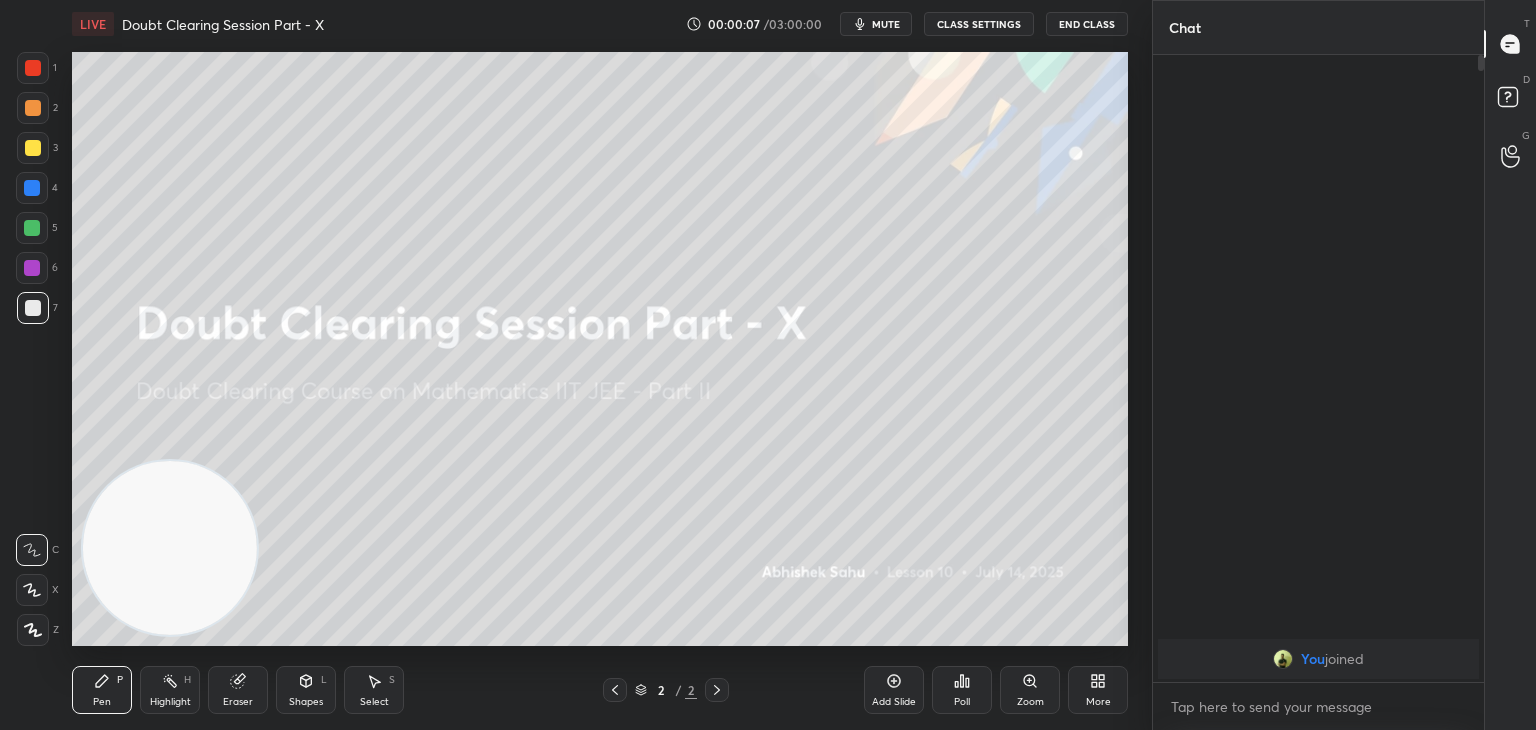 click on "mute" at bounding box center (886, 24) 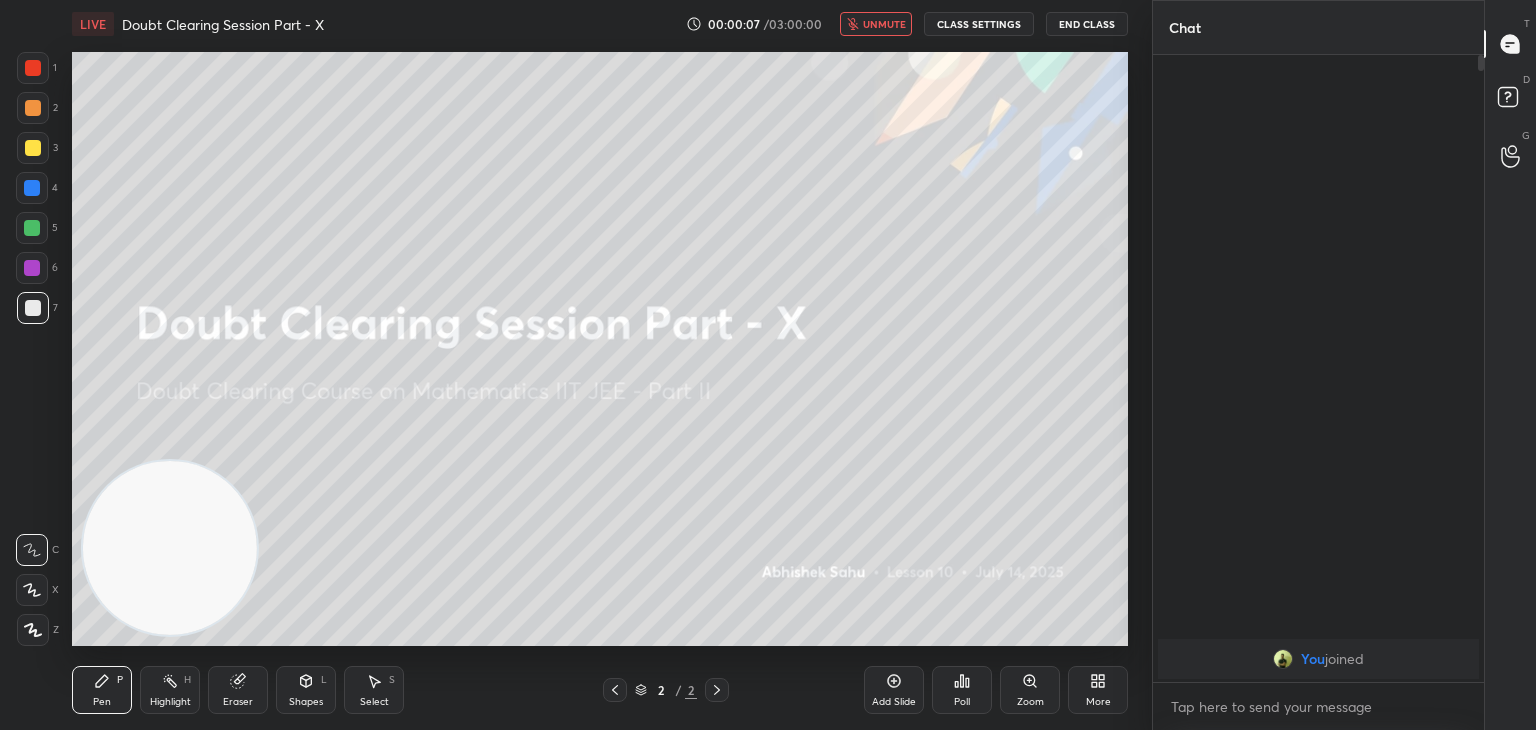 drag, startPoint x: 885, startPoint y: 689, endPoint x: 884, endPoint y: 672, distance: 17.029387 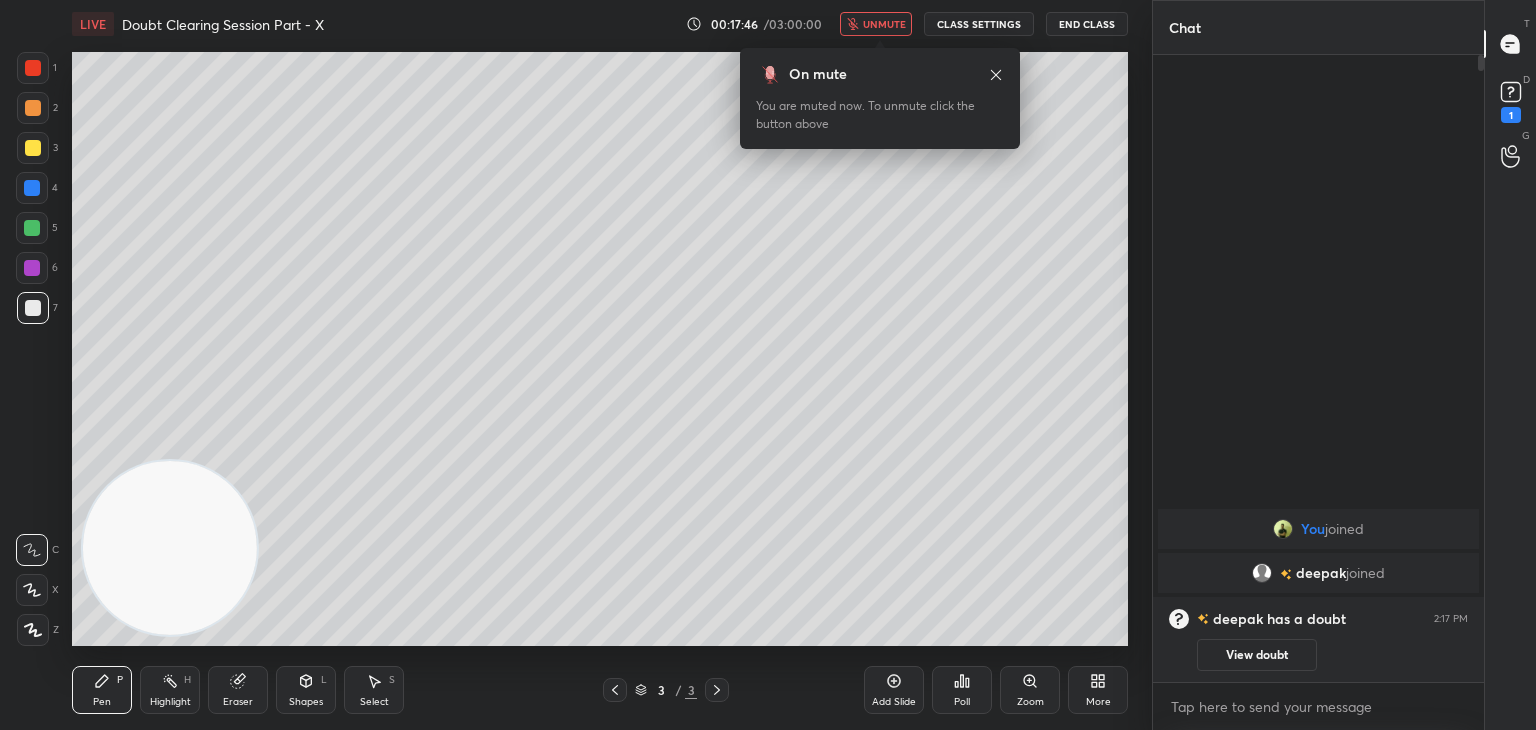 click 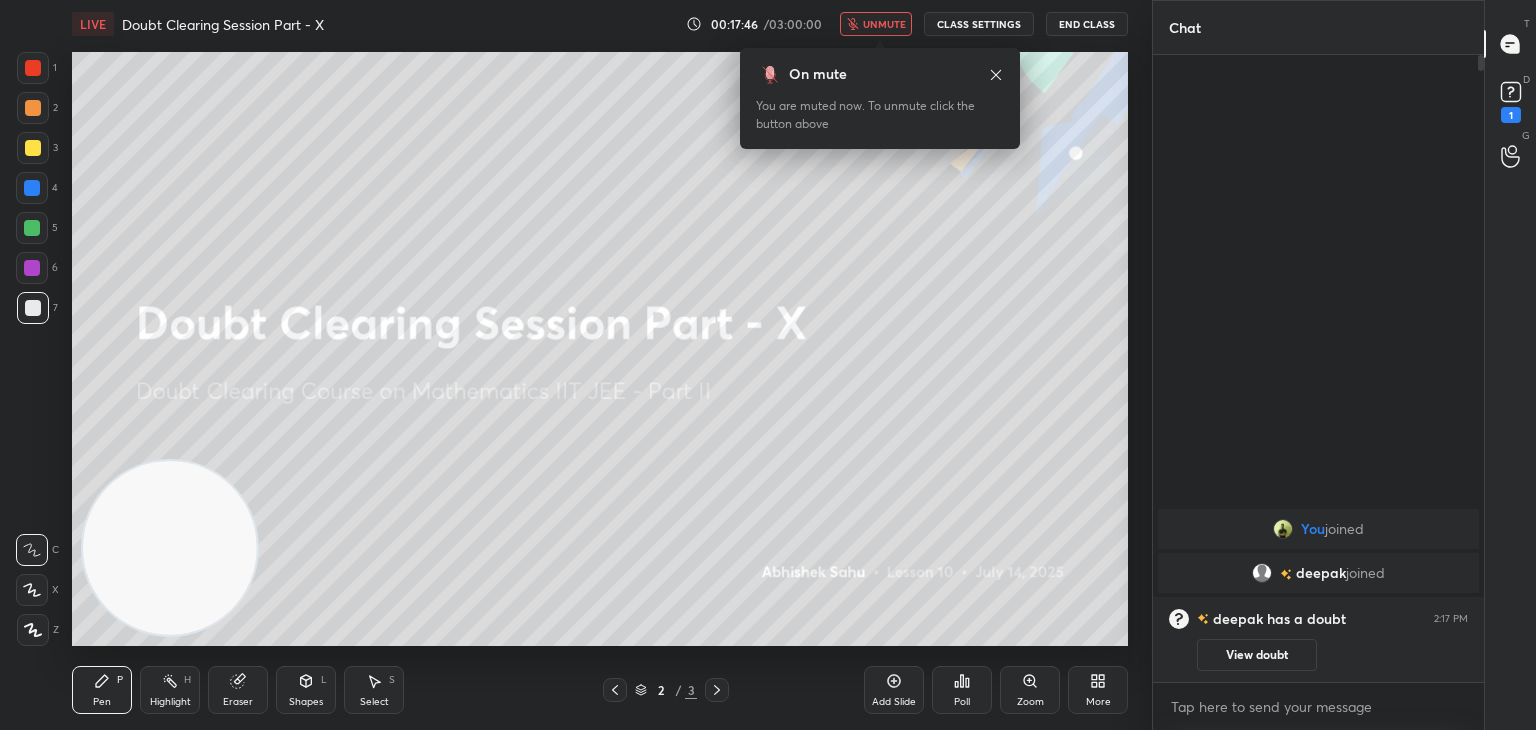 click on "View doubt" at bounding box center [1257, 655] 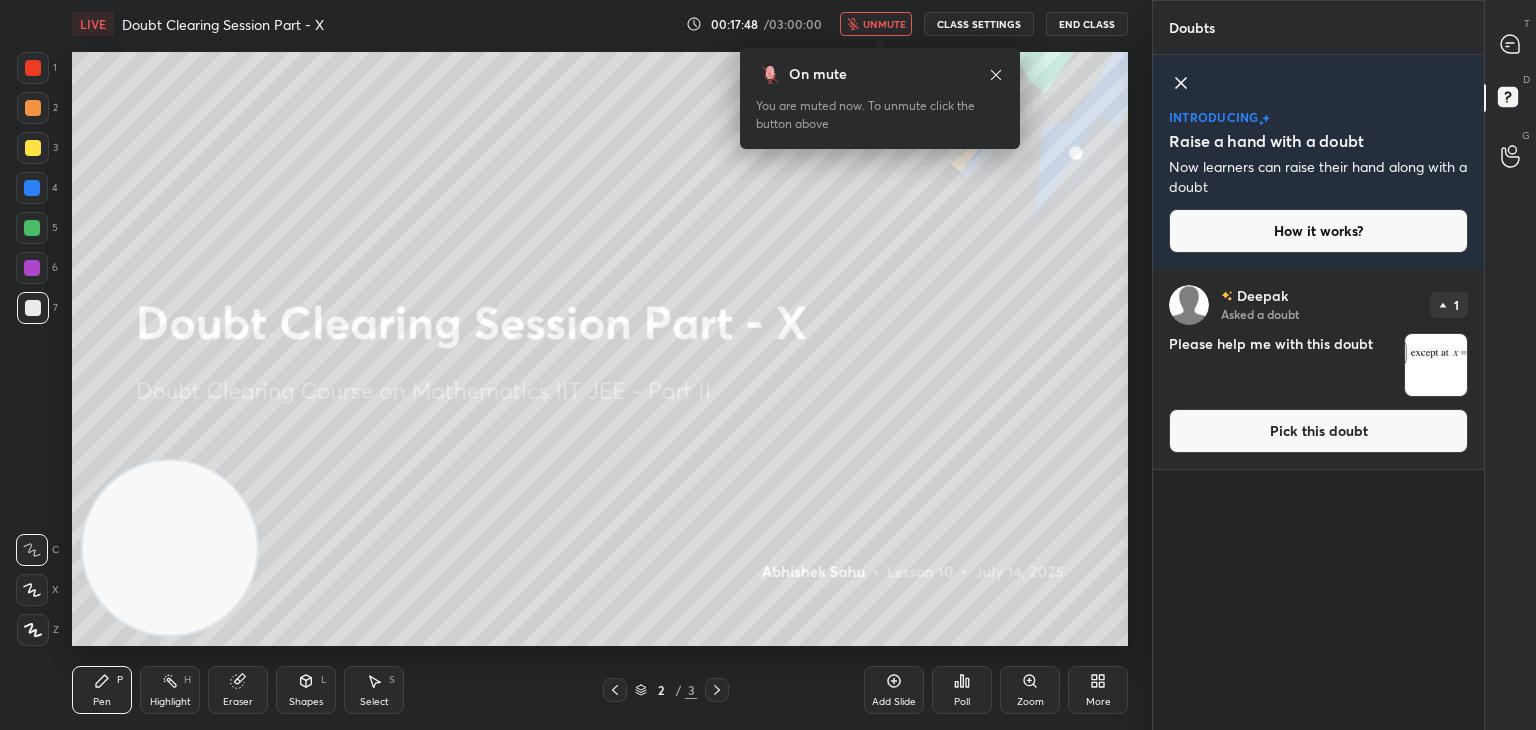 click 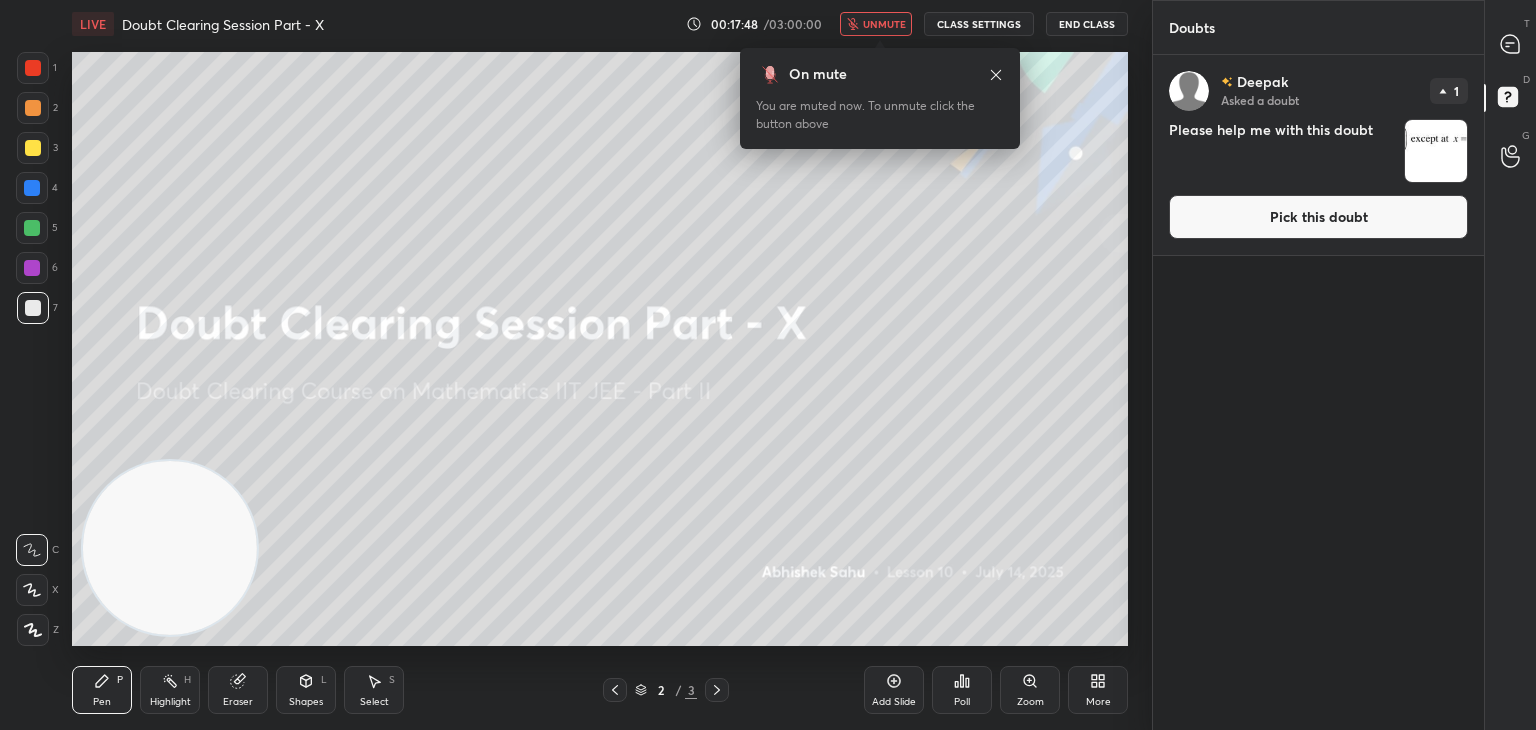 click on "Pick this doubt" at bounding box center [1318, 217] 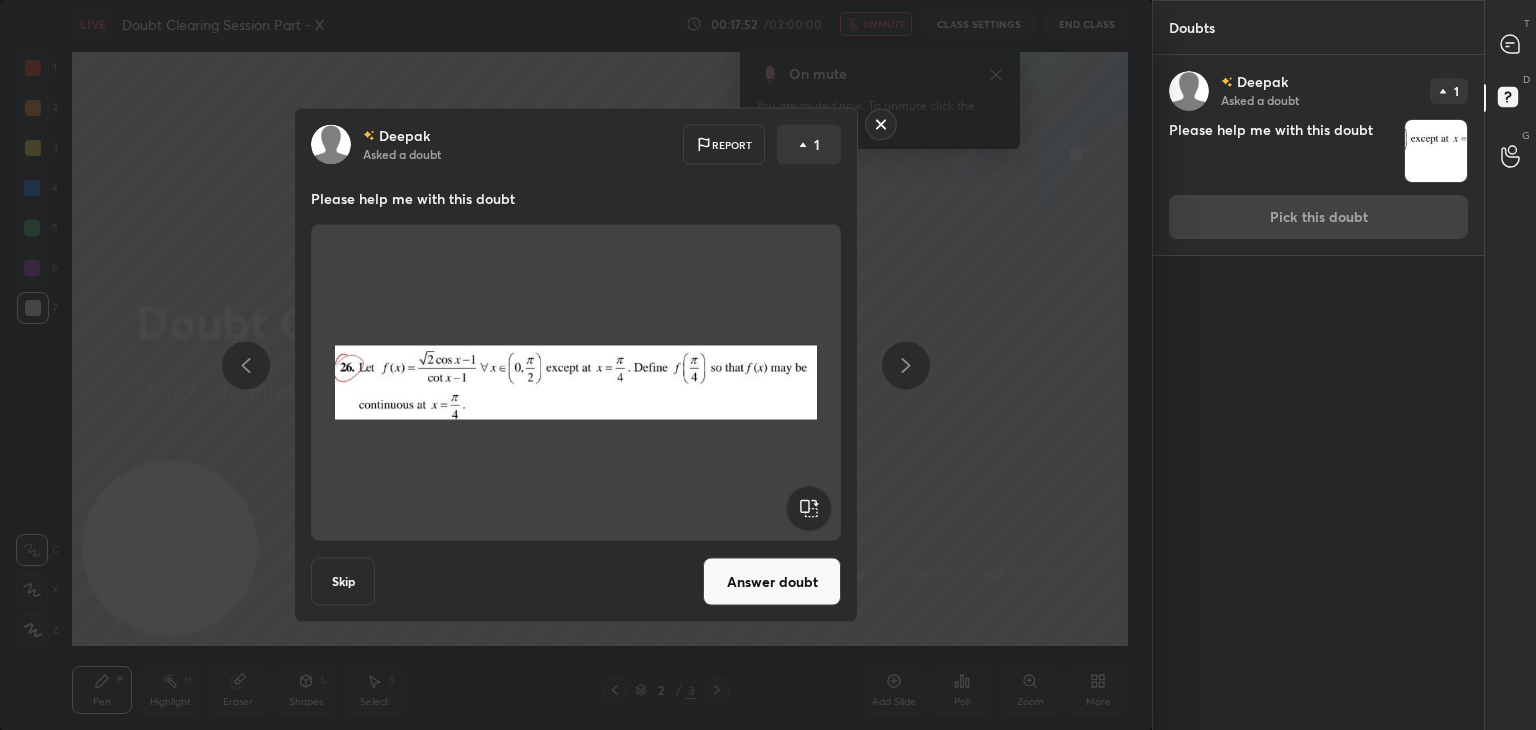 click on "Answer doubt" at bounding box center [772, 582] 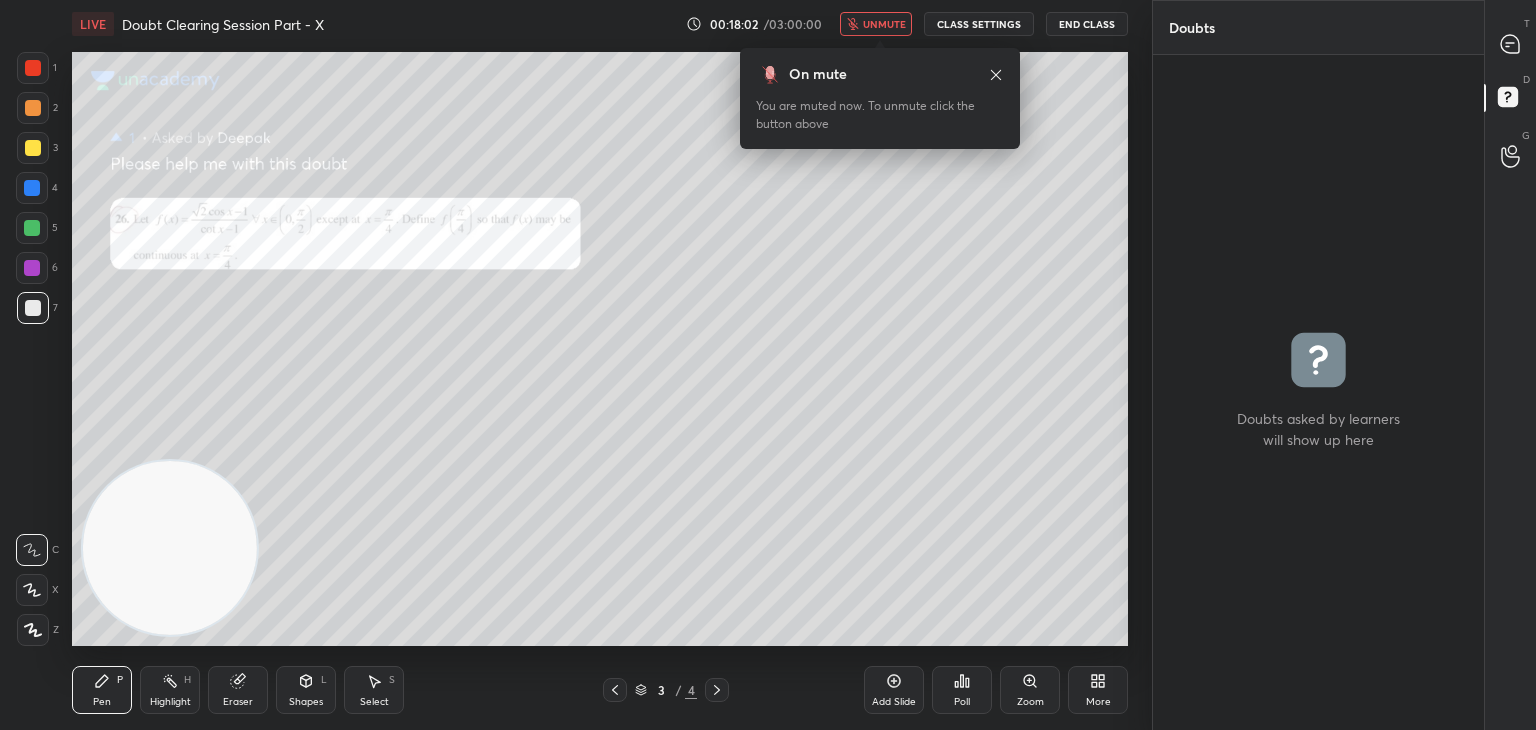 click on "T Messages (T)" at bounding box center (1510, 44) 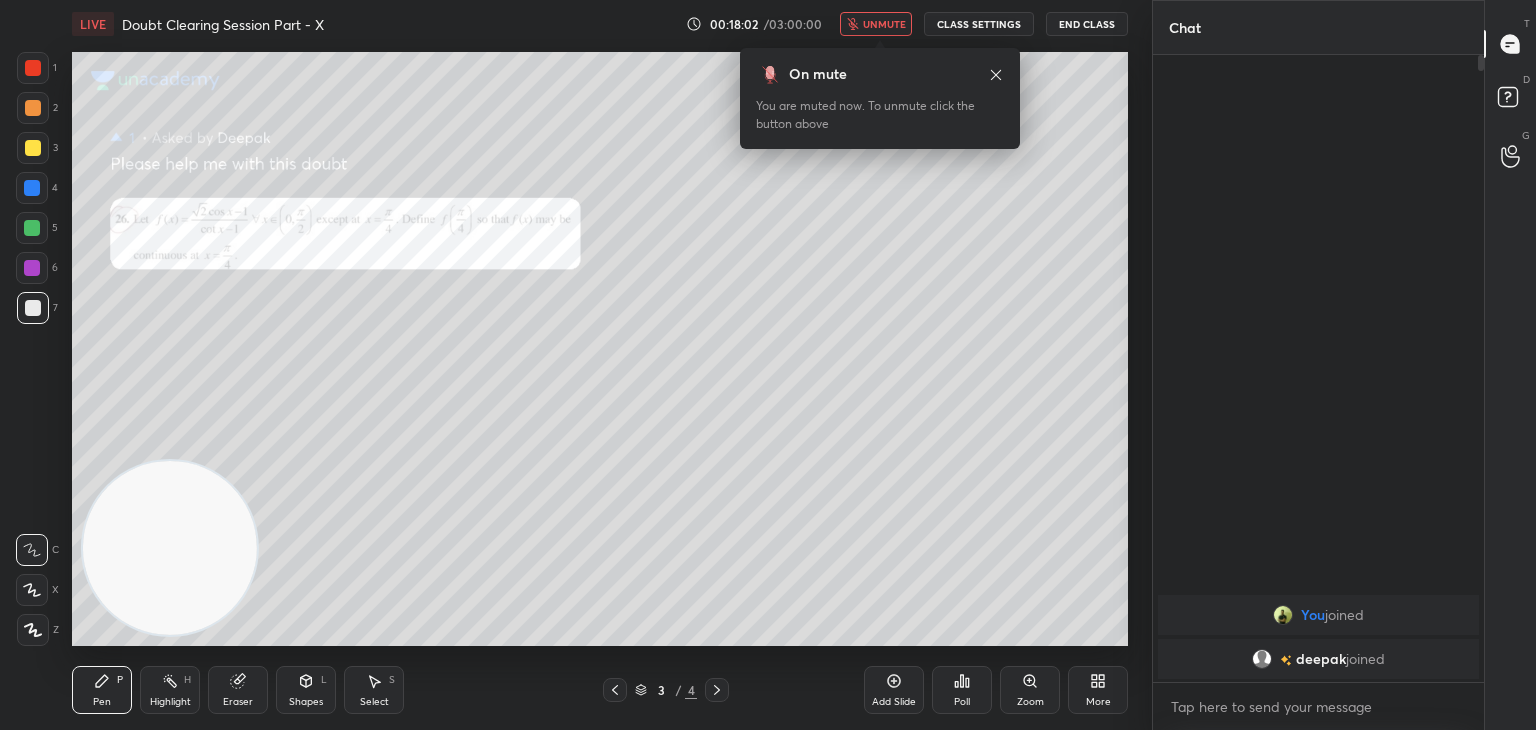 scroll, scrollTop: 6, scrollLeft: 6, axis: both 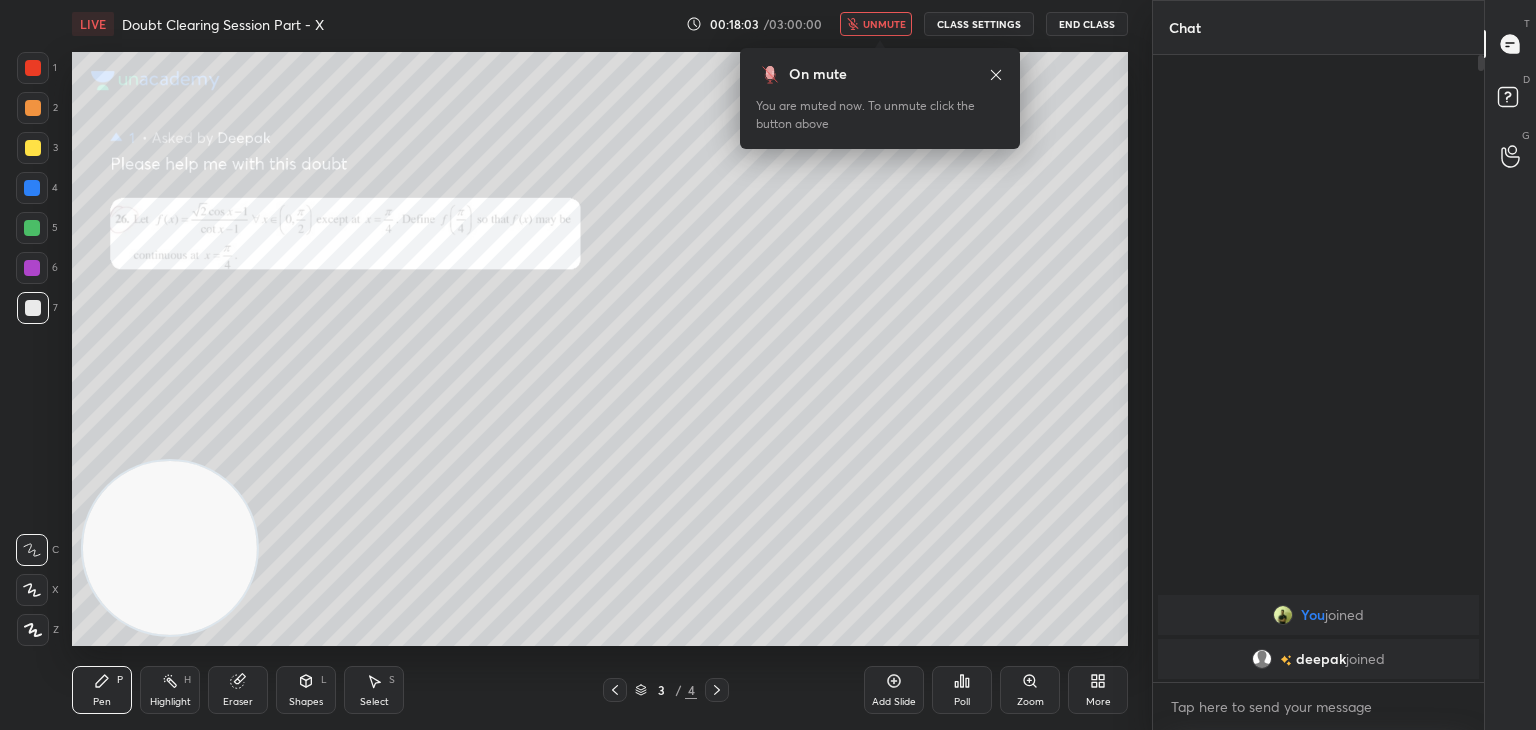 click on "Zoom" at bounding box center [1030, 702] 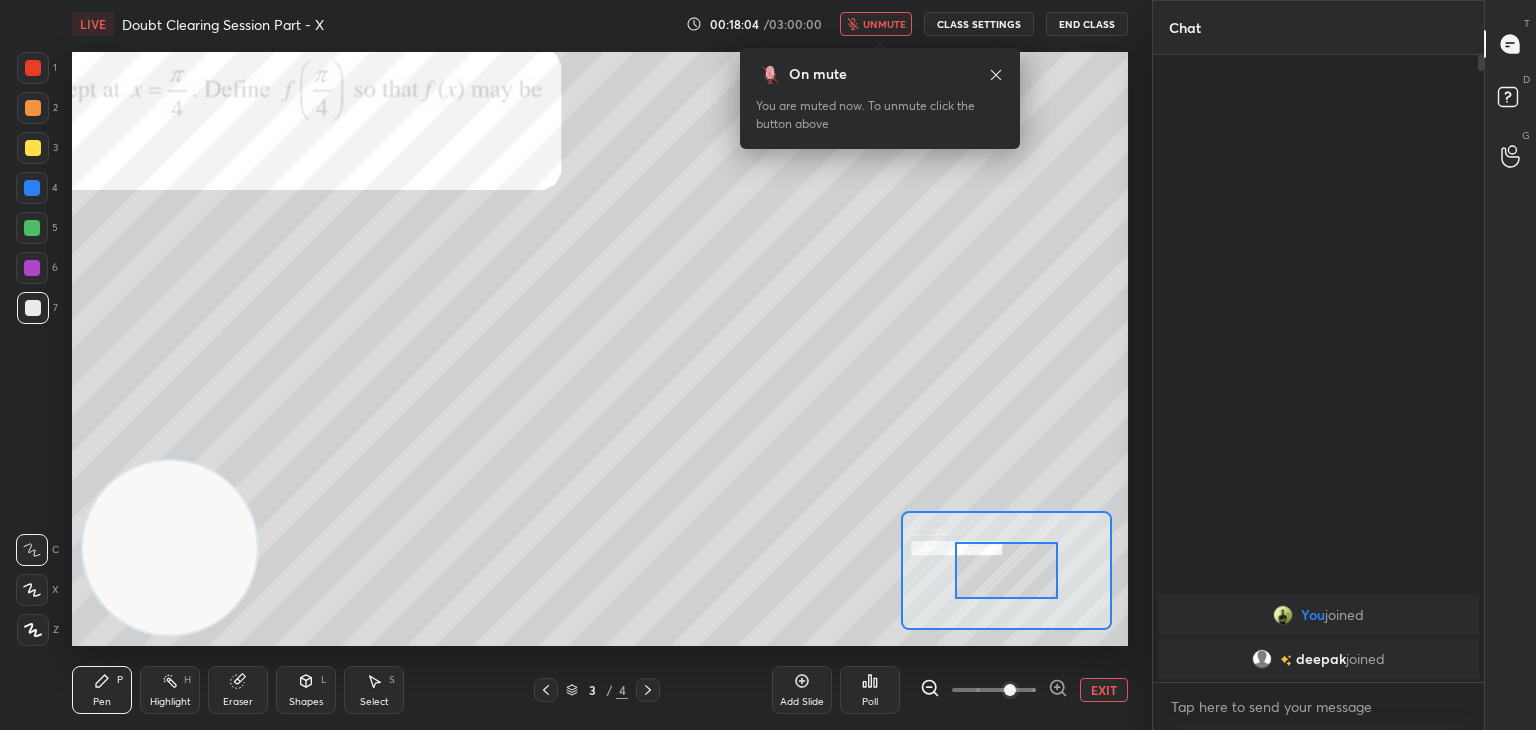 drag, startPoint x: 1025, startPoint y: 685, endPoint x: 1024, endPoint y: 675, distance: 10.049875 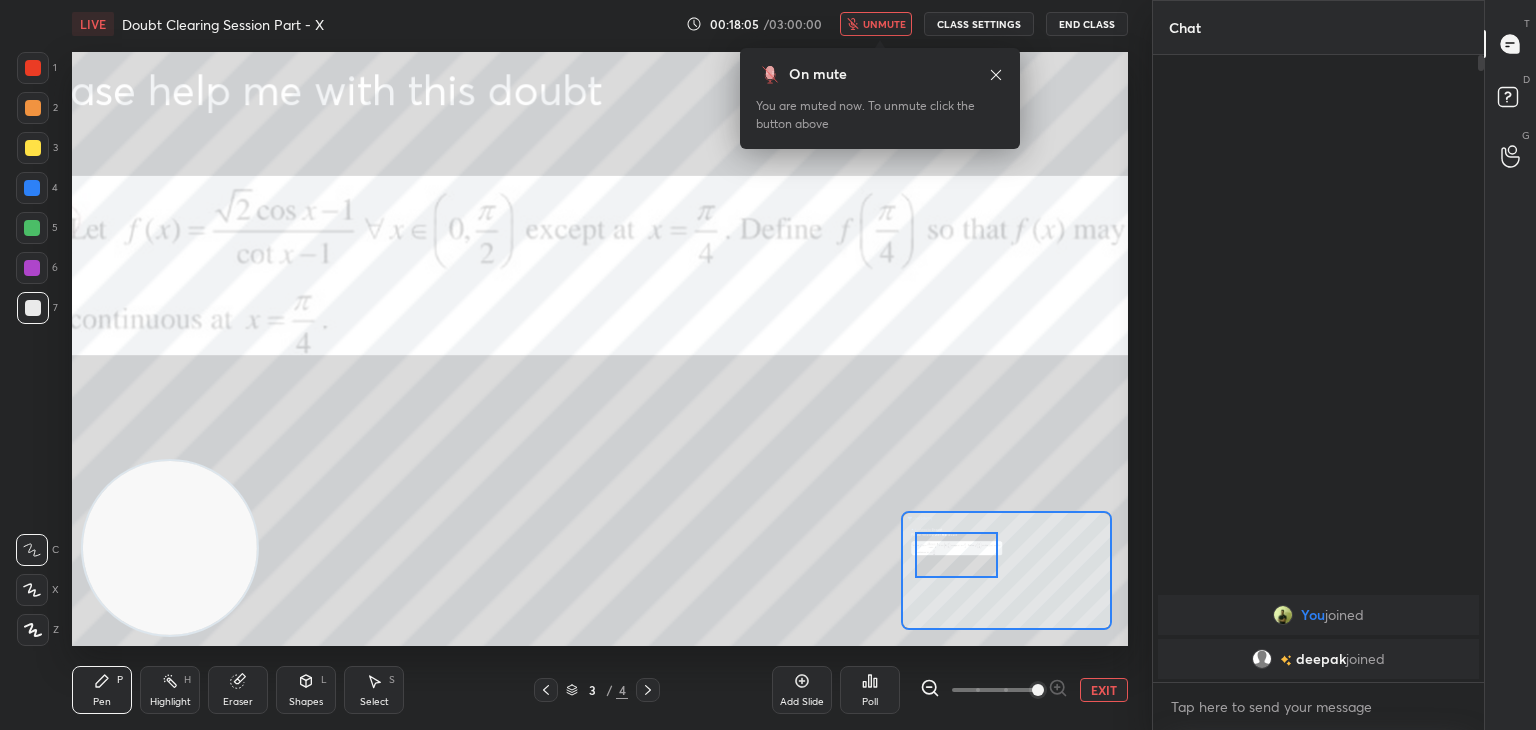 drag, startPoint x: 1017, startPoint y: 573, endPoint x: 982, endPoint y: 565, distance: 35.902645 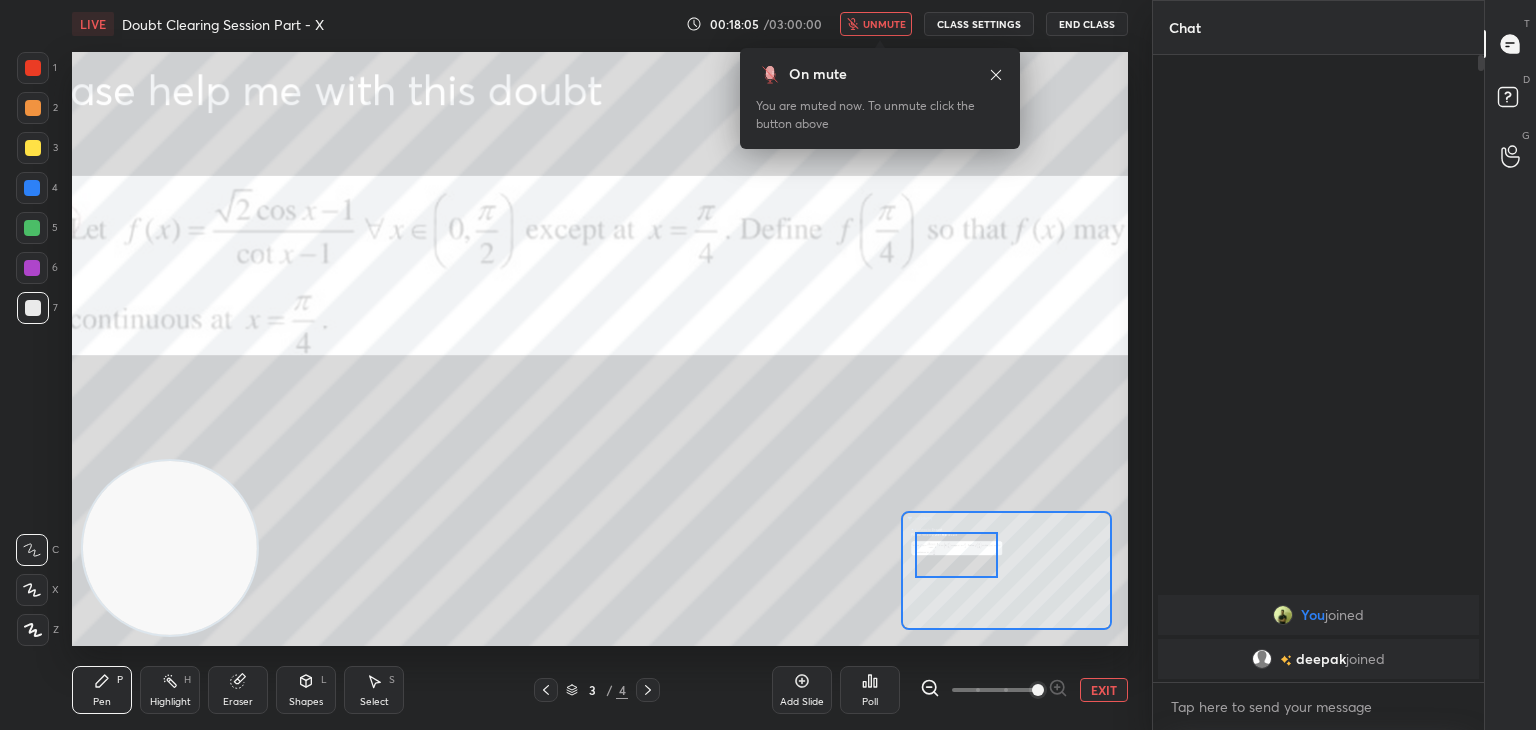 click at bounding box center (956, 555) 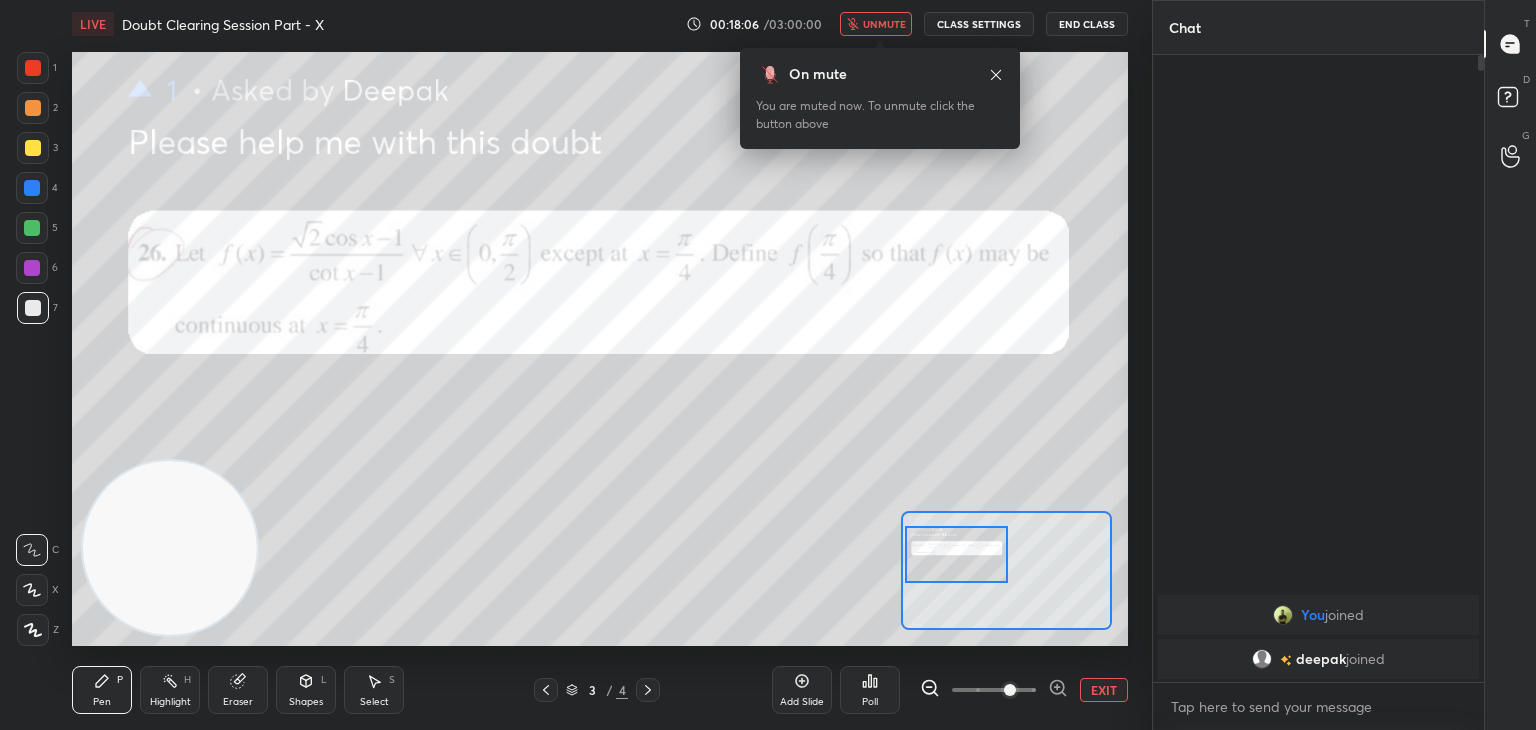 drag, startPoint x: 1009, startPoint y: 694, endPoint x: 1008, endPoint y: 673, distance: 21.023796 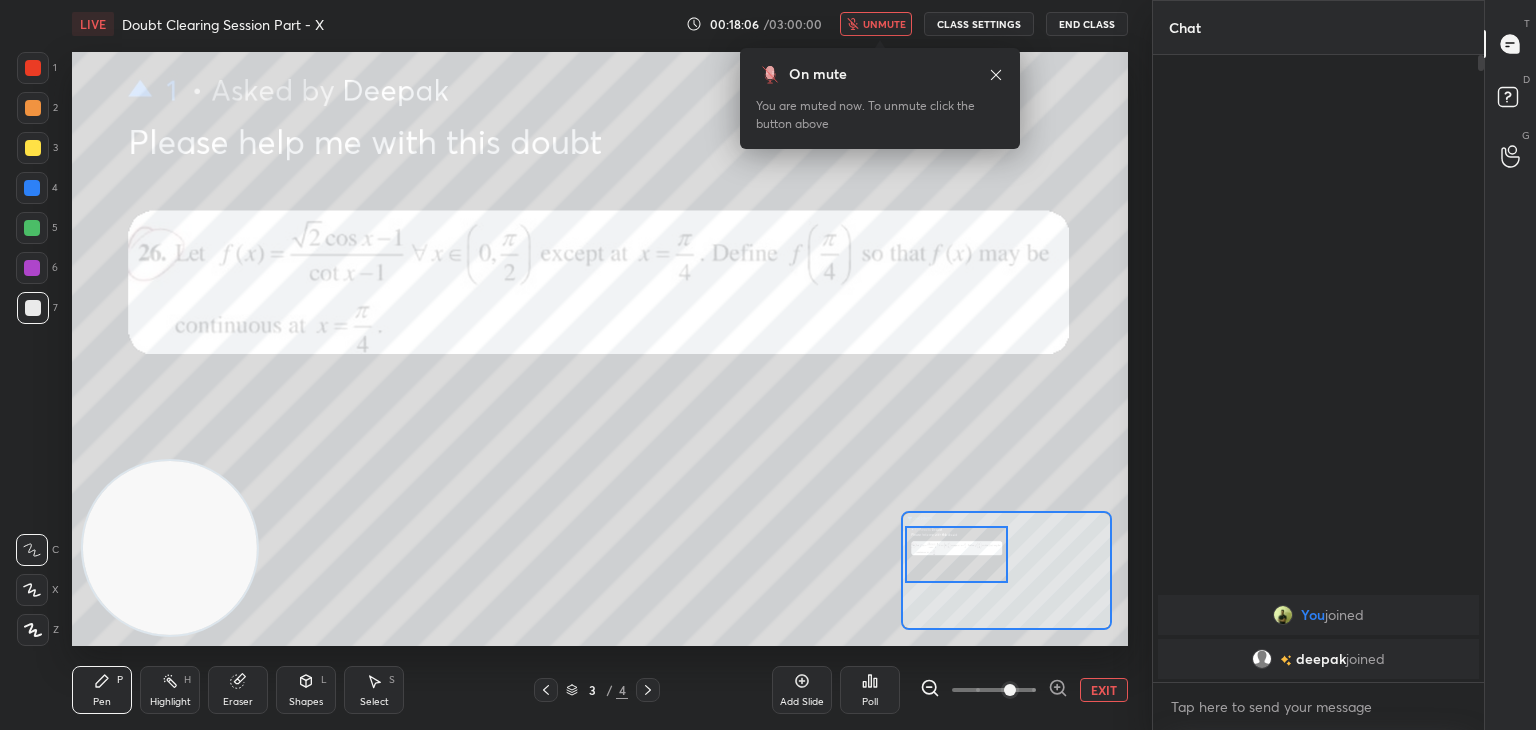 click at bounding box center (994, 690) 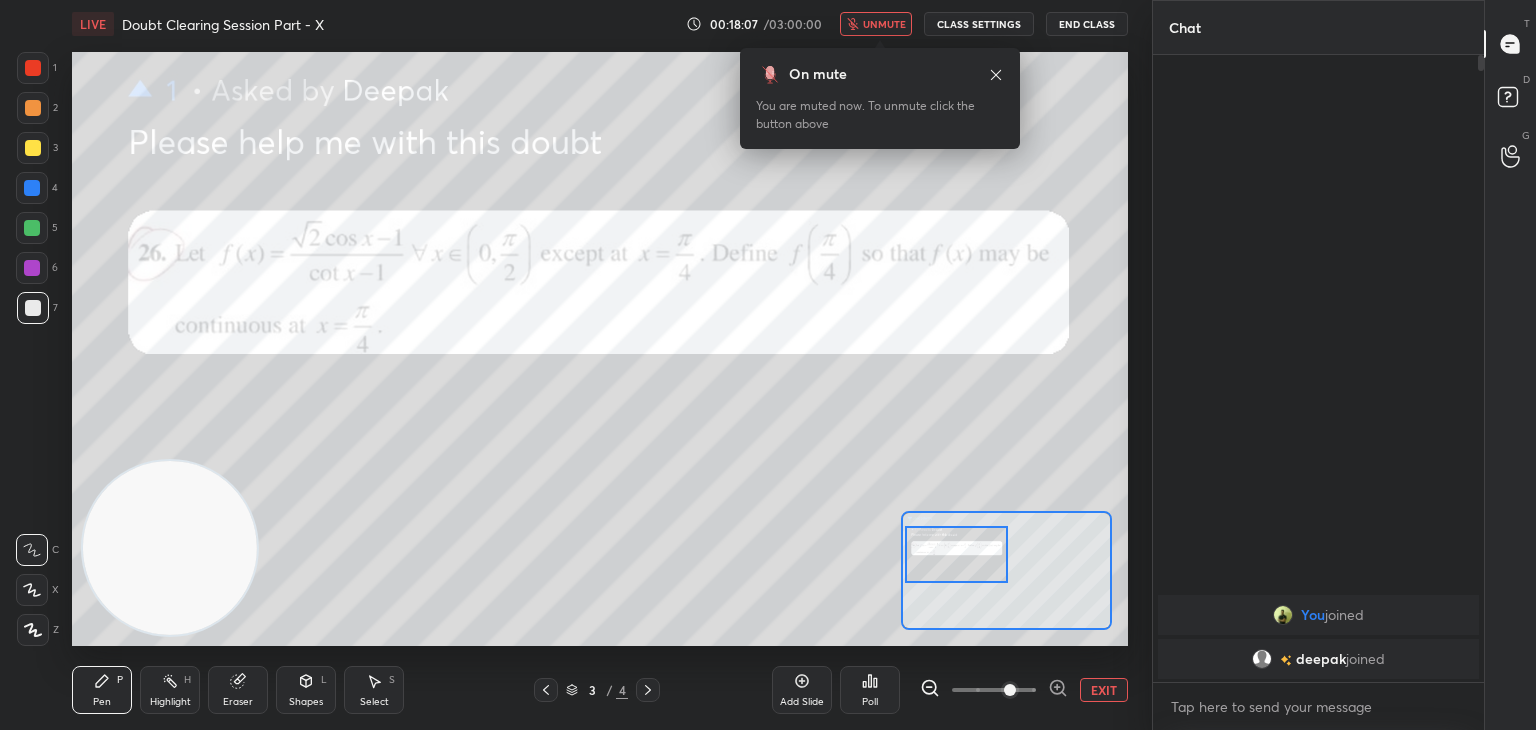 click on "unmute" at bounding box center [884, 24] 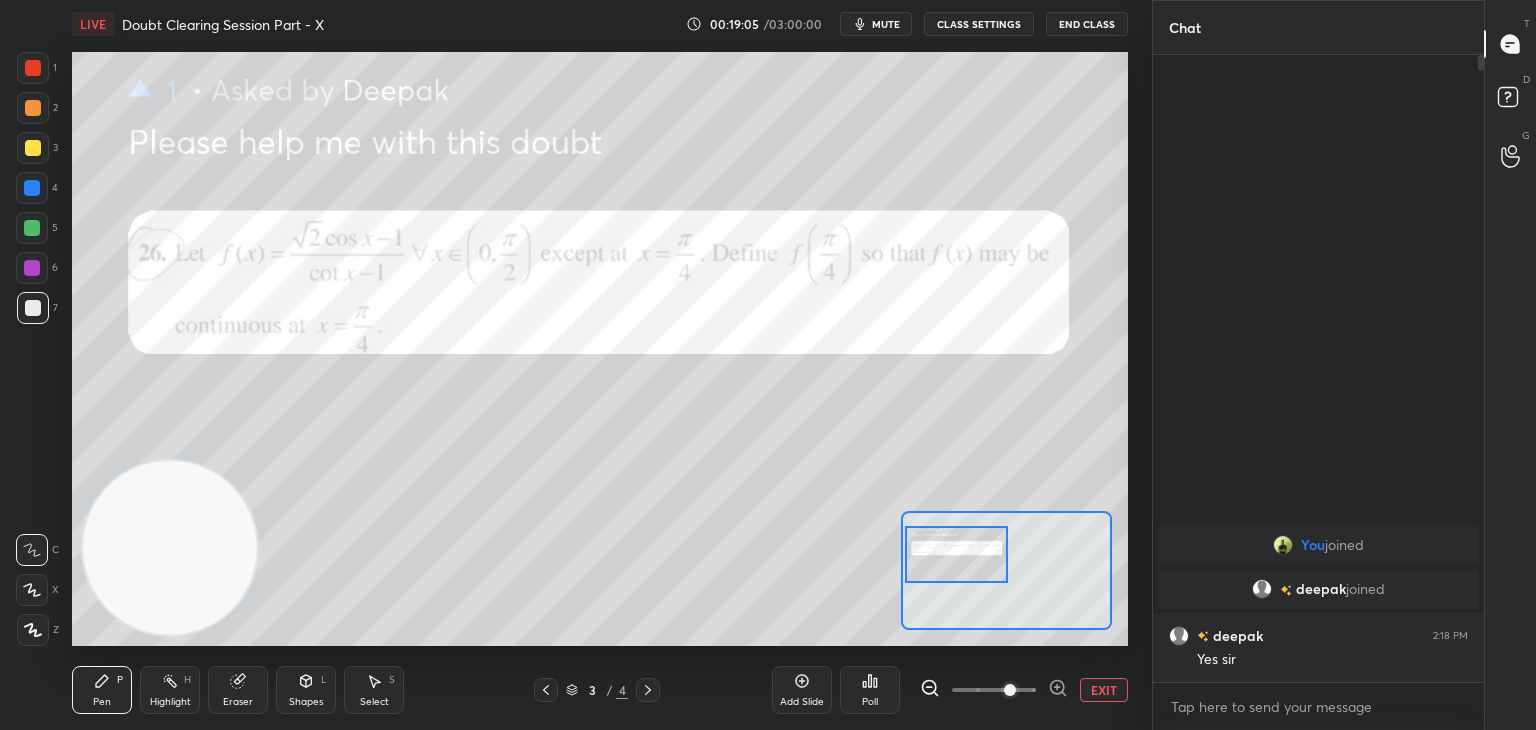 click on "EXIT" at bounding box center [1104, 690] 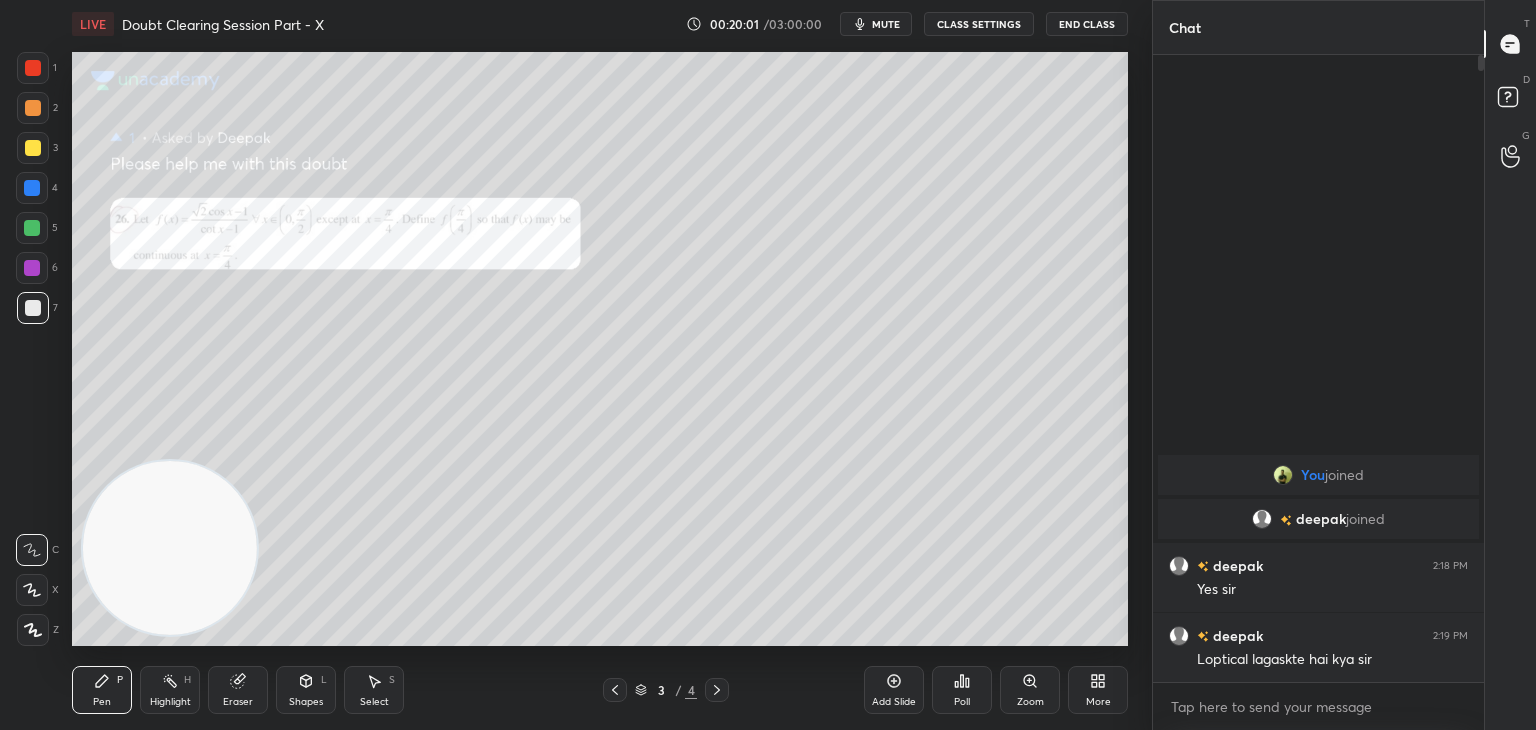 drag, startPoint x: 247, startPoint y: 684, endPoint x: 225, endPoint y: 679, distance: 22.561028 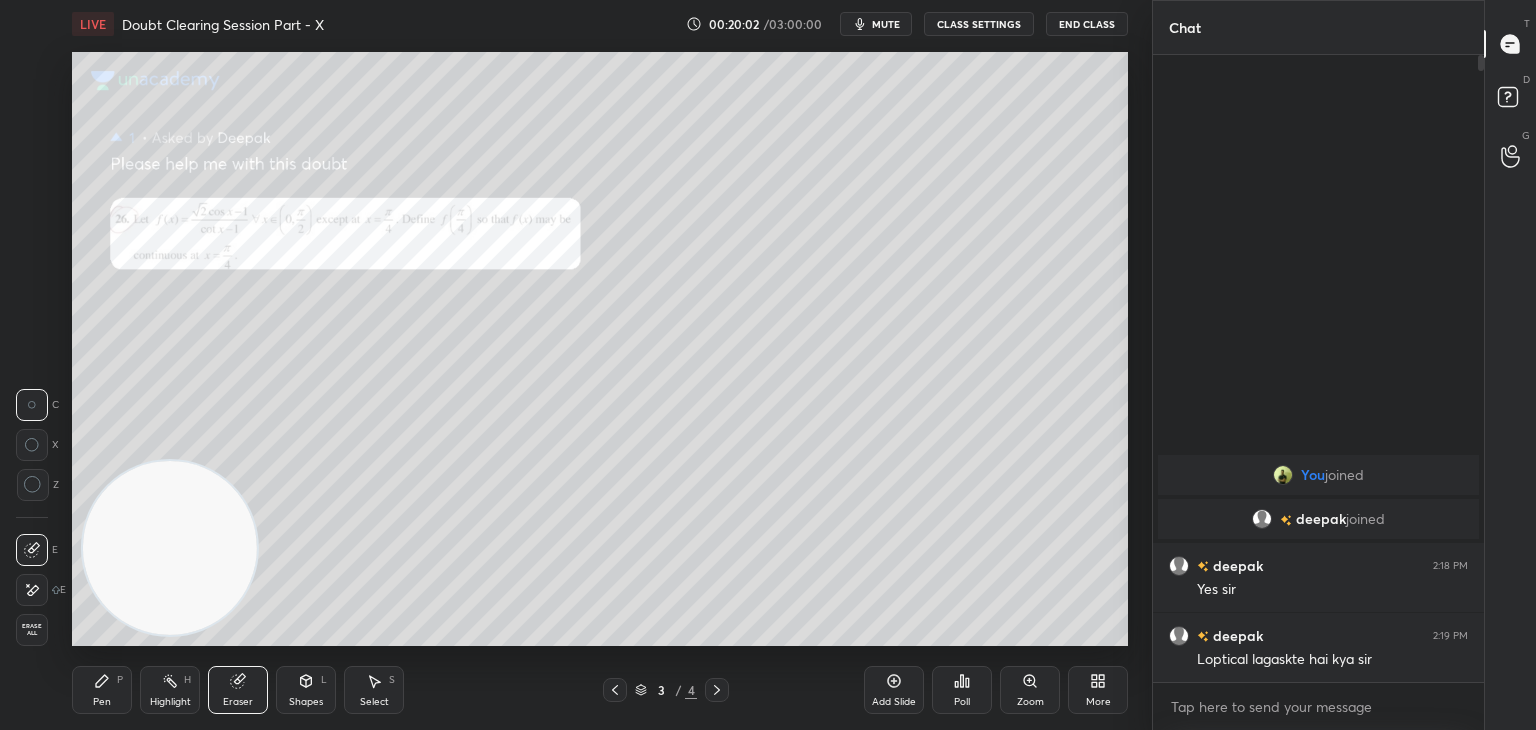 click on "Erase all" at bounding box center [32, 630] 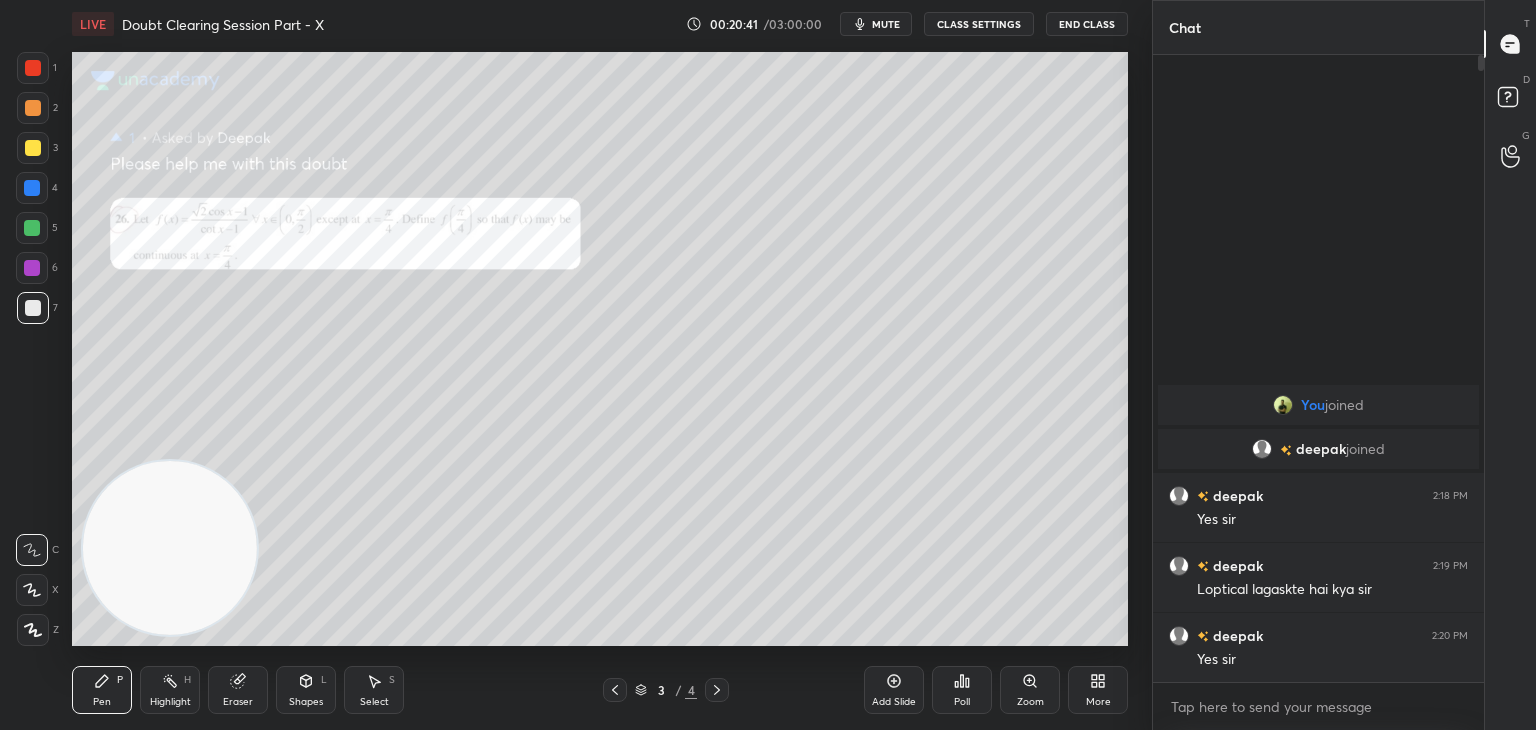 click 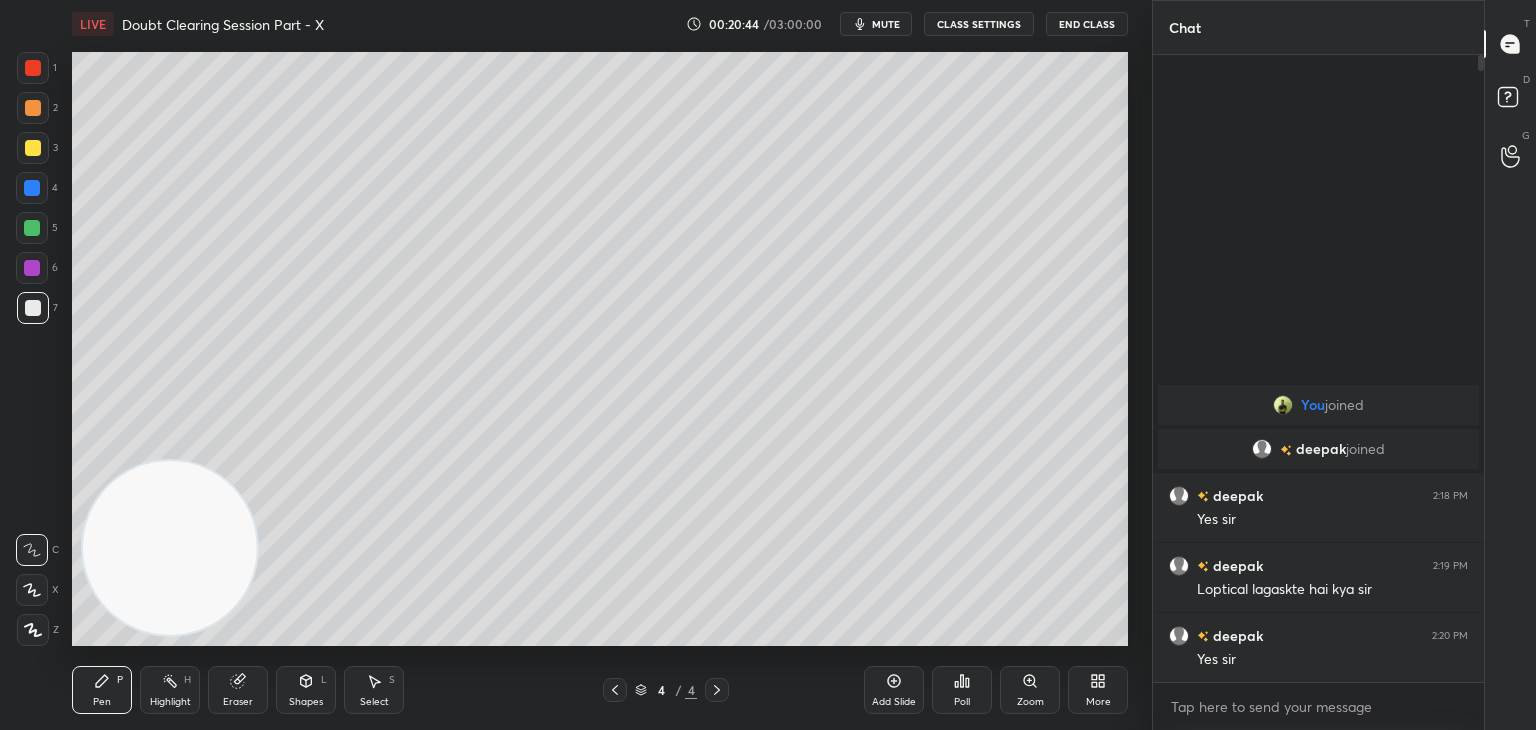 click on "Pen P Highlight H Eraser Shapes L Select S 4 / 4 Add Slide Poll Zoom More" at bounding box center [600, 690] 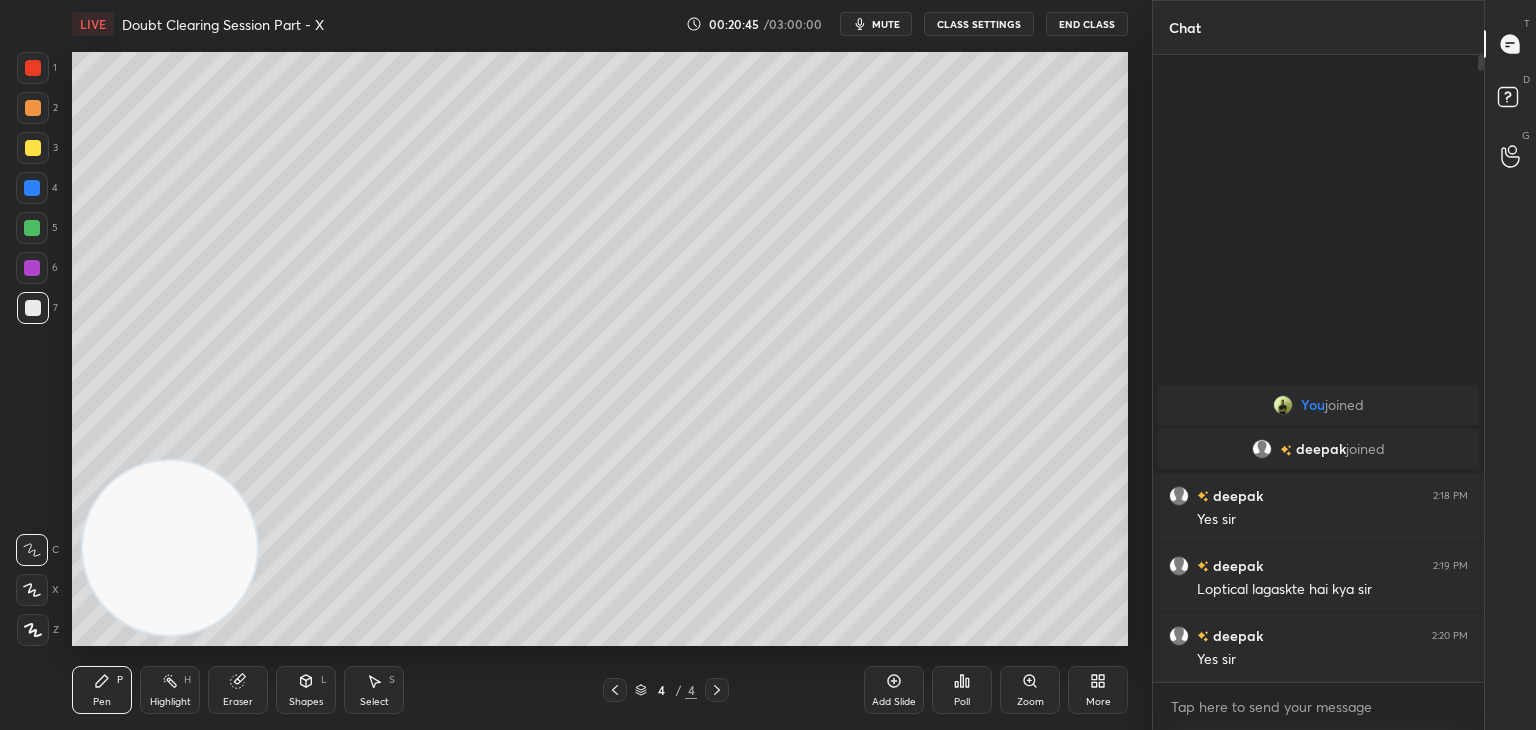 click on "Eraser" at bounding box center (238, 690) 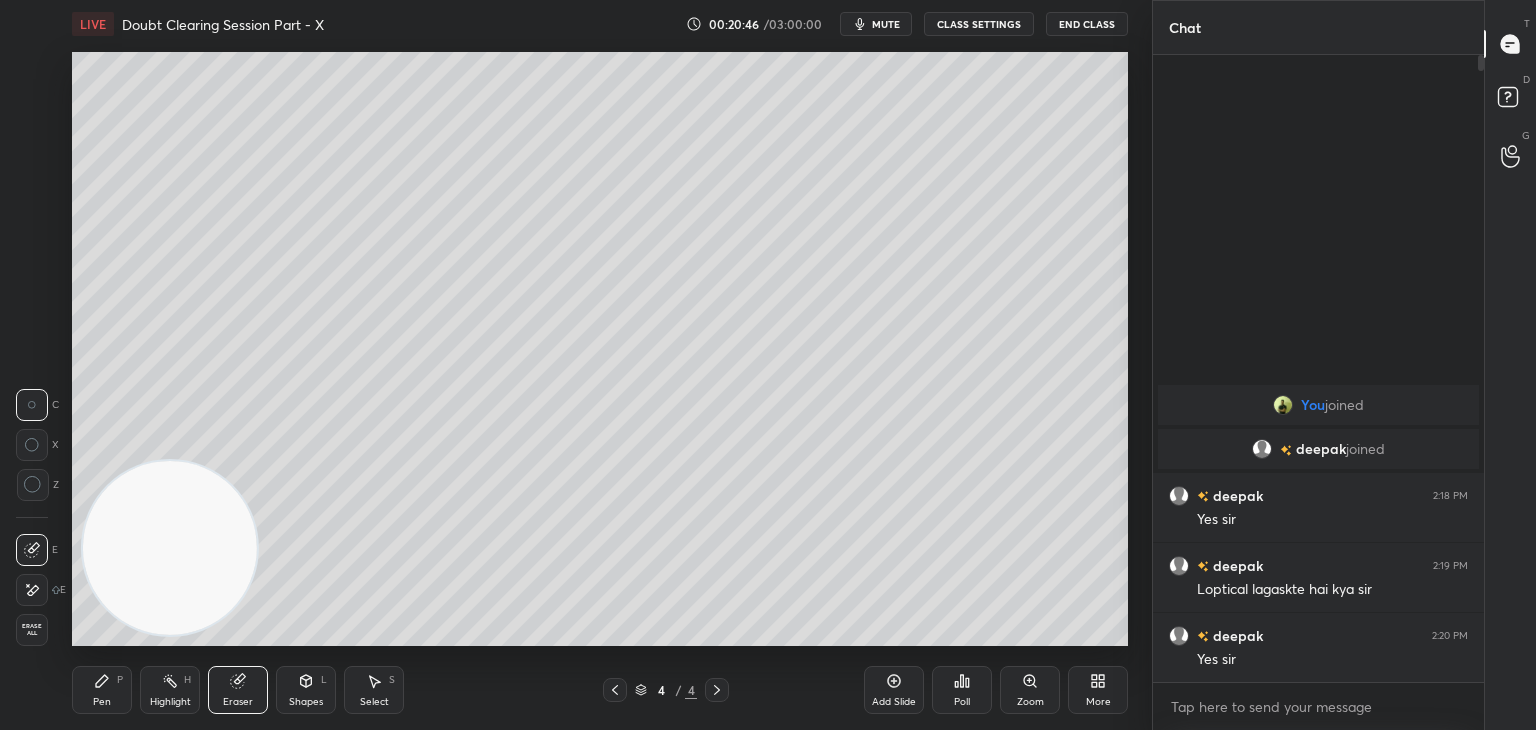 drag, startPoint x: 25, startPoint y: 619, endPoint x: 52, endPoint y: 595, distance: 36.124783 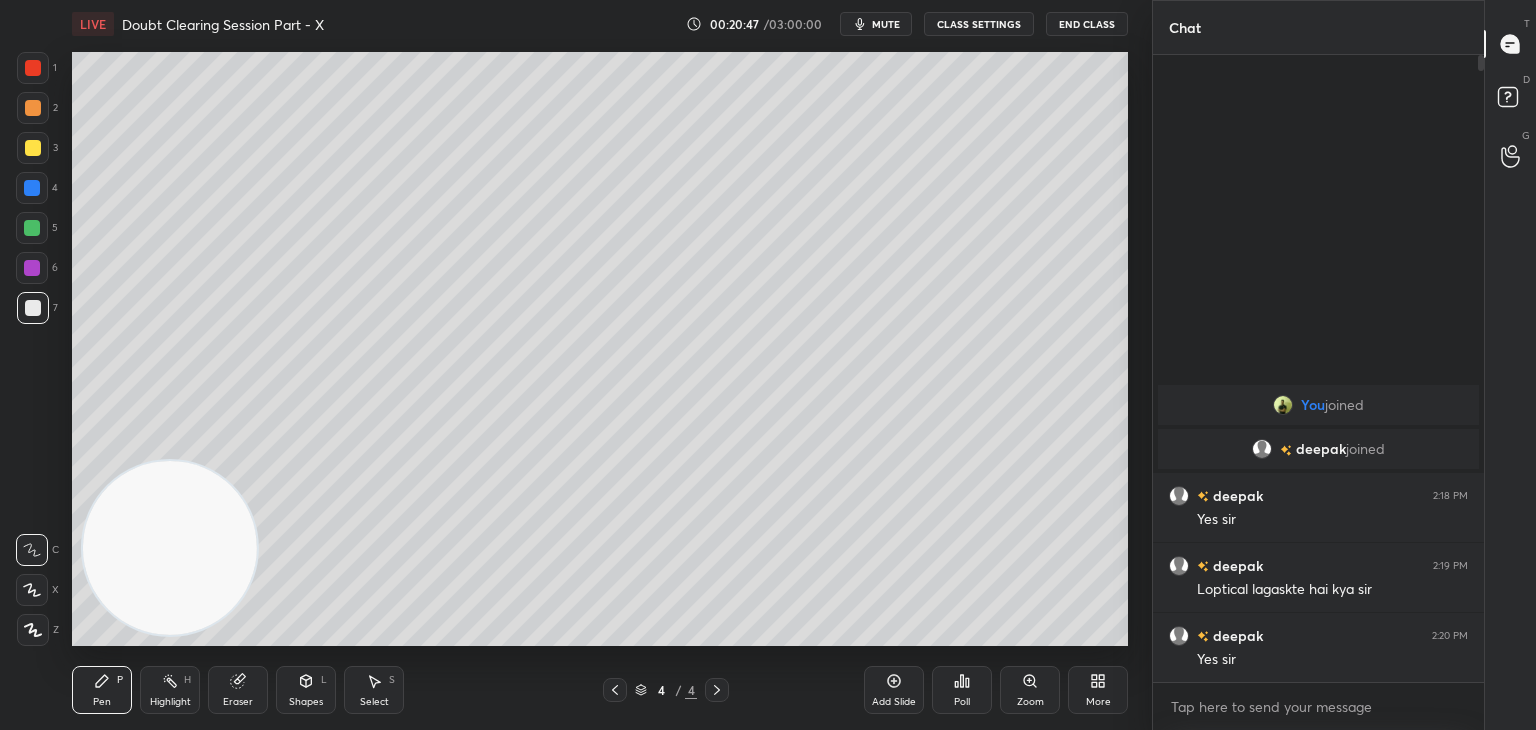 click on "mute" at bounding box center [886, 24] 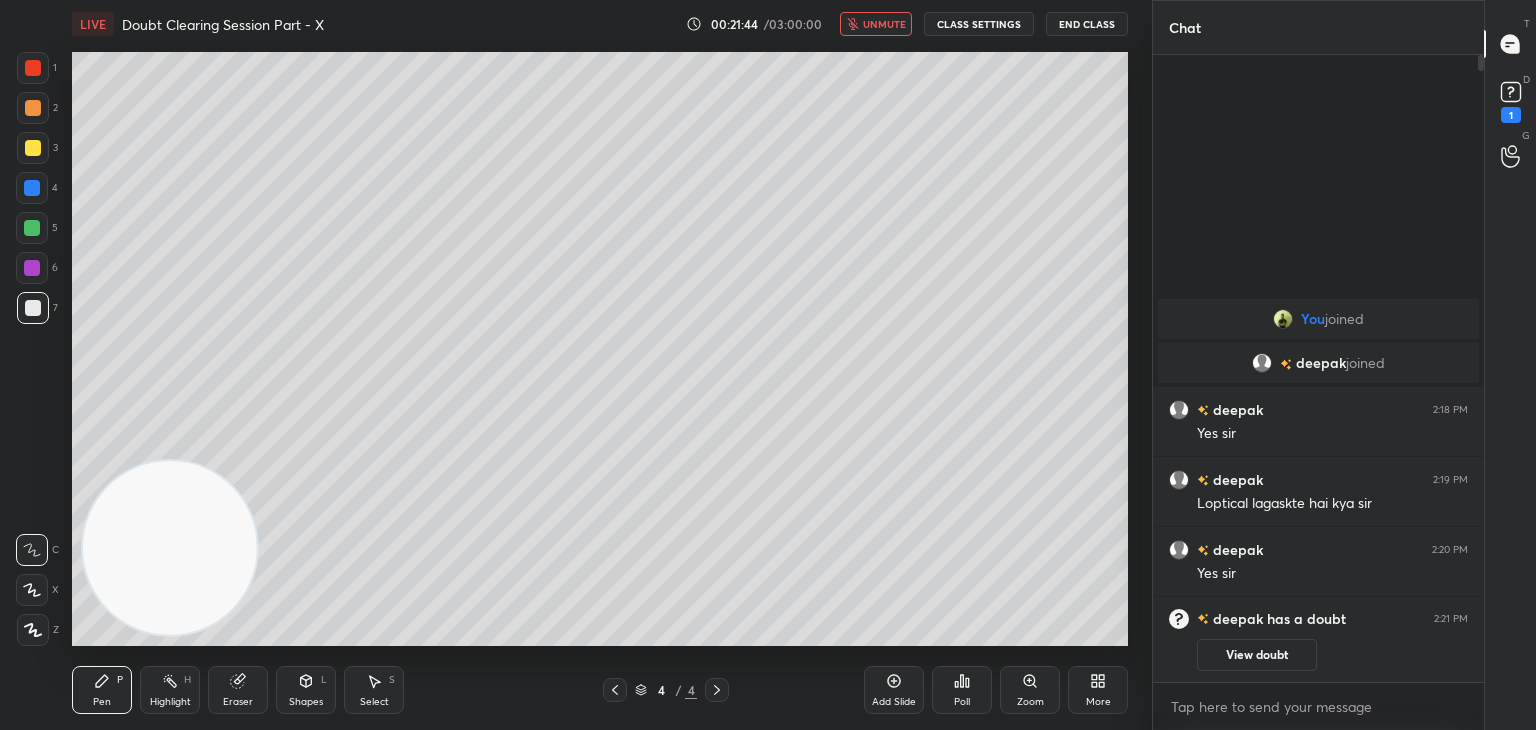 click at bounding box center [615, 690] 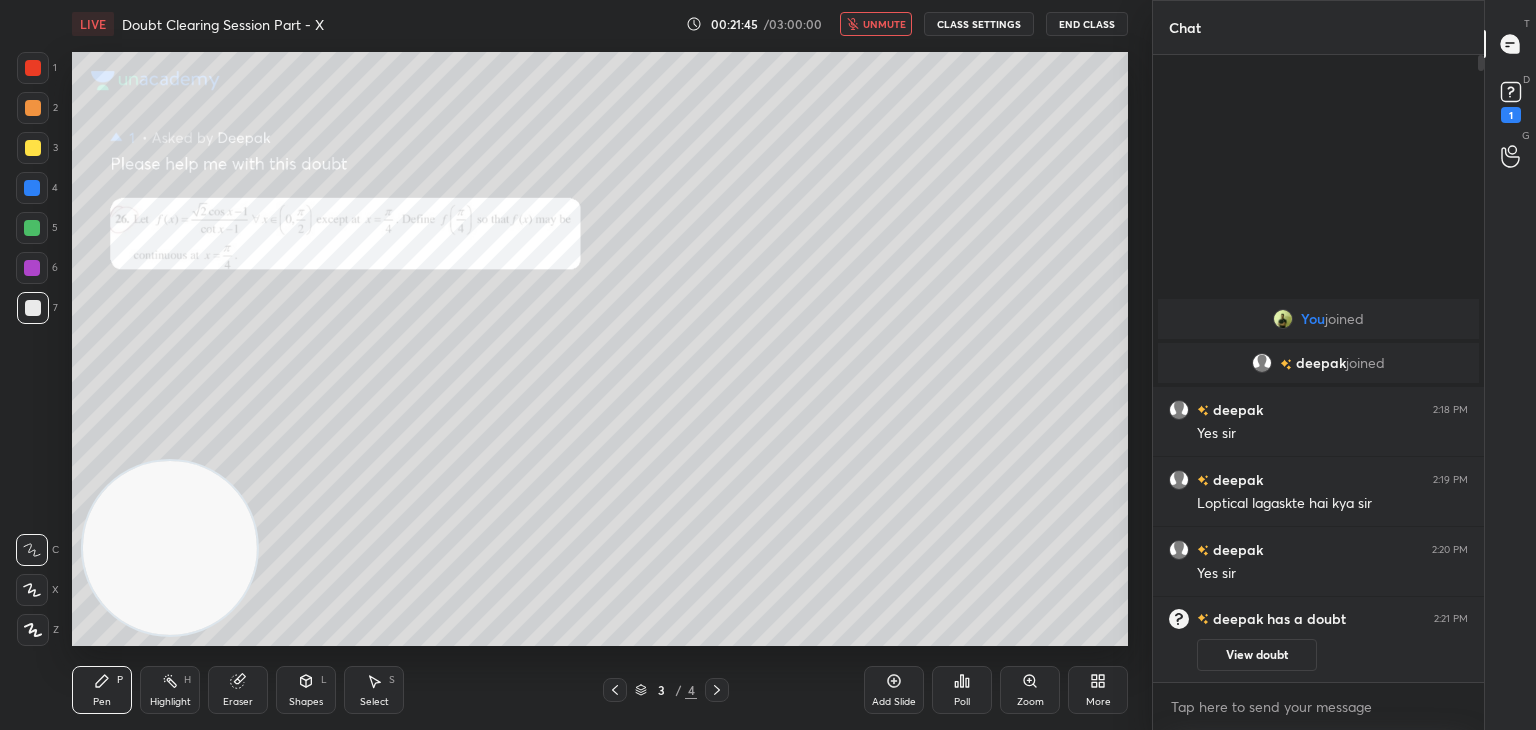 click on "View doubt" at bounding box center (1257, 655) 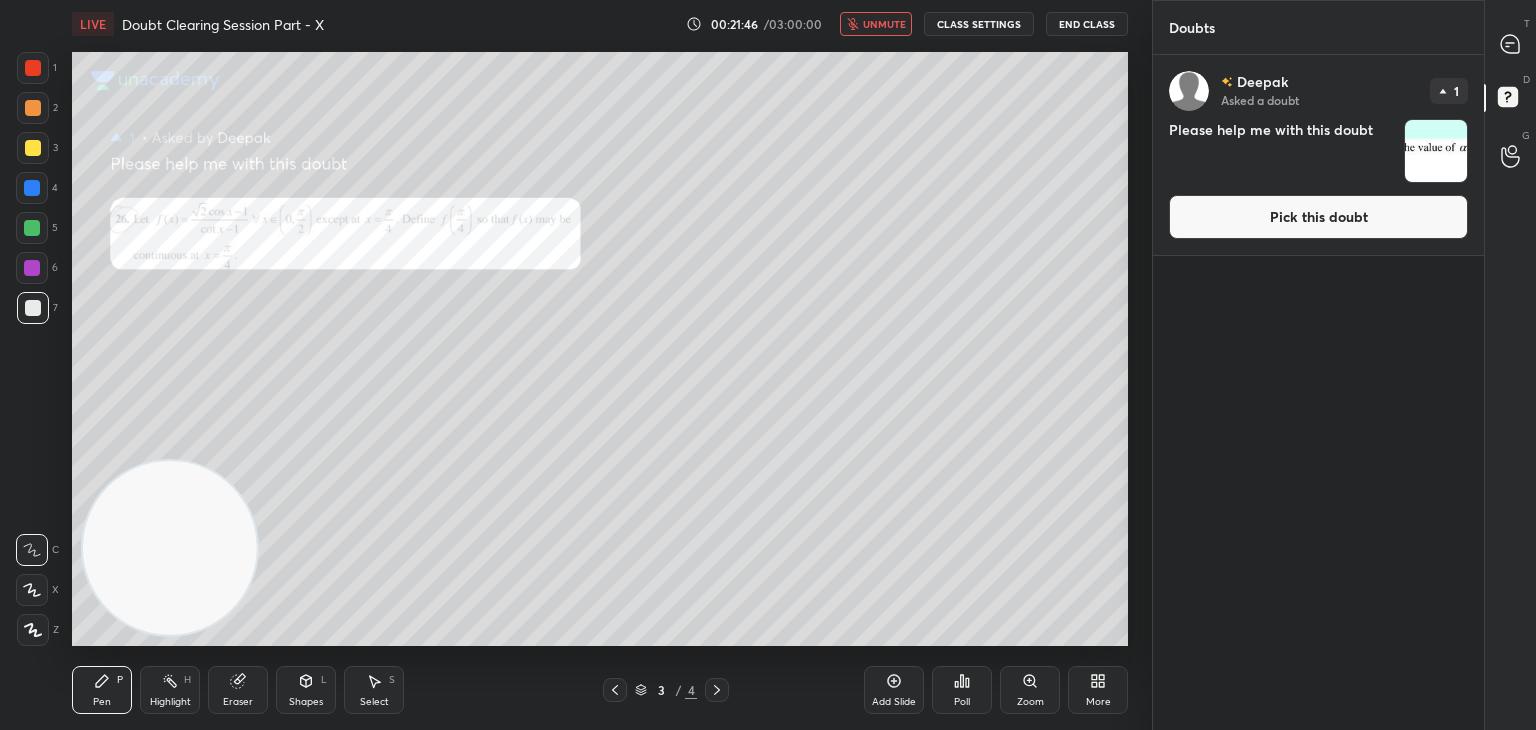 click on "Pick this doubt" at bounding box center [1318, 217] 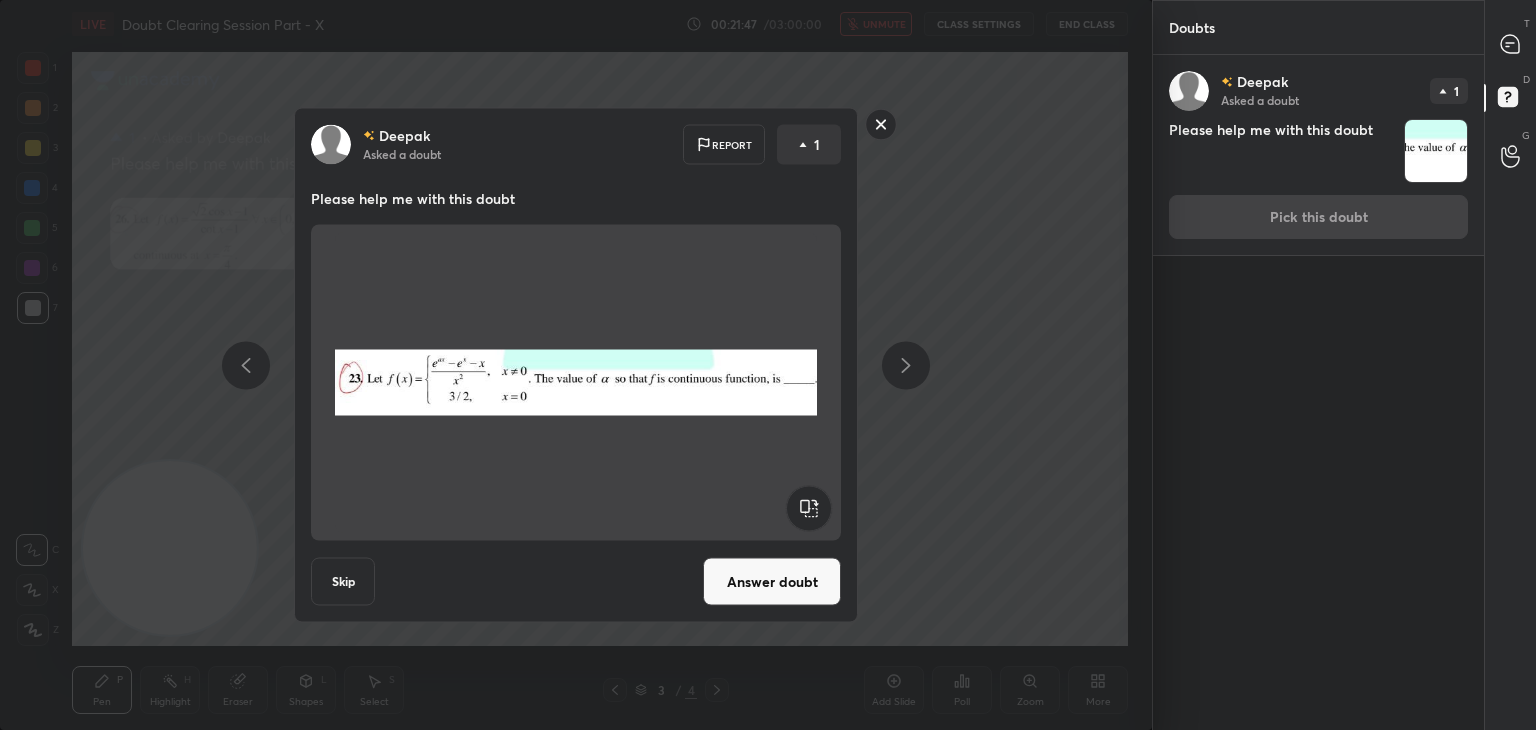 click on "Answer doubt" at bounding box center [772, 582] 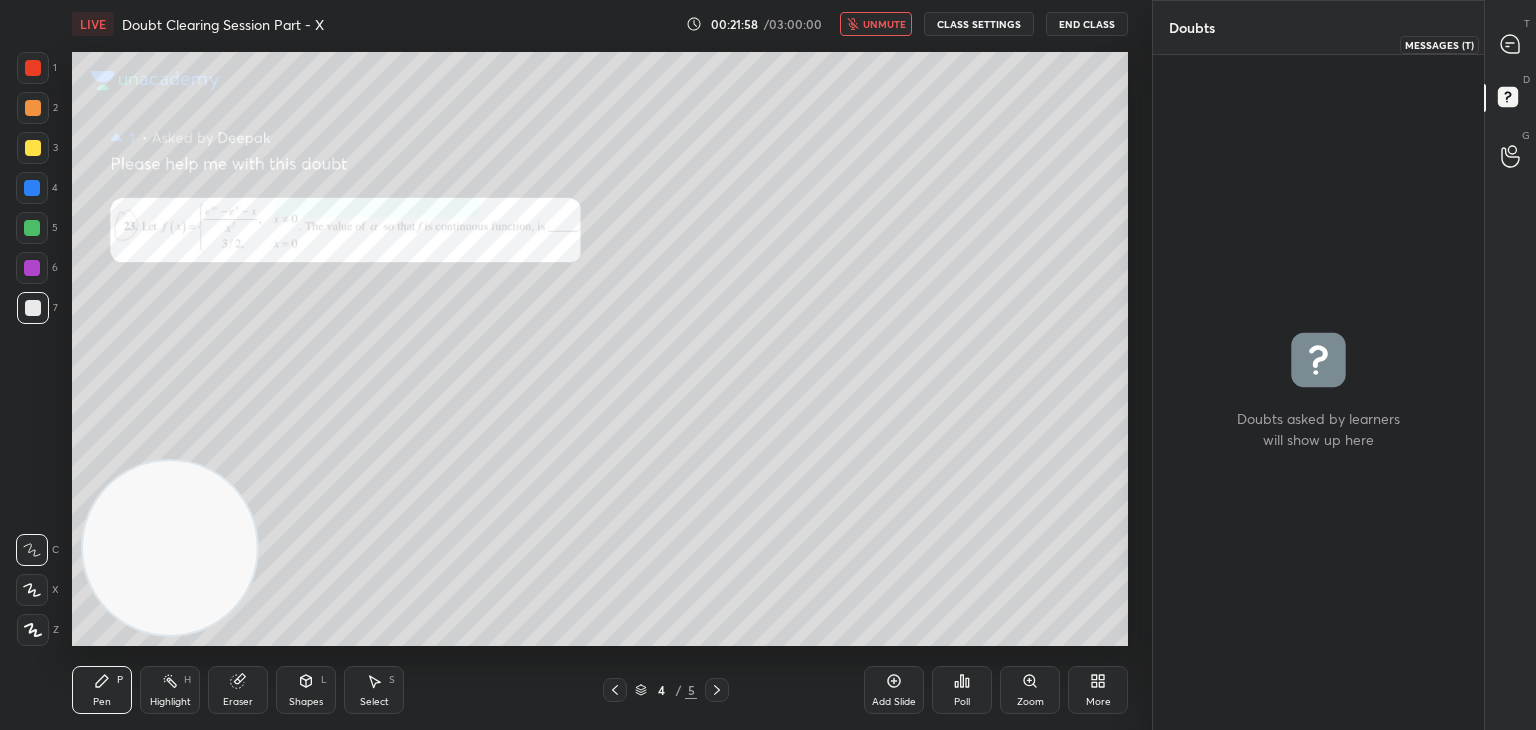 click 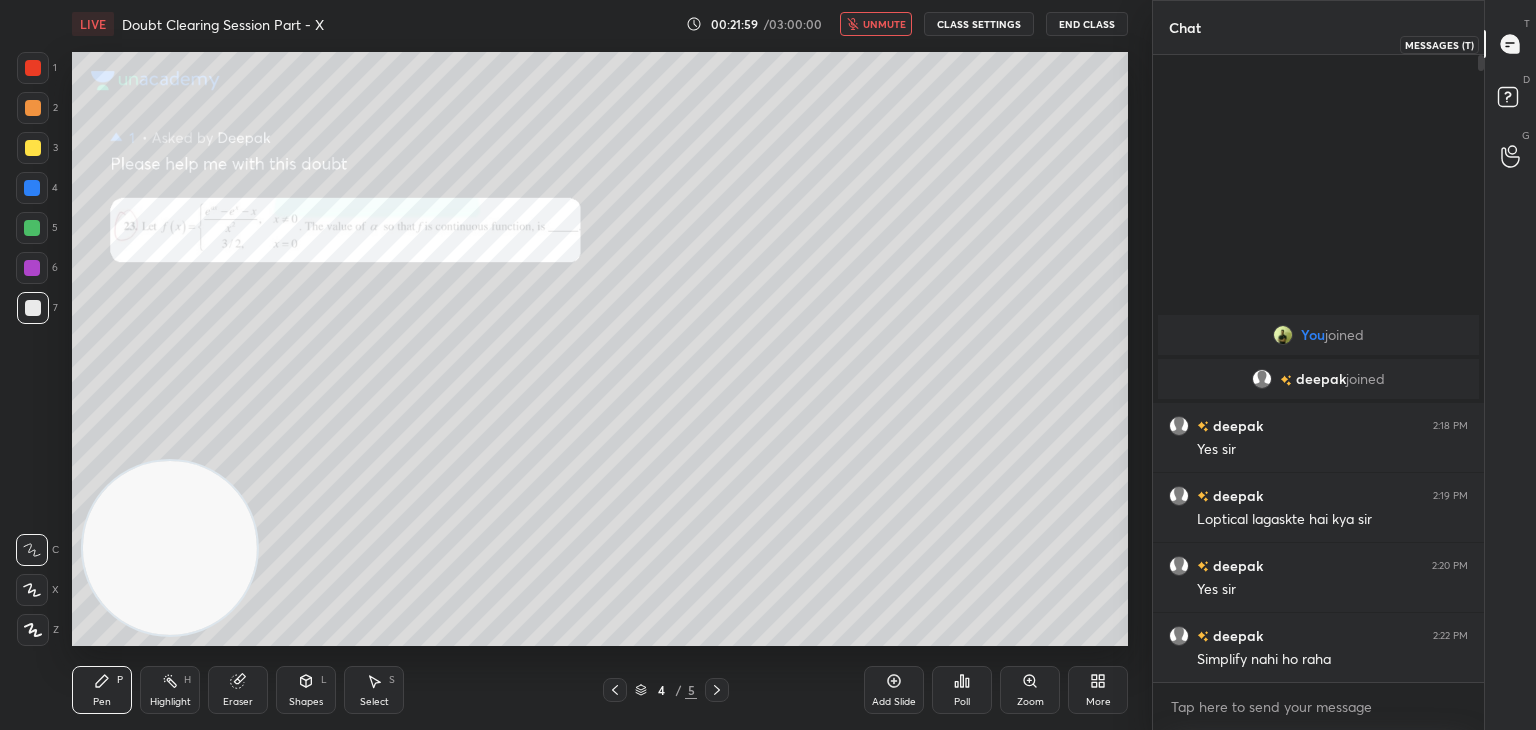 scroll, scrollTop: 6, scrollLeft: 6, axis: both 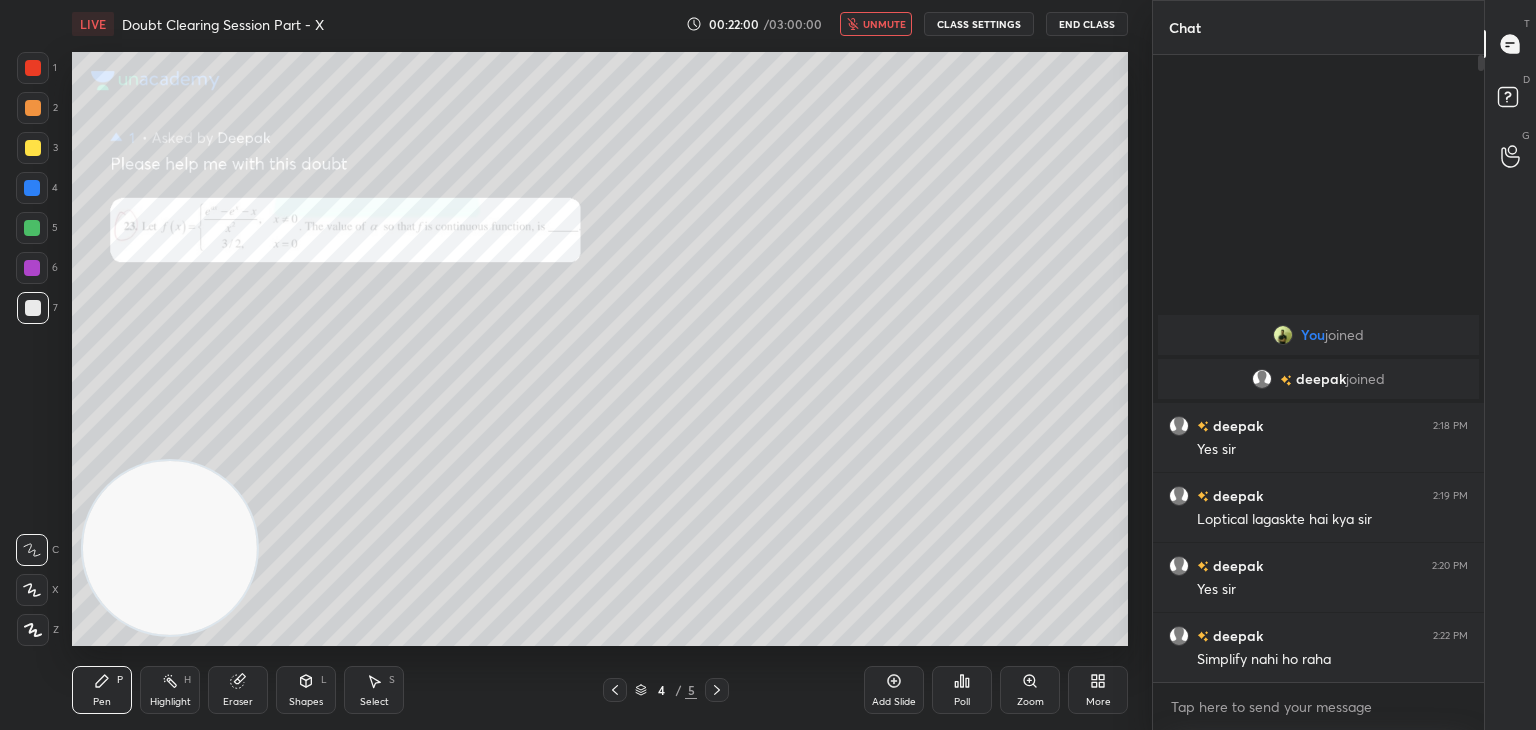 click on "Add Slide Poll Zoom More" at bounding box center [996, 690] 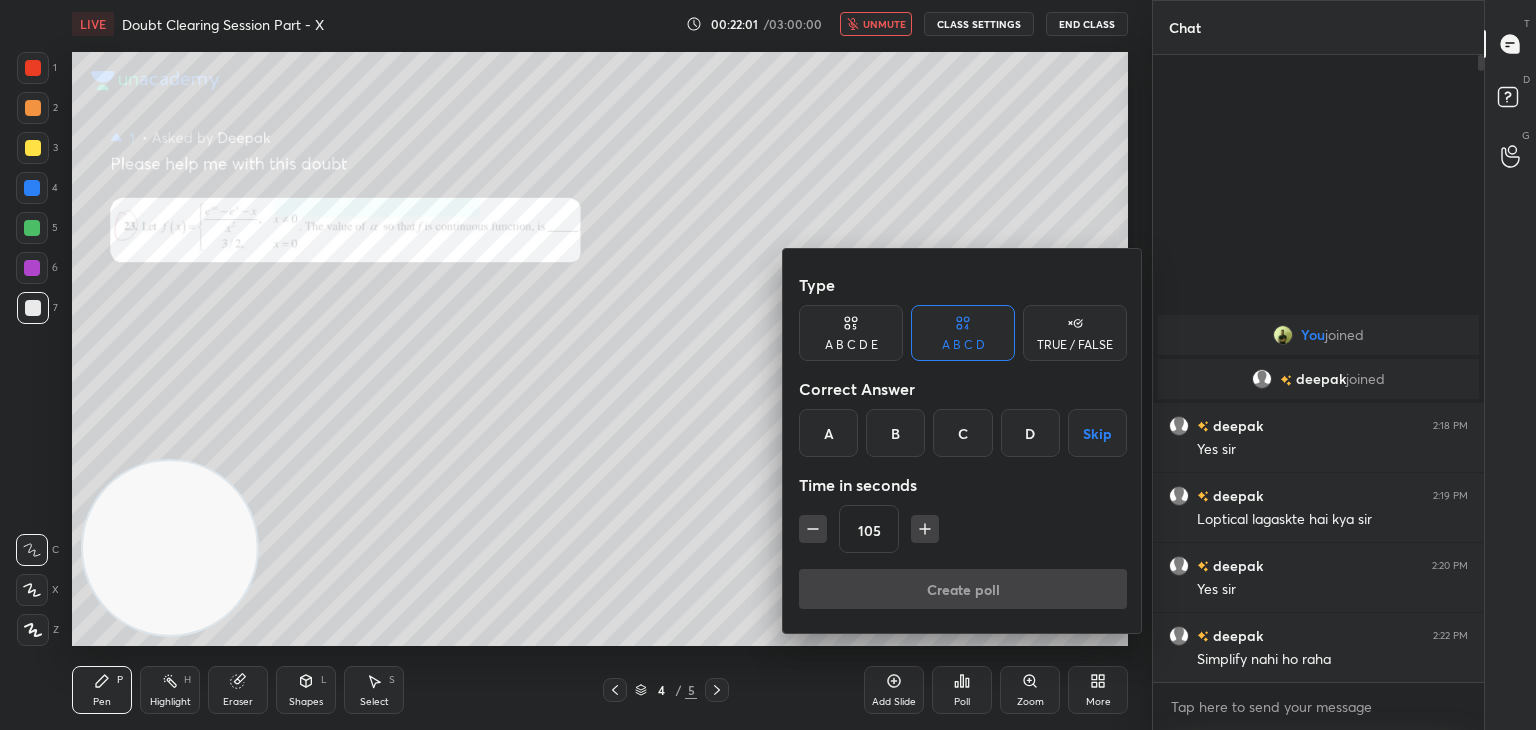 click at bounding box center [768, 365] 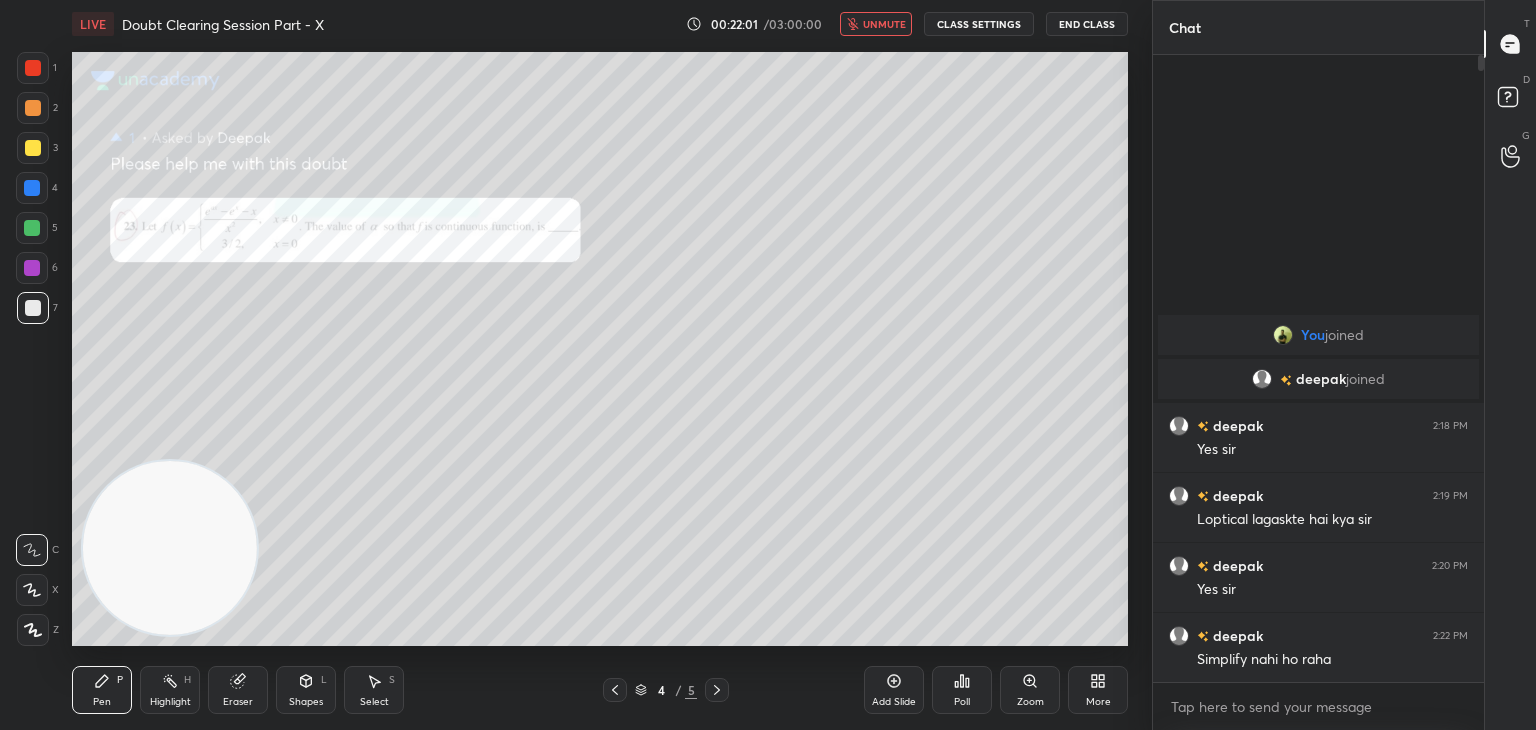 click on "Zoom" at bounding box center [1030, 690] 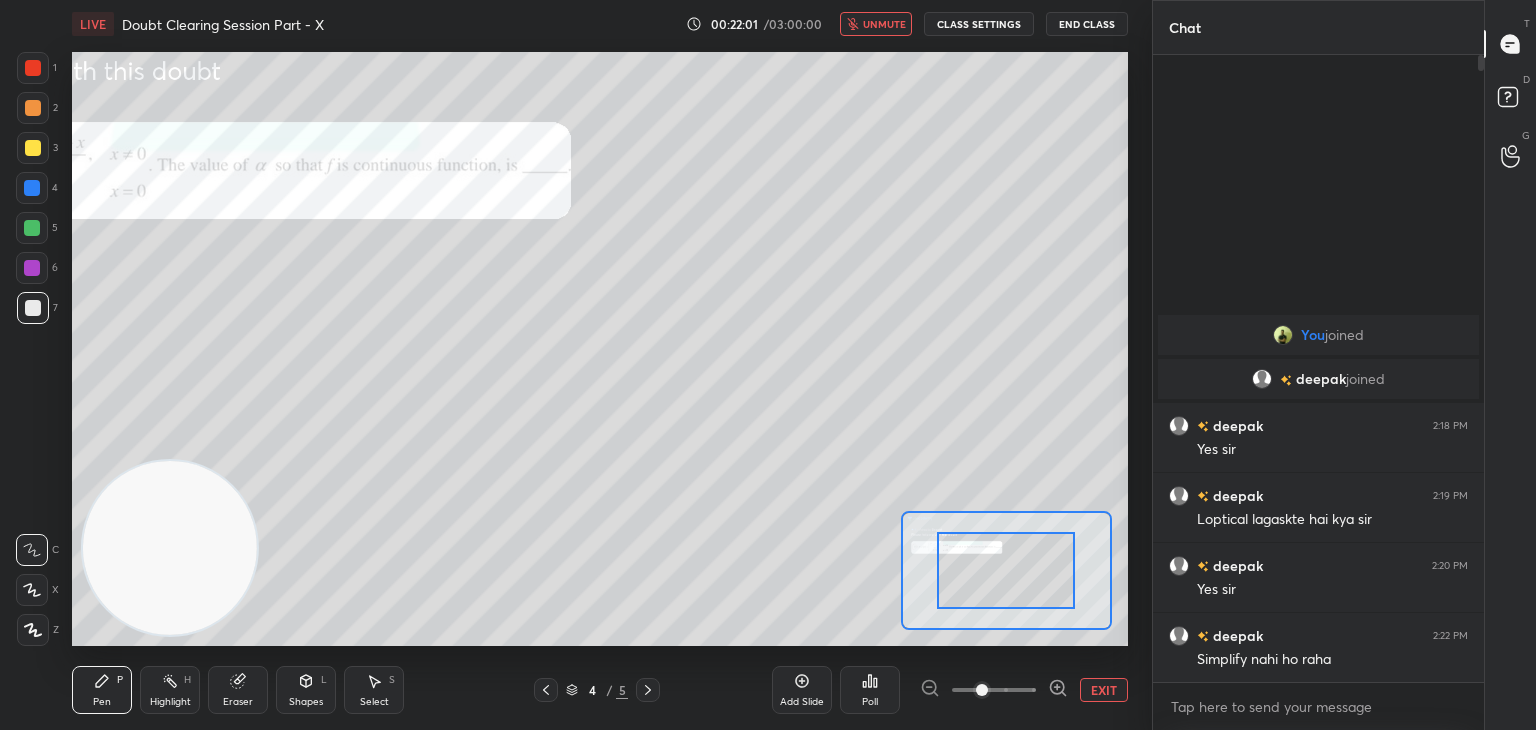 click at bounding box center [994, 690] 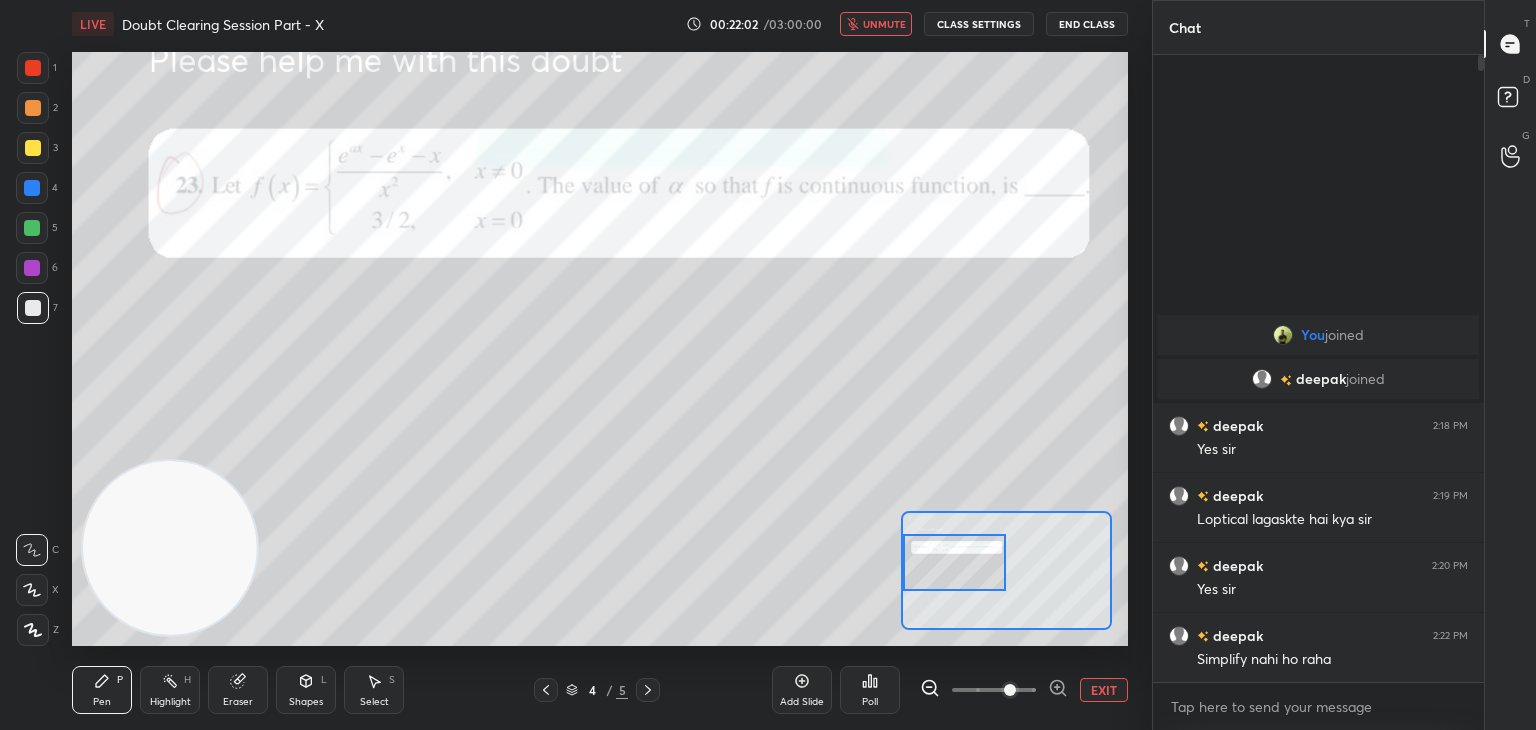 drag, startPoint x: 1011, startPoint y: 562, endPoint x: 953, endPoint y: 553, distance: 58.694122 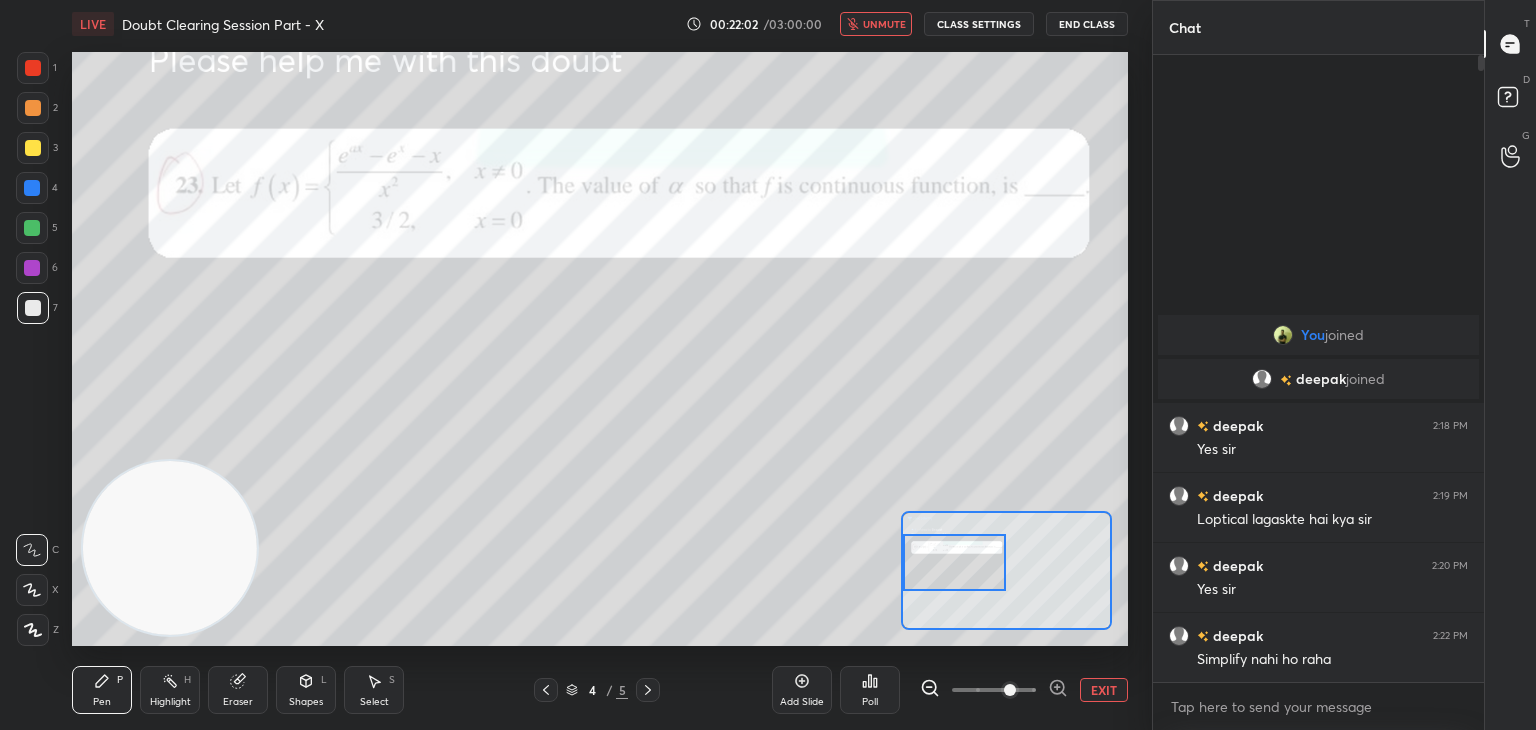 click at bounding box center (955, 562) 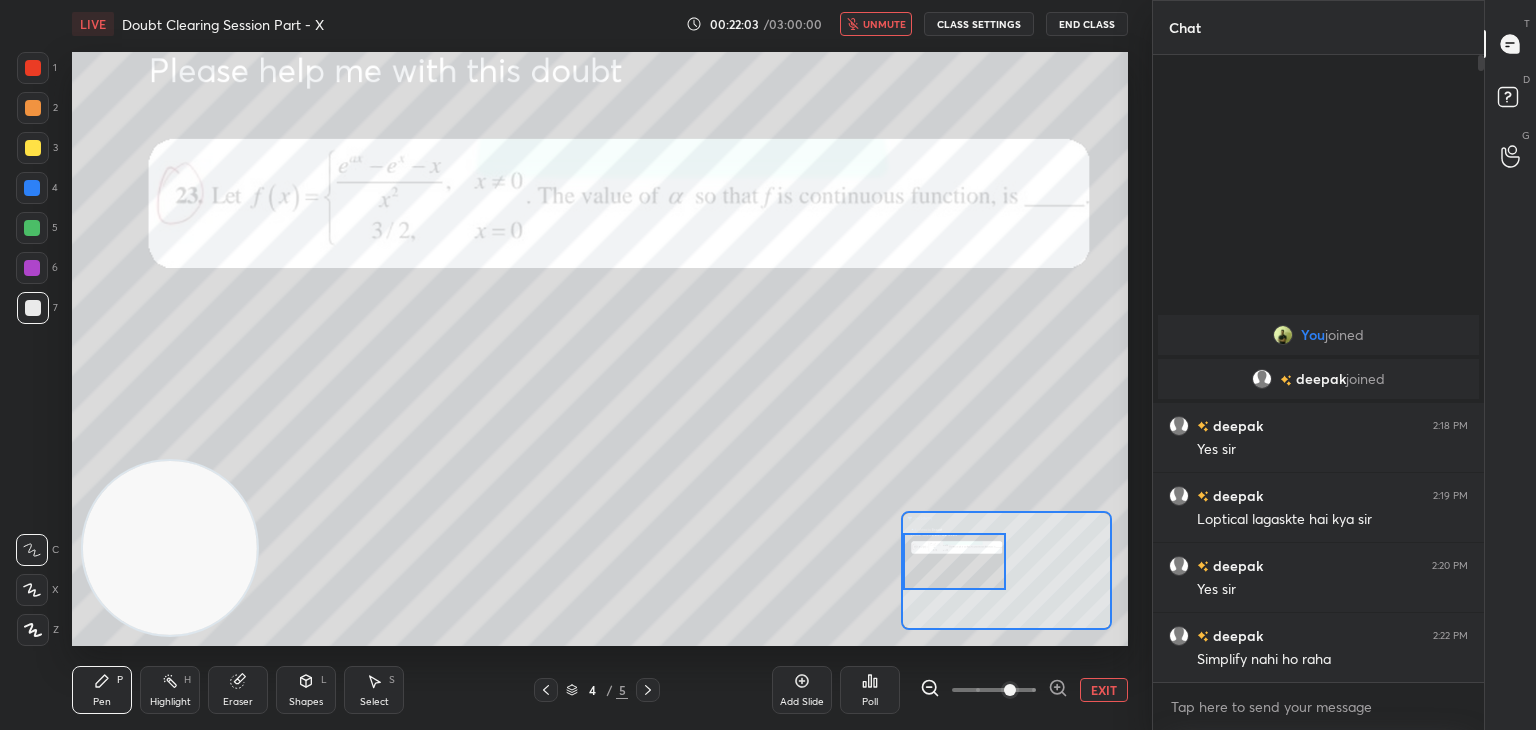 drag, startPoint x: 900, startPoint y: 17, endPoint x: 888, endPoint y: 18, distance: 12.0415945 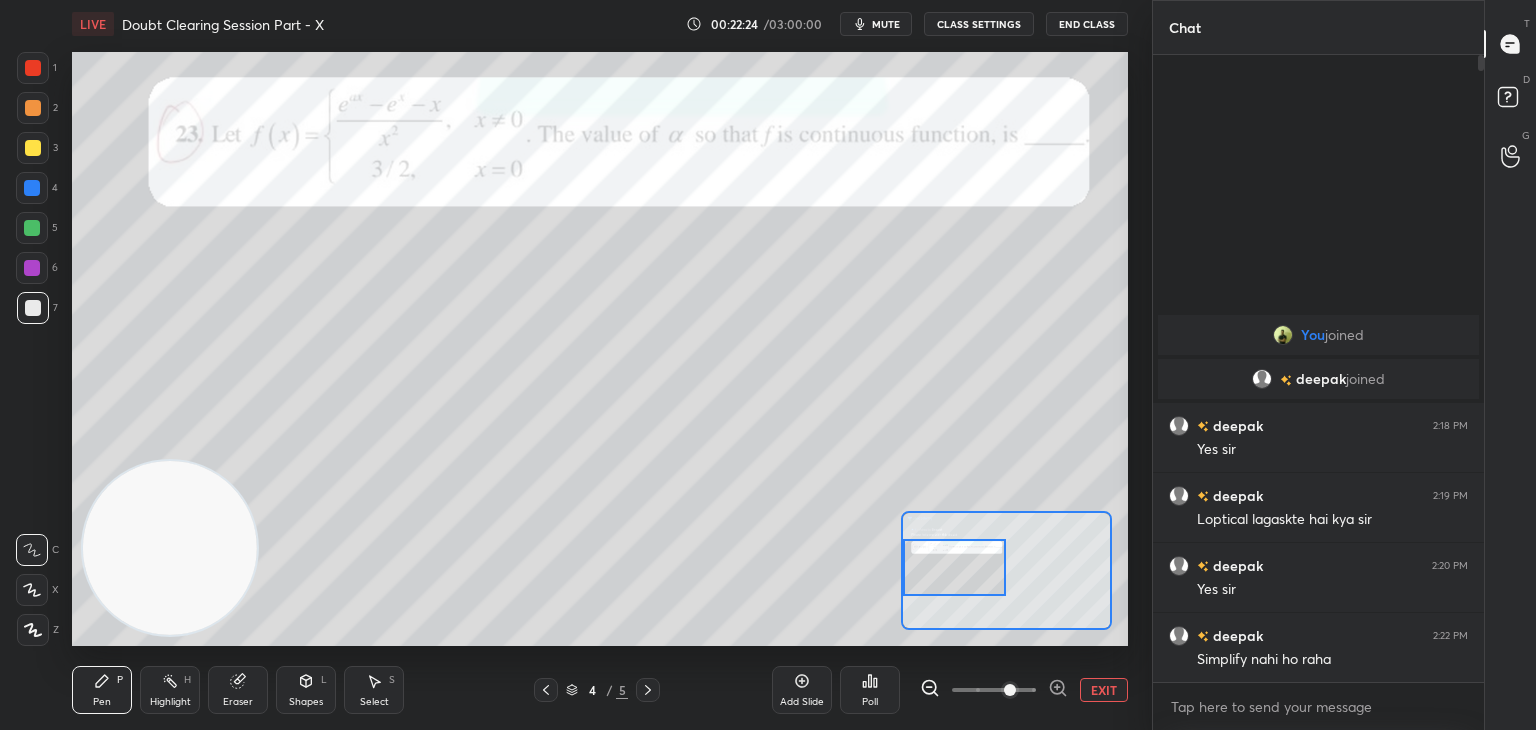 click at bounding box center (955, 567) 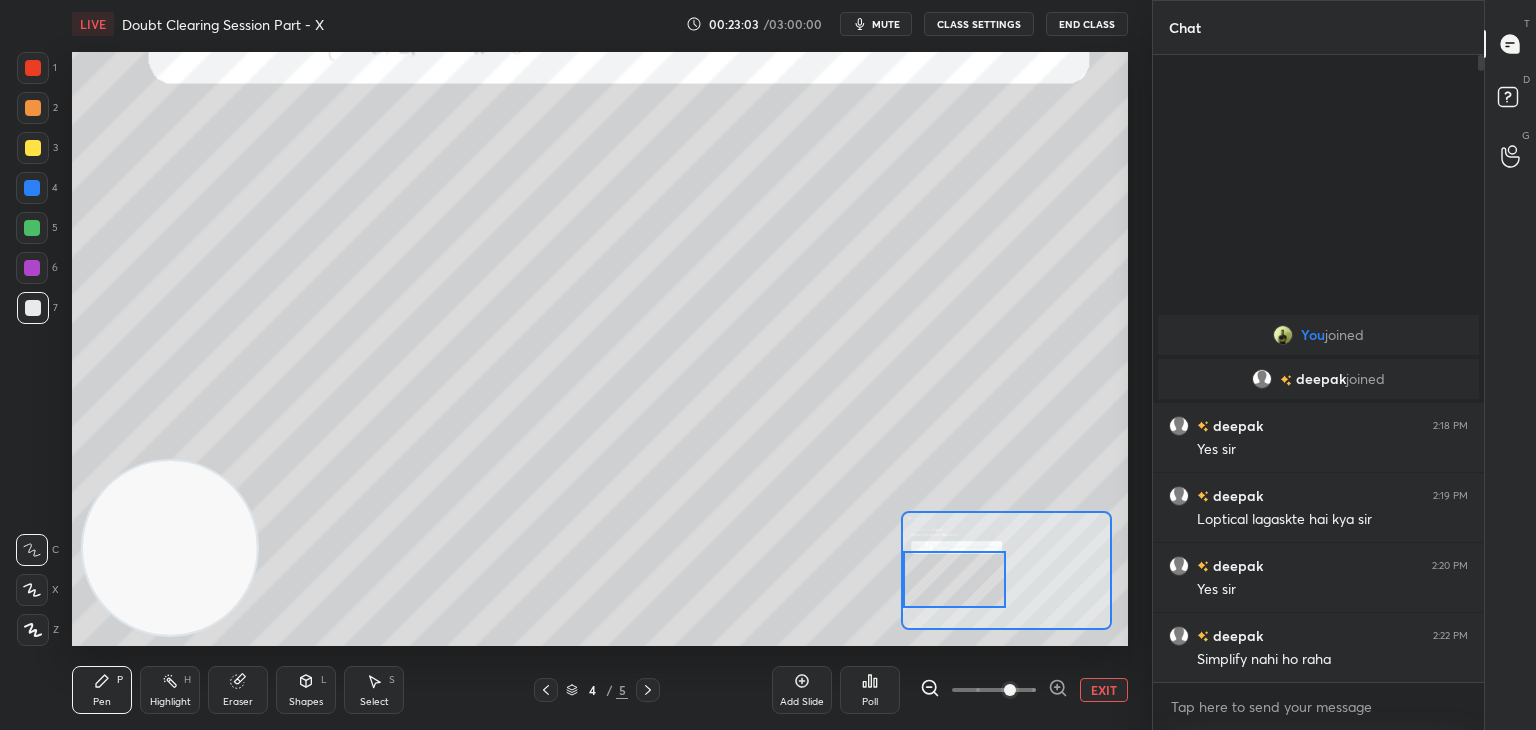click at bounding box center [955, 579] 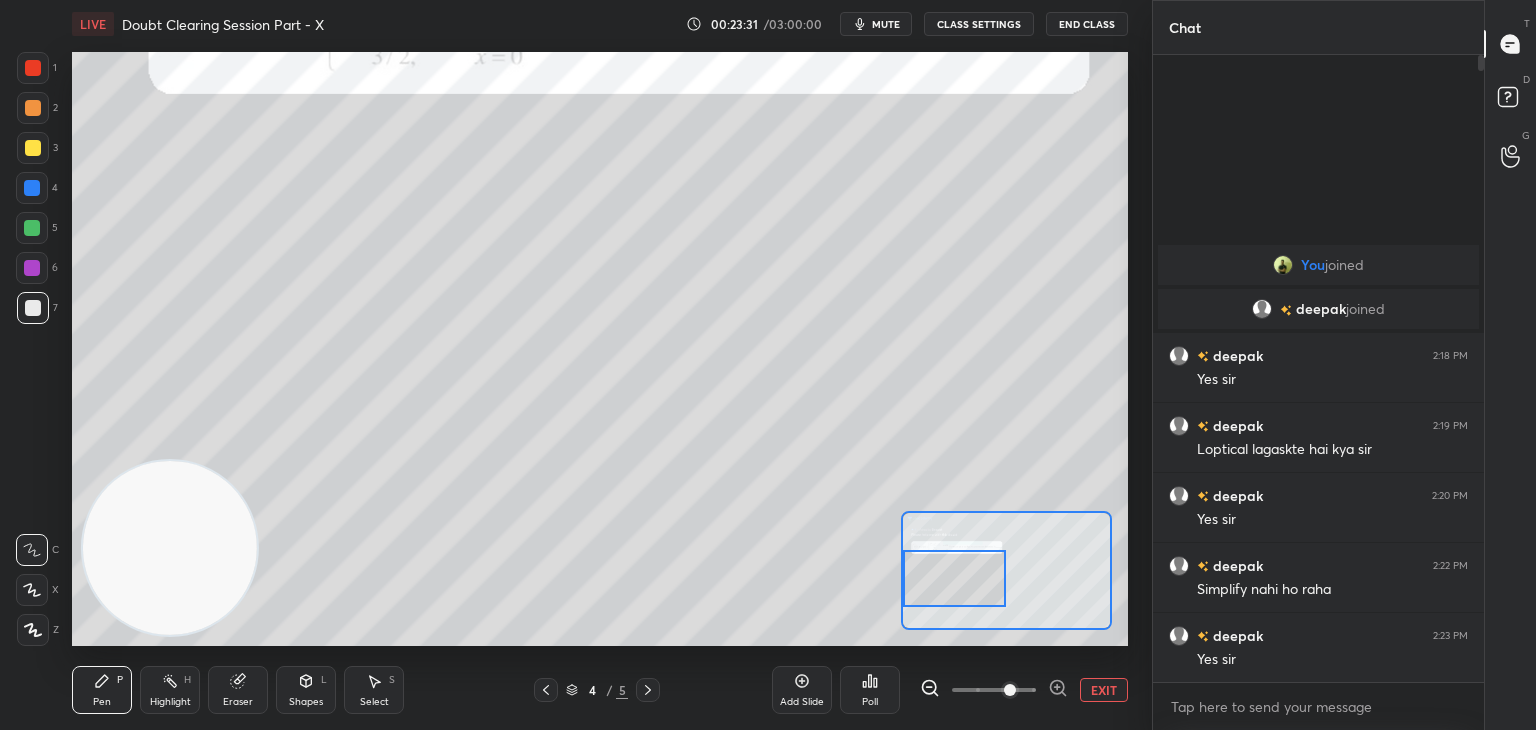 click on "Add Slide Poll EXIT" at bounding box center [950, 690] 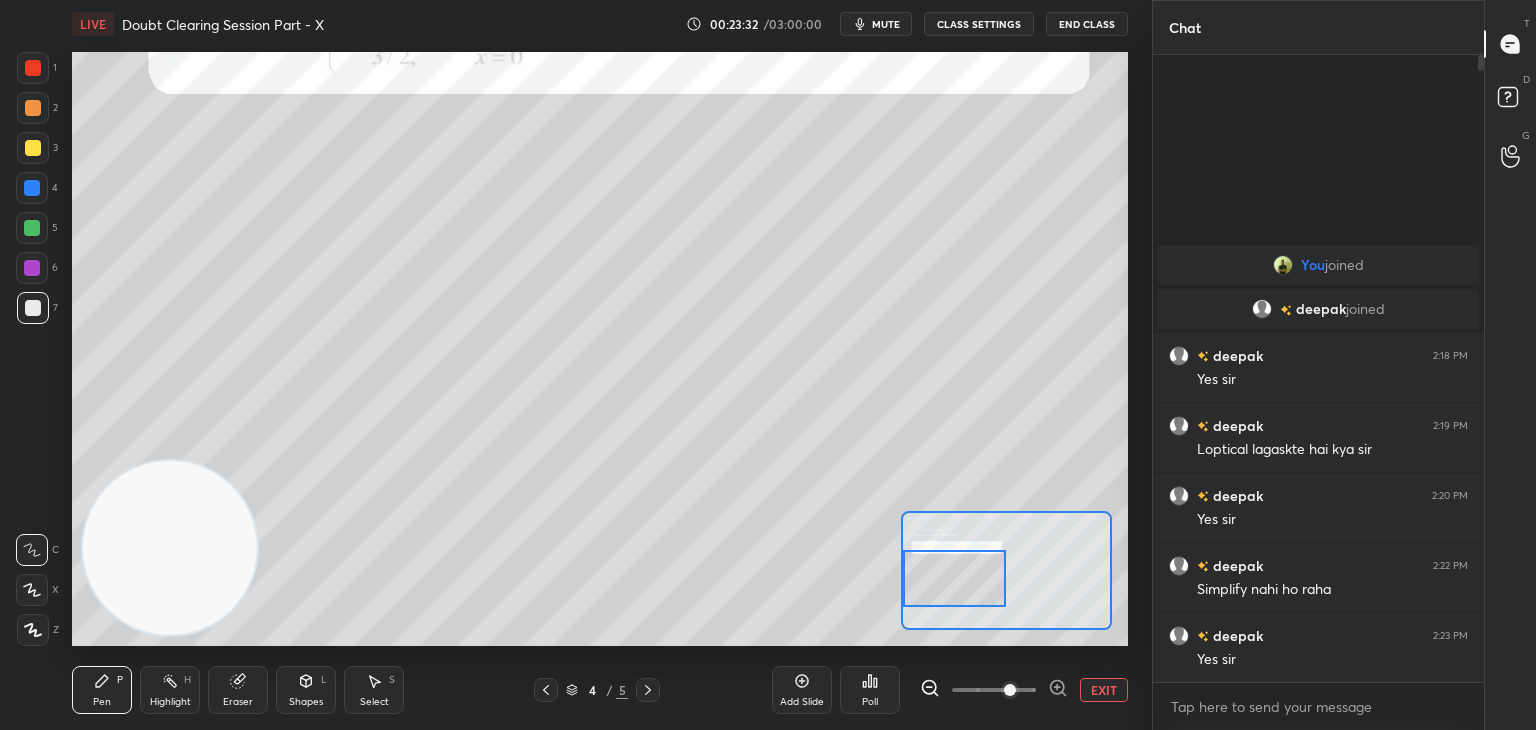 click on "EXIT" at bounding box center [1104, 690] 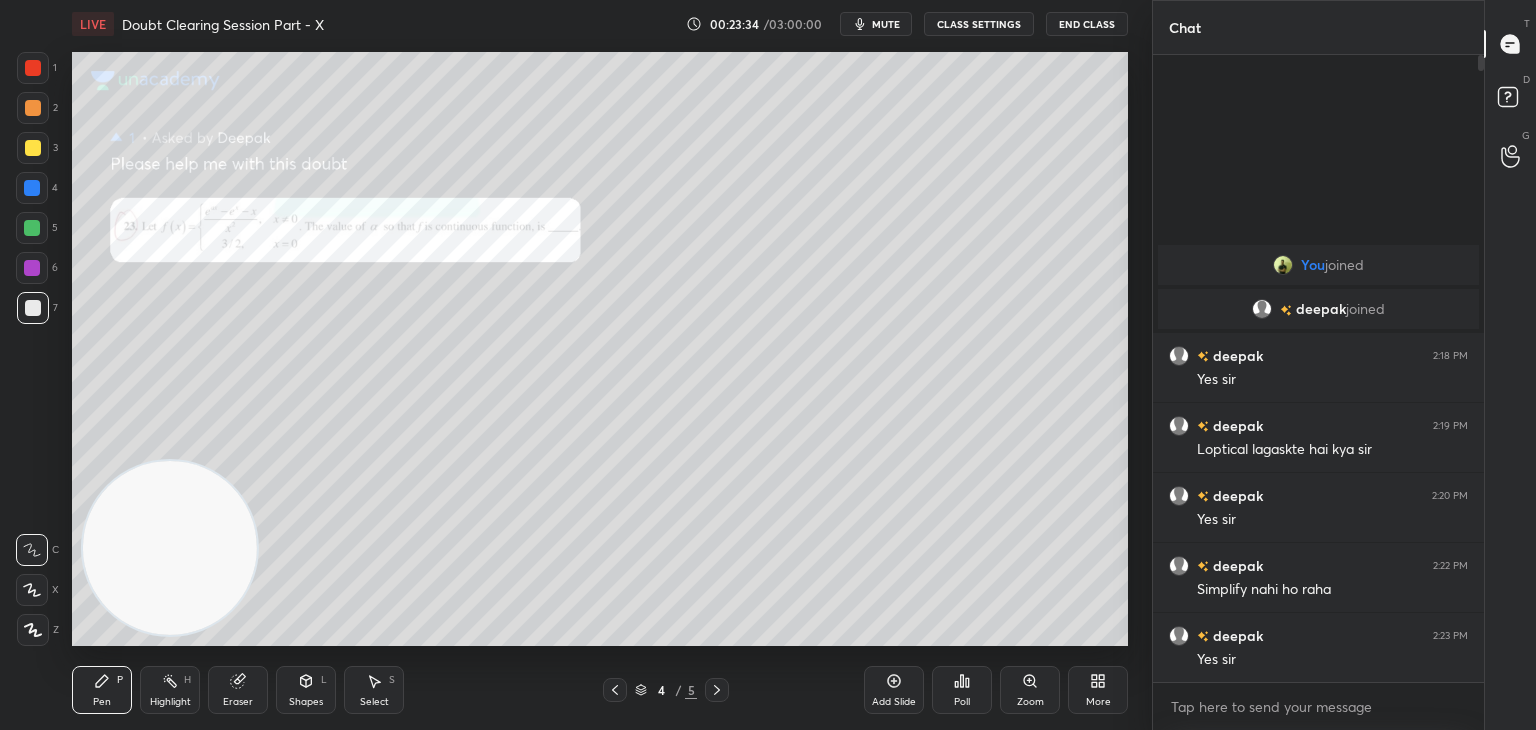 click 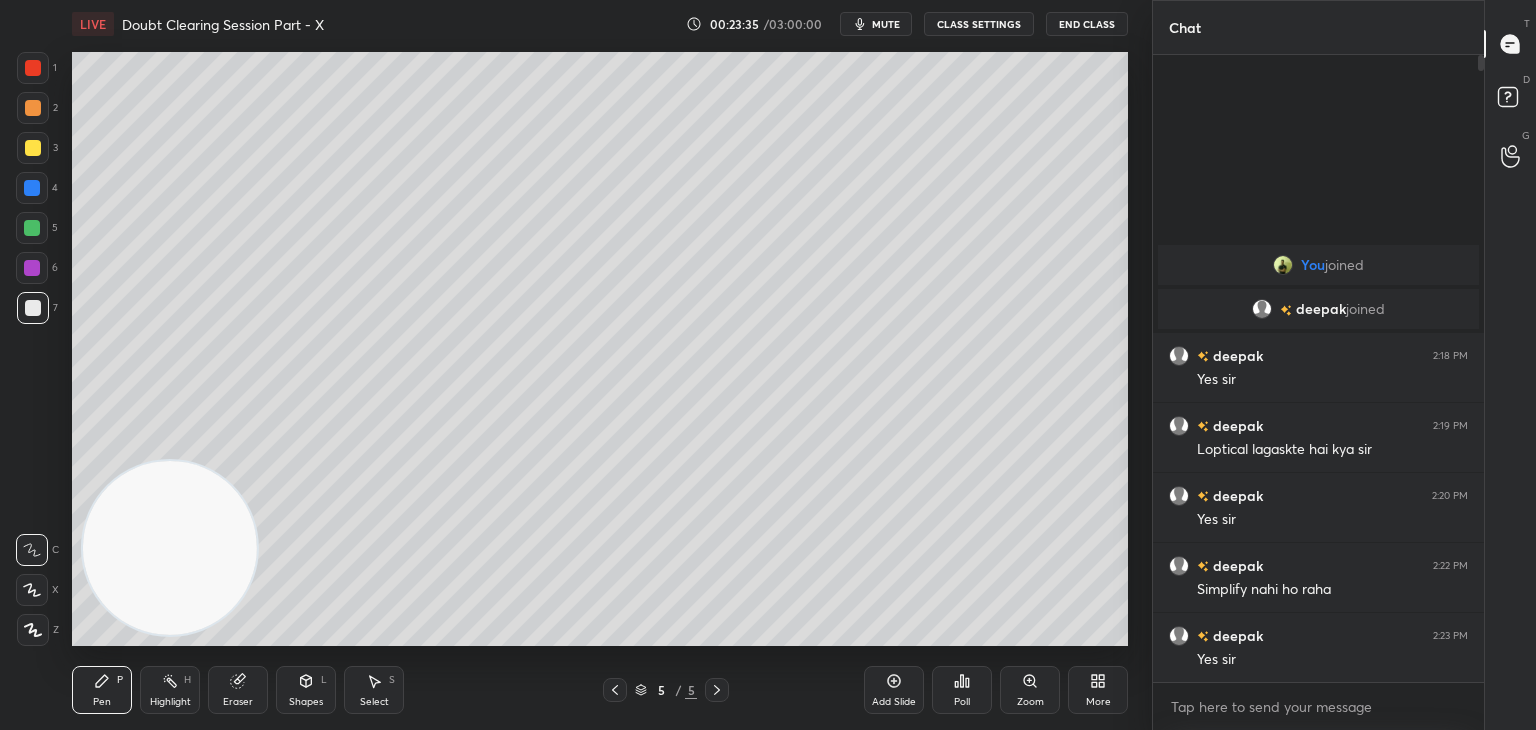 click on "mute" at bounding box center (886, 24) 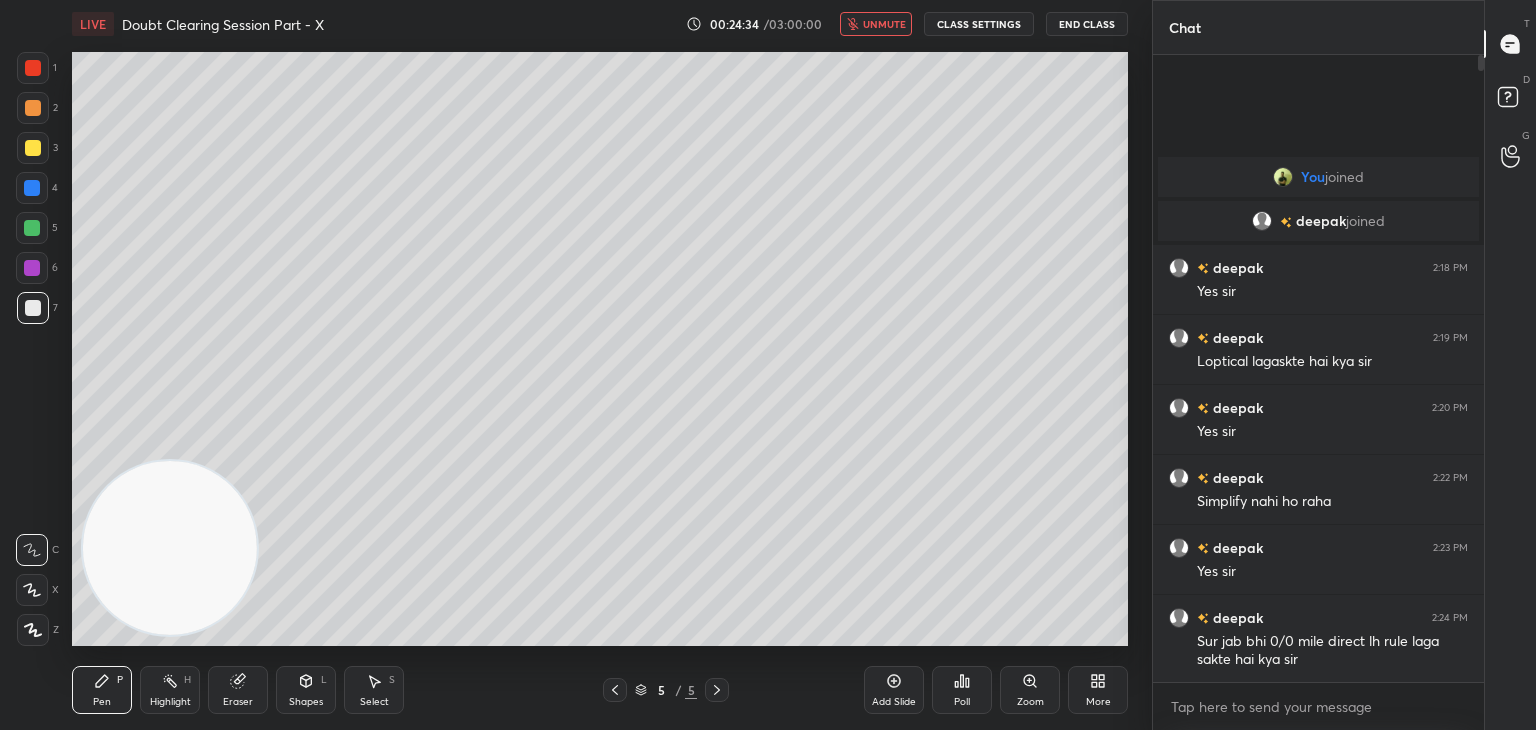 drag, startPoint x: 893, startPoint y: 29, endPoint x: 874, endPoint y: 25, distance: 19.416489 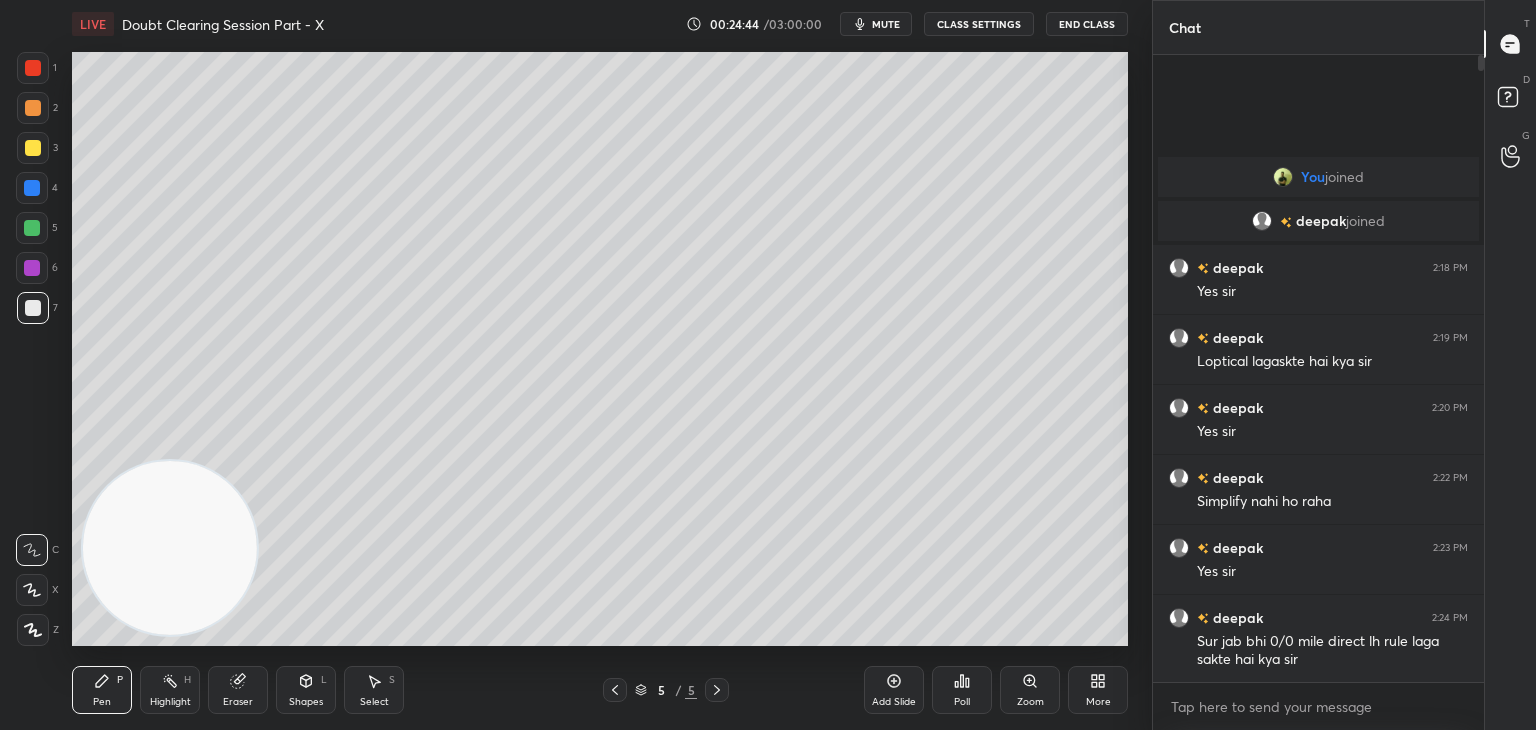 click on "mute" at bounding box center (876, 24) 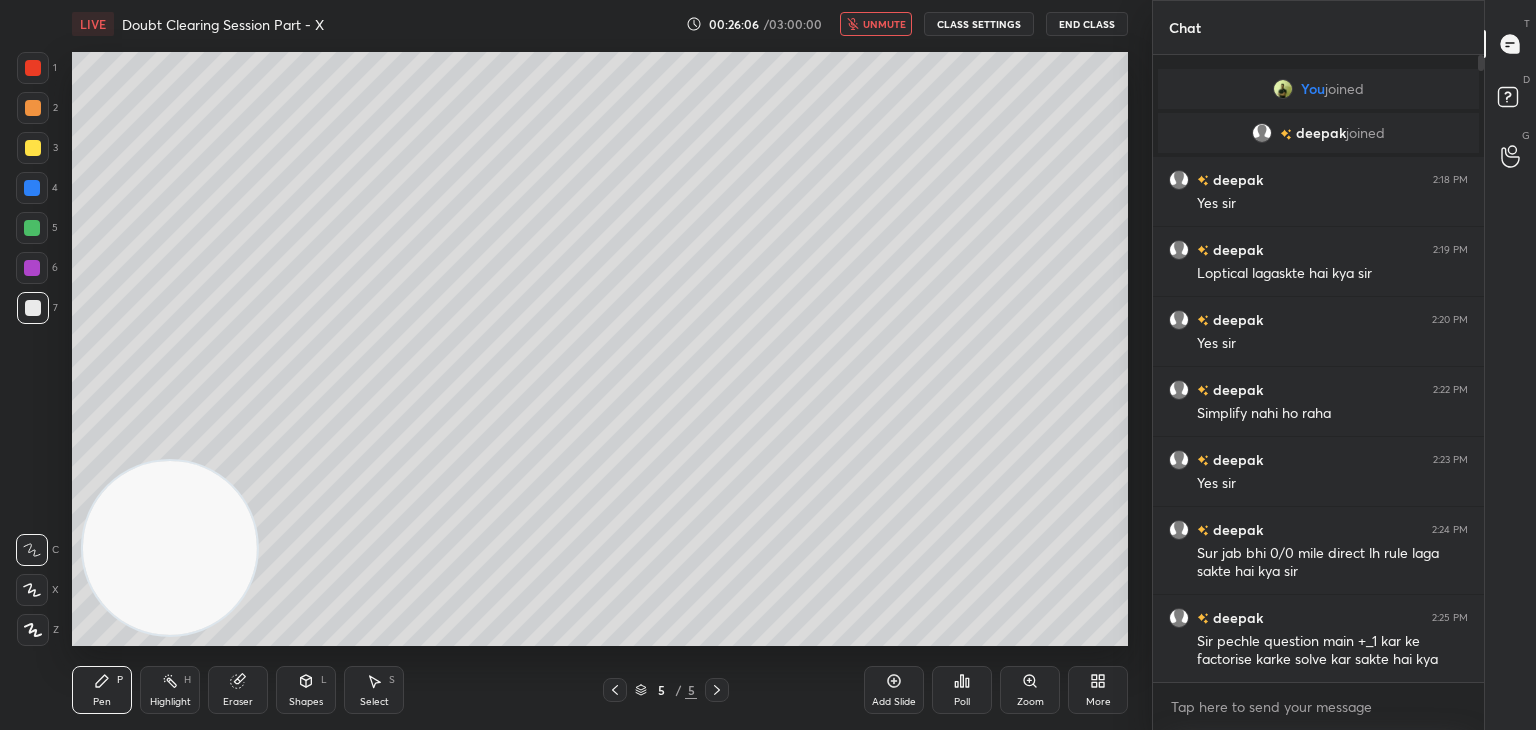 click on "unmute" at bounding box center [884, 24] 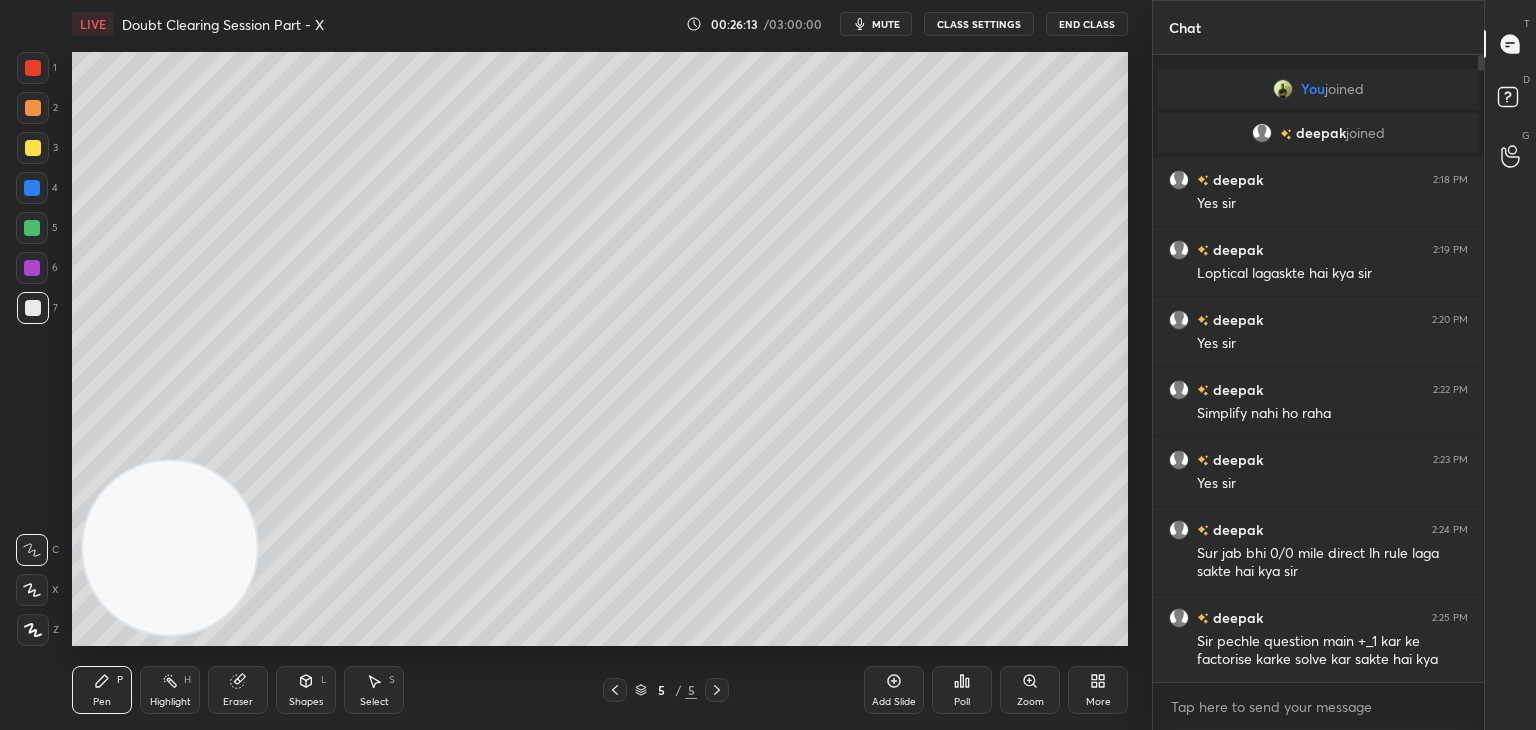 click 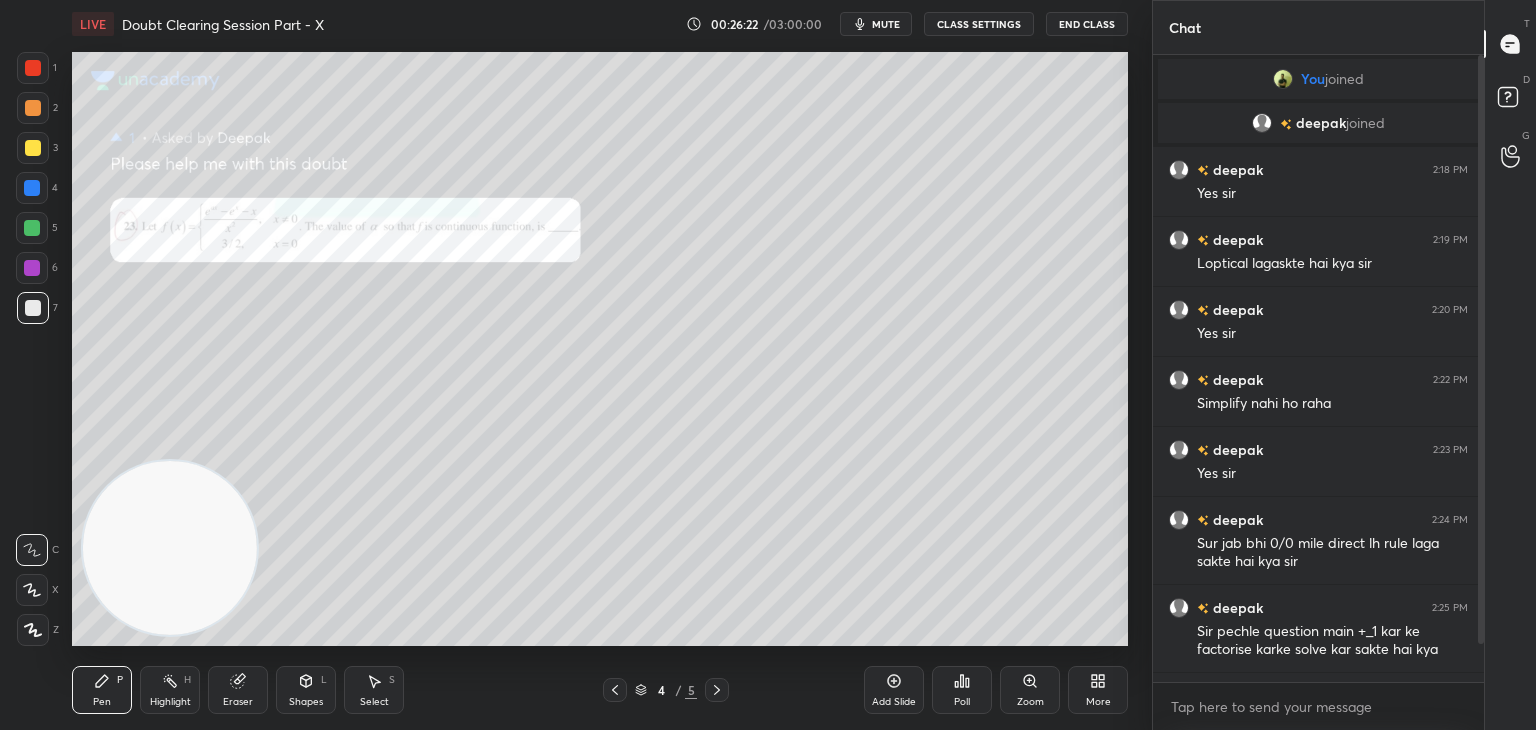 scroll, scrollTop: 60, scrollLeft: 0, axis: vertical 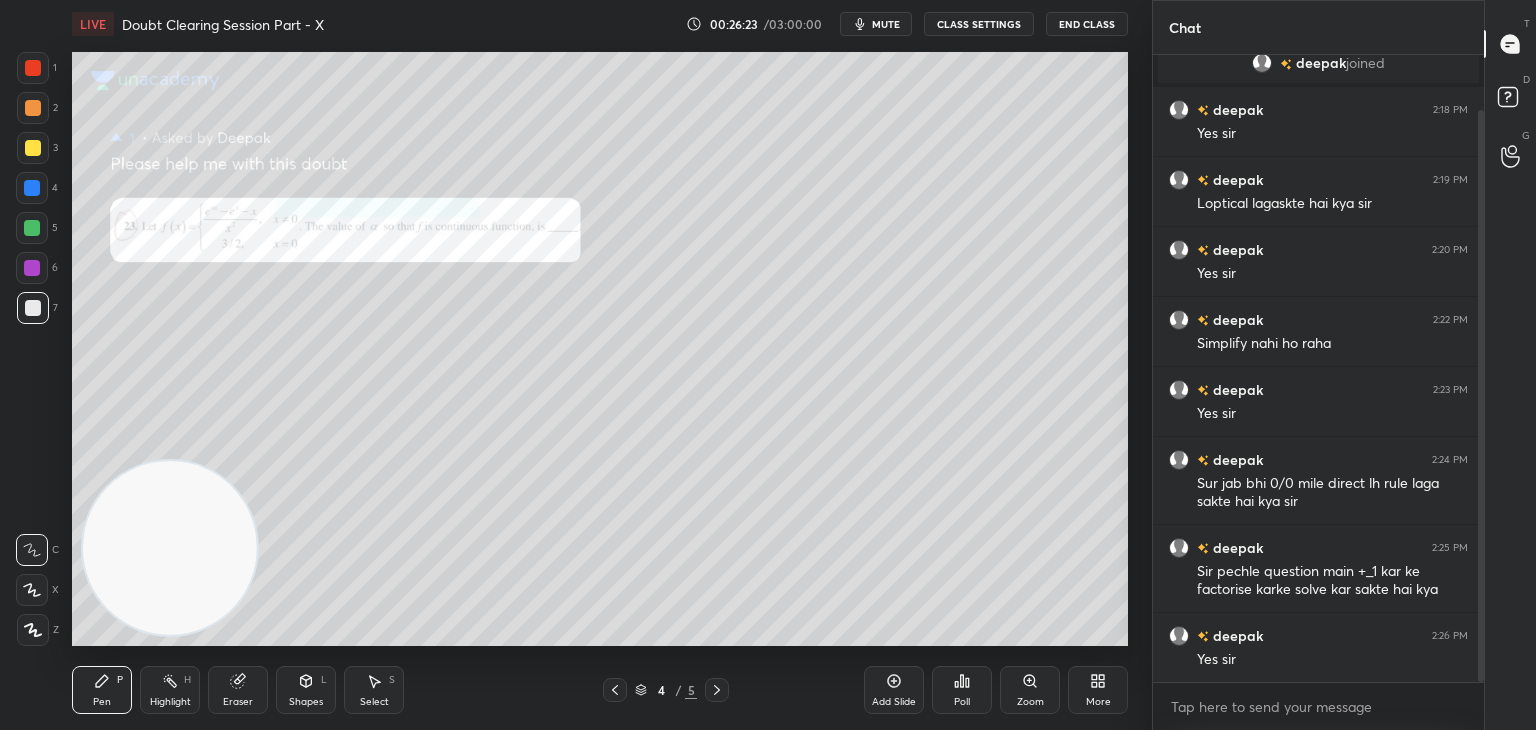 drag, startPoint x: 1478, startPoint y: 446, endPoint x: 1435, endPoint y: 471, distance: 49.73932 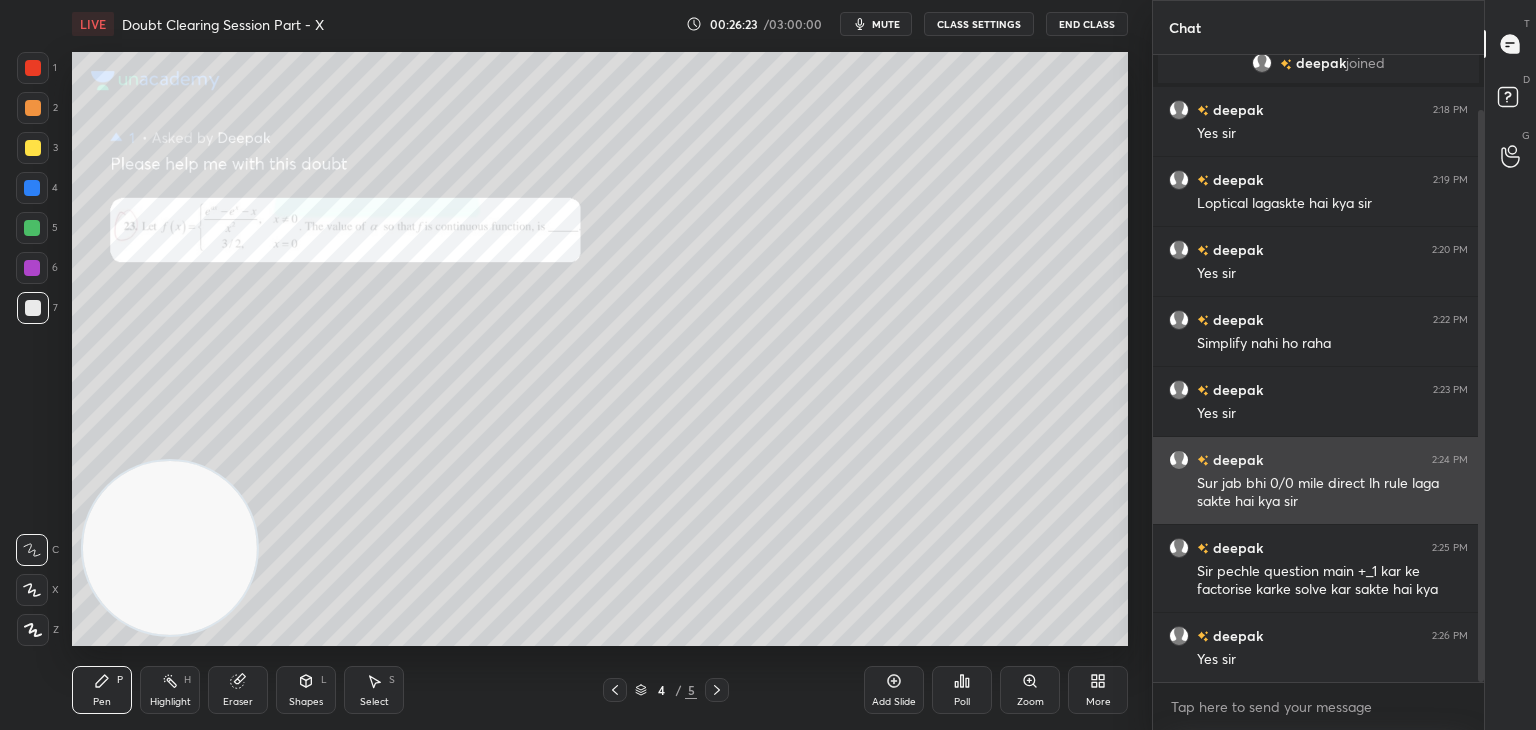 click at bounding box center (1478, 368) 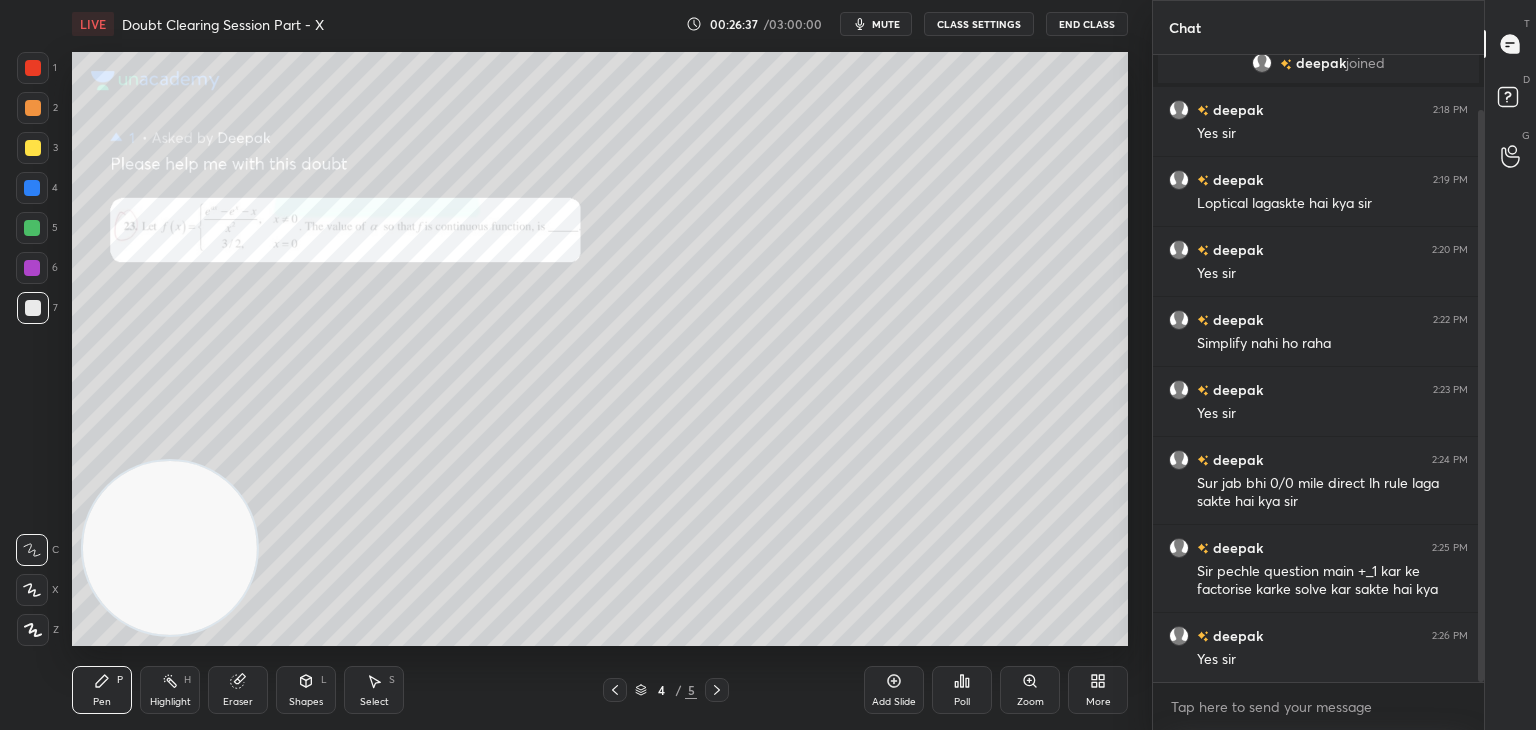 click 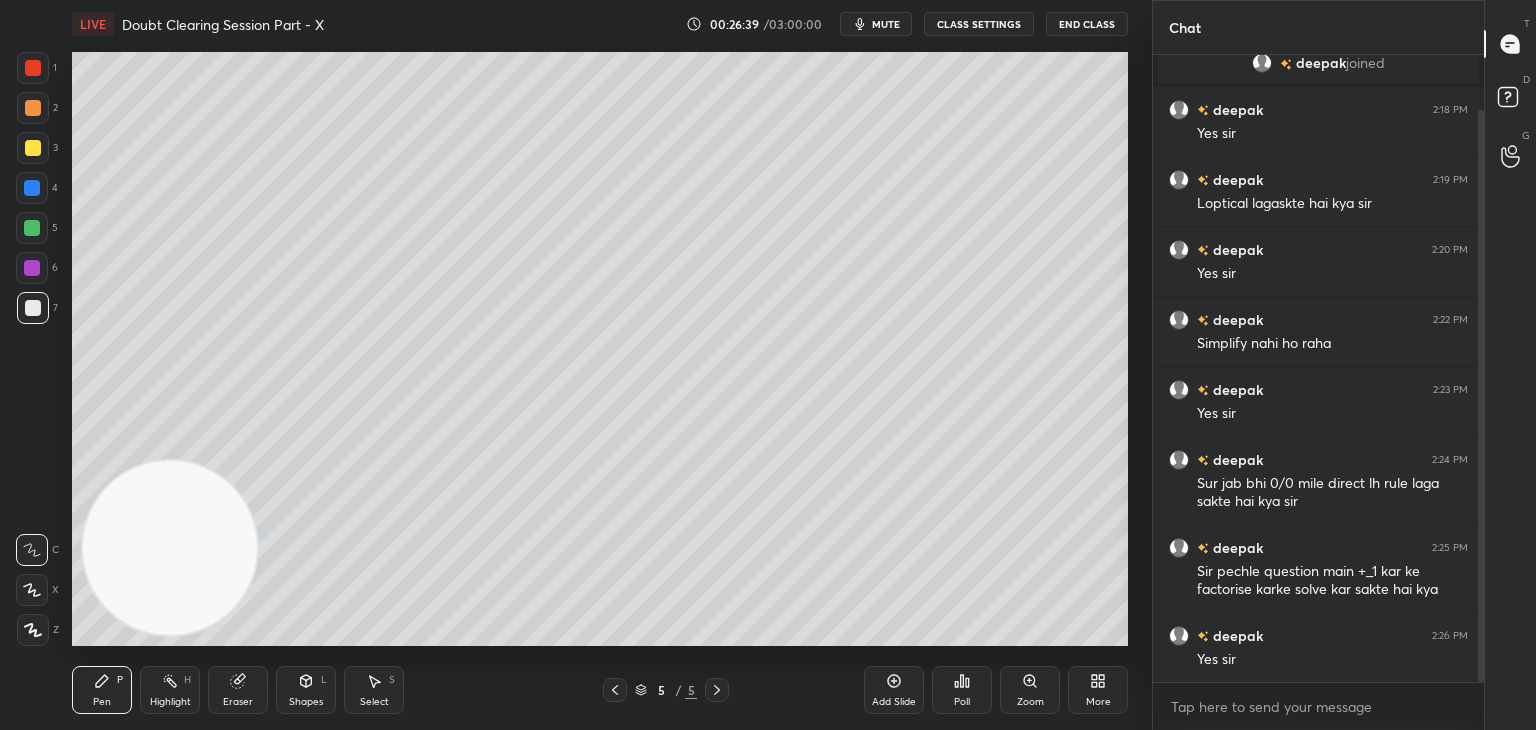 click on "mute" at bounding box center (876, 24) 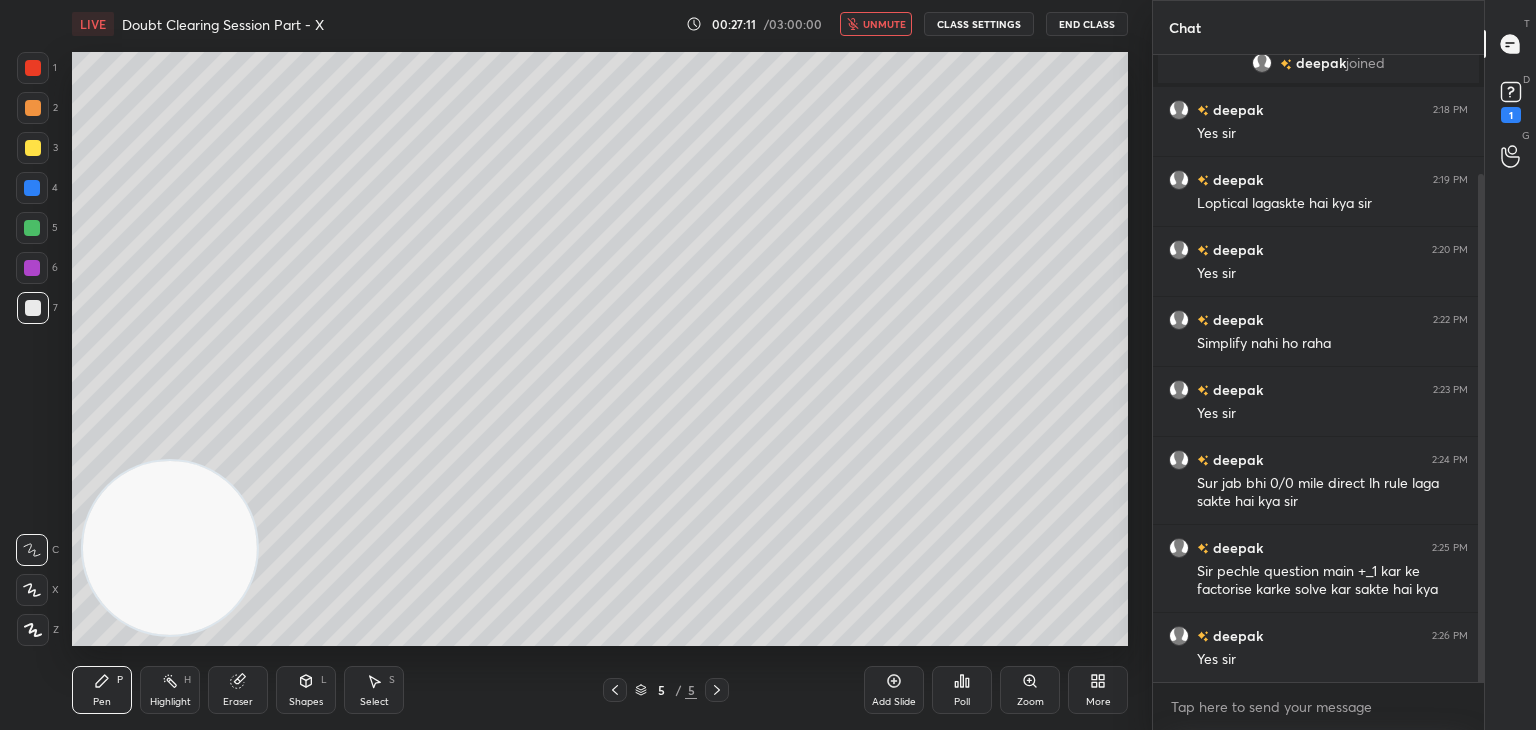 scroll, scrollTop: 146, scrollLeft: 0, axis: vertical 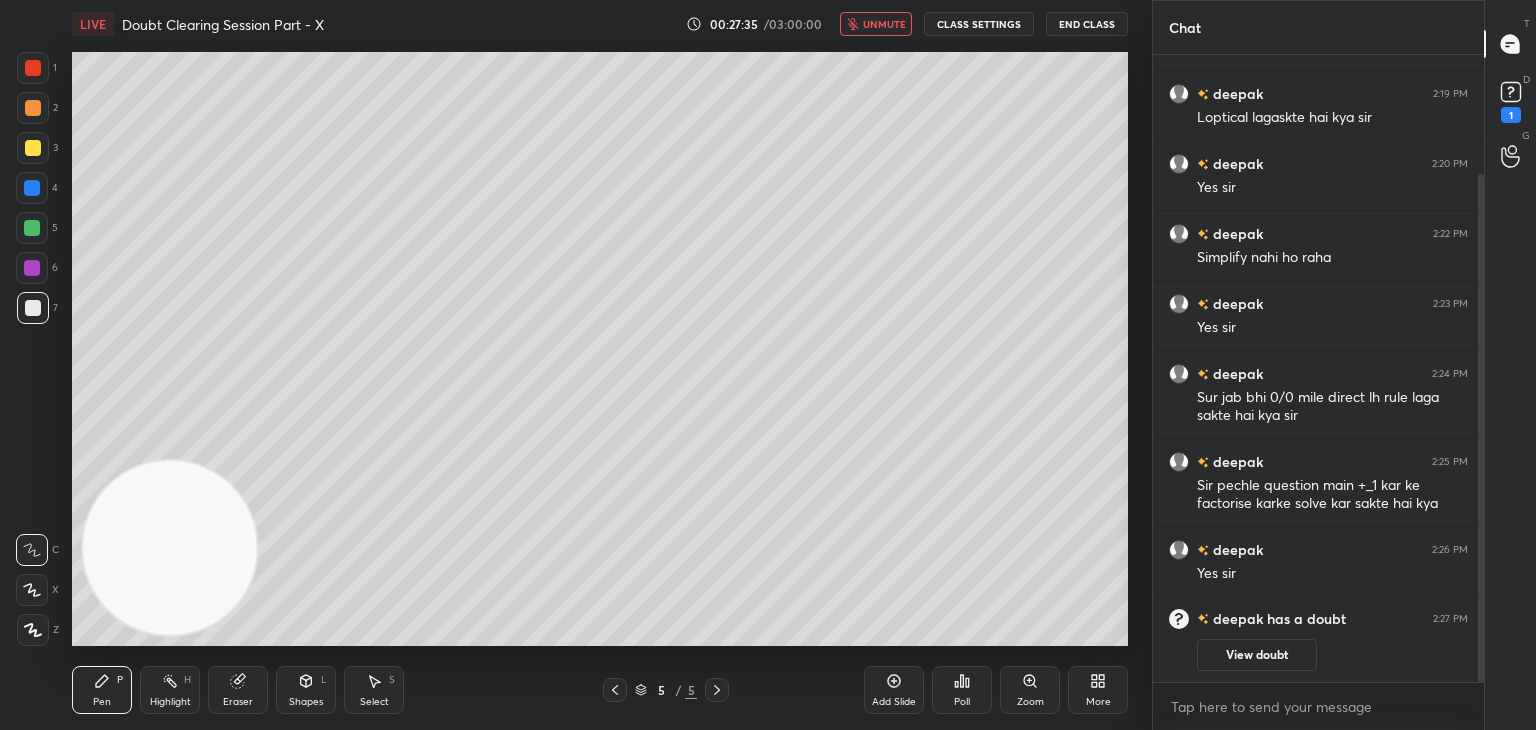 click 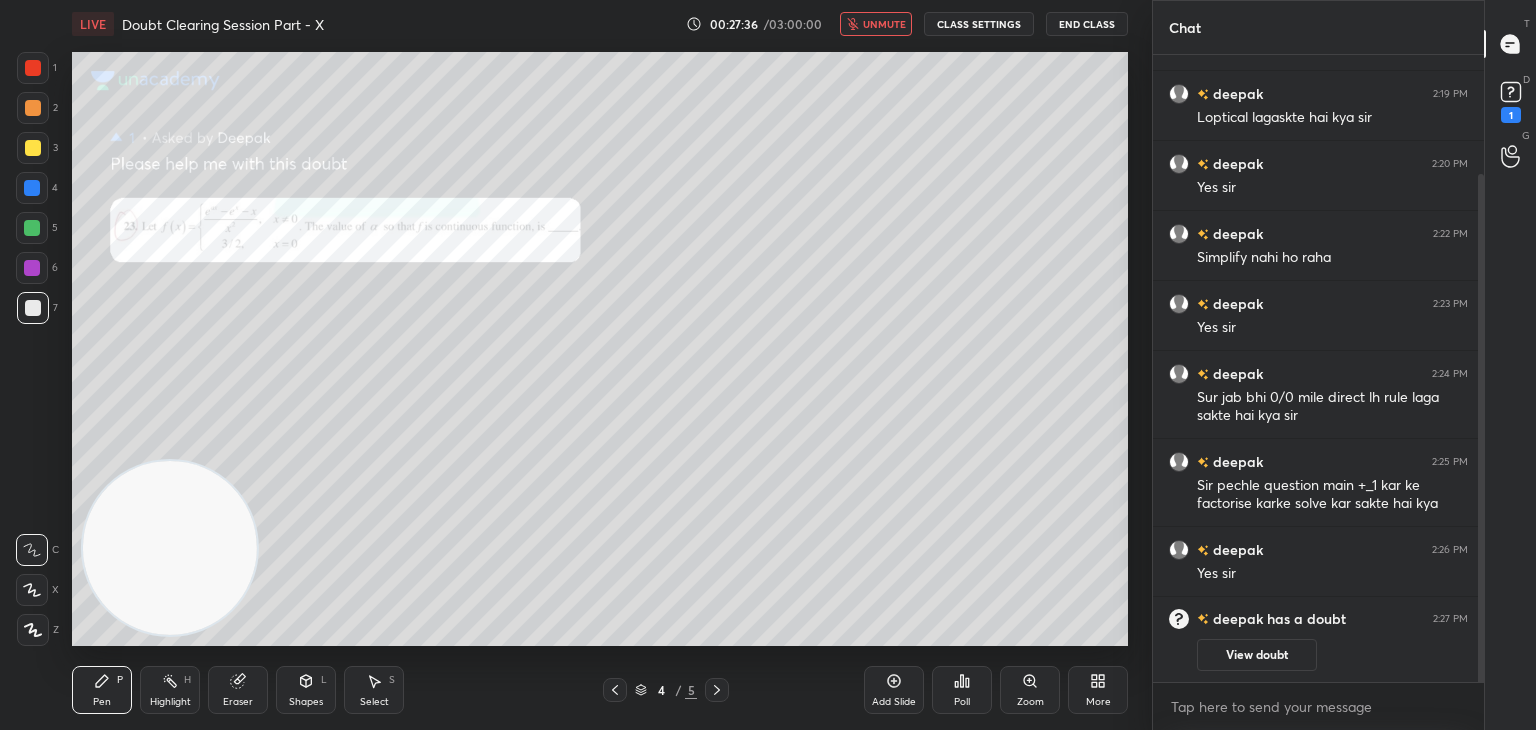 click on "View doubt" at bounding box center [1257, 655] 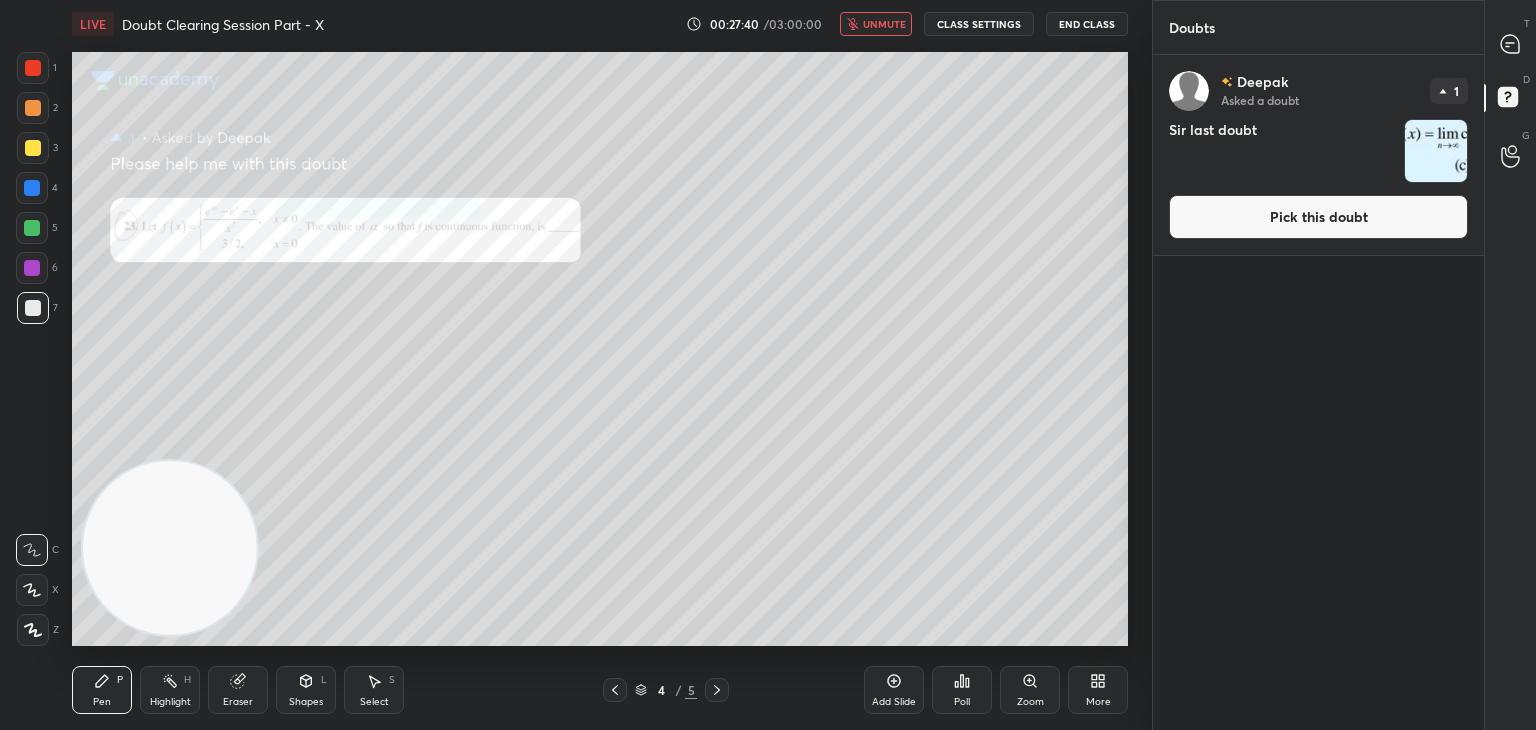 click on "Pick this doubt" at bounding box center [1318, 217] 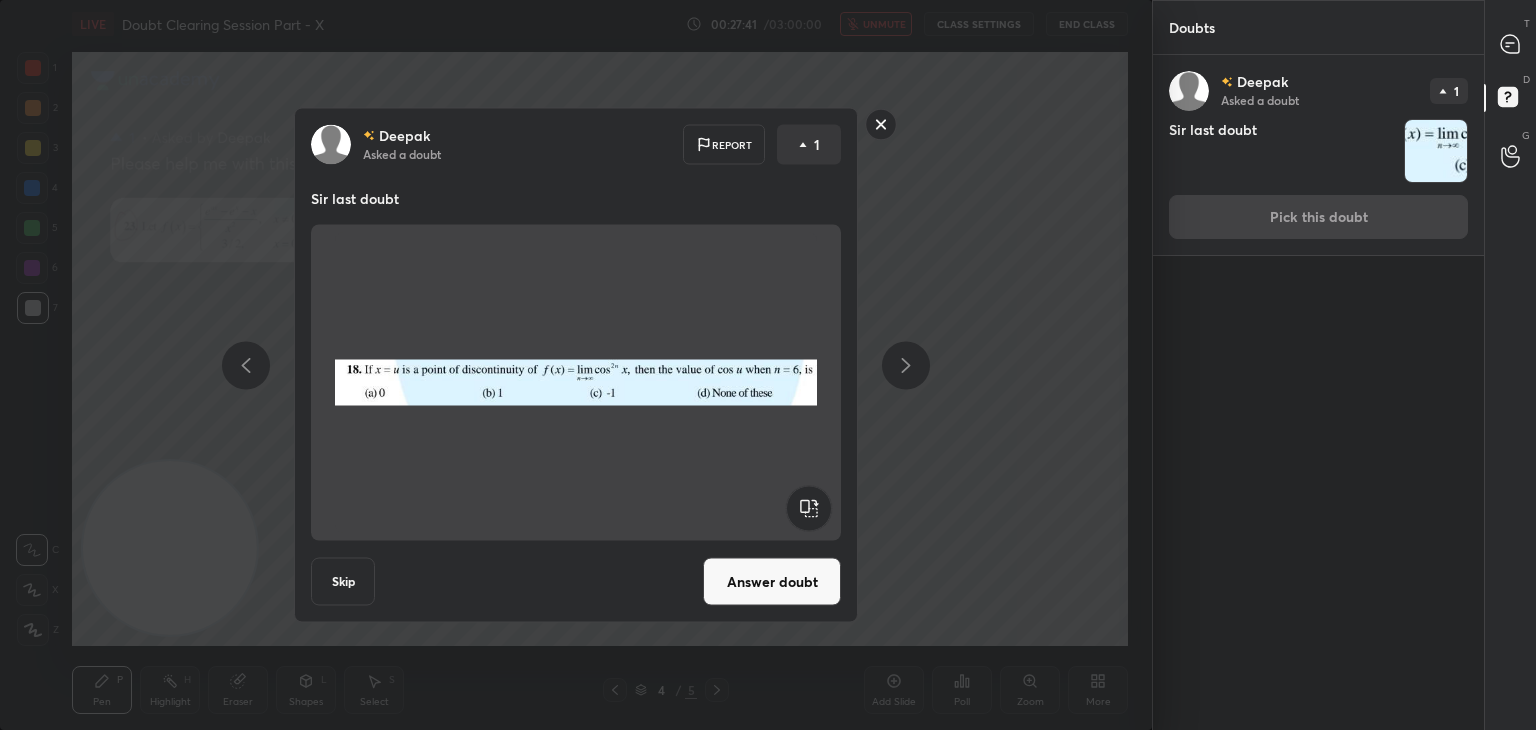 click on "Answer doubt" at bounding box center (772, 582) 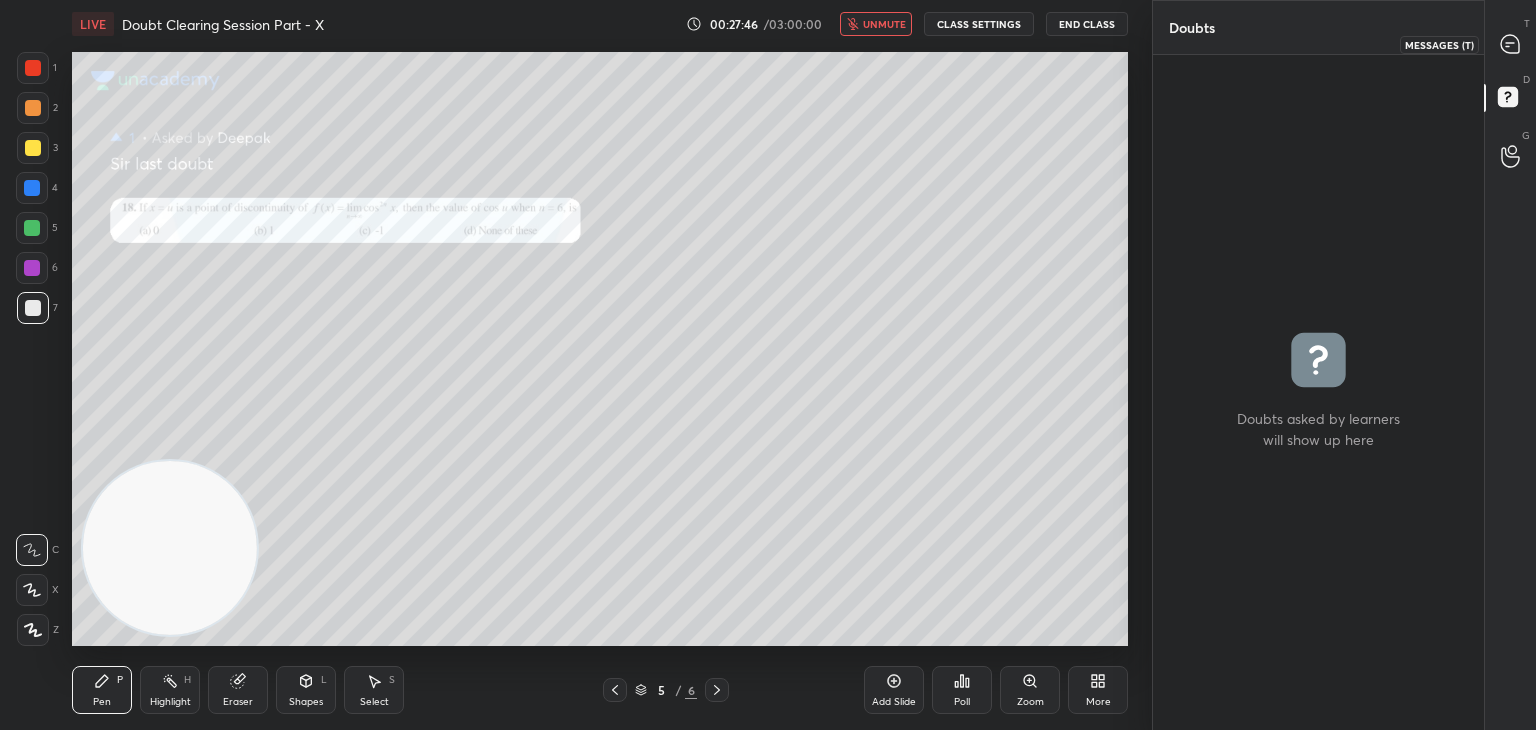 click on "T Messages (T)" at bounding box center [1510, 44] 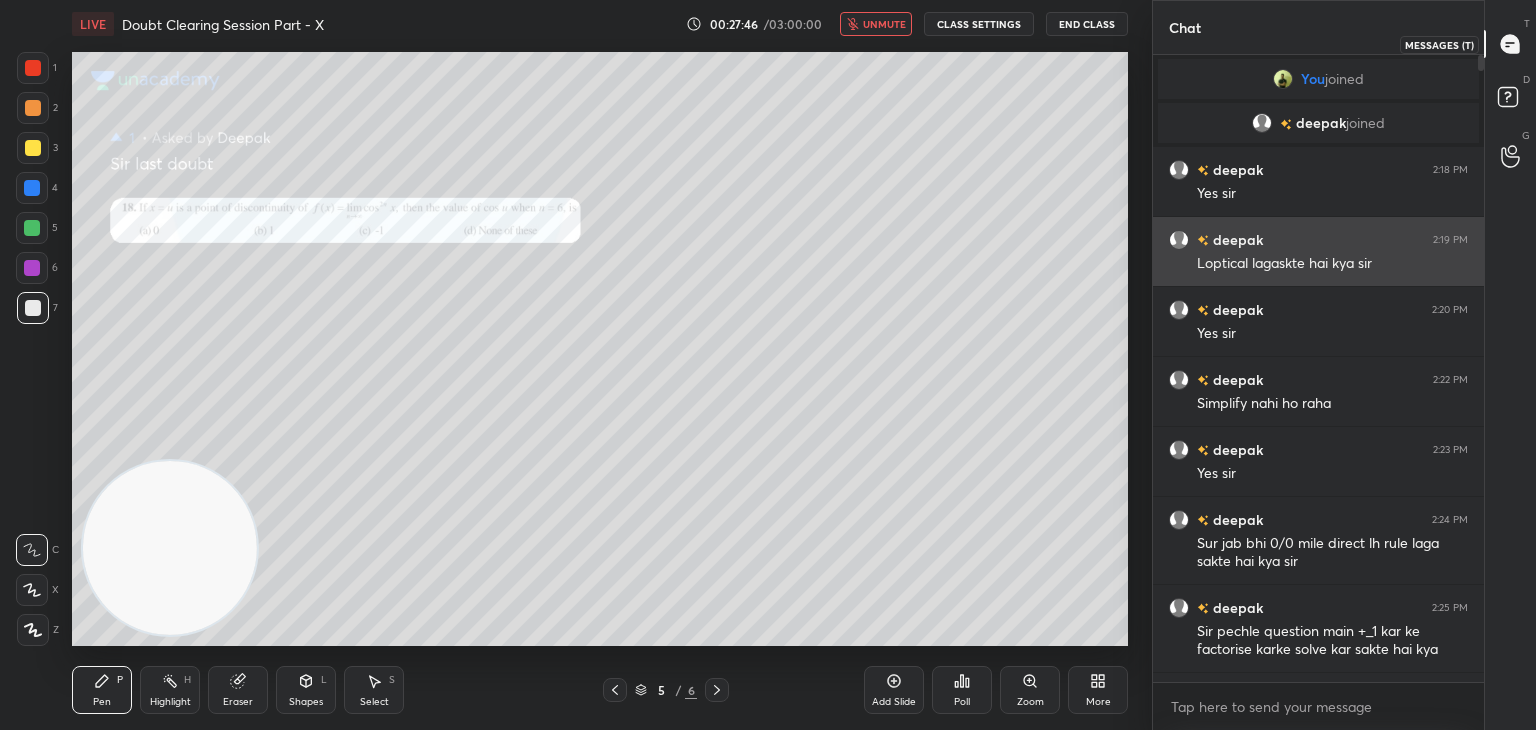 scroll, scrollTop: 60, scrollLeft: 0, axis: vertical 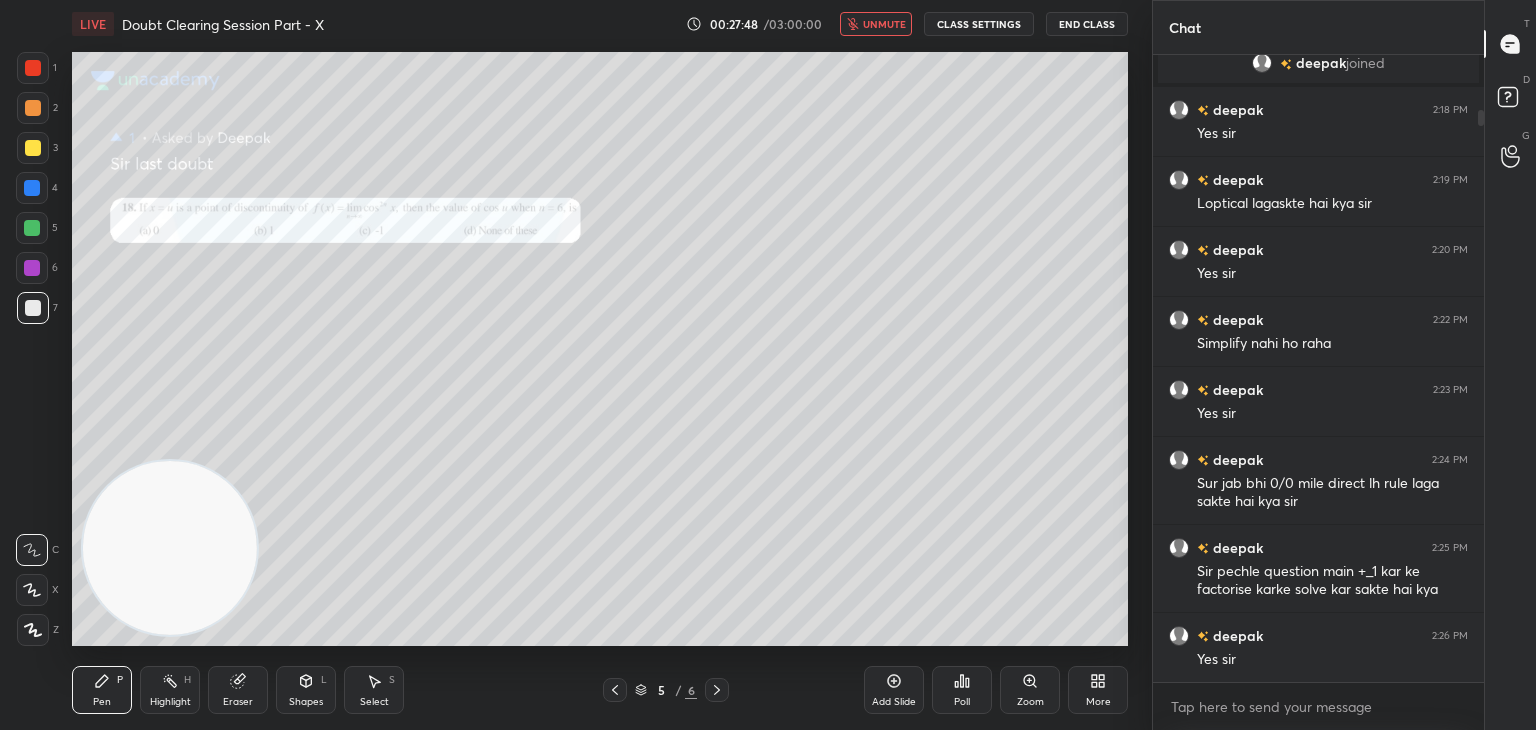 click 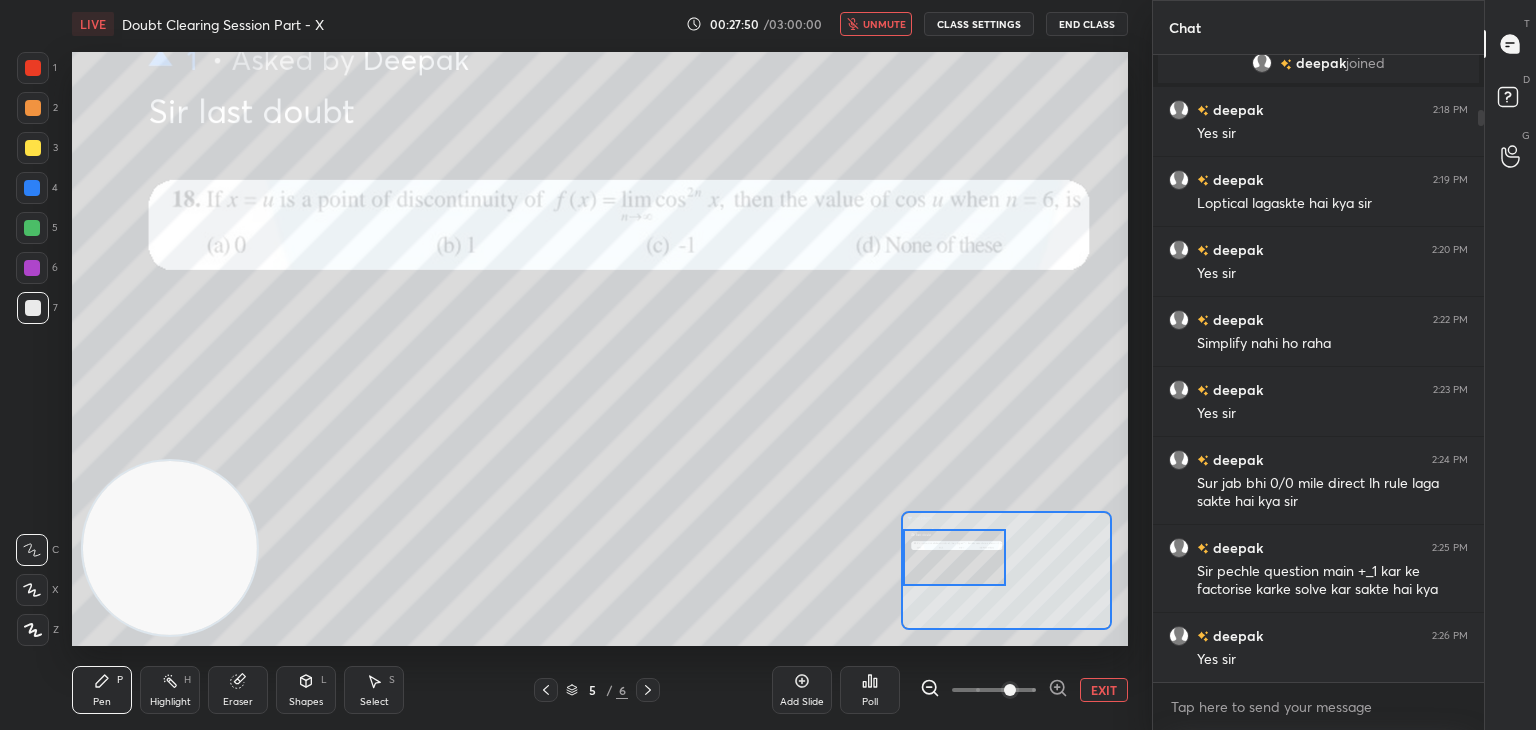 drag, startPoint x: 1038, startPoint y: 568, endPoint x: 952, endPoint y: 556, distance: 86.833176 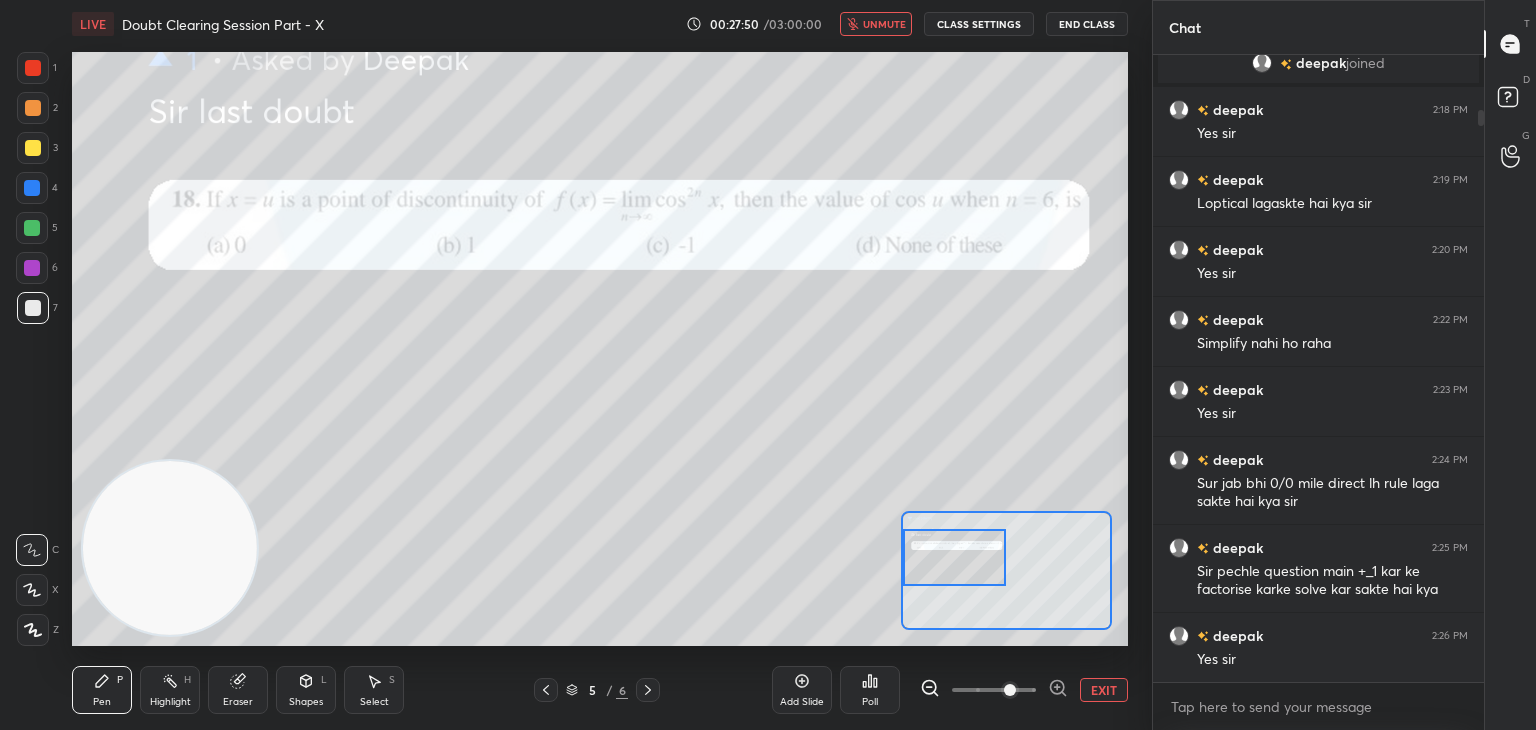 click at bounding box center (955, 557) 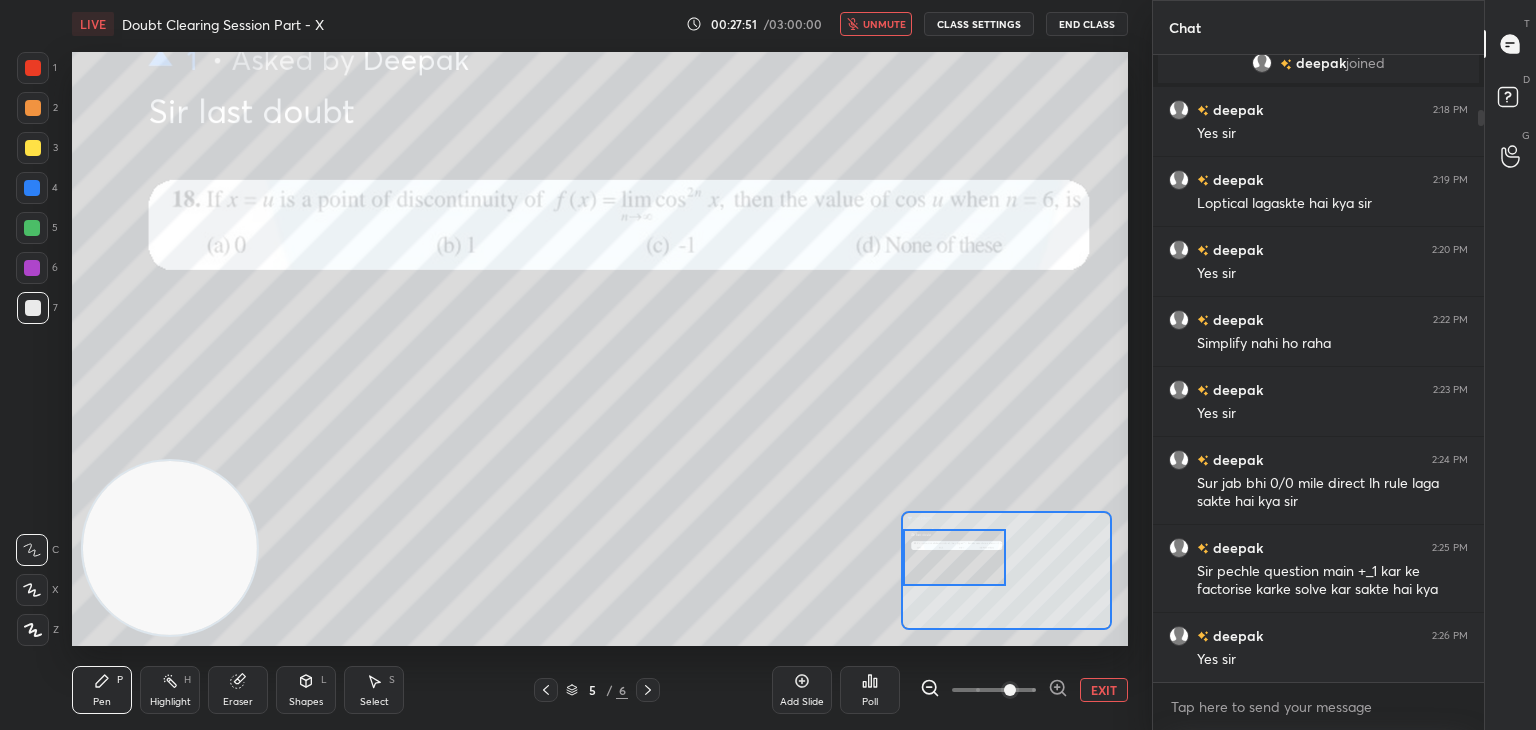 click on "unmute" at bounding box center [884, 24] 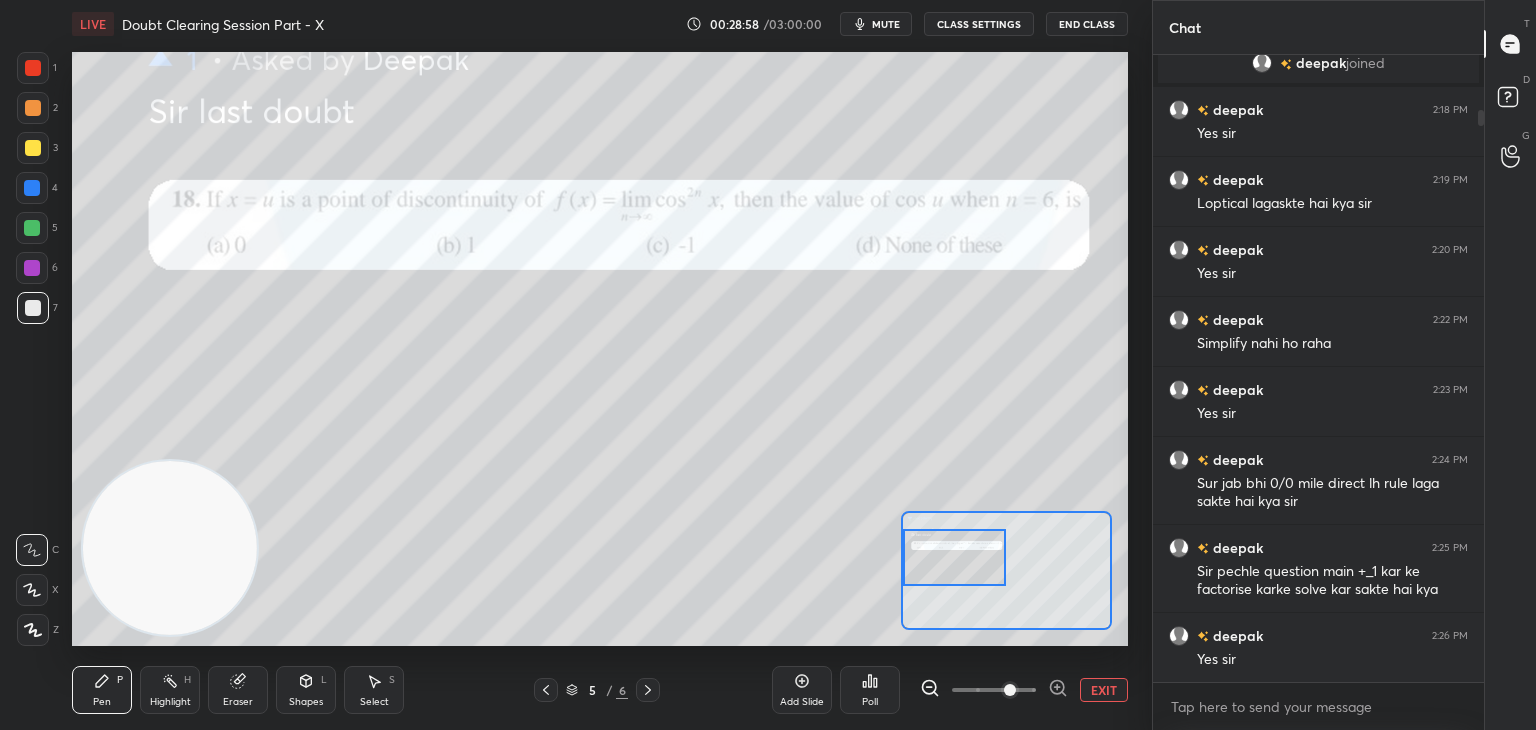 scroll, scrollTop: 130, scrollLeft: 0, axis: vertical 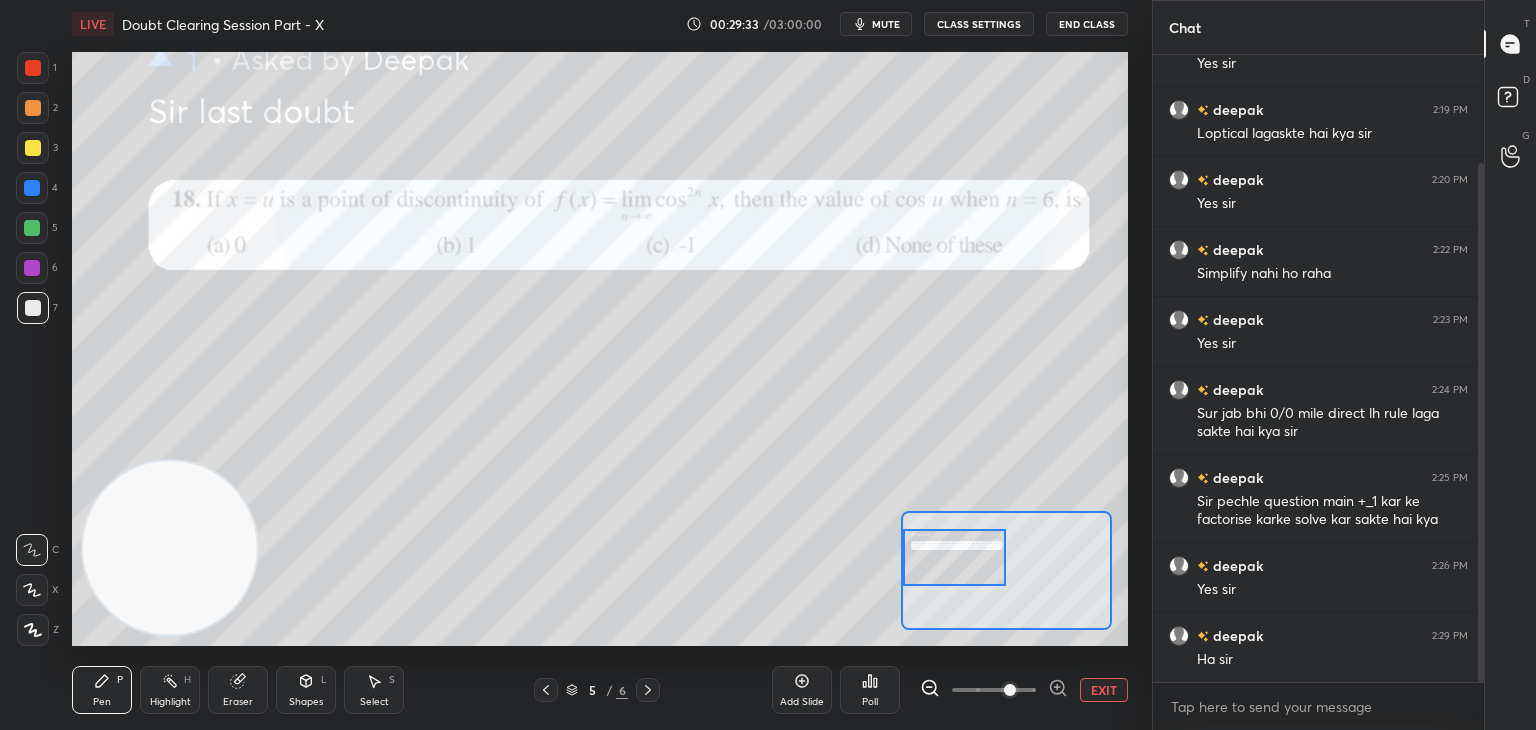 click at bounding box center (955, 557) 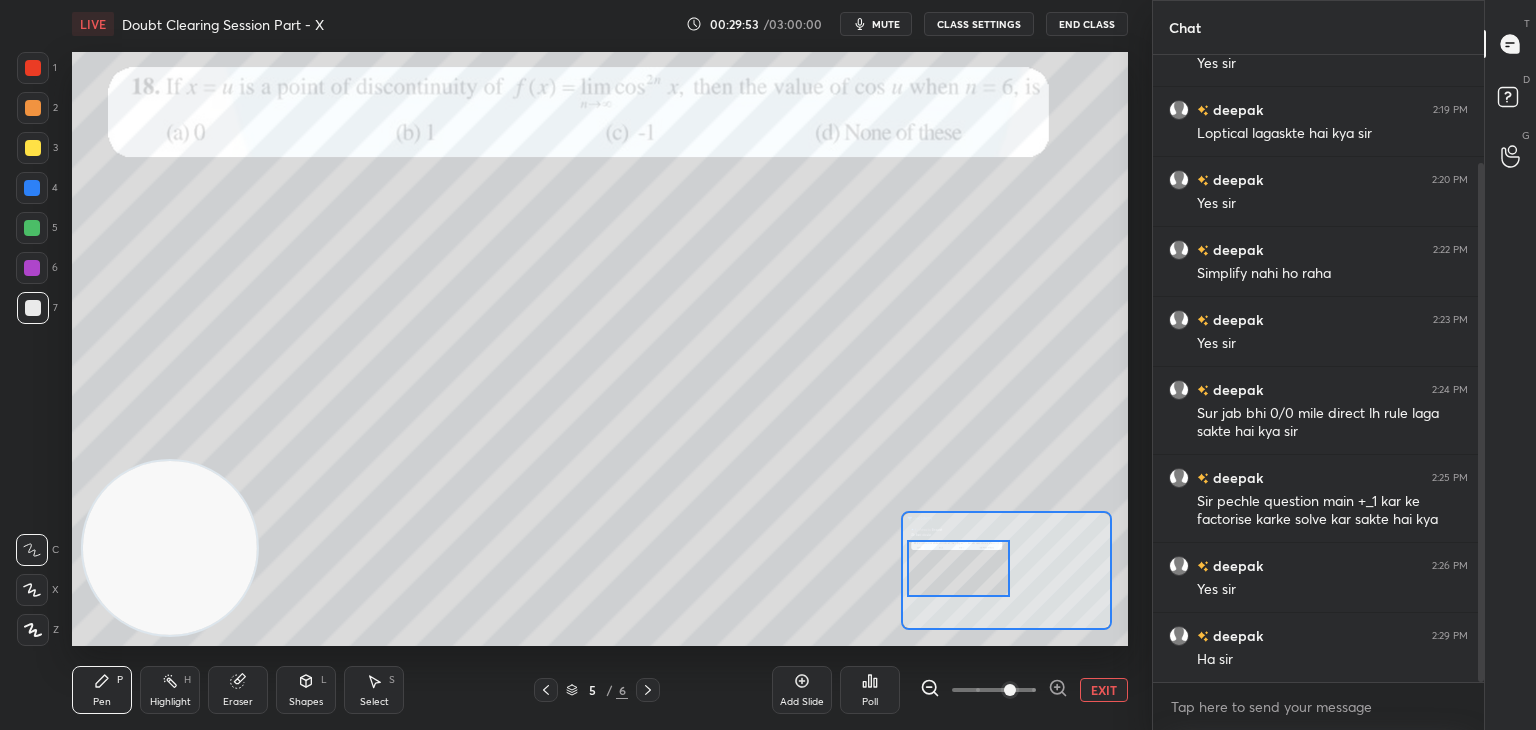 drag, startPoint x: 972, startPoint y: 577, endPoint x: 986, endPoint y: 555, distance: 26.076809 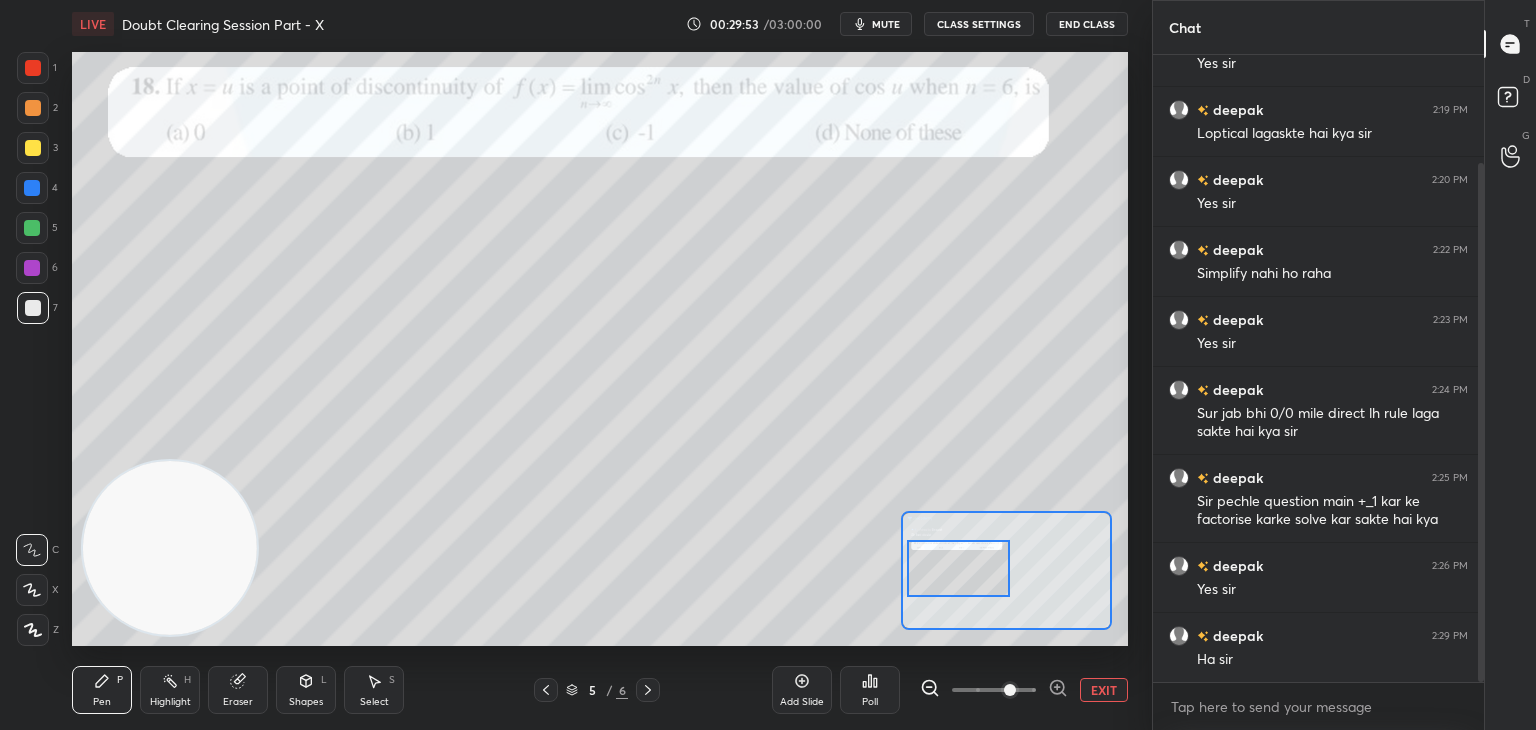 click at bounding box center [959, 568] 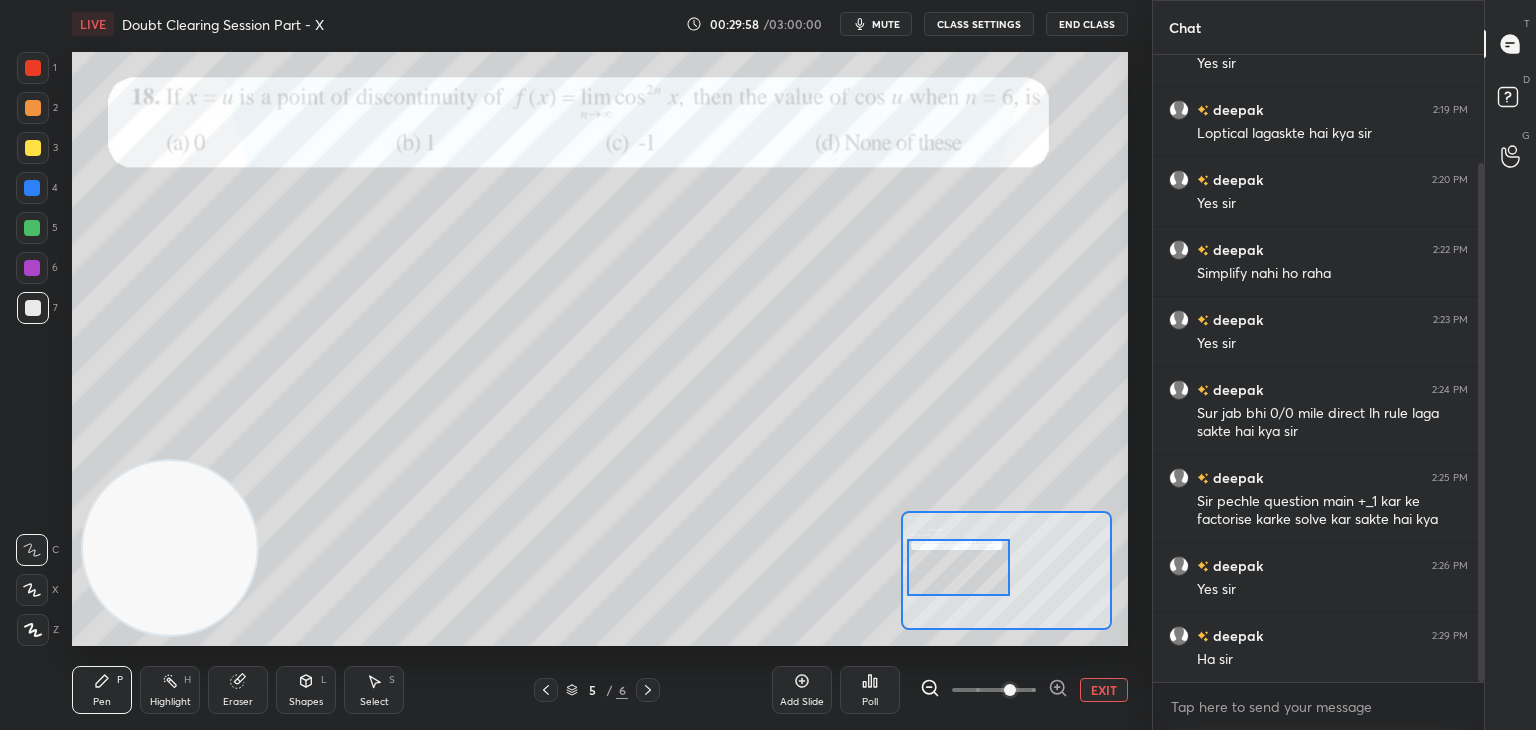drag, startPoint x: 963, startPoint y: 577, endPoint x: 960, endPoint y: 557, distance: 20.22375 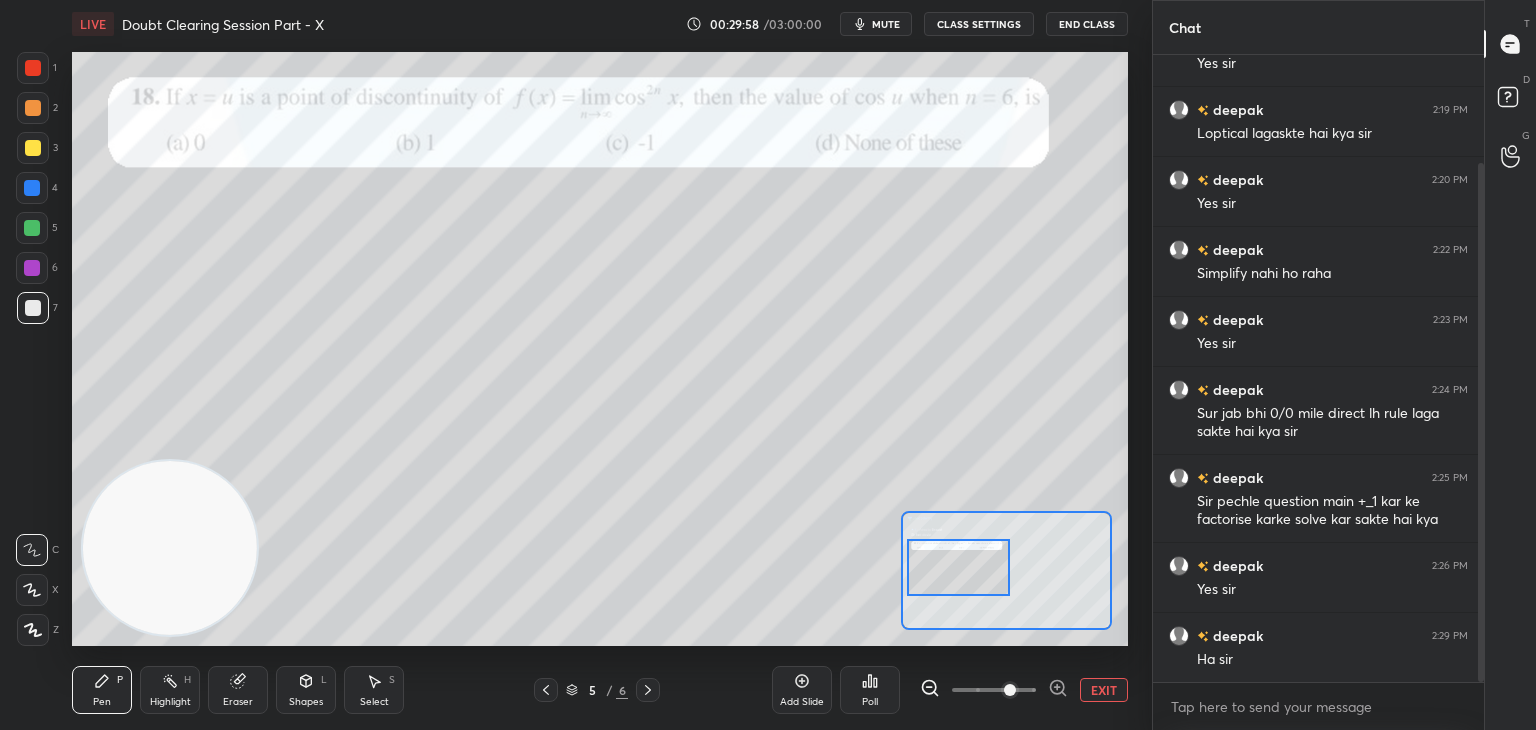 click at bounding box center [959, 567] 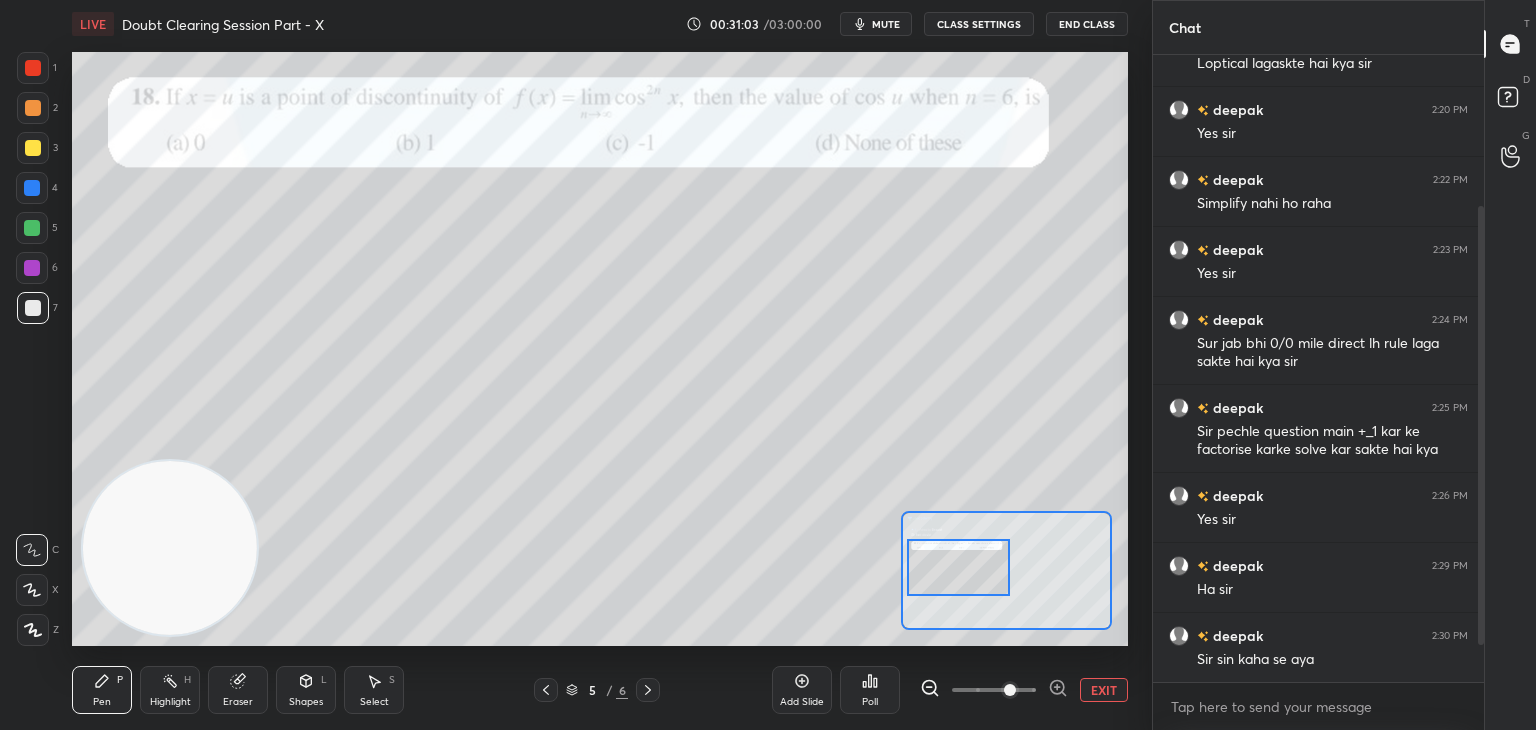 scroll, scrollTop: 270, scrollLeft: 0, axis: vertical 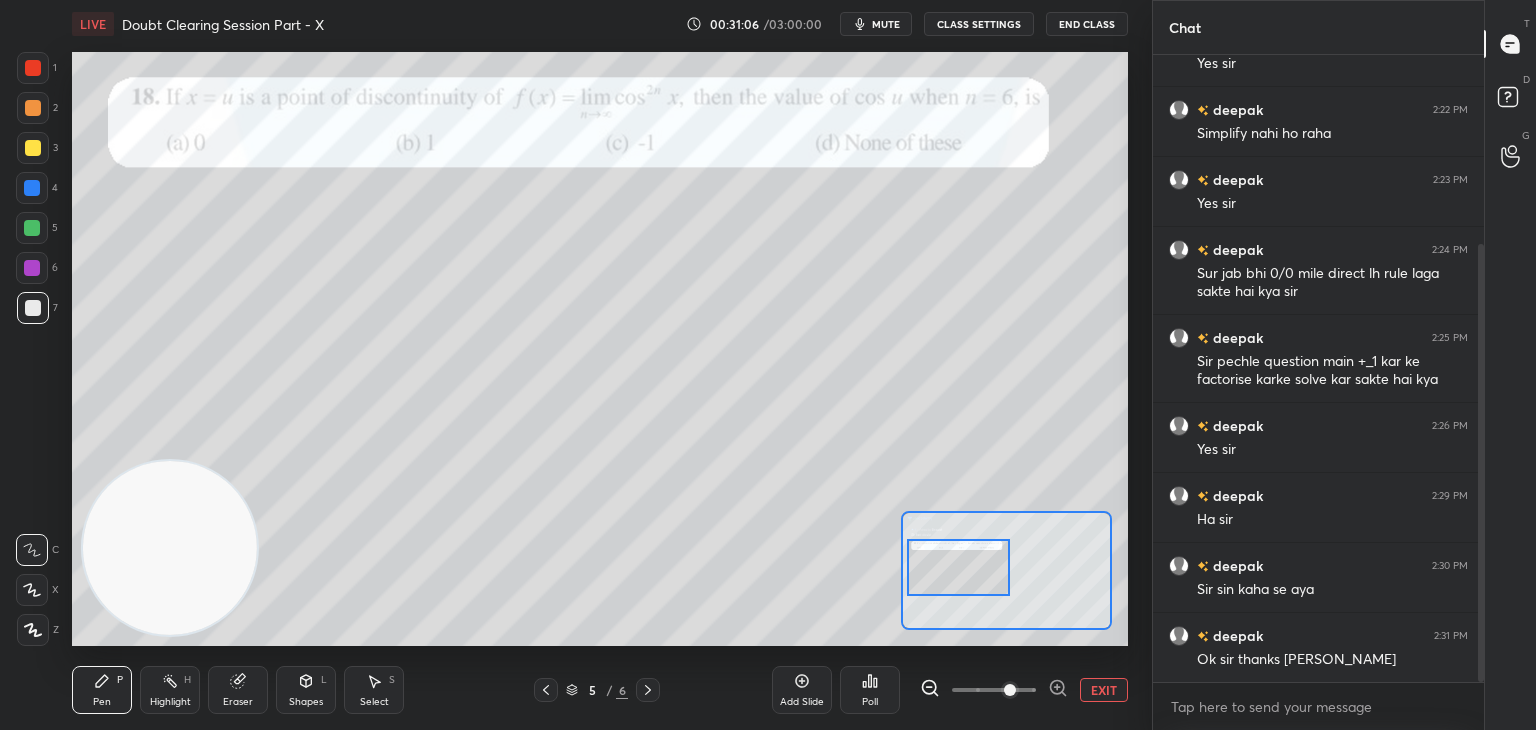 click on "5 / 6" at bounding box center [597, 690] 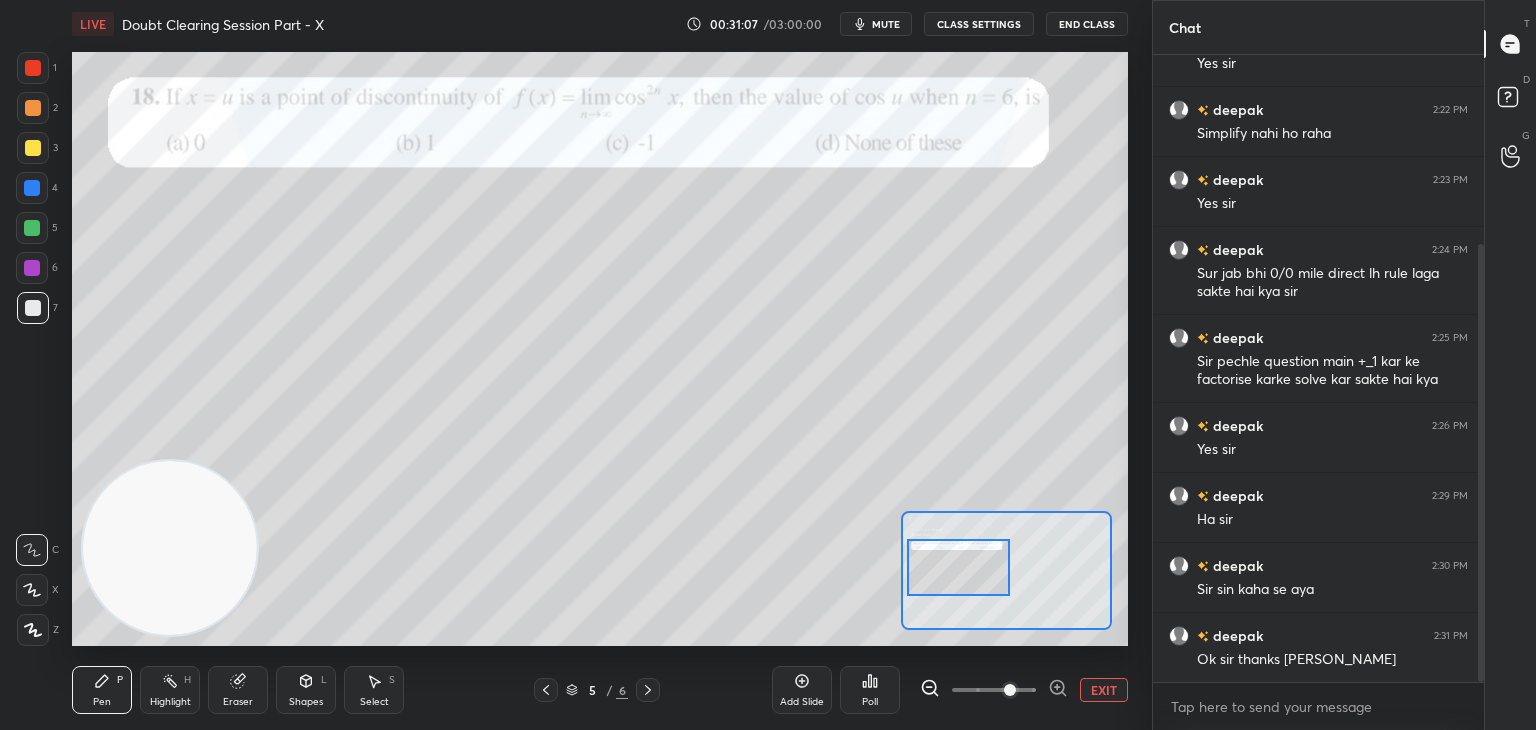click 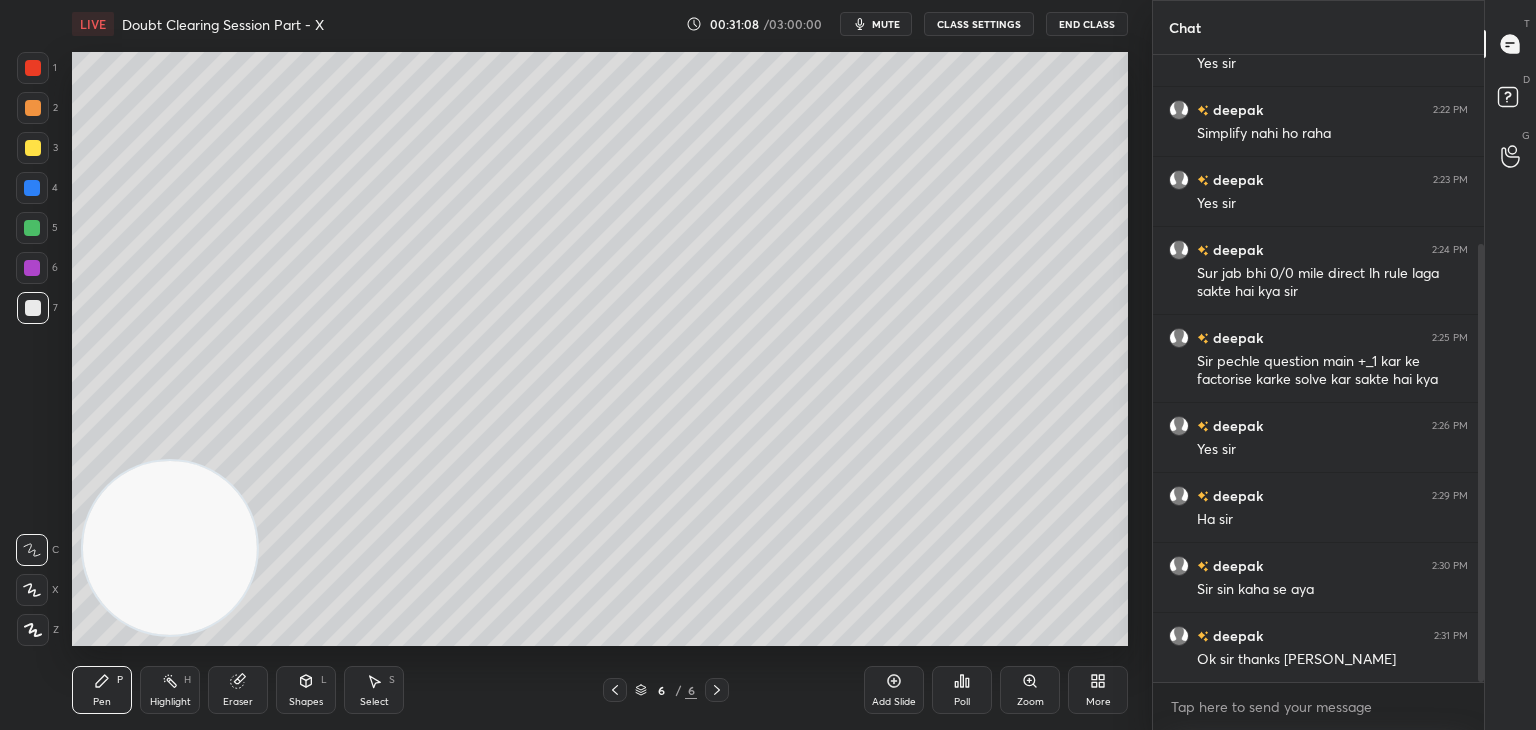 click on "LIVE Doubt Clearing Session Part - X 00:31:08 /  03:00:00 mute CLASS SETTINGS End Class" at bounding box center (600, 24) 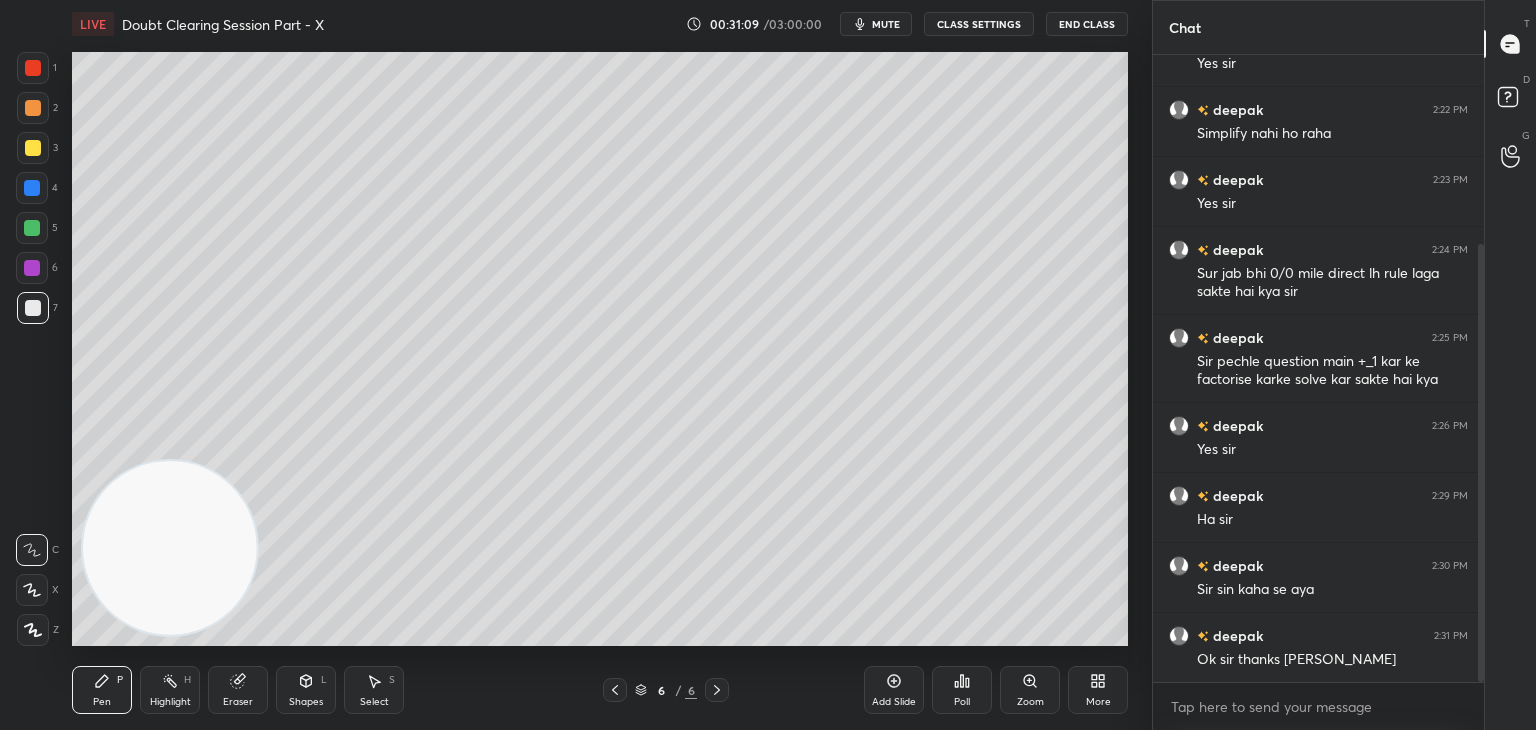 drag, startPoint x: 894, startPoint y: 24, endPoint x: 884, endPoint y: 28, distance: 10.770329 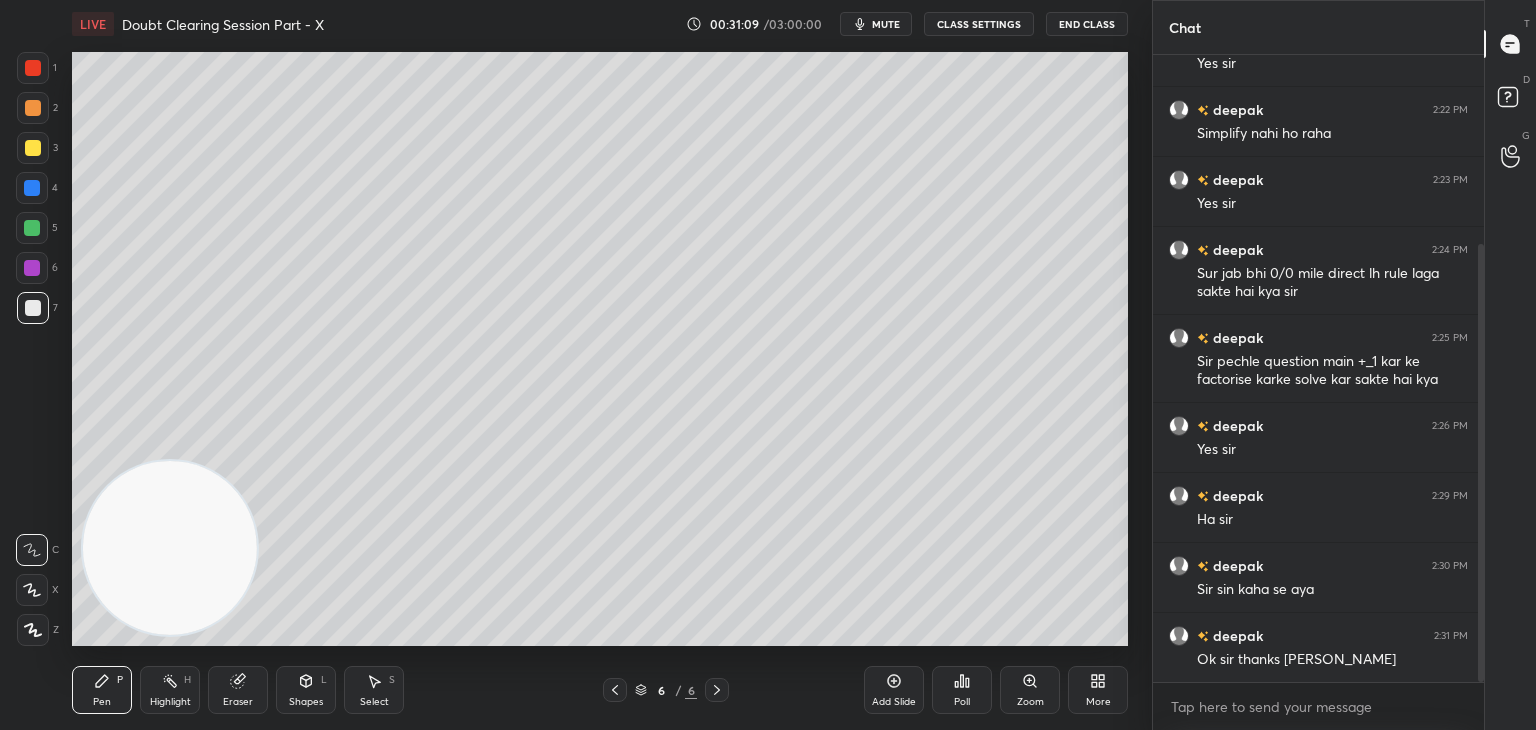 click on "mute" at bounding box center (886, 24) 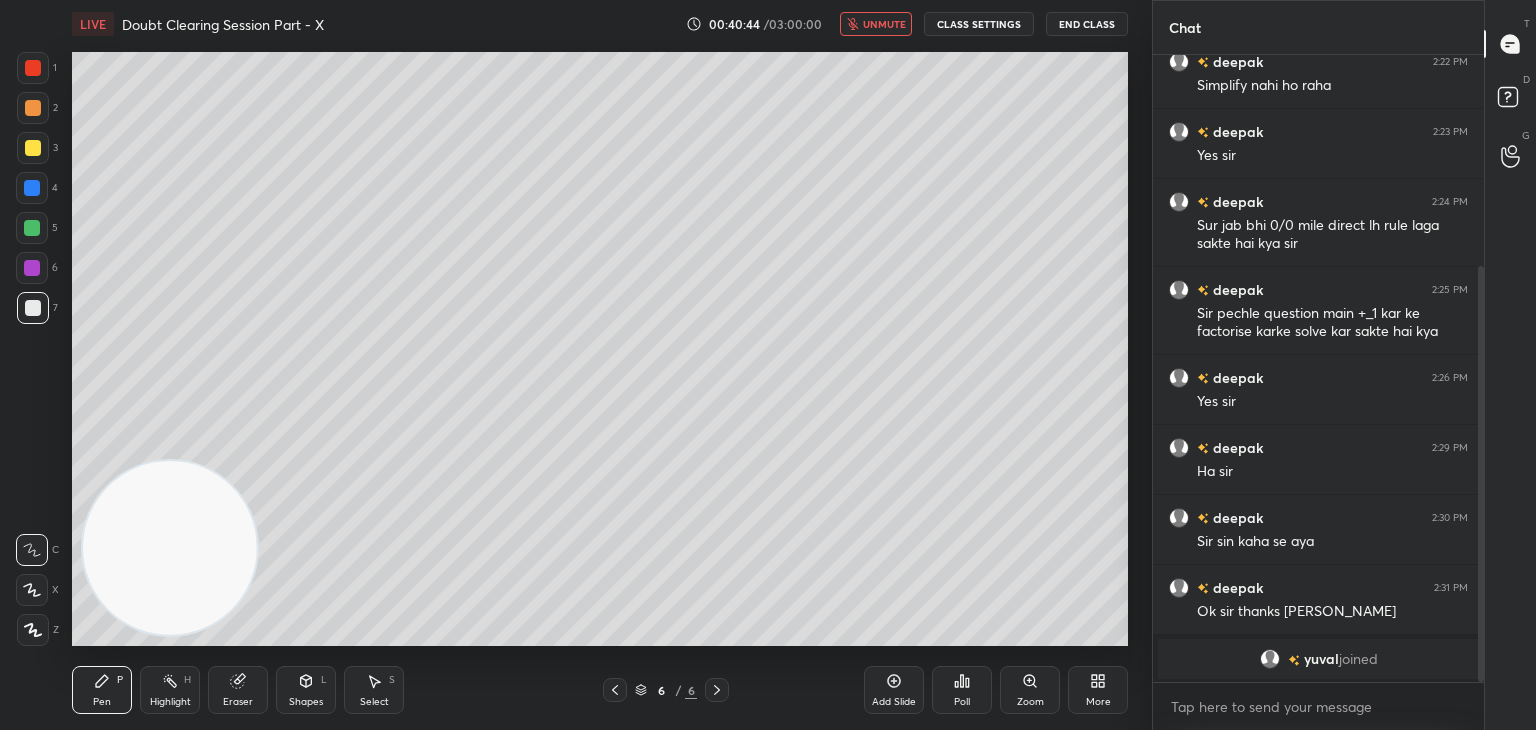 scroll, scrollTop: 404, scrollLeft: 0, axis: vertical 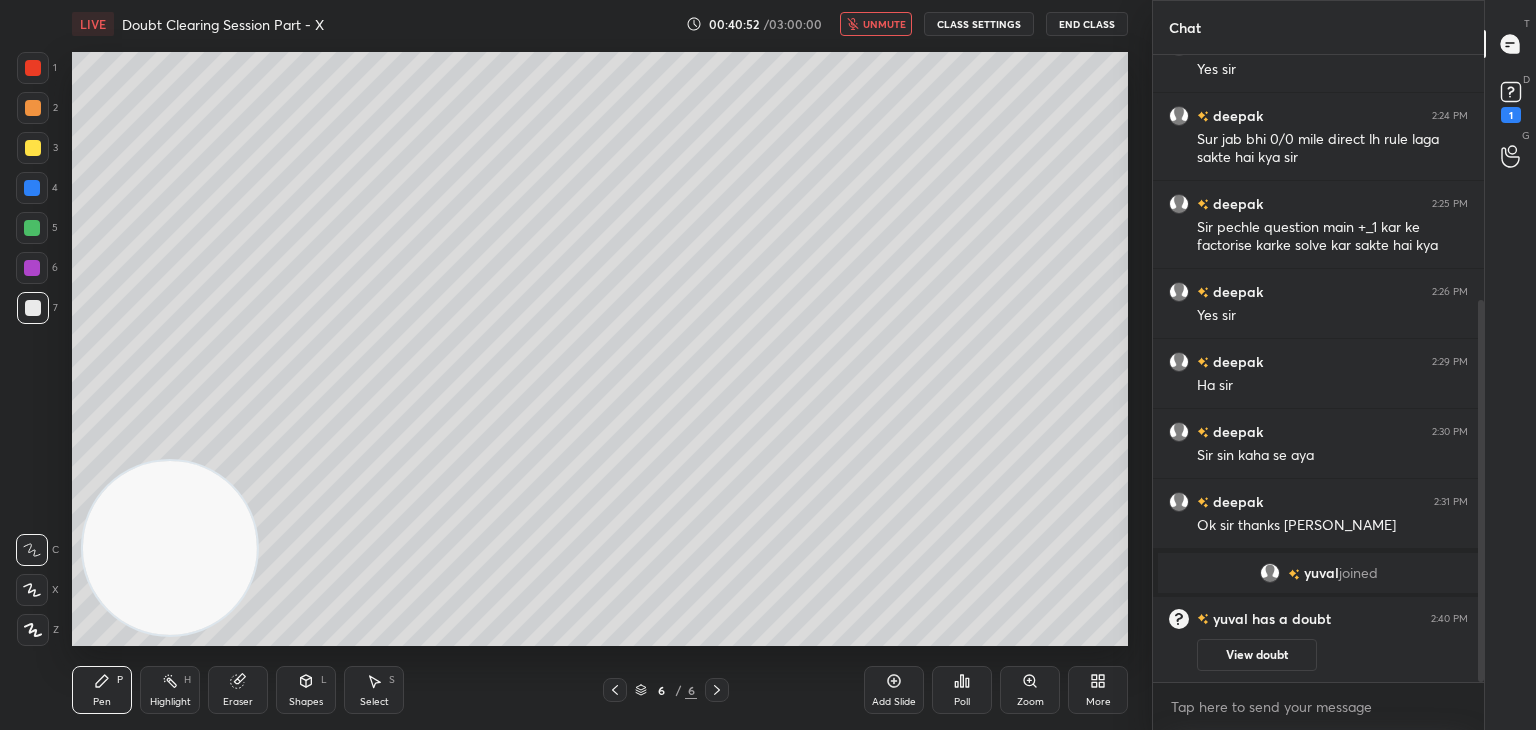 click 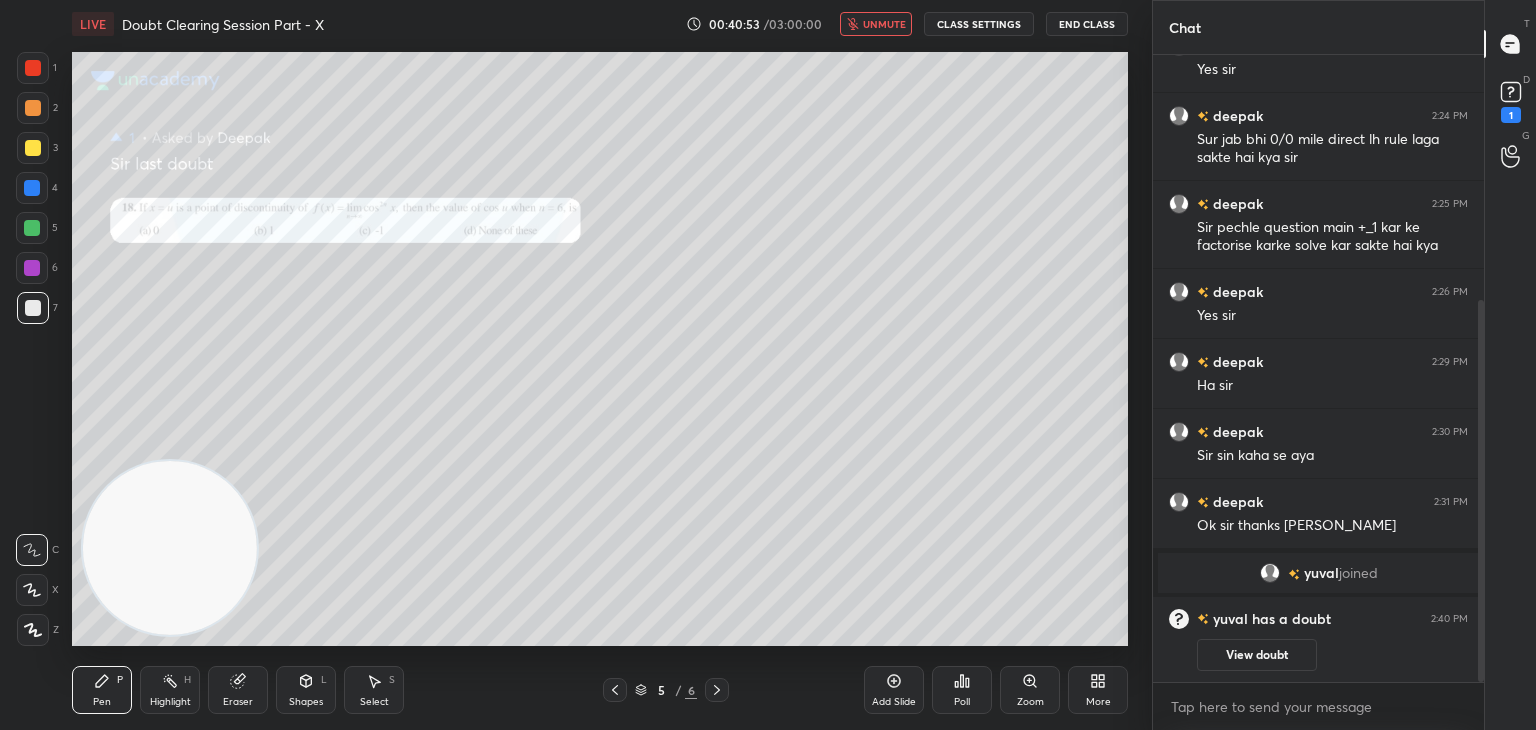 drag, startPoint x: 1312, startPoint y: 673, endPoint x: 1307, endPoint y: 636, distance: 37.336308 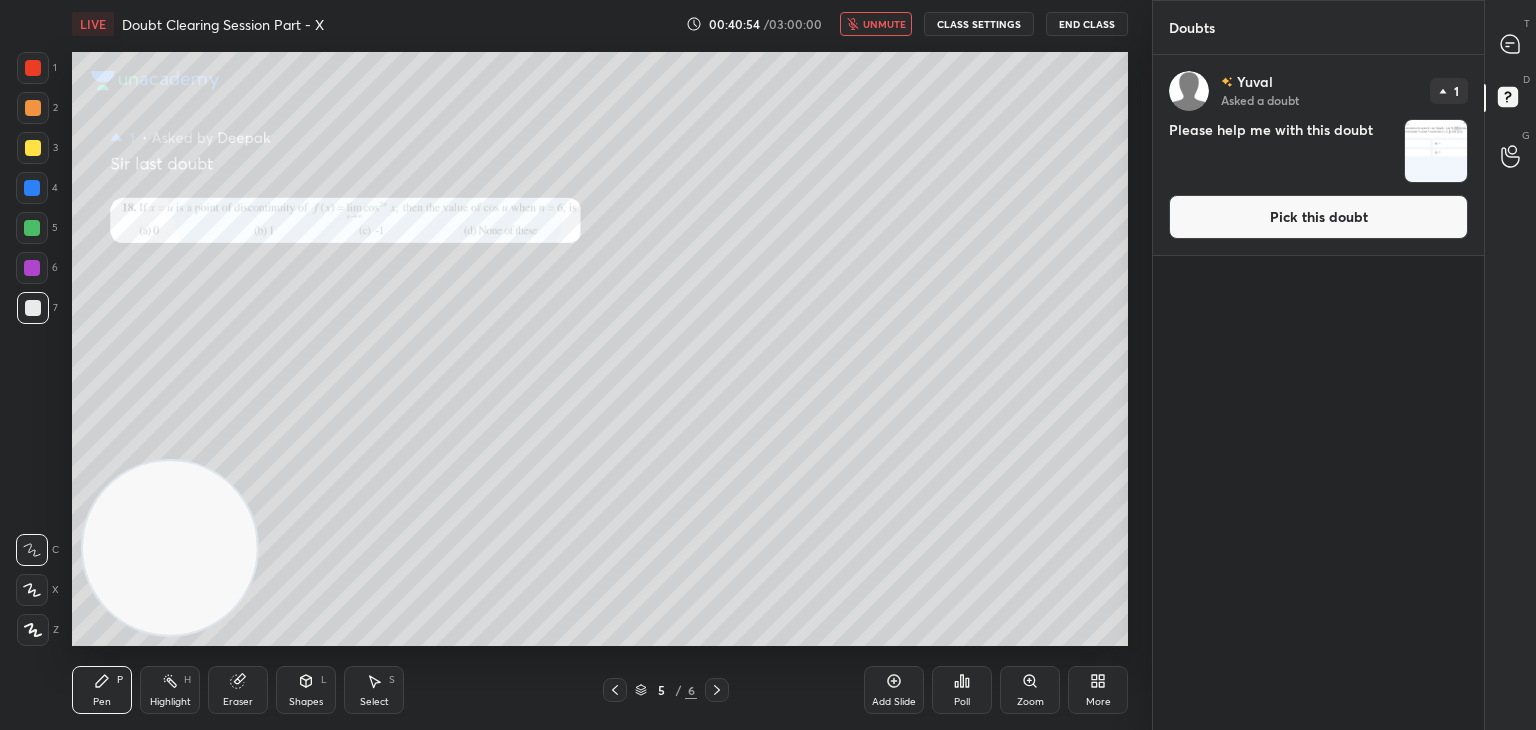 click on "Pick this doubt" at bounding box center (1318, 217) 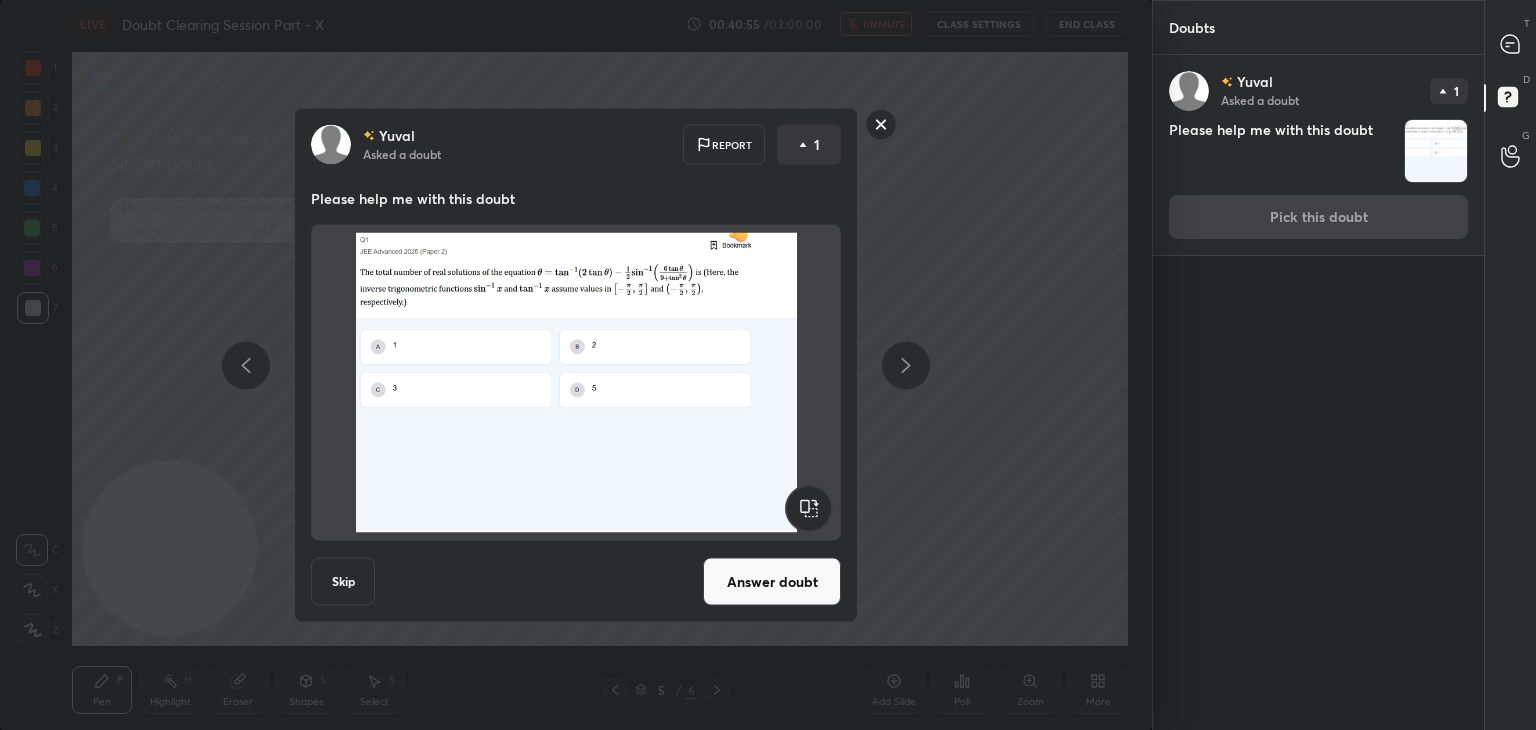 drag, startPoint x: 787, startPoint y: 575, endPoint x: 792, endPoint y: 558, distance: 17.720045 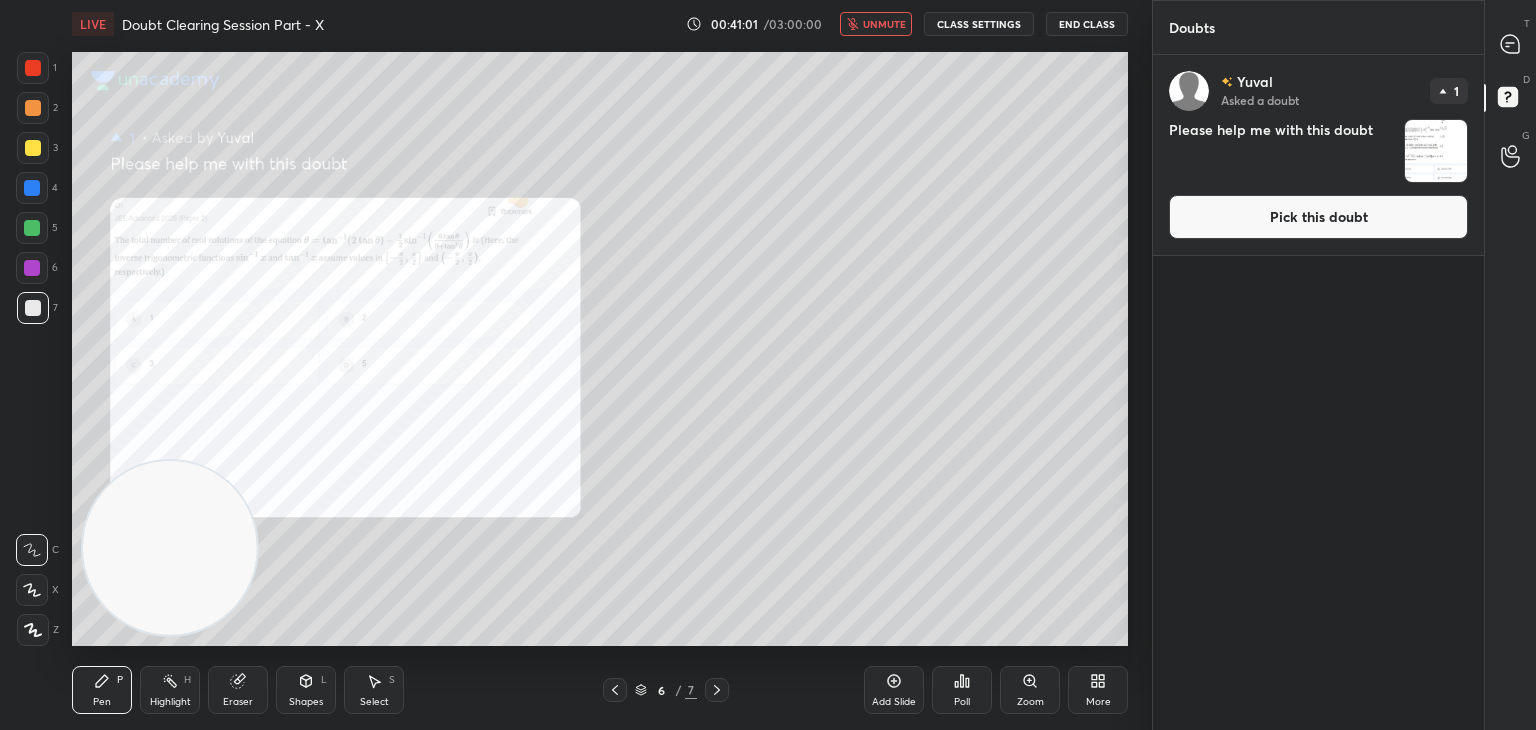 click on "Pick this doubt" at bounding box center (1318, 217) 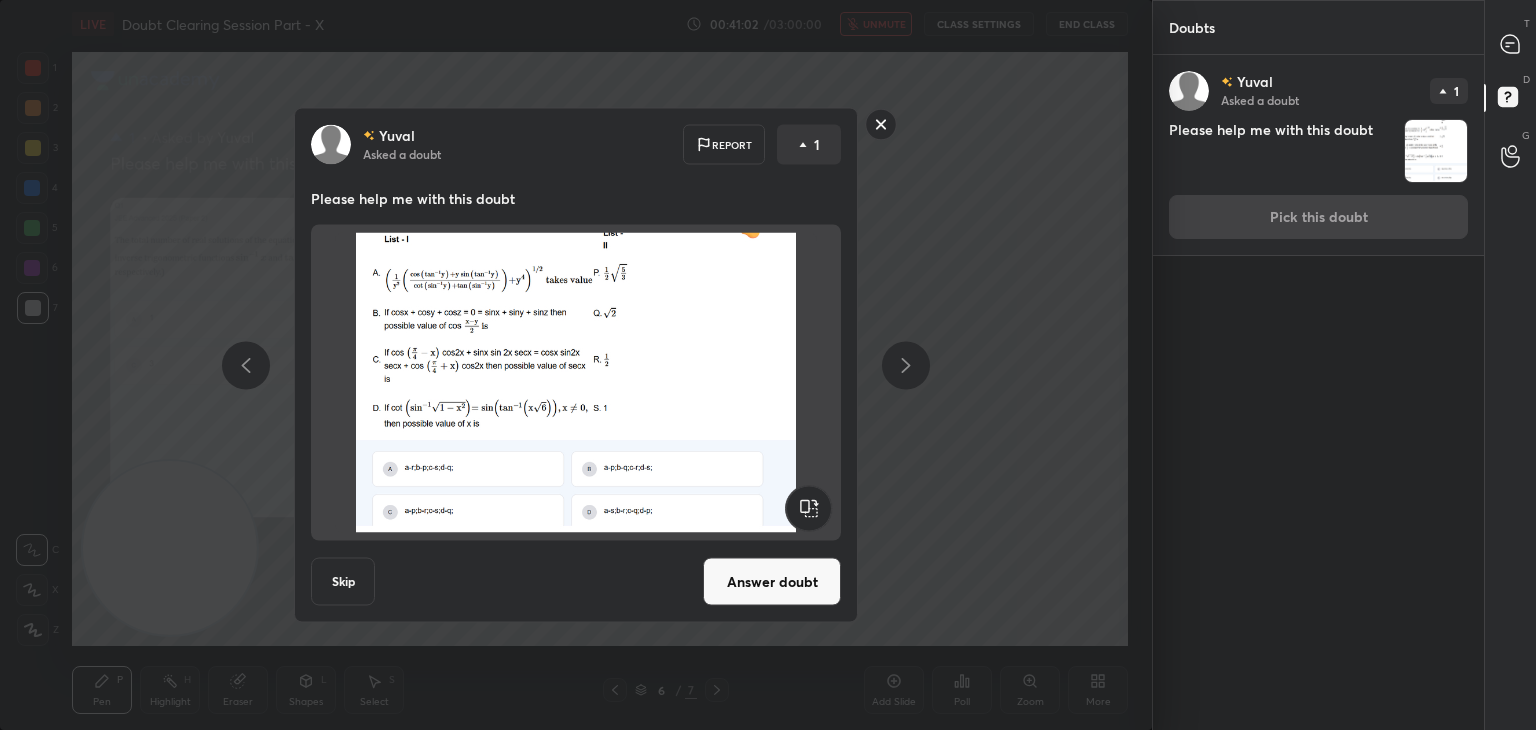 click at bounding box center (576, 383) 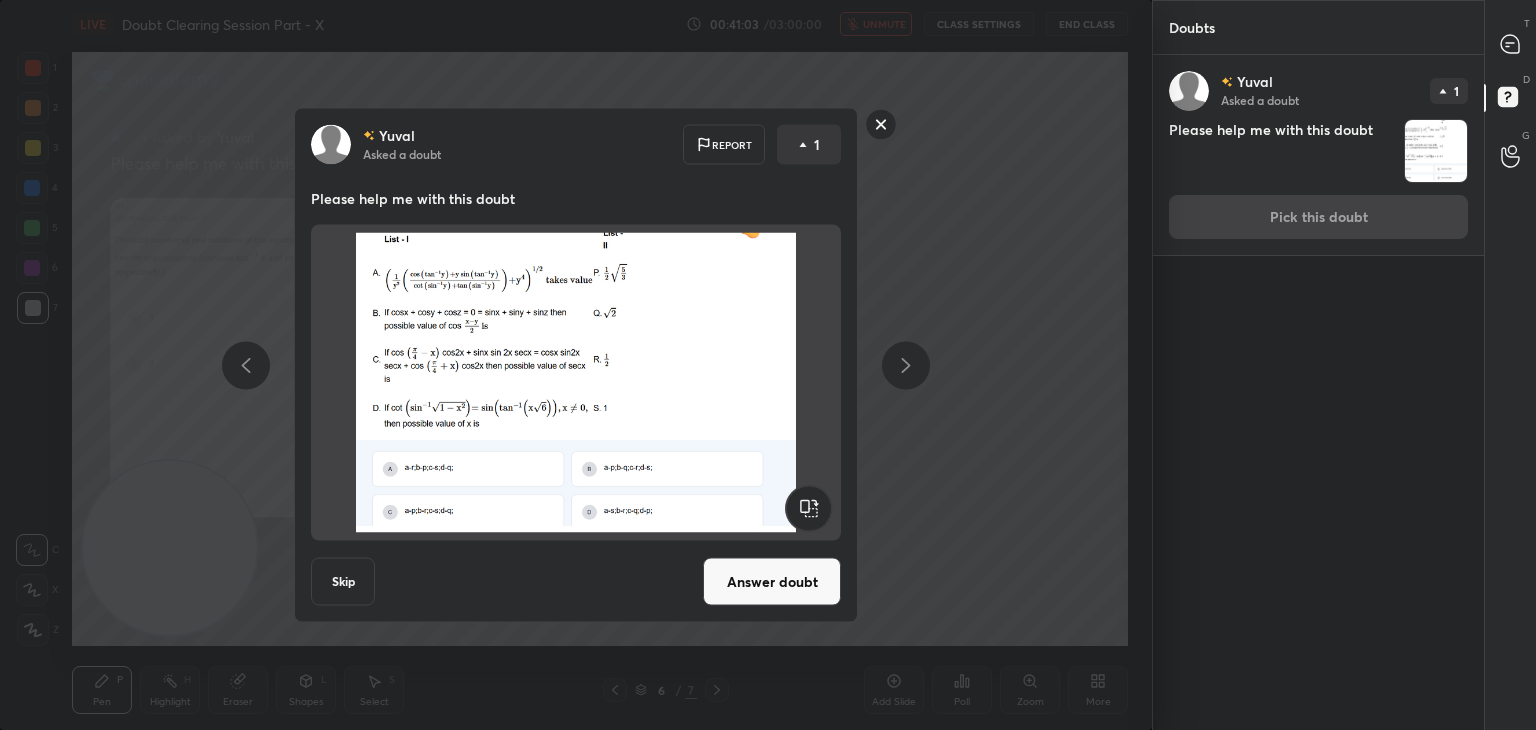 click at bounding box center [576, 383] 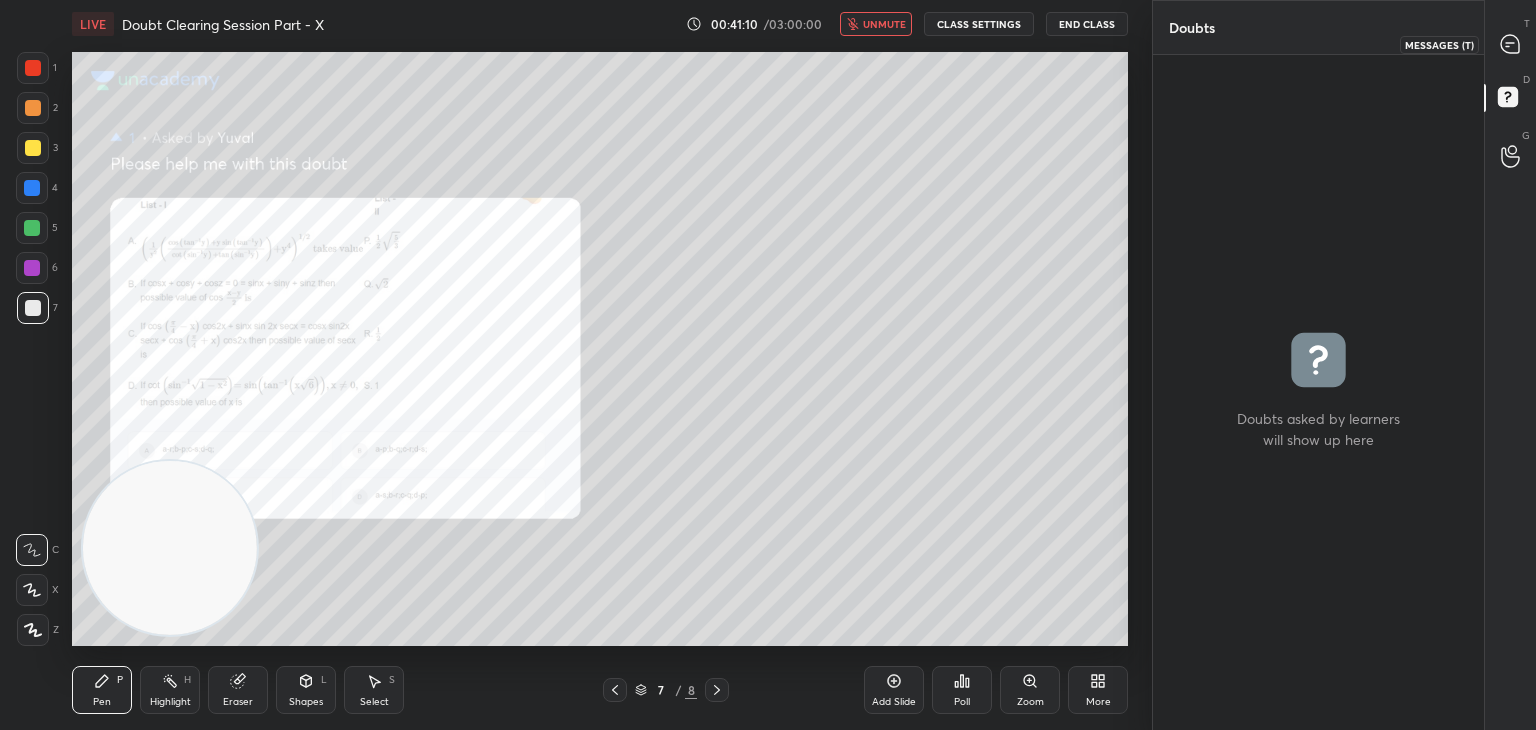 click 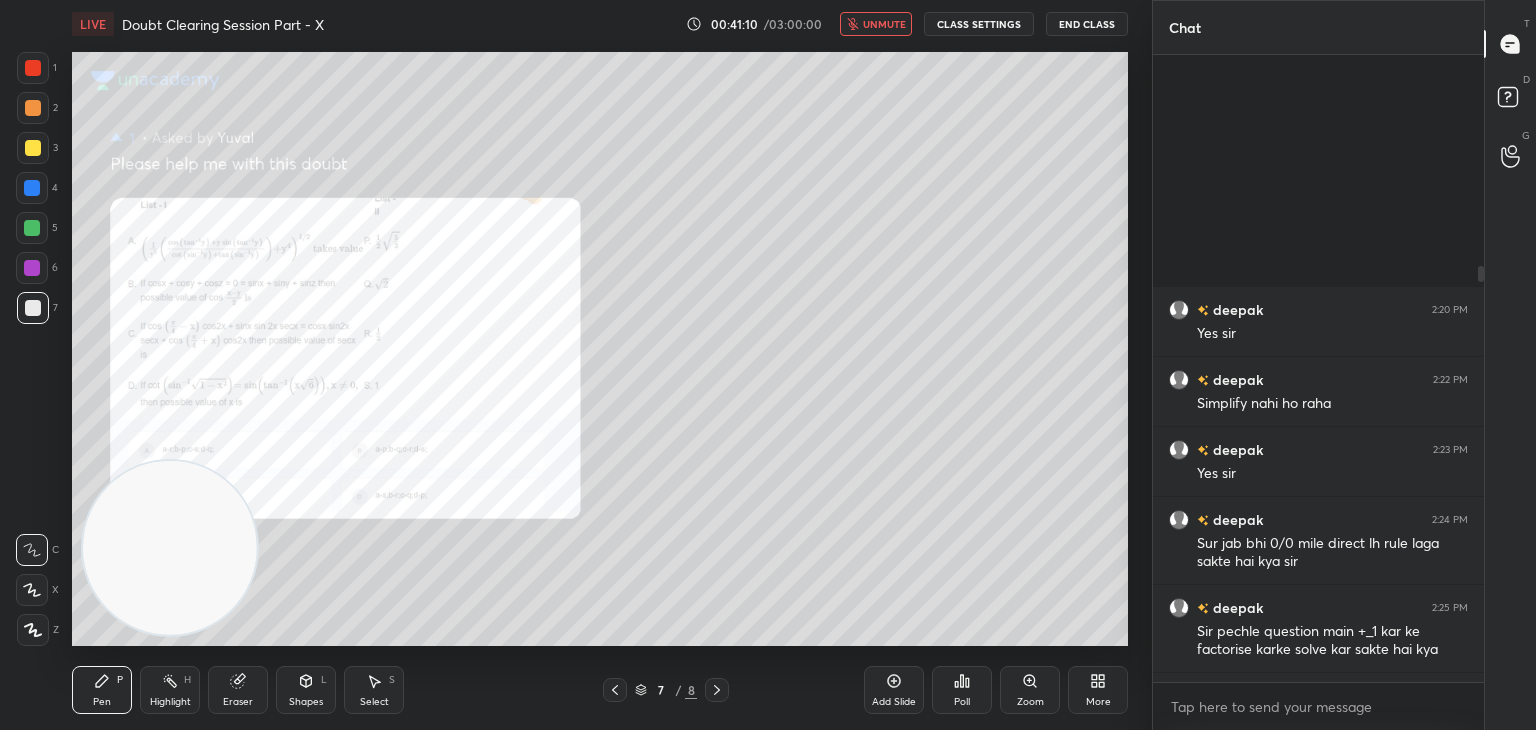 scroll, scrollTop: 318, scrollLeft: 0, axis: vertical 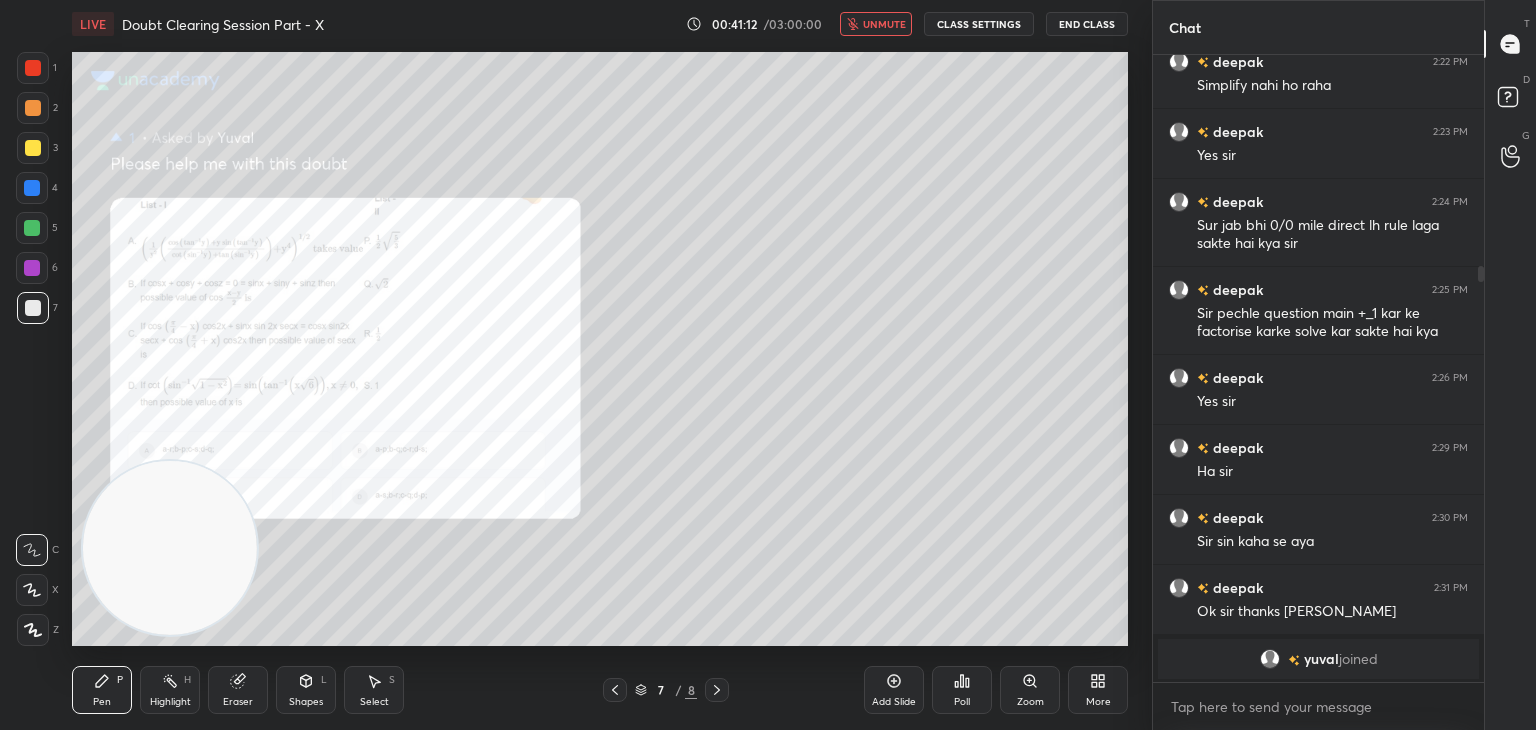click 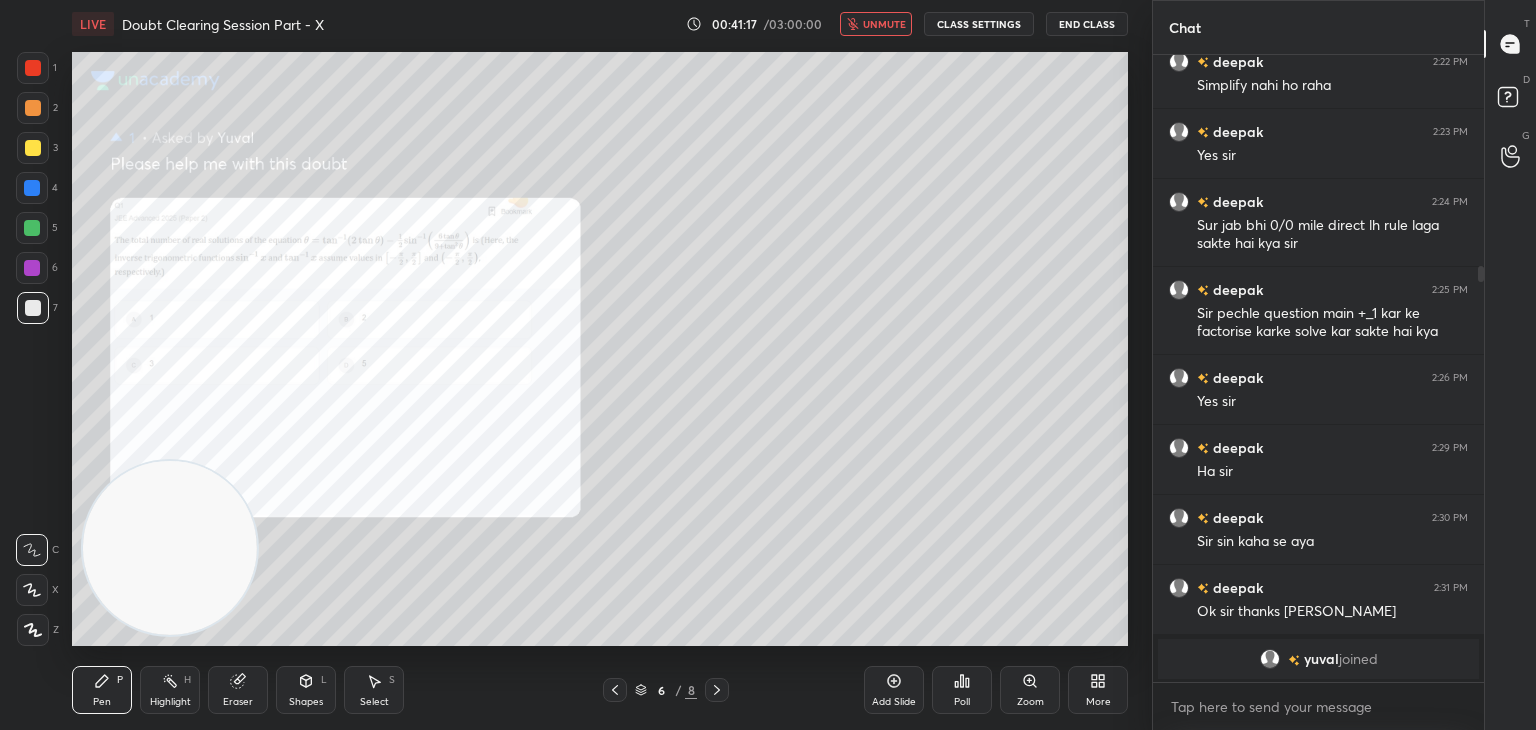 click on "Zoom" at bounding box center (1030, 702) 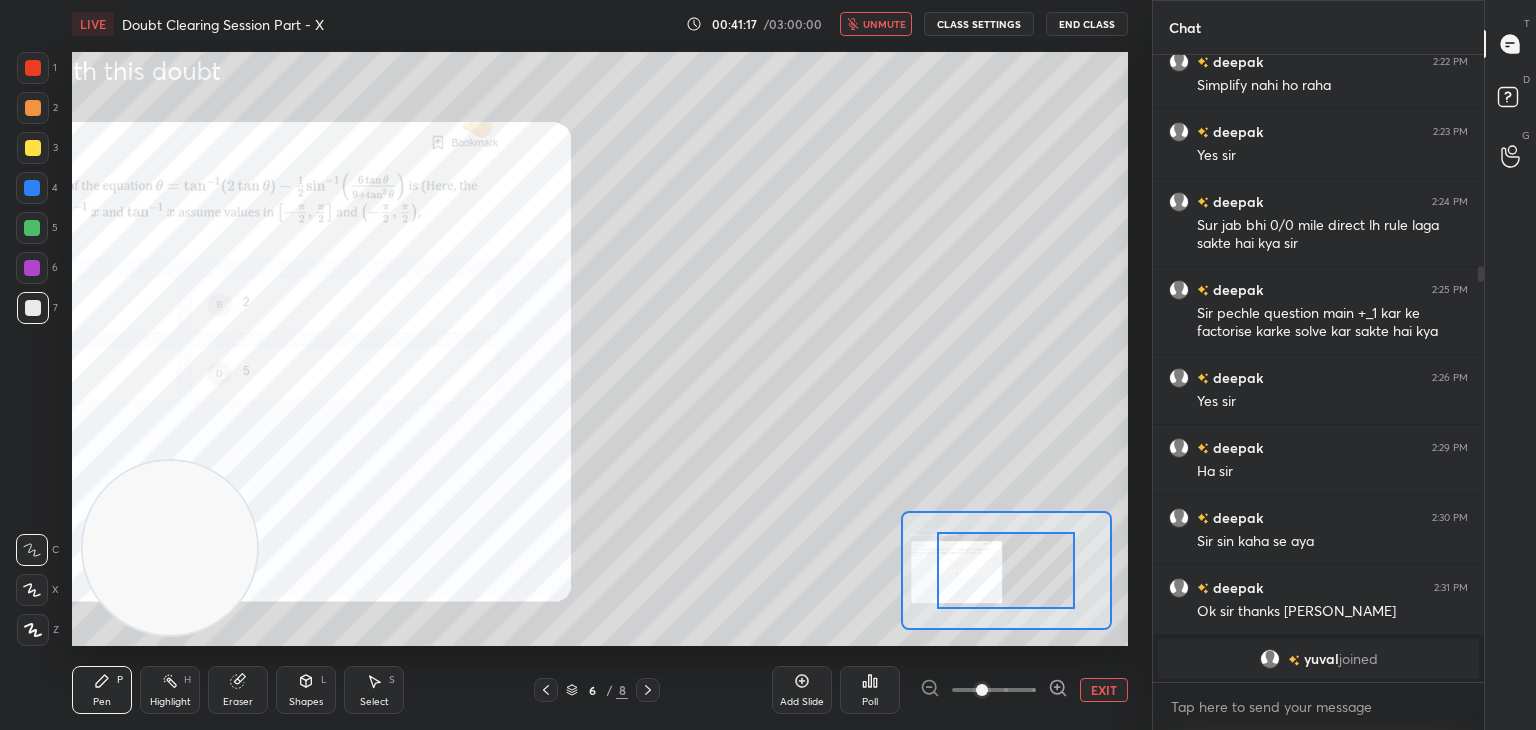 click at bounding box center [994, 690] 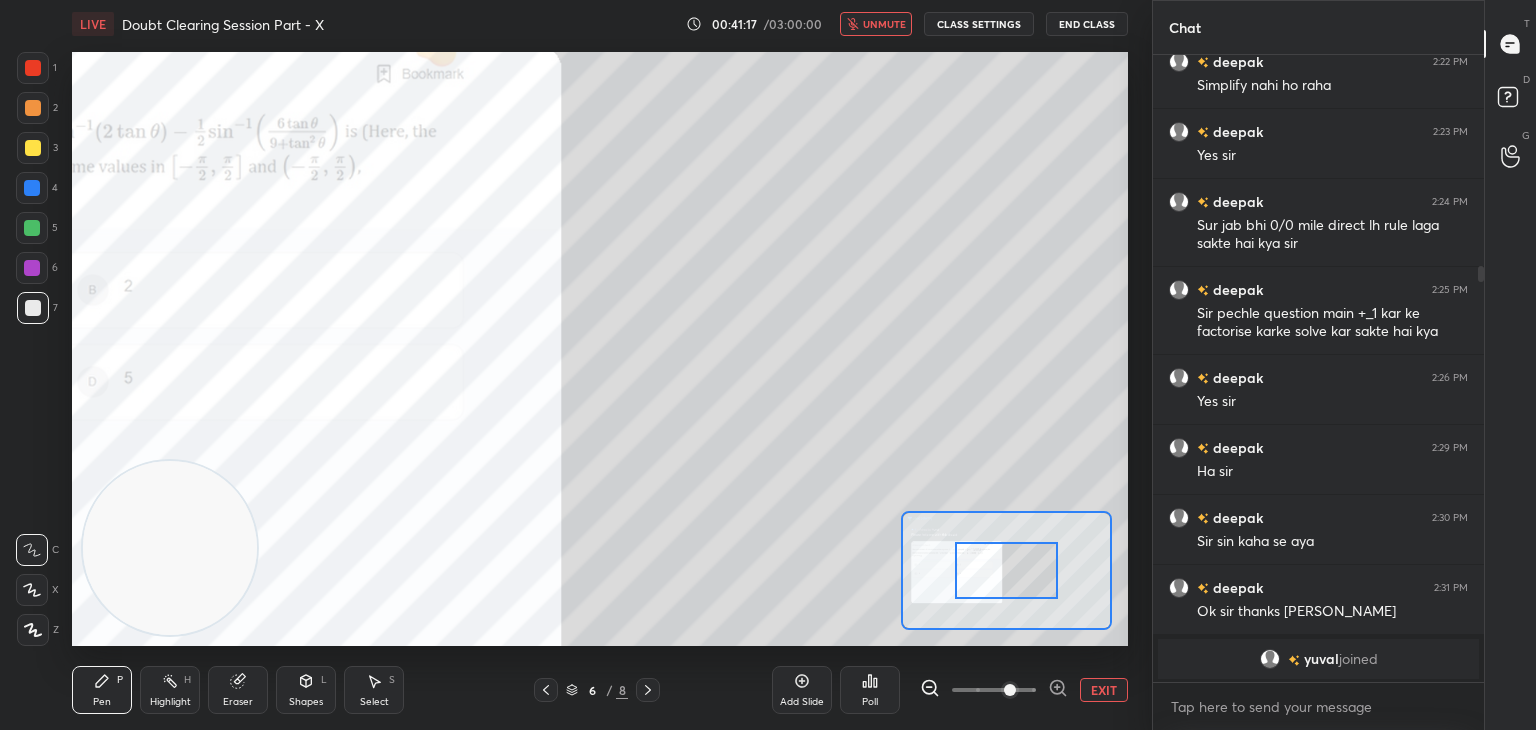 click at bounding box center [1010, 690] 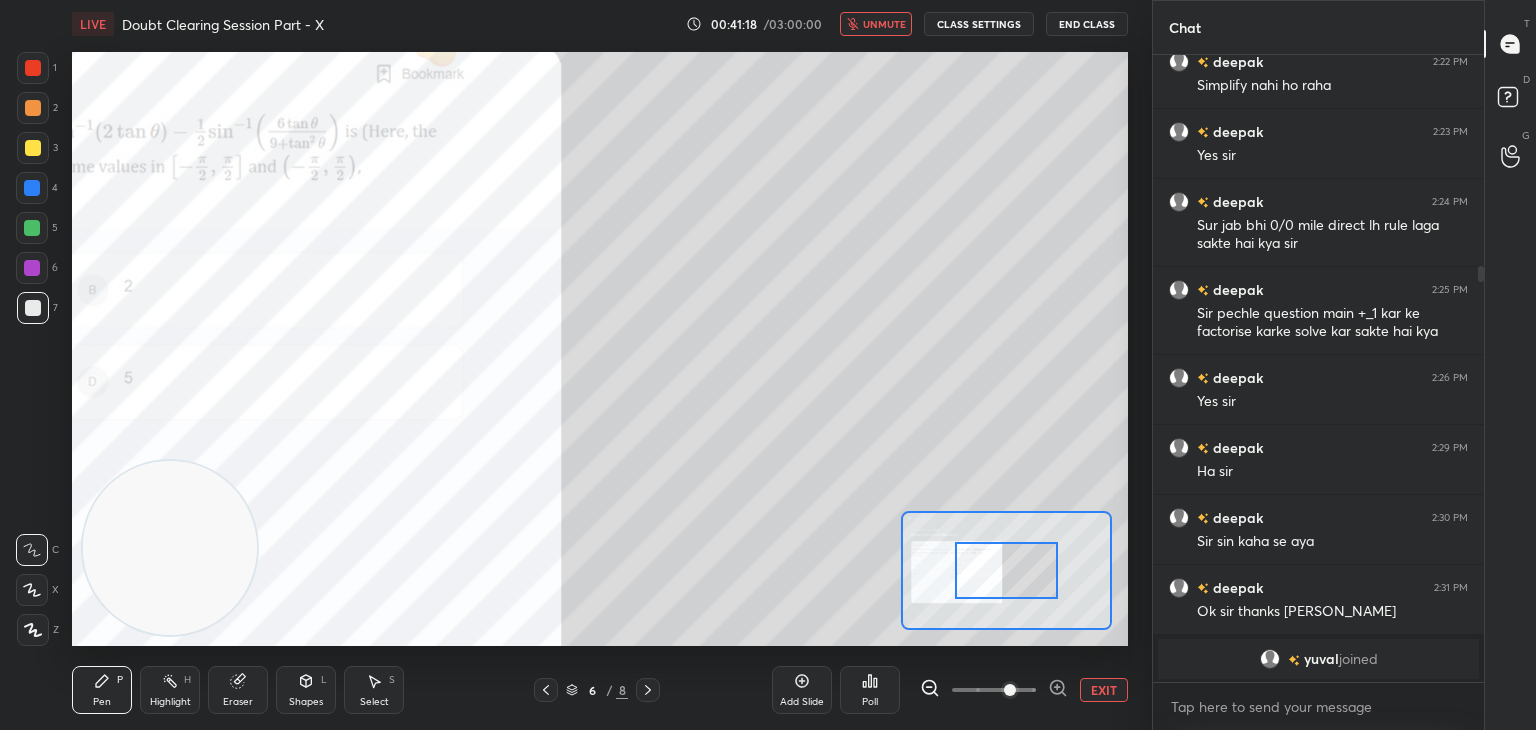 click at bounding box center [1010, 690] 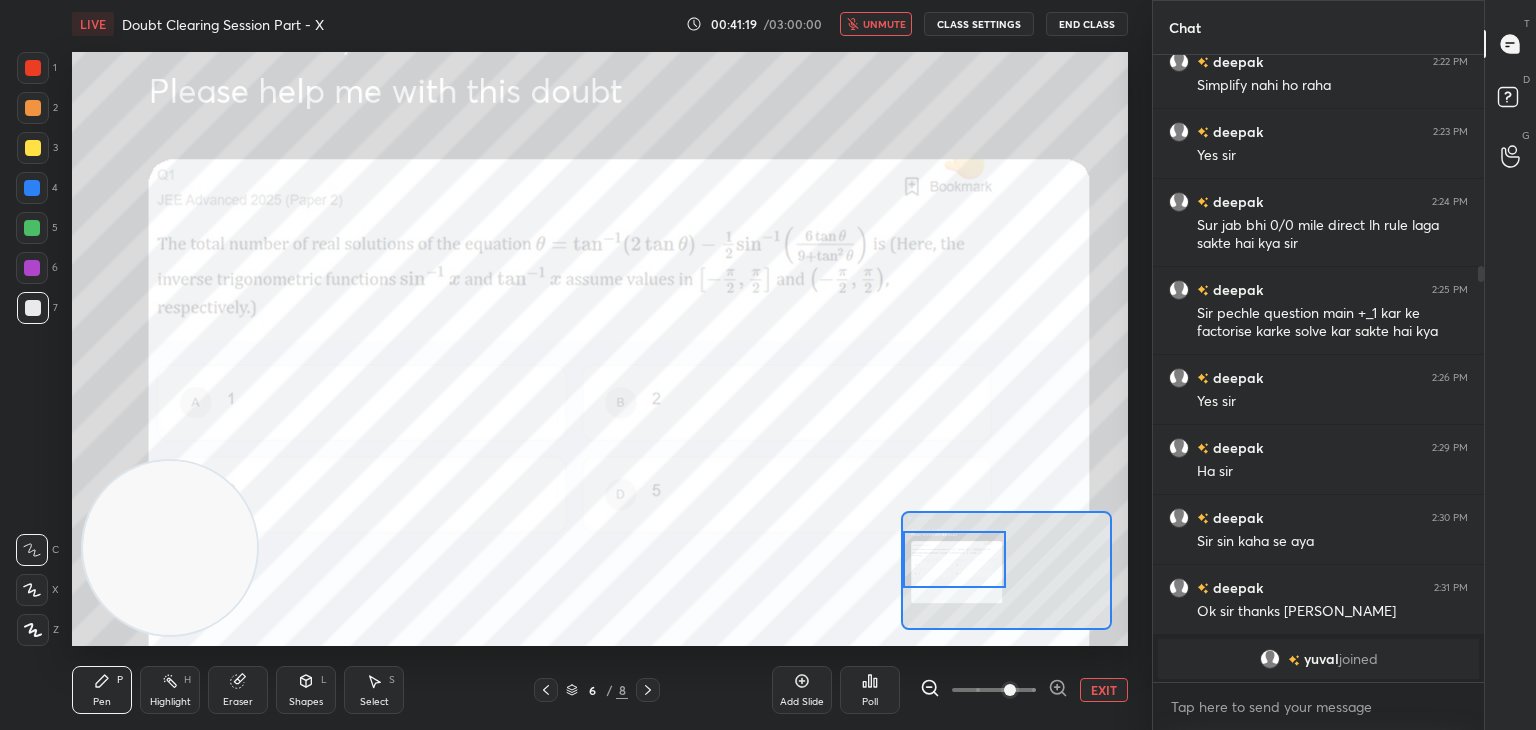 drag, startPoint x: 1034, startPoint y: 555, endPoint x: 974, endPoint y: 545, distance: 60.827625 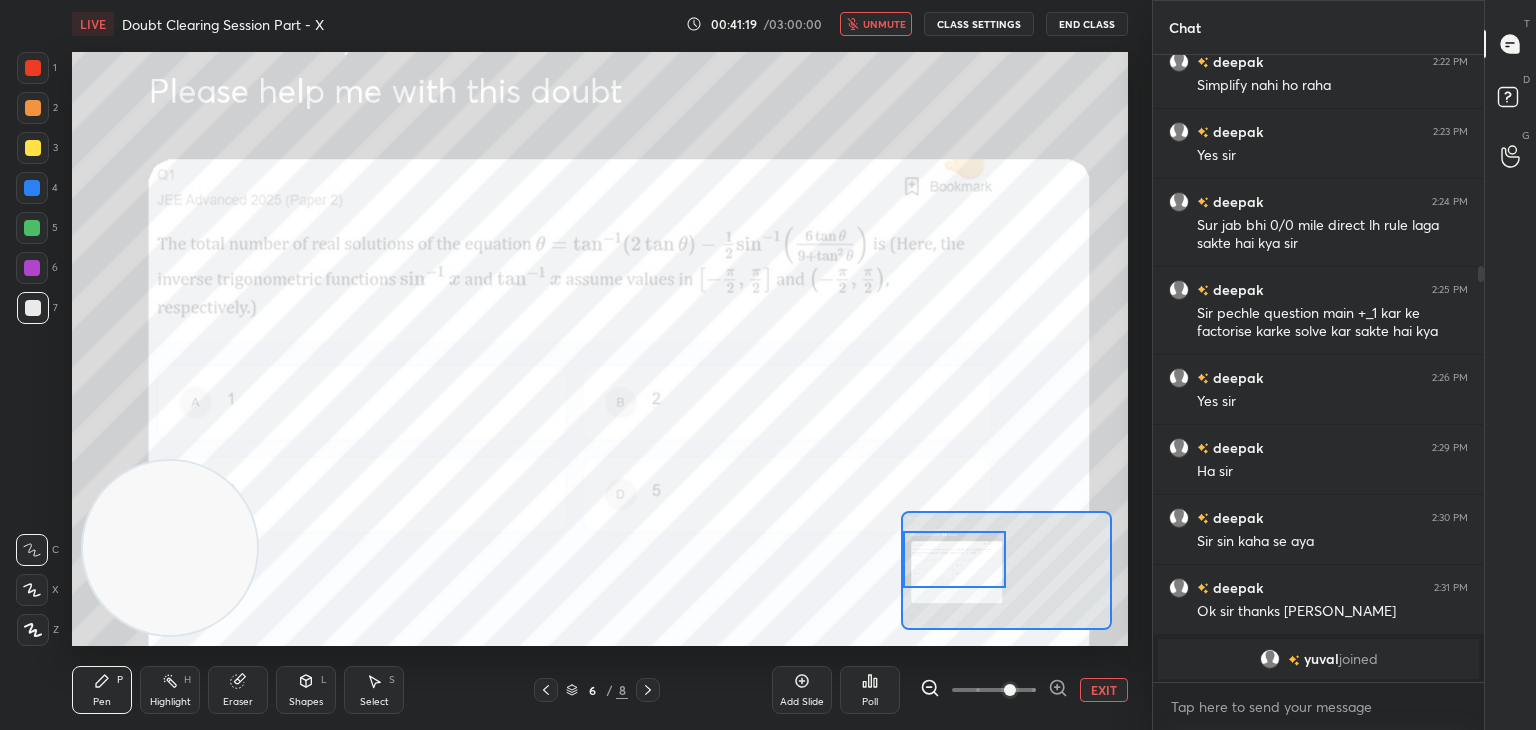click at bounding box center (955, 559) 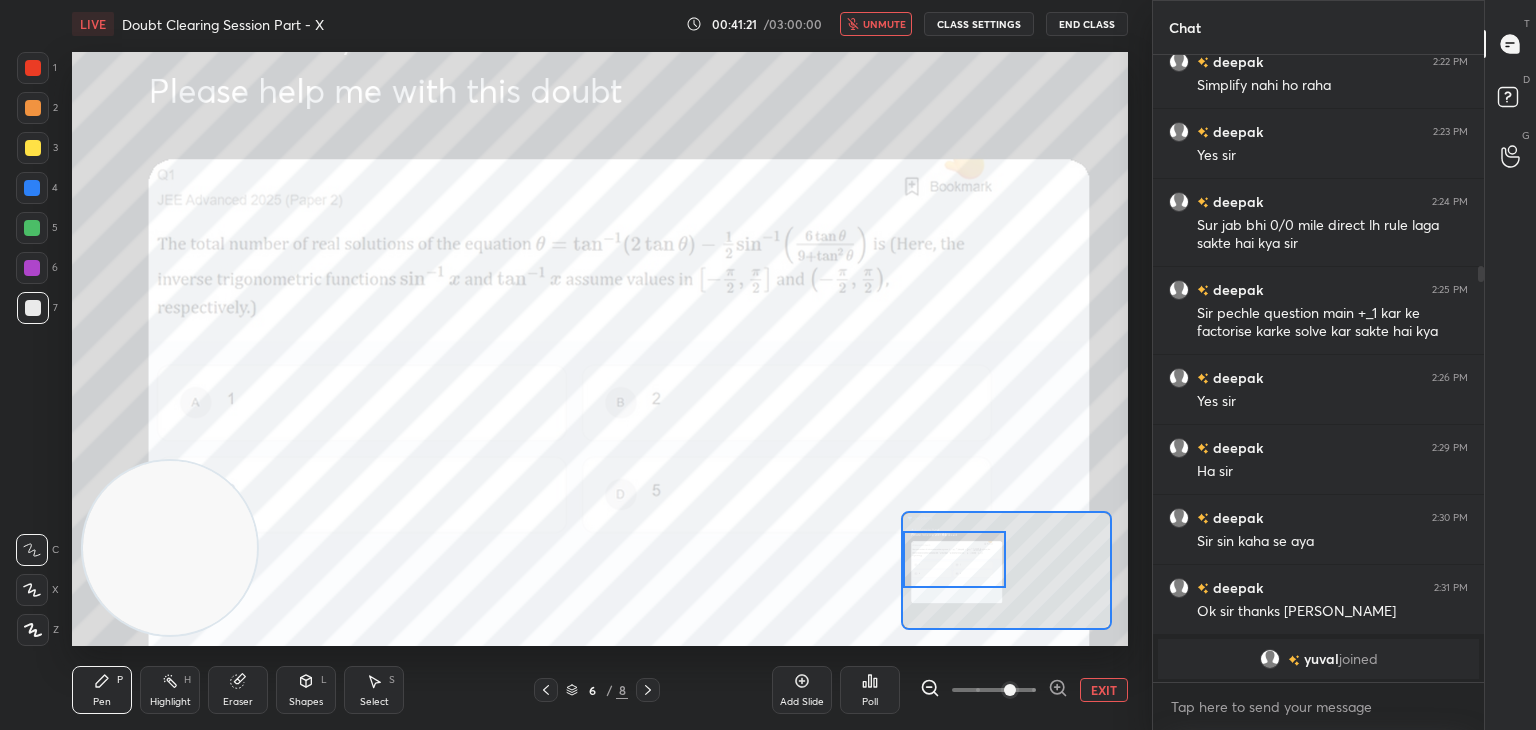 click on "unmute" at bounding box center (876, 24) 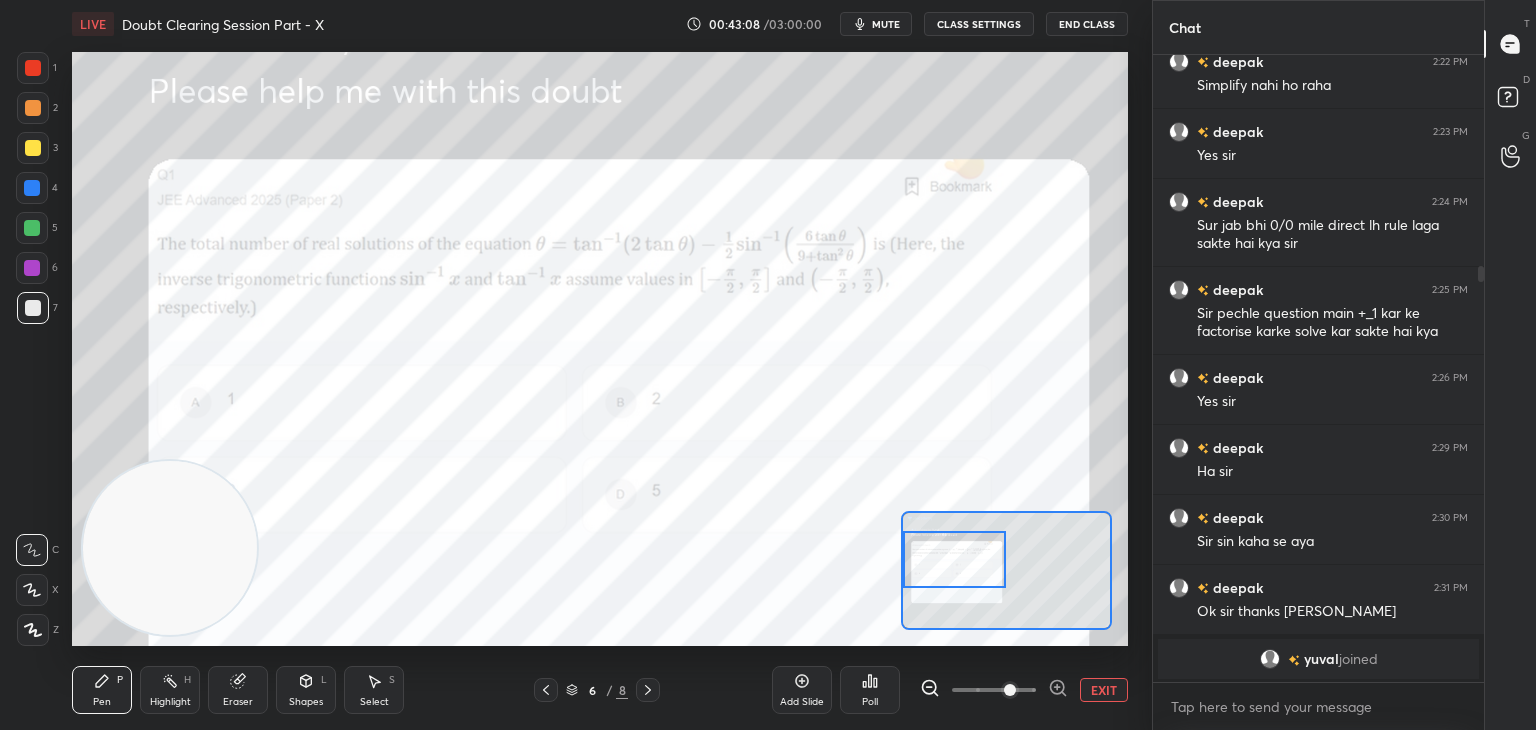 click on "EXIT" at bounding box center [1104, 690] 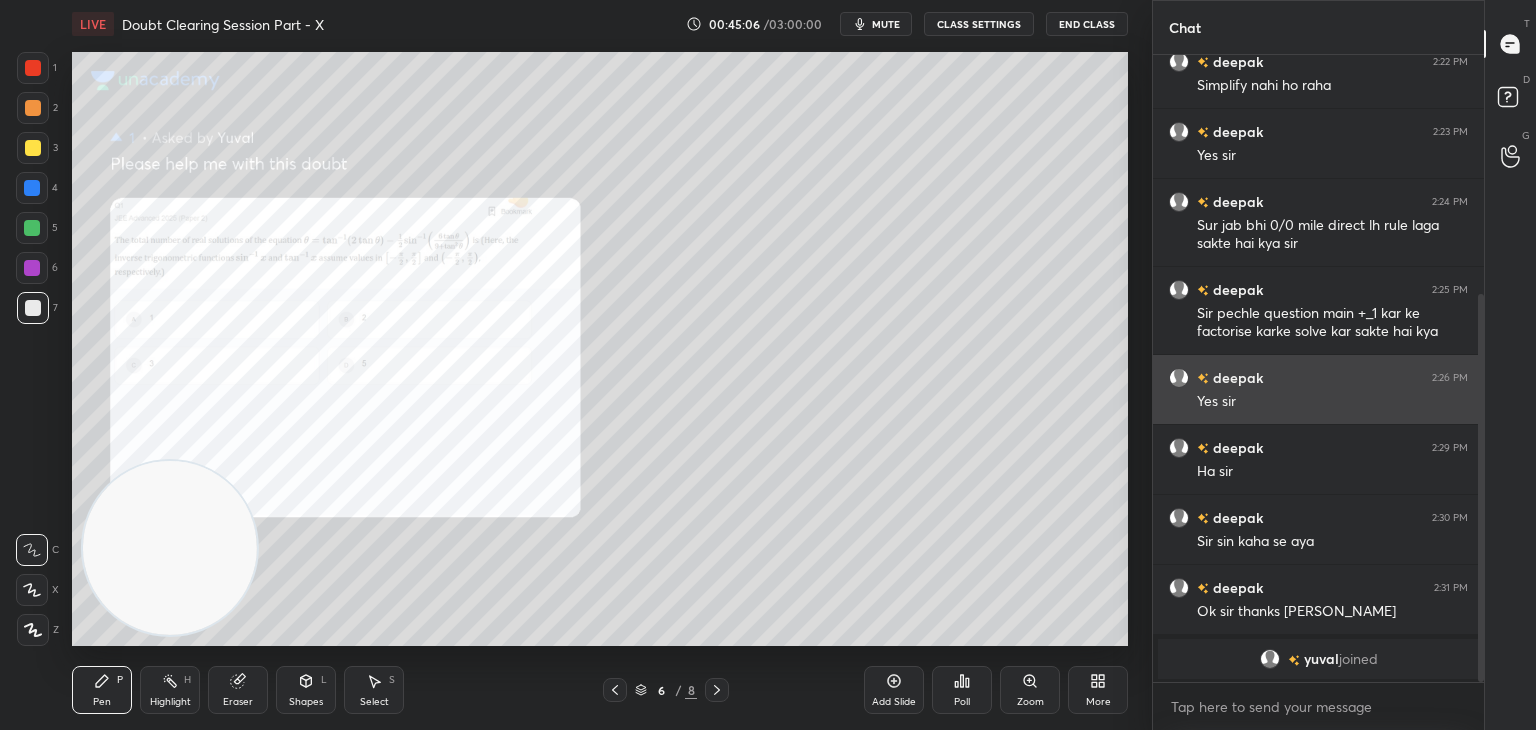 scroll, scrollTop: 388, scrollLeft: 0, axis: vertical 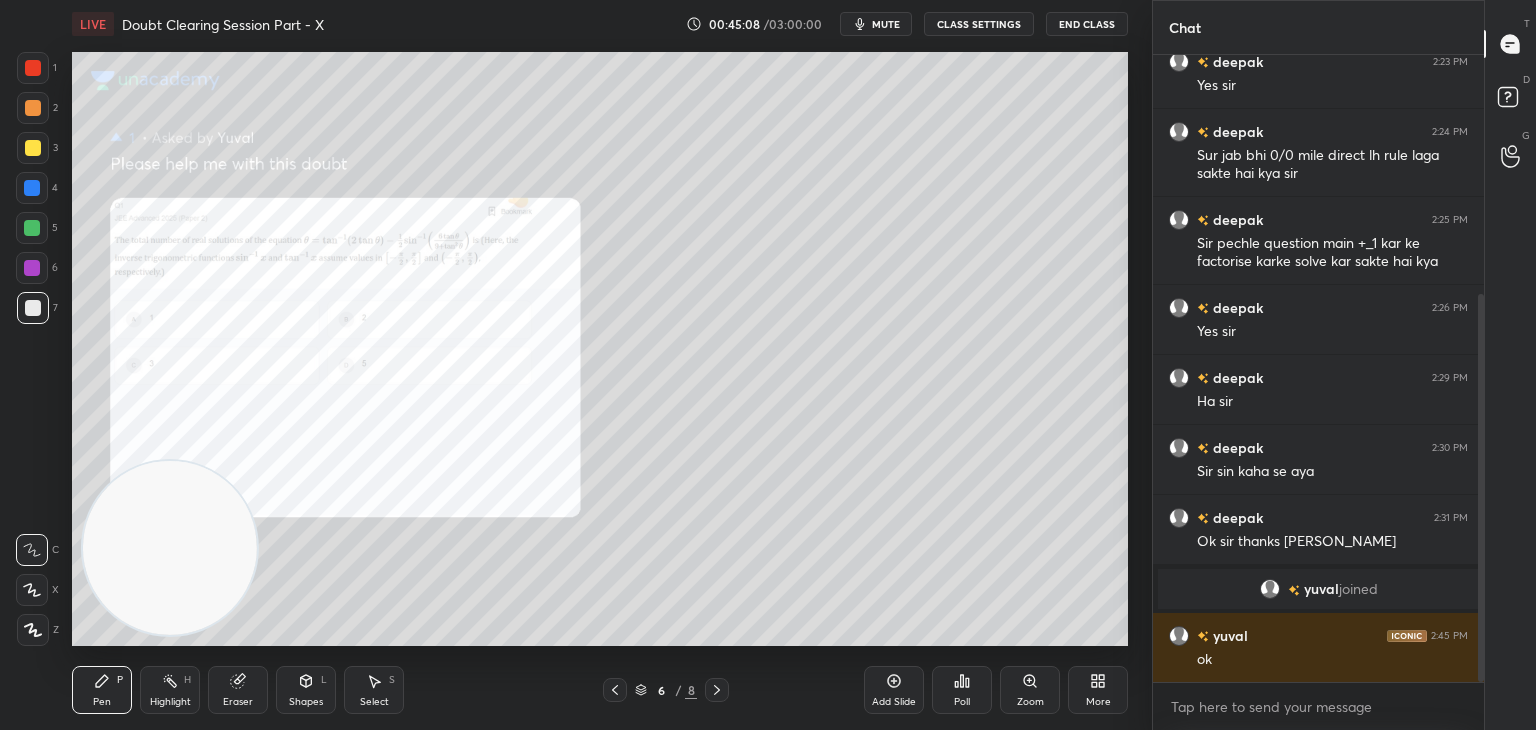 drag, startPoint x: 724, startPoint y: 687, endPoint x: 736, endPoint y: 688, distance: 12.0415945 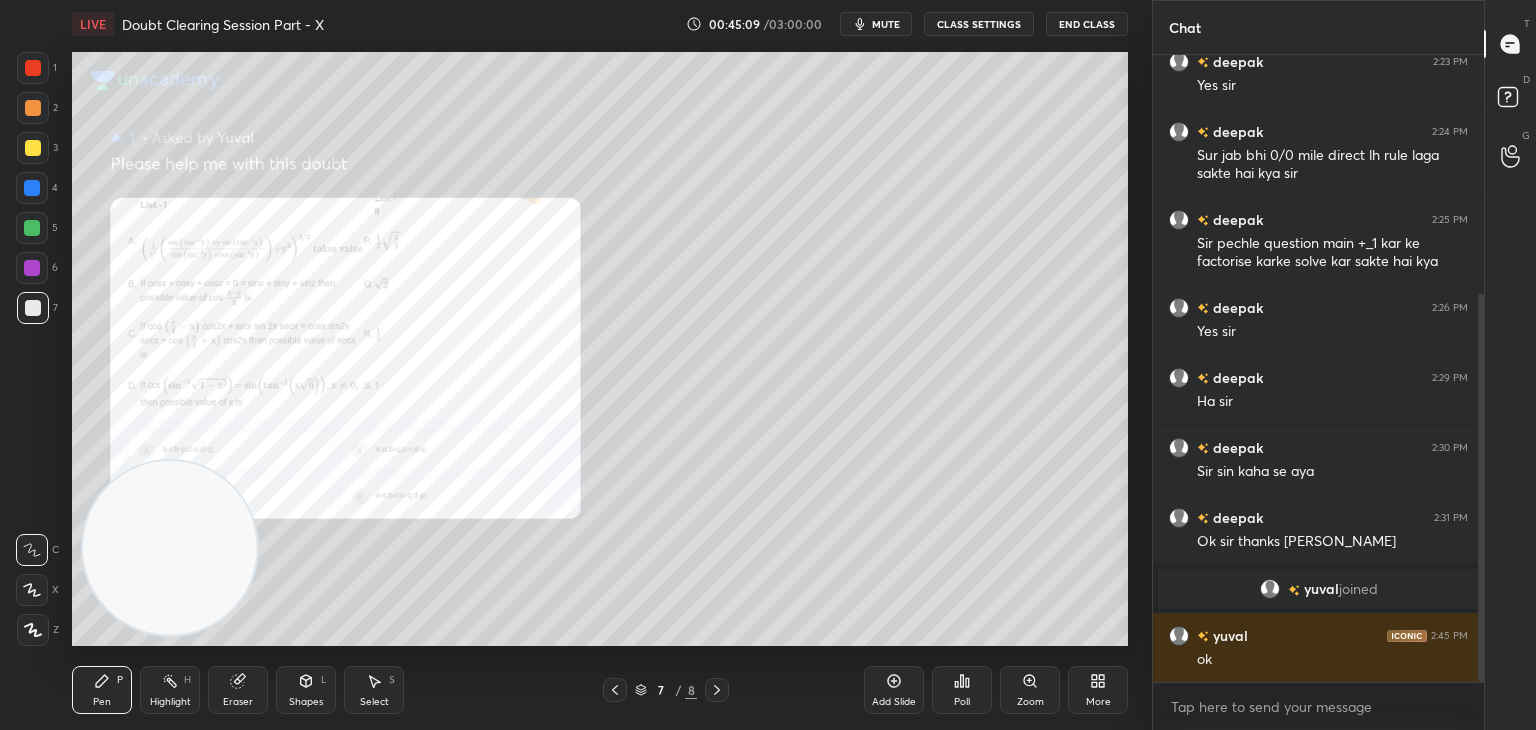click on "Zoom" at bounding box center [1030, 690] 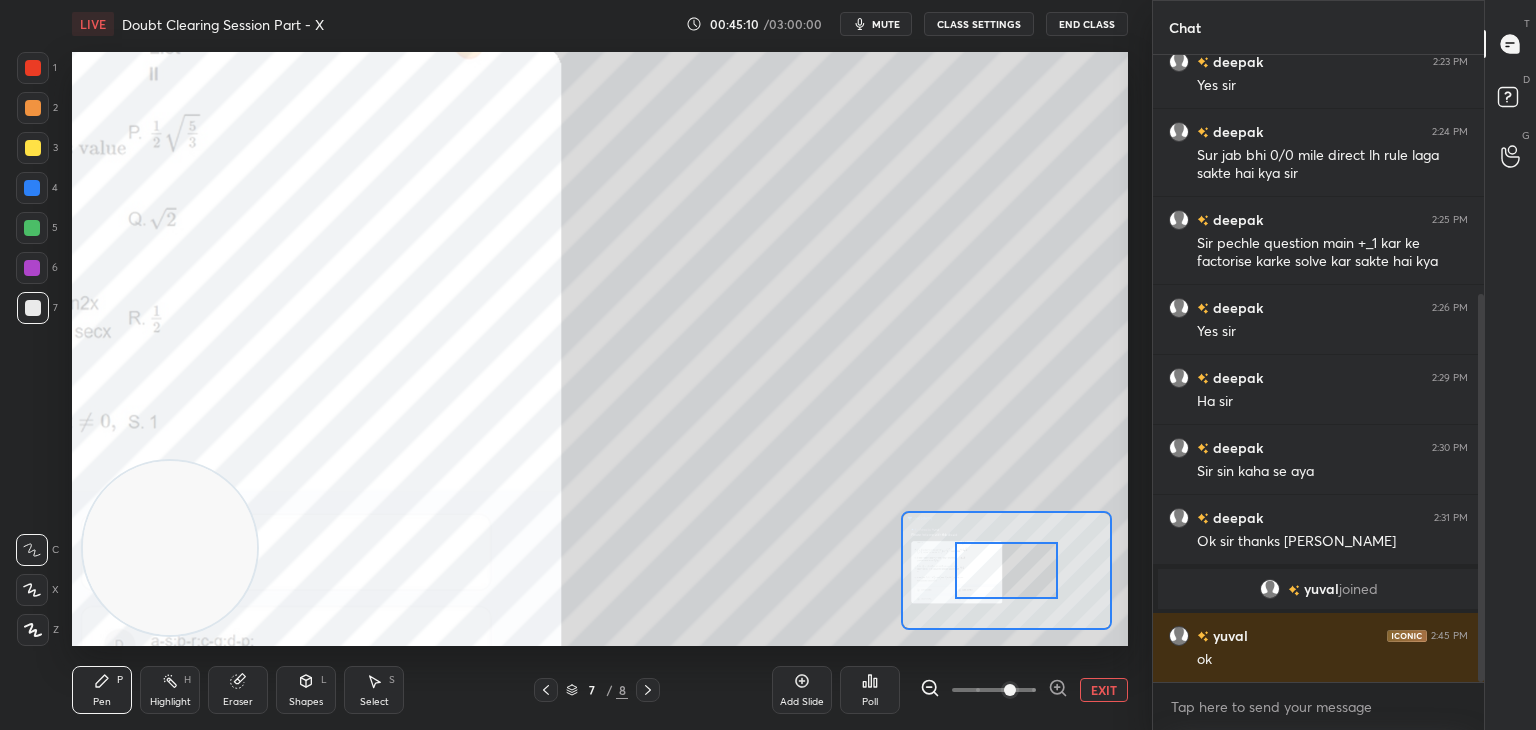 click at bounding box center (994, 690) 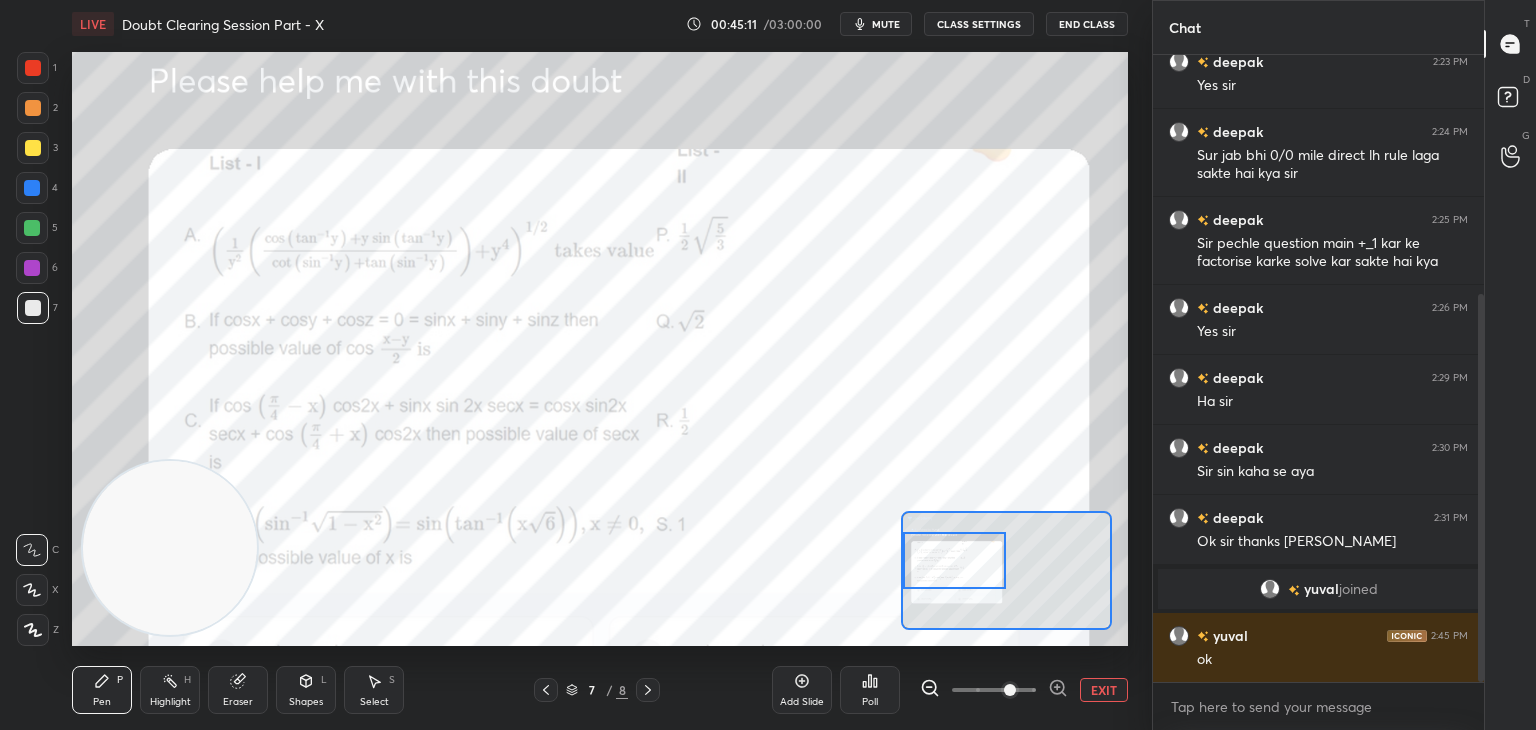 drag, startPoint x: 1012, startPoint y: 574, endPoint x: 928, endPoint y: 567, distance: 84.29116 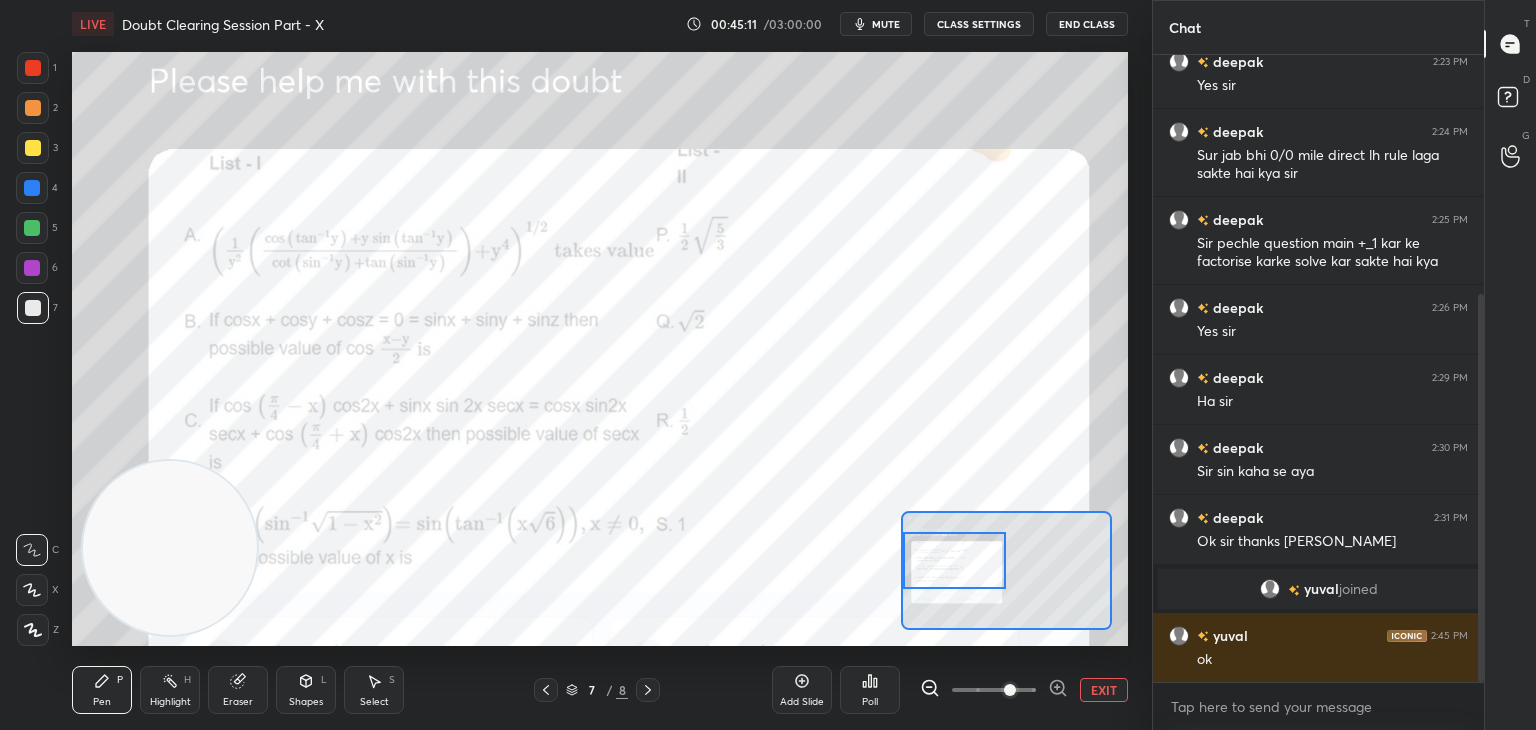 click at bounding box center [955, 560] 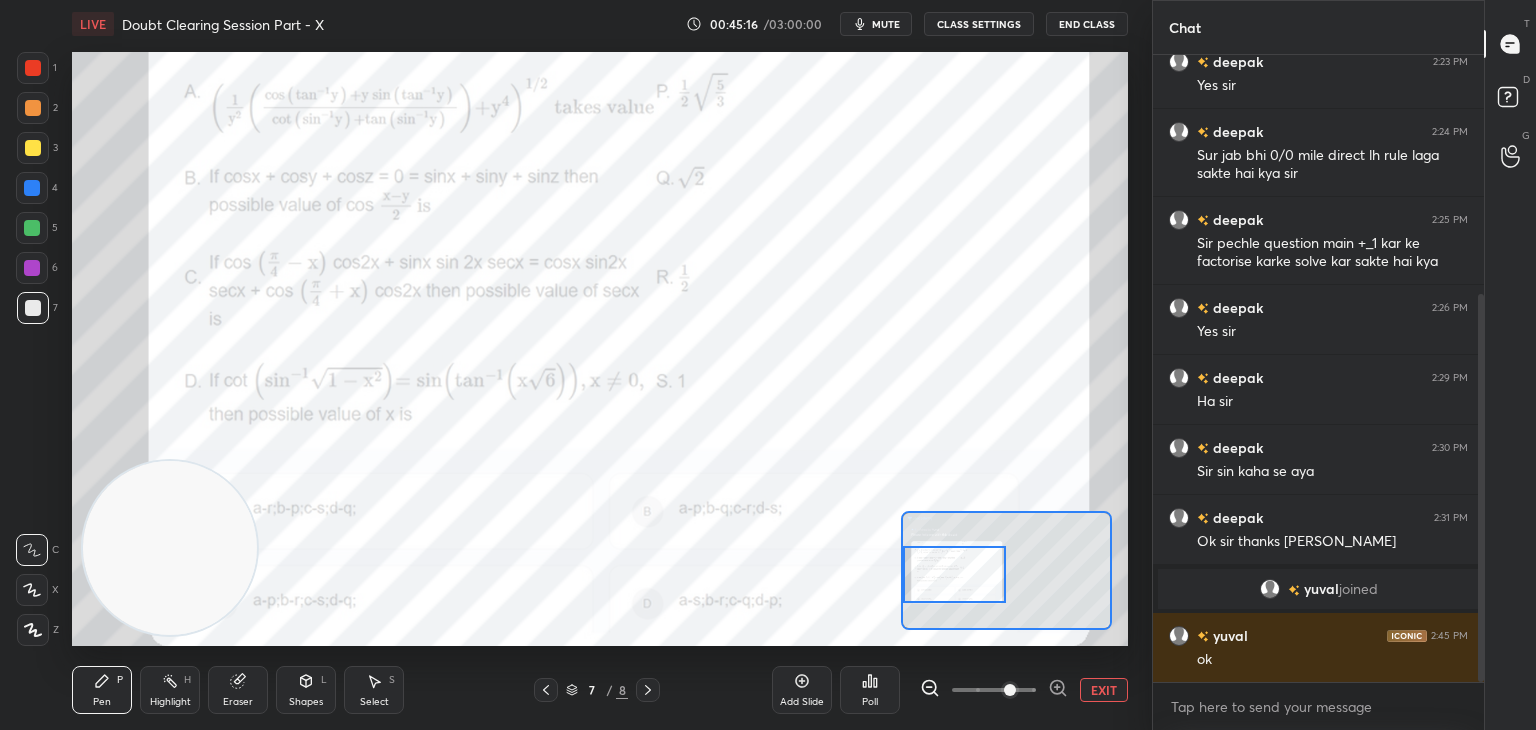 drag, startPoint x: 959, startPoint y: 576, endPoint x: 947, endPoint y: 573, distance: 12.369317 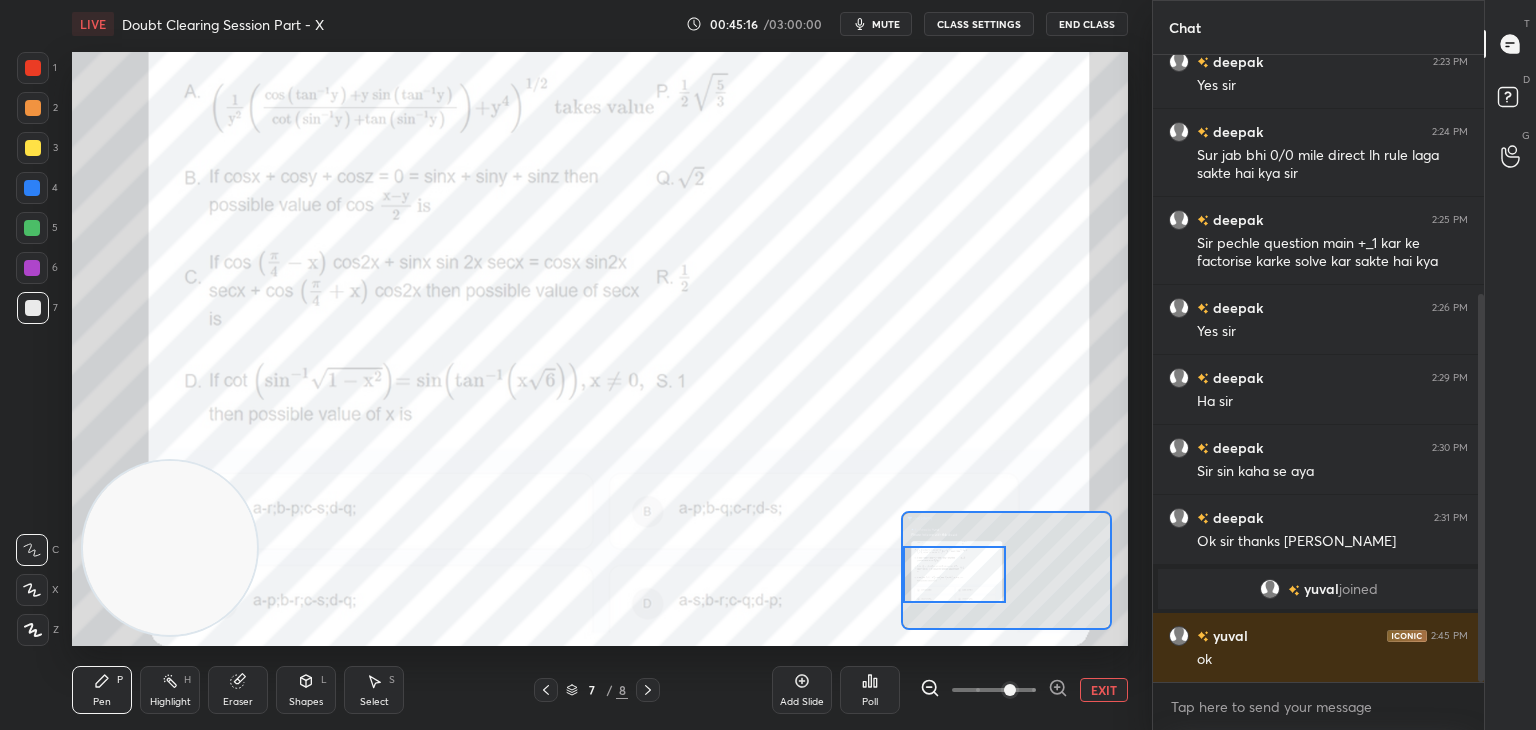 click at bounding box center [955, 574] 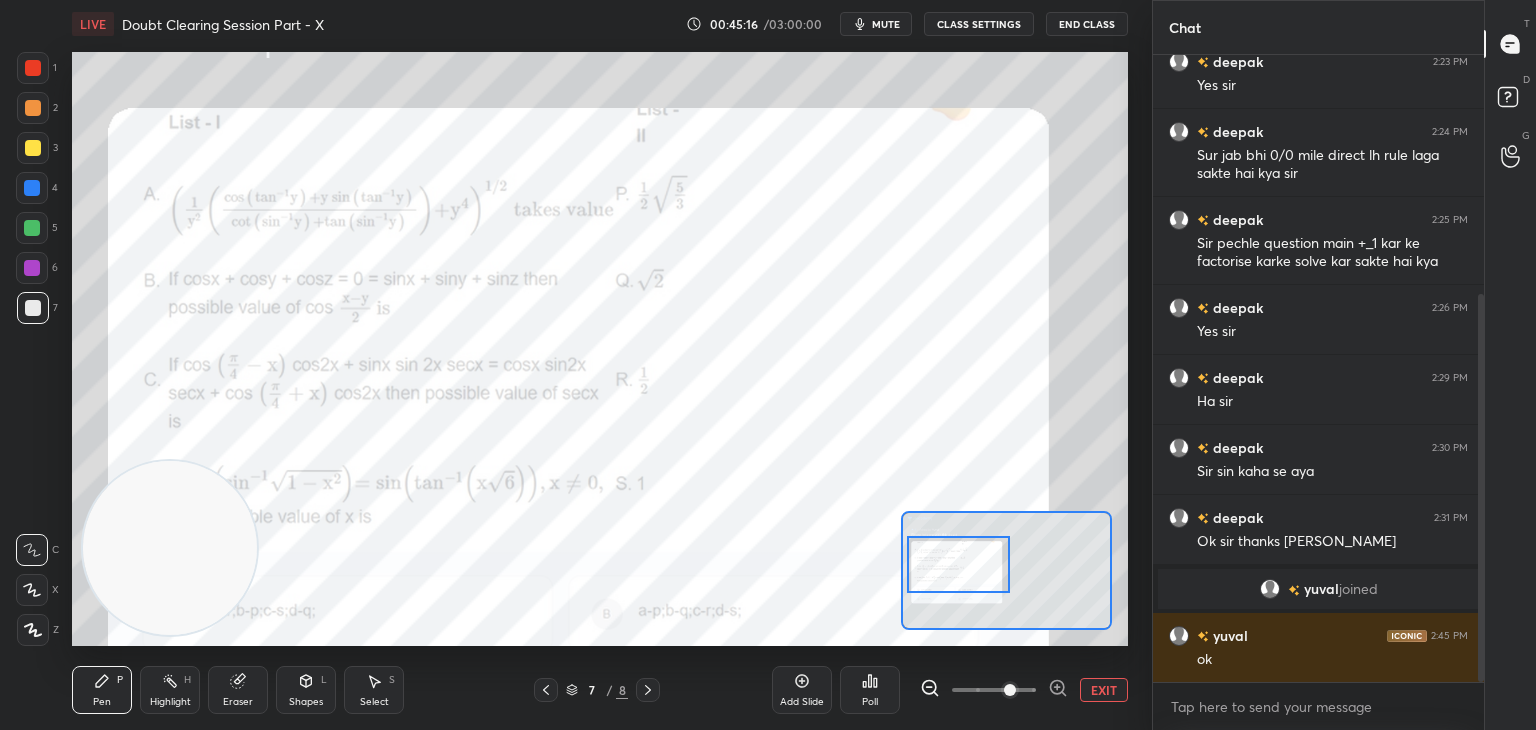 click at bounding box center [959, 564] 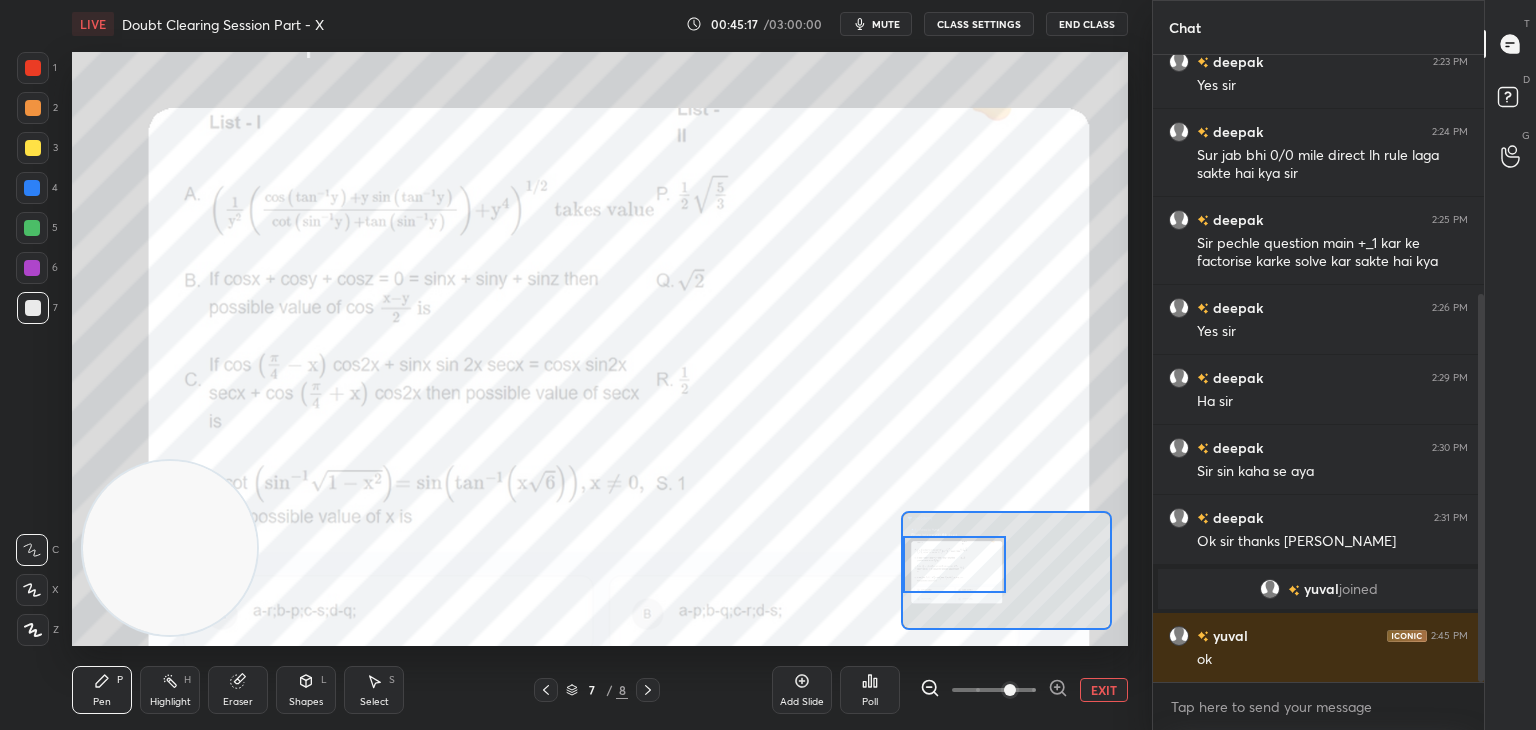 drag, startPoint x: 948, startPoint y: 581, endPoint x: 932, endPoint y: 583, distance: 16.124516 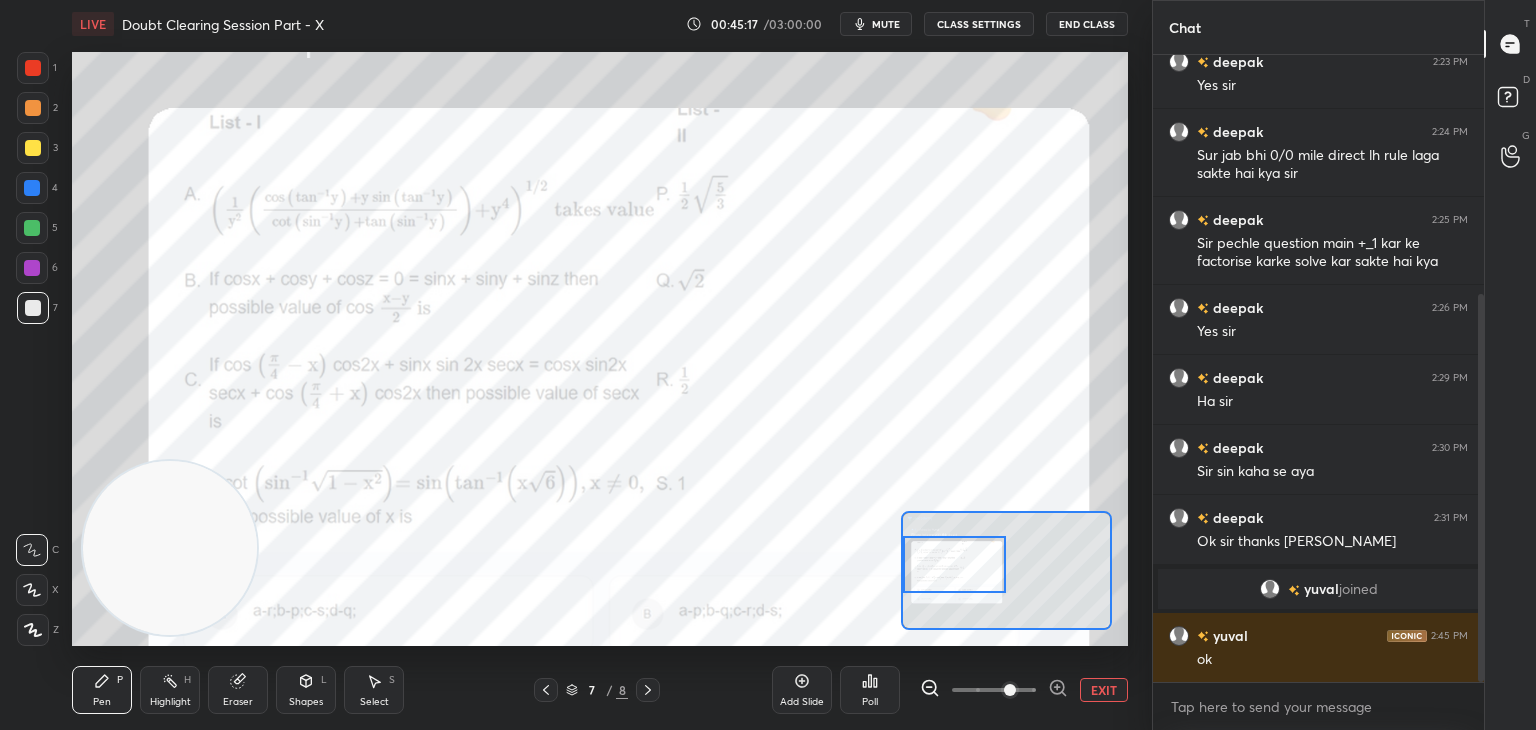 click at bounding box center [955, 564] 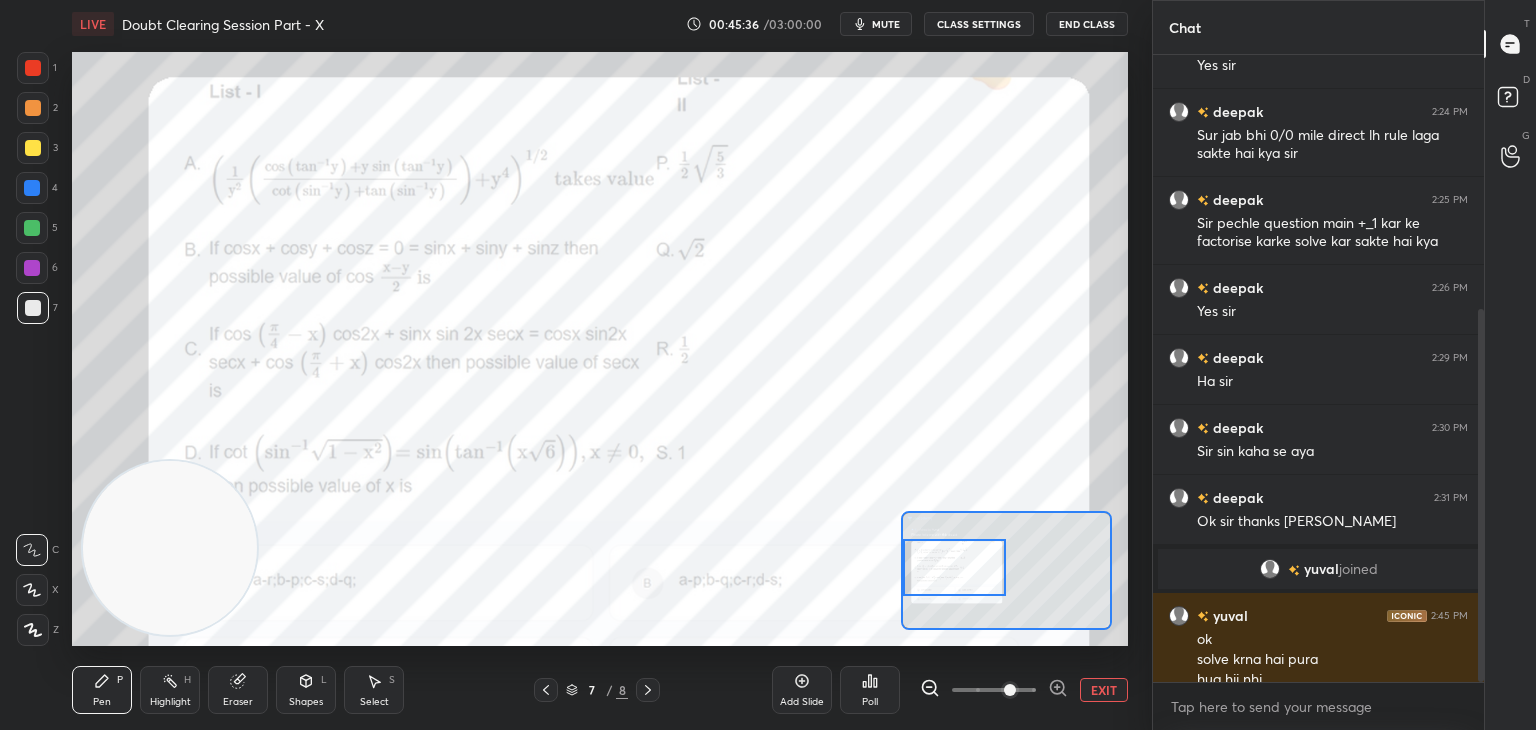 scroll, scrollTop: 428, scrollLeft: 0, axis: vertical 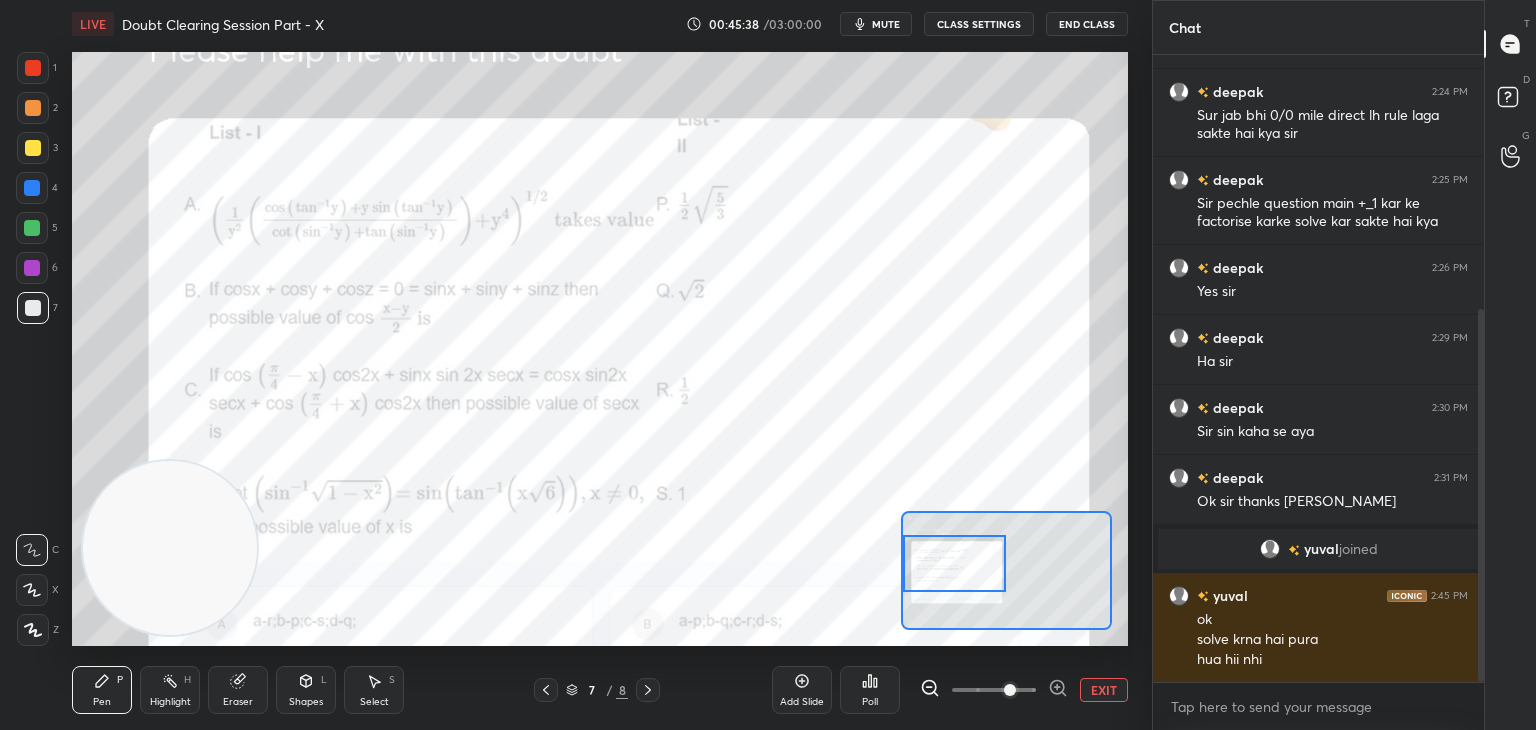 drag, startPoint x: 962, startPoint y: 577, endPoint x: 946, endPoint y: 574, distance: 16.27882 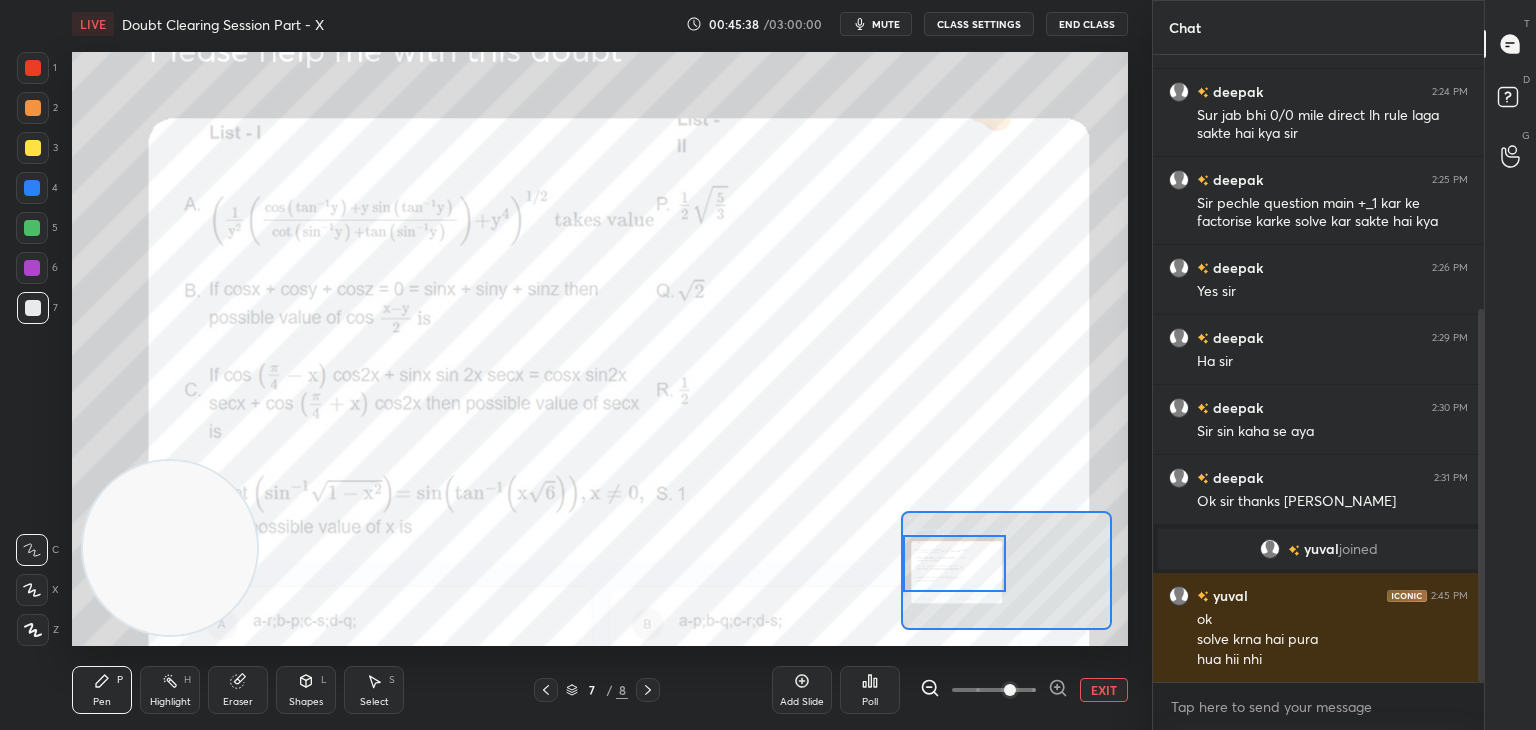 click at bounding box center (955, 563) 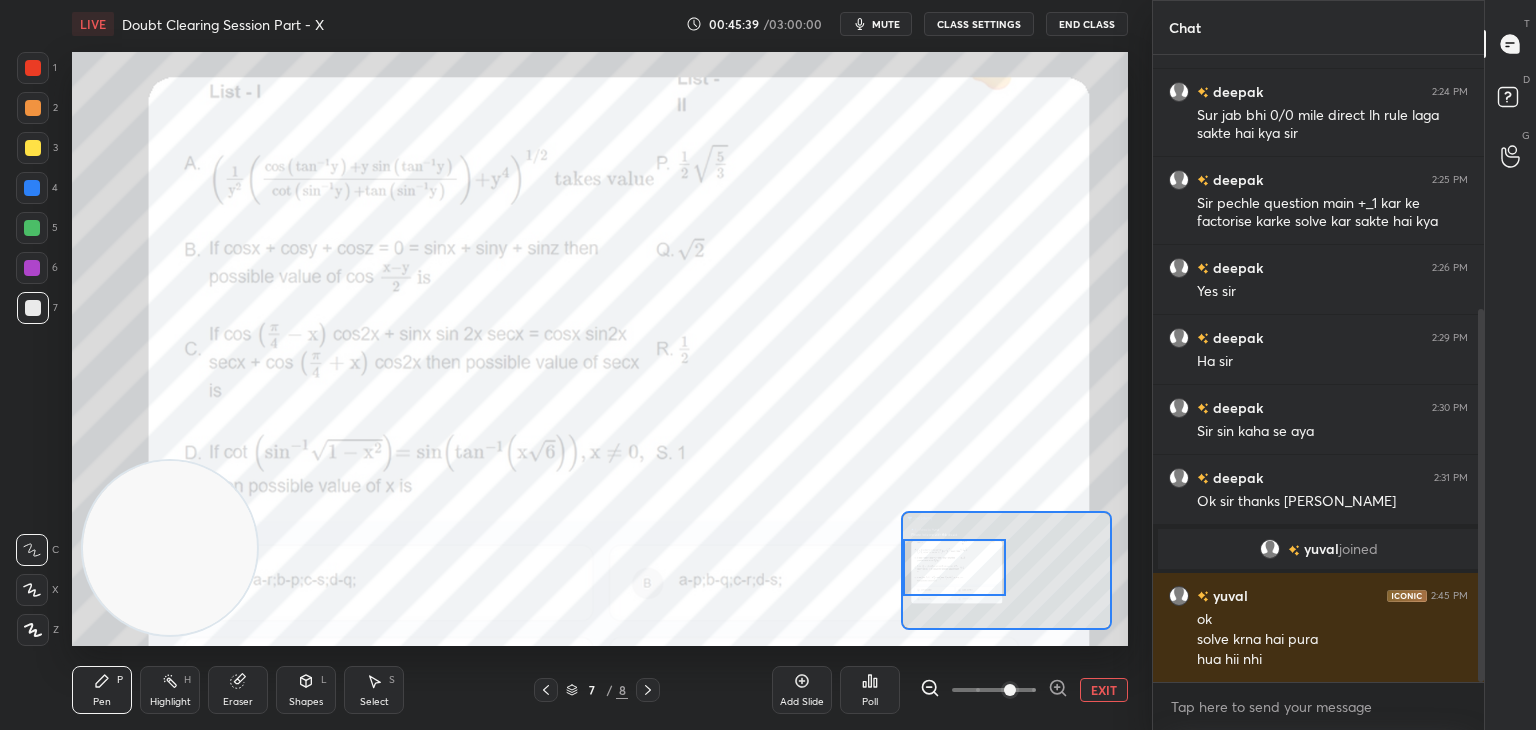 drag, startPoint x: 959, startPoint y: 566, endPoint x: 921, endPoint y: 565, distance: 38.013157 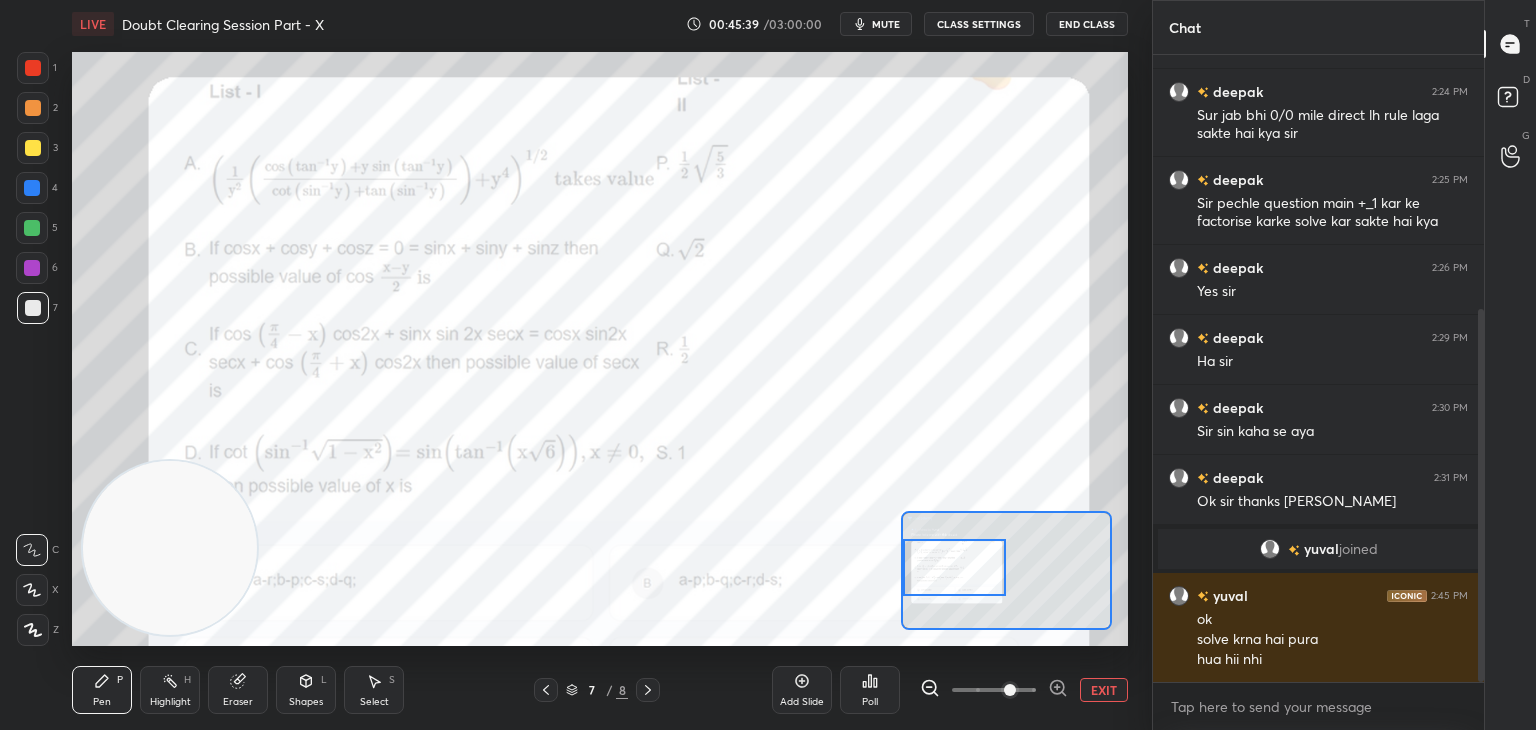 click at bounding box center (955, 567) 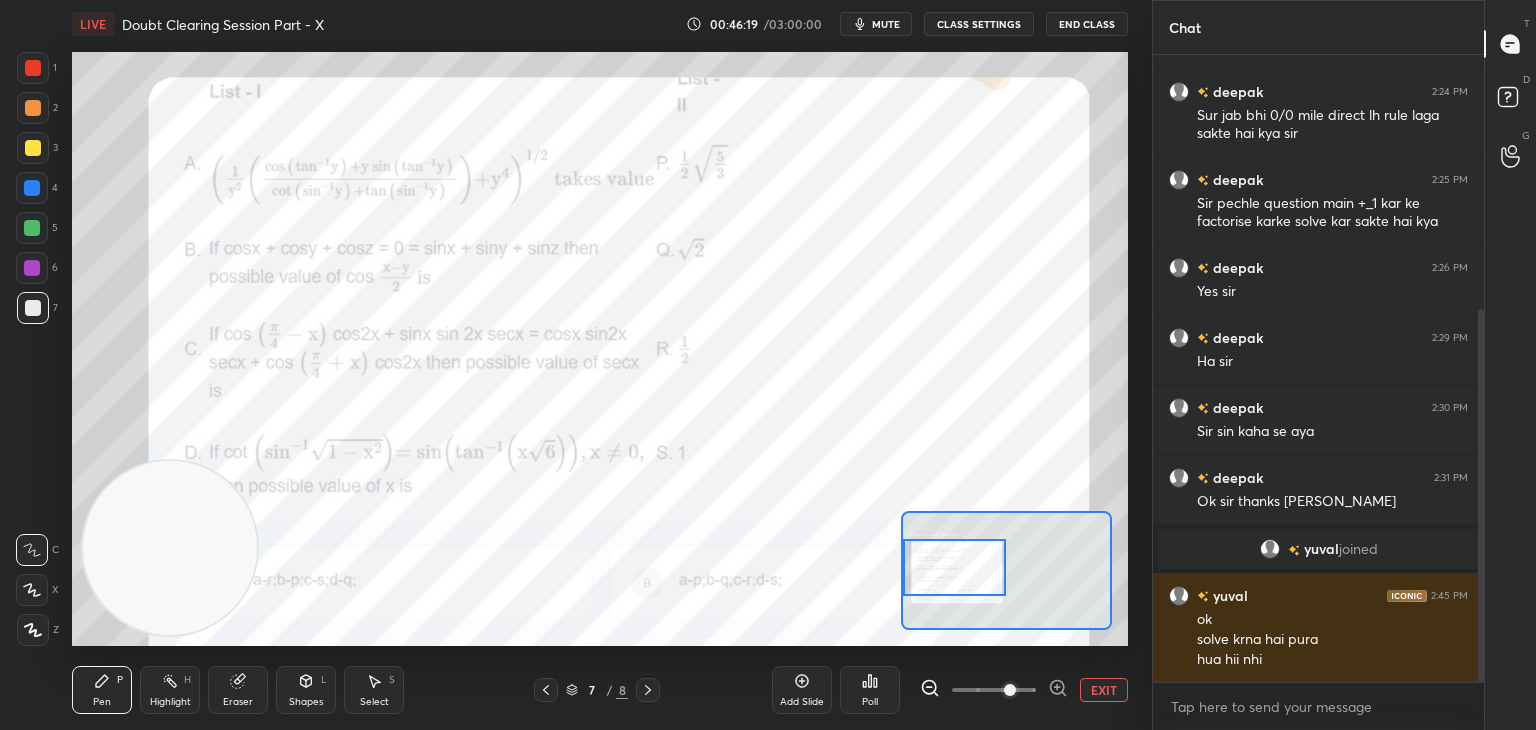 click at bounding box center (33, 68) 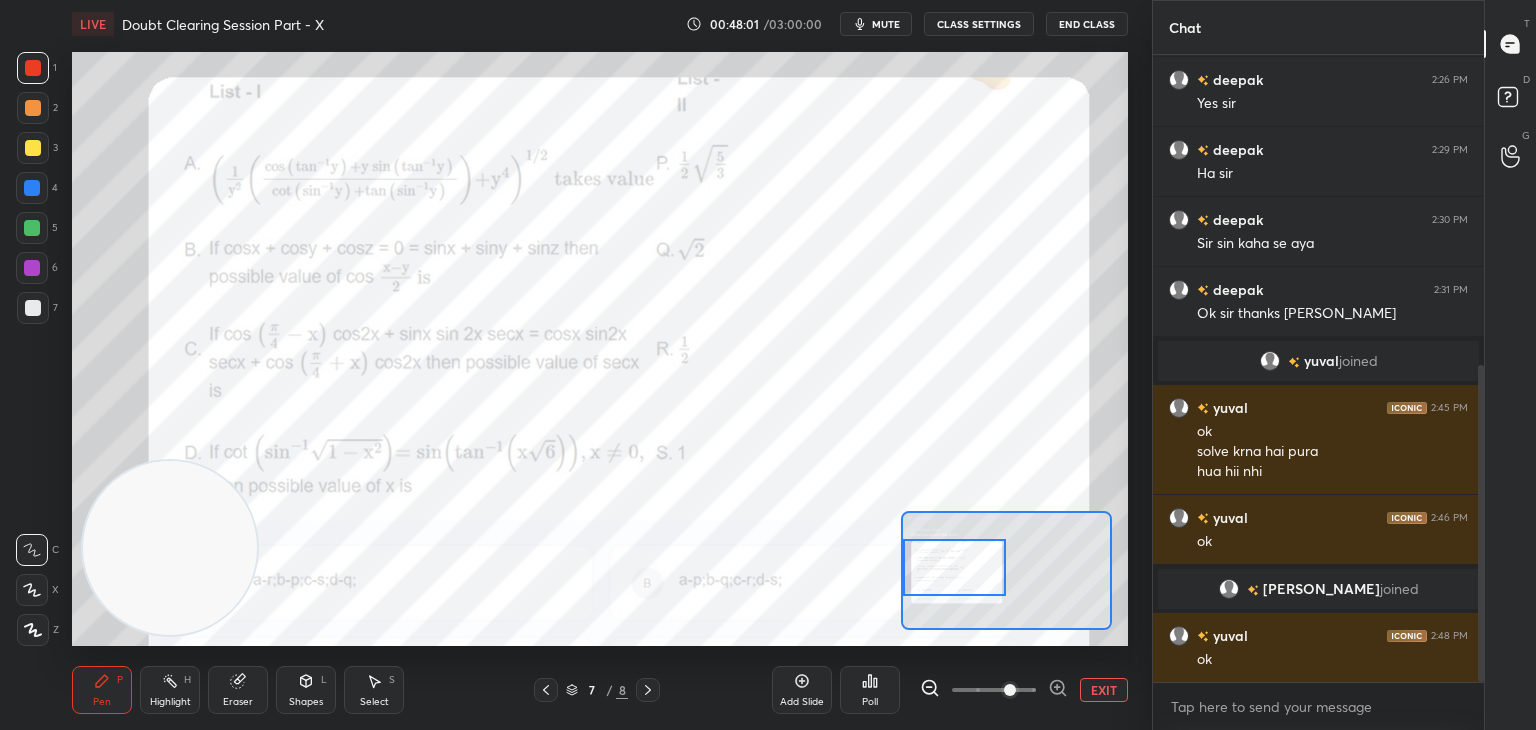 scroll, scrollTop: 636, scrollLeft: 0, axis: vertical 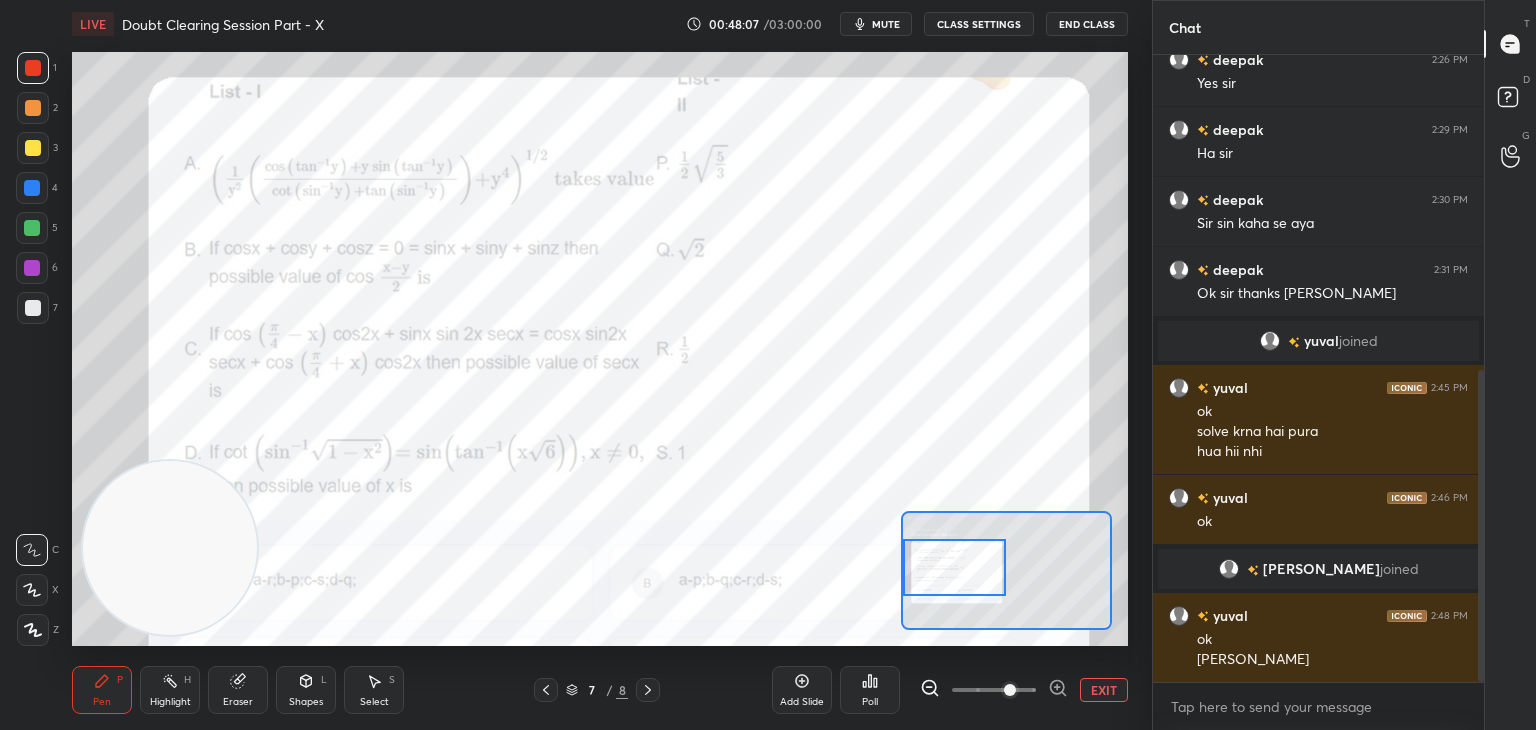 drag, startPoint x: 235, startPoint y: 701, endPoint x: 219, endPoint y: 689, distance: 20 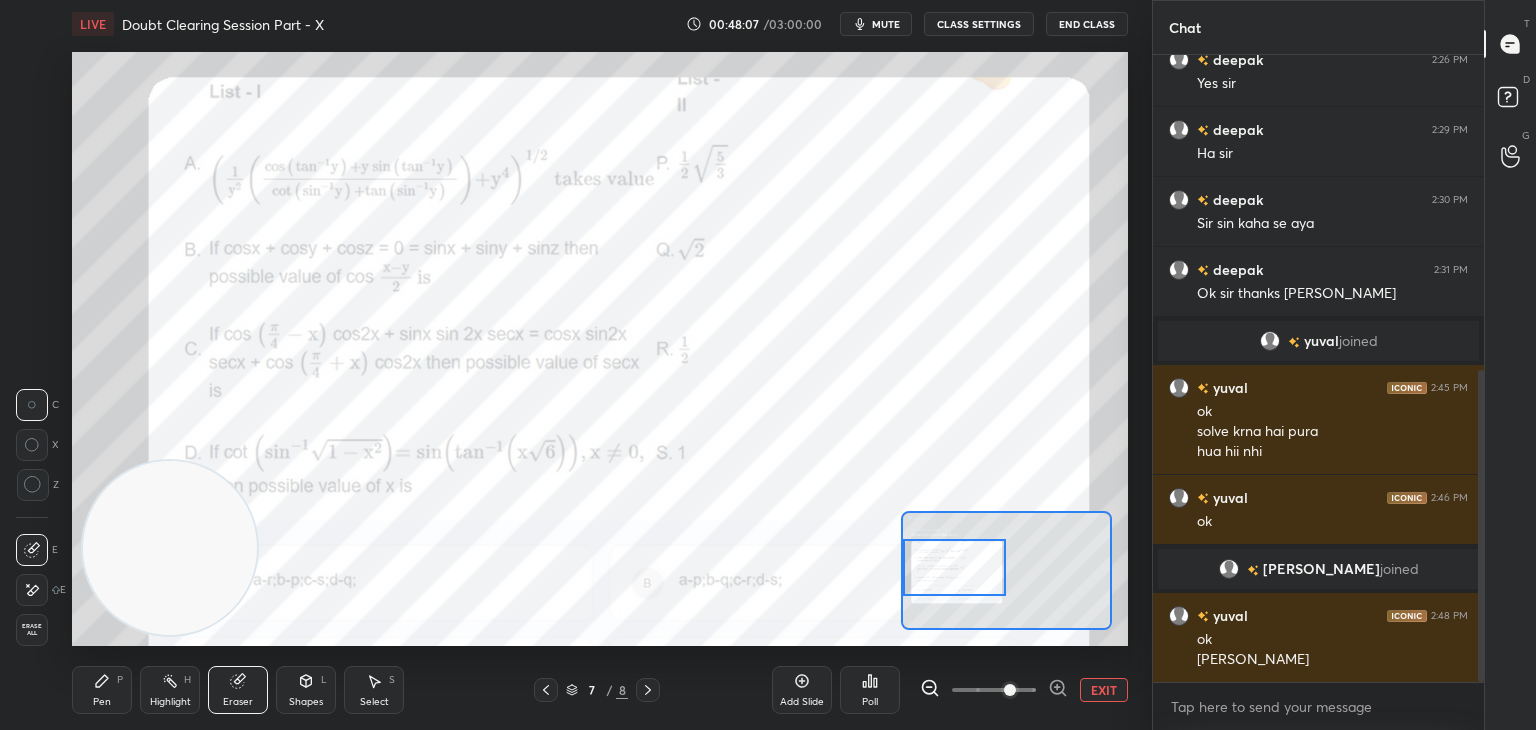 click on "Erase all" at bounding box center [32, 630] 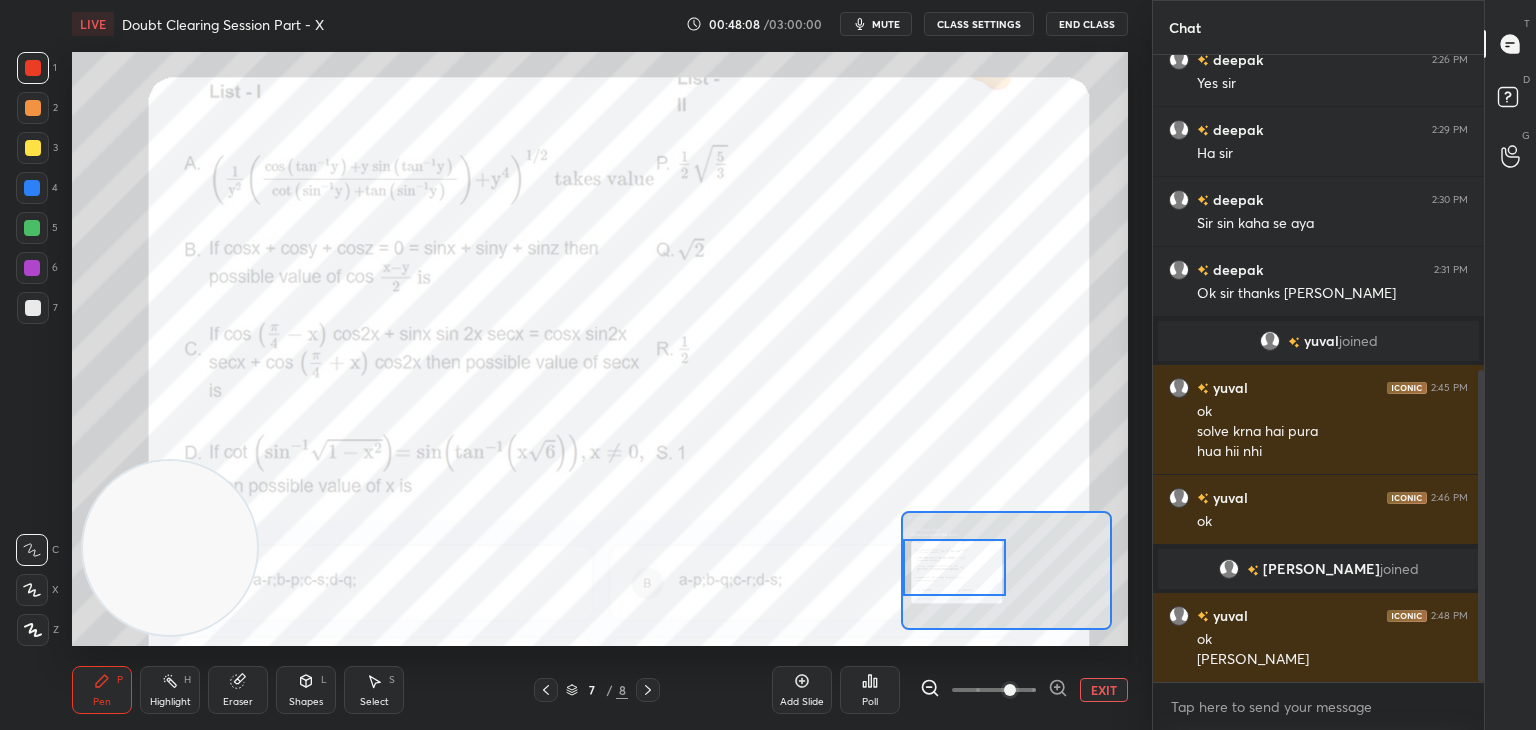 drag, startPoint x: 1023, startPoint y: 692, endPoint x: 1022, endPoint y: 675, distance: 17.029387 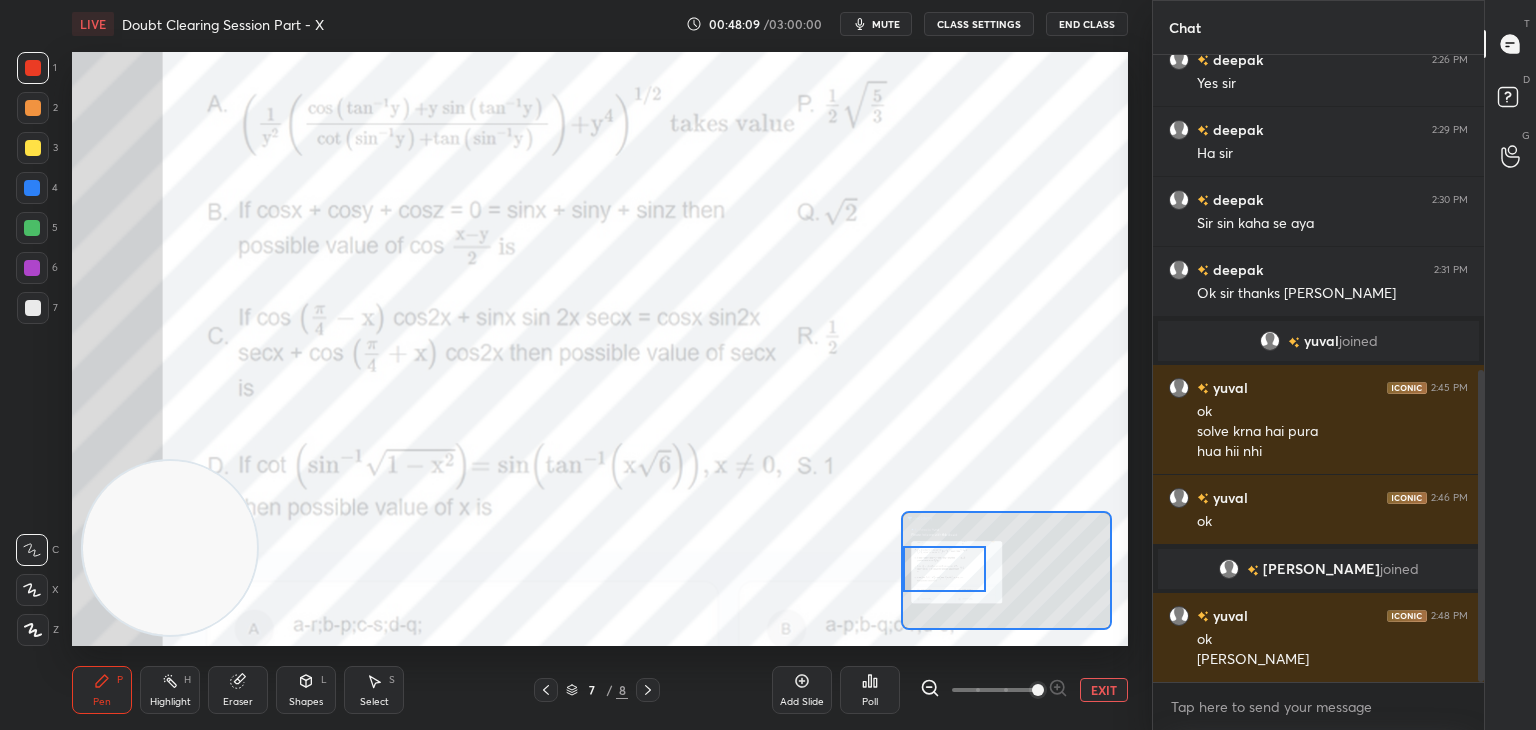 drag, startPoint x: 959, startPoint y: 557, endPoint x: 923, endPoint y: 544, distance: 38.27532 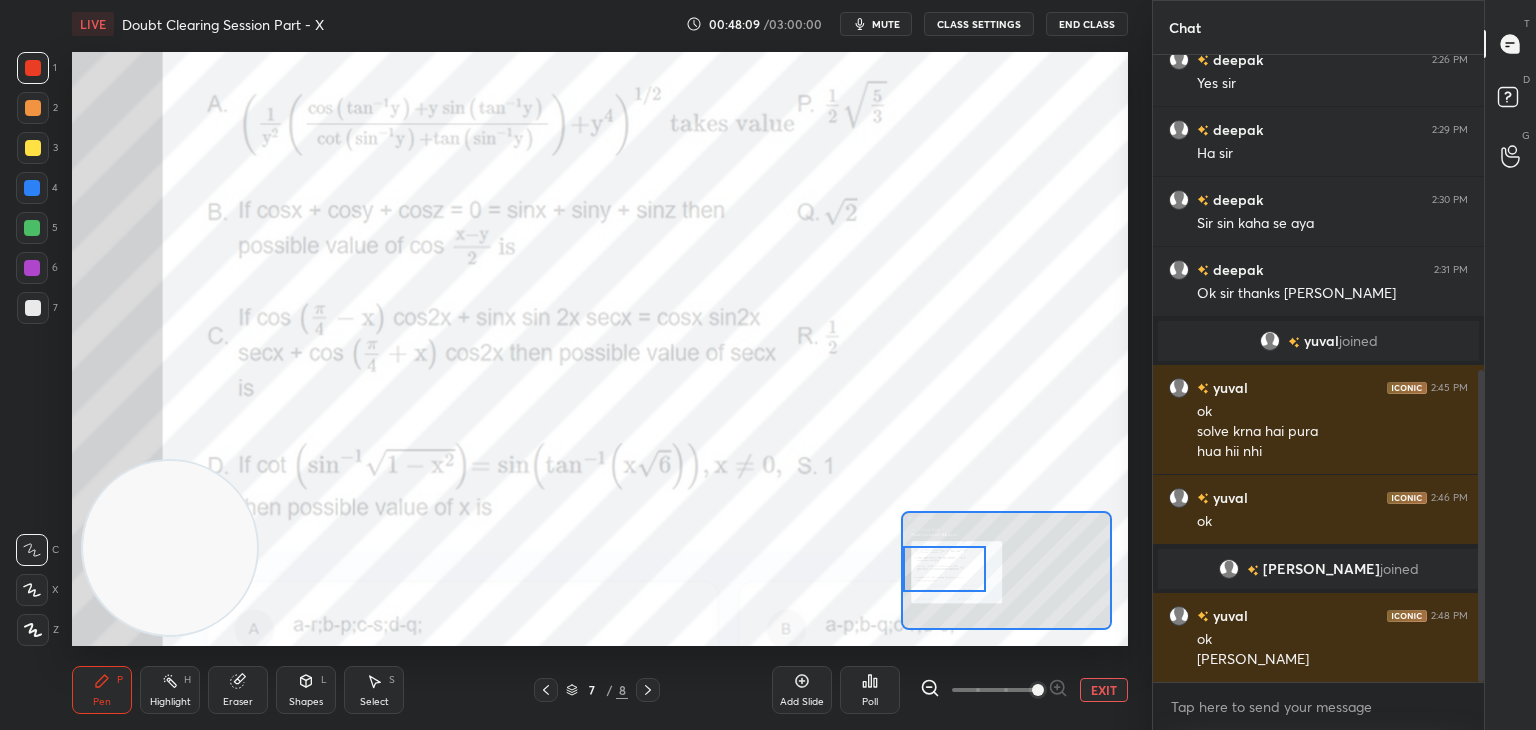 click at bounding box center [944, 569] 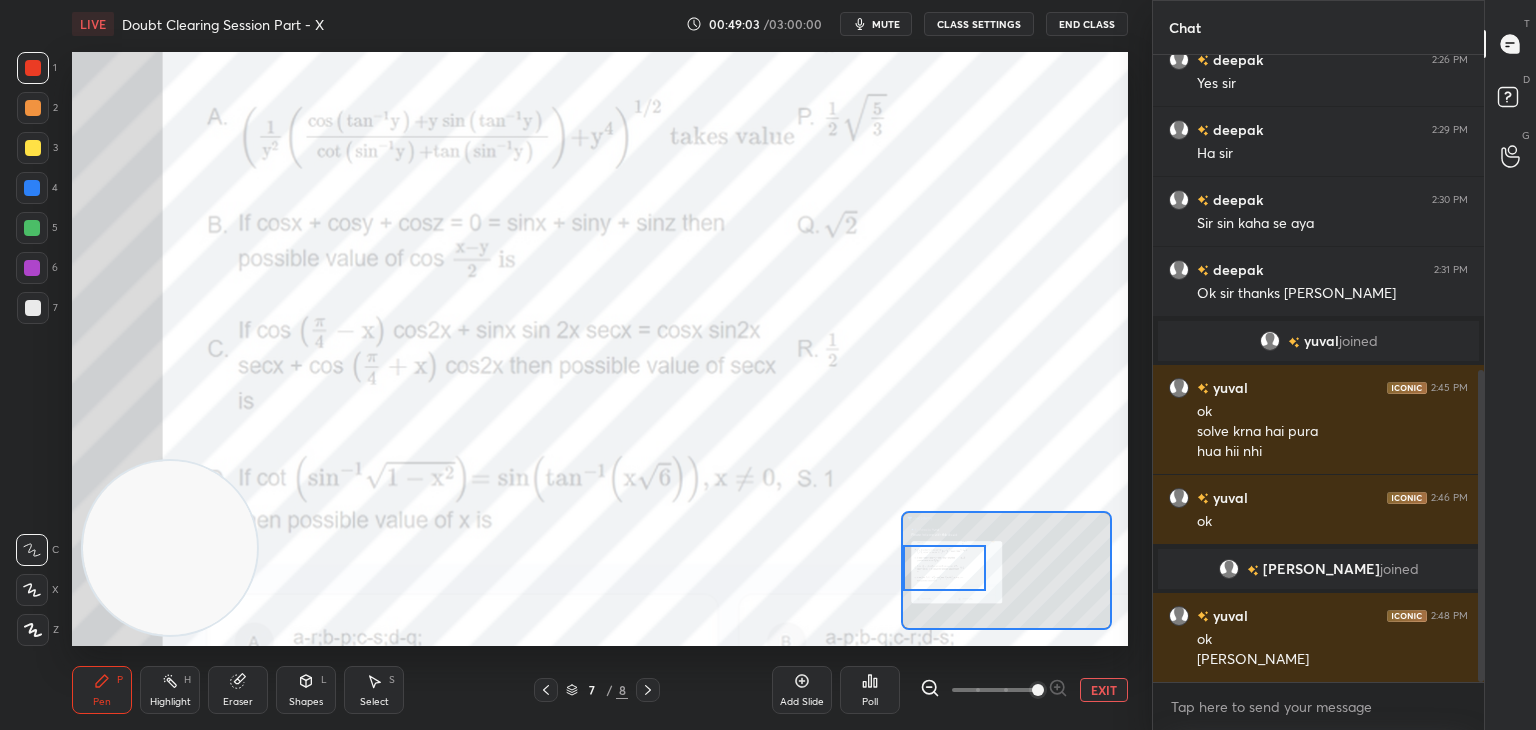 scroll, scrollTop: 706, scrollLeft: 0, axis: vertical 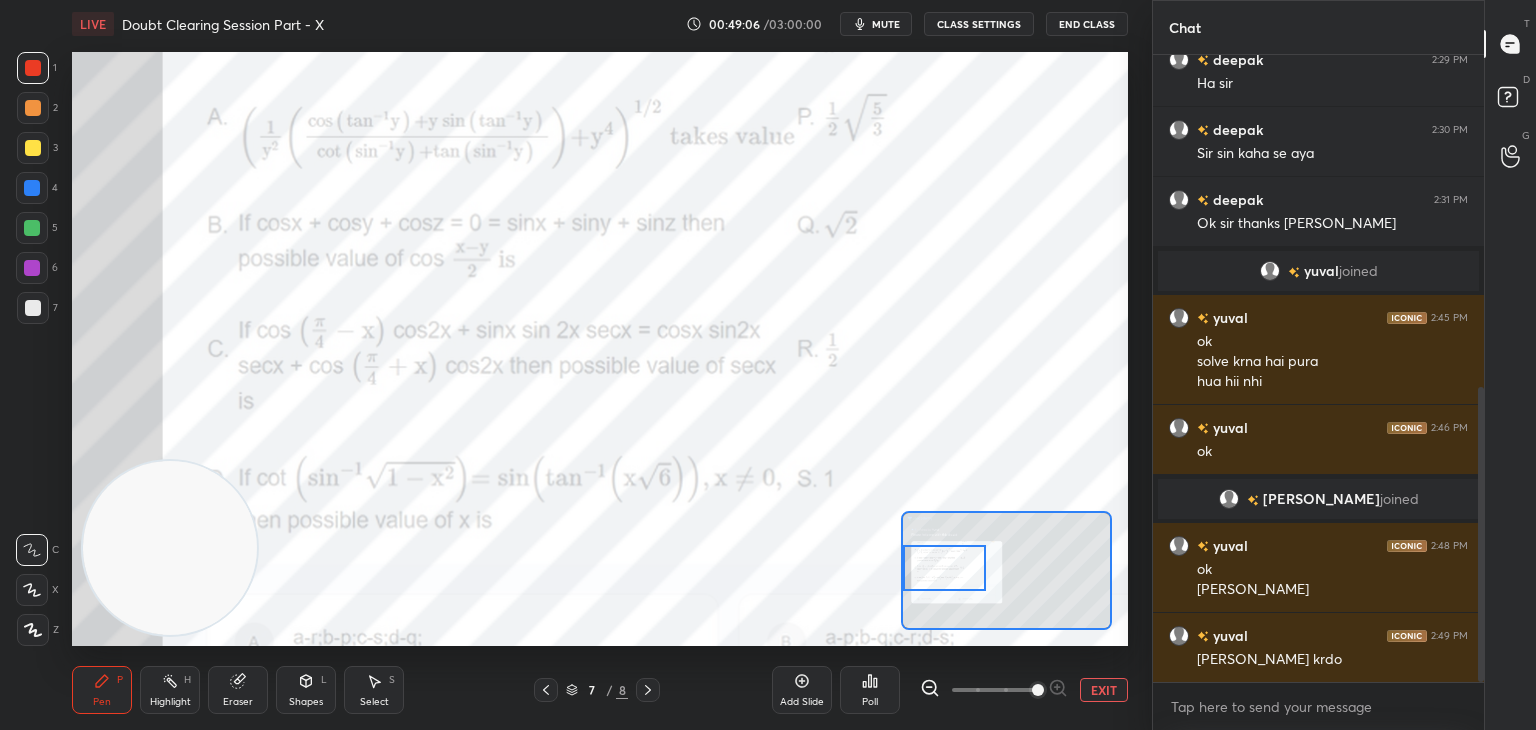 drag, startPoint x: 1104, startPoint y: 691, endPoint x: 1061, endPoint y: 671, distance: 47.423622 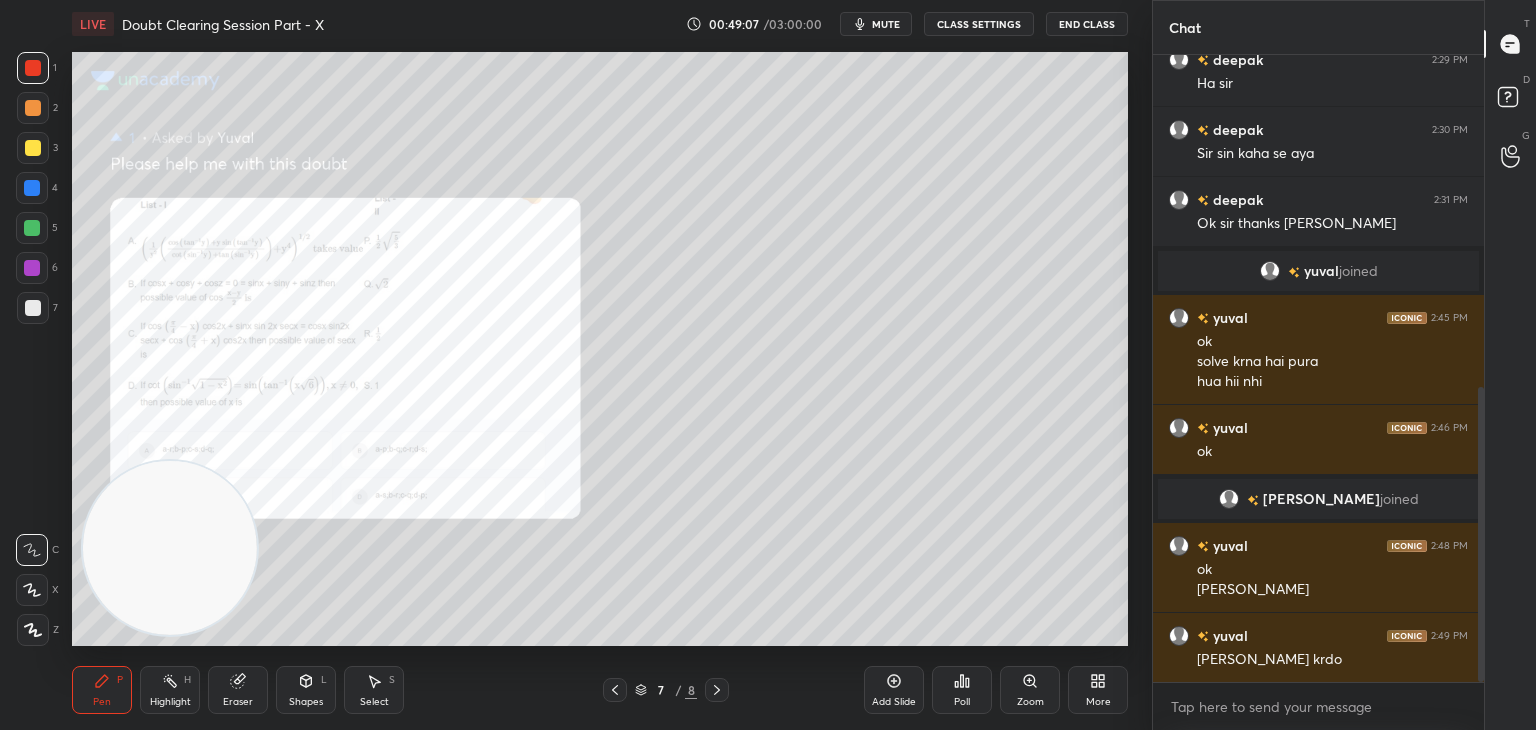 click at bounding box center [33, 148] 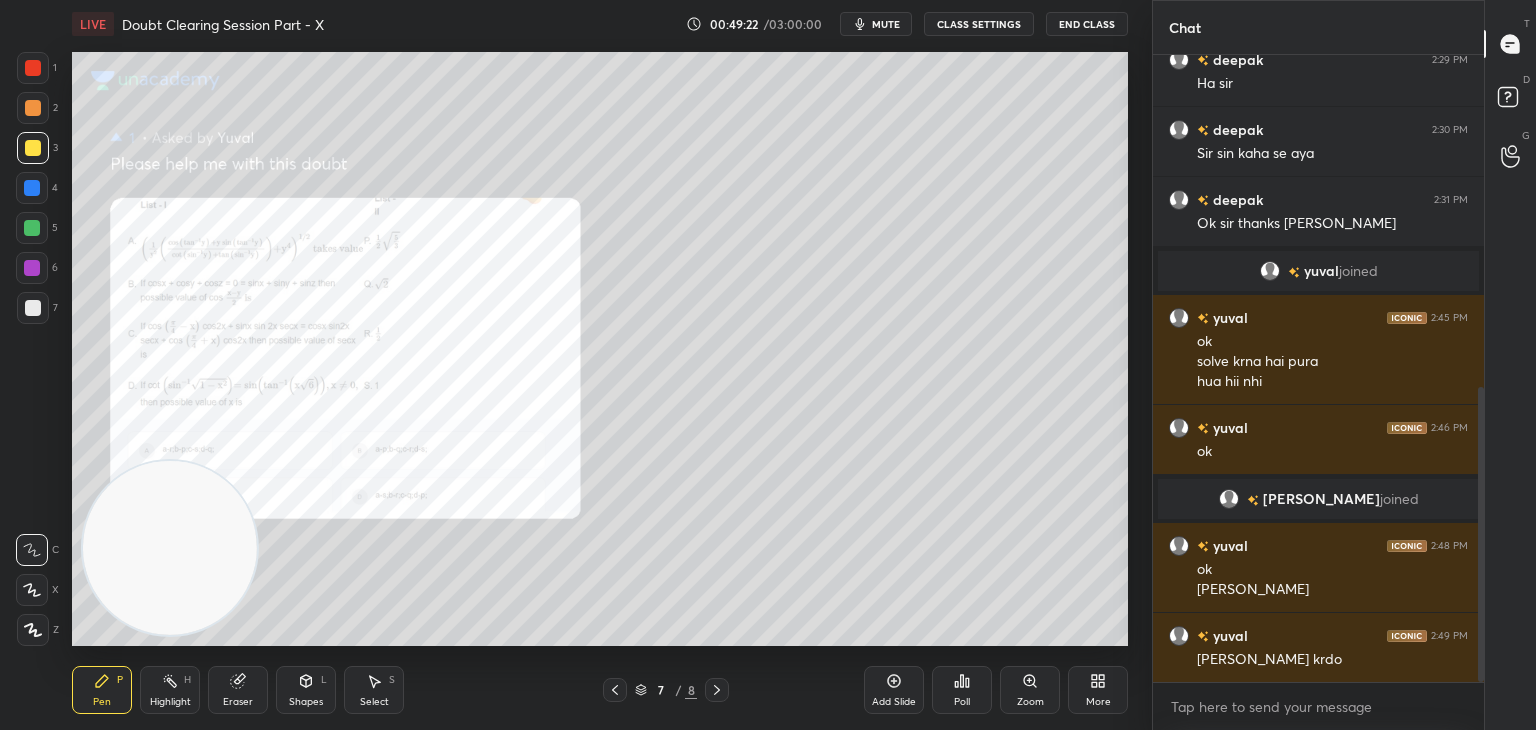 click on "Zoom" at bounding box center [1030, 690] 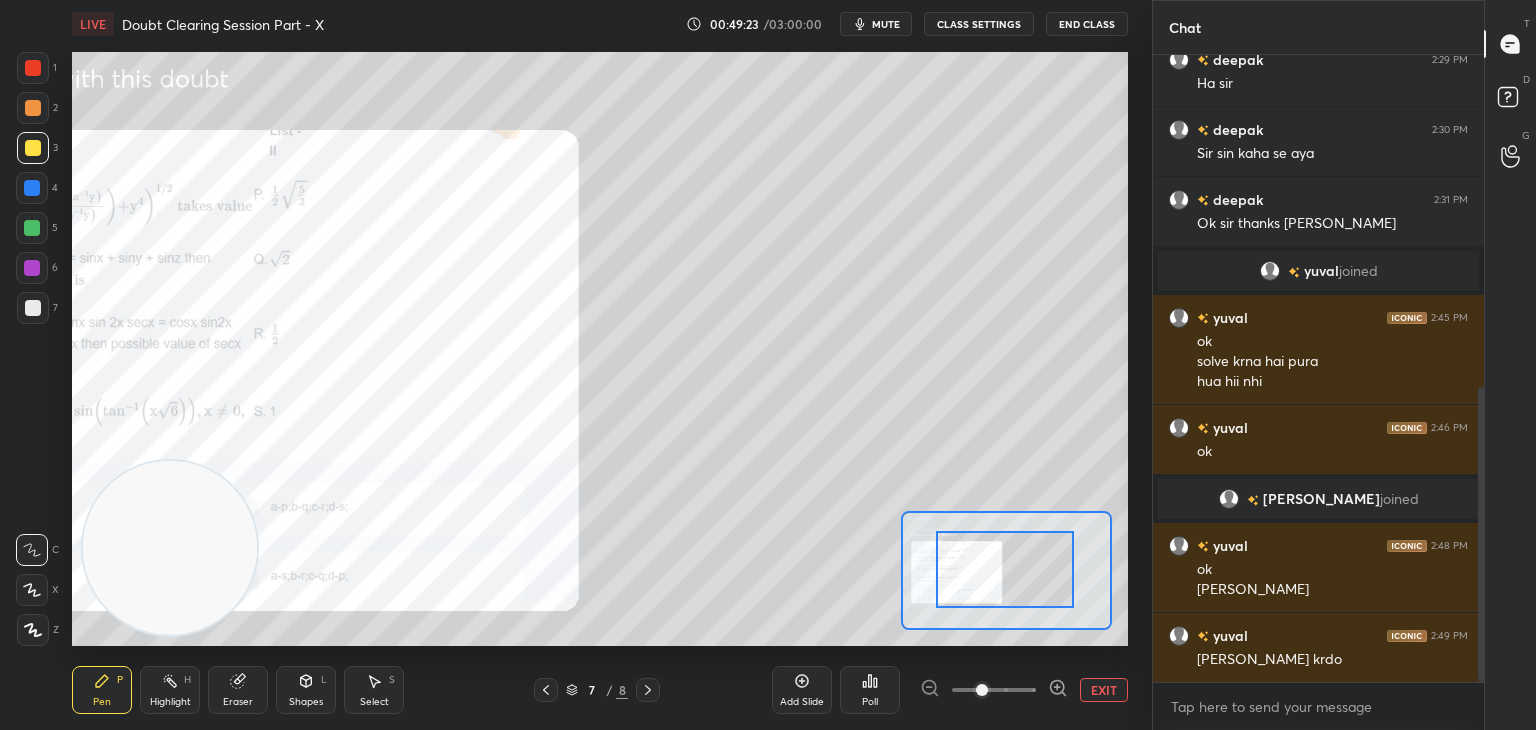 drag, startPoint x: 1040, startPoint y: 571, endPoint x: 1000, endPoint y: 585, distance: 42.379242 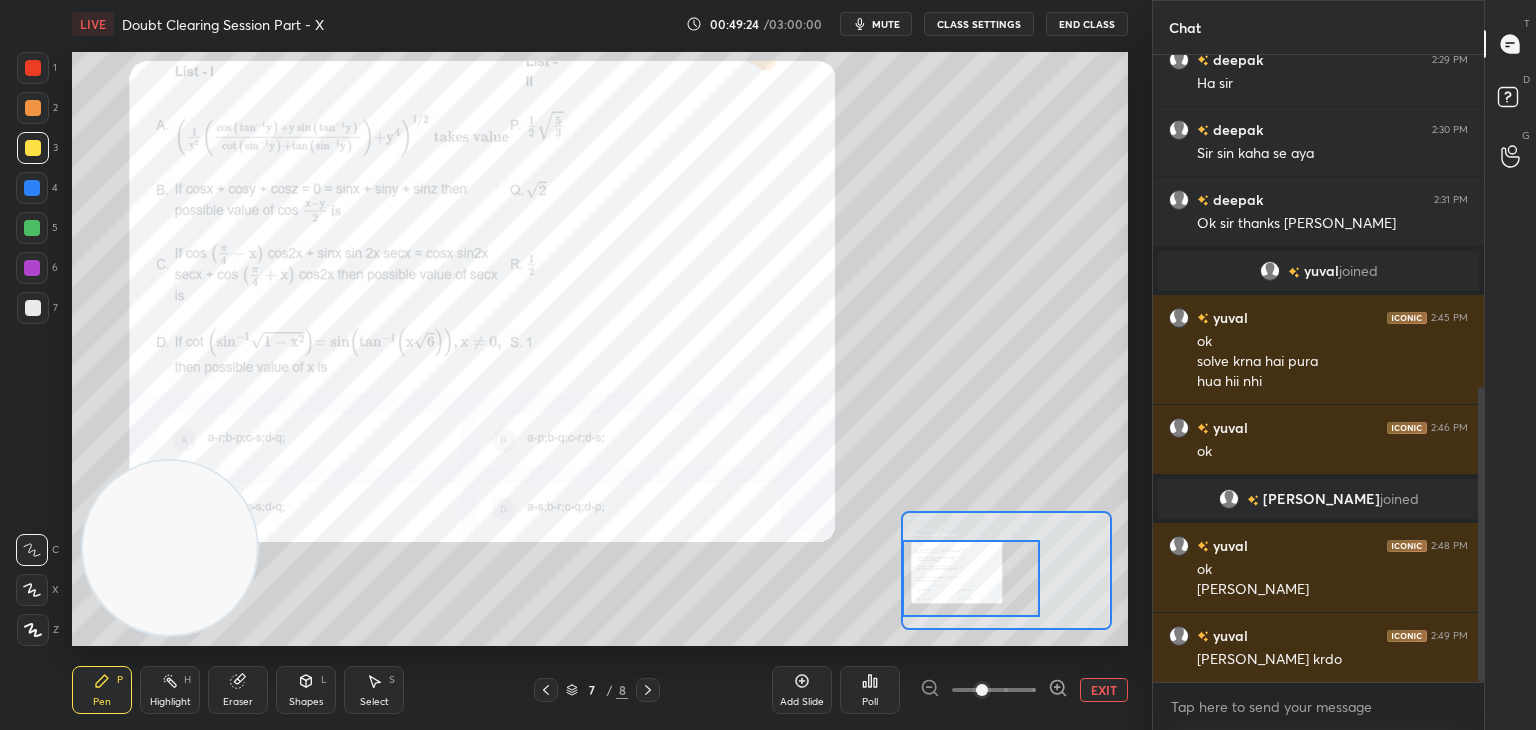 drag, startPoint x: 999, startPoint y: 588, endPoint x: 981, endPoint y: 591, distance: 18.248287 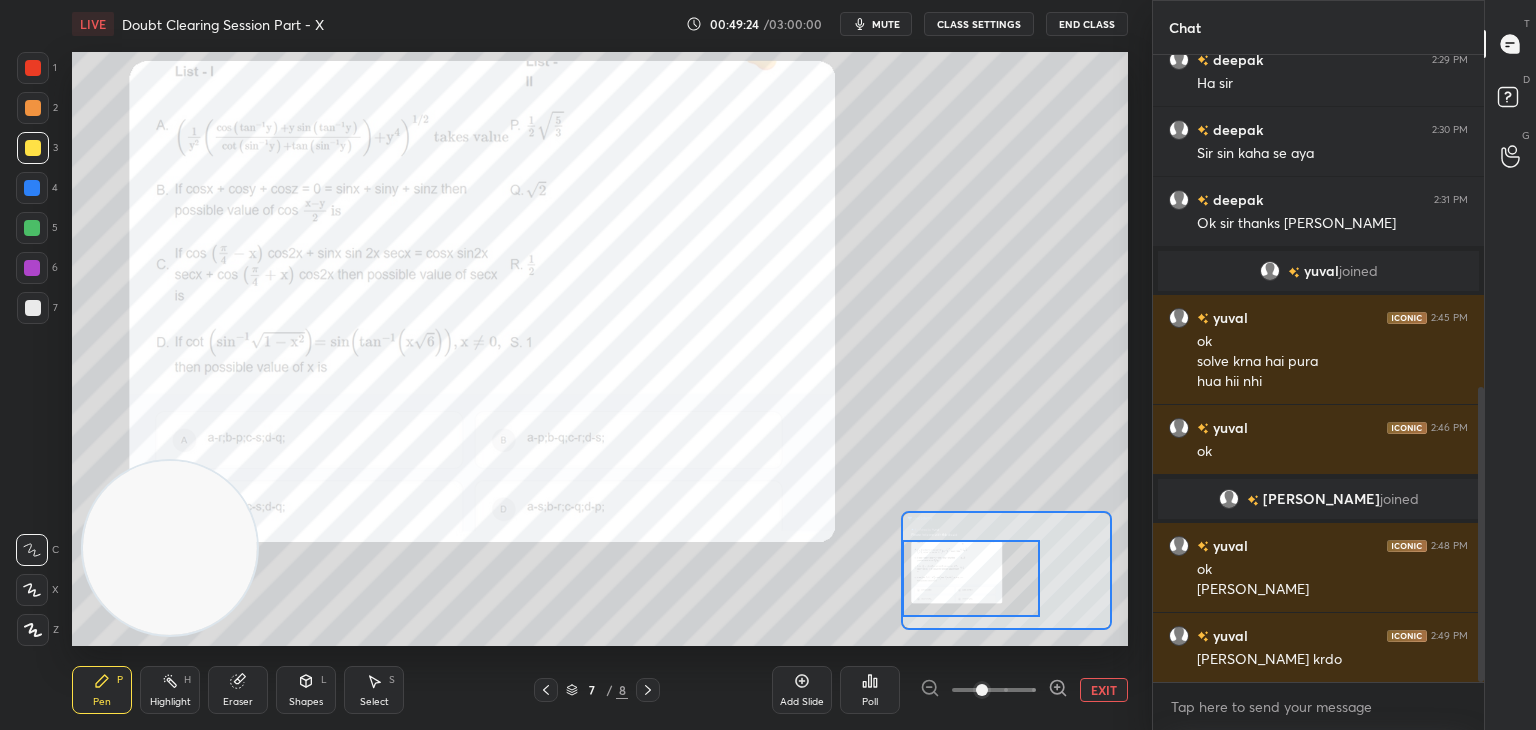 click at bounding box center [971, 578] 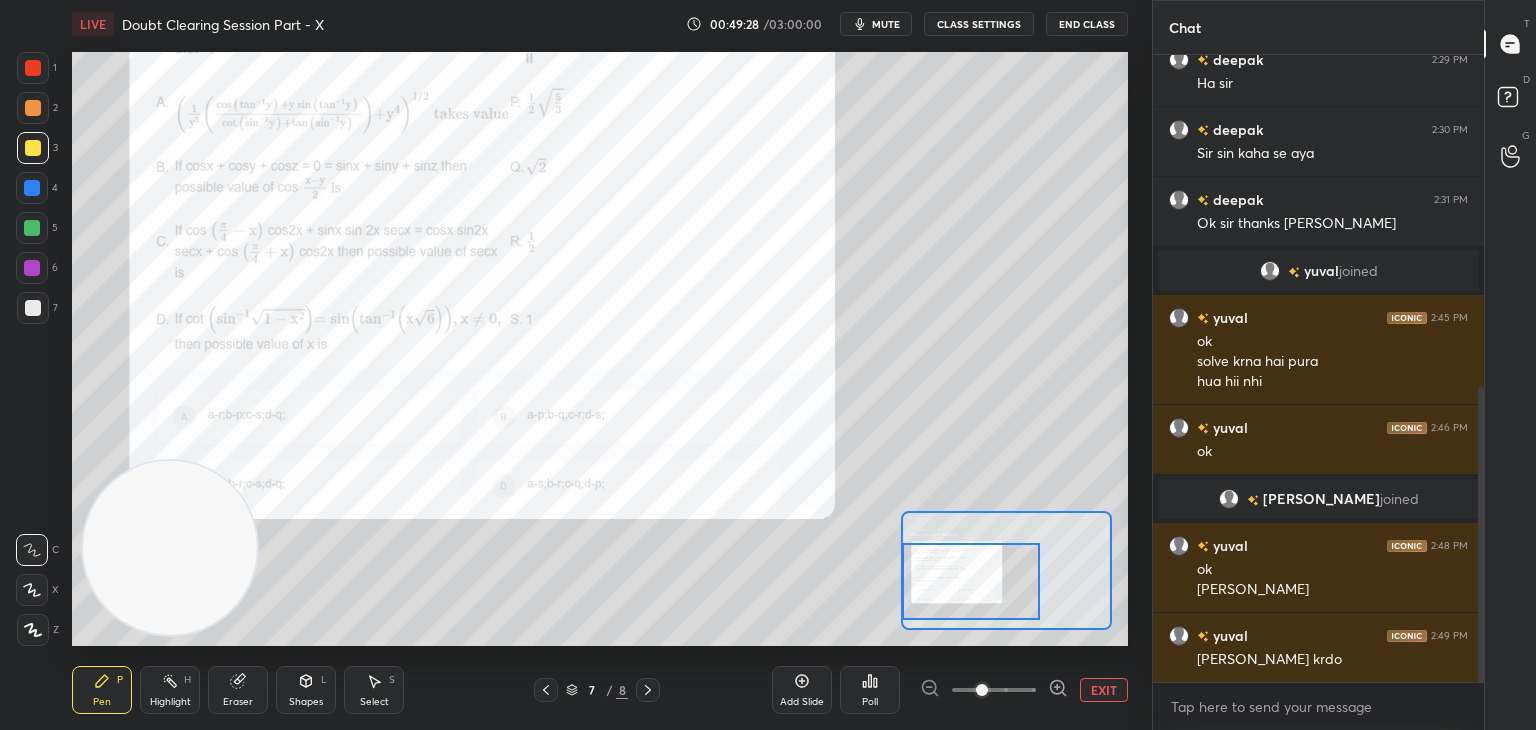 click on "EXIT" at bounding box center (1104, 690) 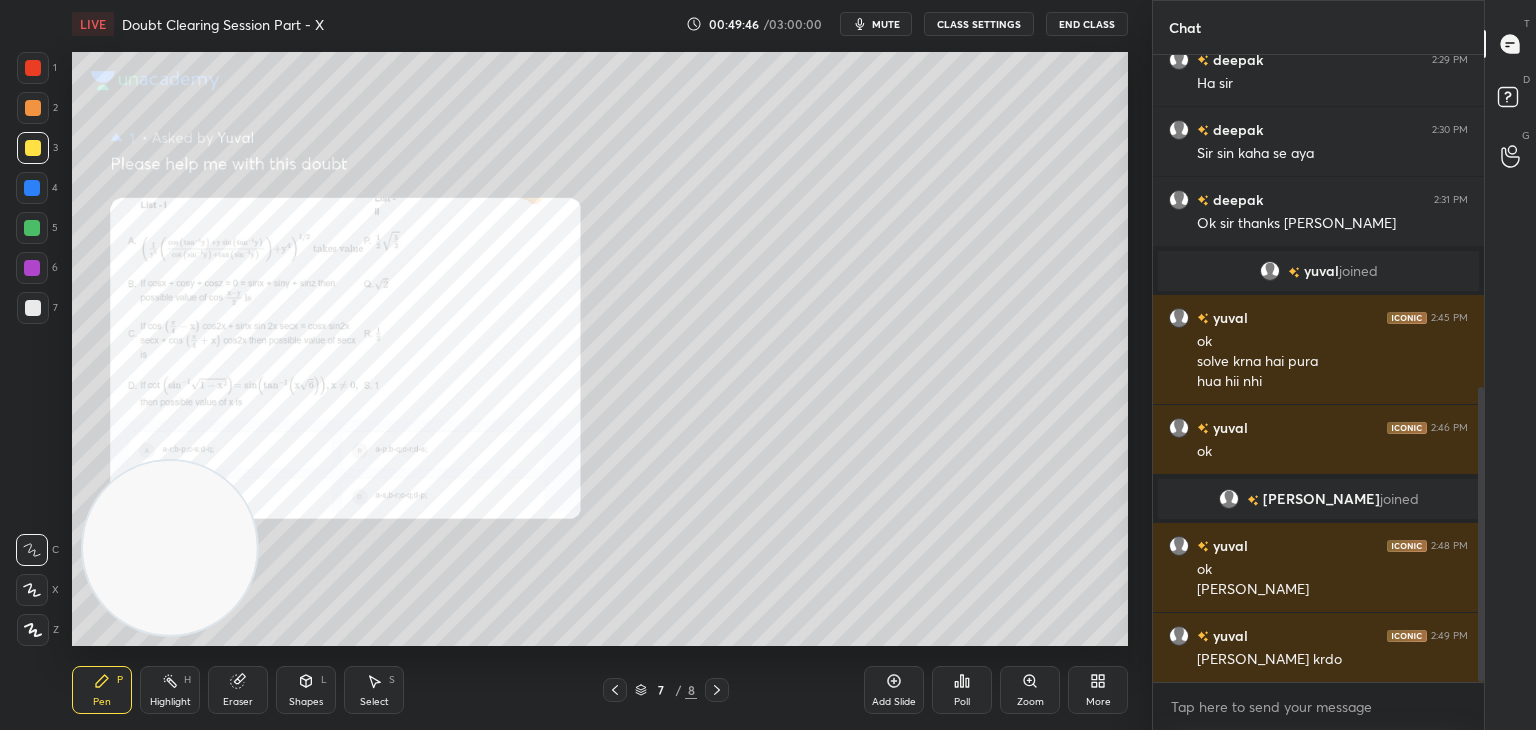scroll, scrollTop: 726, scrollLeft: 0, axis: vertical 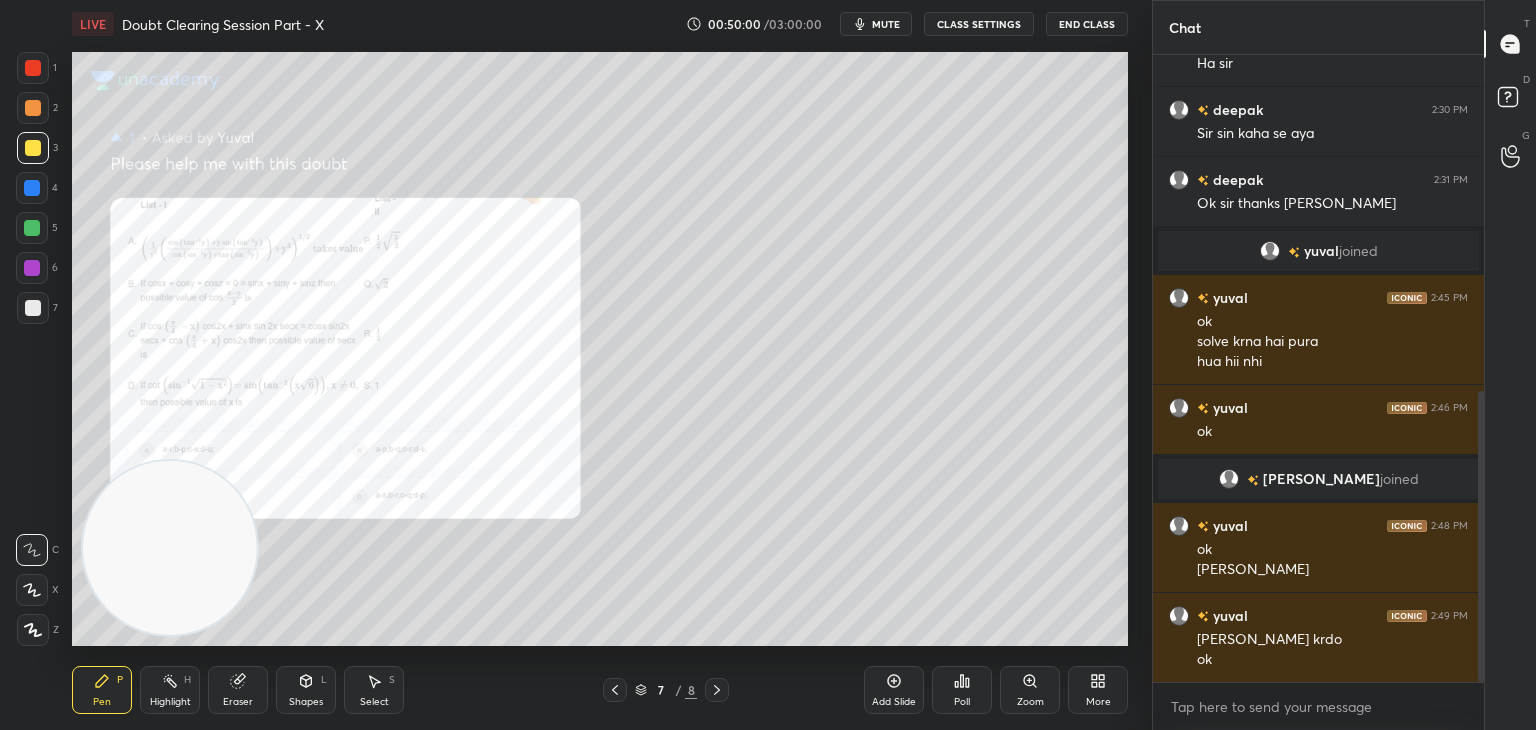 click on "Zoom" at bounding box center [1030, 702] 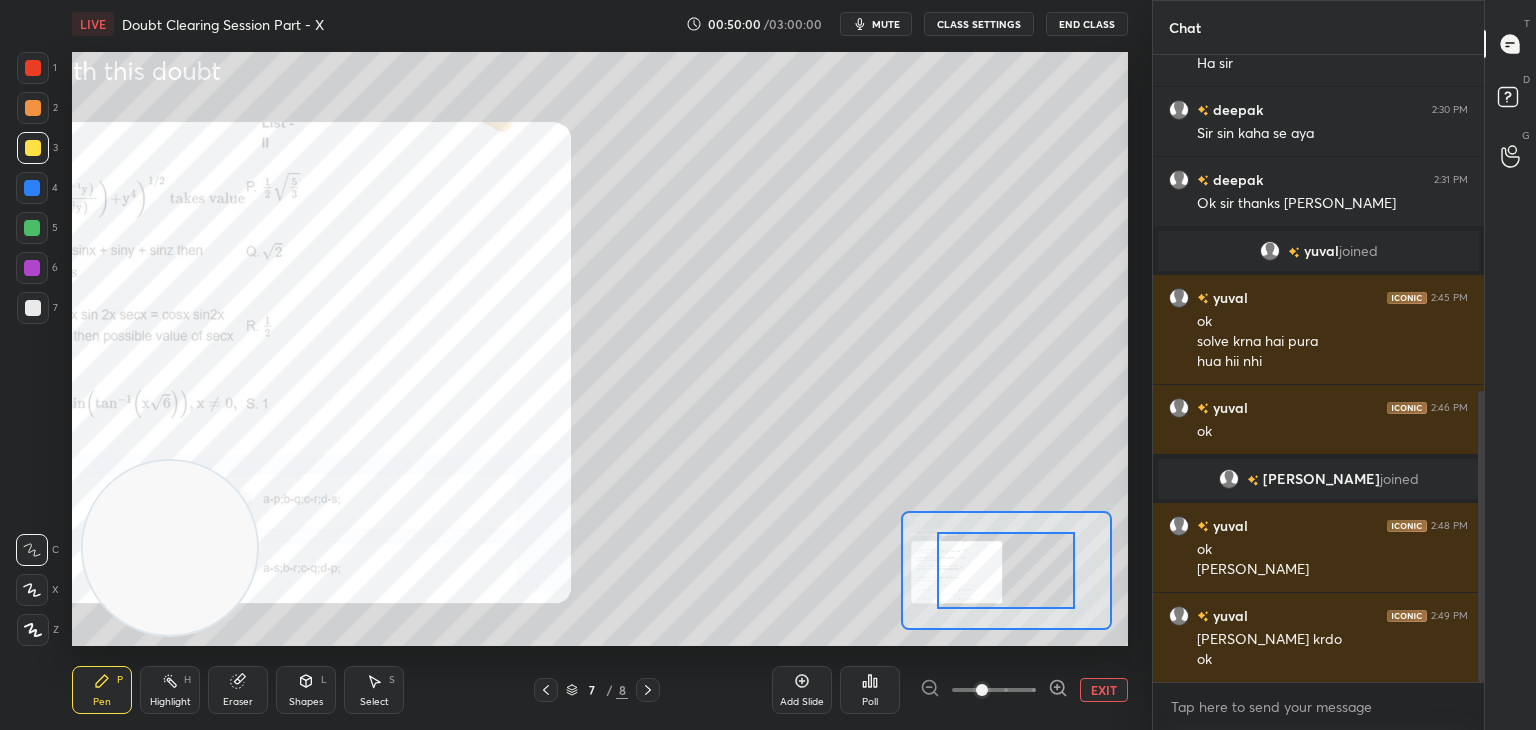 click at bounding box center [994, 690] 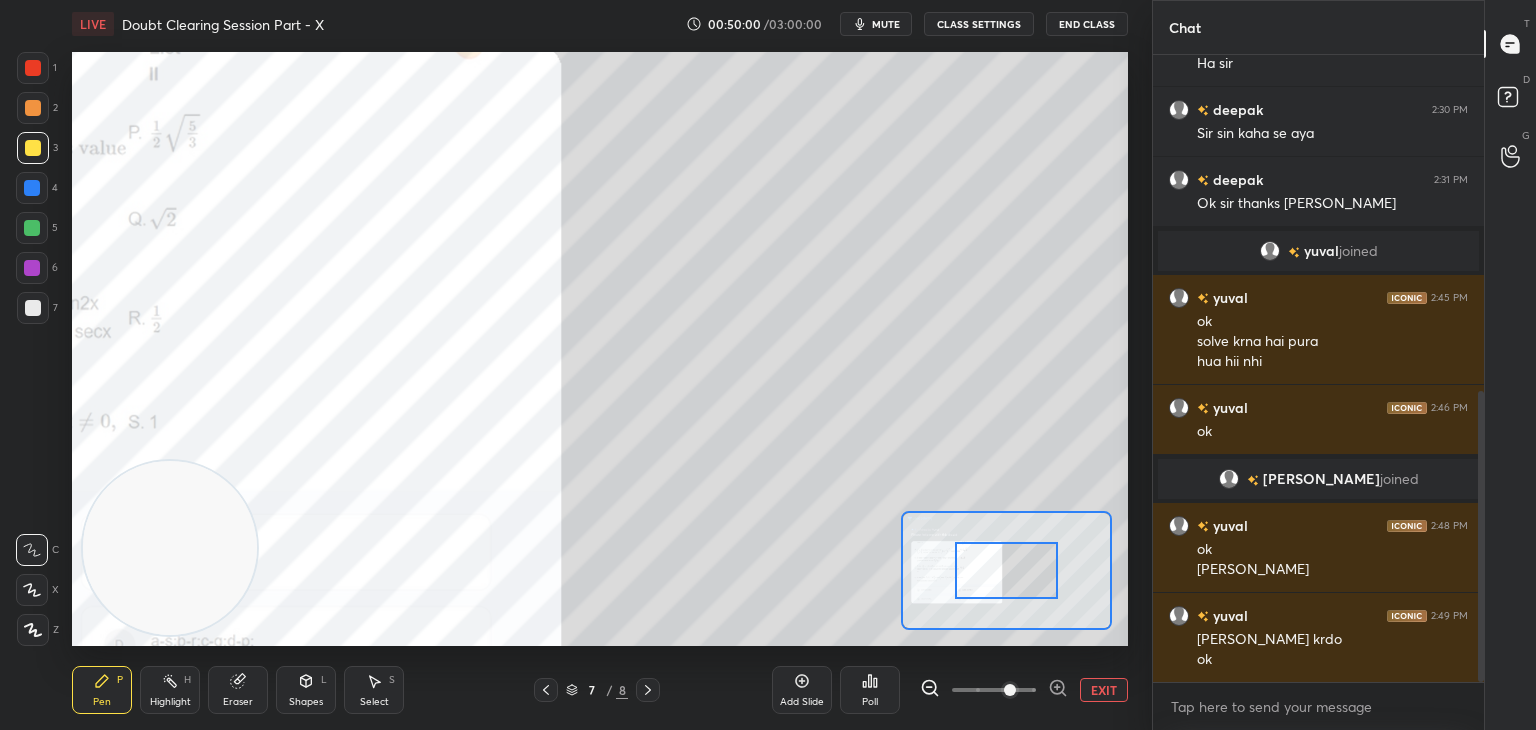 click at bounding box center [1010, 690] 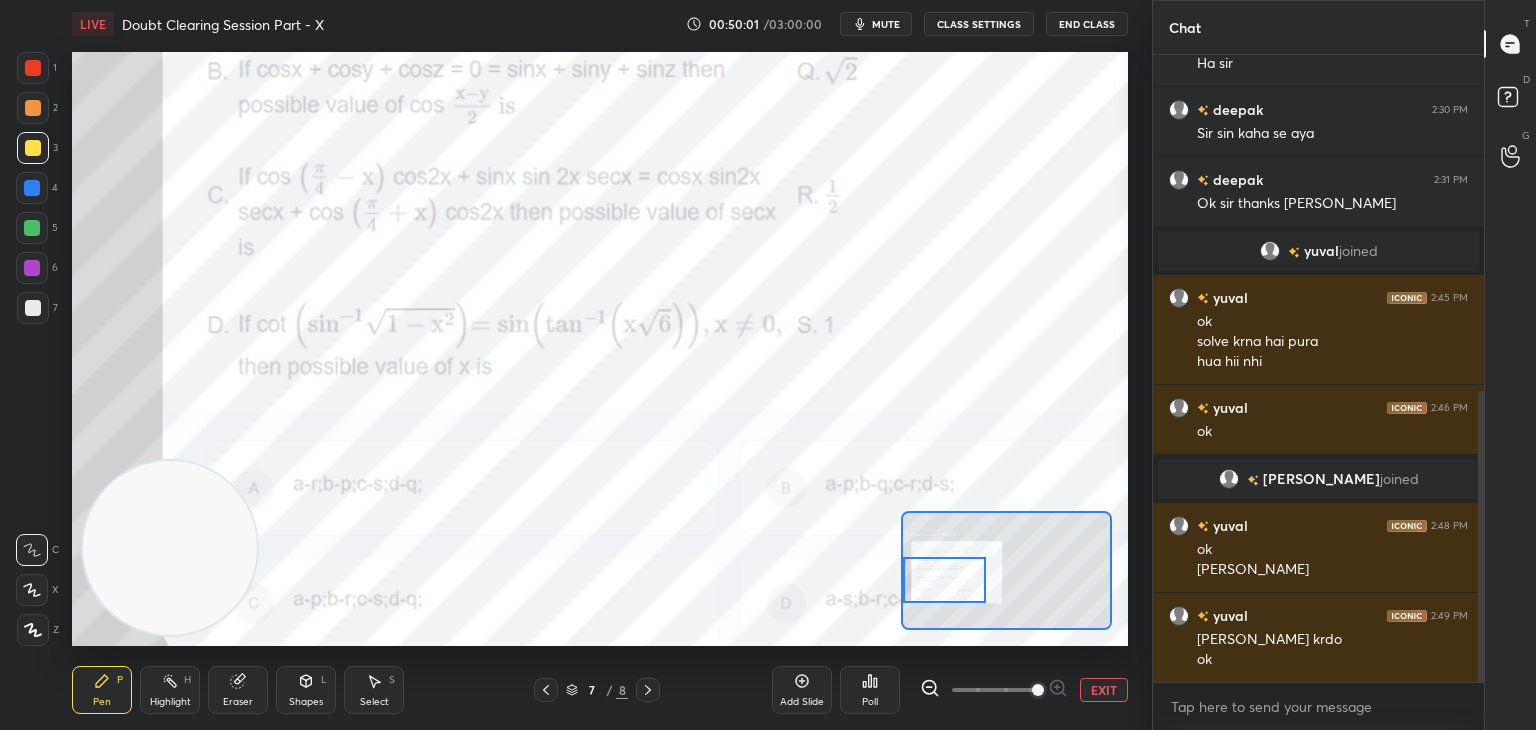 drag, startPoint x: 1004, startPoint y: 559, endPoint x: 940, endPoint y: 569, distance: 64.77654 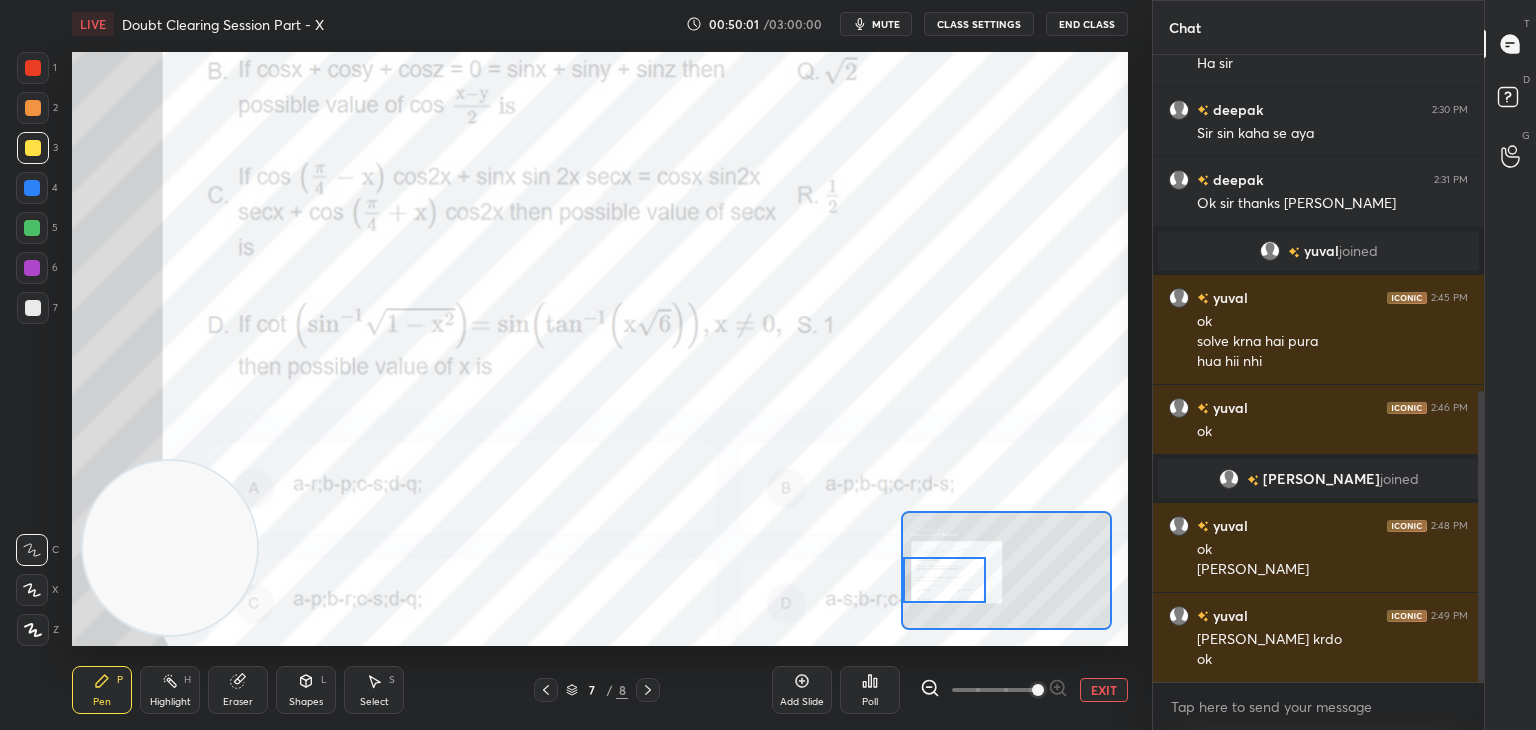 click at bounding box center (944, 580) 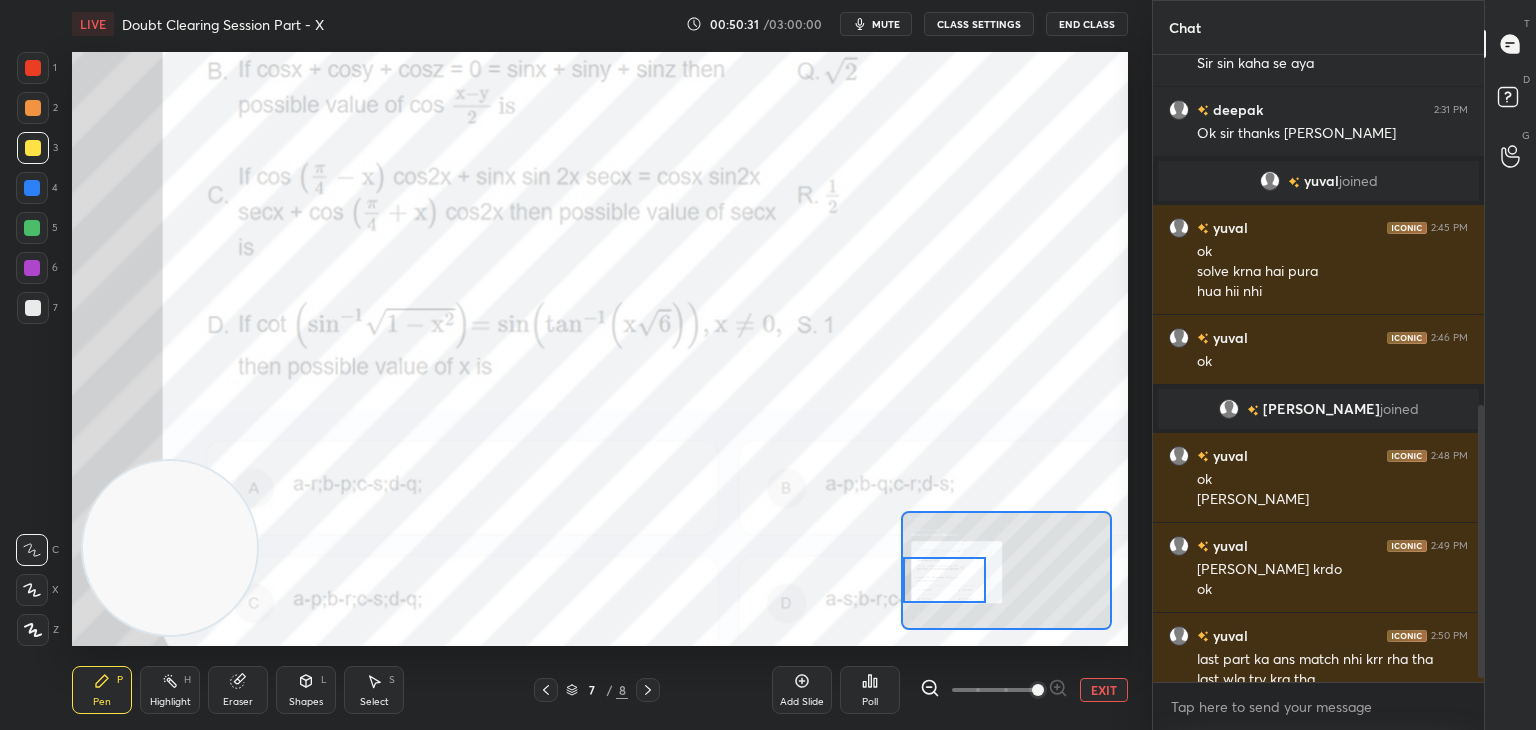 scroll, scrollTop: 816, scrollLeft: 0, axis: vertical 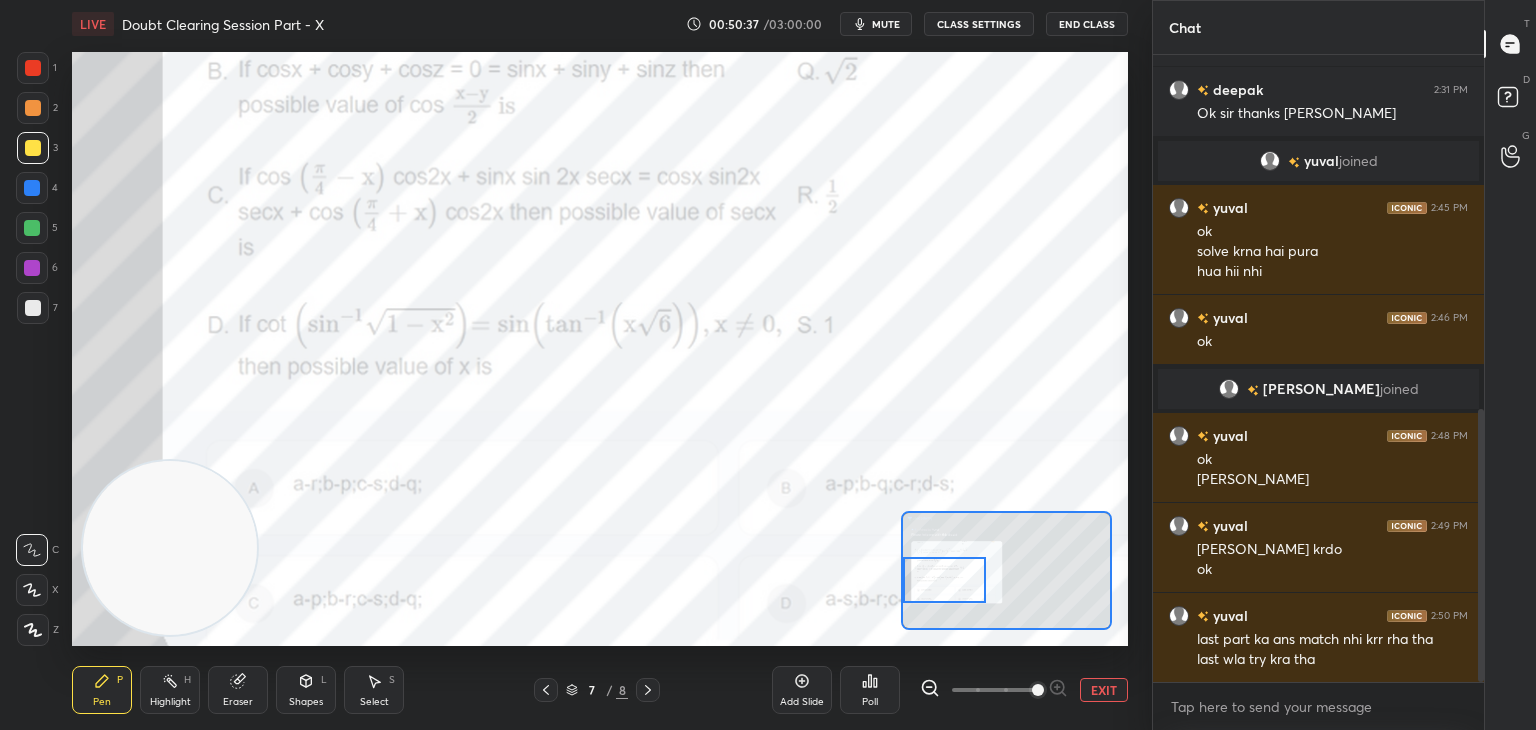 drag, startPoint x: 1107, startPoint y: 685, endPoint x: 1096, endPoint y: 658, distance: 29.15476 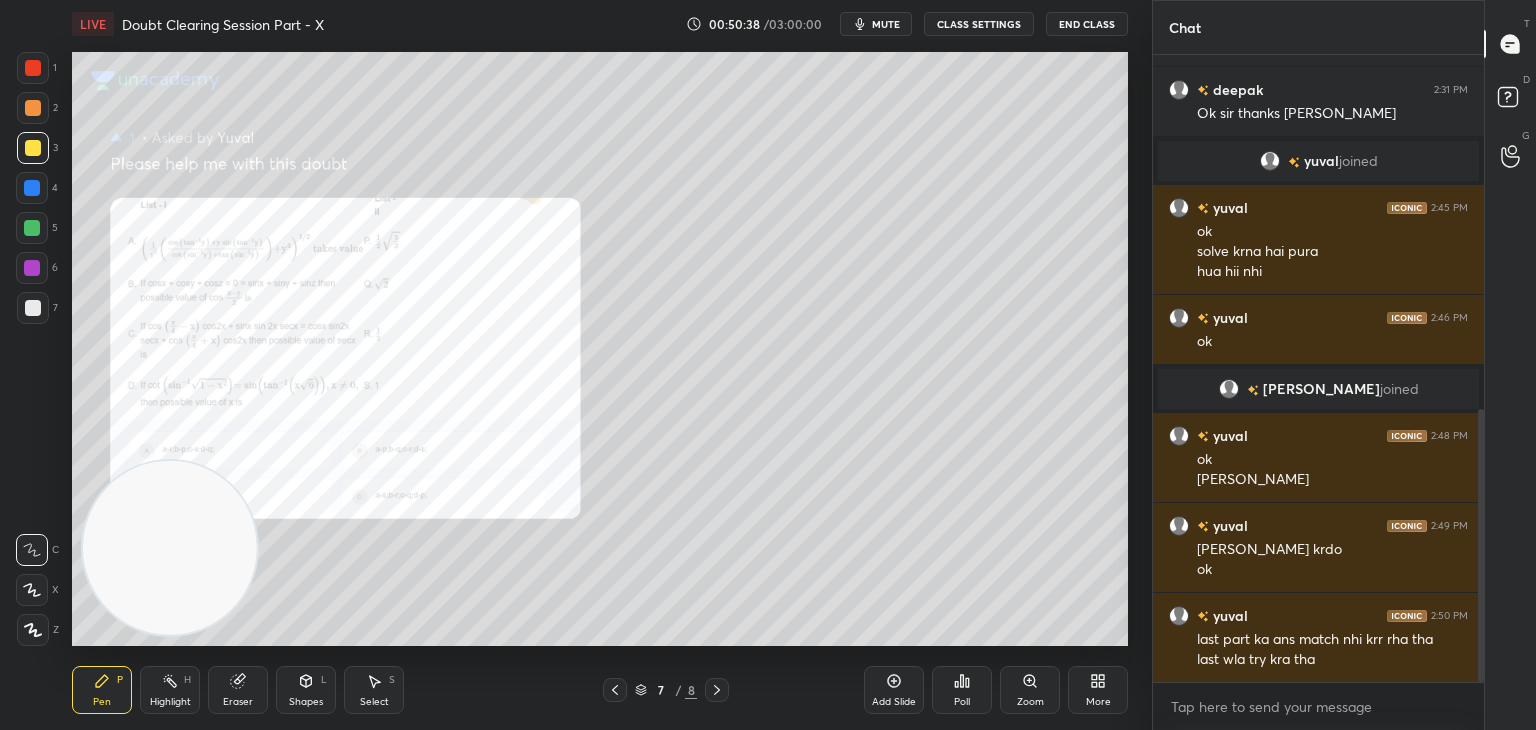 click on "Eraser" at bounding box center (238, 690) 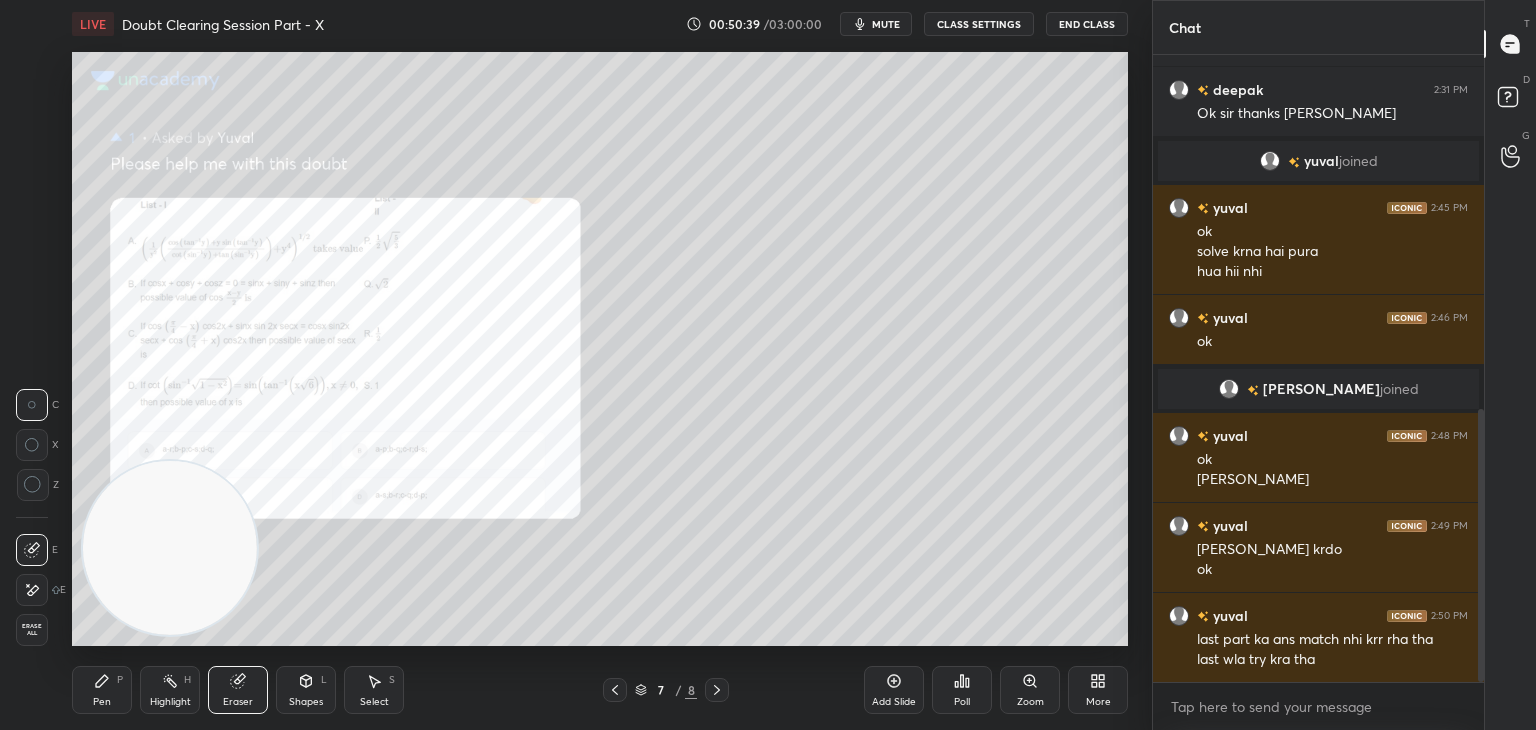 drag, startPoint x: 25, startPoint y: 635, endPoint x: 40, endPoint y: 621, distance: 20.518284 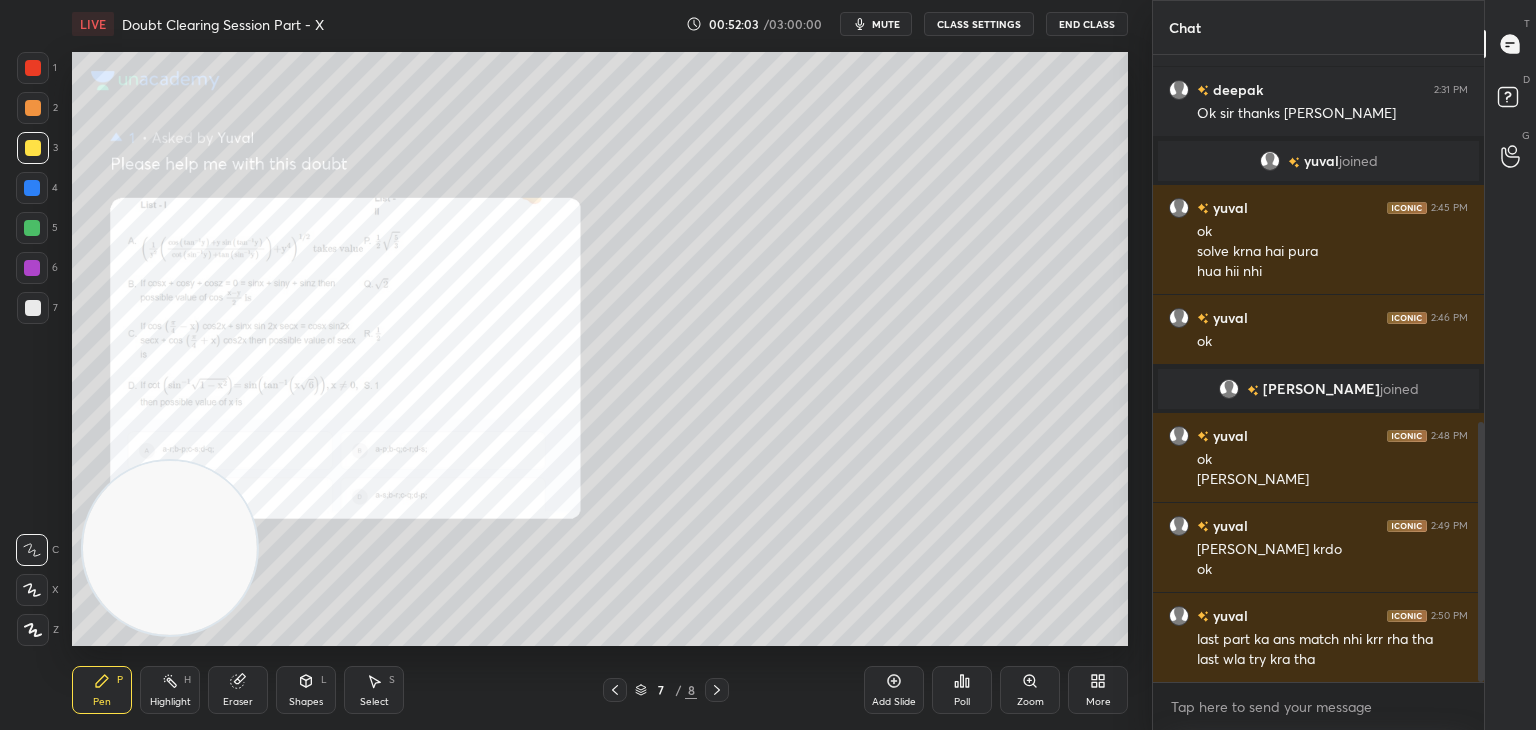scroll, scrollTop: 886, scrollLeft: 0, axis: vertical 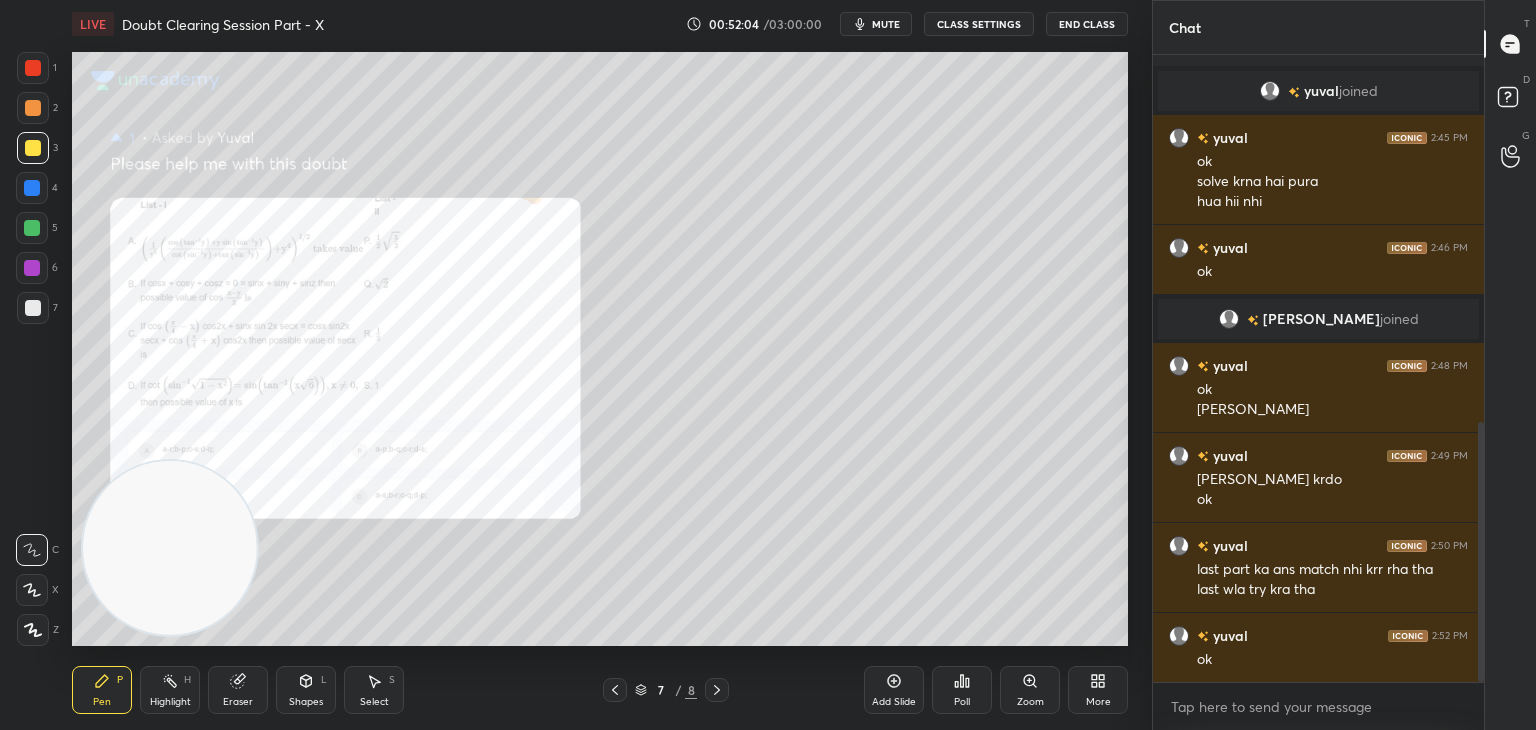 click 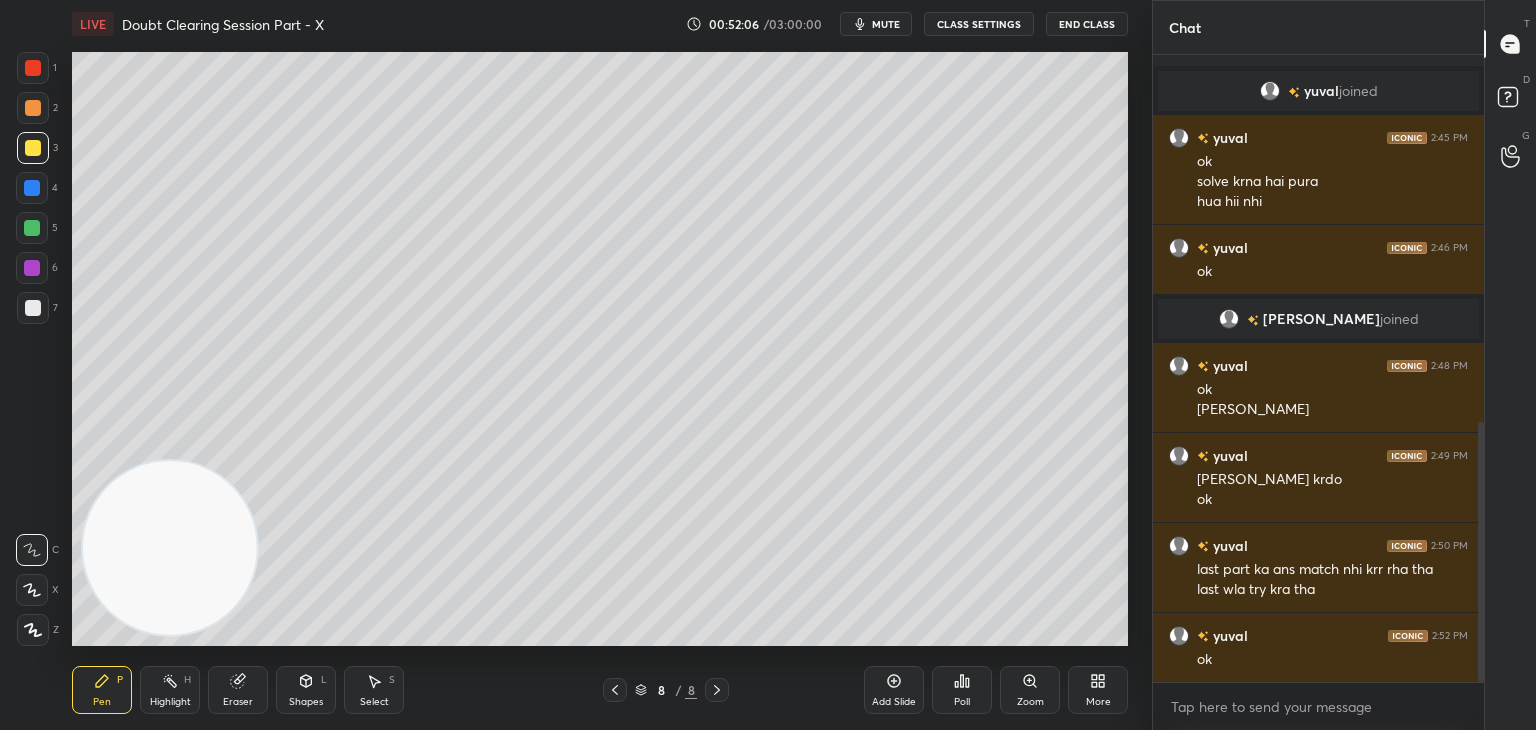 click on "mute" at bounding box center [886, 24] 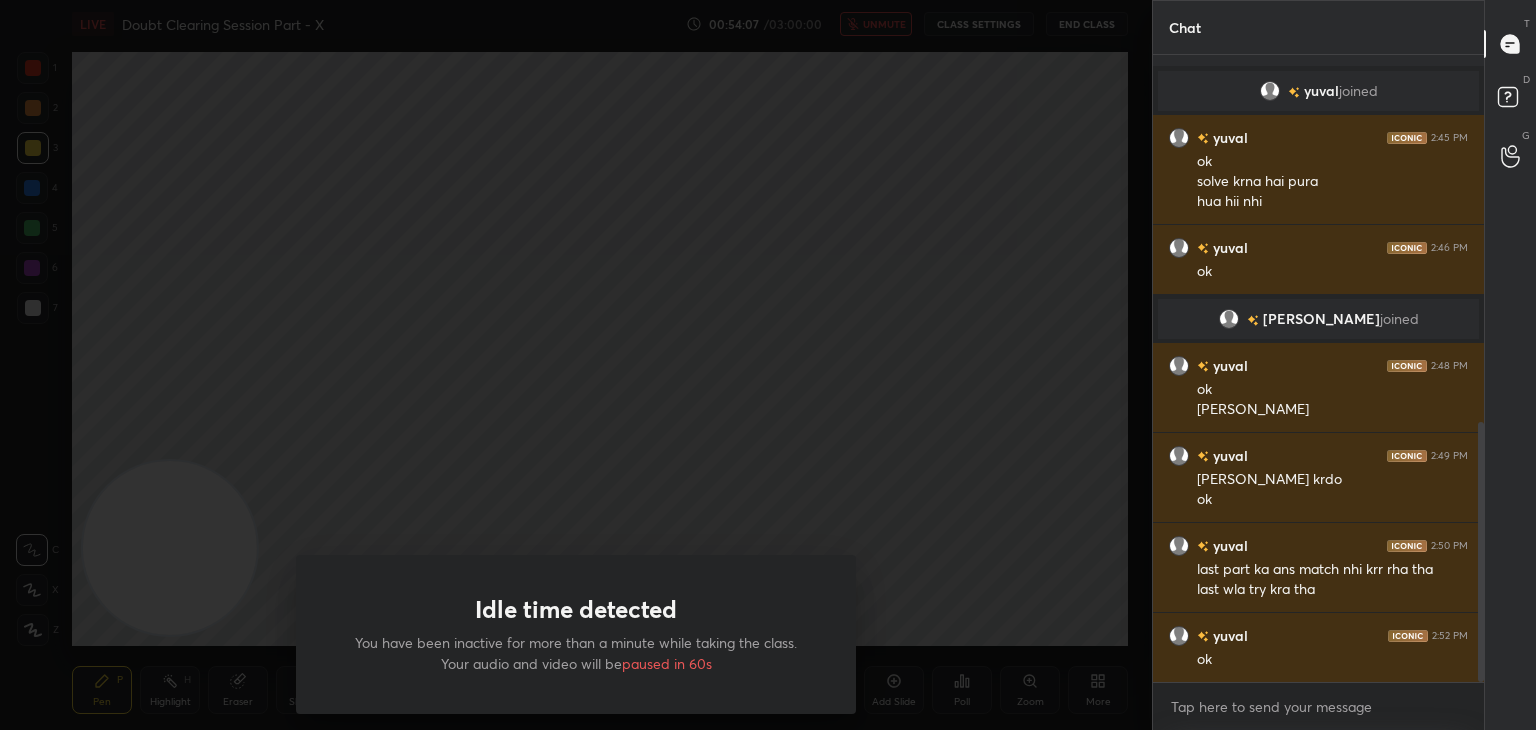 scroll, scrollTop: 934, scrollLeft: 0, axis: vertical 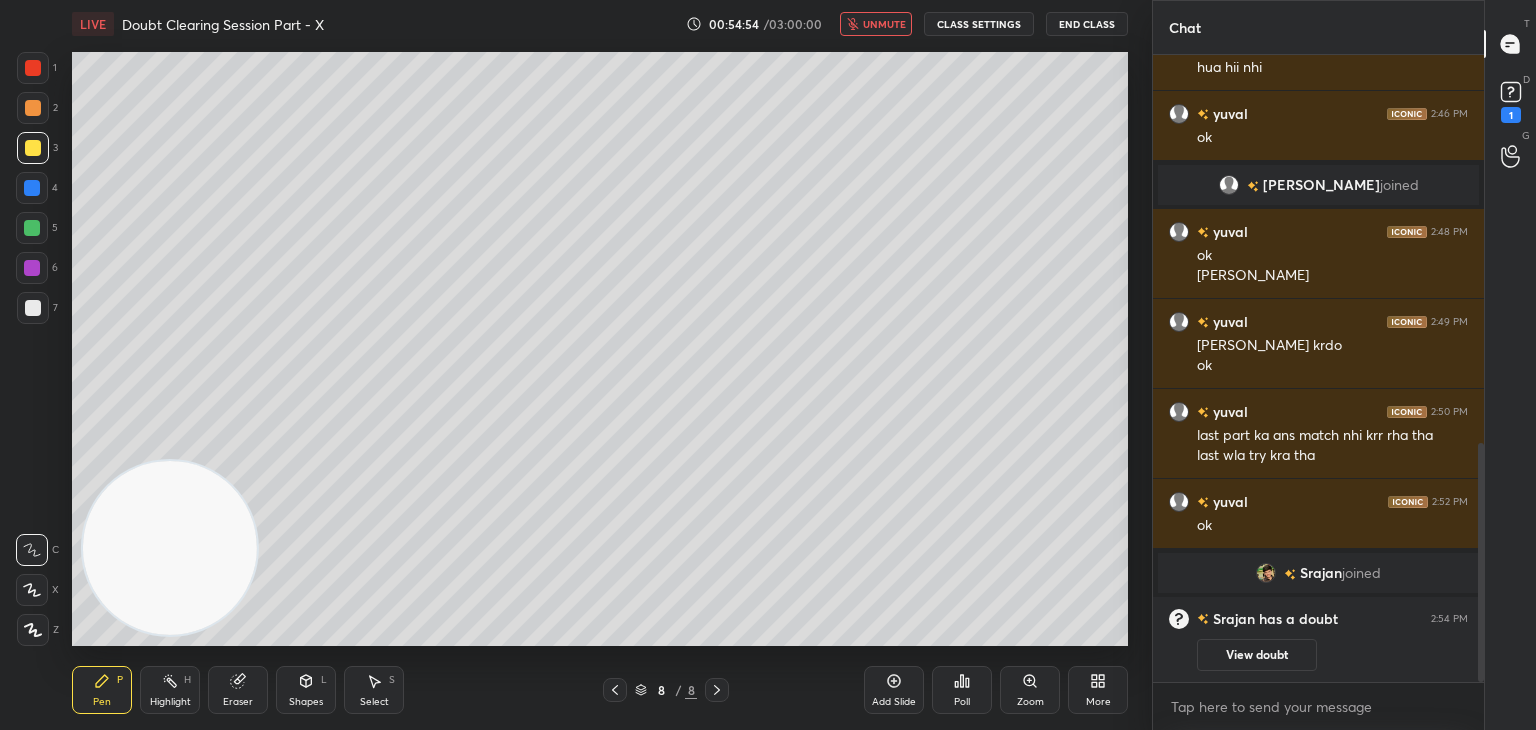 click 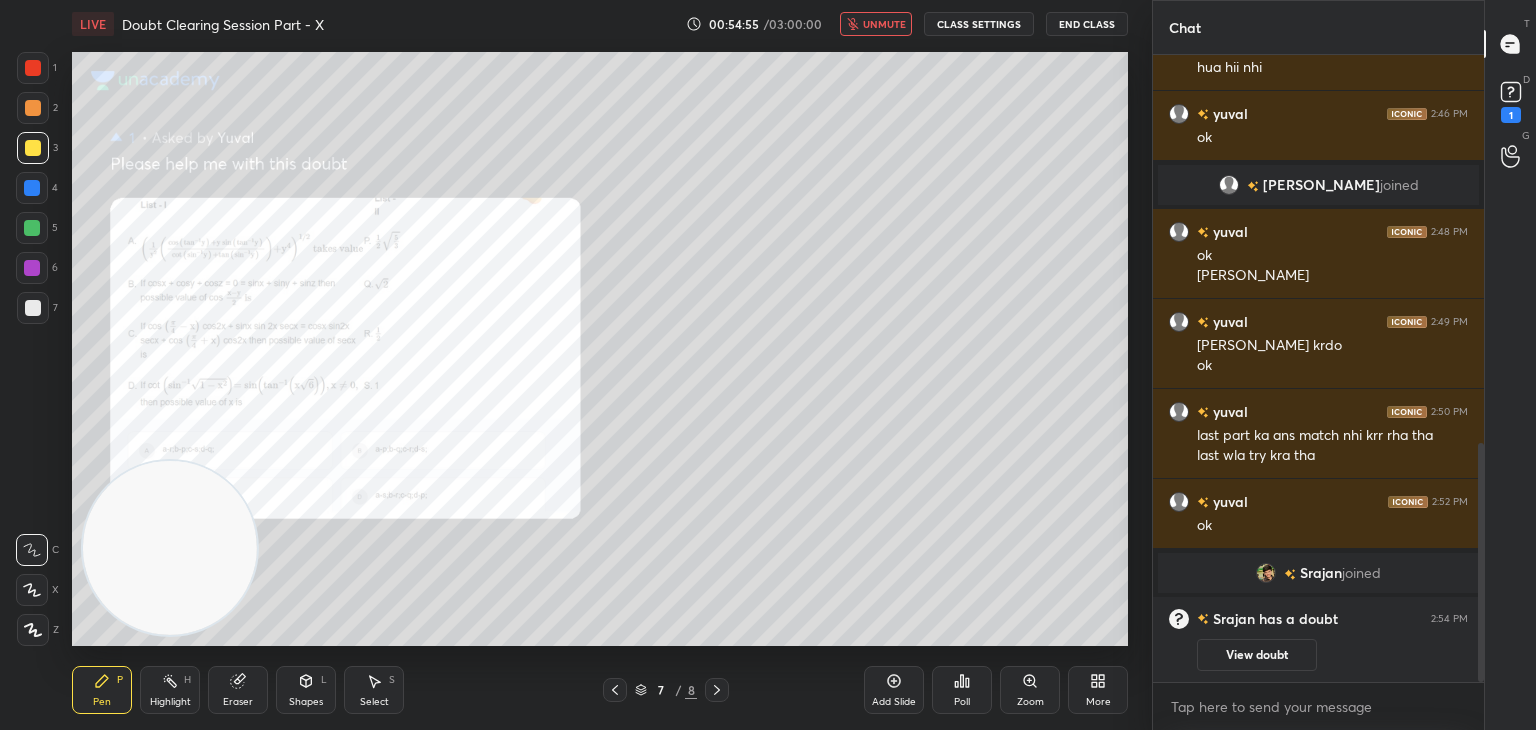click on "View doubt" at bounding box center [1257, 655] 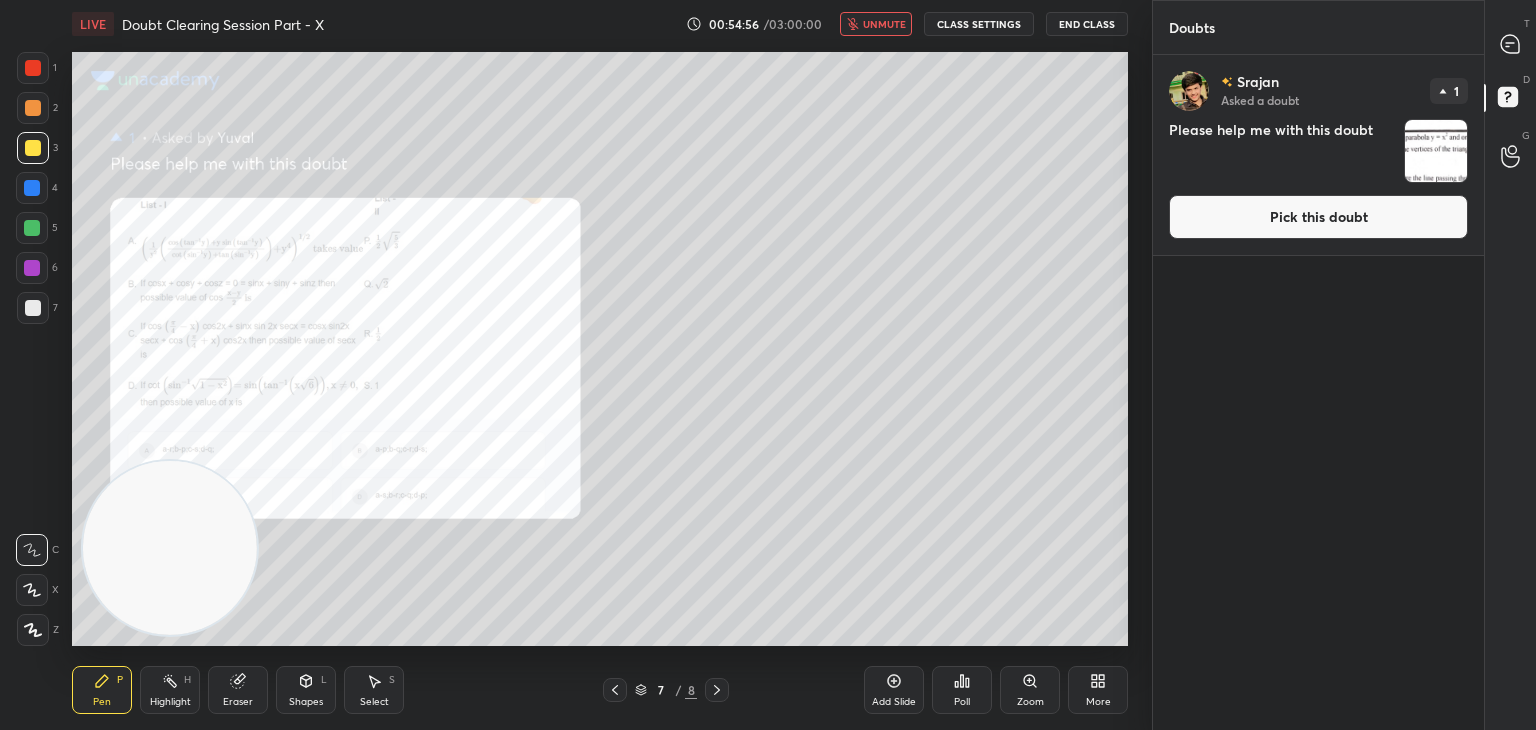 drag, startPoint x: 1229, startPoint y: 221, endPoint x: 1198, endPoint y: 234, distance: 33.61547 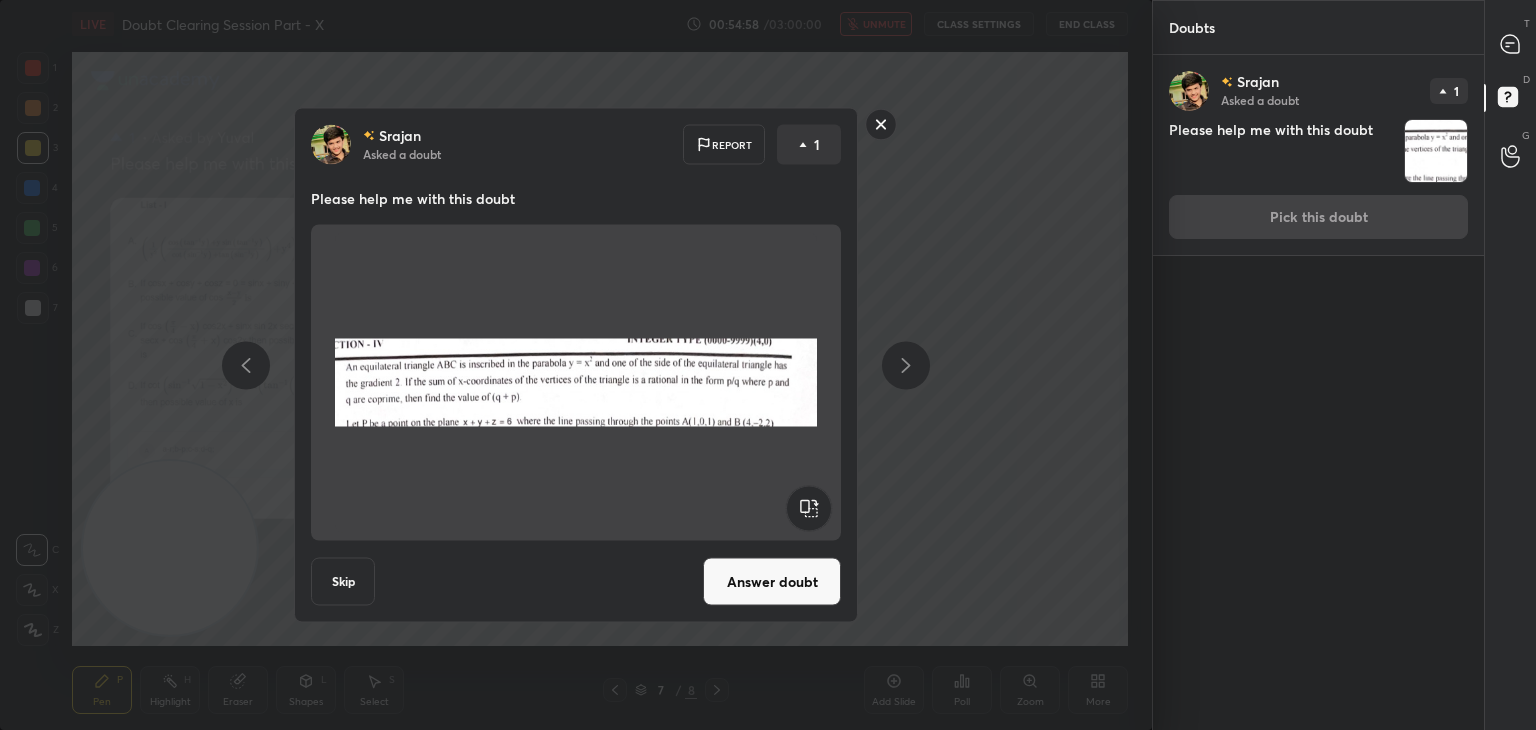 click on "Answer doubt" at bounding box center [772, 582] 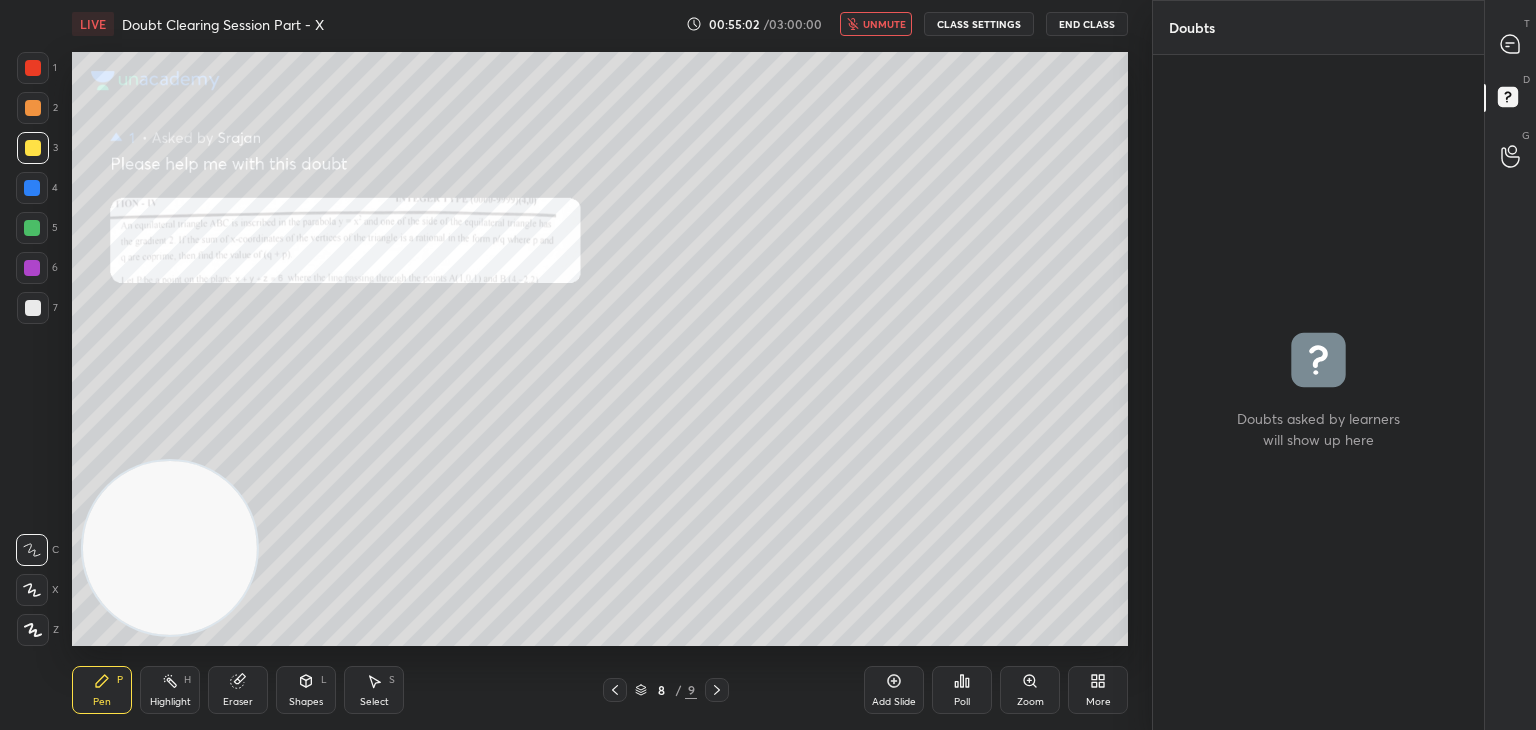 click 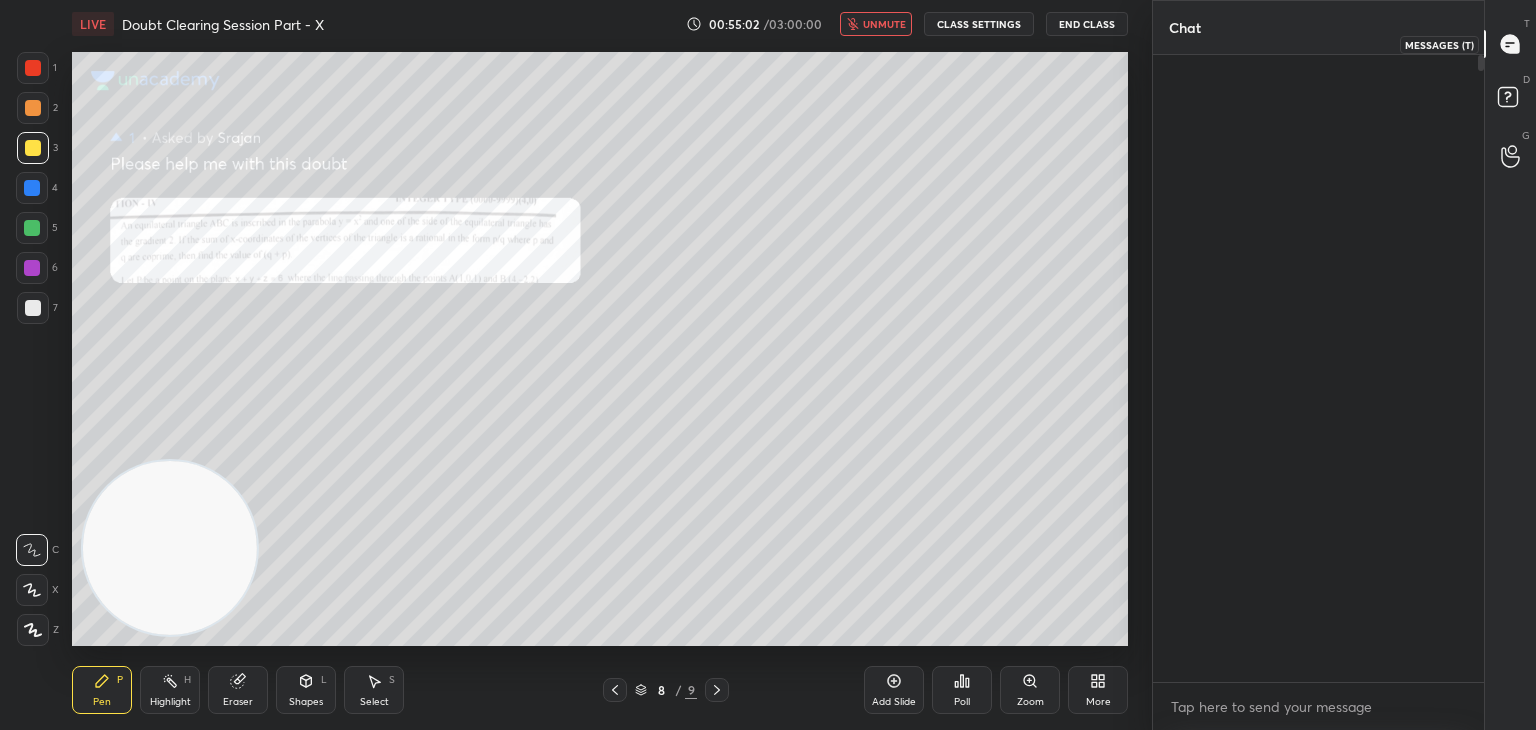scroll, scrollTop: 934, scrollLeft: 0, axis: vertical 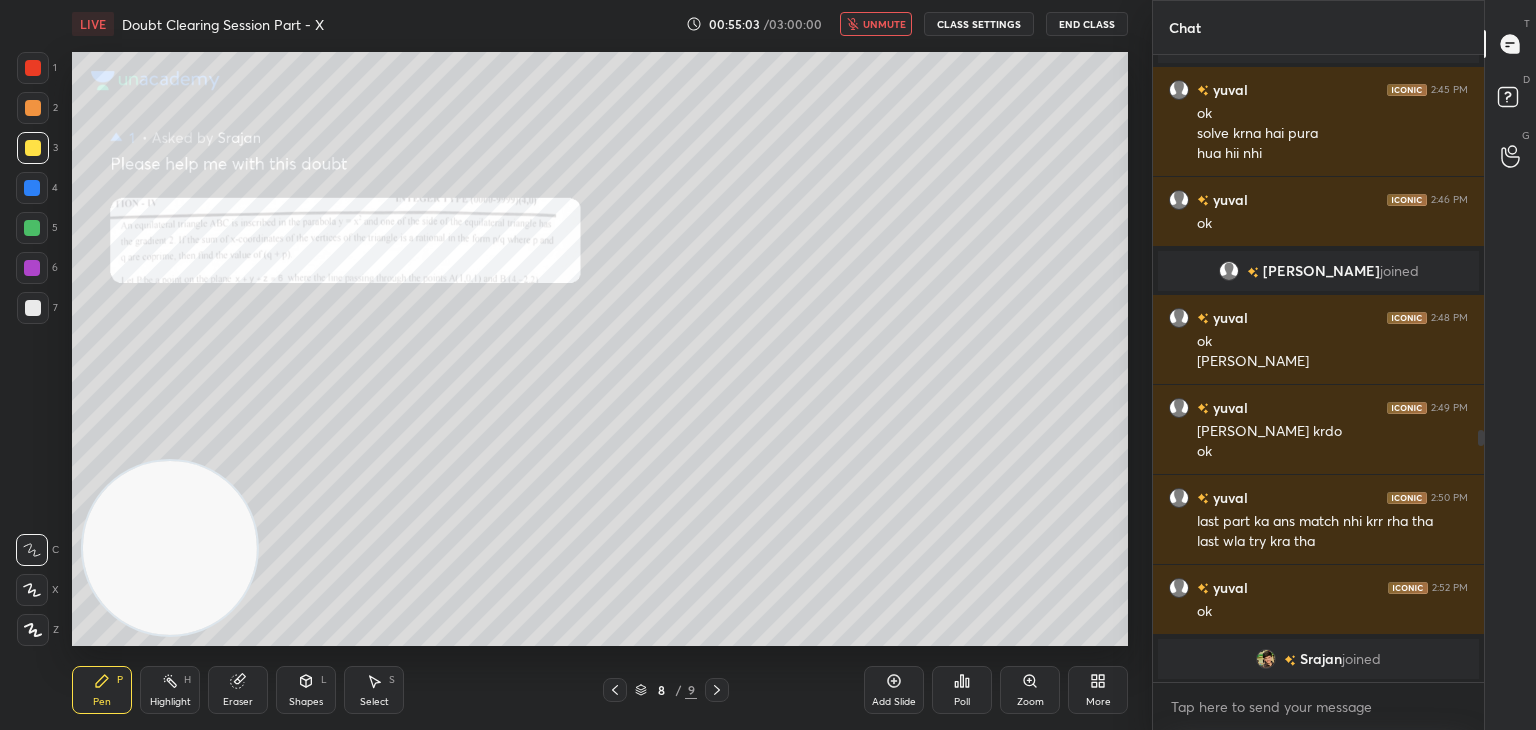 click on "Zoom" at bounding box center [1030, 690] 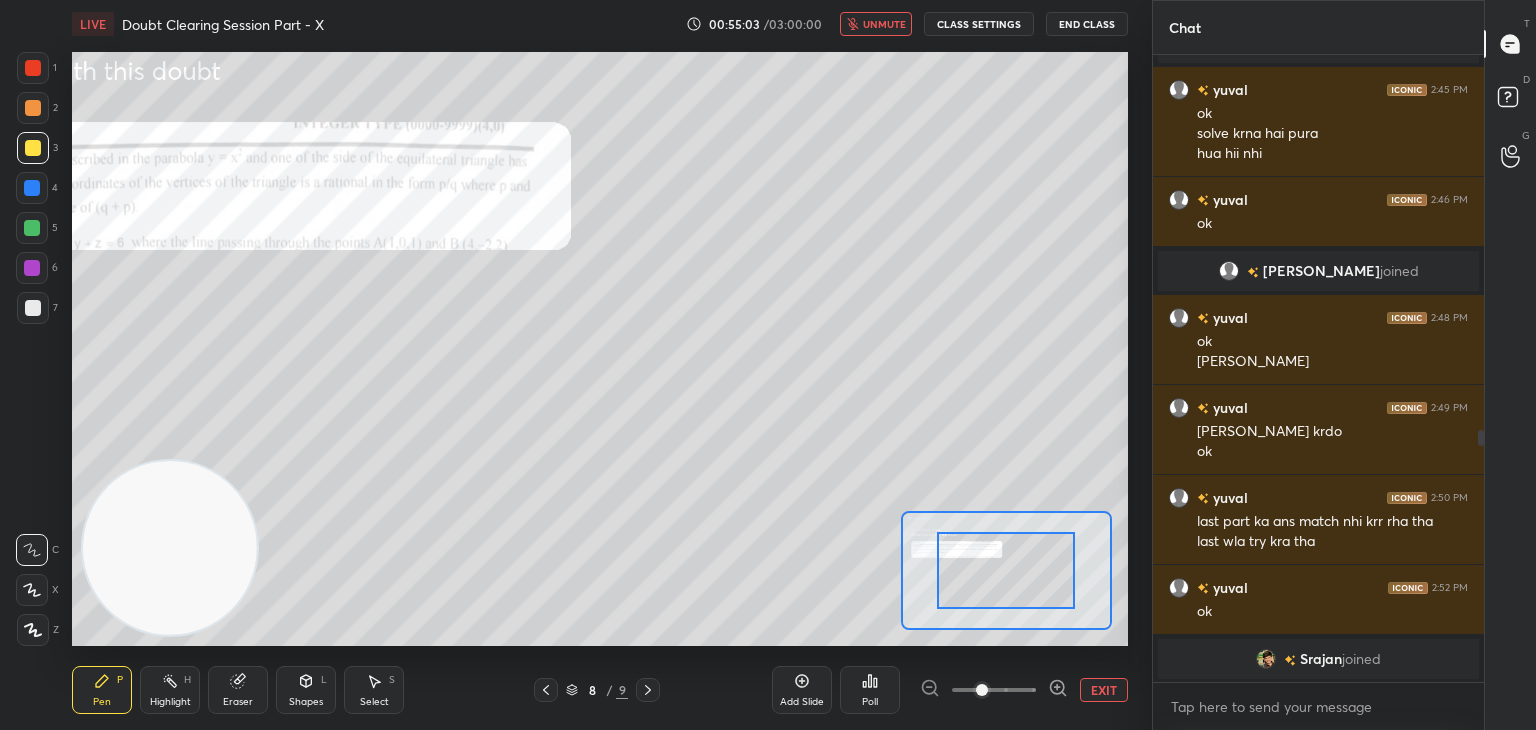 click at bounding box center [994, 690] 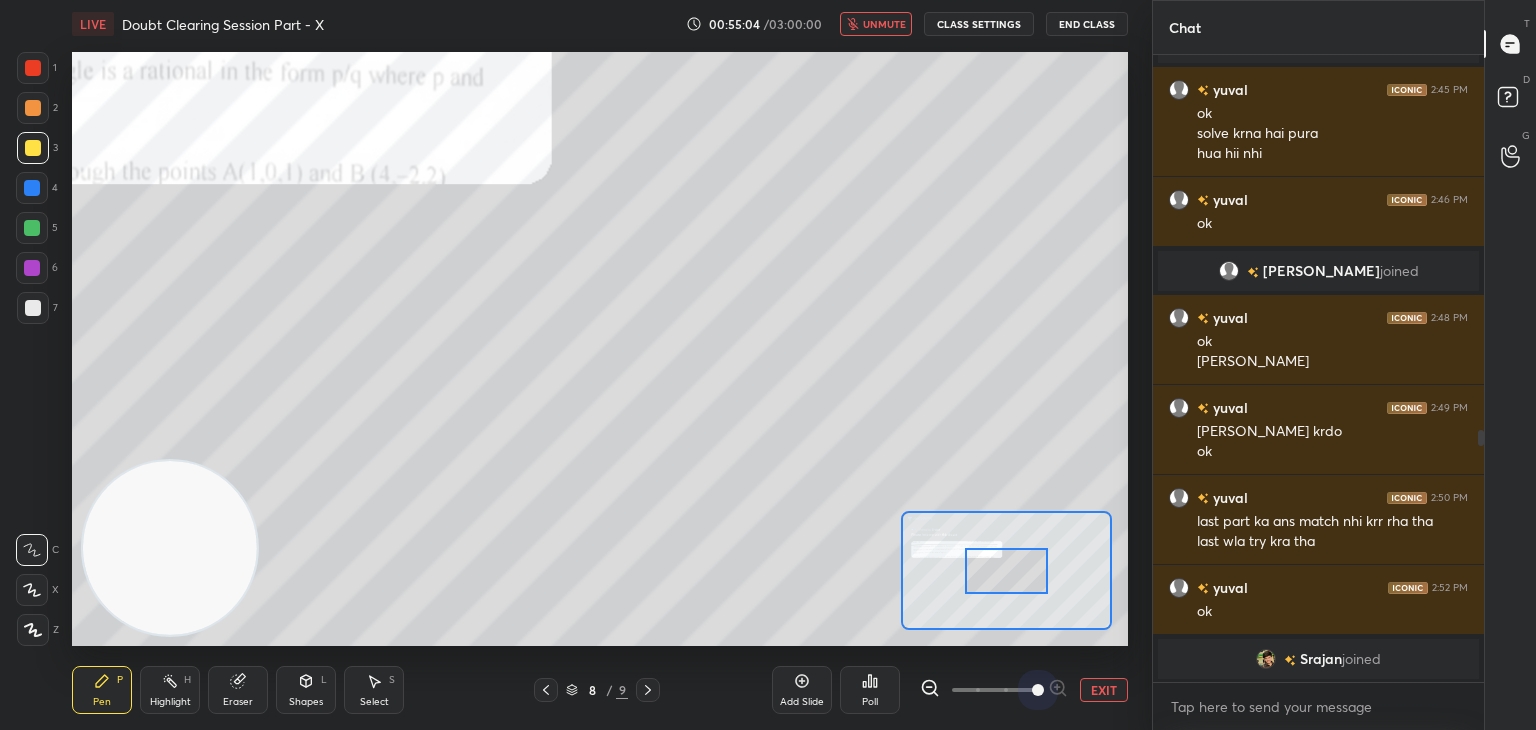 drag, startPoint x: 1020, startPoint y: 683, endPoint x: 1000, endPoint y: 668, distance: 25 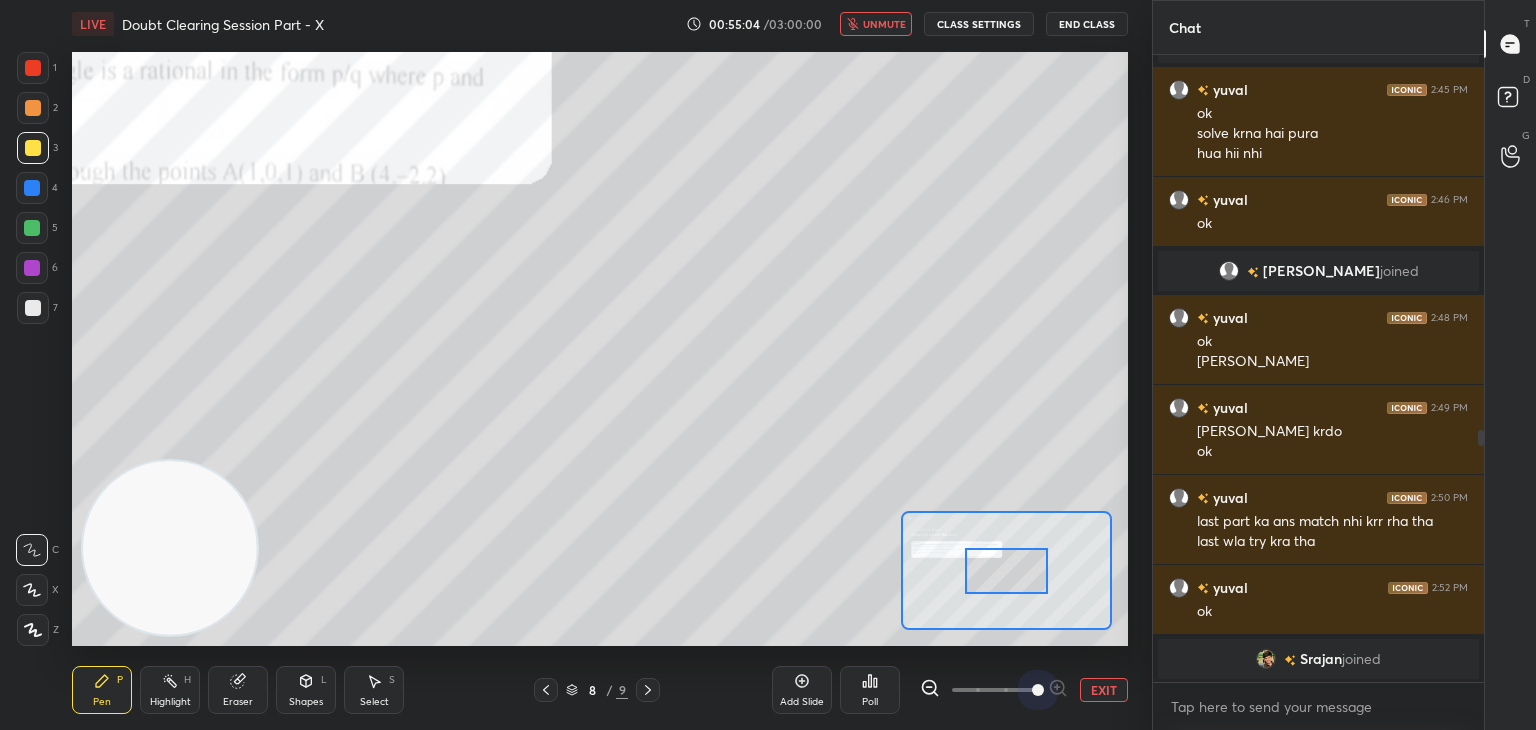 click at bounding box center (1038, 690) 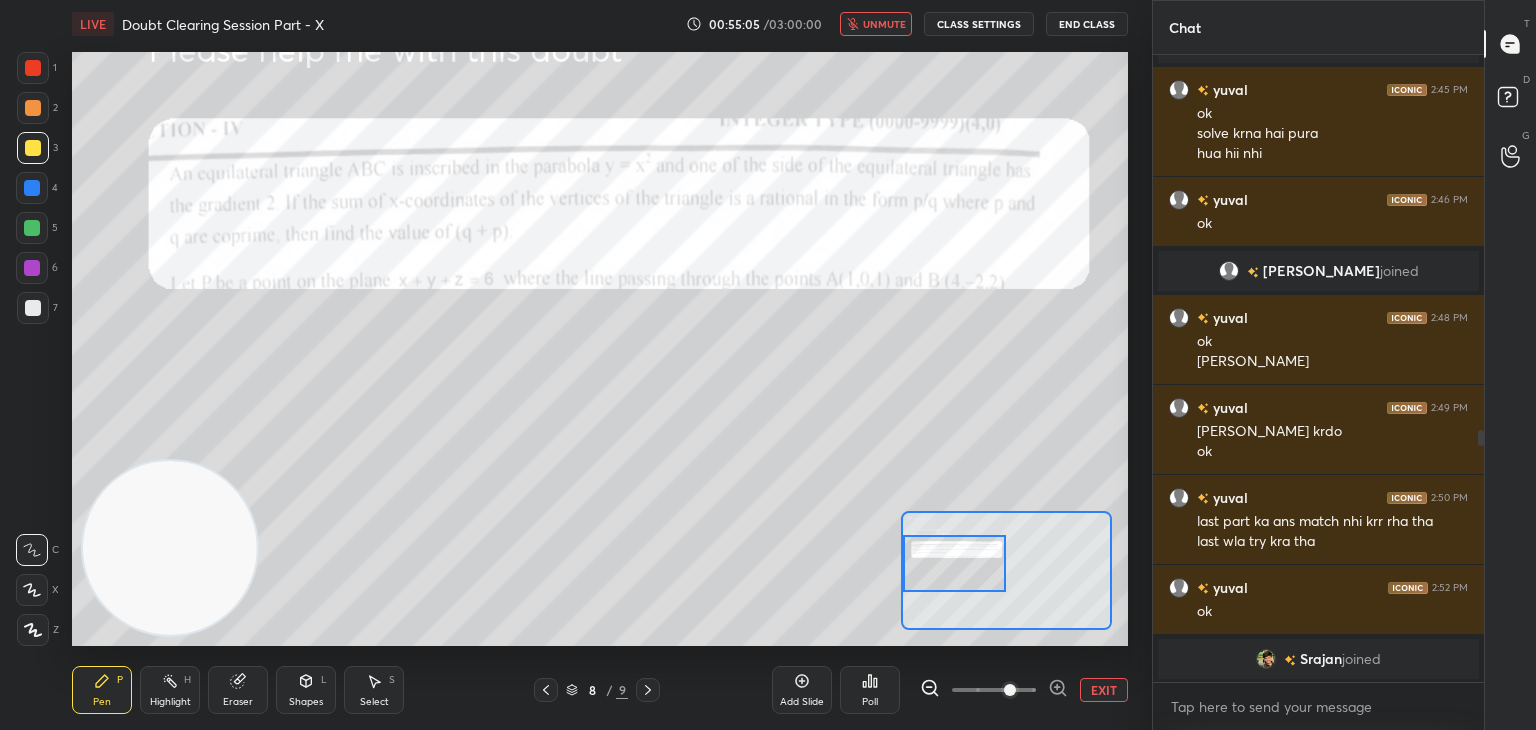 drag, startPoint x: 1012, startPoint y: 569, endPoint x: 944, endPoint y: 537, distance: 75.153175 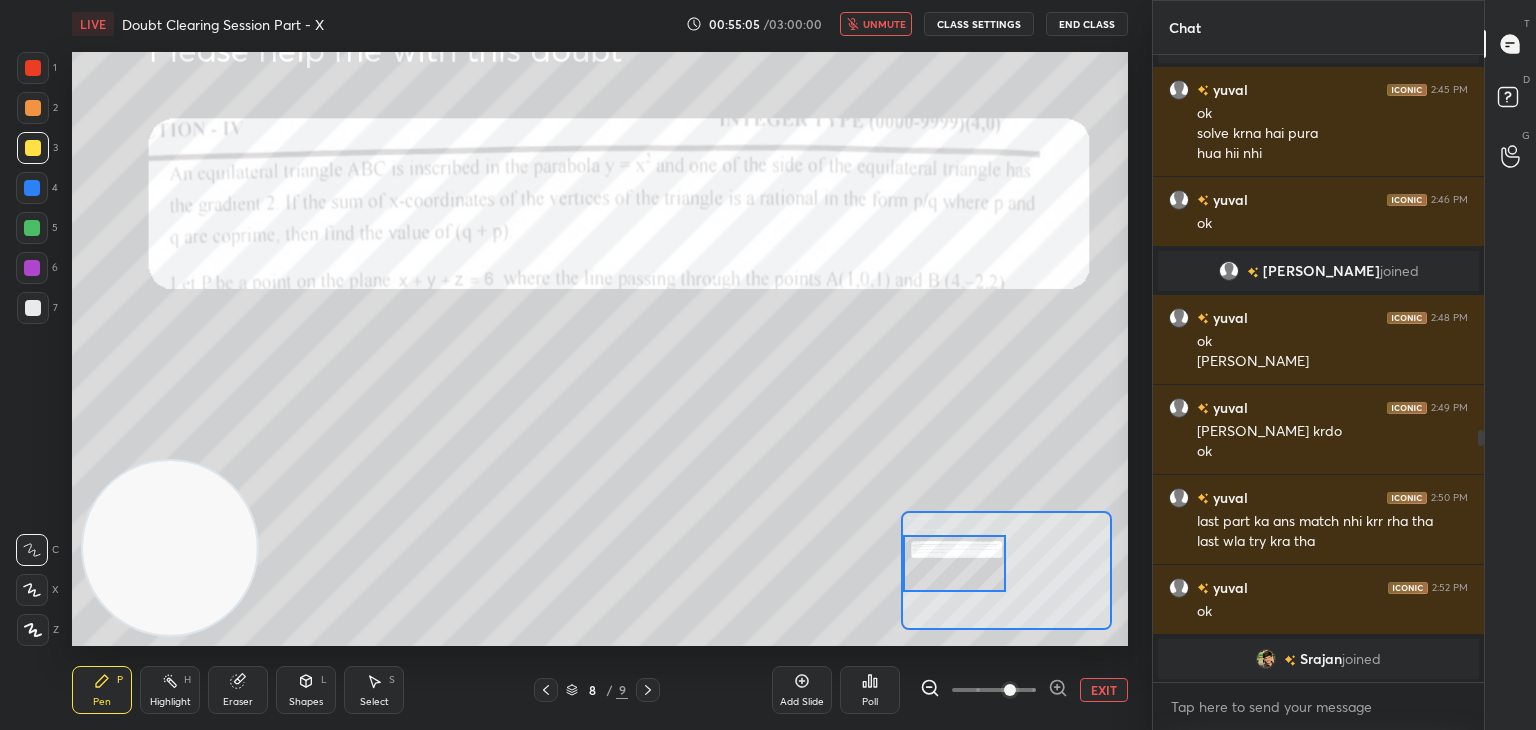 click at bounding box center [955, 563] 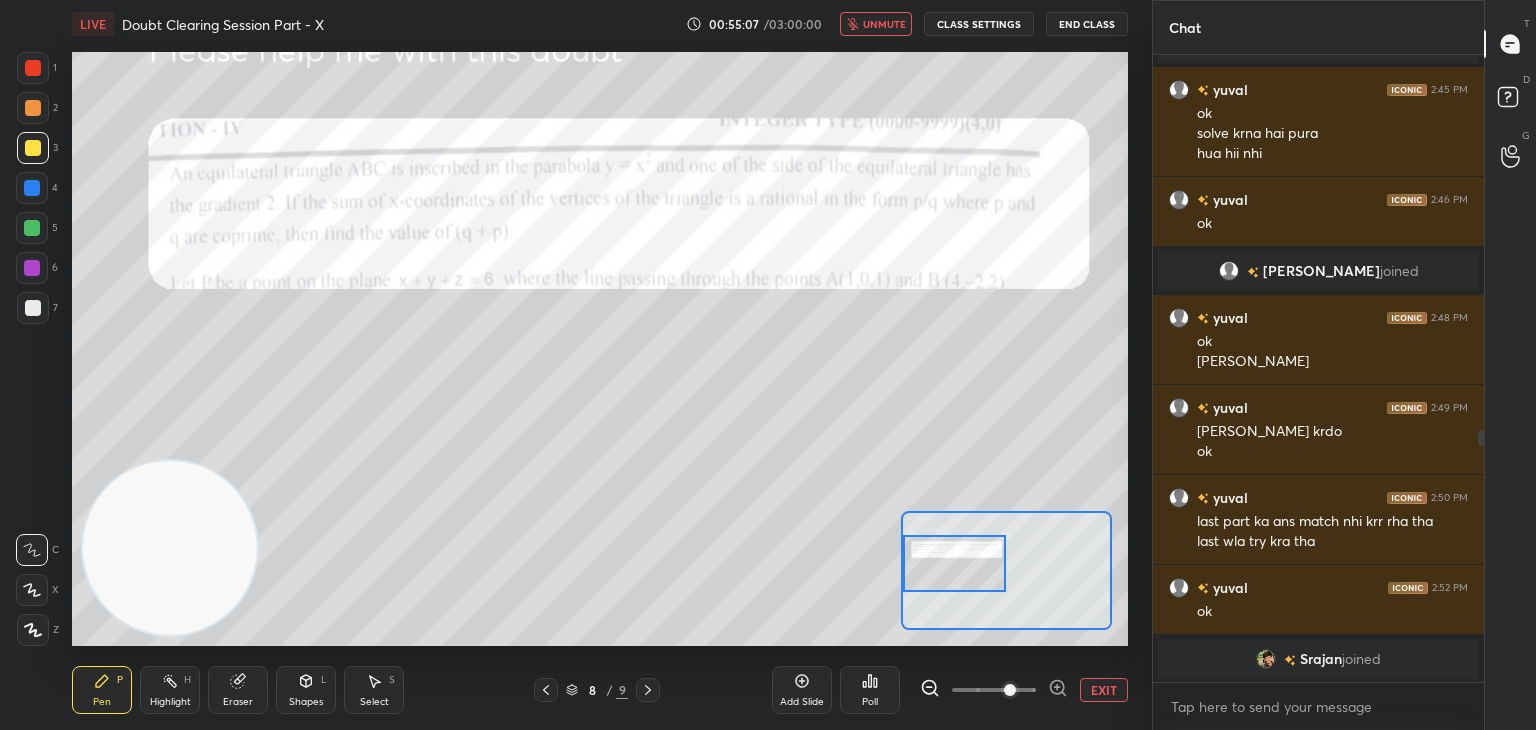 click on "unmute" at bounding box center [884, 24] 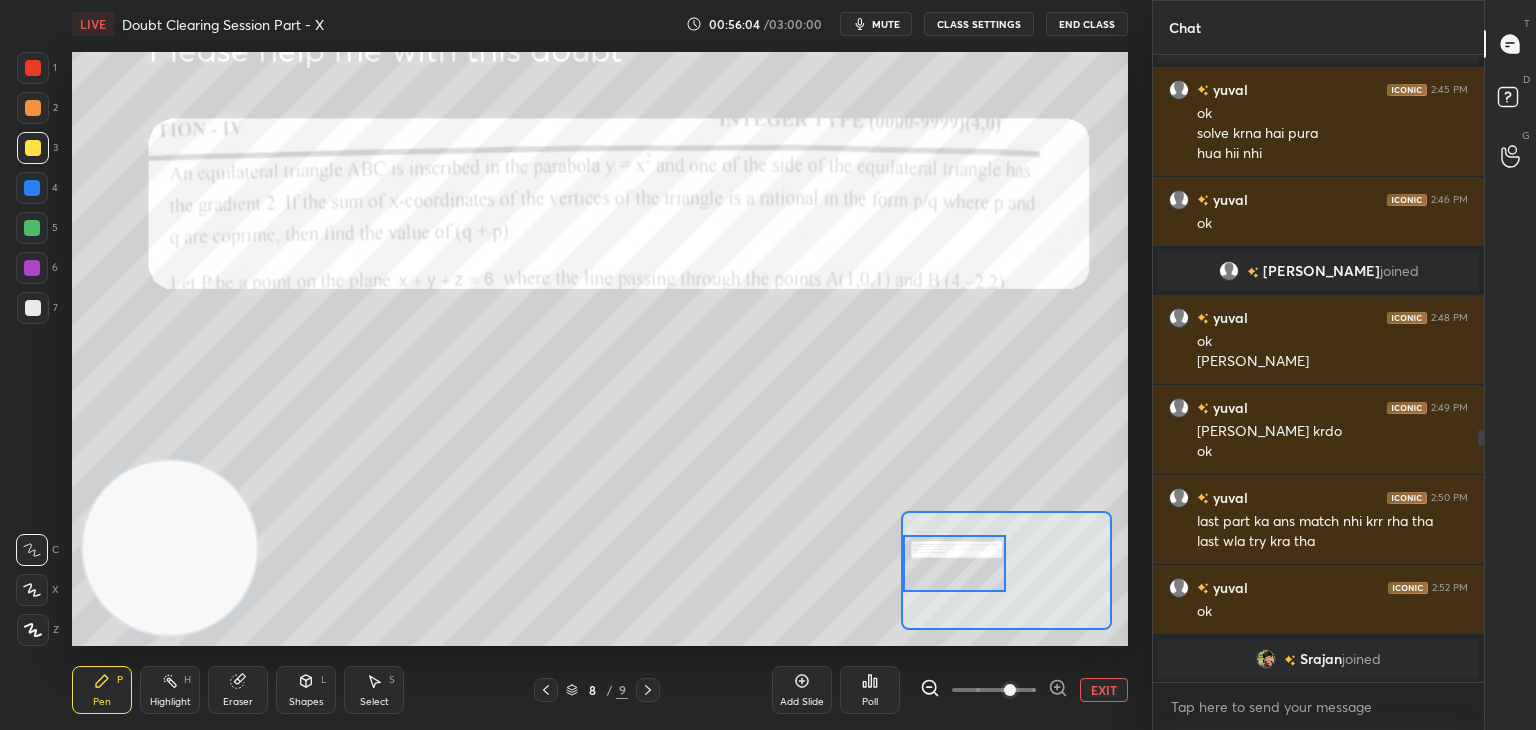 click on "EXIT" at bounding box center (1104, 690) 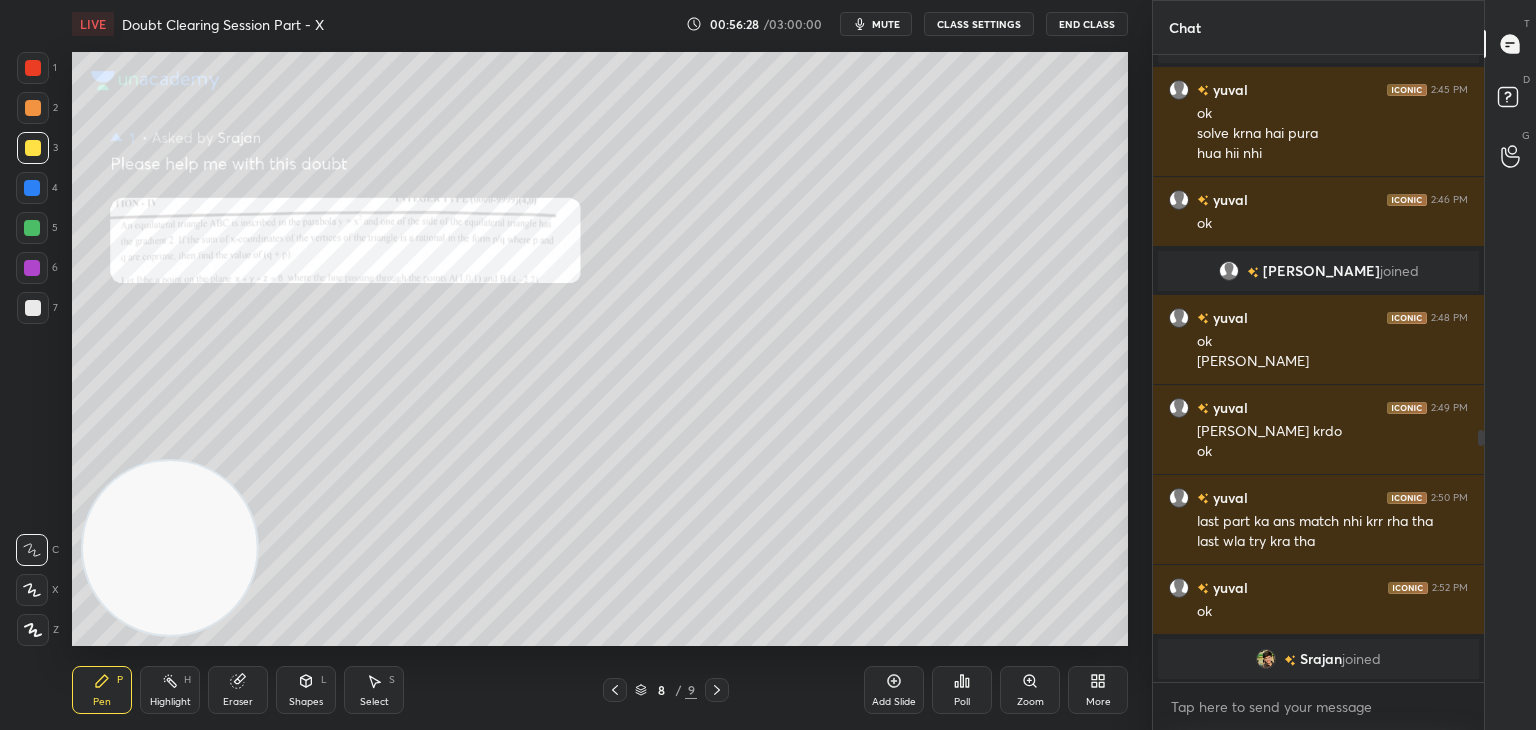 scroll, scrollTop: 1004, scrollLeft: 0, axis: vertical 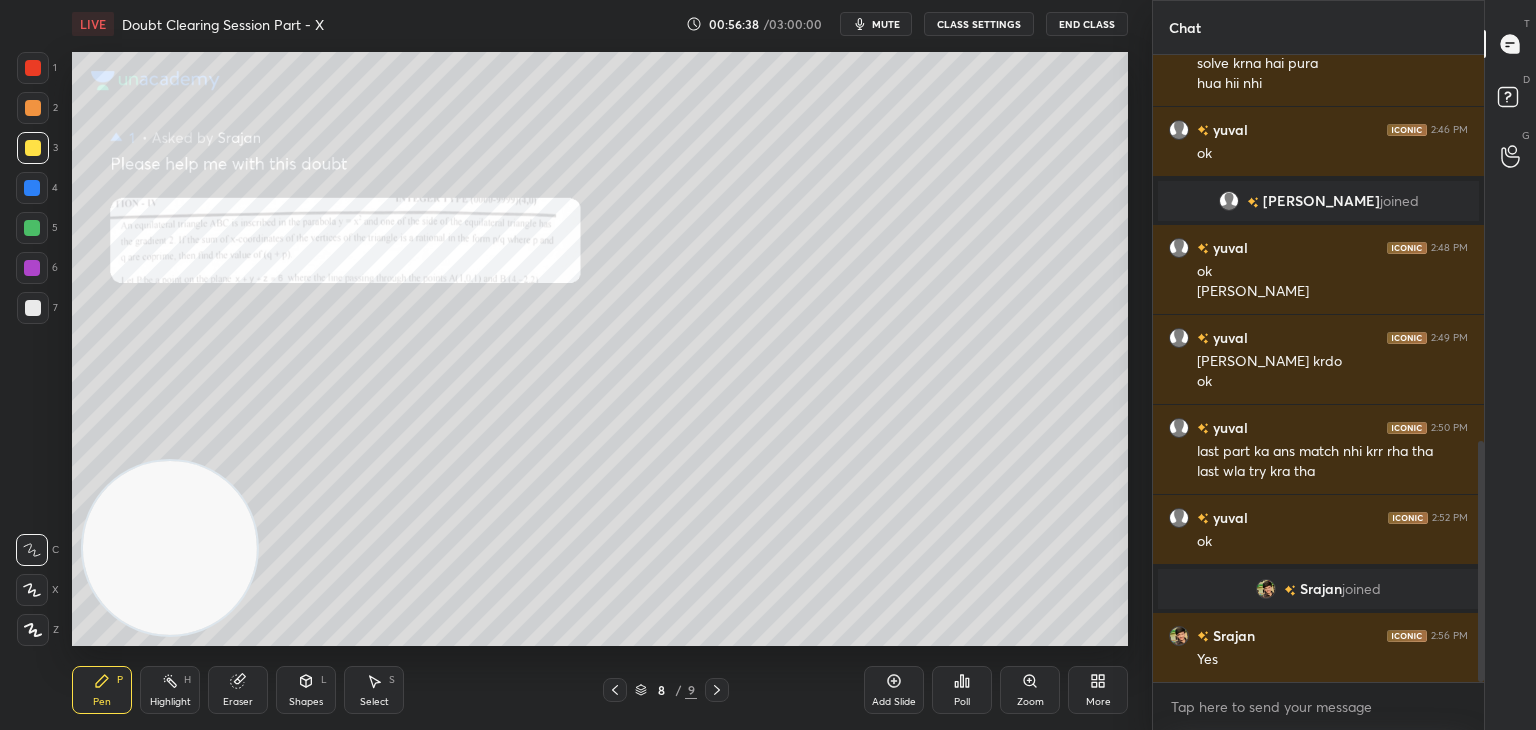 click on "Zoom" at bounding box center (1030, 690) 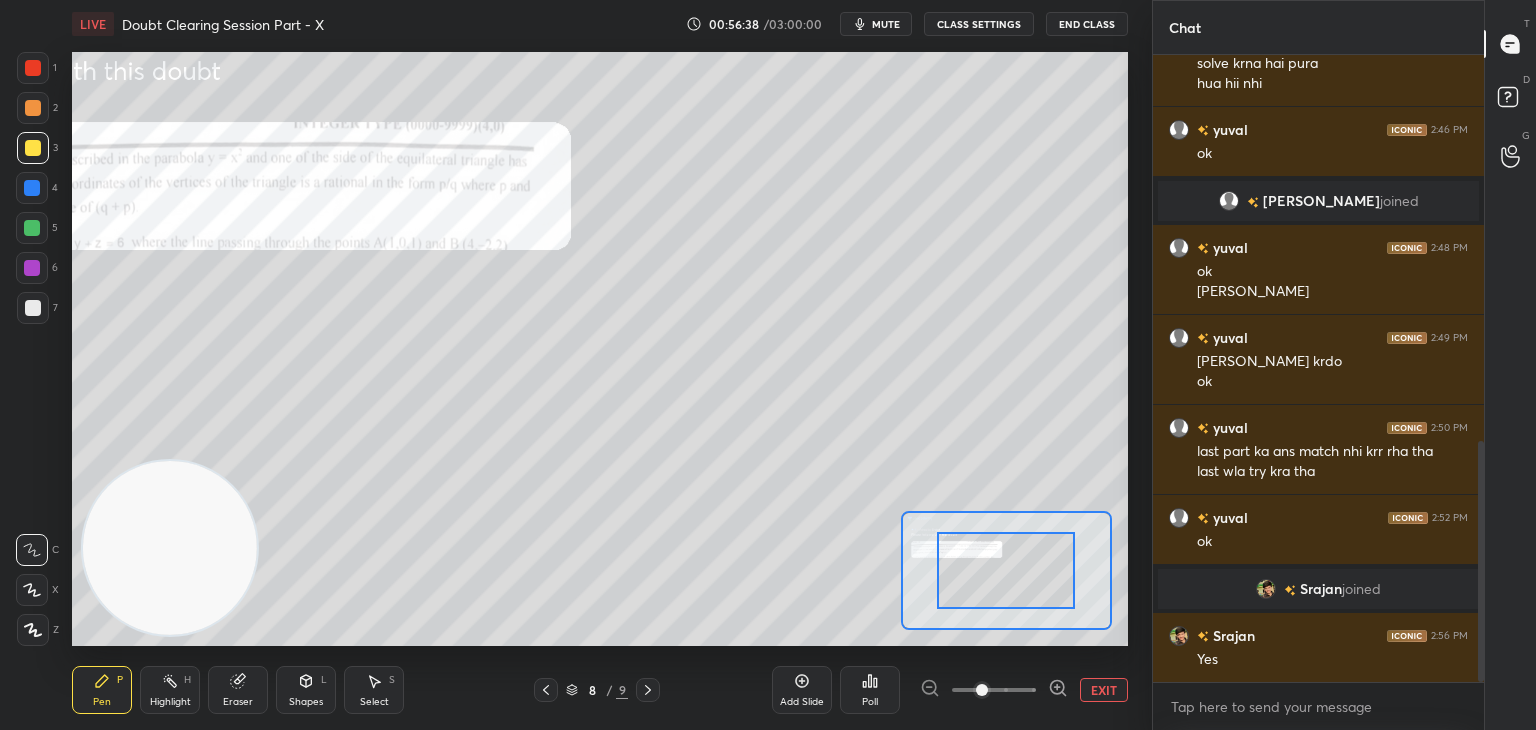 click at bounding box center (994, 690) 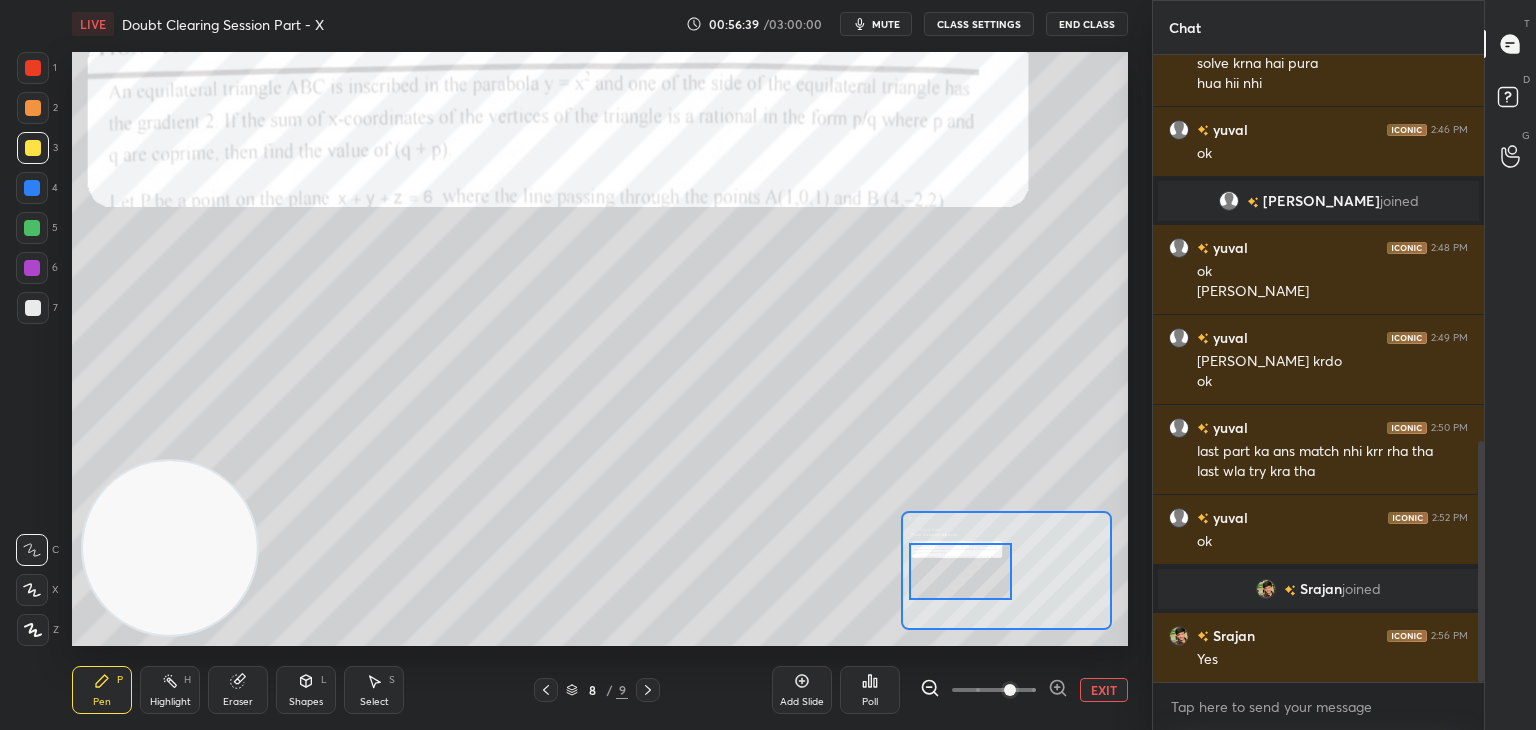 drag, startPoint x: 1000, startPoint y: 561, endPoint x: 982, endPoint y: 562, distance: 18.027756 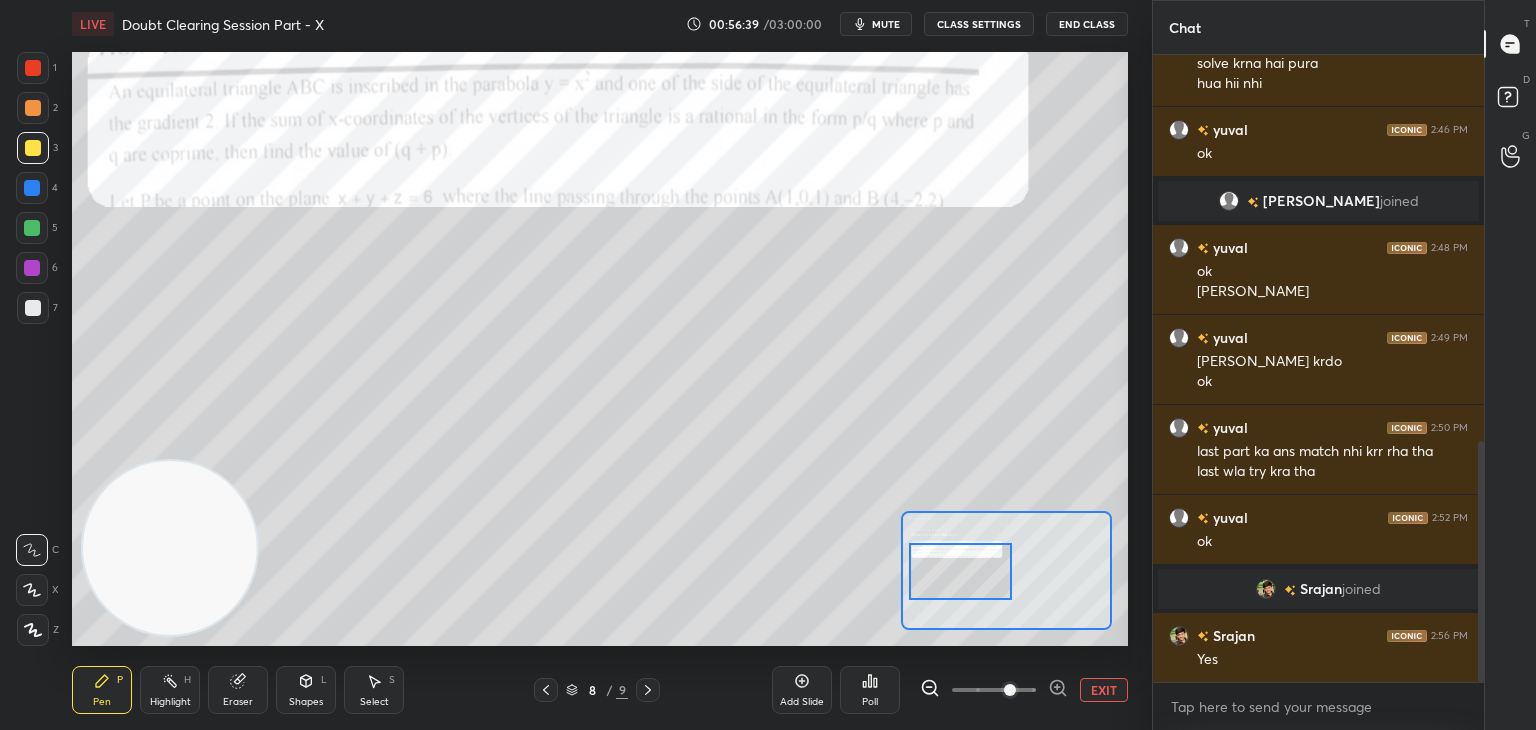click at bounding box center (961, 571) 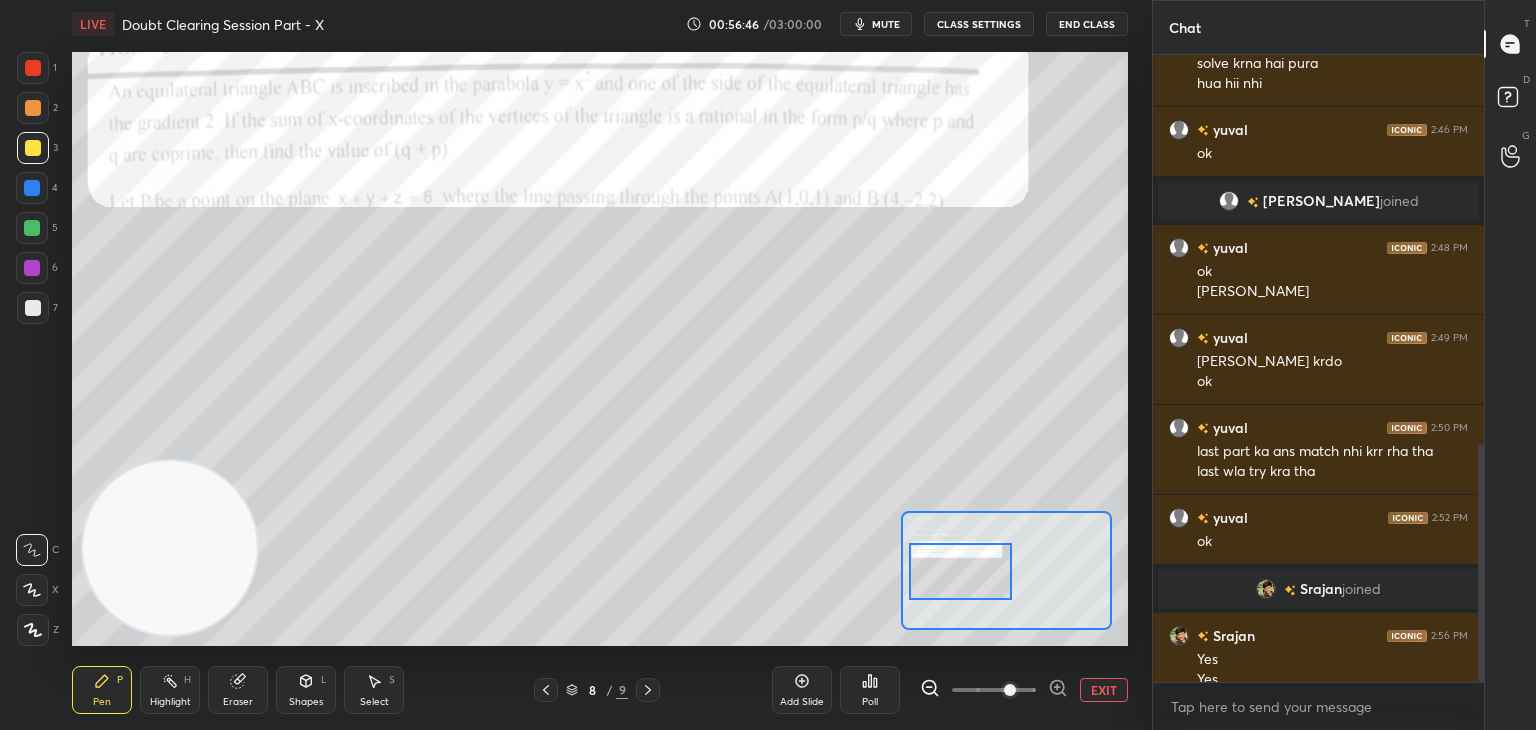 scroll, scrollTop: 1024, scrollLeft: 0, axis: vertical 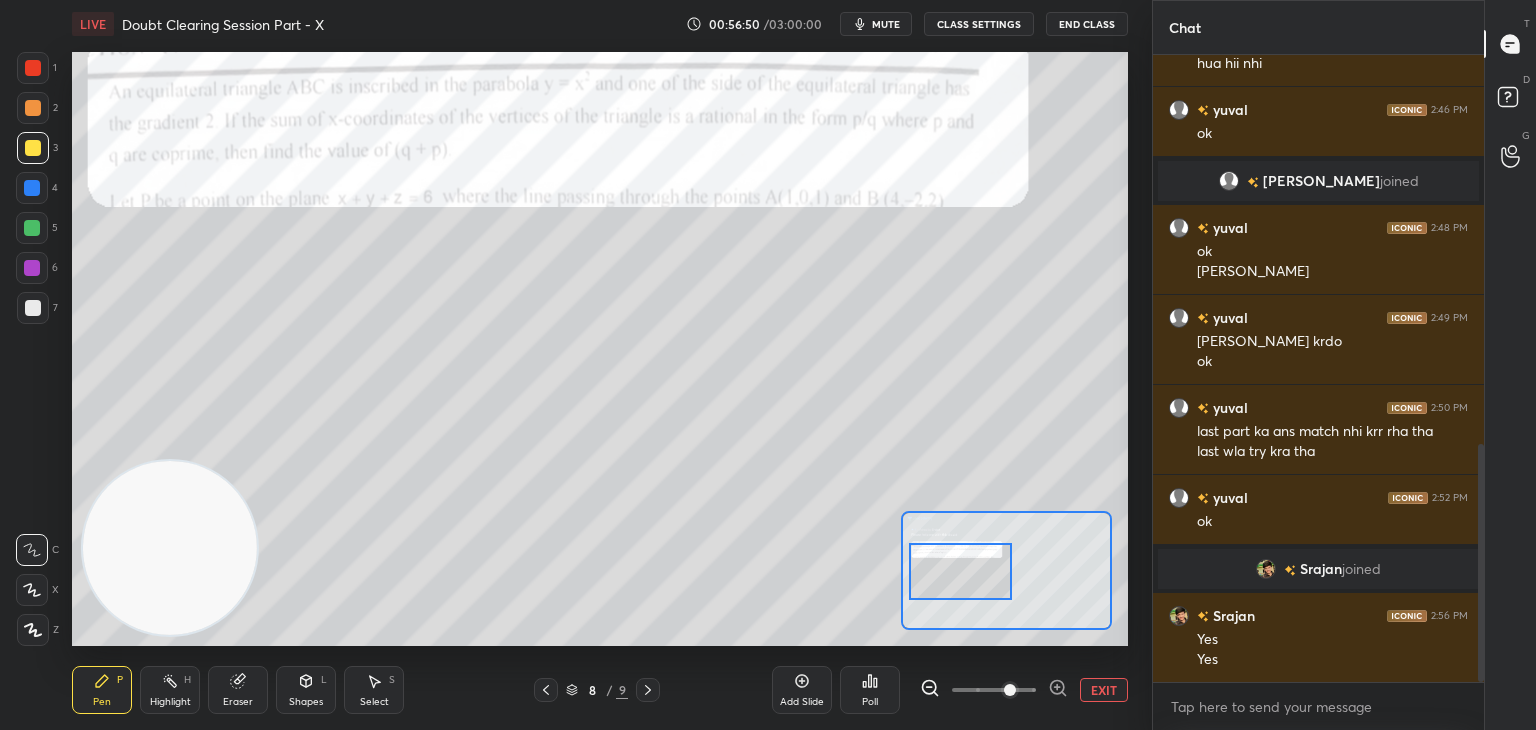 click on "EXIT" at bounding box center [1104, 690] 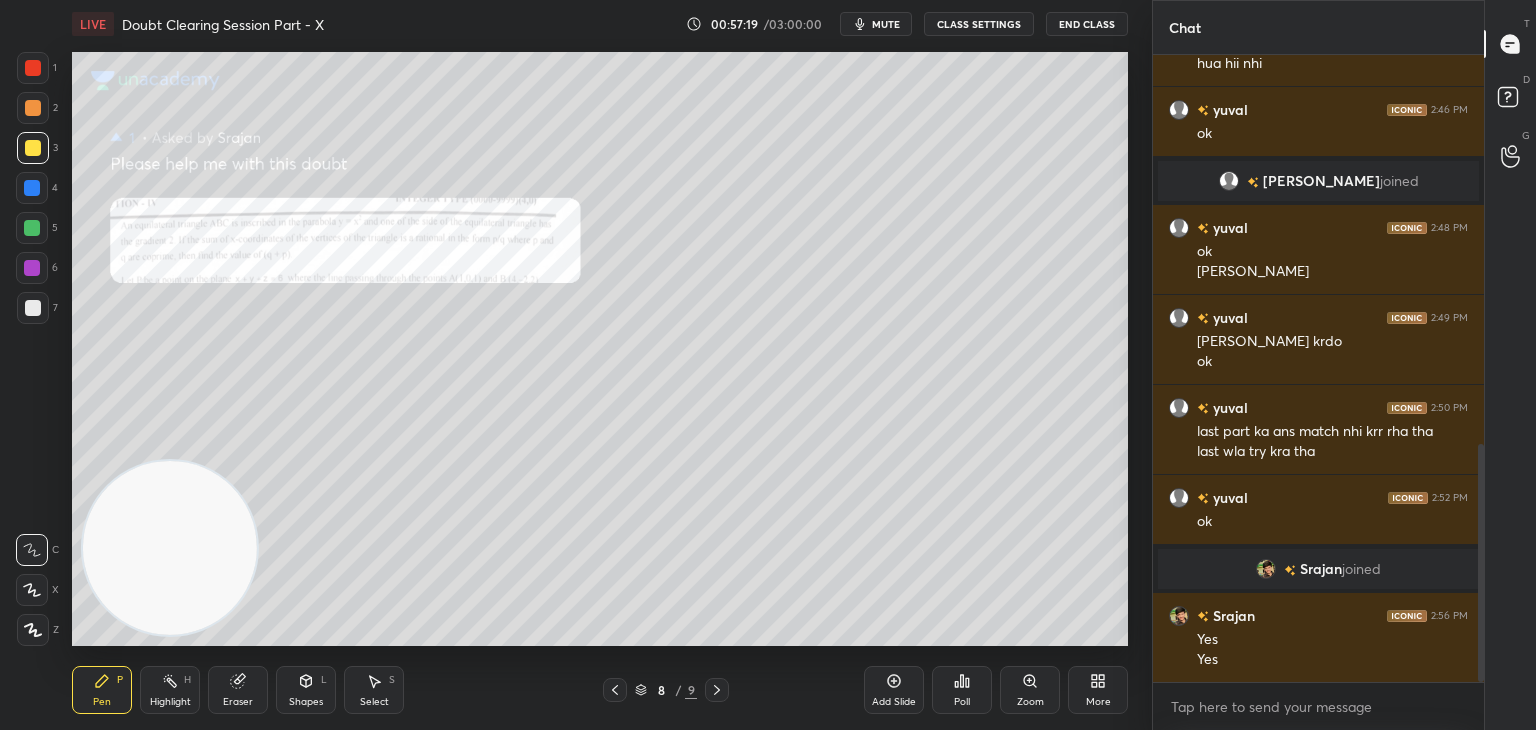 scroll, scrollTop: 1094, scrollLeft: 0, axis: vertical 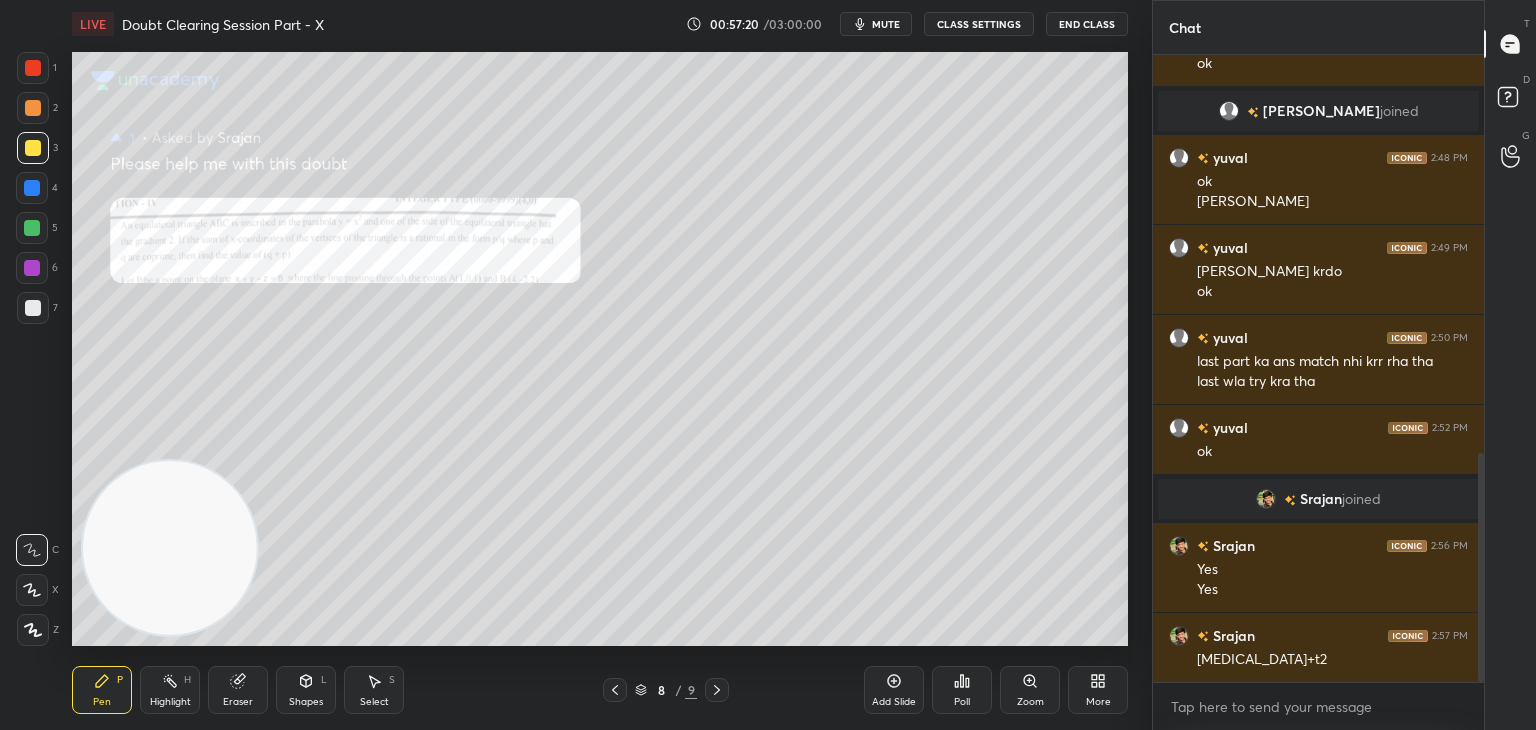 click on "Zoom" at bounding box center [1030, 702] 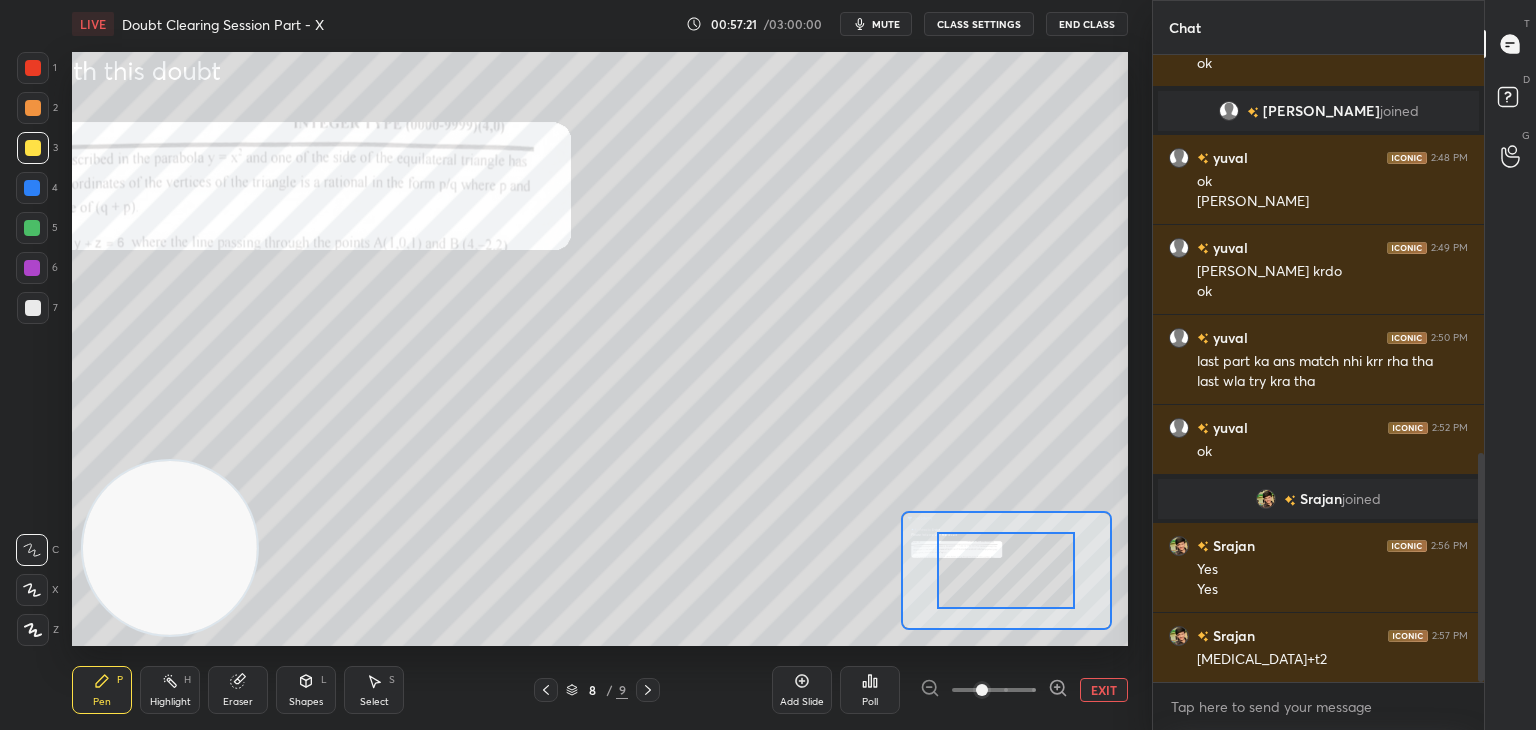 click at bounding box center [994, 690] 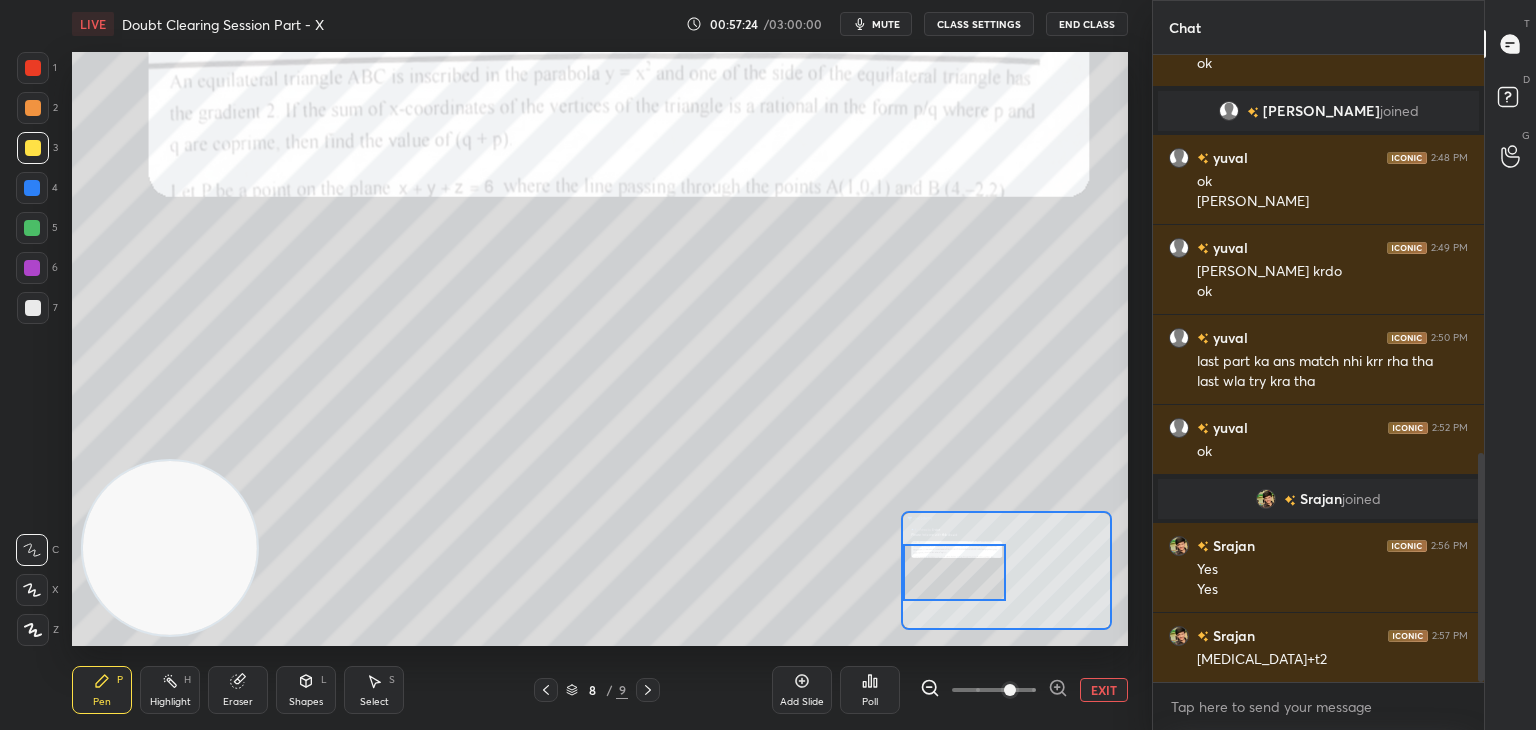 drag, startPoint x: 1002, startPoint y: 549, endPoint x: 984, endPoint y: 549, distance: 18 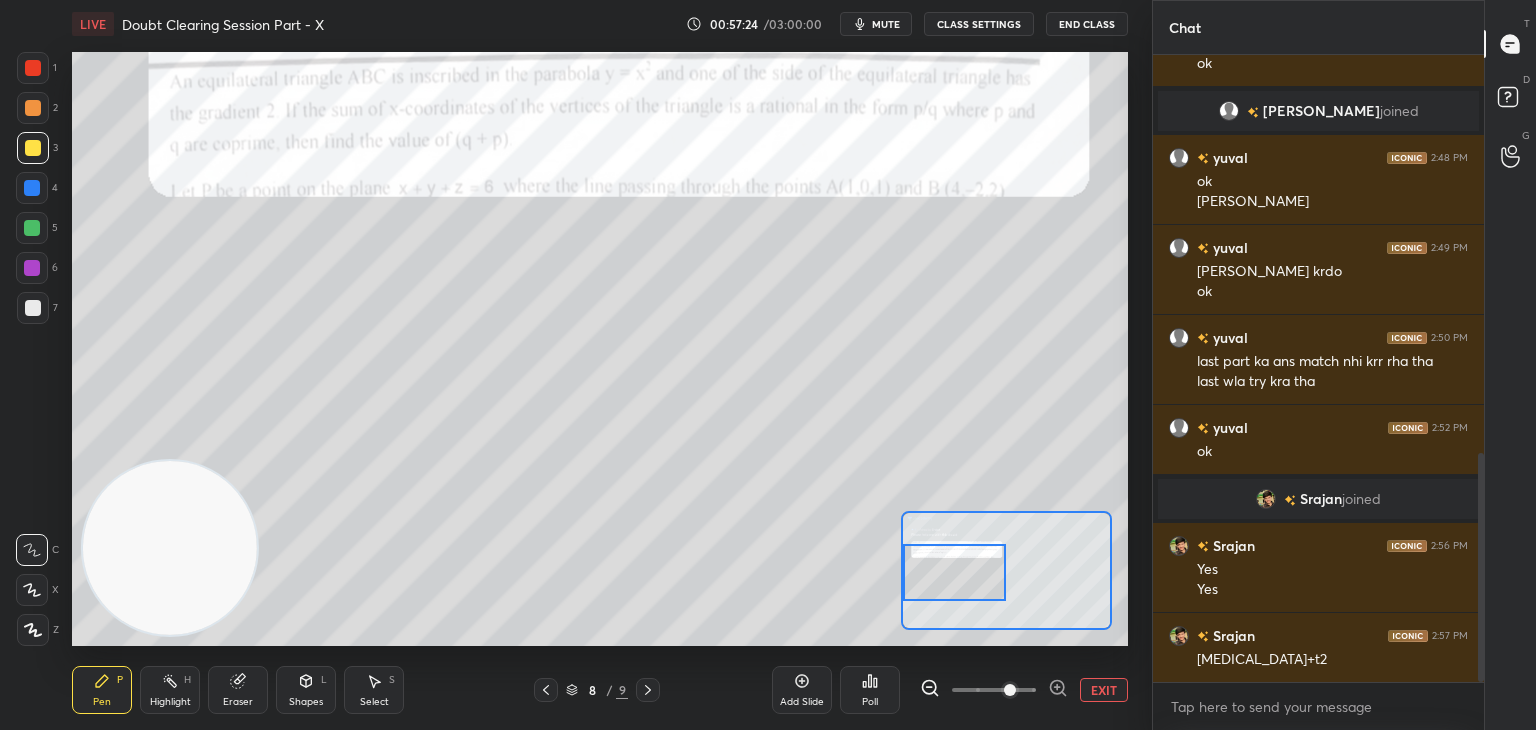 click at bounding box center (955, 572) 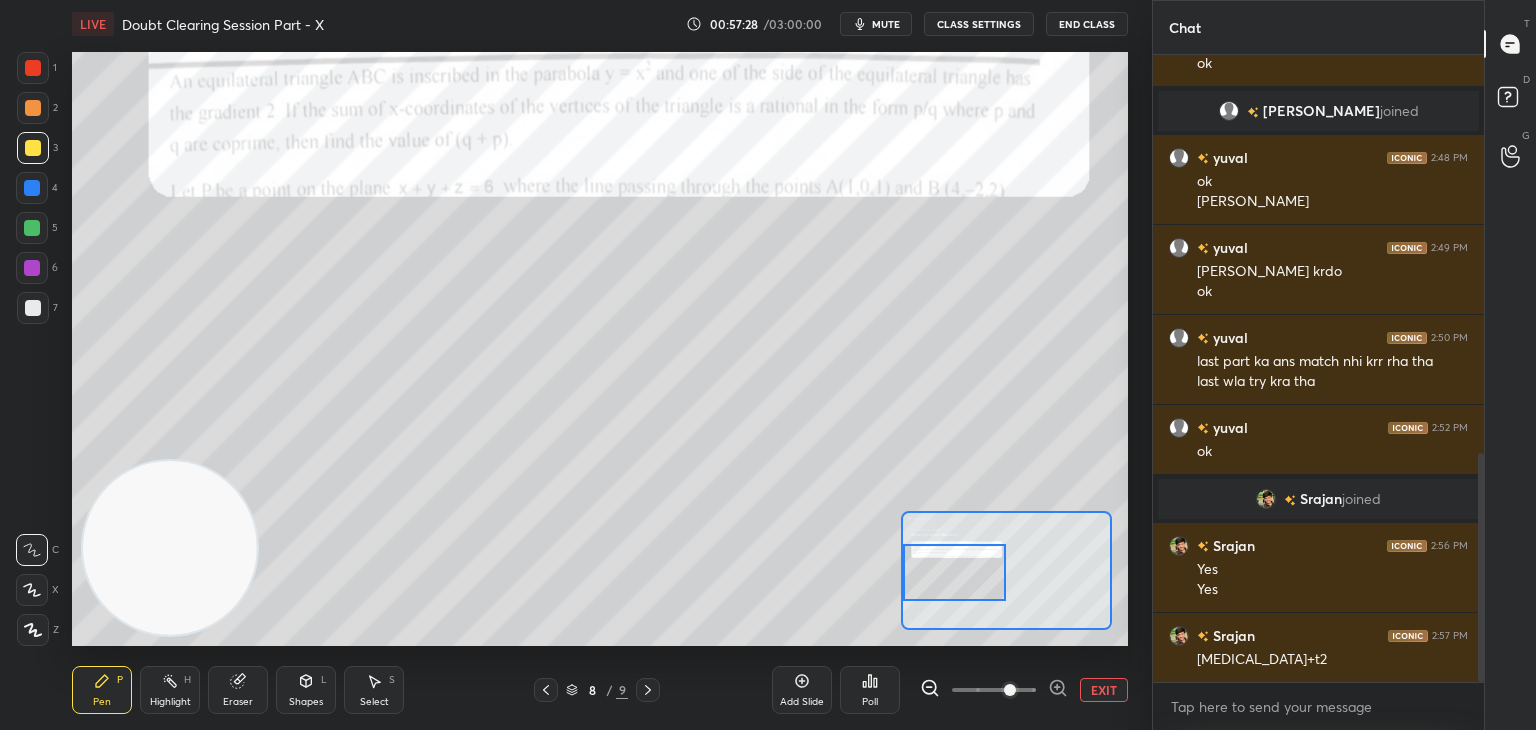 scroll, scrollTop: 1114, scrollLeft: 0, axis: vertical 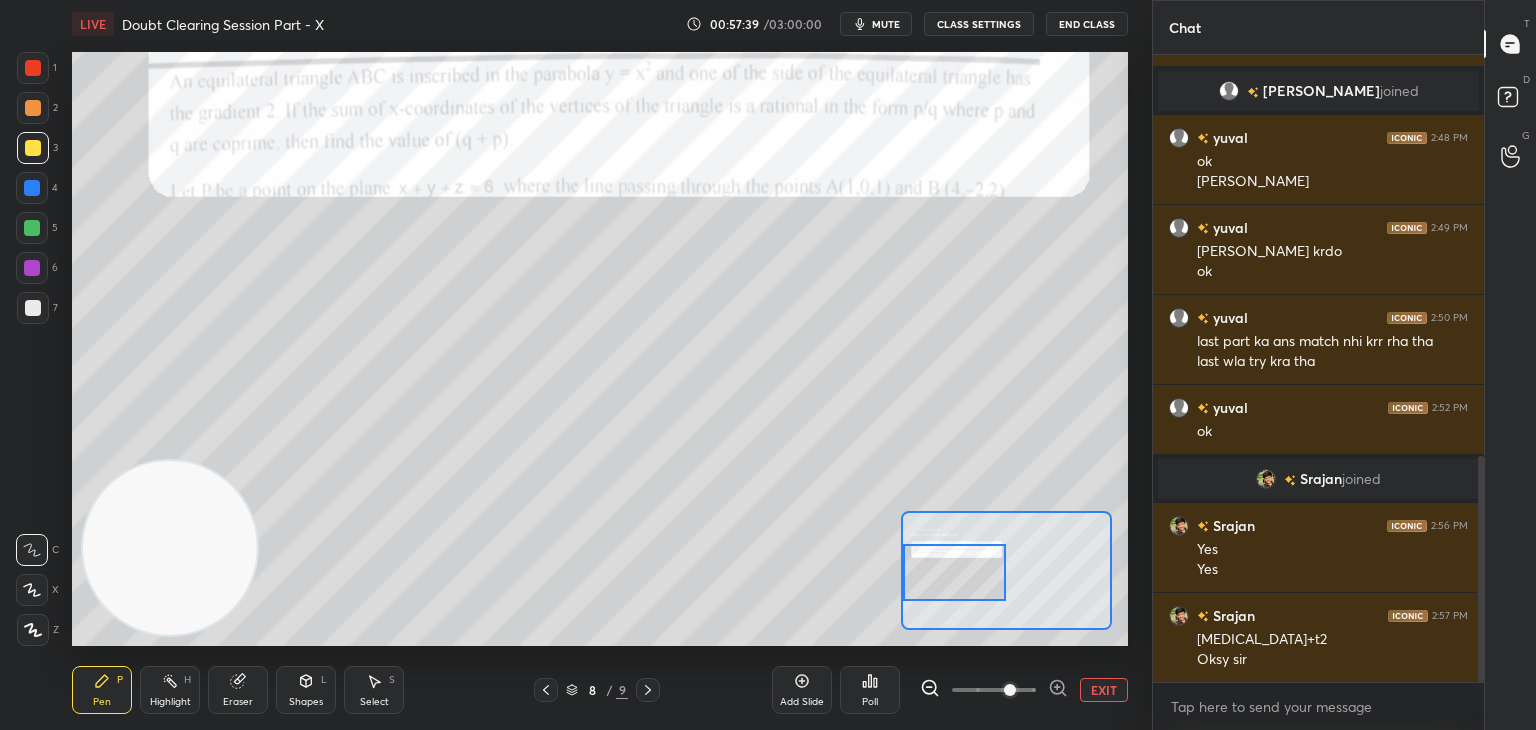 click on "EXIT" at bounding box center [1104, 690] 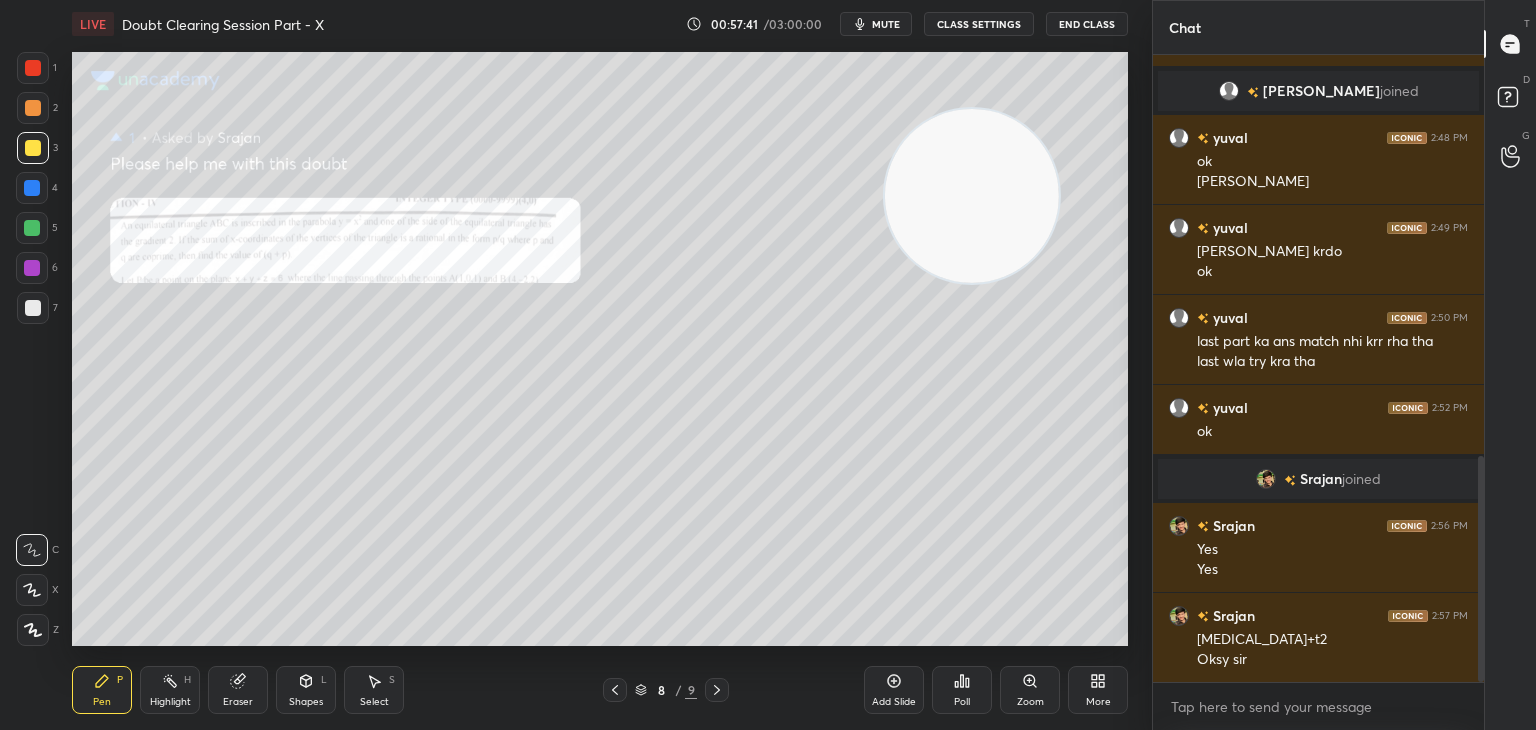 drag, startPoint x: 196, startPoint y: 539, endPoint x: 1110, endPoint y: 118, distance: 1006.29865 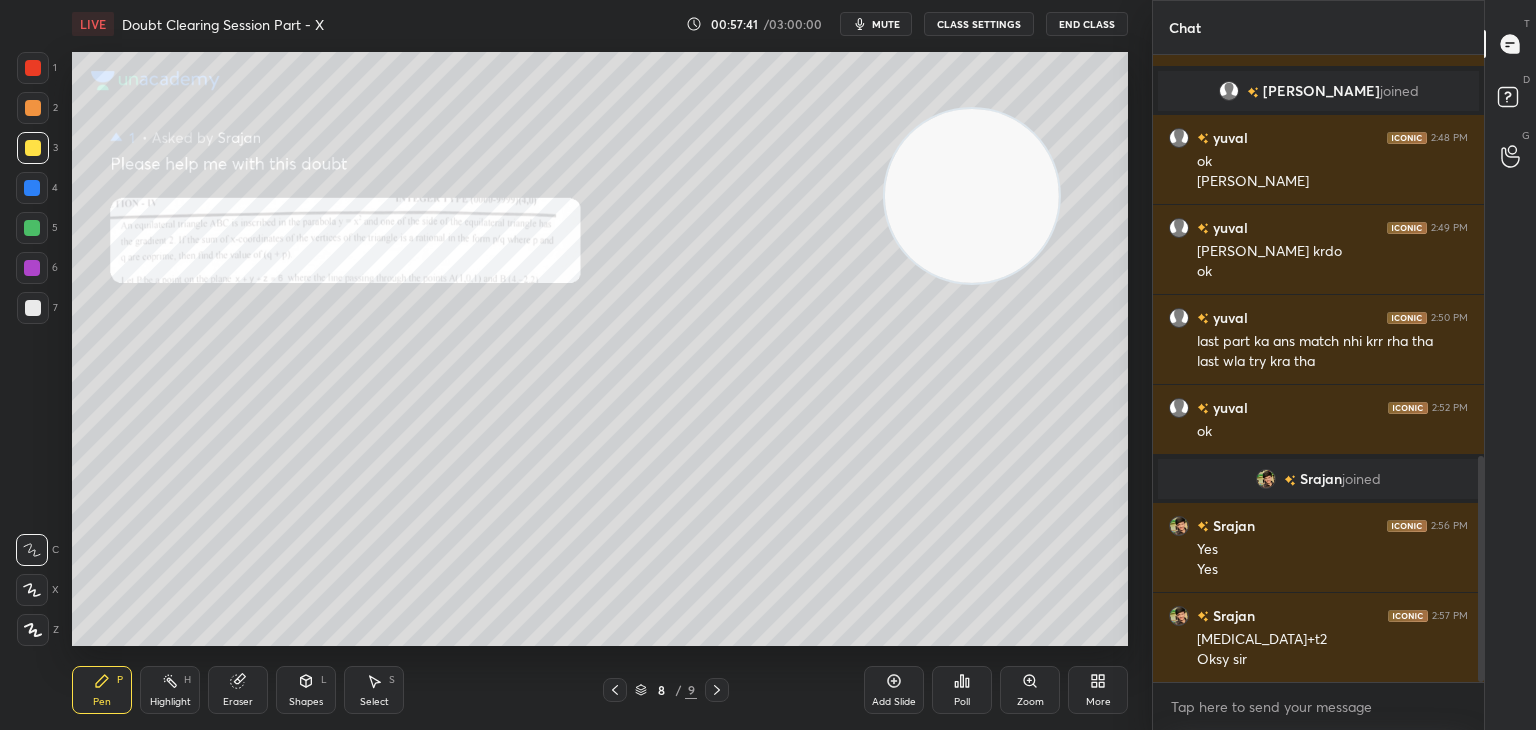 click at bounding box center (972, 196) 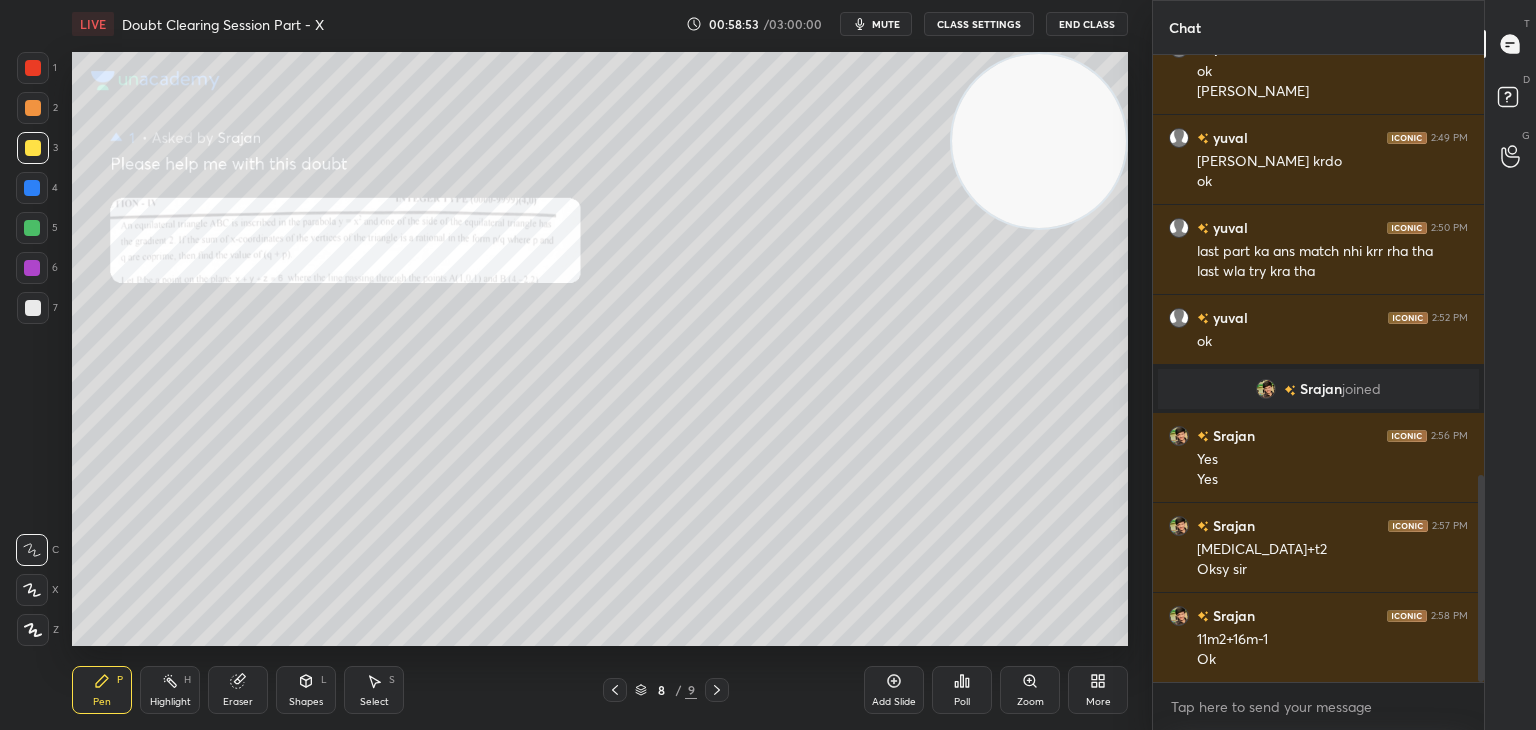 scroll, scrollTop: 1274, scrollLeft: 0, axis: vertical 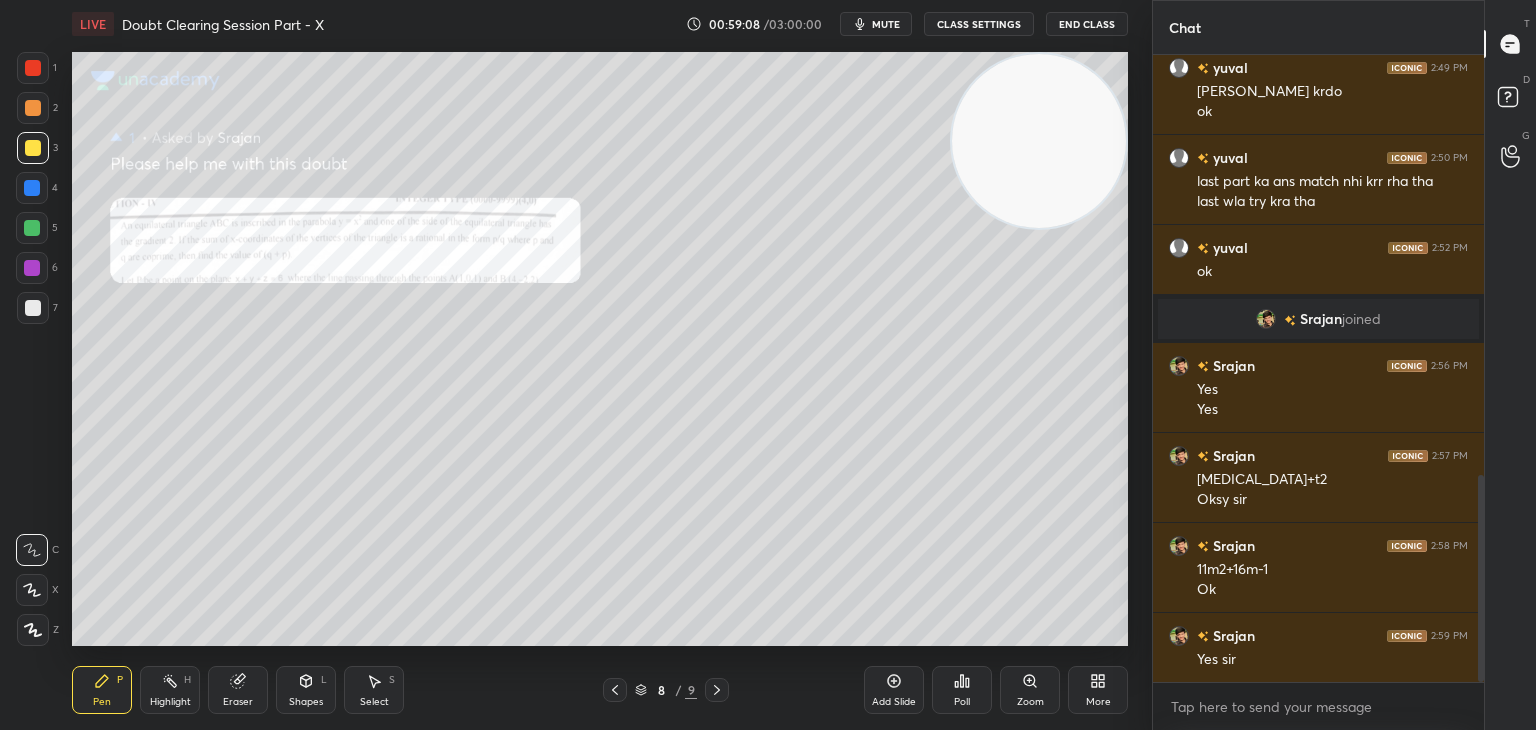 click on "Zoom" at bounding box center [1030, 690] 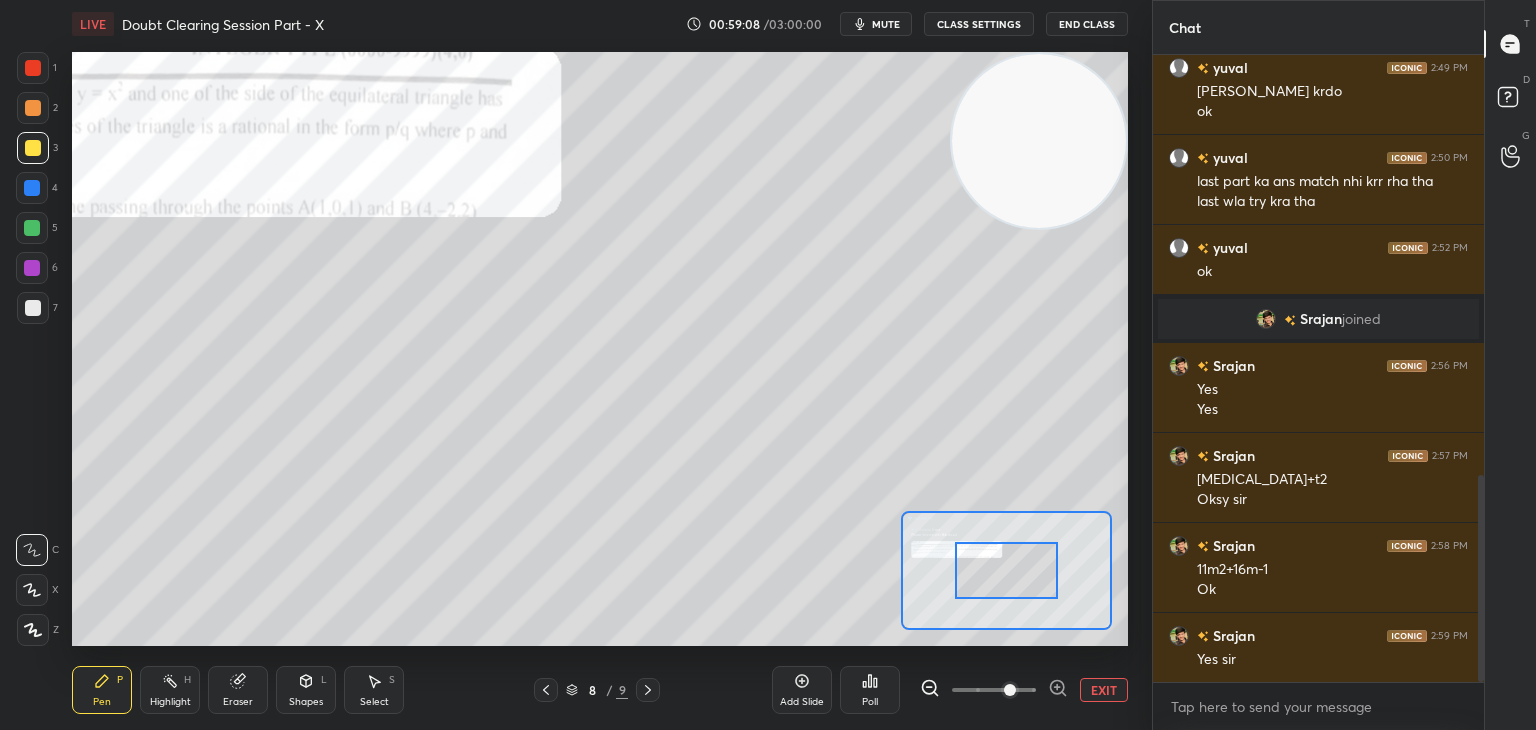 click at bounding box center (1010, 690) 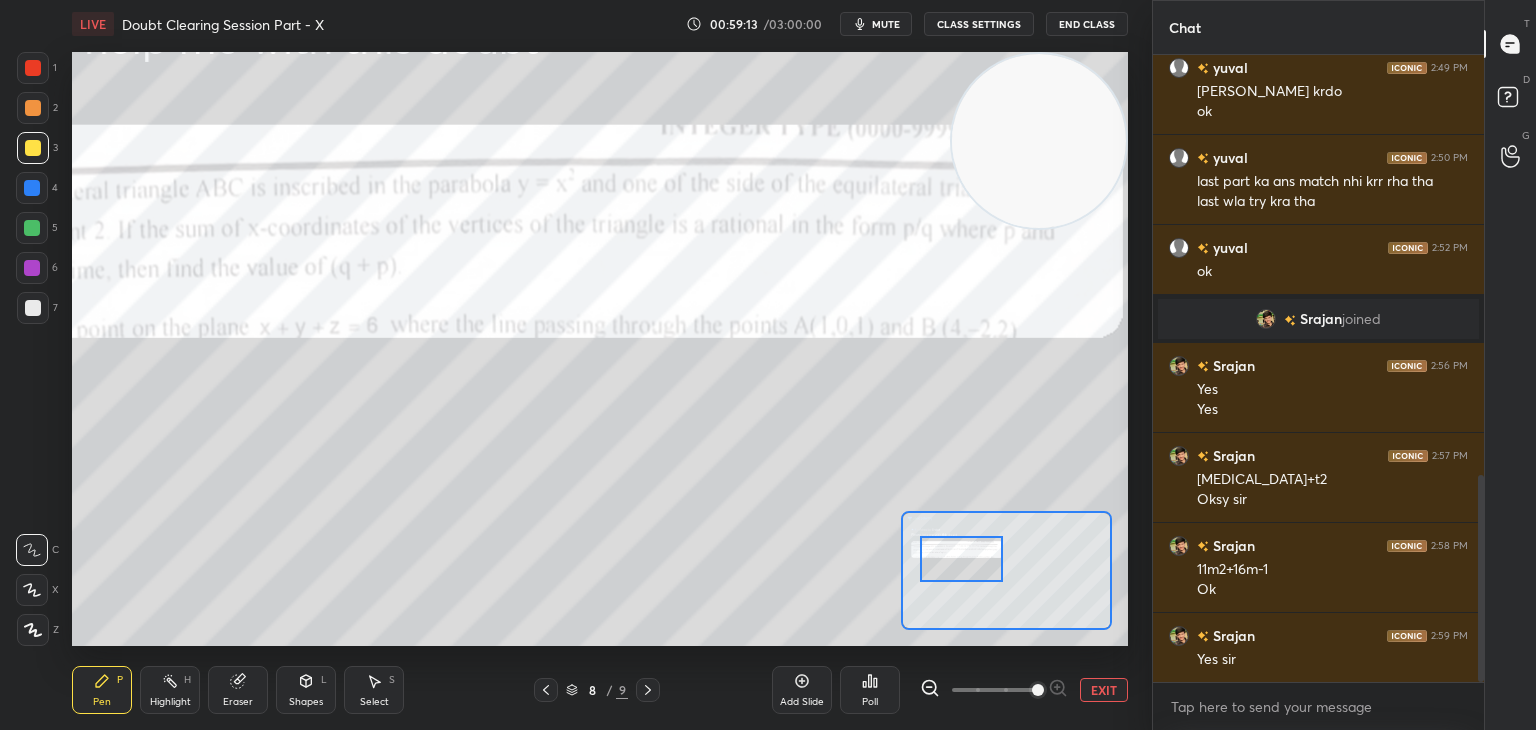 drag, startPoint x: 1027, startPoint y: 577, endPoint x: 985, endPoint y: 565, distance: 43.68066 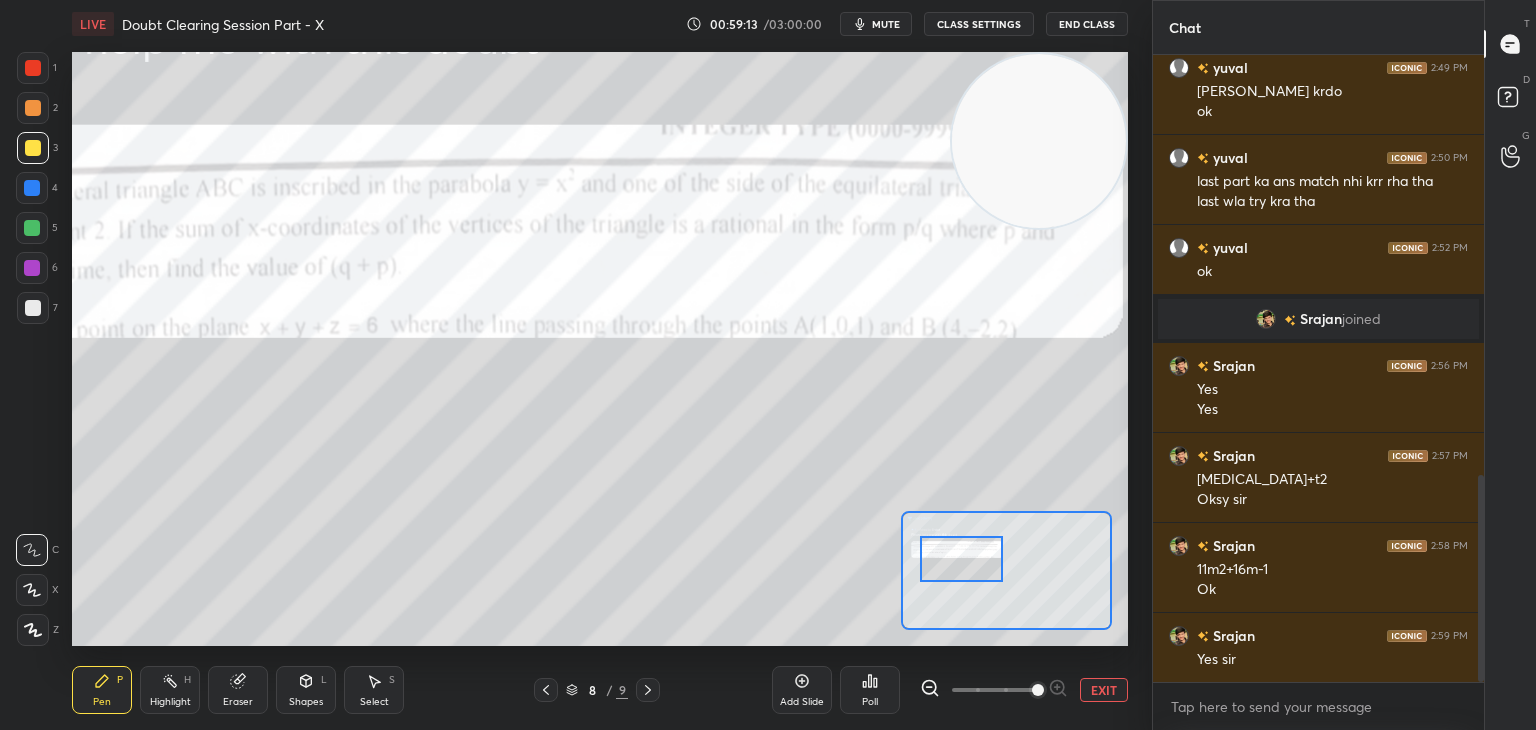 click at bounding box center [961, 559] 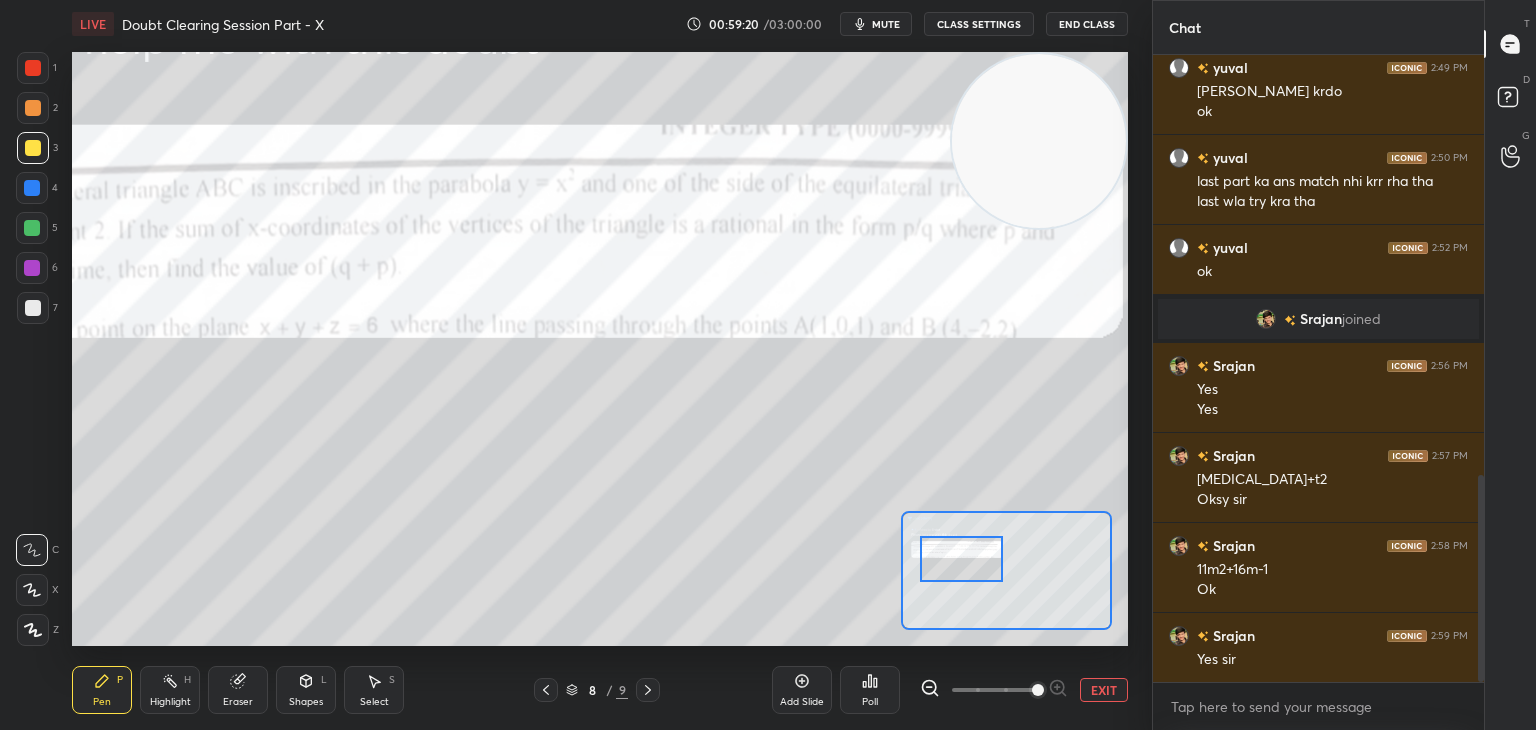 click on "EXIT" at bounding box center [1104, 690] 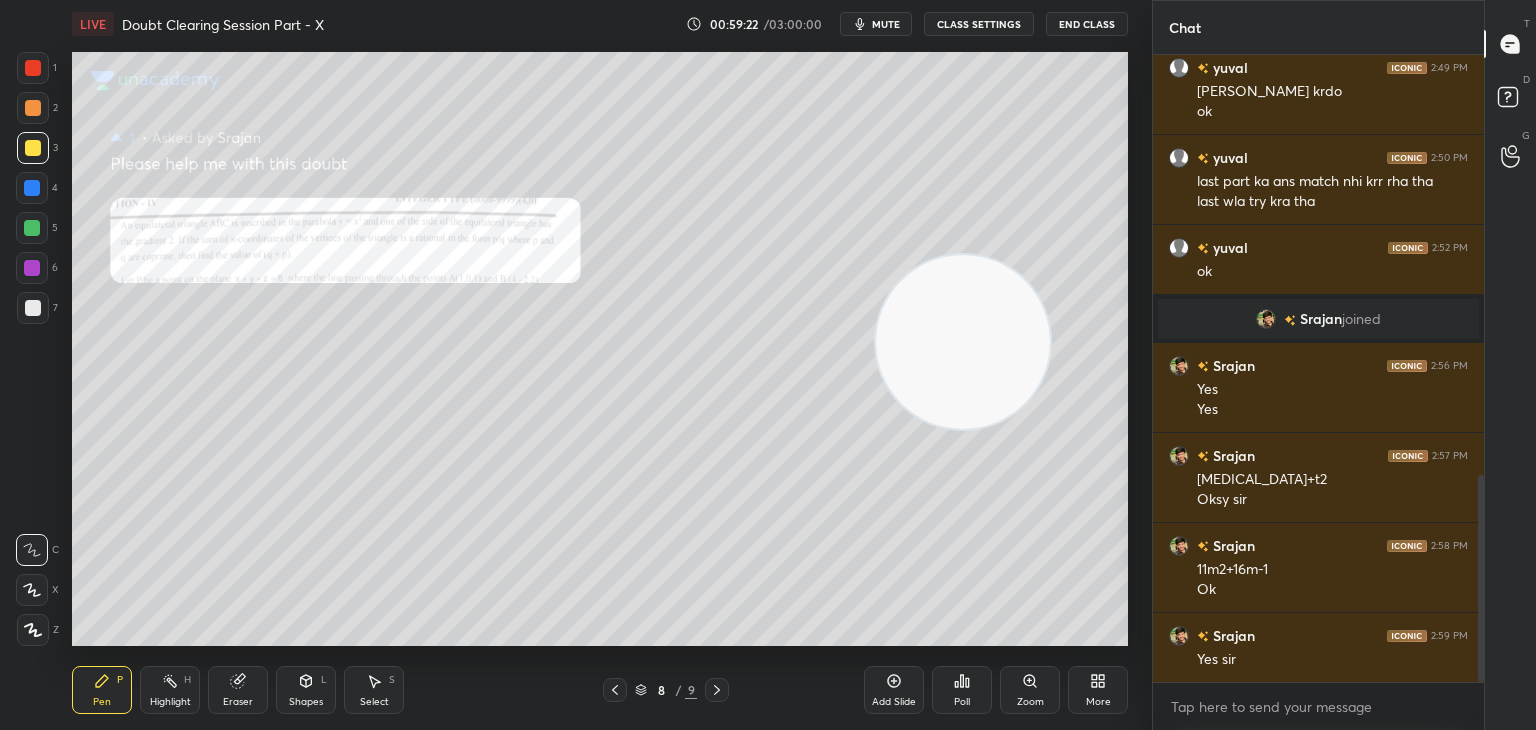drag, startPoint x: 1019, startPoint y: 226, endPoint x: 859, endPoint y: 654, distance: 456.92886 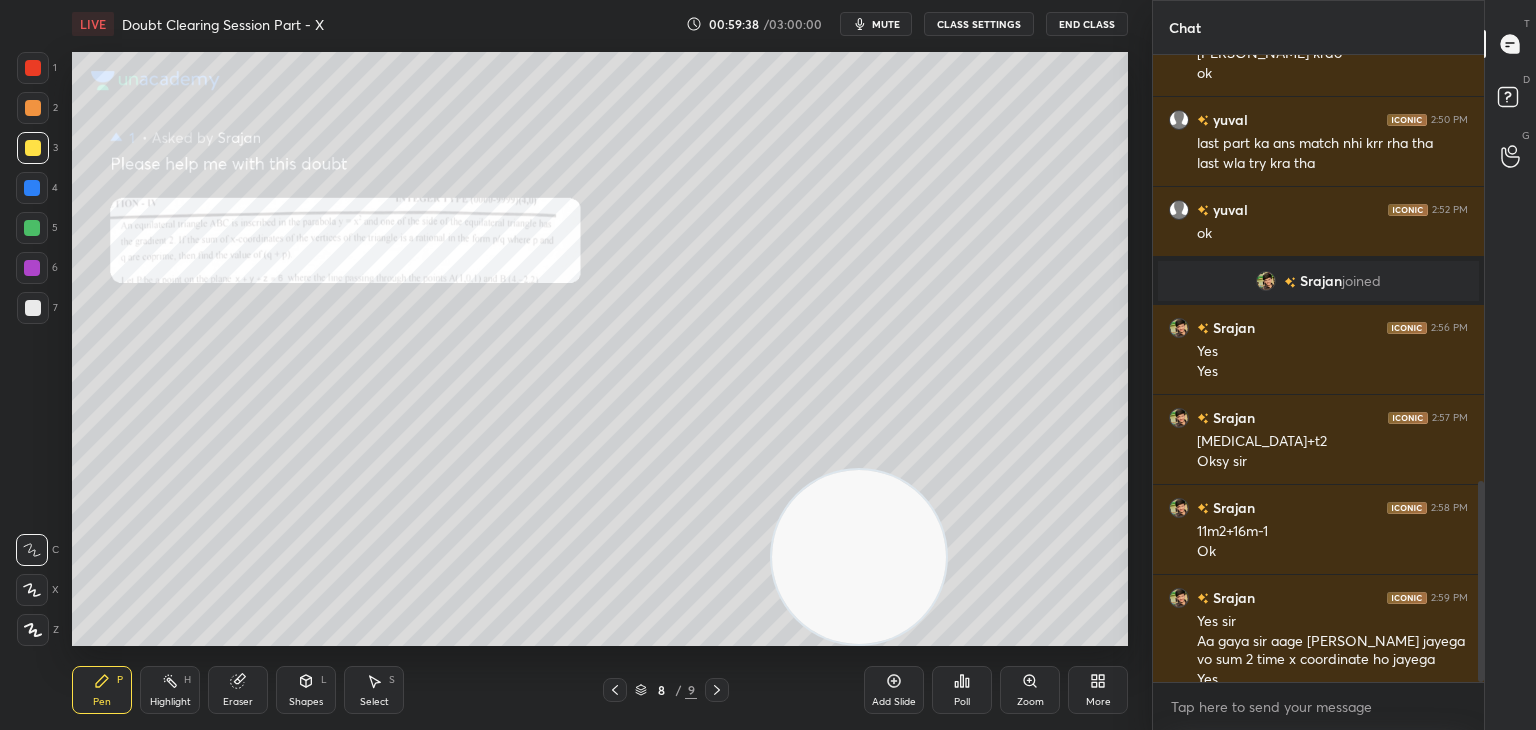 scroll, scrollTop: 1332, scrollLeft: 0, axis: vertical 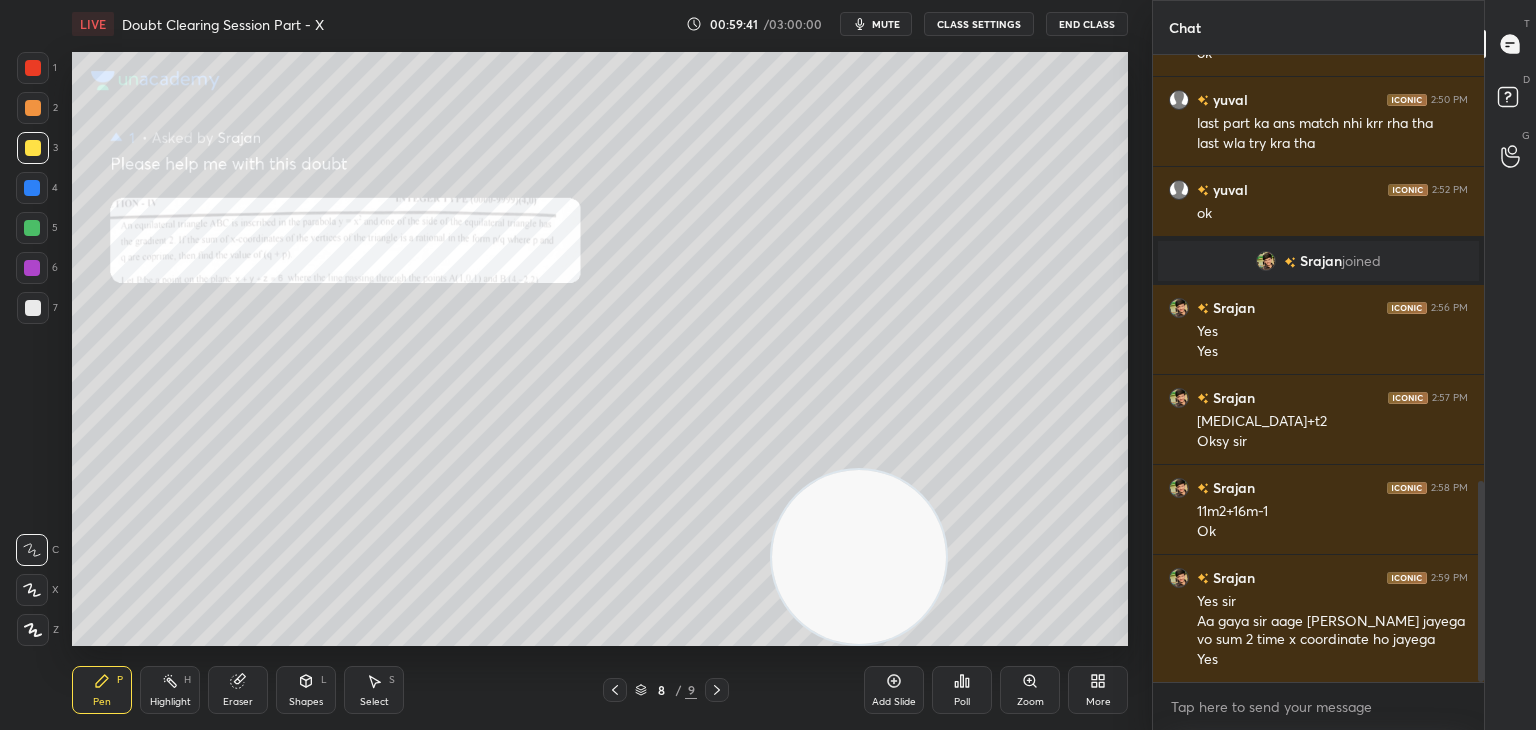 click at bounding box center [717, 690] 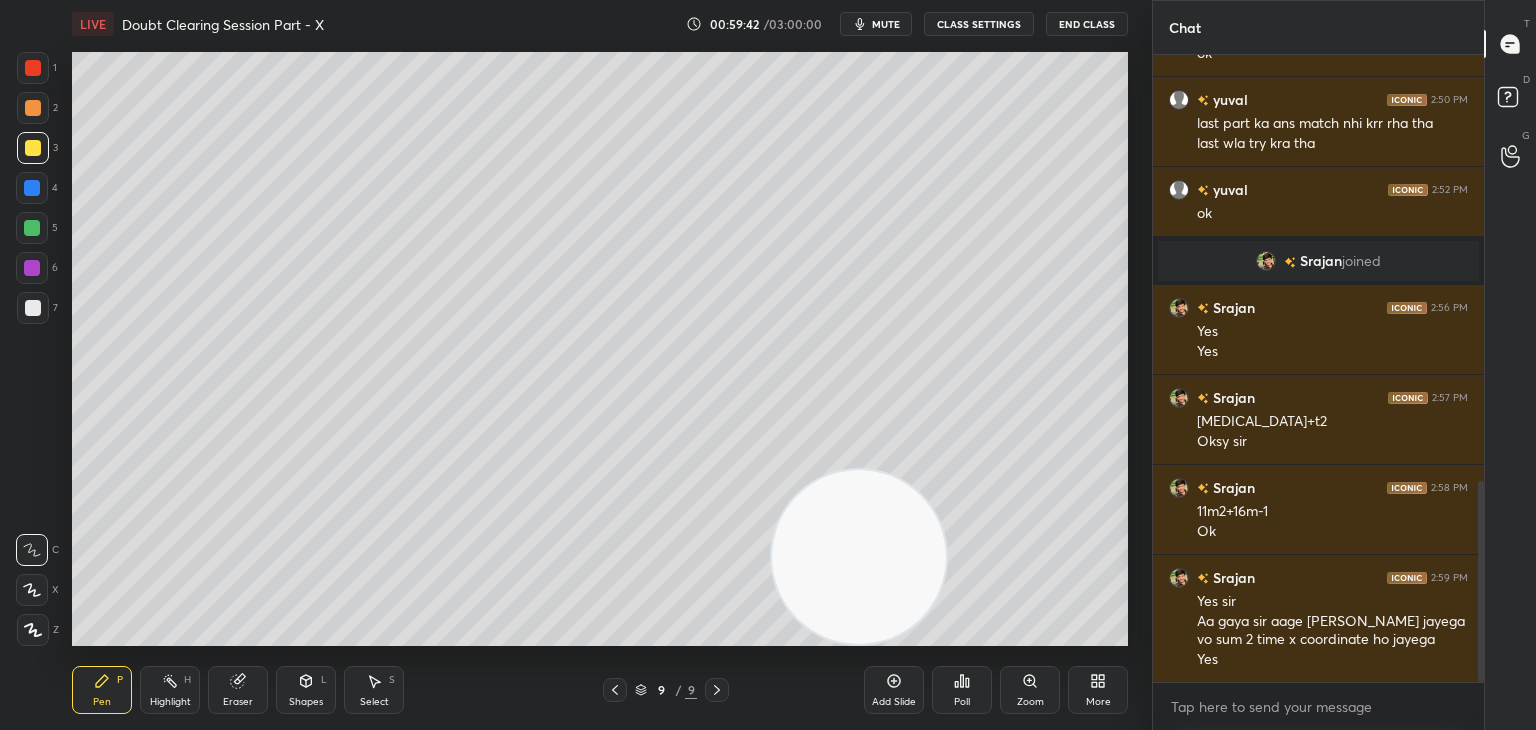 click on "mute" at bounding box center [886, 24] 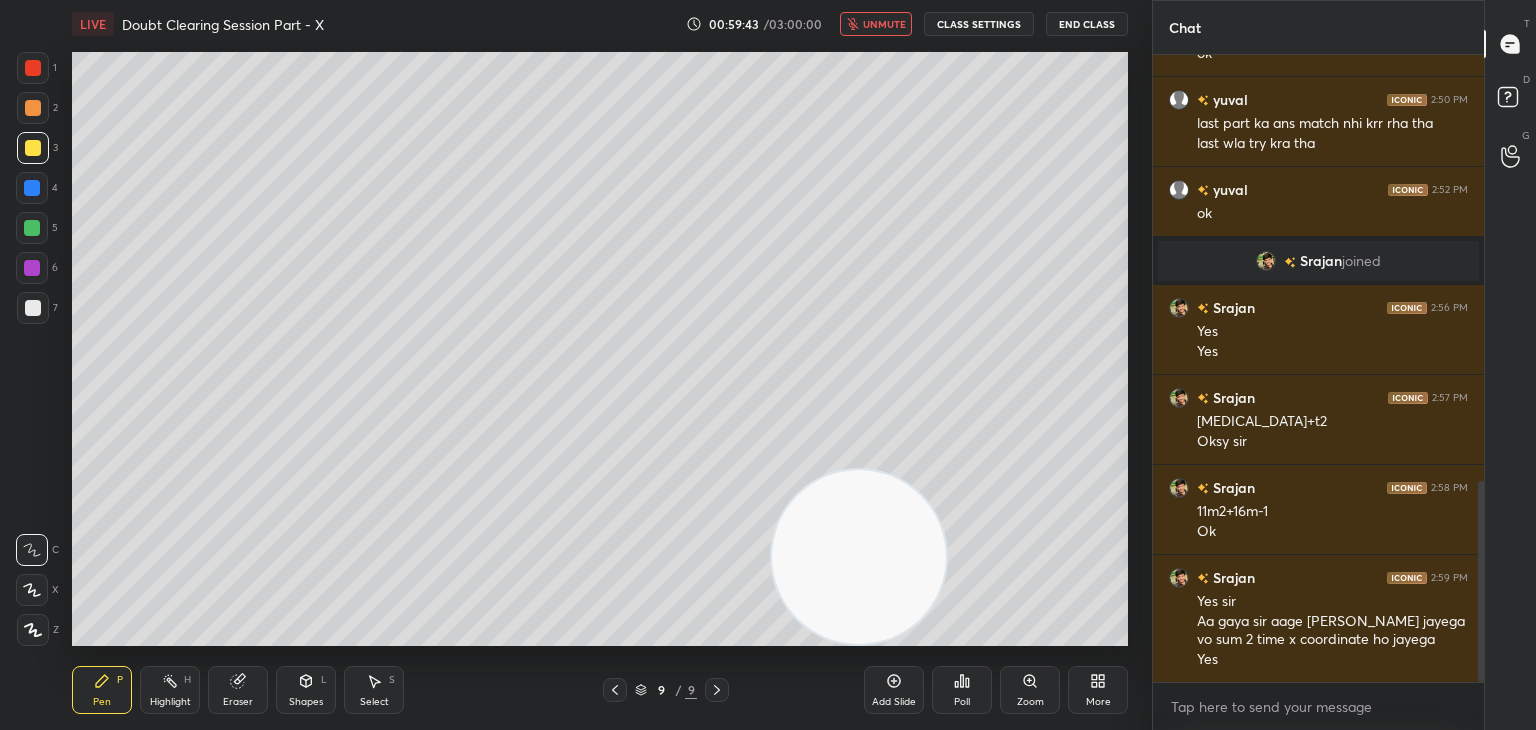 scroll, scrollTop: 1352, scrollLeft: 0, axis: vertical 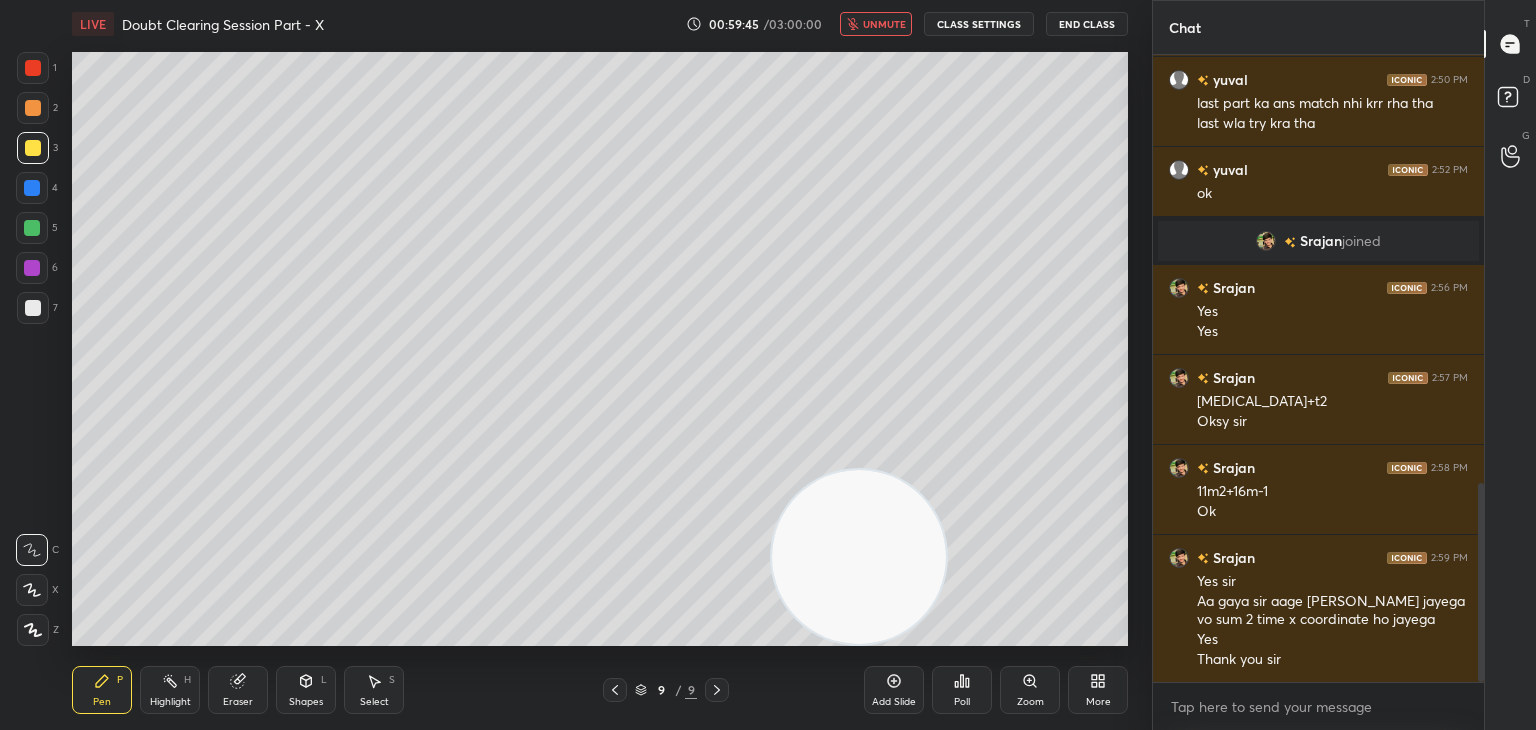 click on "unmute" at bounding box center (884, 24) 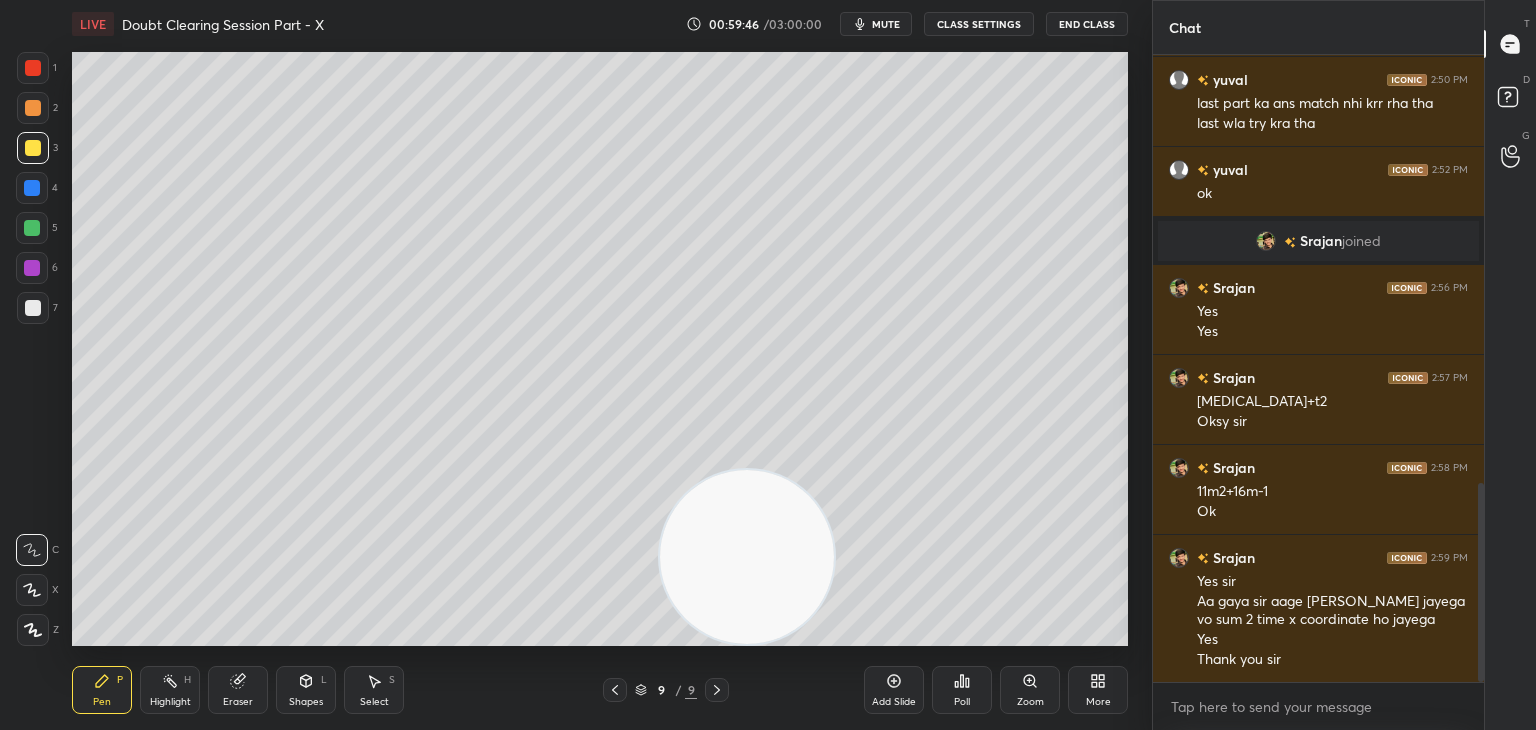 drag, startPoint x: 821, startPoint y: 575, endPoint x: 0, endPoint y: 714, distance: 832.6836 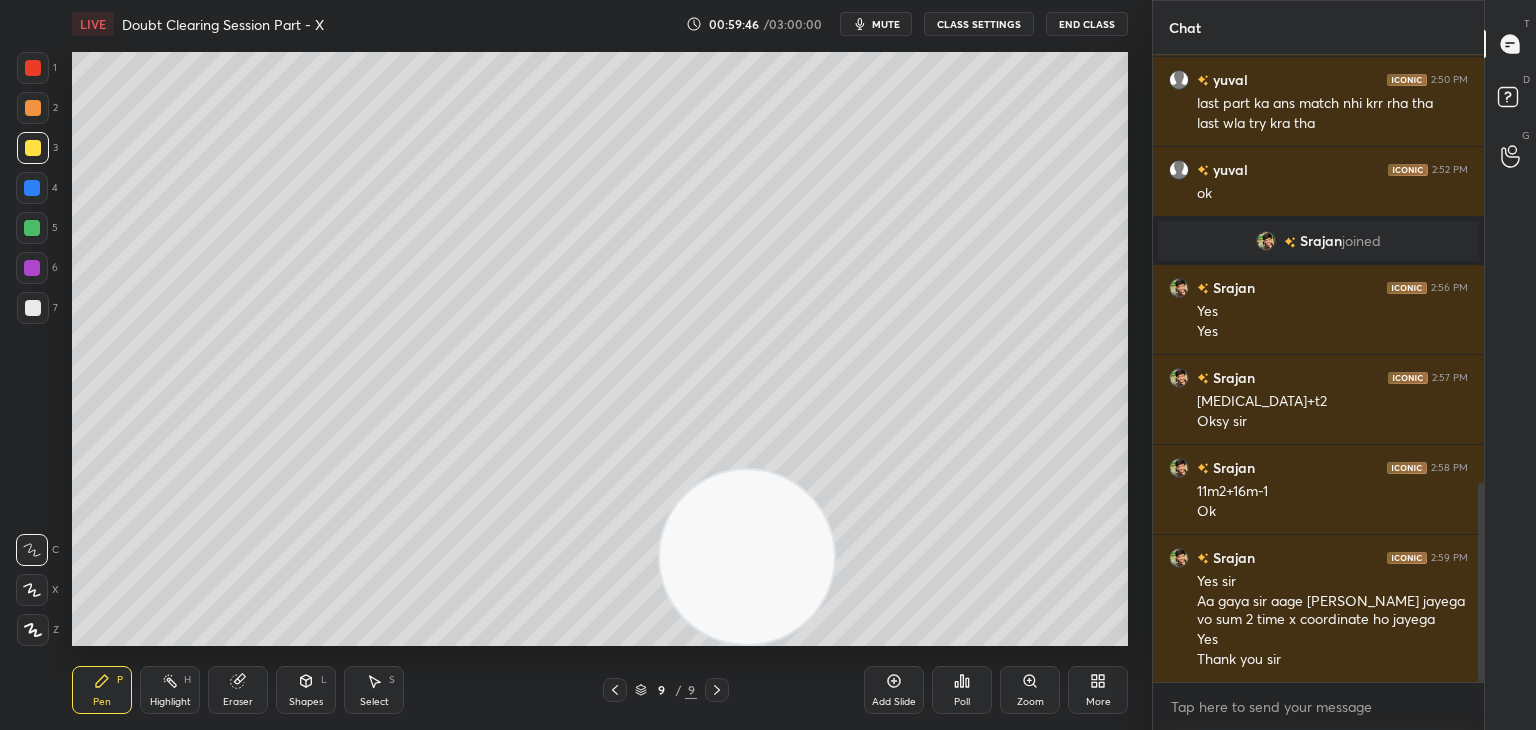 click on "1 2 3 4 5 6 7 C X Z C X Z E E Erase all   H H LIVE Doubt Clearing Session Part - X 00:59:46 /  03:00:00 mute CLASS SETTINGS End Class Setting up your live class Poll for   secs No correct answer Start poll Back Doubt Clearing Session Part - X • L10 of Doubt Clearing Course on Mathematics IIT JEE - Part II Abhishek Sahu Pen P Highlight H Eraser Shapes L Select S 9 / 9 Add Slide Poll Zoom More" at bounding box center [568, 365] 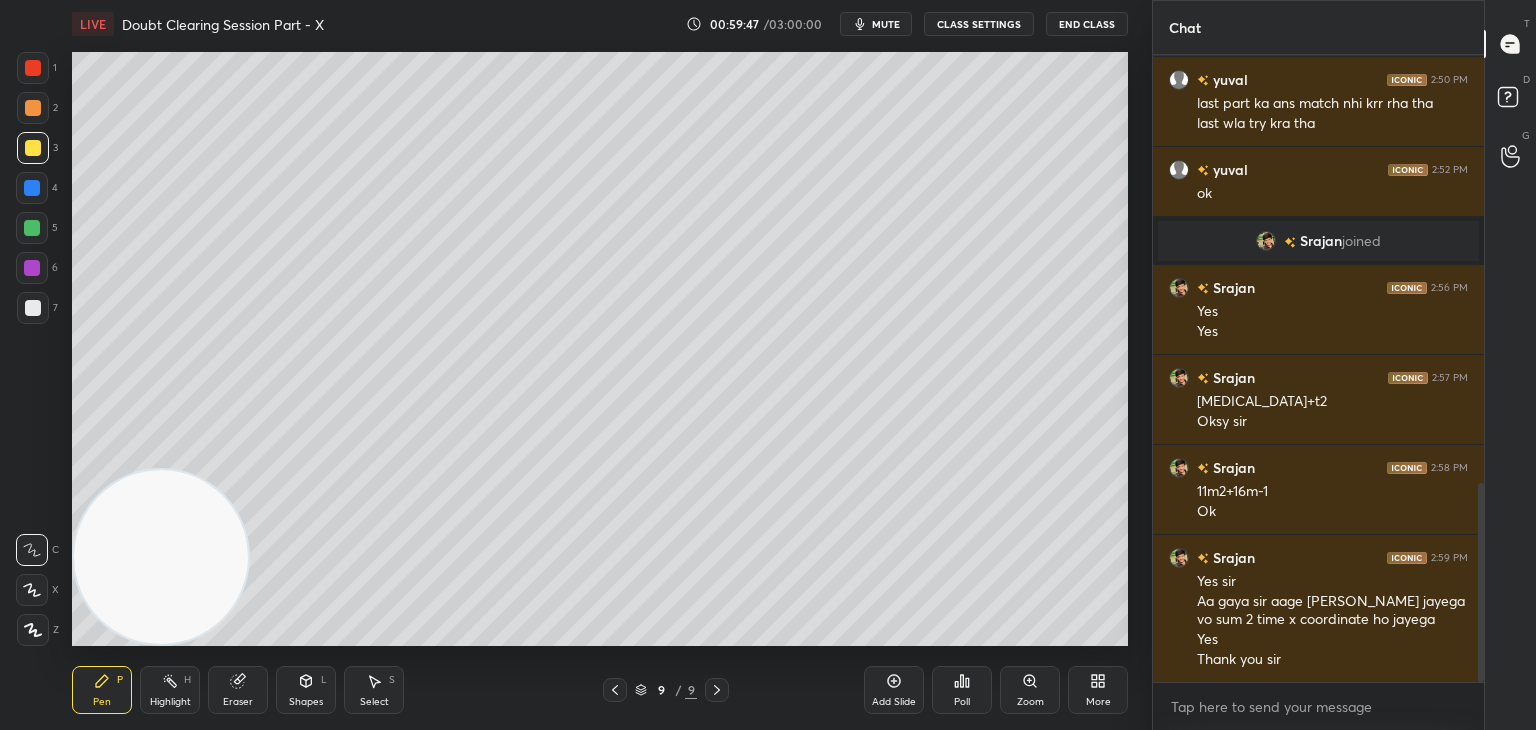 drag, startPoint x: 896, startPoint y: 30, endPoint x: 869, endPoint y: 40, distance: 28.79236 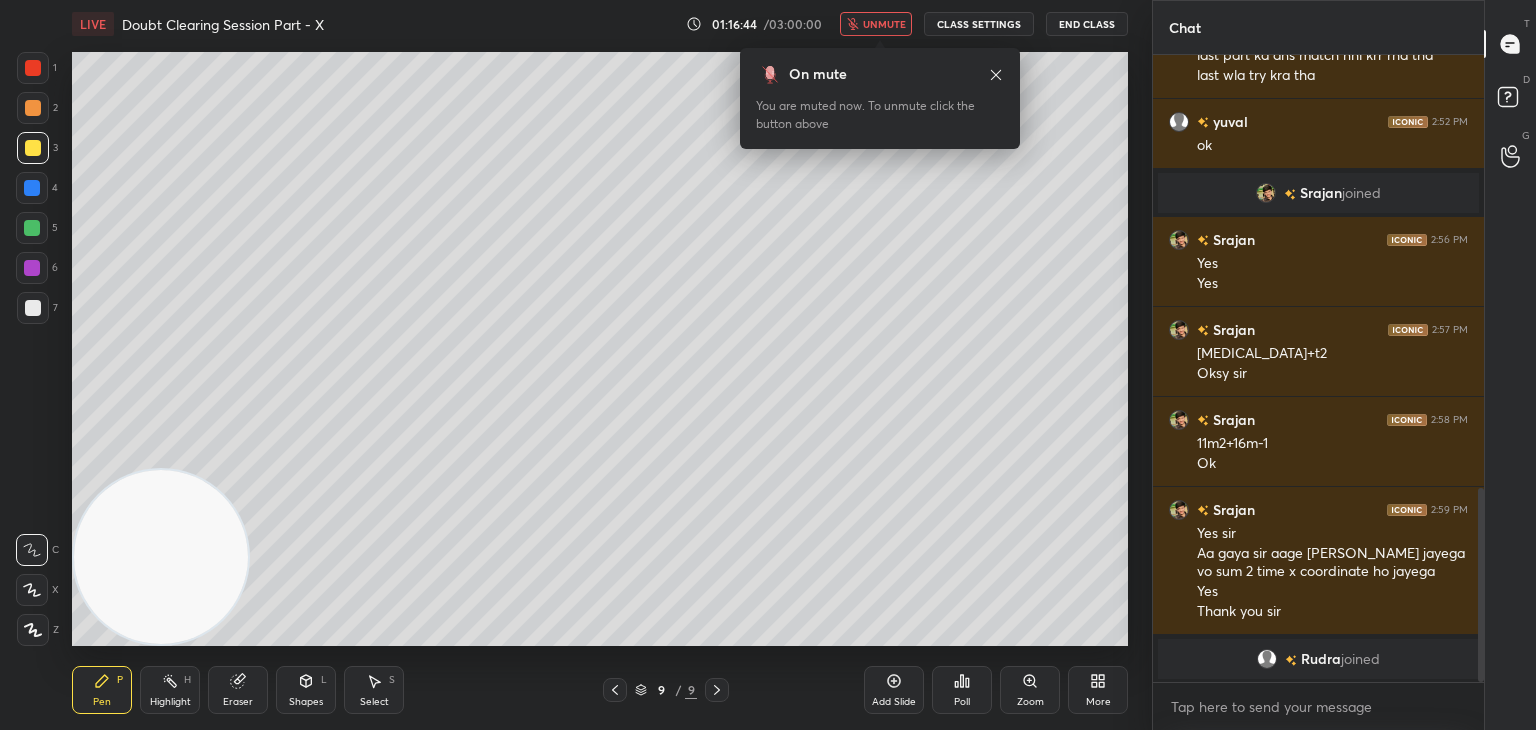 scroll, scrollTop: 1424, scrollLeft: 0, axis: vertical 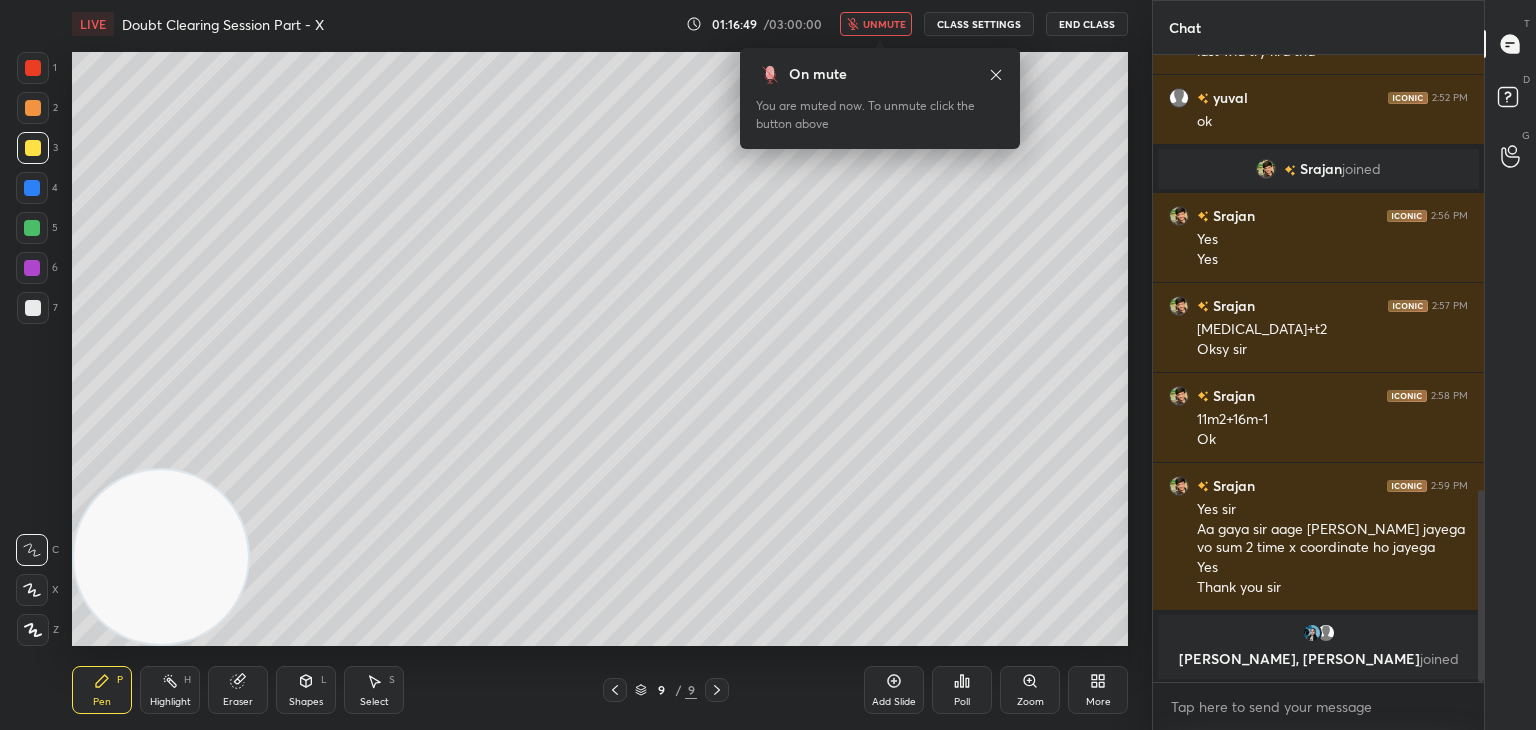 click at bounding box center [1312, 633] 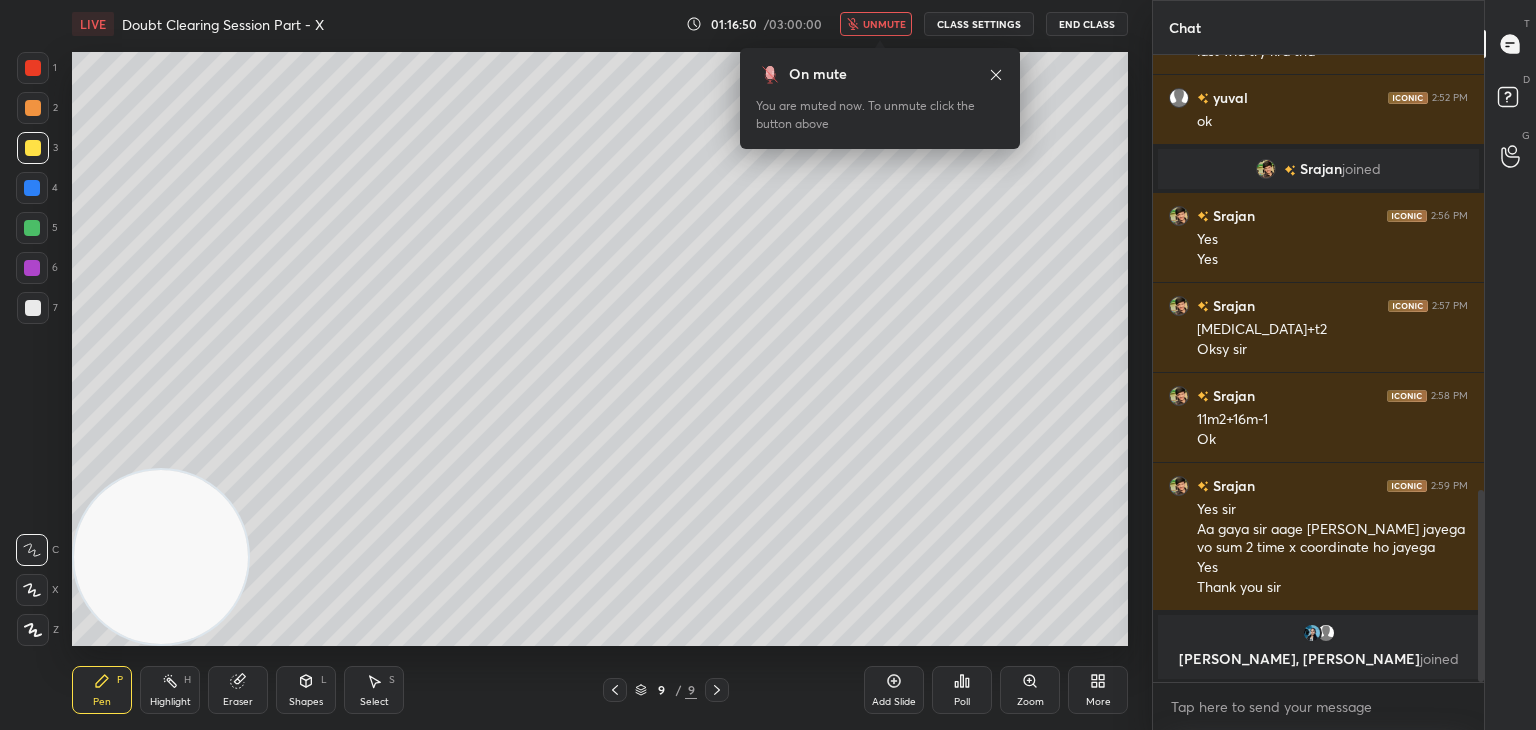 click at bounding box center (1312, 633) 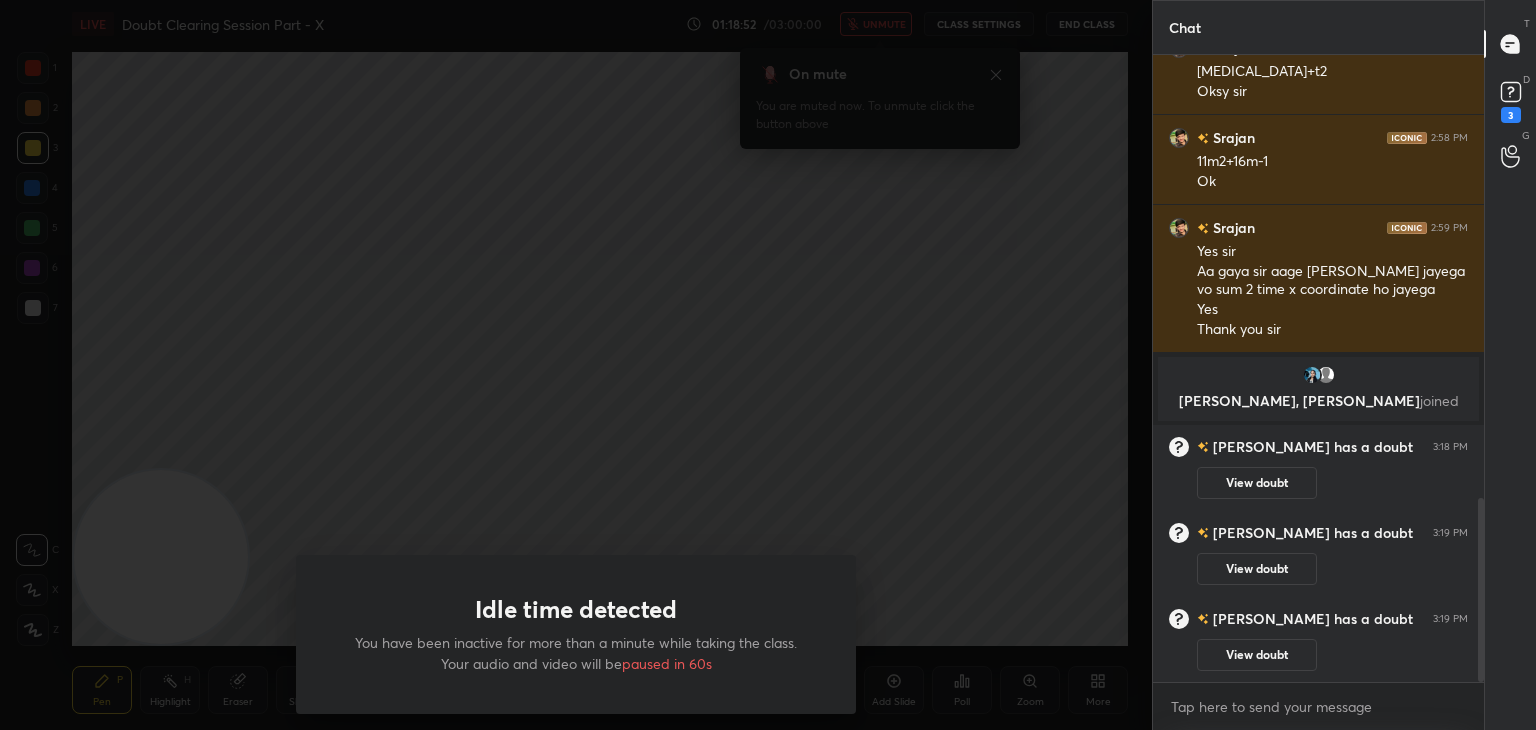 scroll, scrollTop: 1600, scrollLeft: 0, axis: vertical 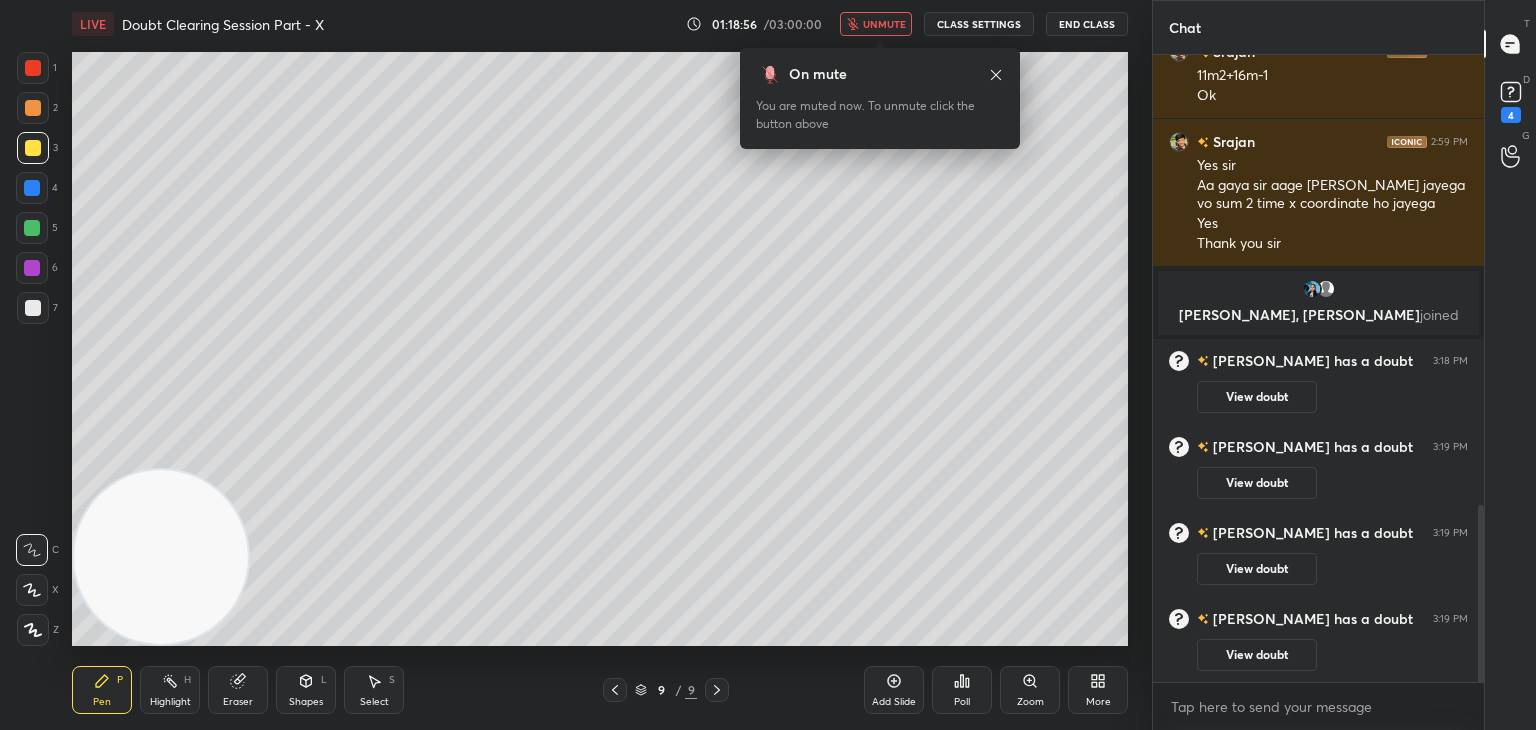click 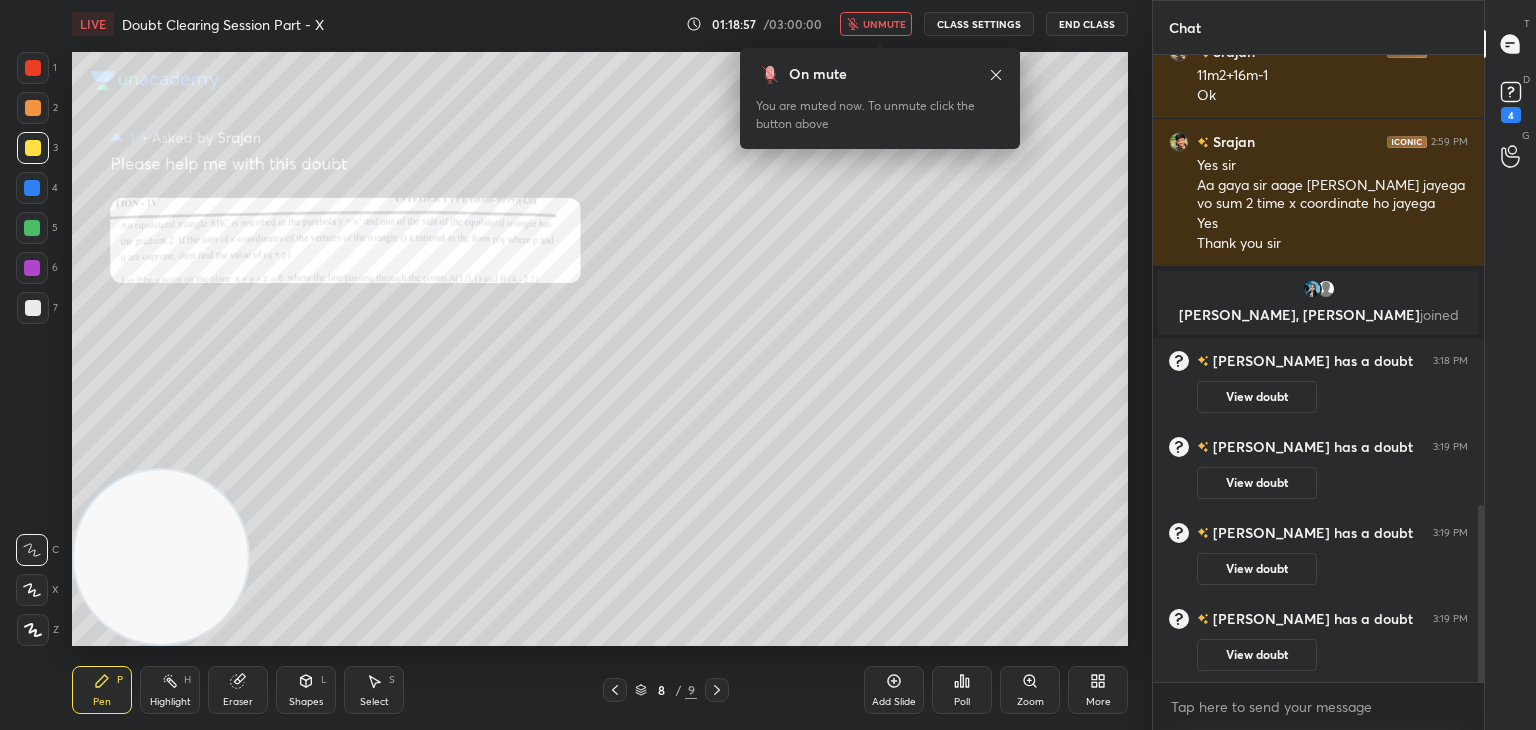click on "View doubt" at bounding box center (1257, 655) 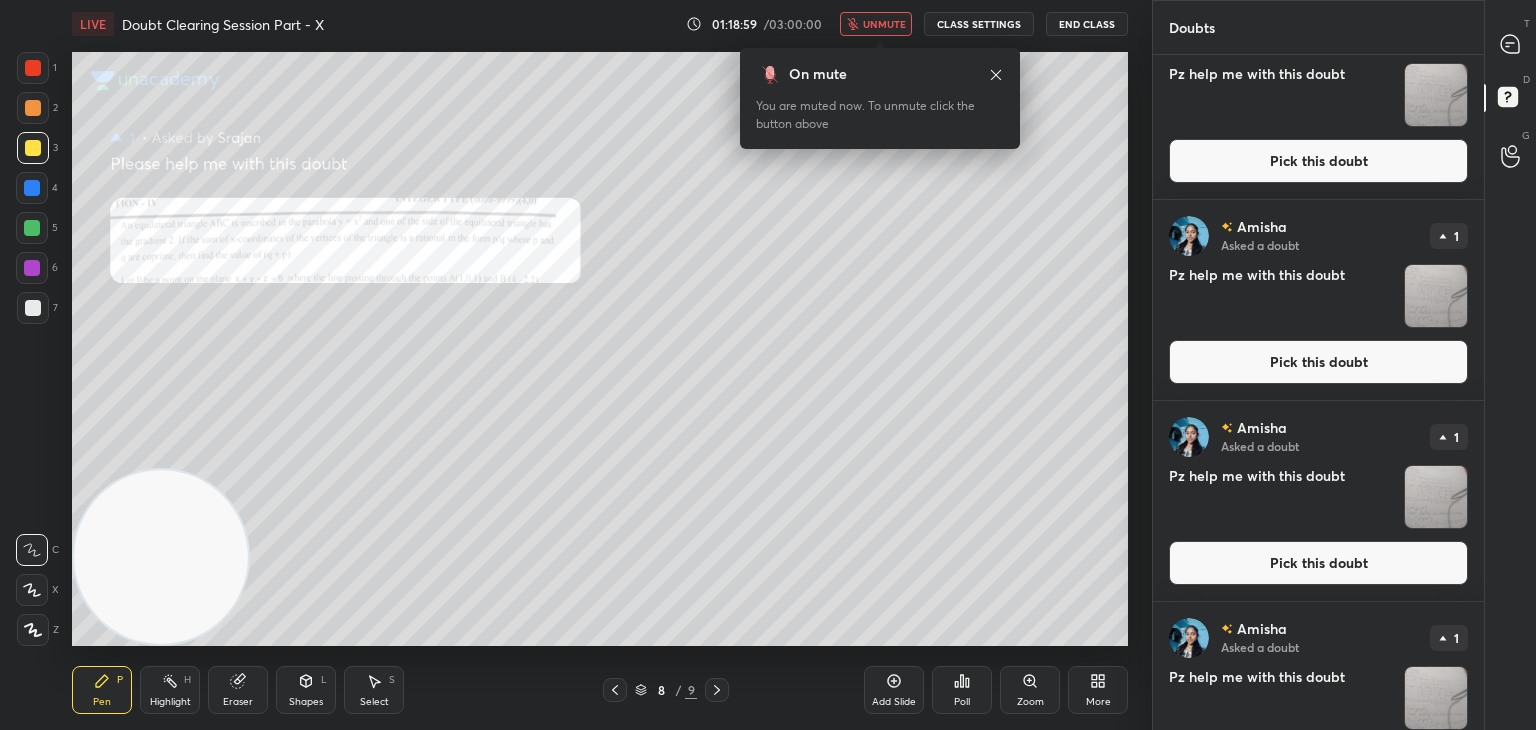 scroll, scrollTop: 128, scrollLeft: 0, axis: vertical 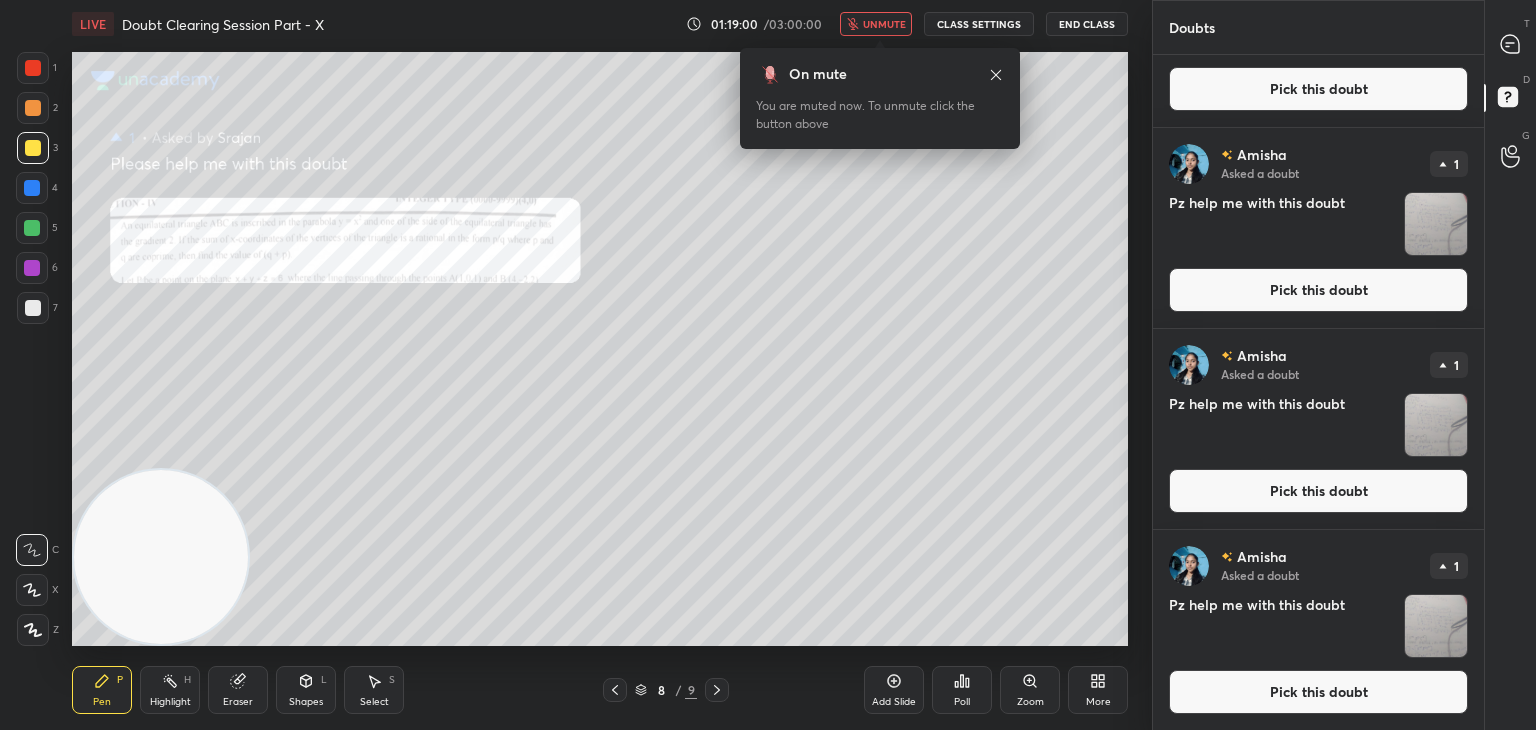 click on "Pick this doubt" at bounding box center (1318, 692) 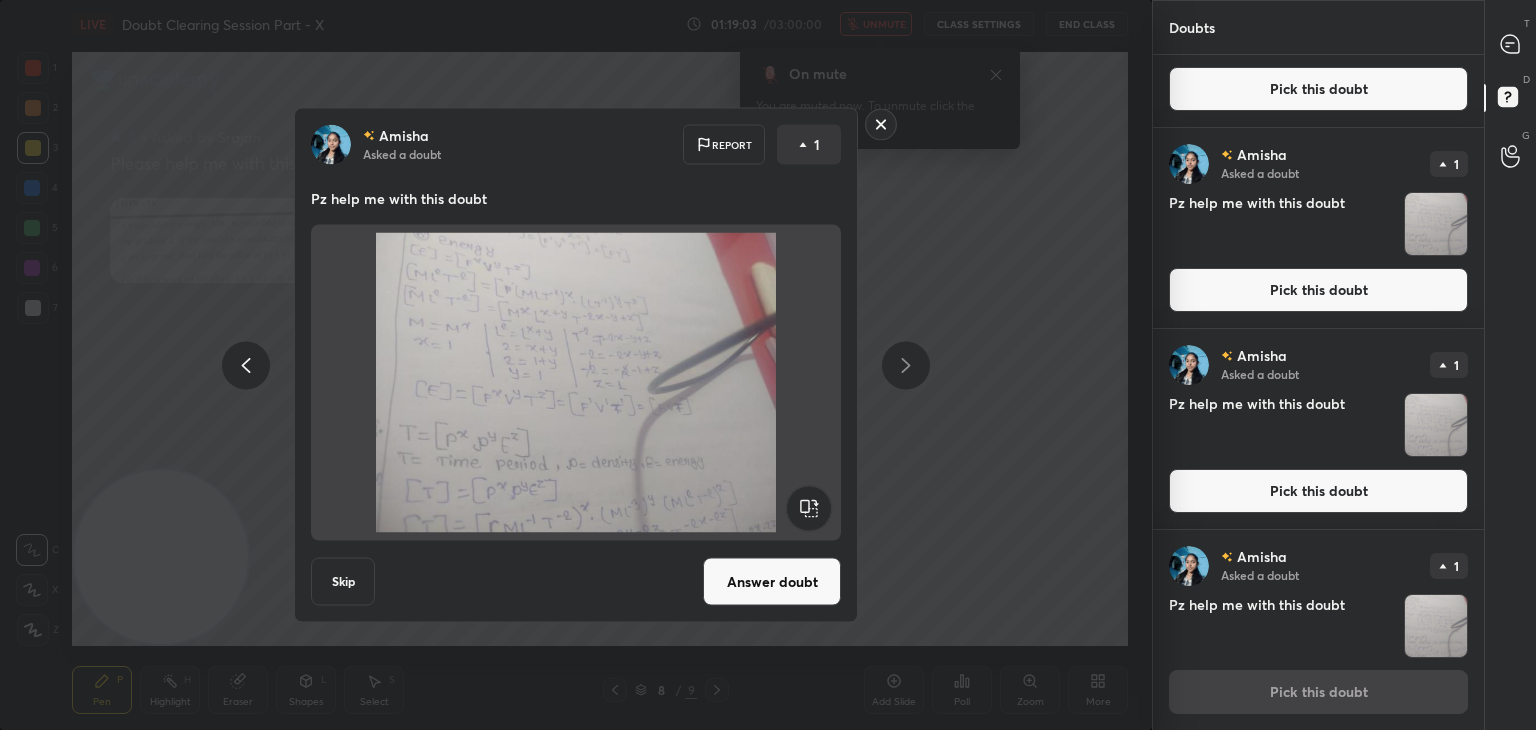 click on "Answer doubt" at bounding box center [772, 582] 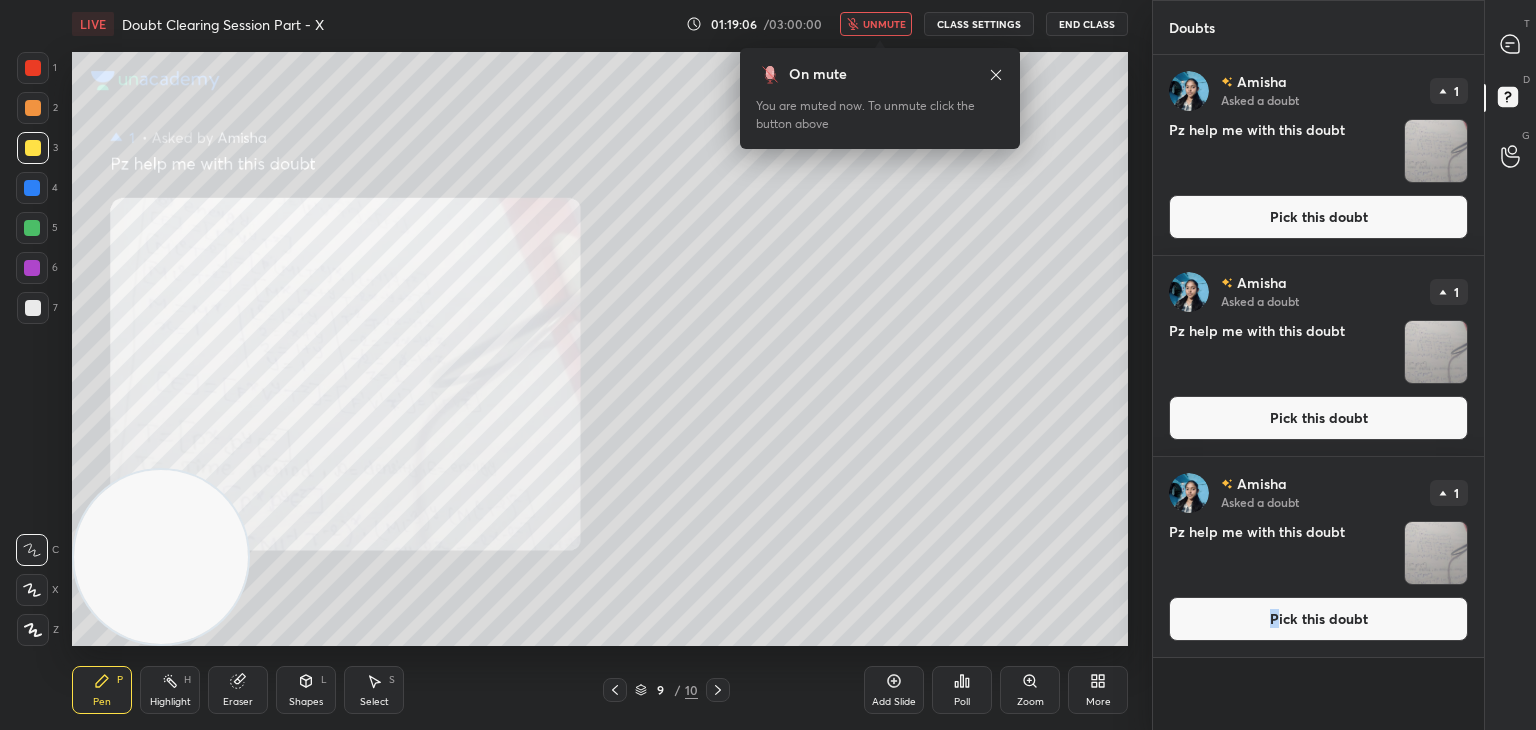 drag, startPoint x: 1278, startPoint y: 623, endPoint x: 1259, endPoint y: 618, distance: 19.646883 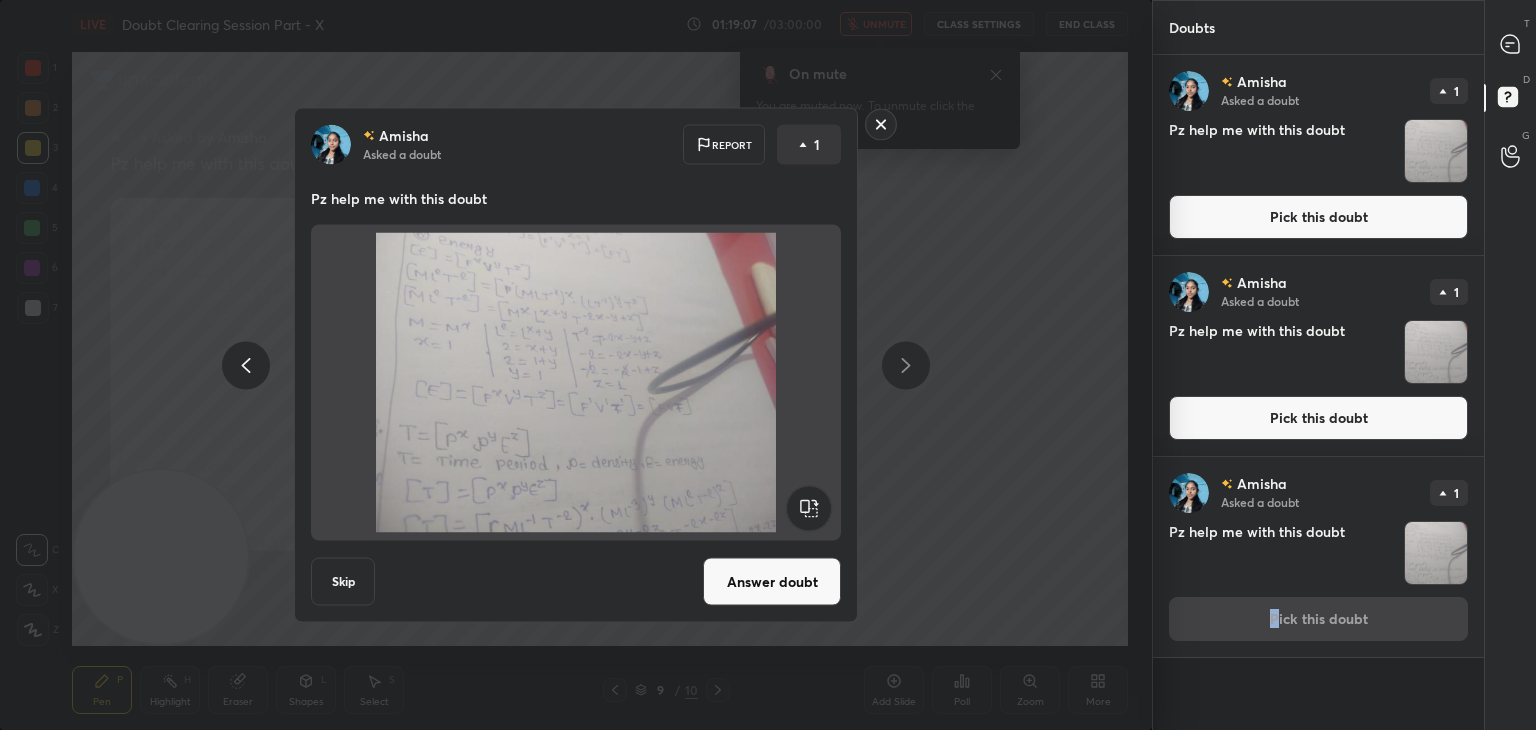 click on "Answer doubt" at bounding box center (772, 582) 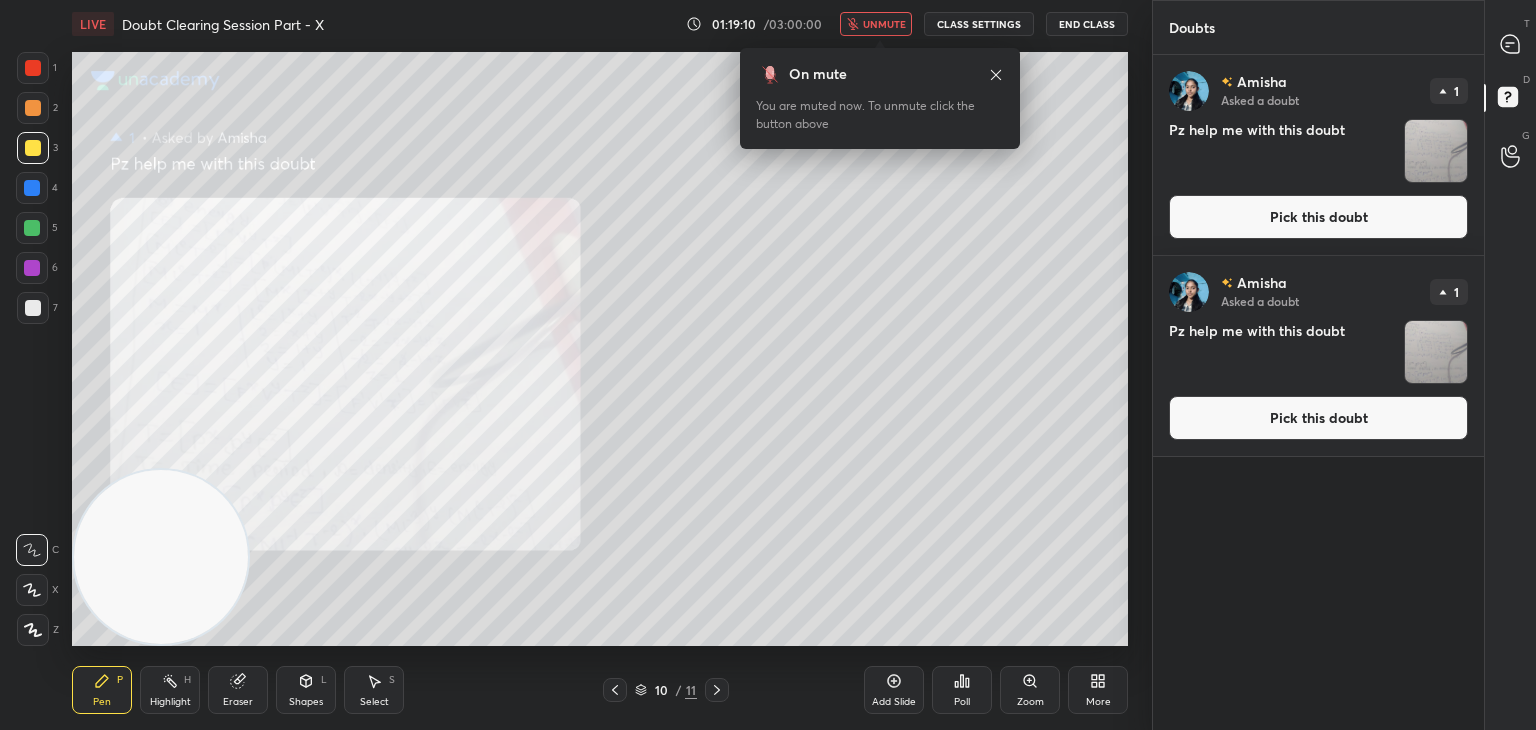 click on "Pick this doubt" at bounding box center (1318, 418) 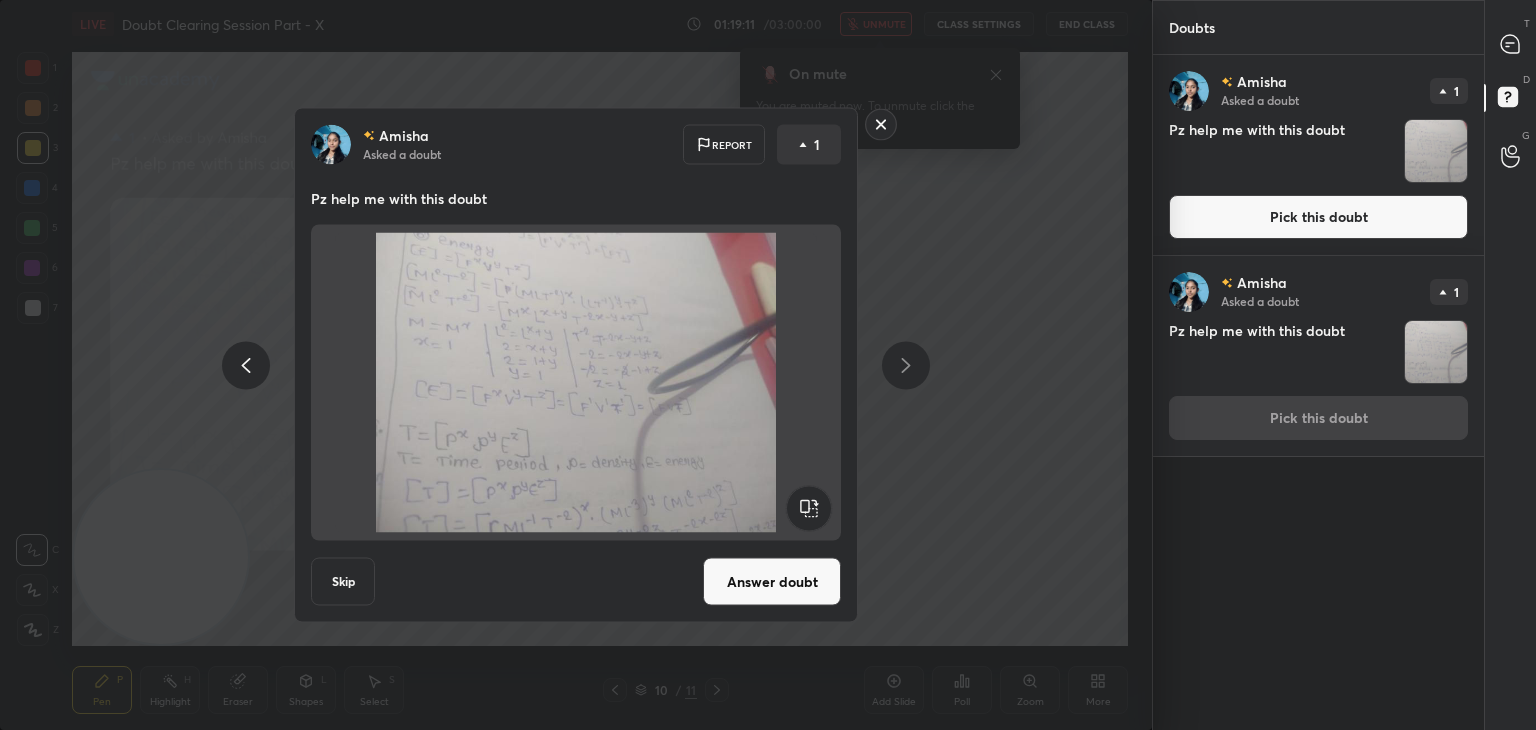 click on "Answer doubt" at bounding box center (772, 582) 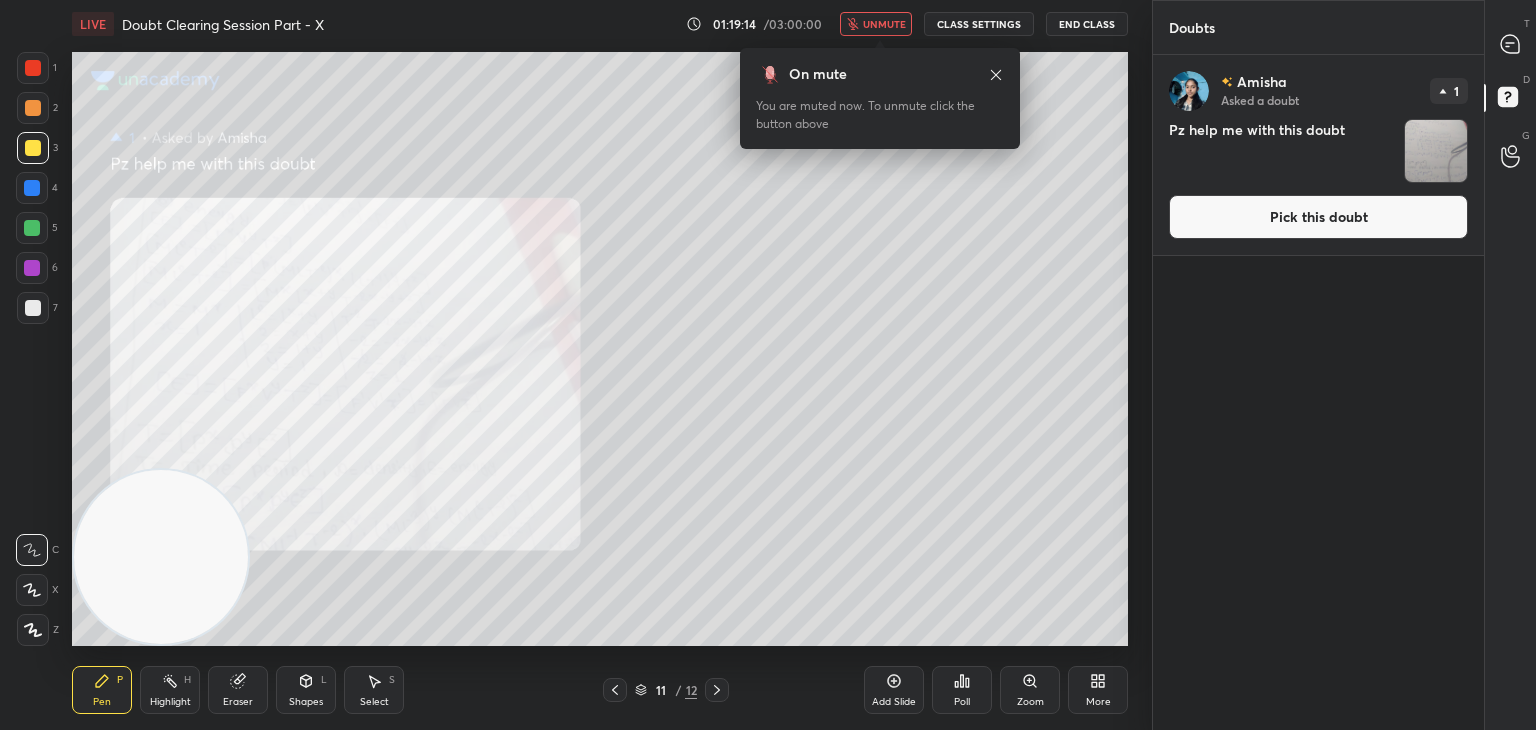 click on "Pick this doubt" at bounding box center (1318, 217) 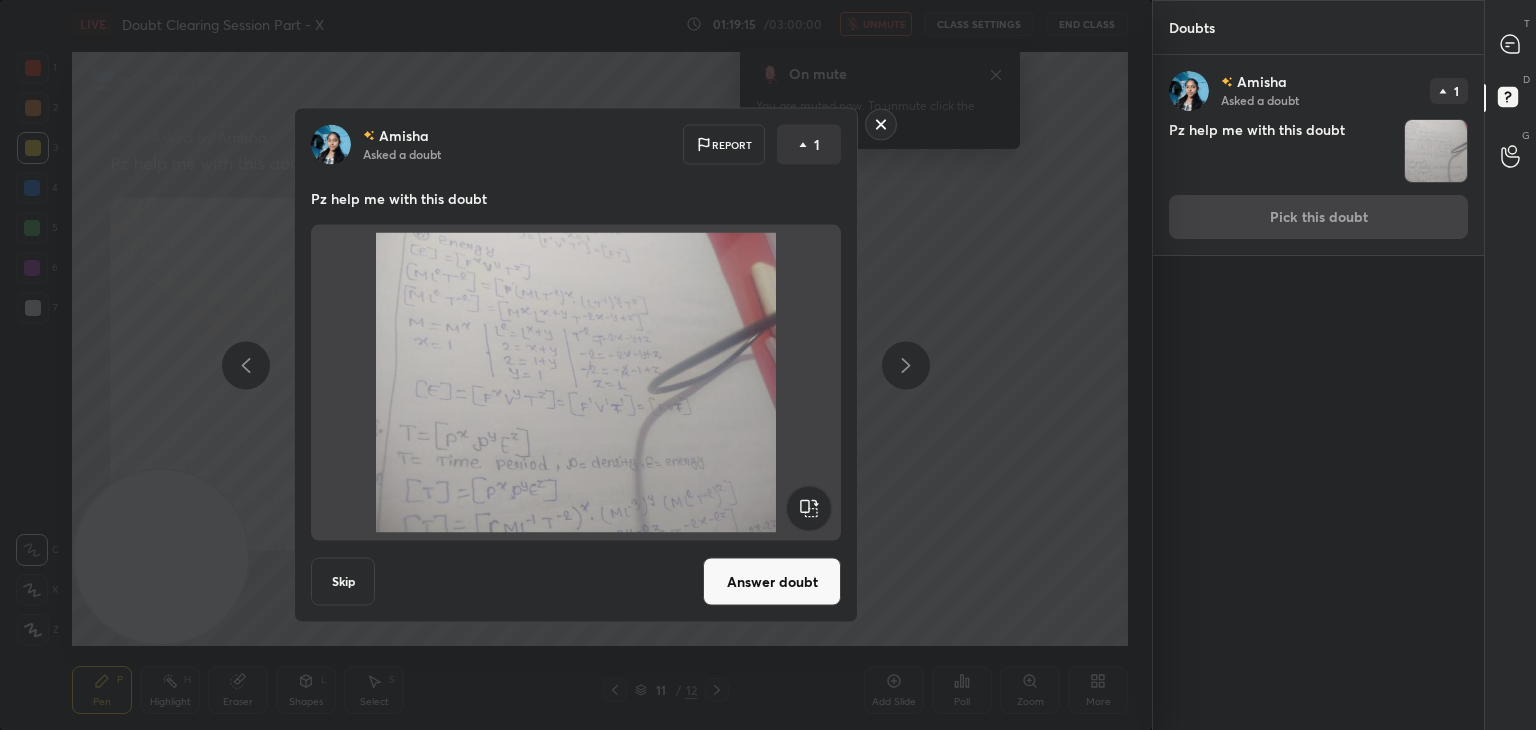 click on "Answer doubt" at bounding box center [772, 582] 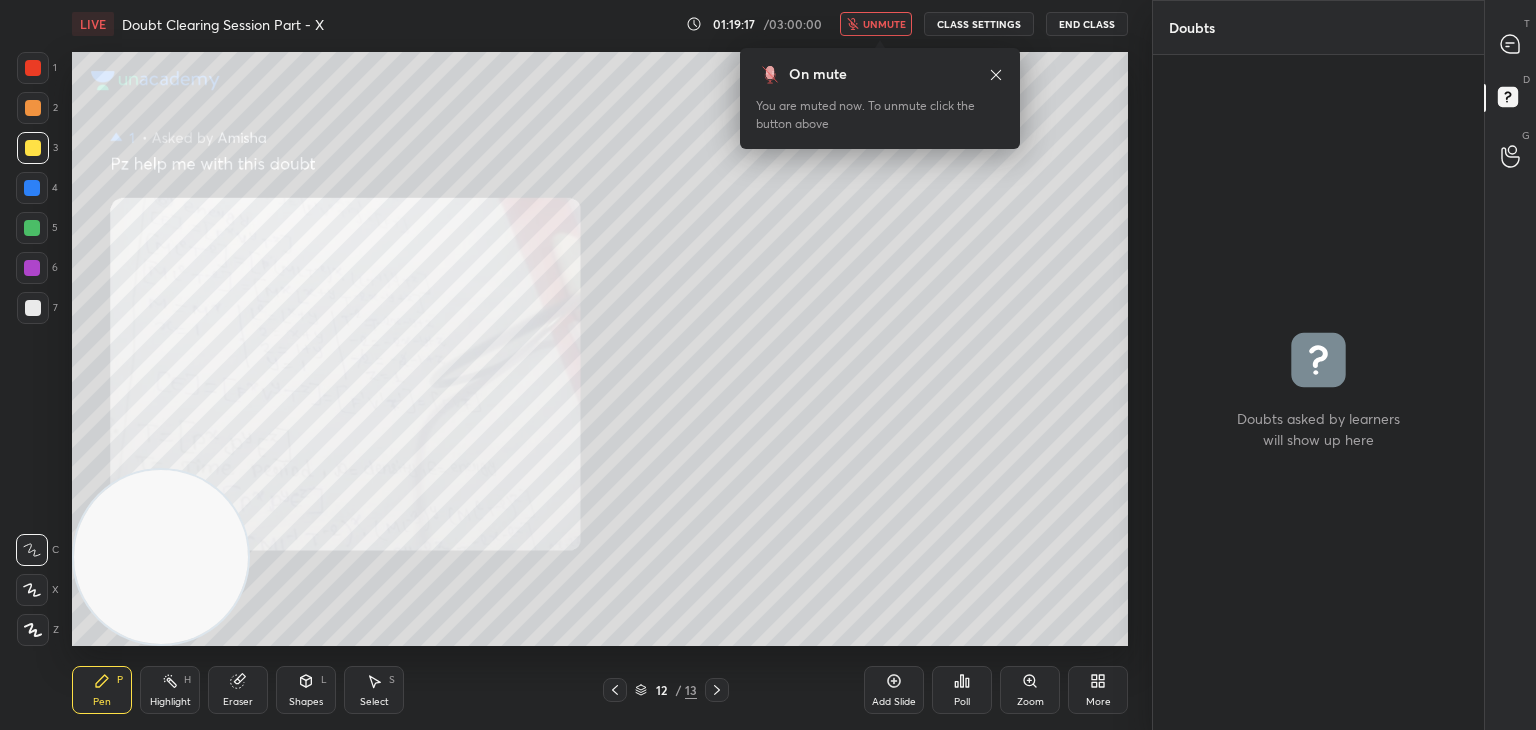 click on "LIVE Doubt Clearing Session Part - X 01:19:17 /  03:00:00 unmute CLASS SETTINGS End Class" at bounding box center (600, 24) 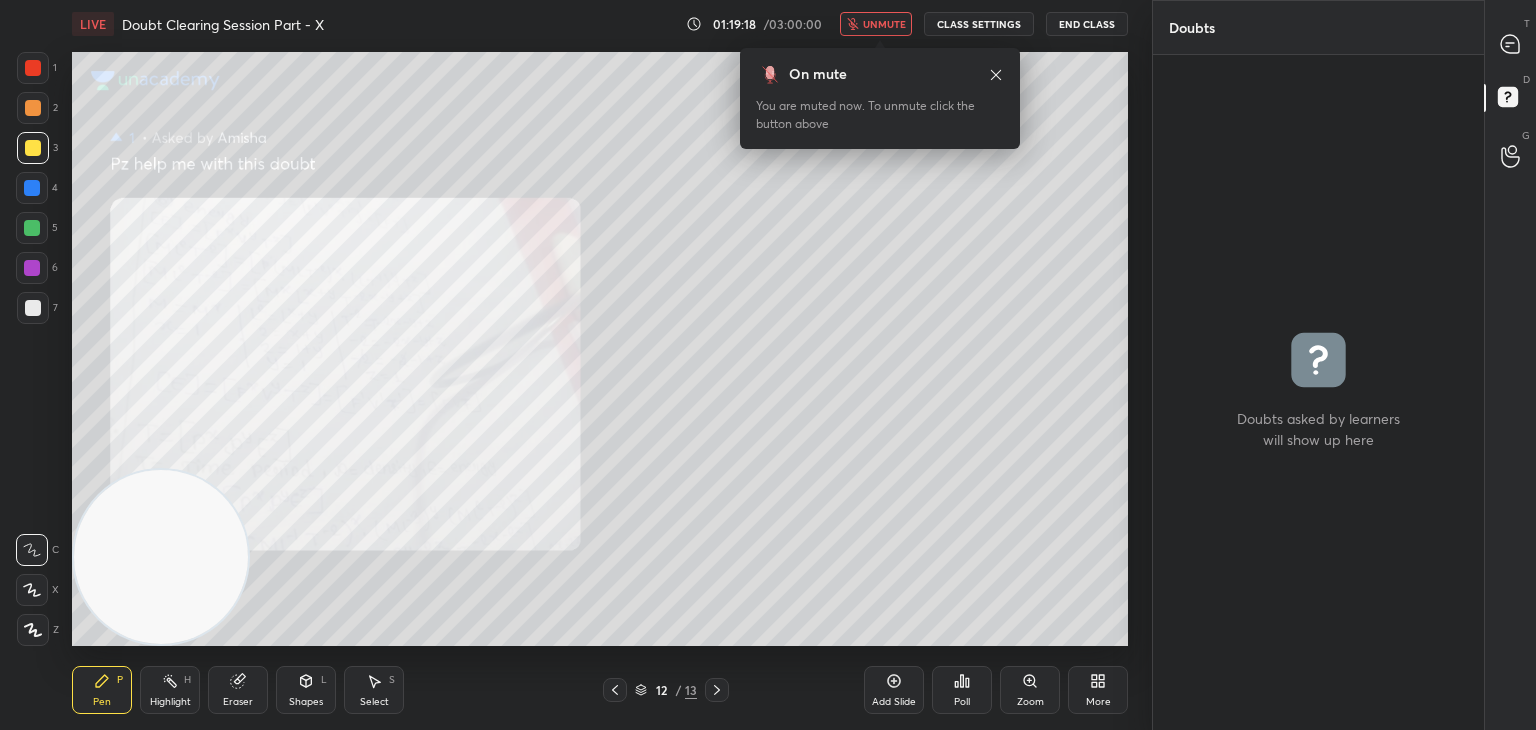 click on "unmute" at bounding box center [884, 24] 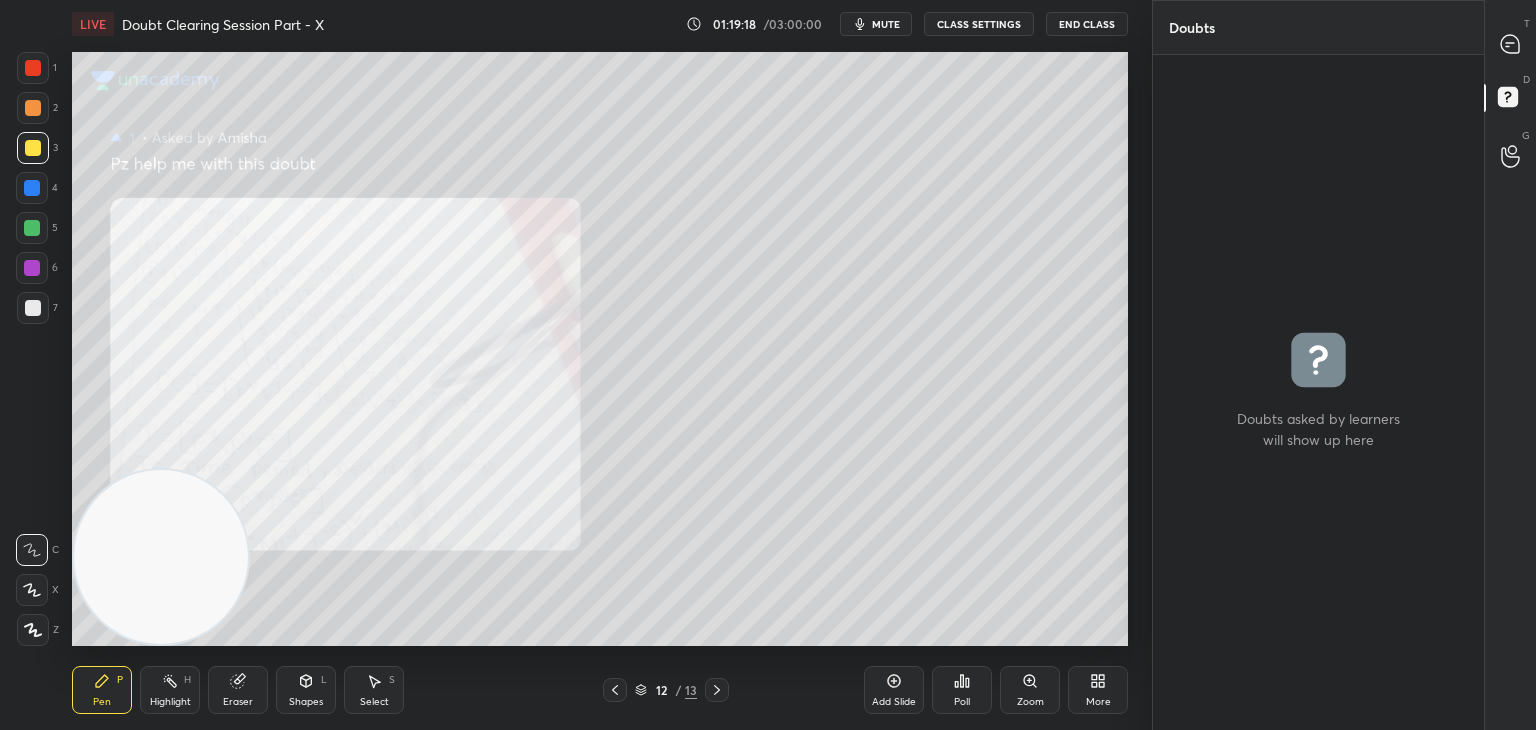click at bounding box center [1511, 44] 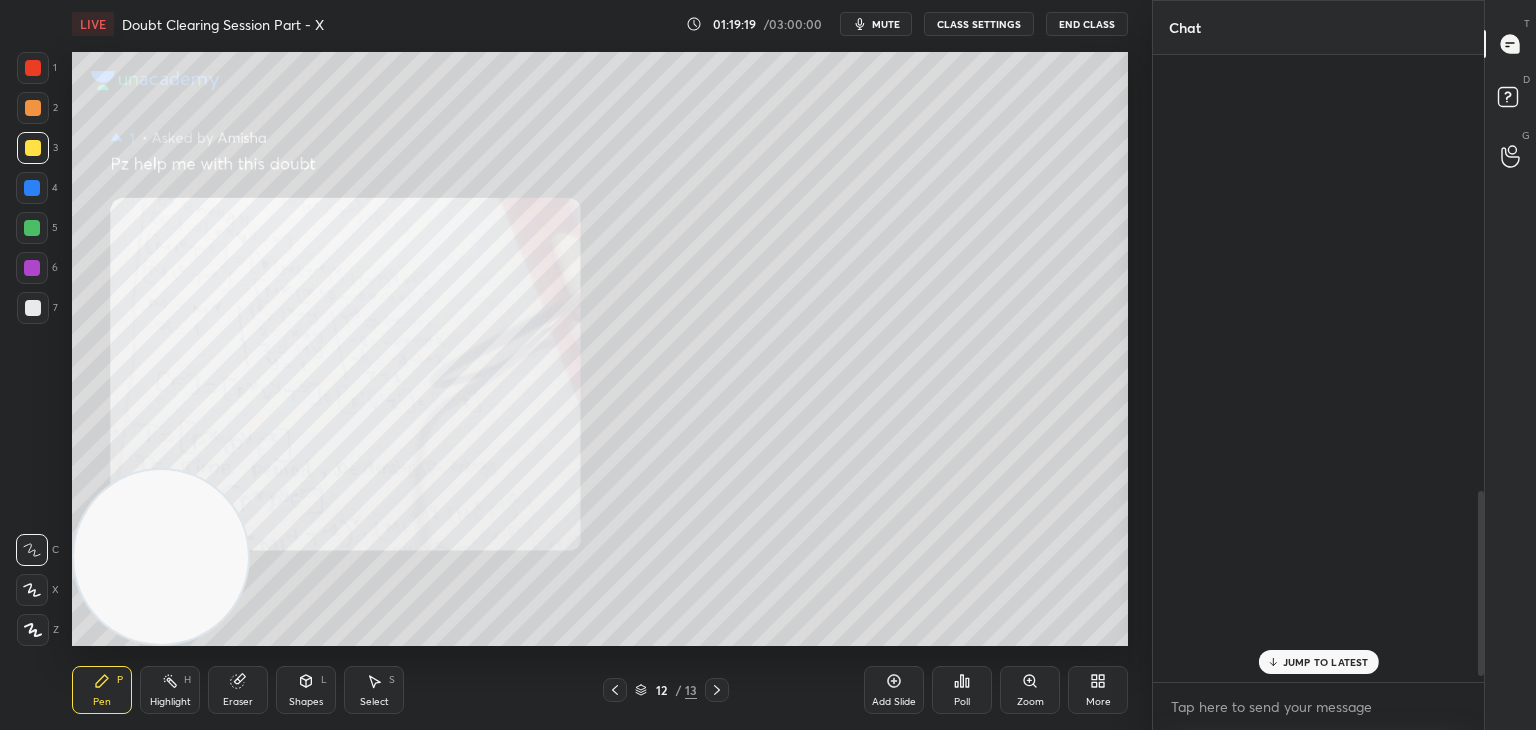 scroll, scrollTop: 1474, scrollLeft: 0, axis: vertical 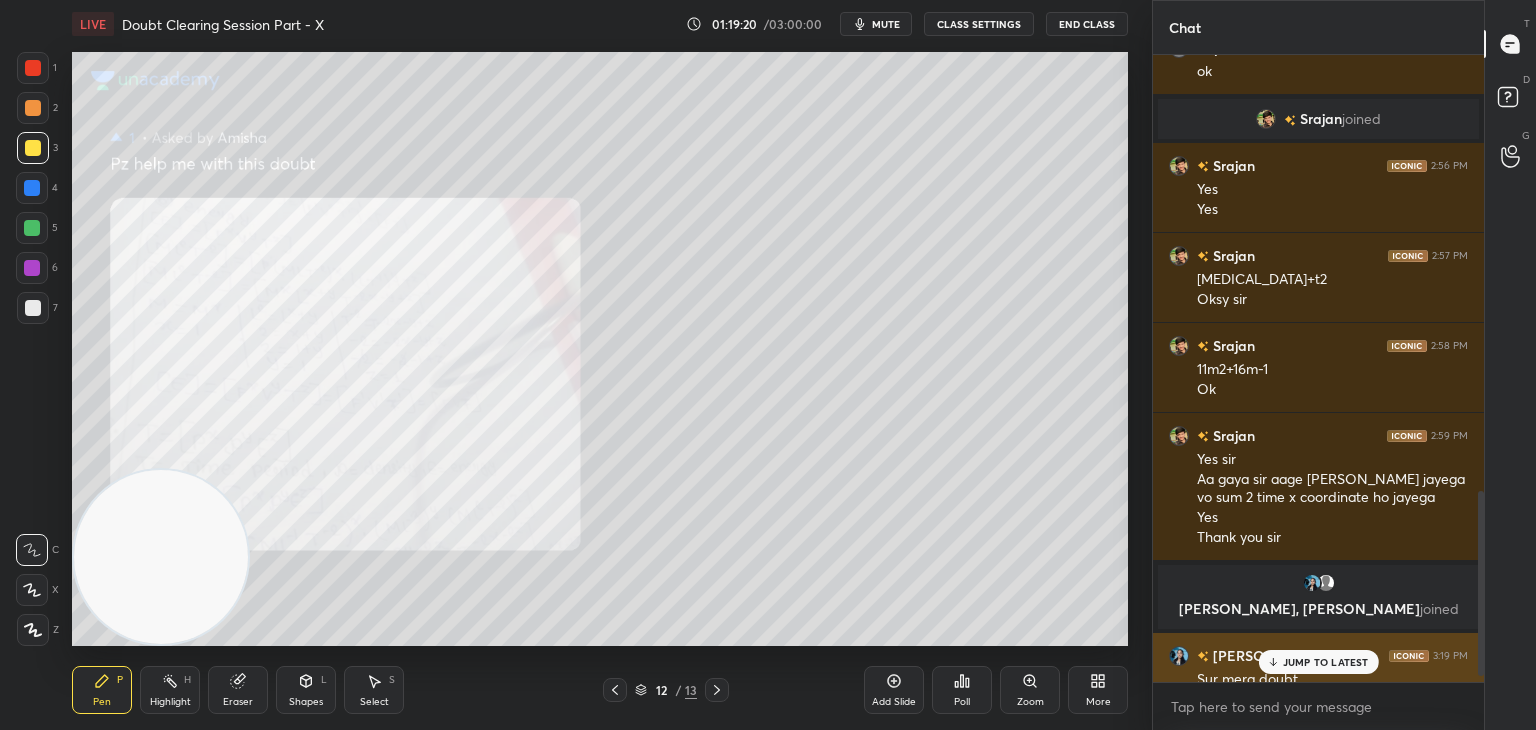 click on "JUMP TO LATEST" at bounding box center [1326, 662] 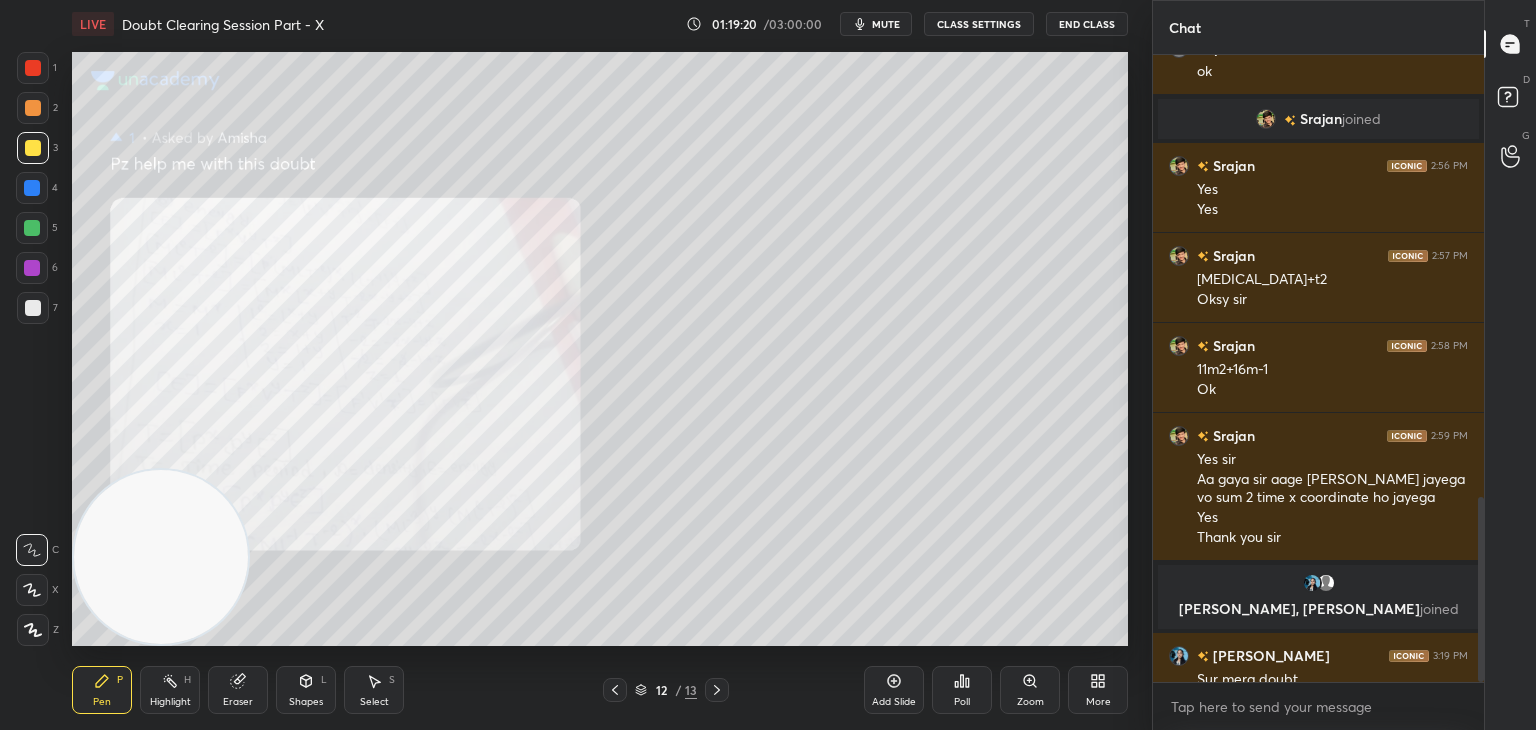 scroll, scrollTop: 1494, scrollLeft: 0, axis: vertical 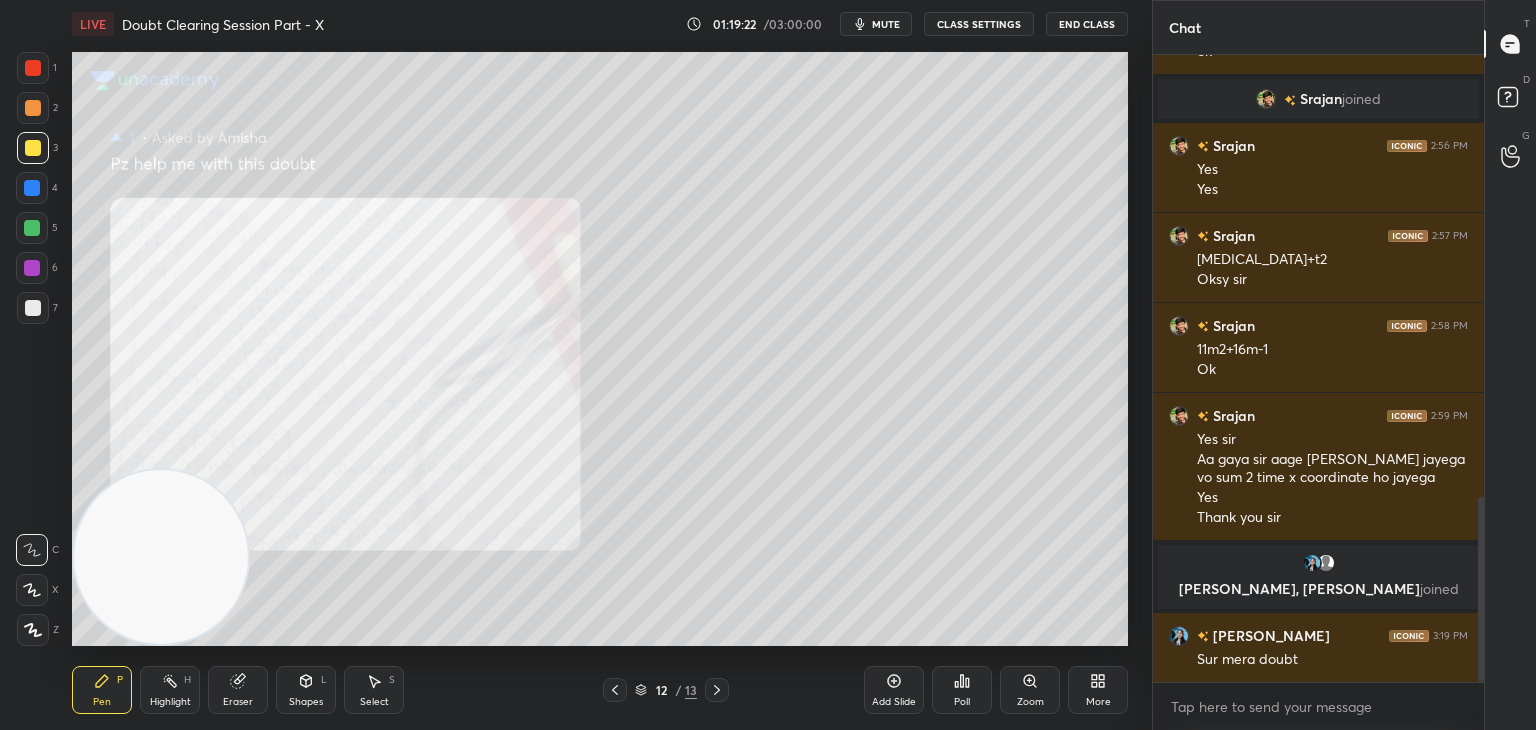 click on "Zoom" at bounding box center [1030, 690] 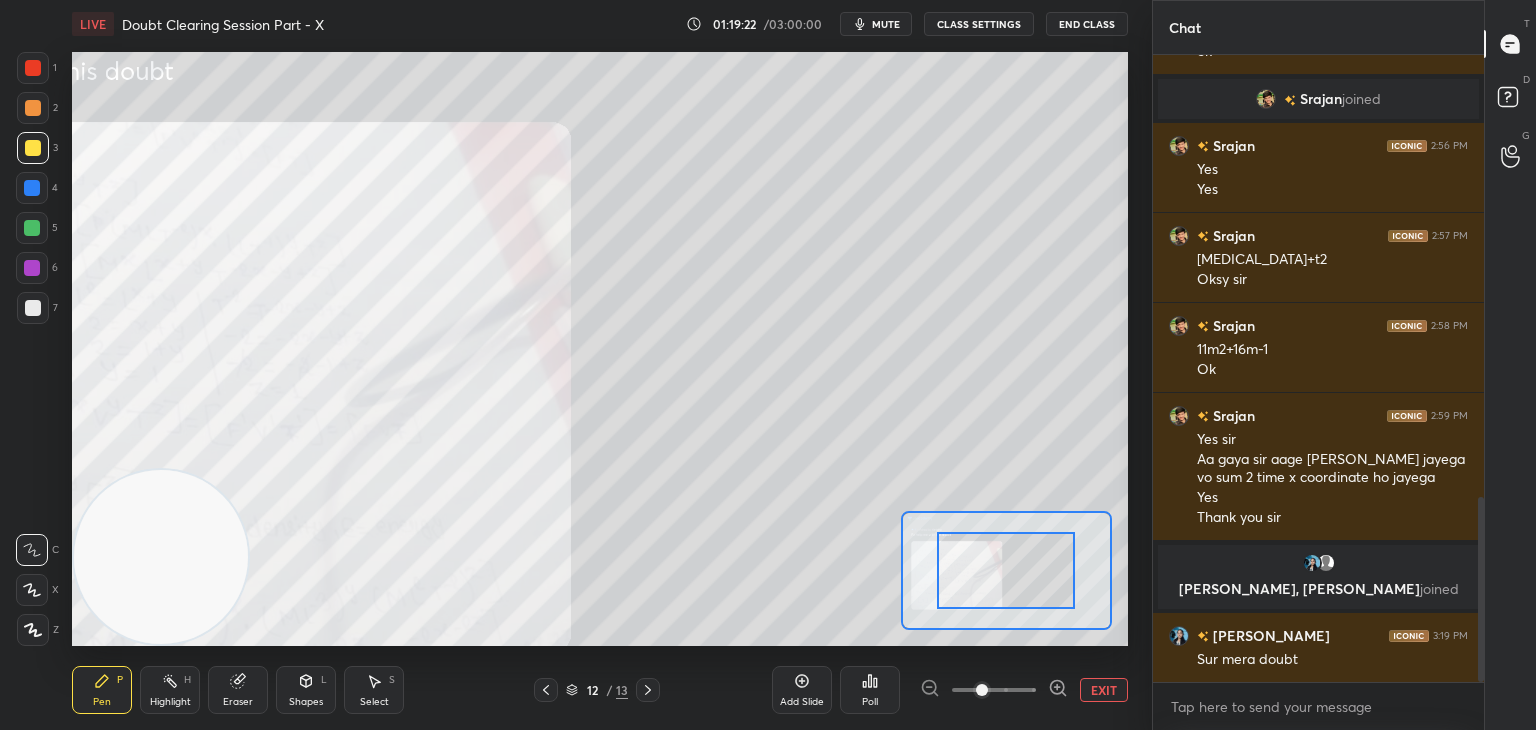 click at bounding box center (994, 690) 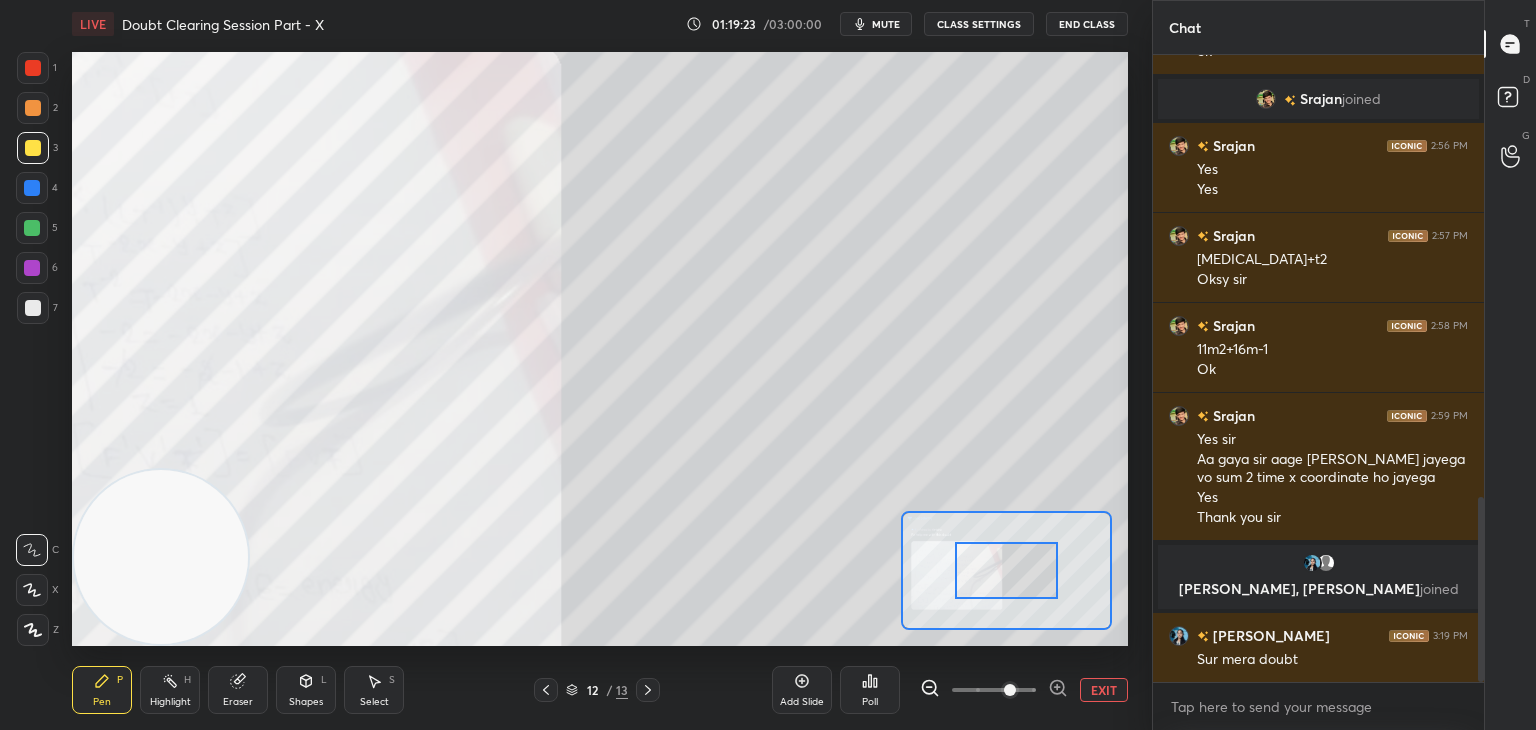 click at bounding box center (1010, 690) 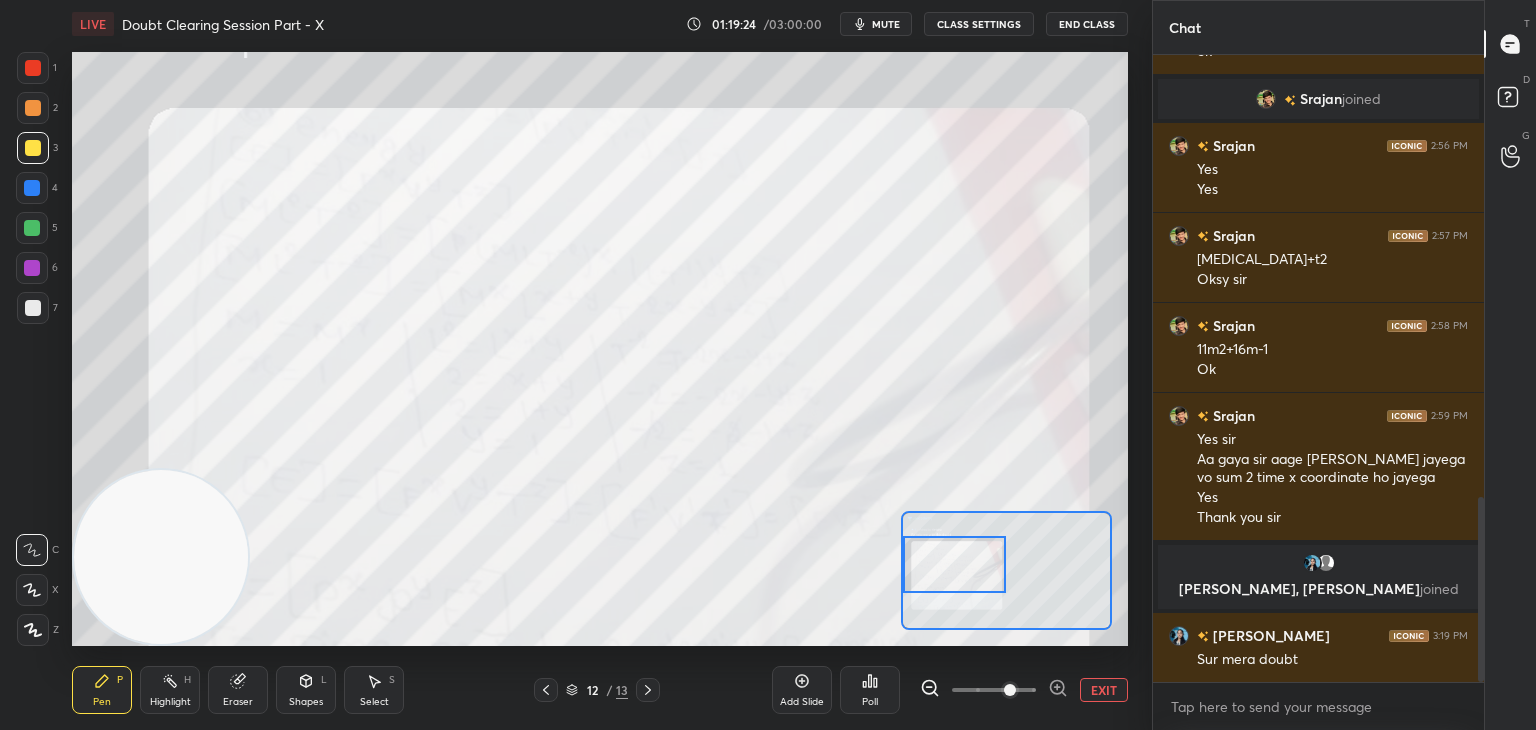 drag, startPoint x: 1003, startPoint y: 593, endPoint x: 948, endPoint y: 586, distance: 55.443665 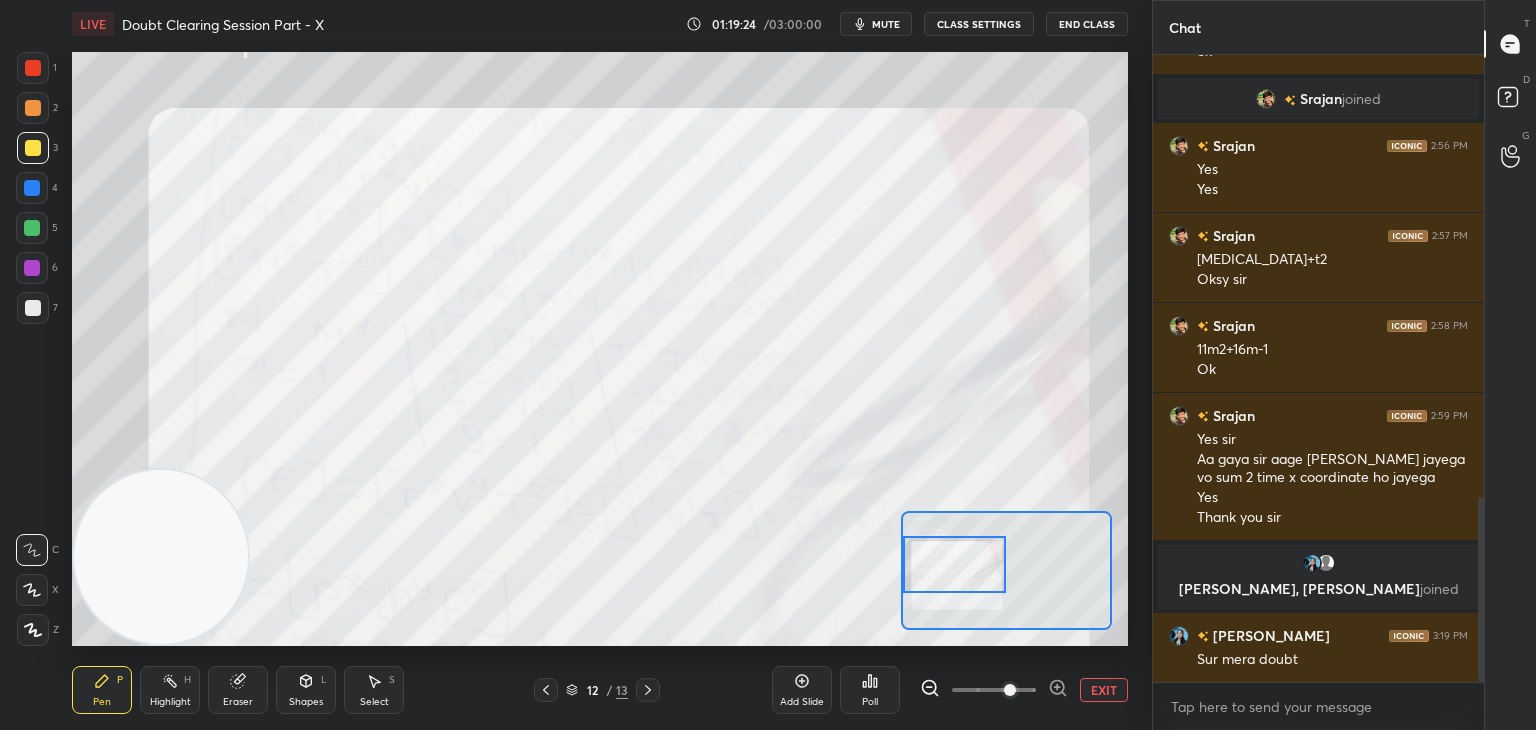 click at bounding box center [955, 564] 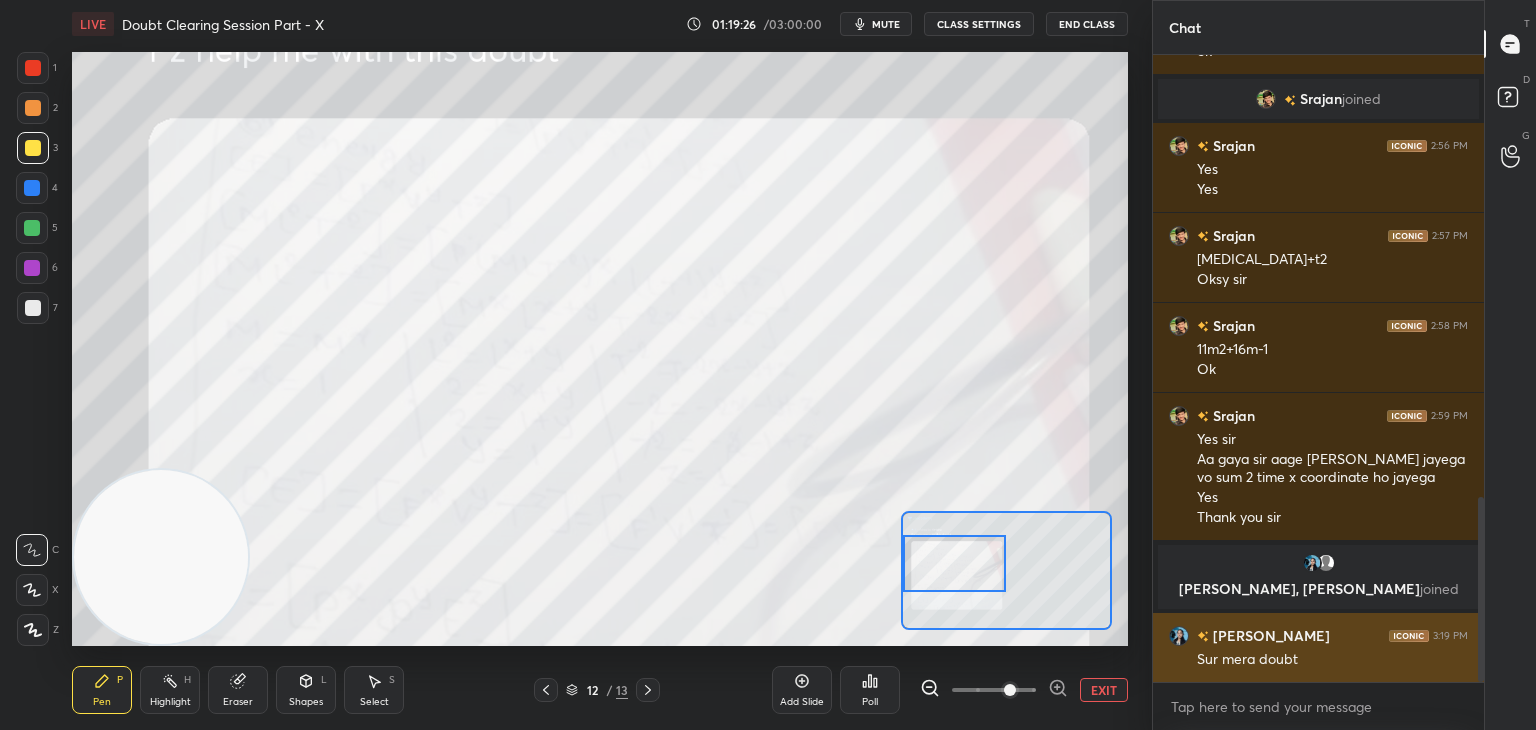click on "[PERSON_NAME] 3:19 PM Sur mera doubt" at bounding box center (1318, 647) 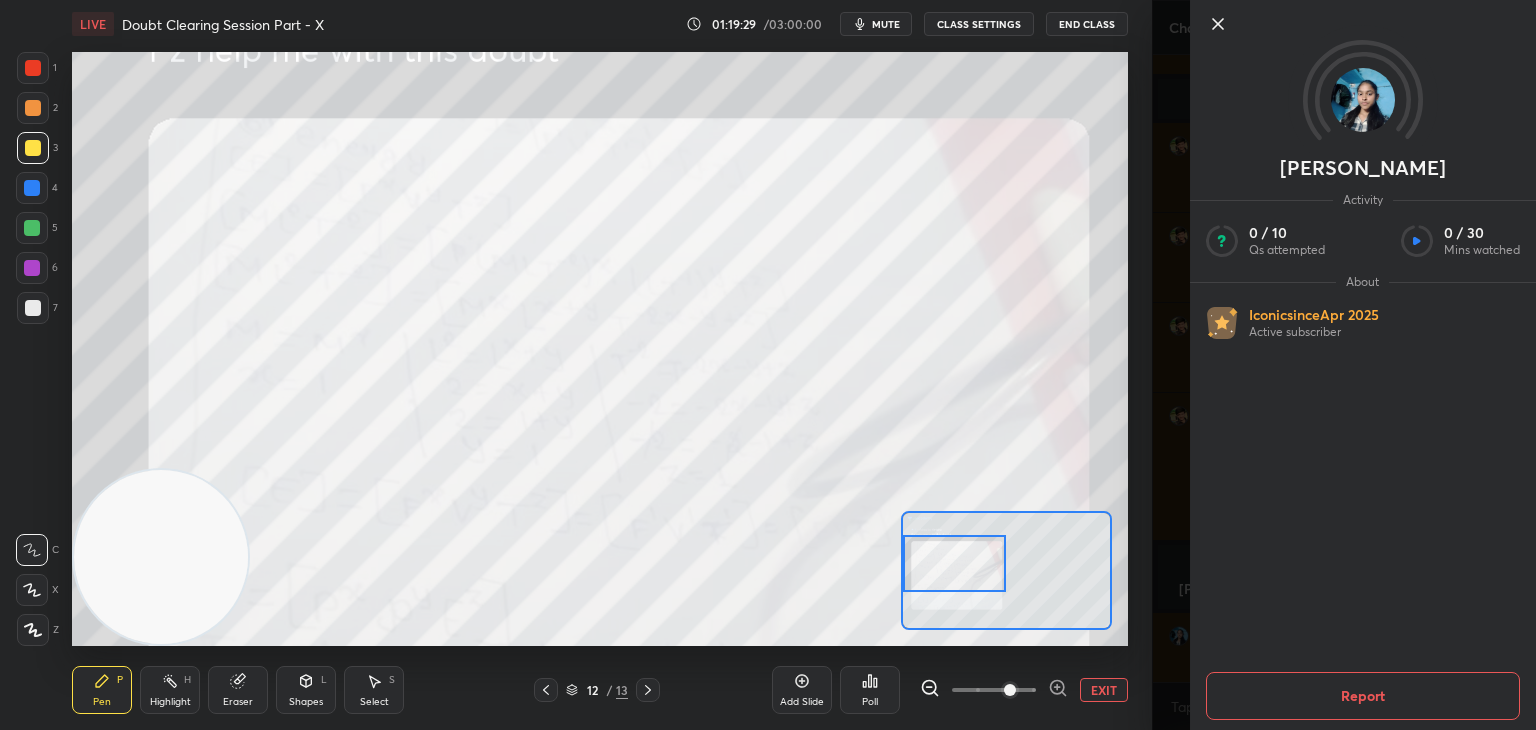 drag, startPoint x: 1215, startPoint y: 19, endPoint x: 1198, endPoint y: 24, distance: 17.720045 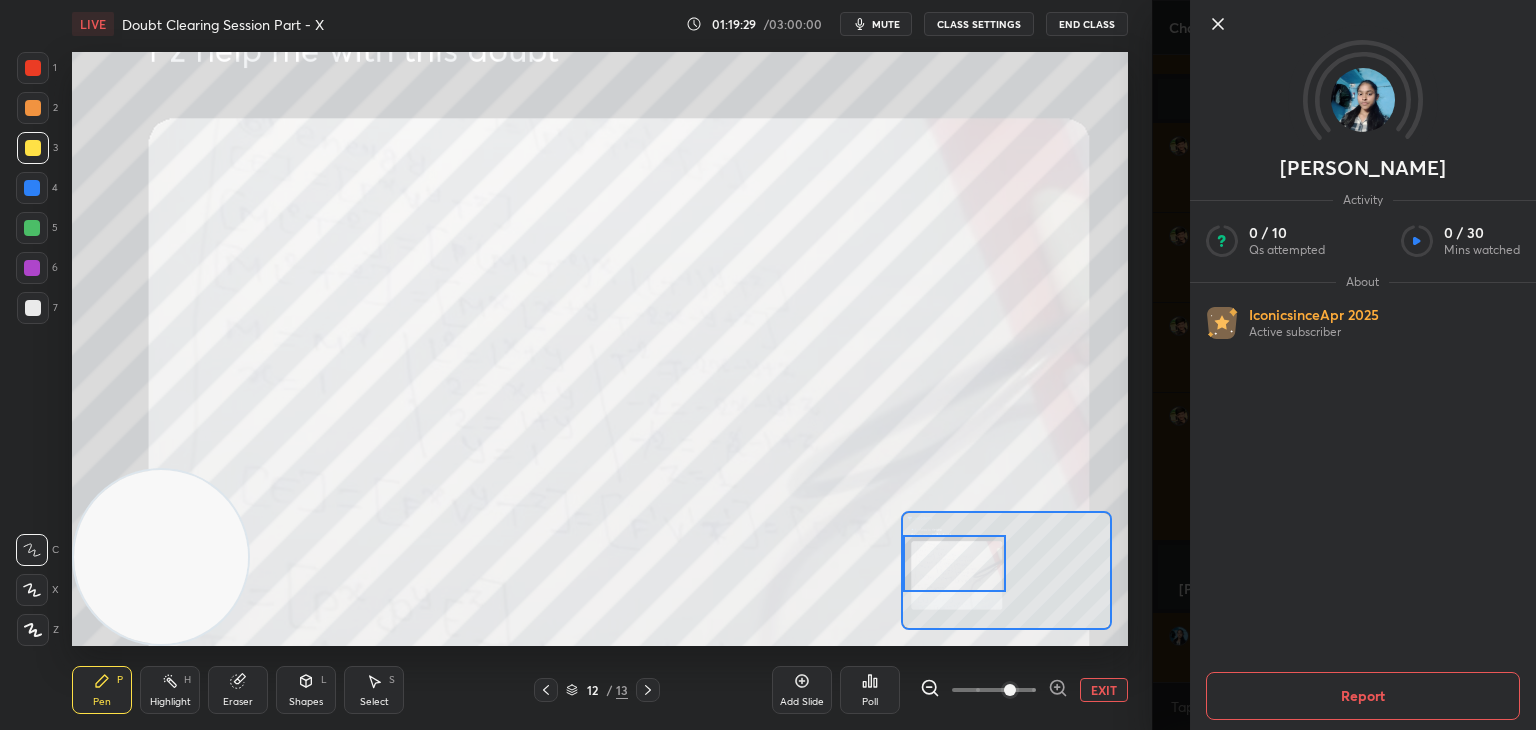 click 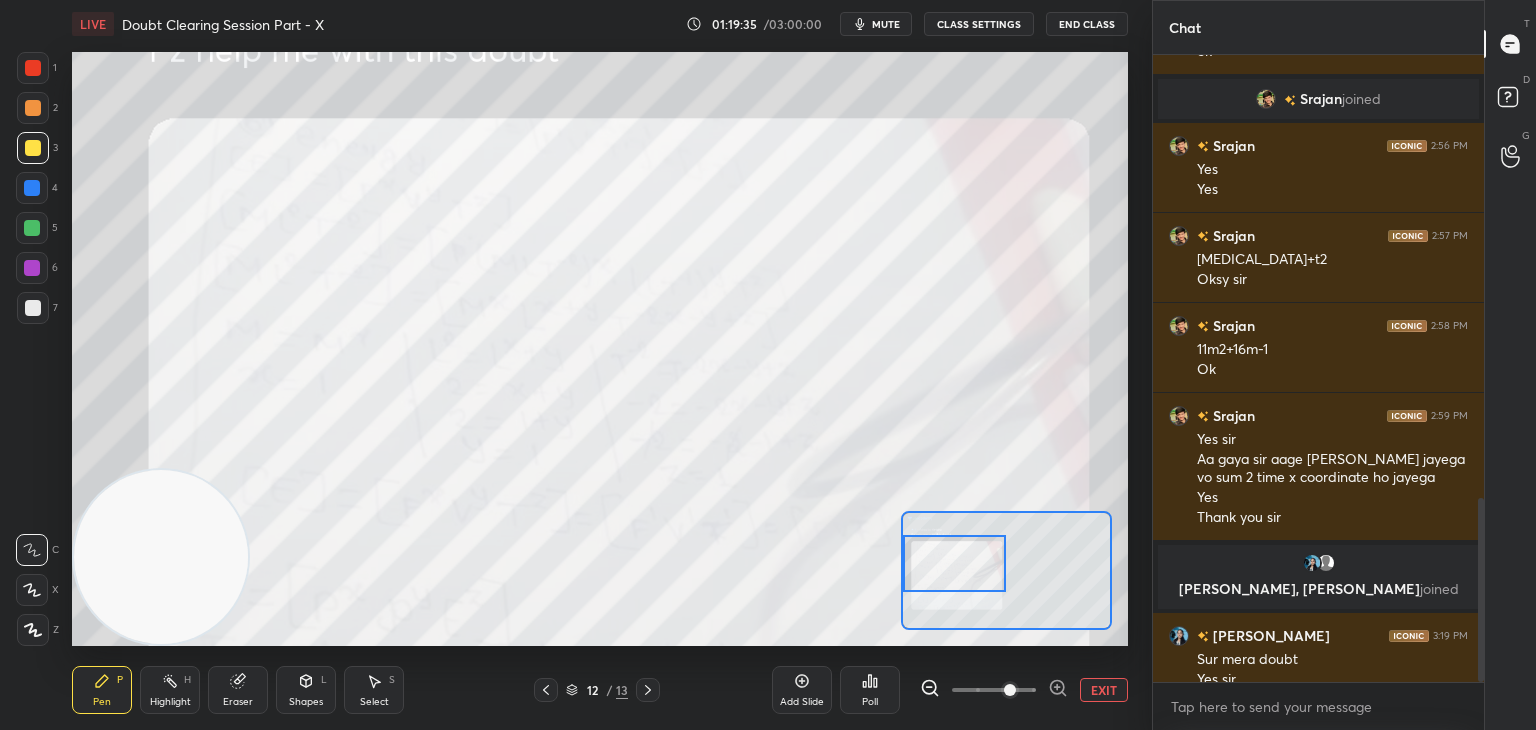 scroll, scrollTop: 1514, scrollLeft: 0, axis: vertical 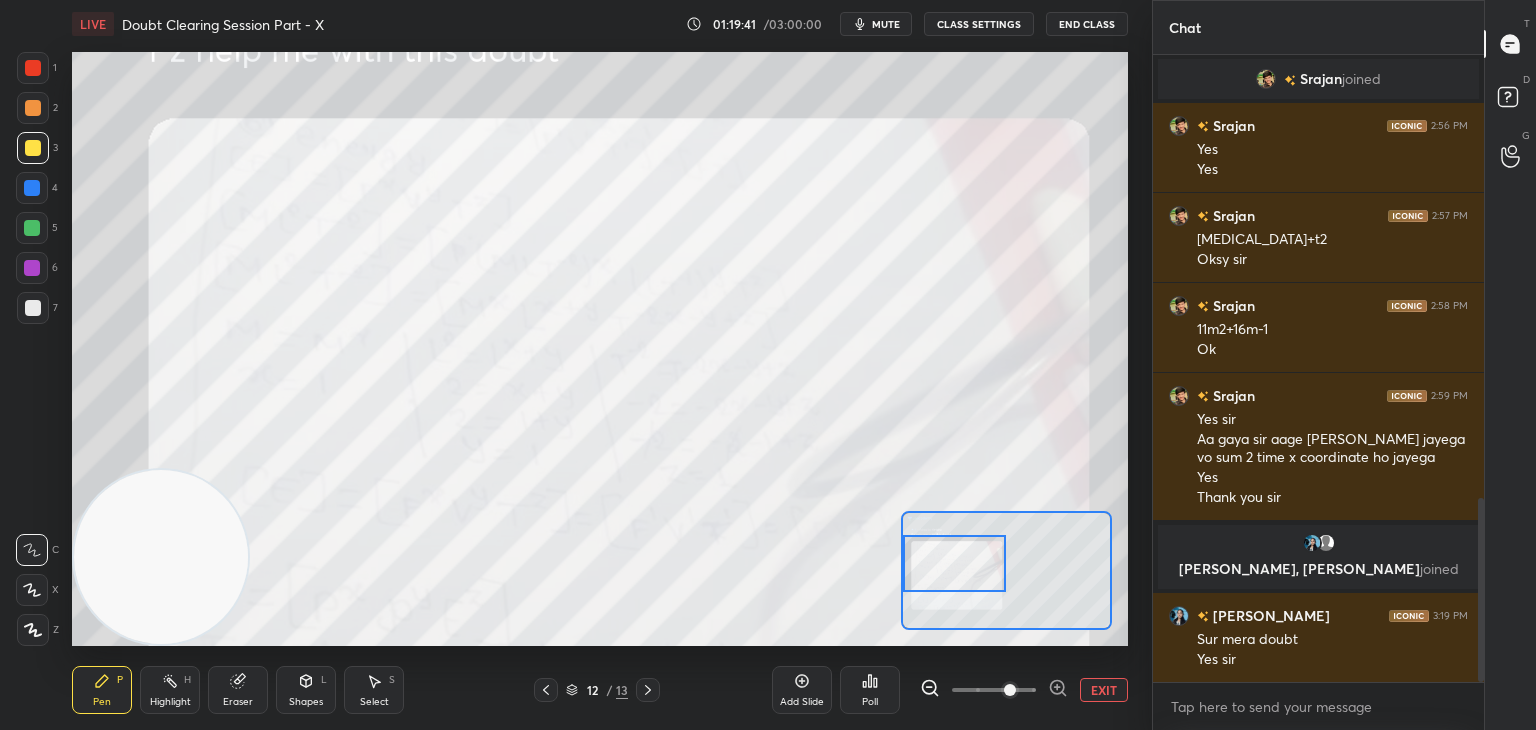 click on "EXIT" at bounding box center [1104, 690] 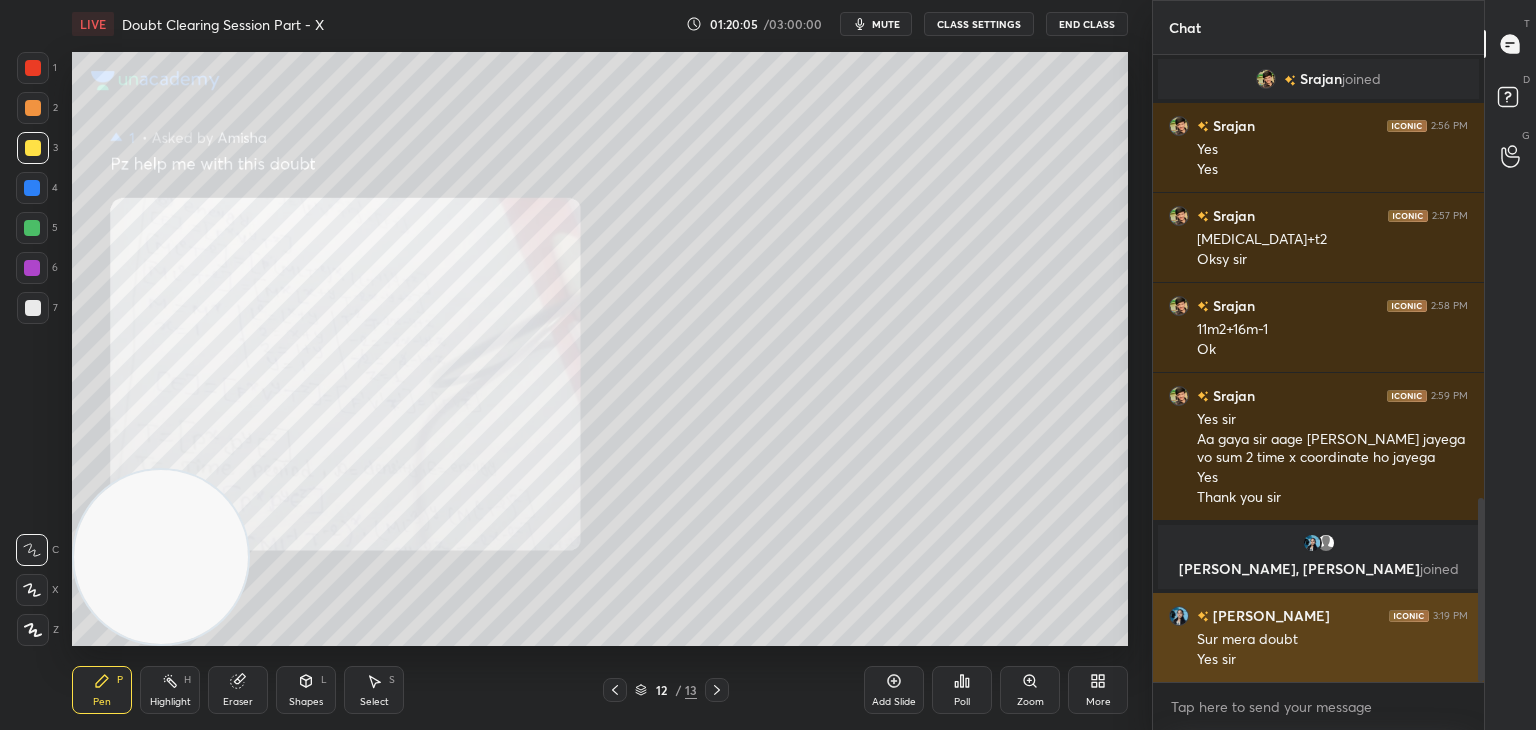 click at bounding box center (1179, 616) 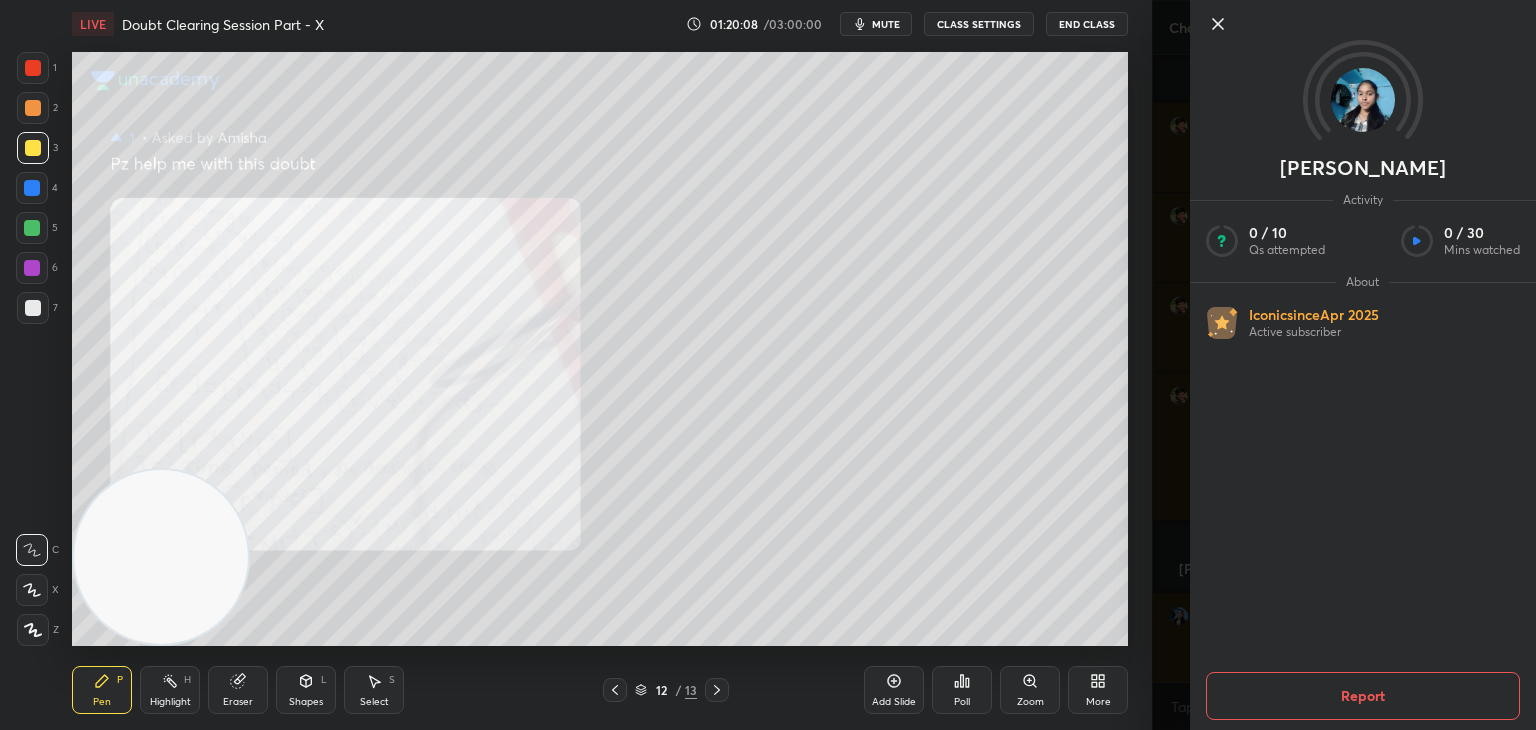 click at bounding box center [1363, 100] 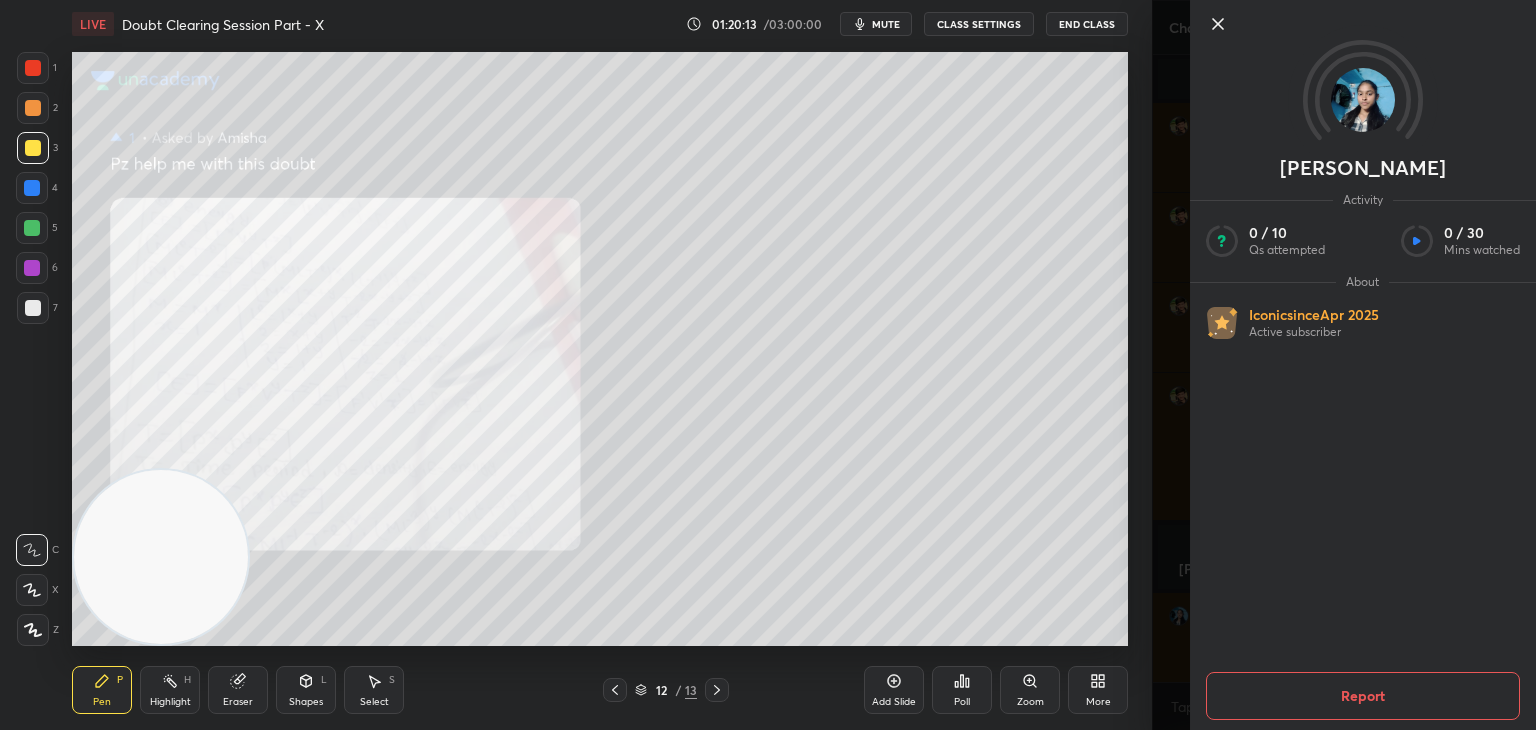 click 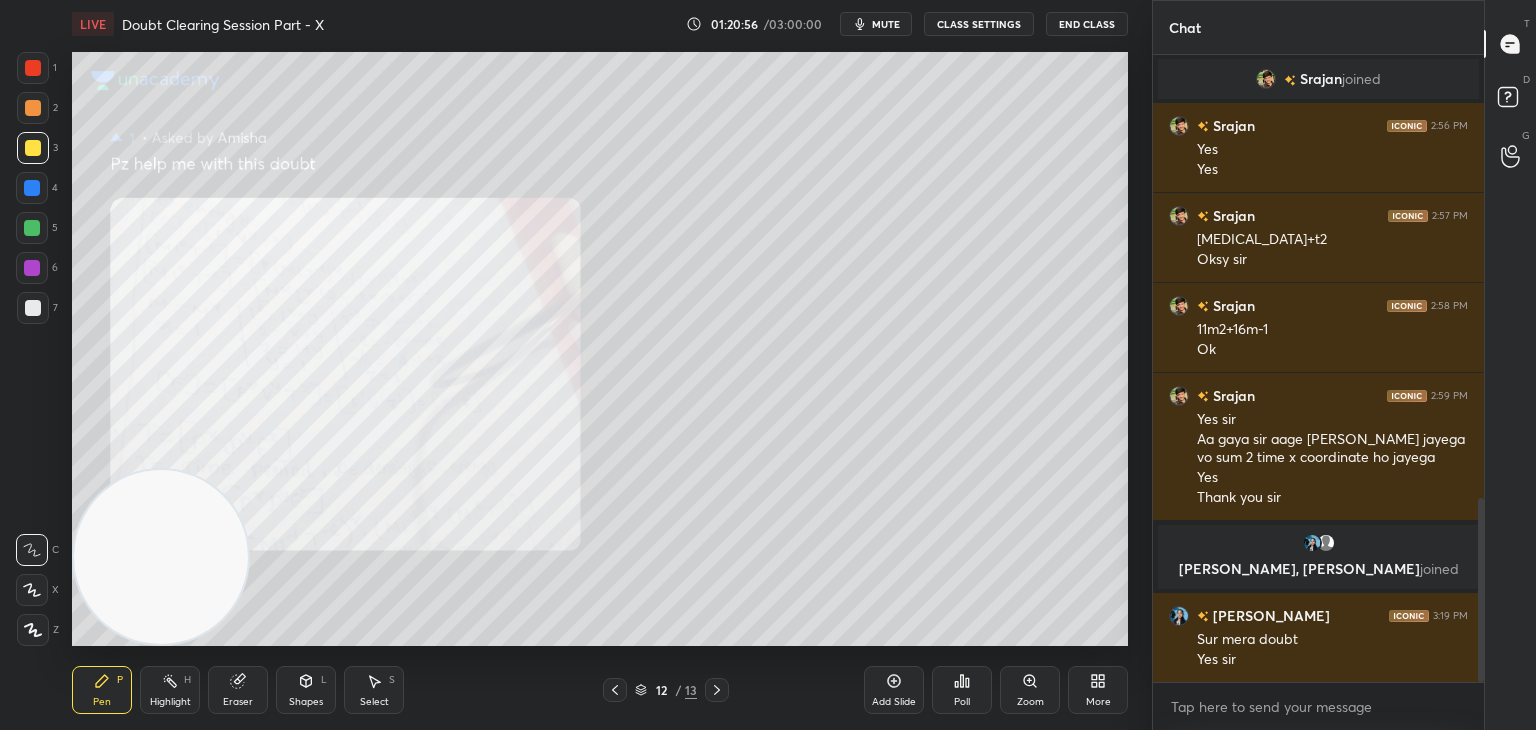 click 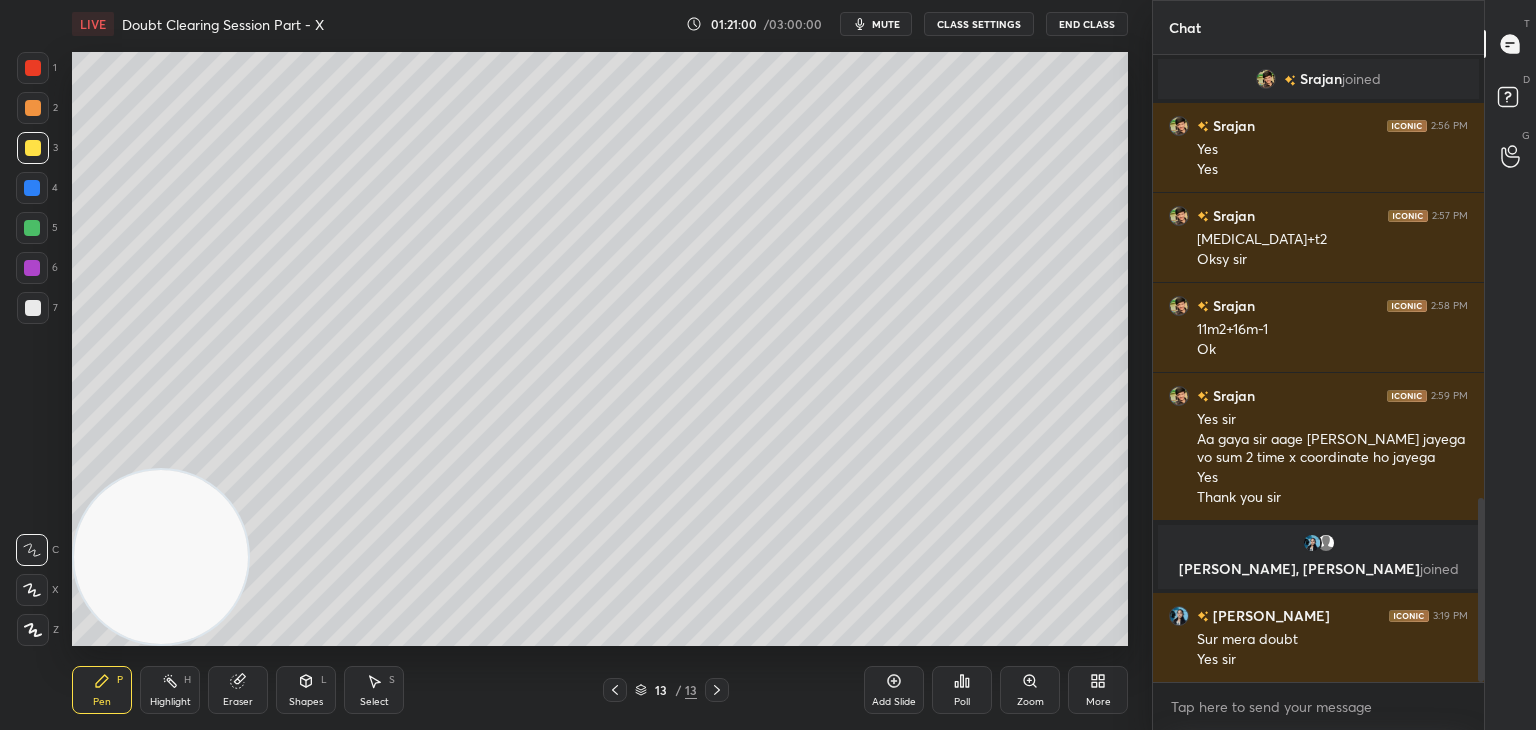 click on "mute" at bounding box center [886, 24] 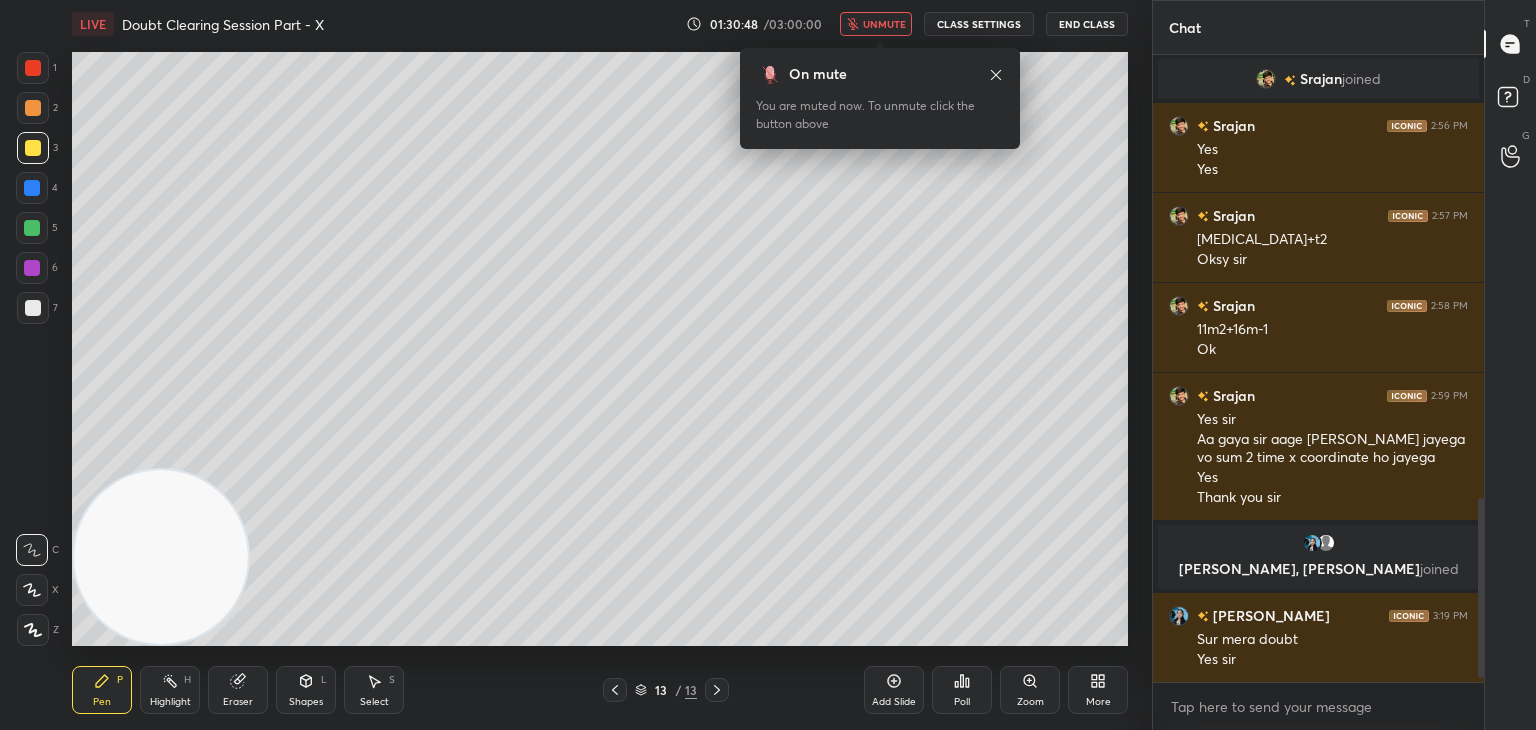 scroll, scrollTop: 1562, scrollLeft: 0, axis: vertical 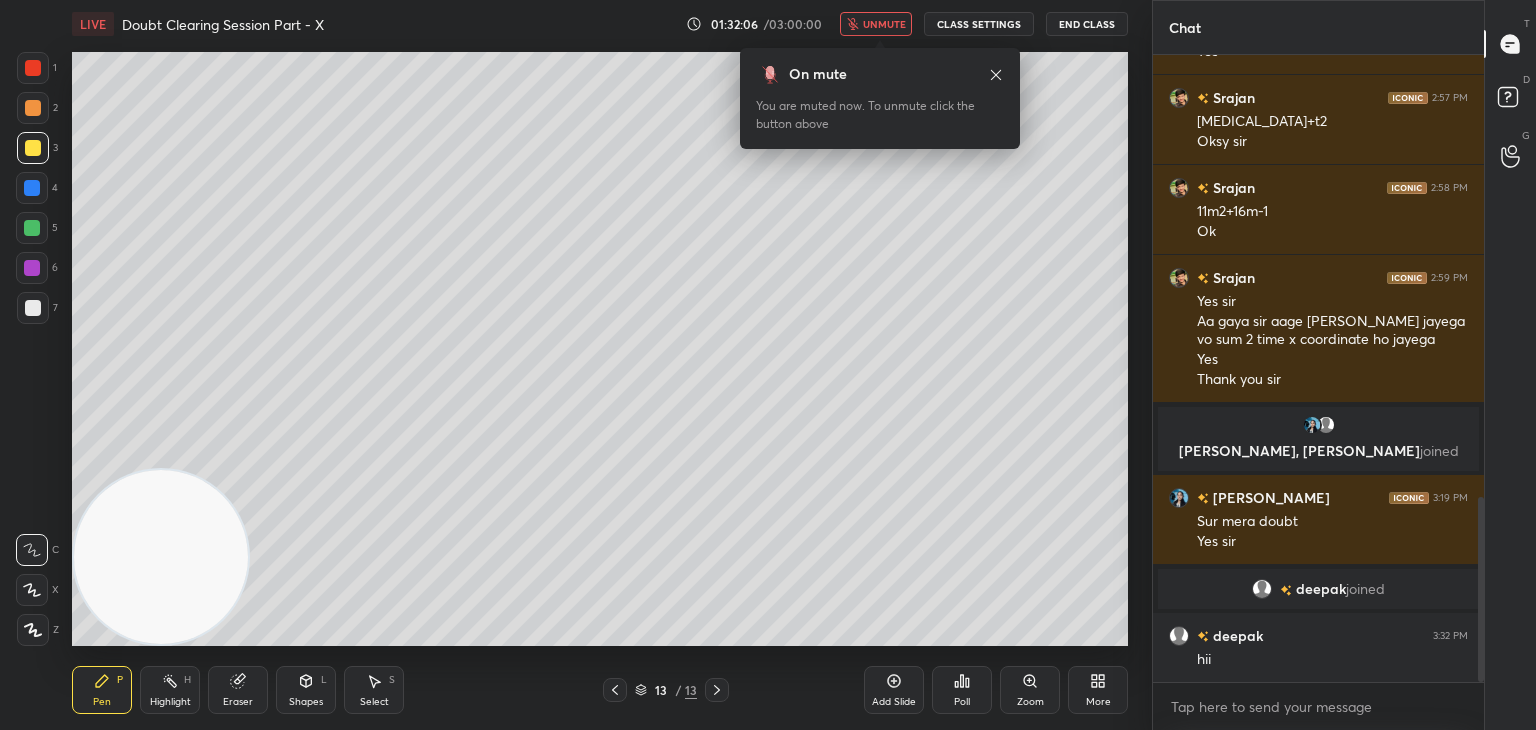 click on "unmute" at bounding box center (884, 24) 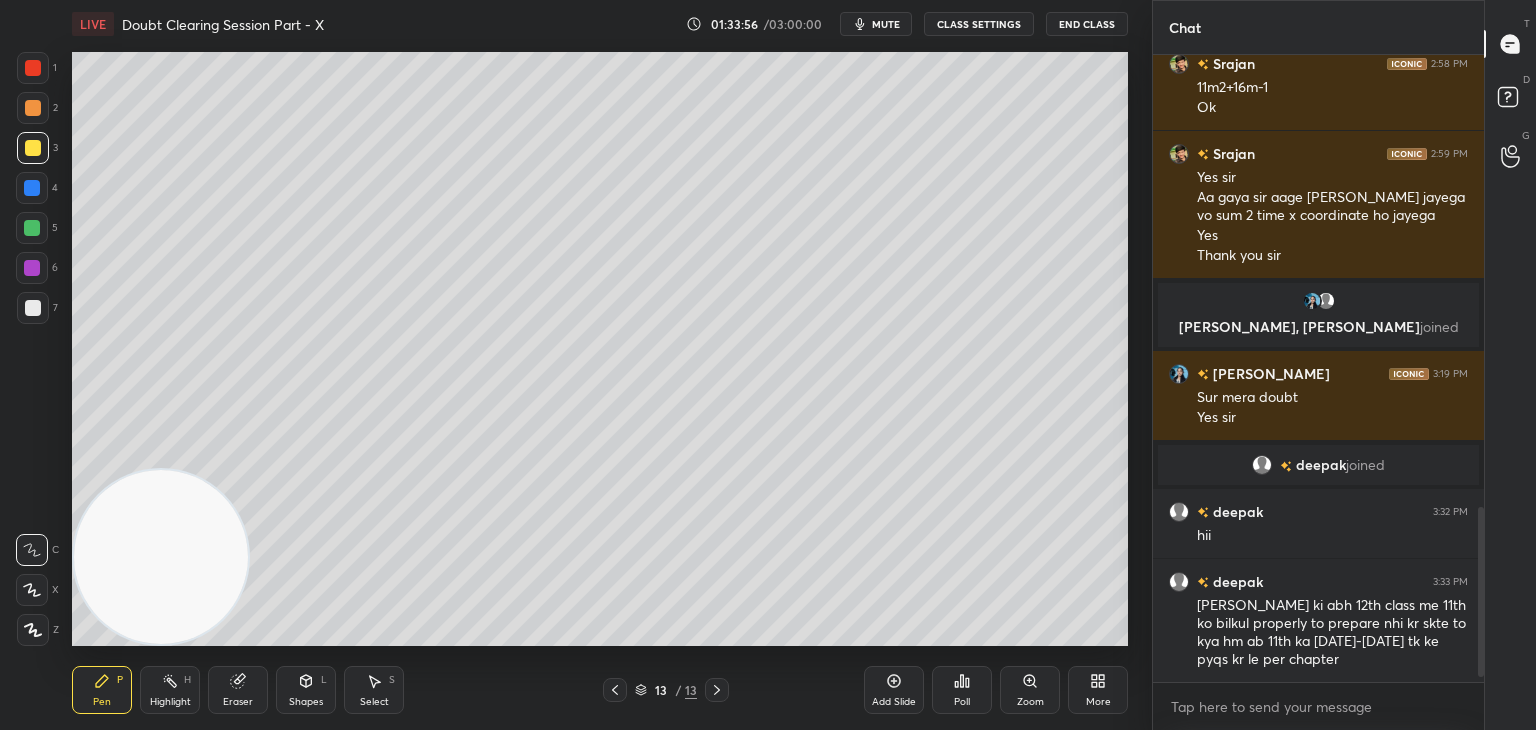 scroll, scrollTop: 1696, scrollLeft: 0, axis: vertical 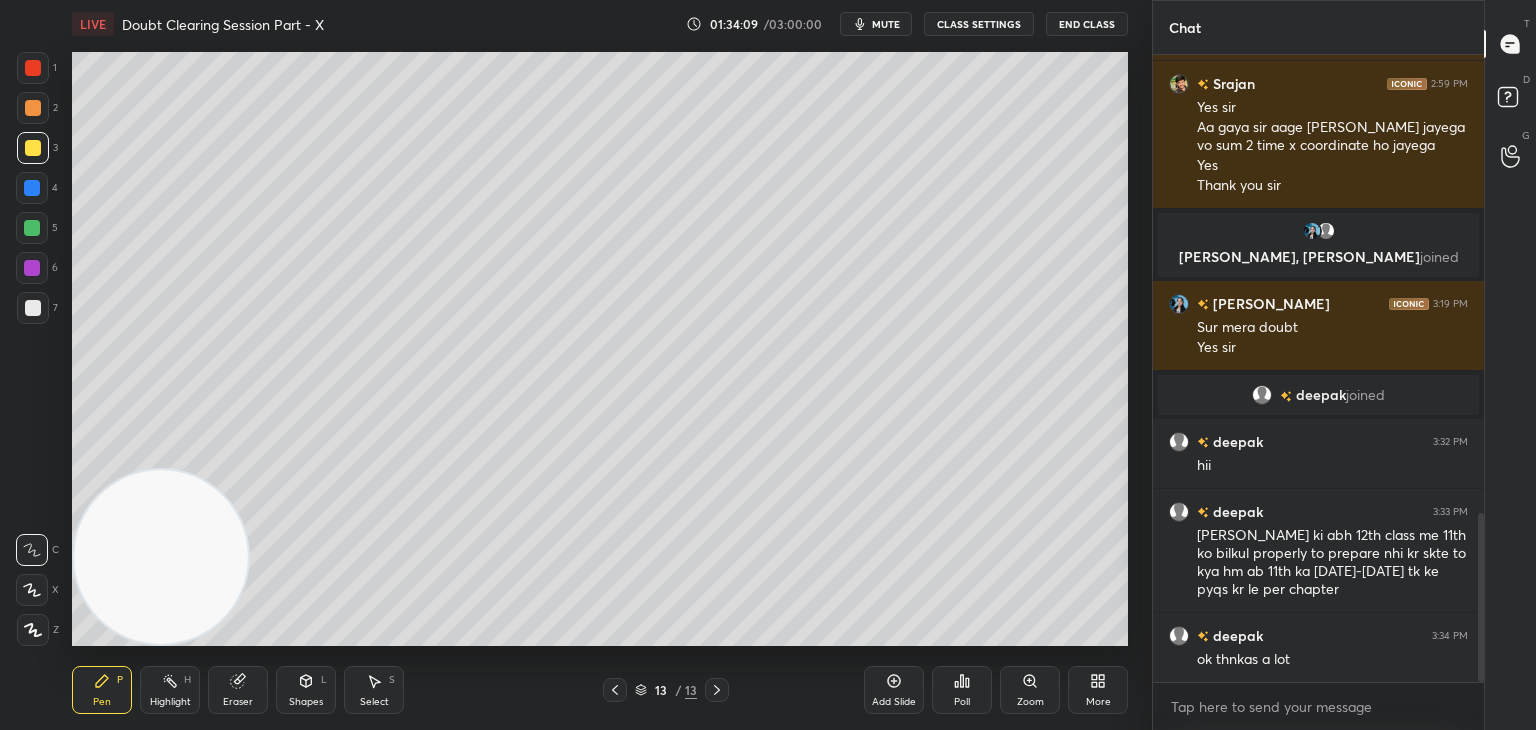 click on "mute" at bounding box center [886, 24] 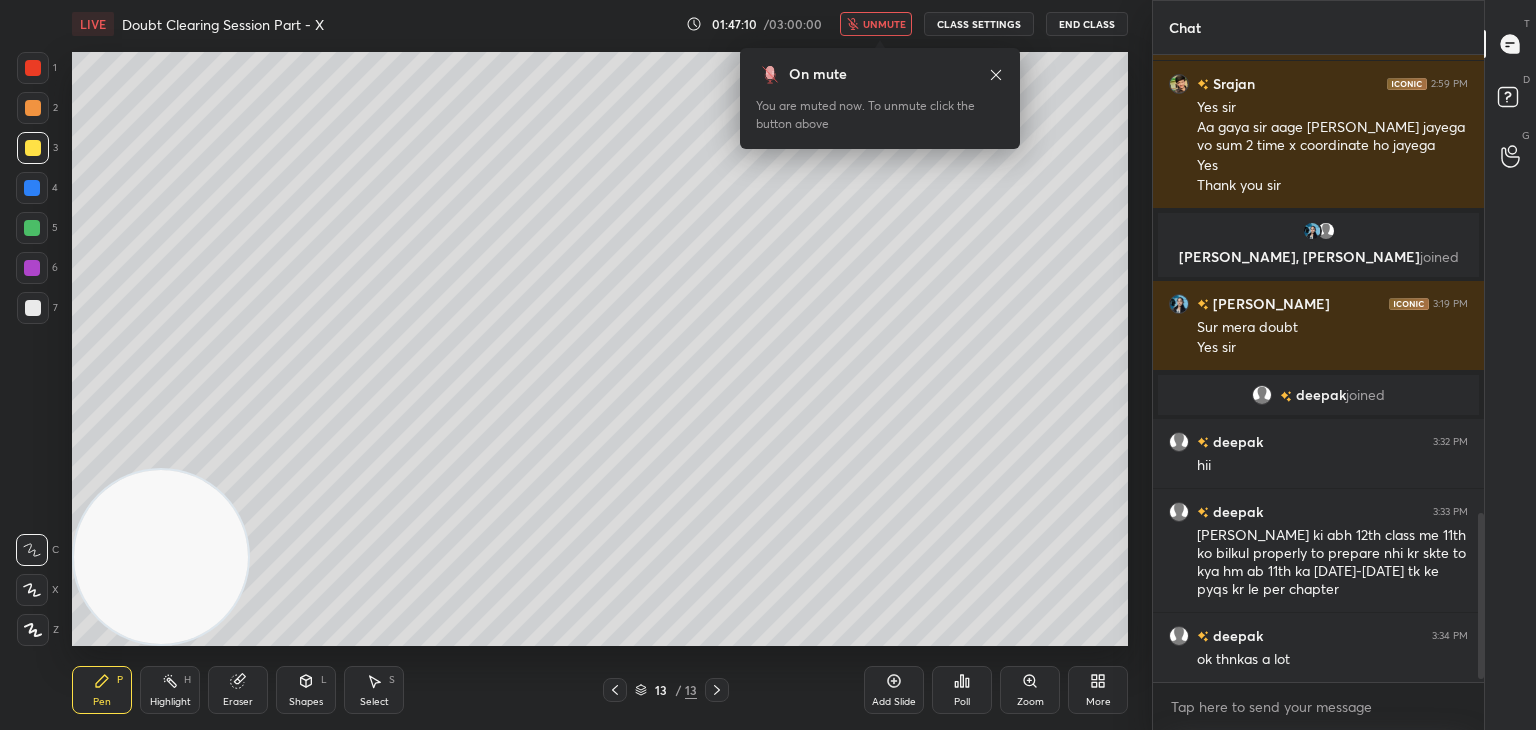 scroll, scrollTop: 1744, scrollLeft: 0, axis: vertical 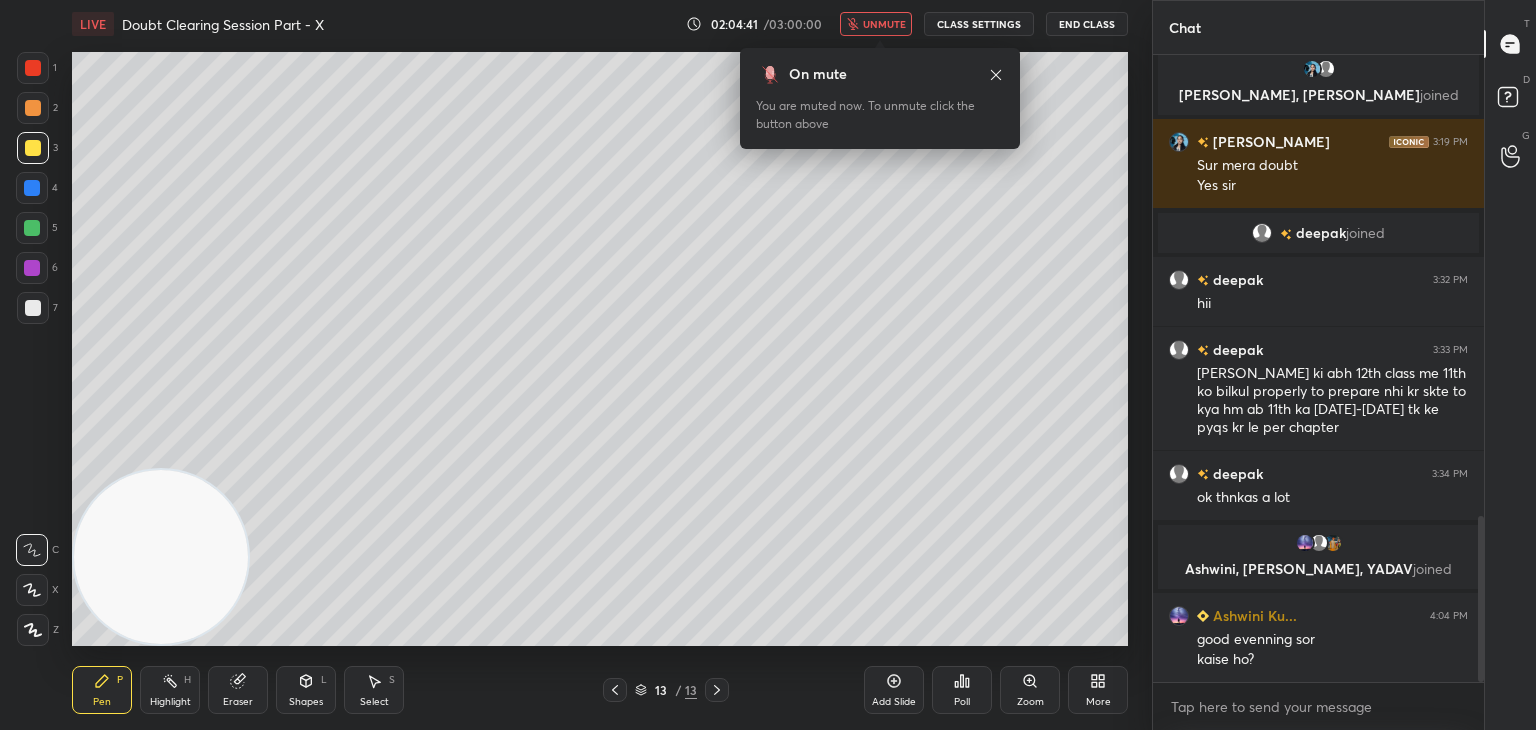 drag, startPoint x: 890, startPoint y: 26, endPoint x: 861, endPoint y: 38, distance: 31.38471 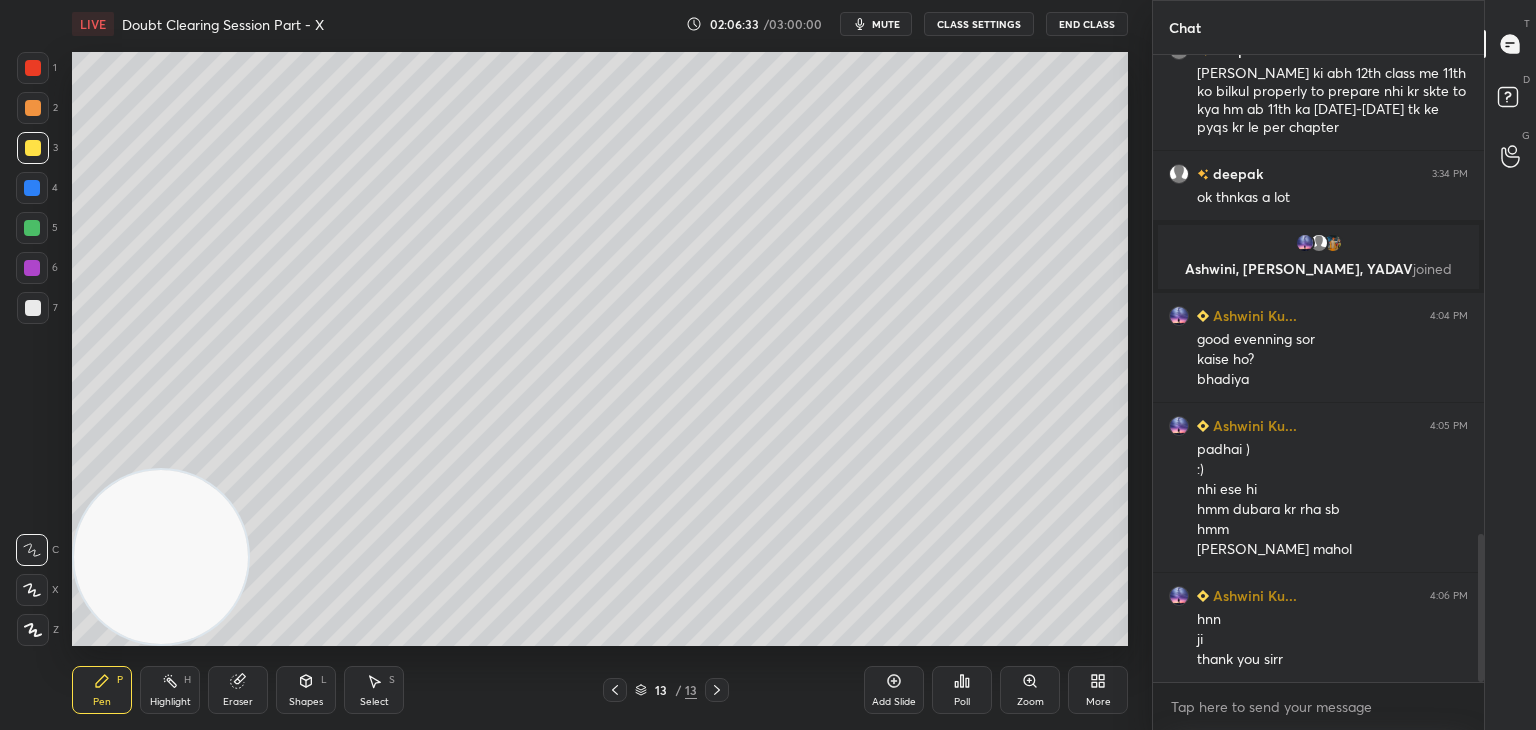 scroll, scrollTop: 2060, scrollLeft: 0, axis: vertical 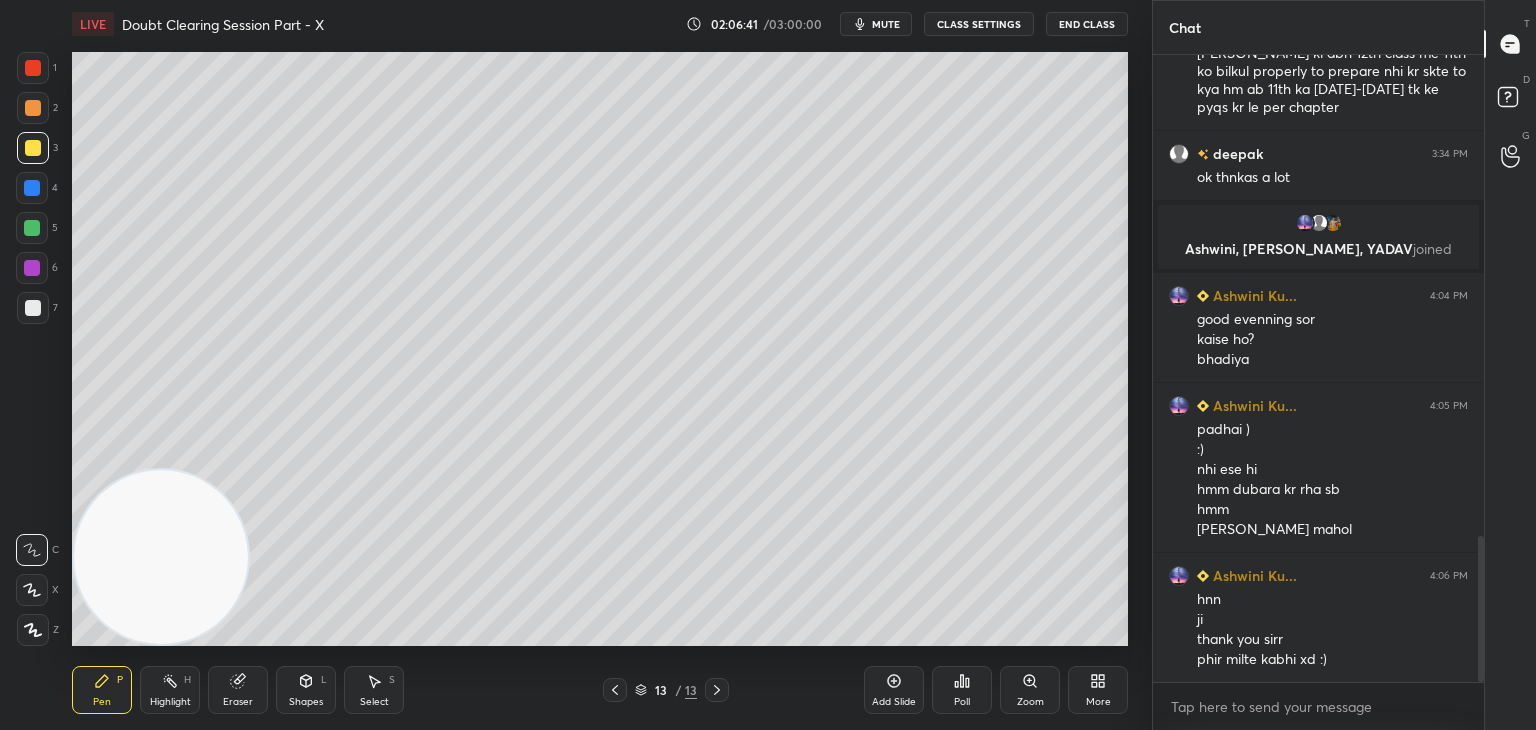 click 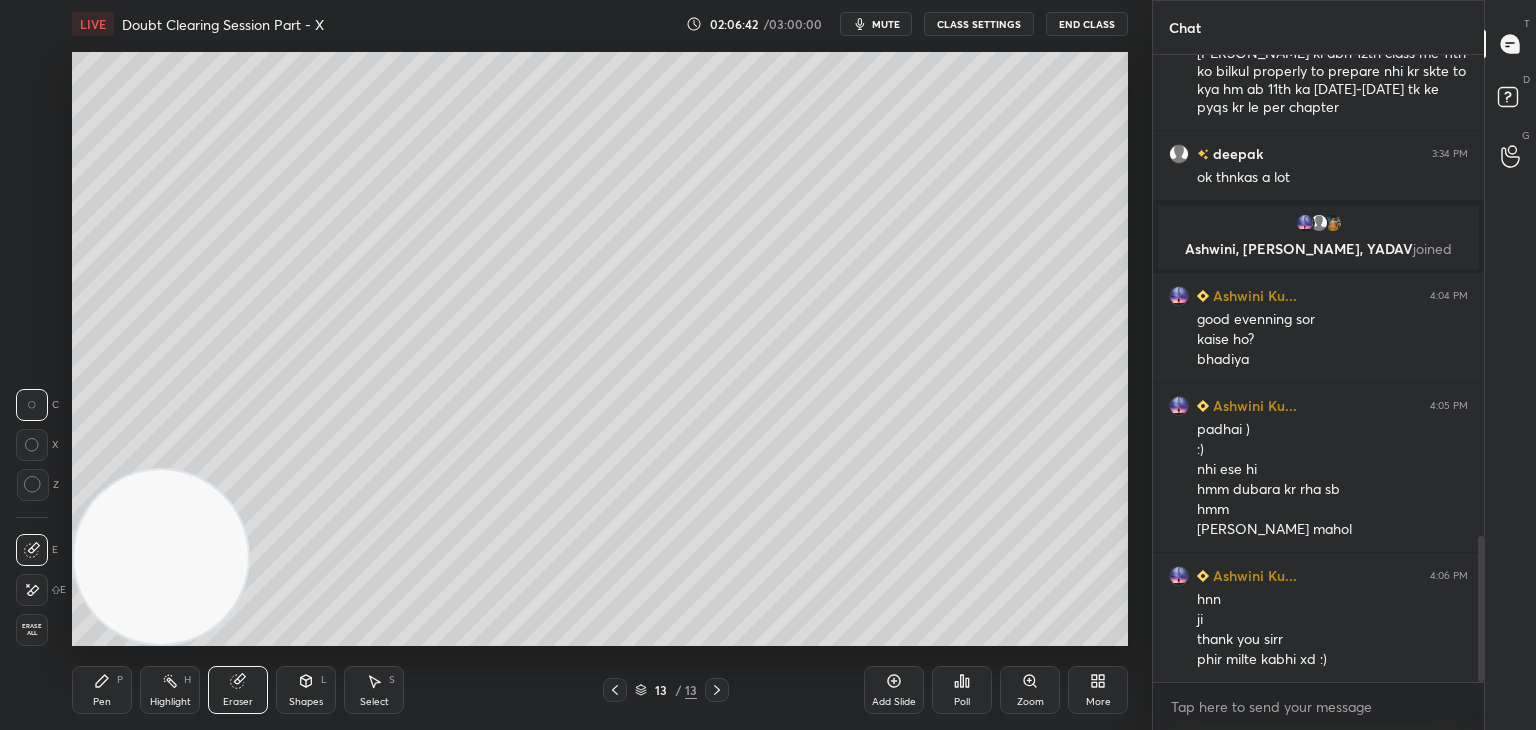click on "Erase all" at bounding box center (32, 630) 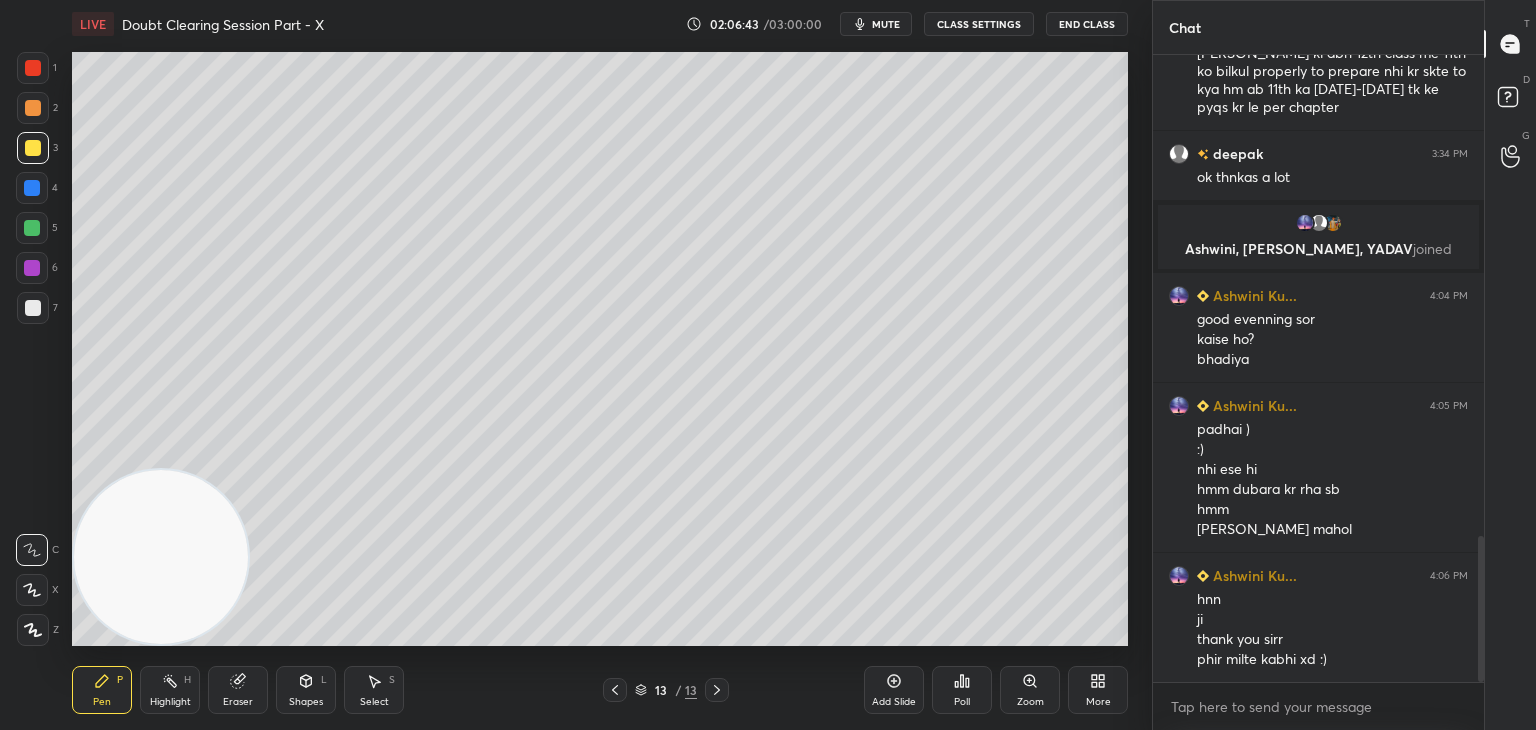 click on "mute" at bounding box center [886, 24] 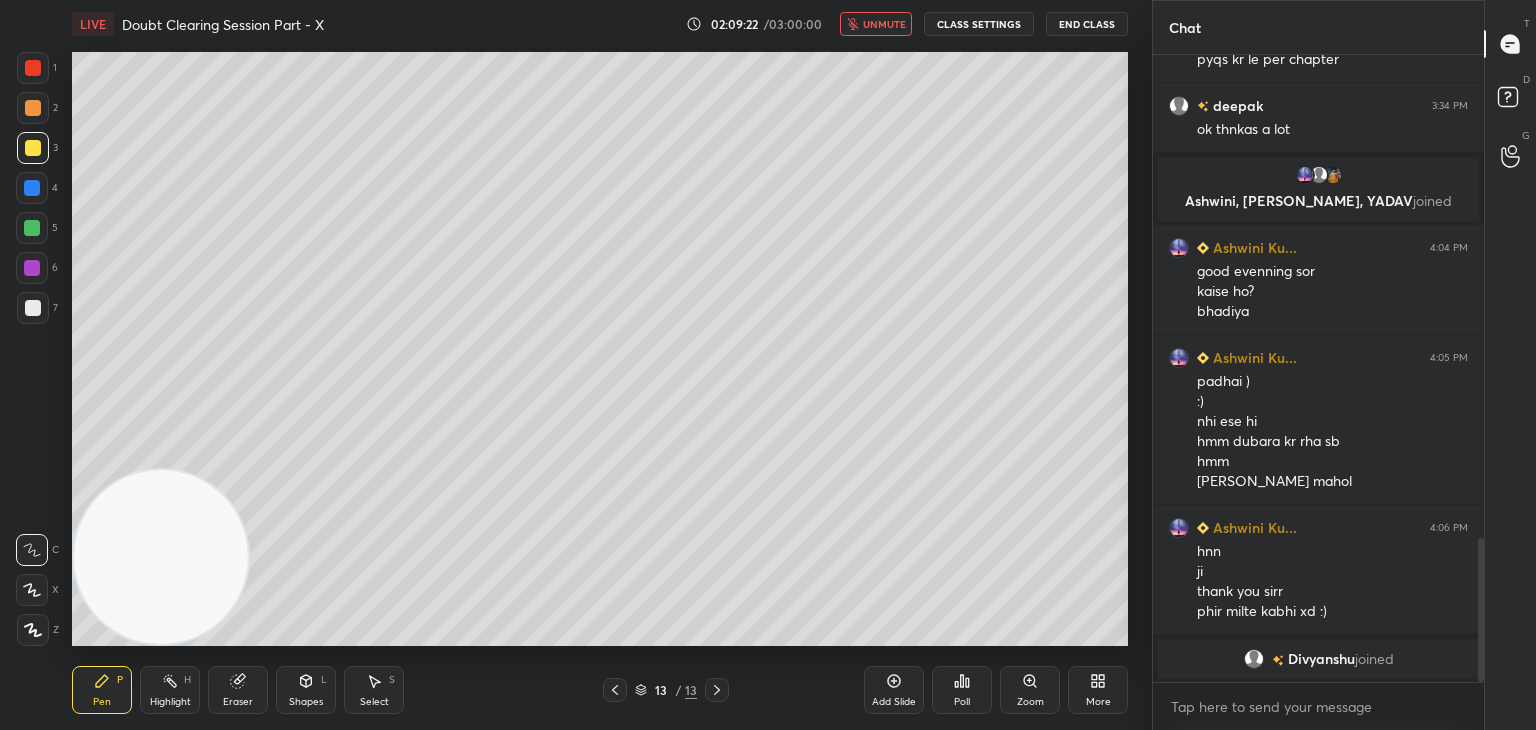 scroll, scrollTop: 2100, scrollLeft: 0, axis: vertical 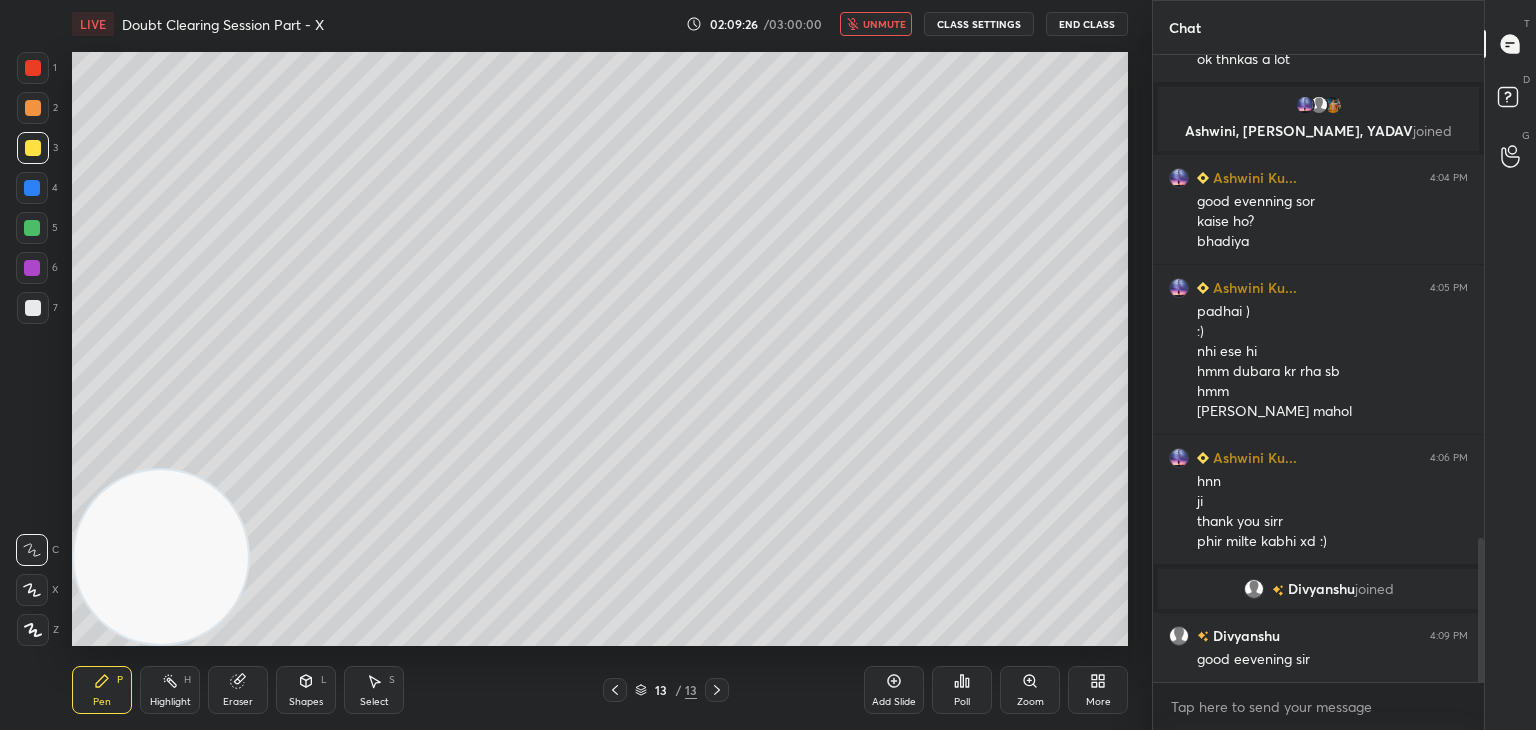 click on "unmute" at bounding box center (884, 24) 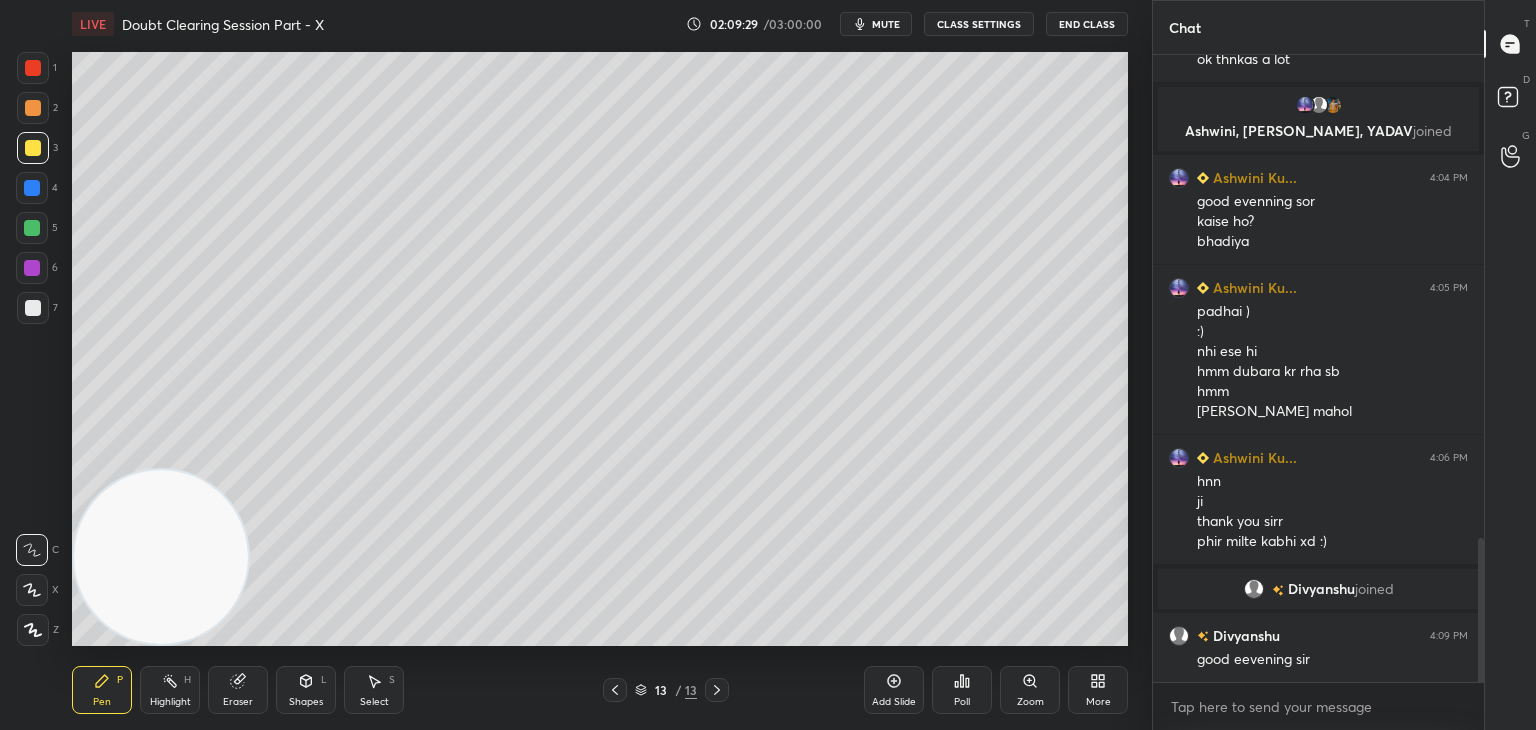 click on "mute" at bounding box center [876, 24] 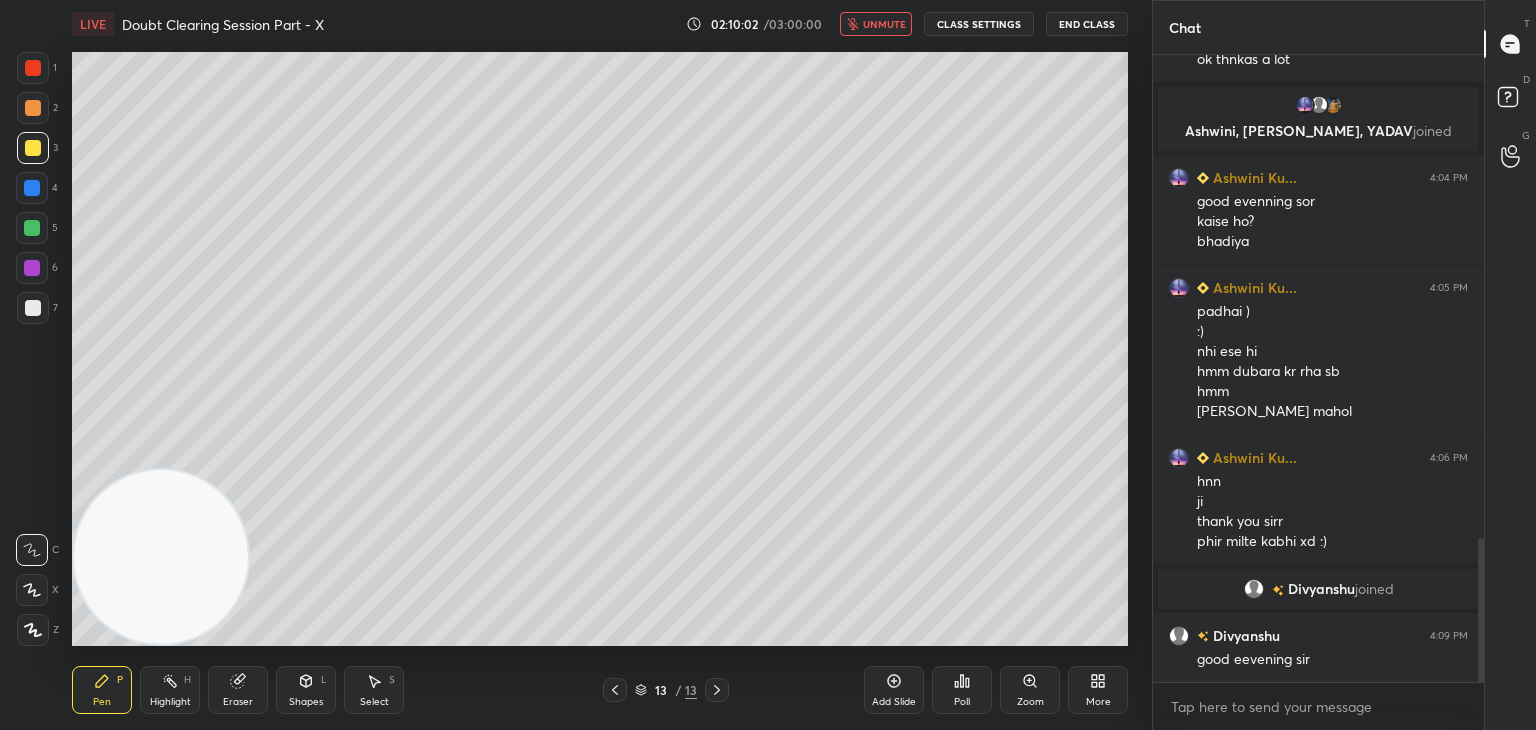 click on "unmute" at bounding box center [876, 24] 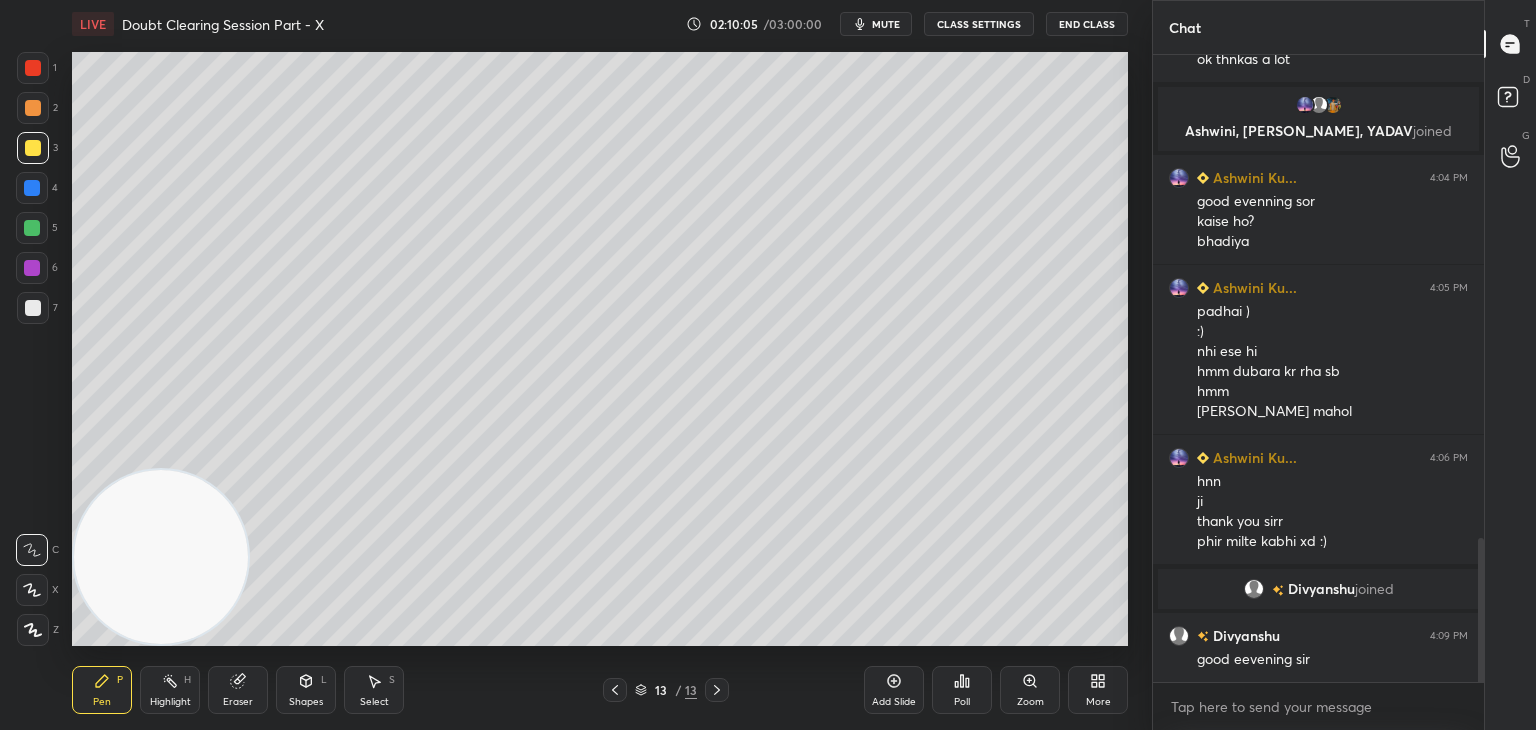 click on "mute" at bounding box center (886, 24) 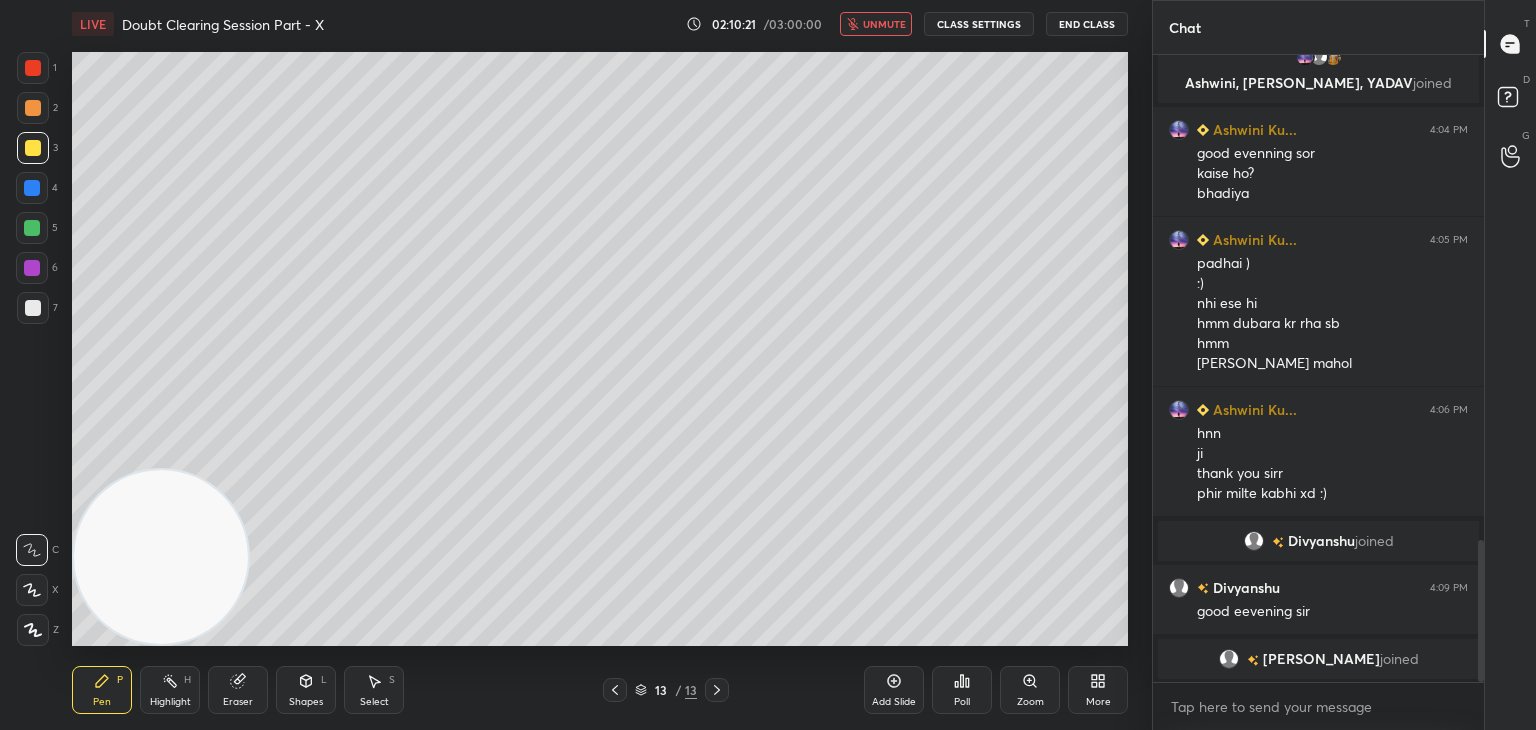 scroll, scrollTop: 2156, scrollLeft: 0, axis: vertical 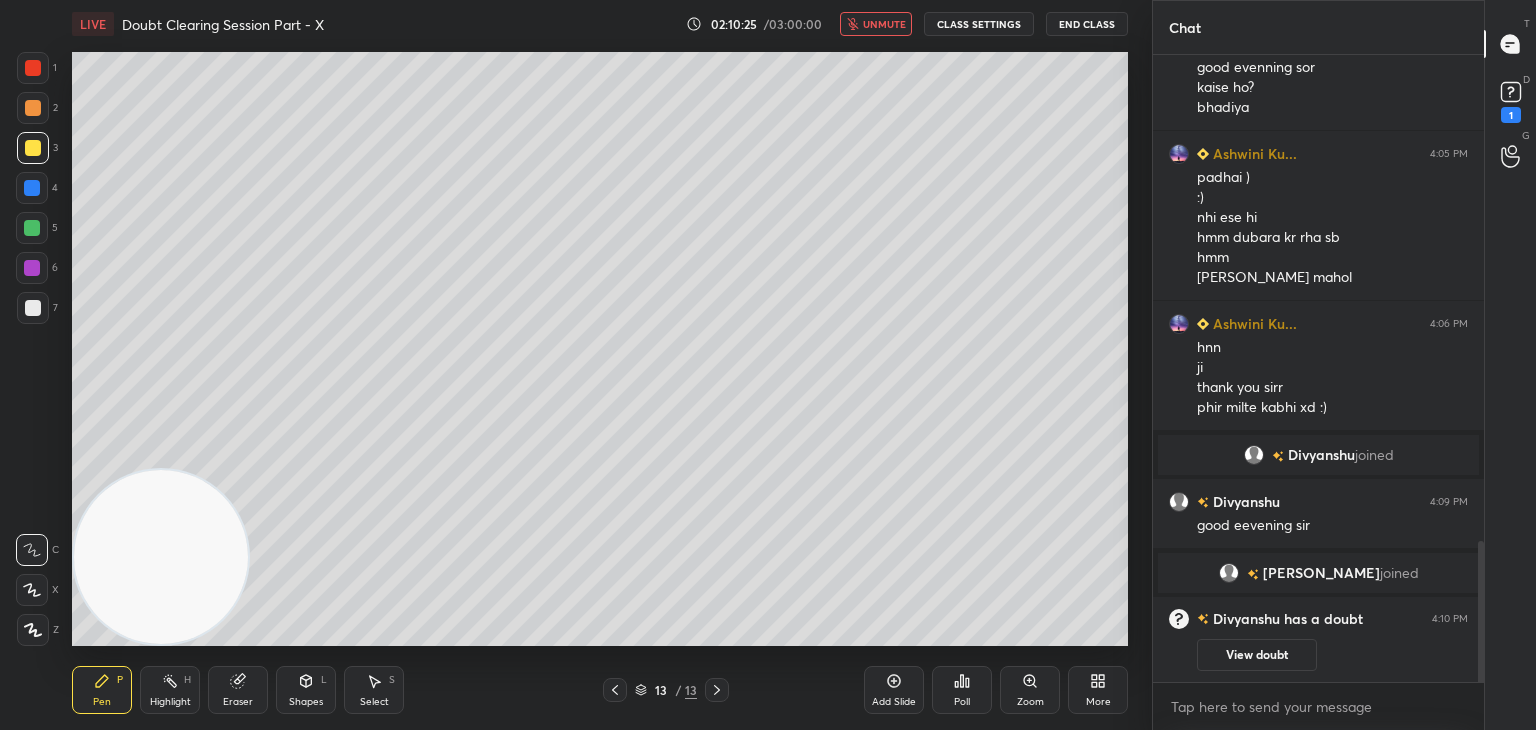 click at bounding box center [615, 690] 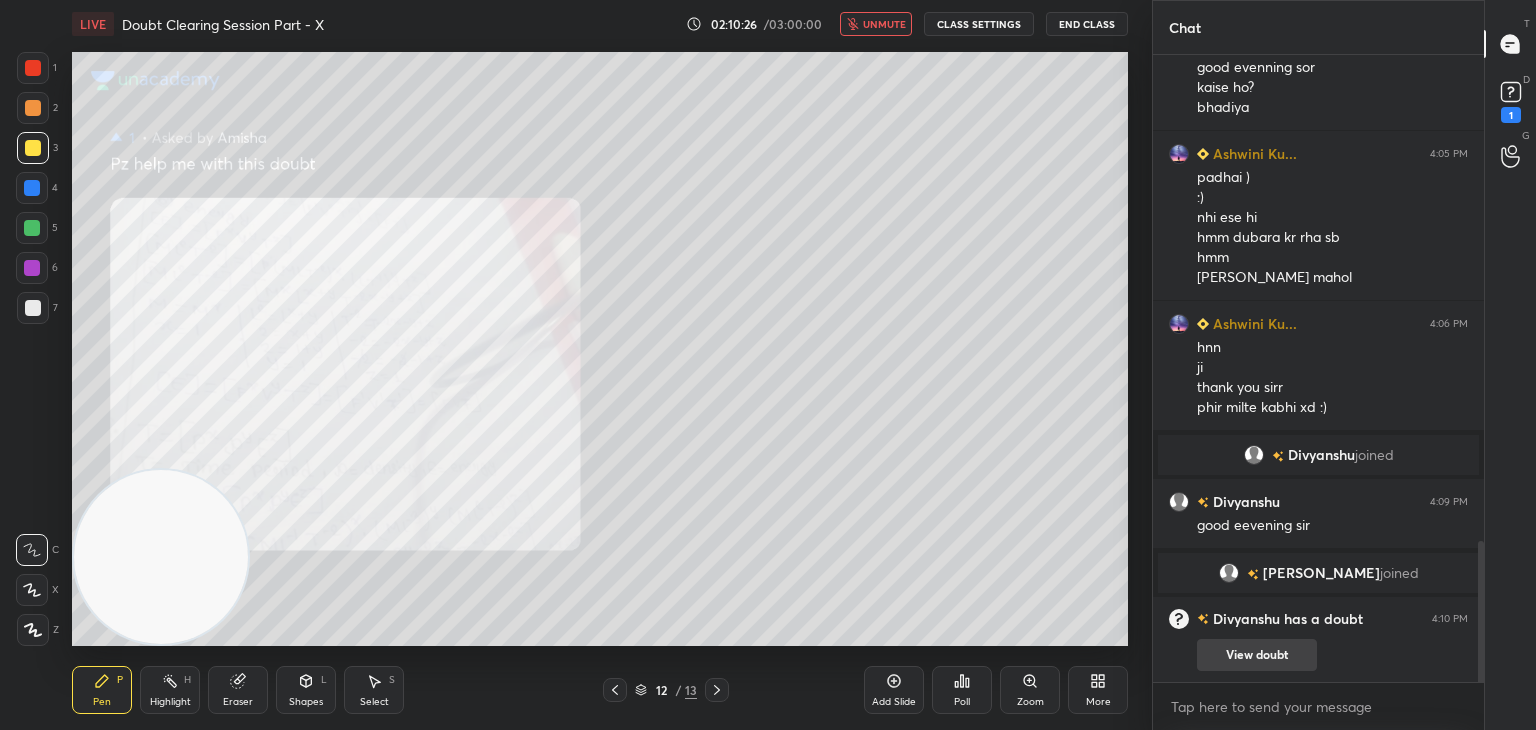drag, startPoint x: 1272, startPoint y: 654, endPoint x: 1269, endPoint y: 621, distance: 33.13608 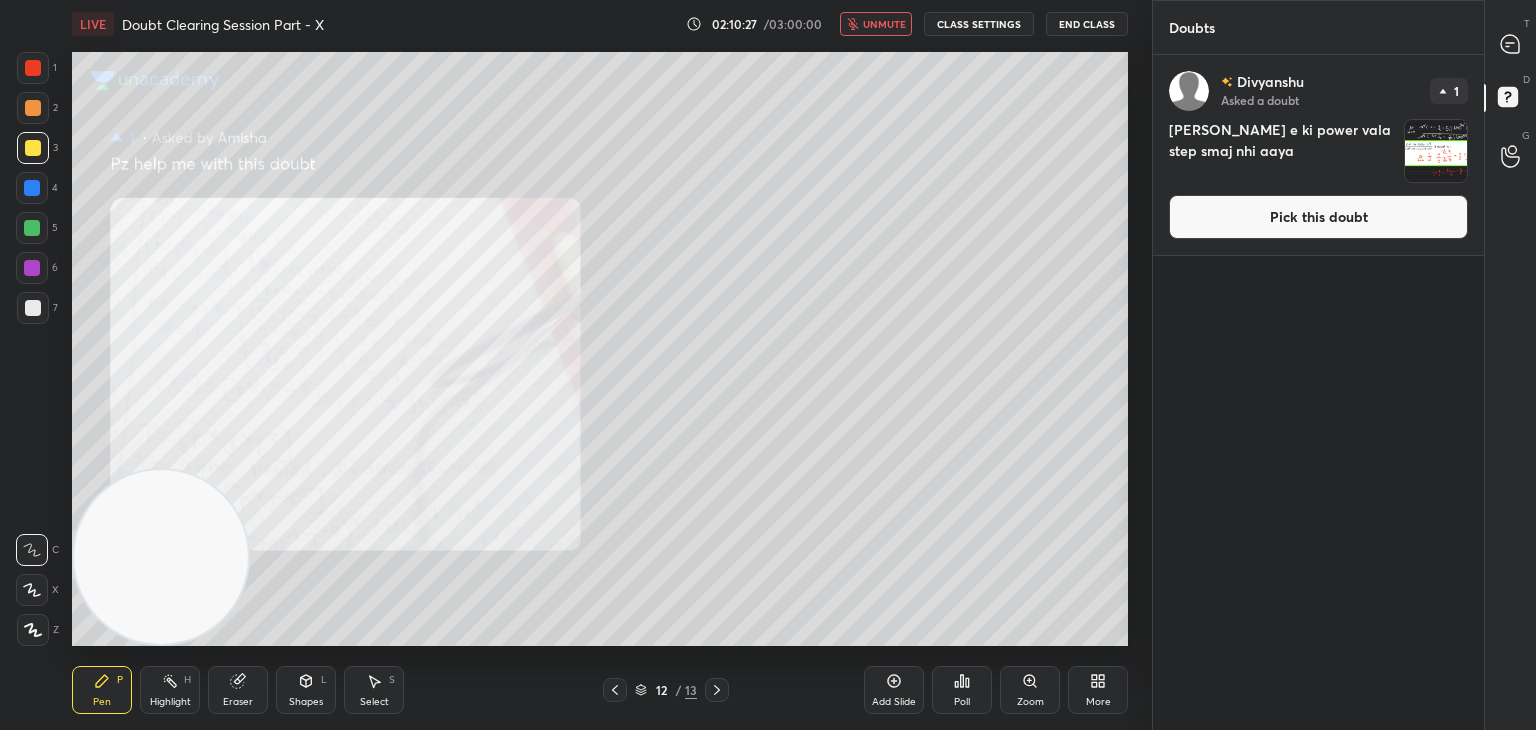 click on "Pick this doubt" at bounding box center [1318, 217] 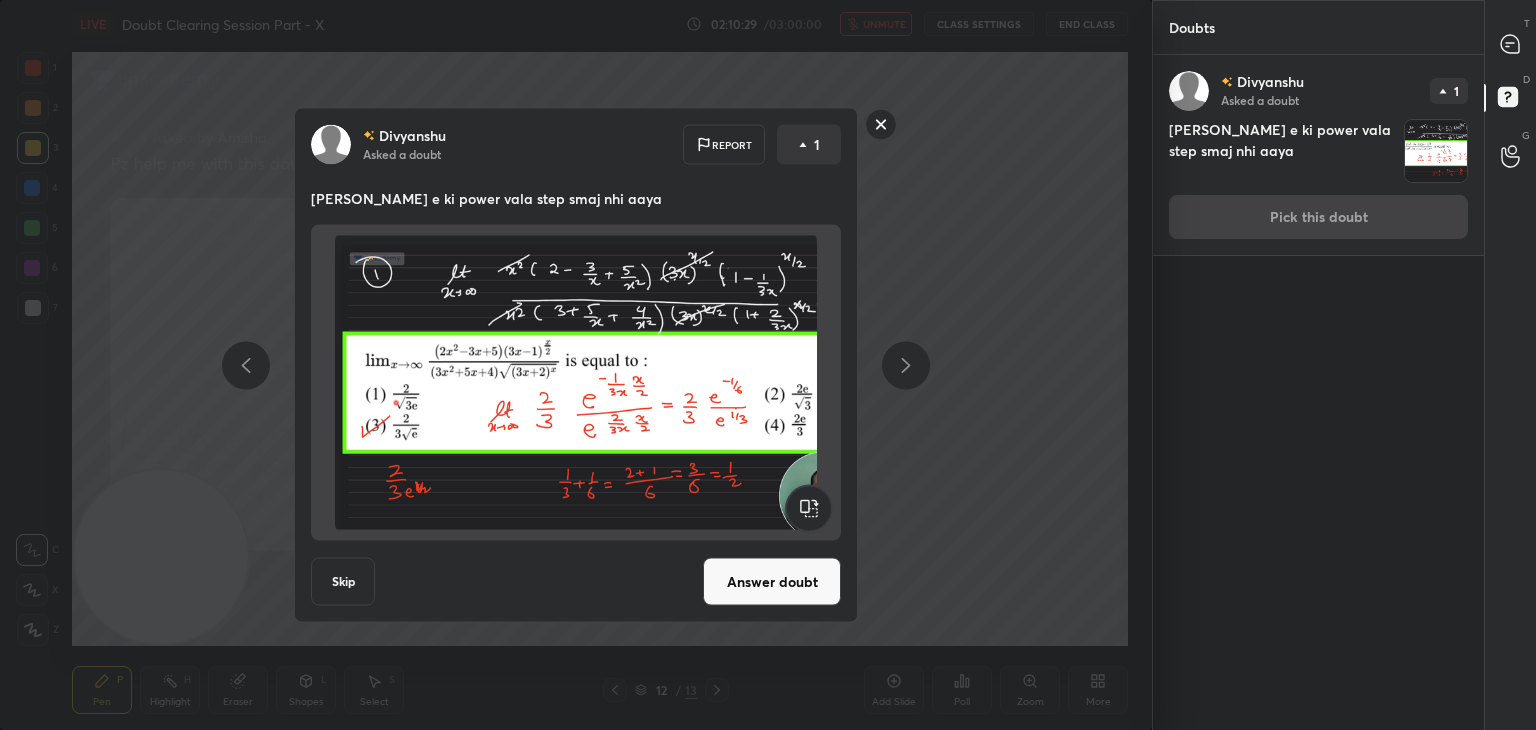 click on "Answer doubt" at bounding box center (772, 582) 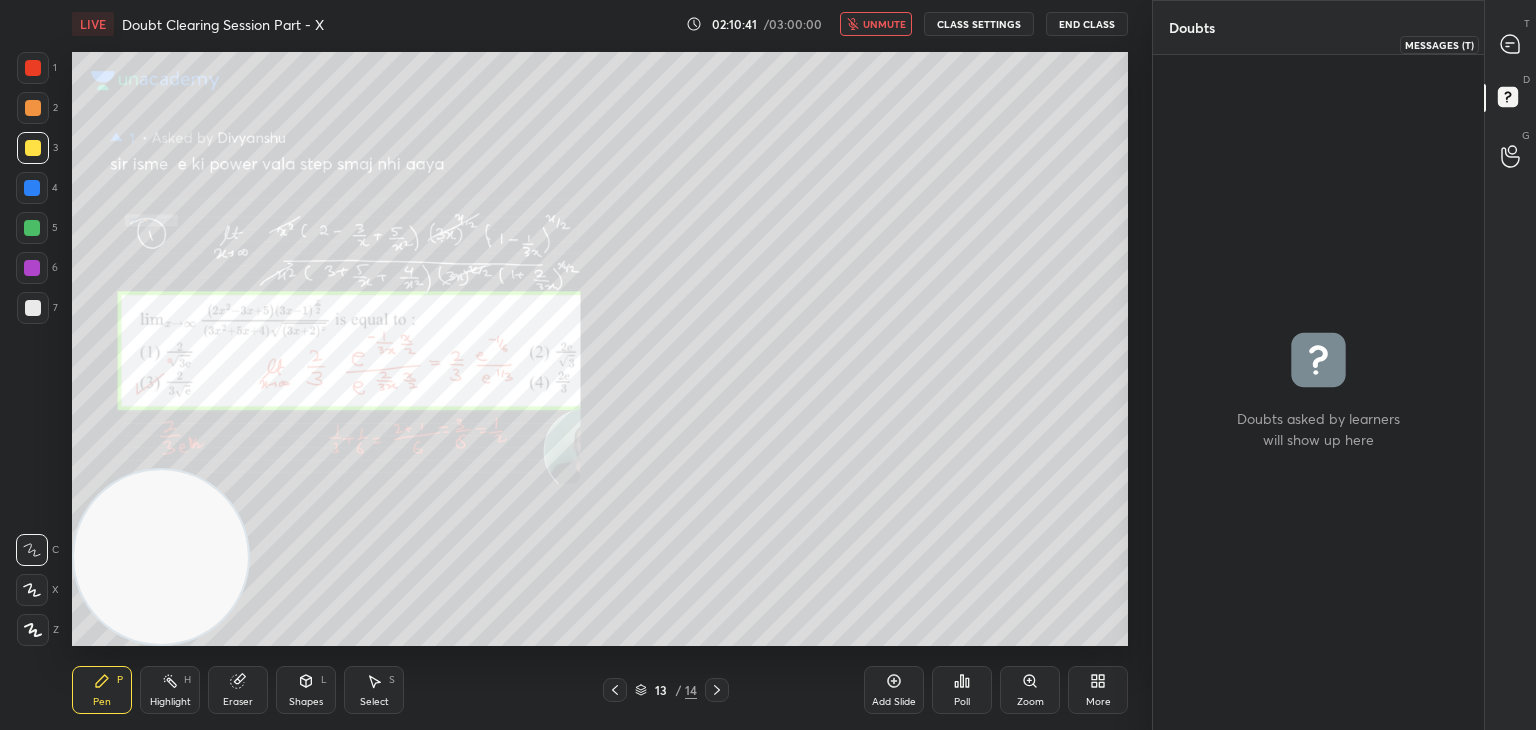 drag, startPoint x: 1516, startPoint y: 41, endPoint x: 1493, endPoint y: 44, distance: 23.194826 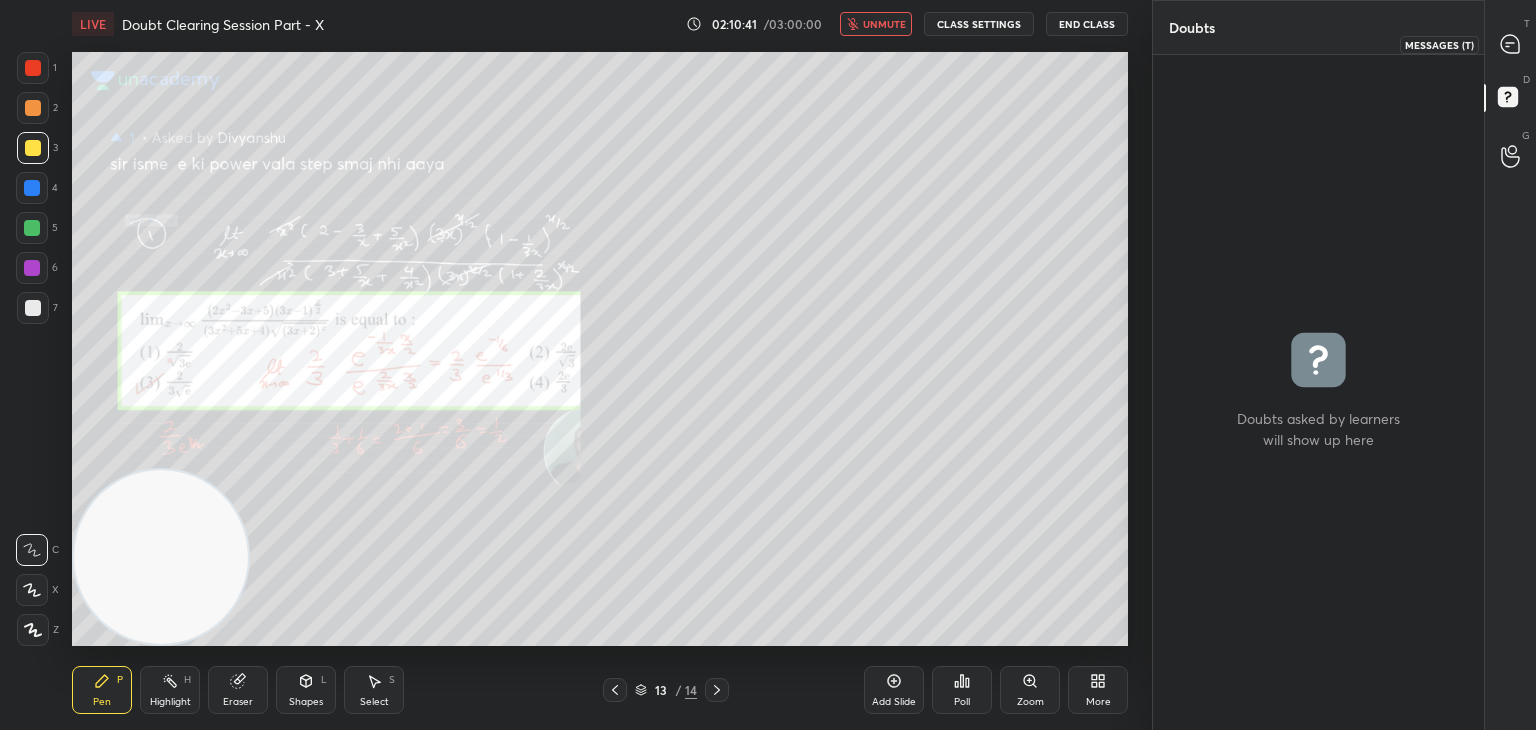 click 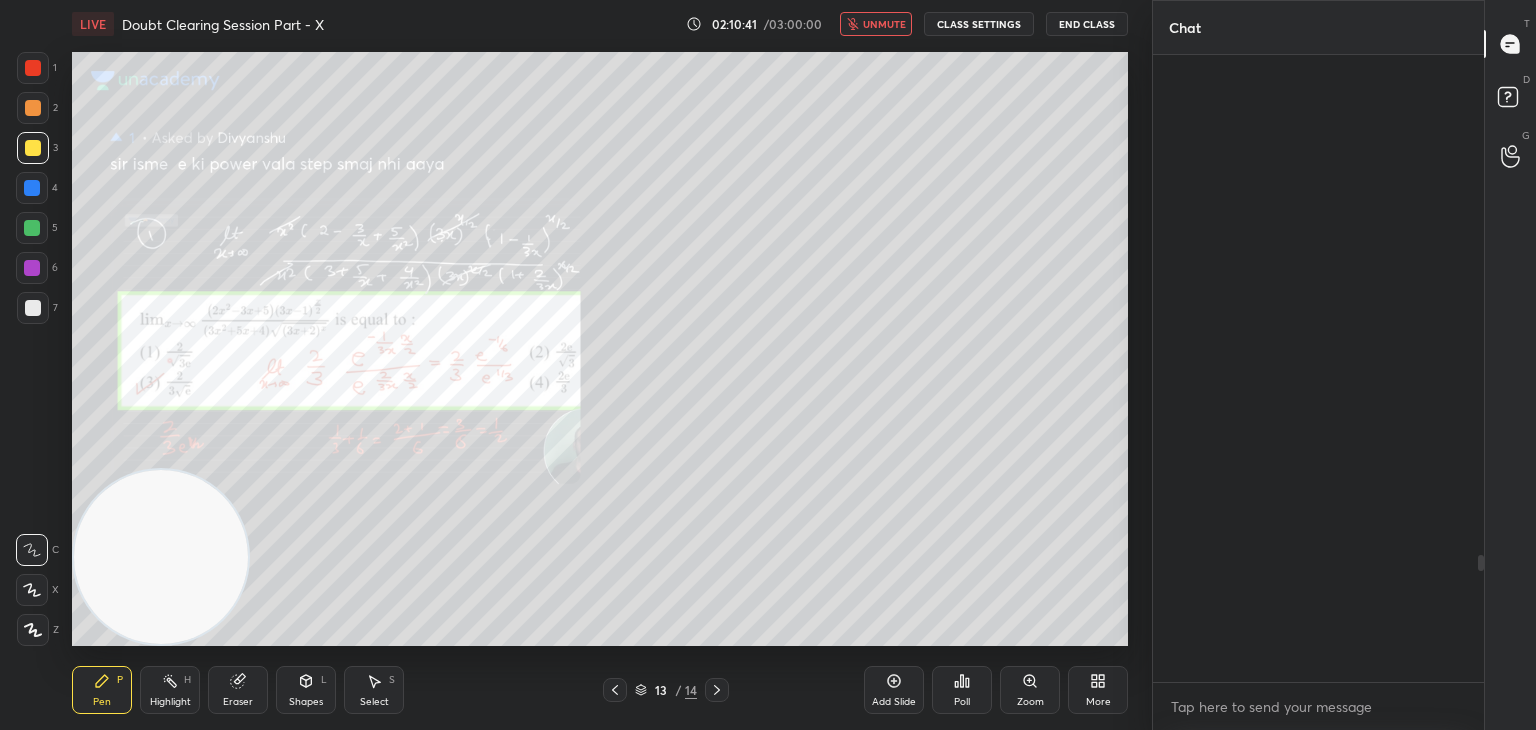 scroll, scrollTop: 2474, scrollLeft: 0, axis: vertical 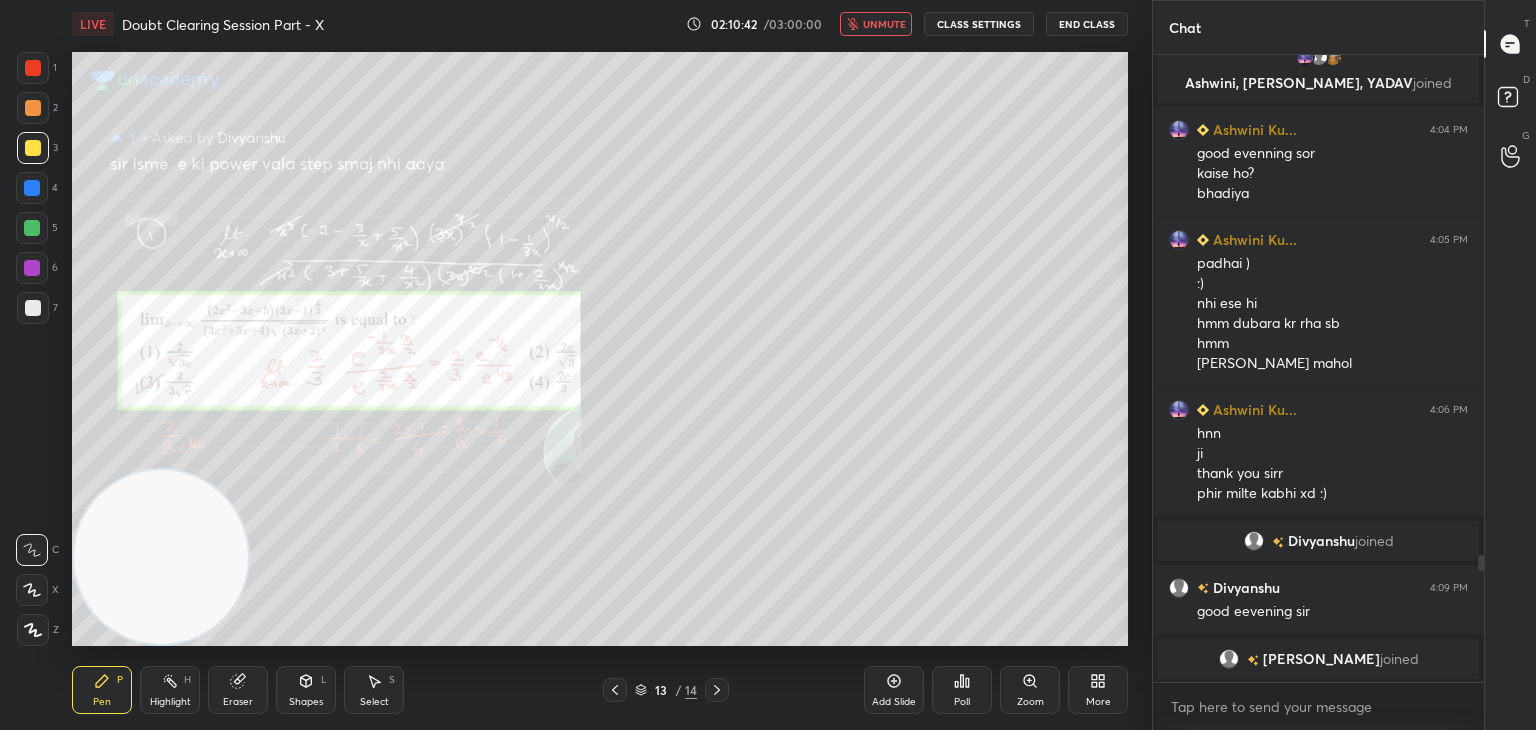 click on "Zoom" at bounding box center [1030, 690] 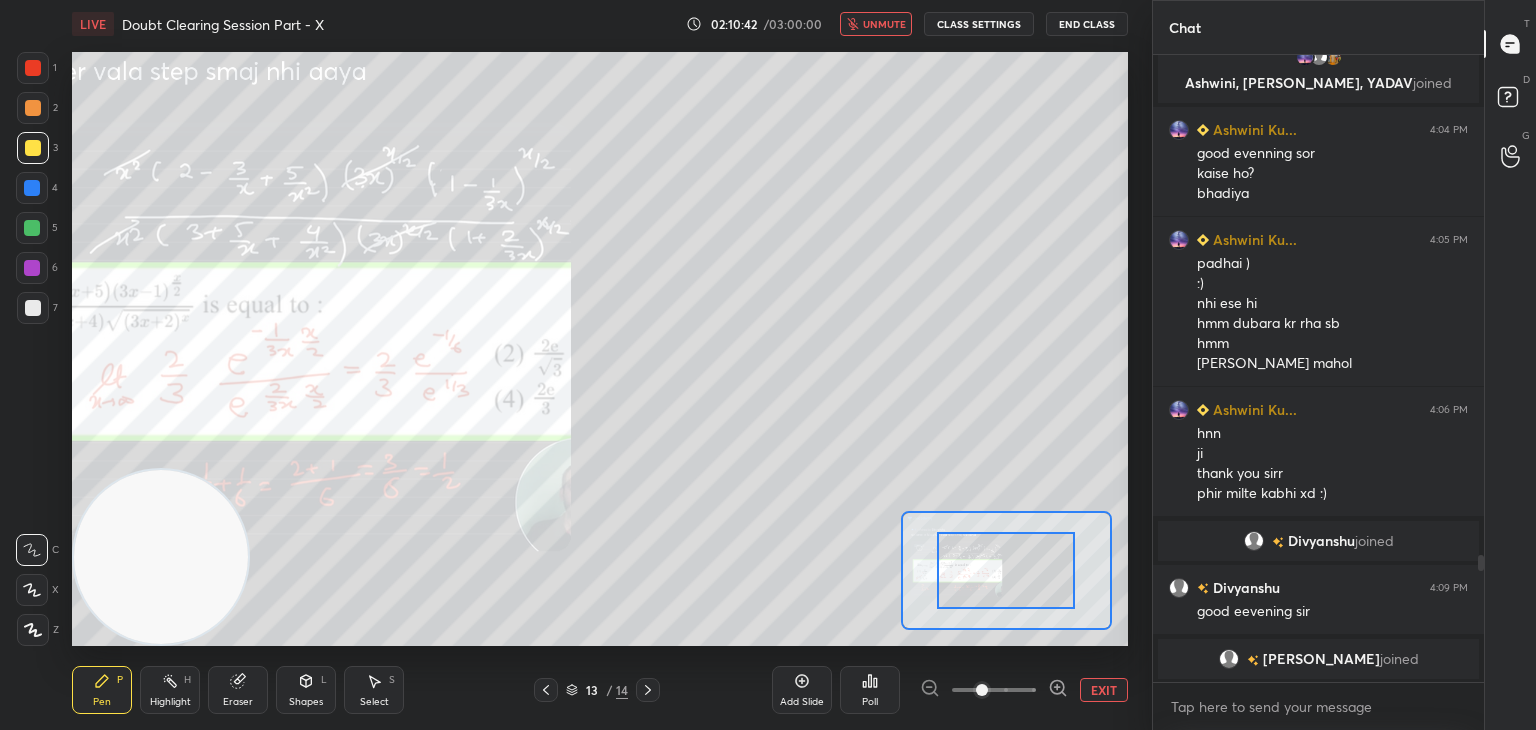 click at bounding box center [994, 690] 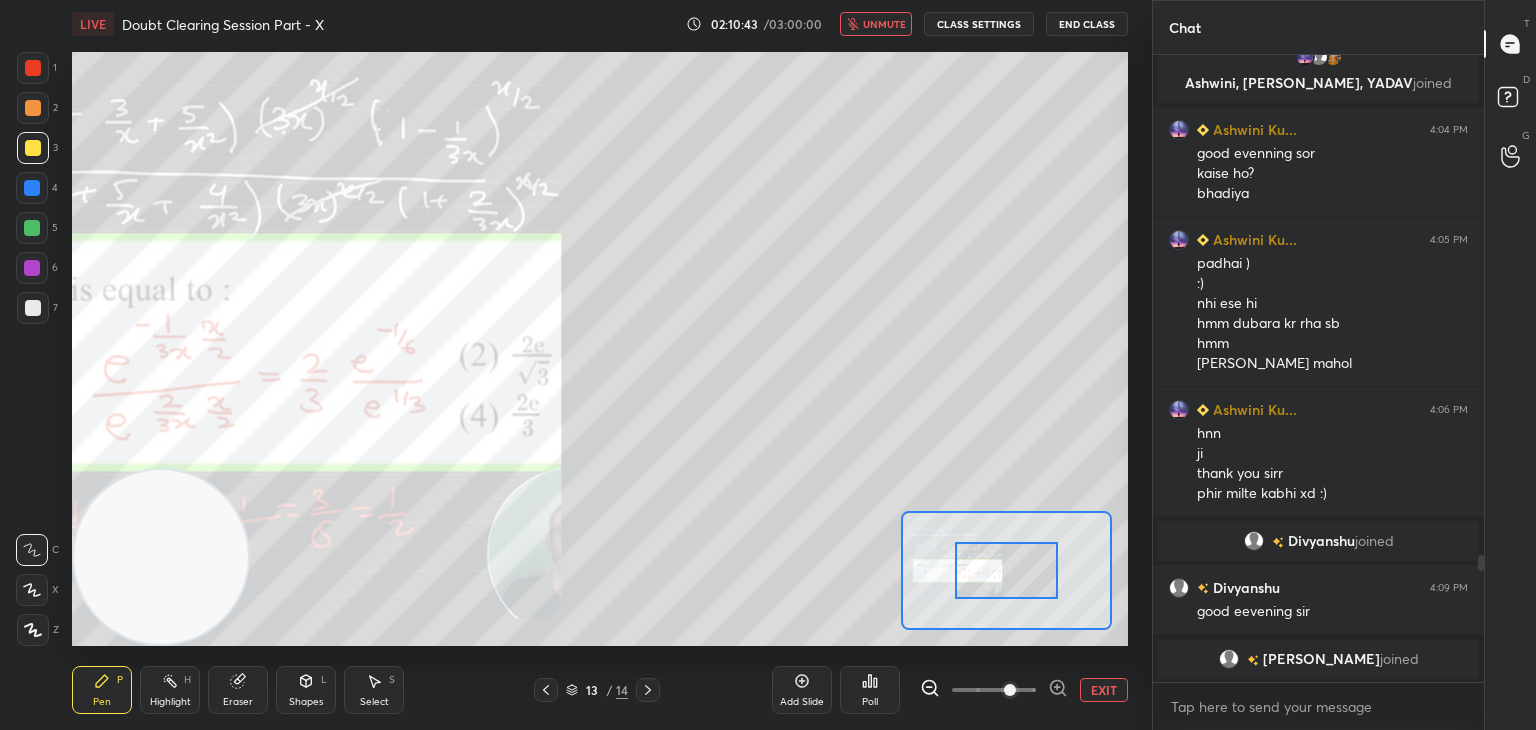 click at bounding box center [1010, 690] 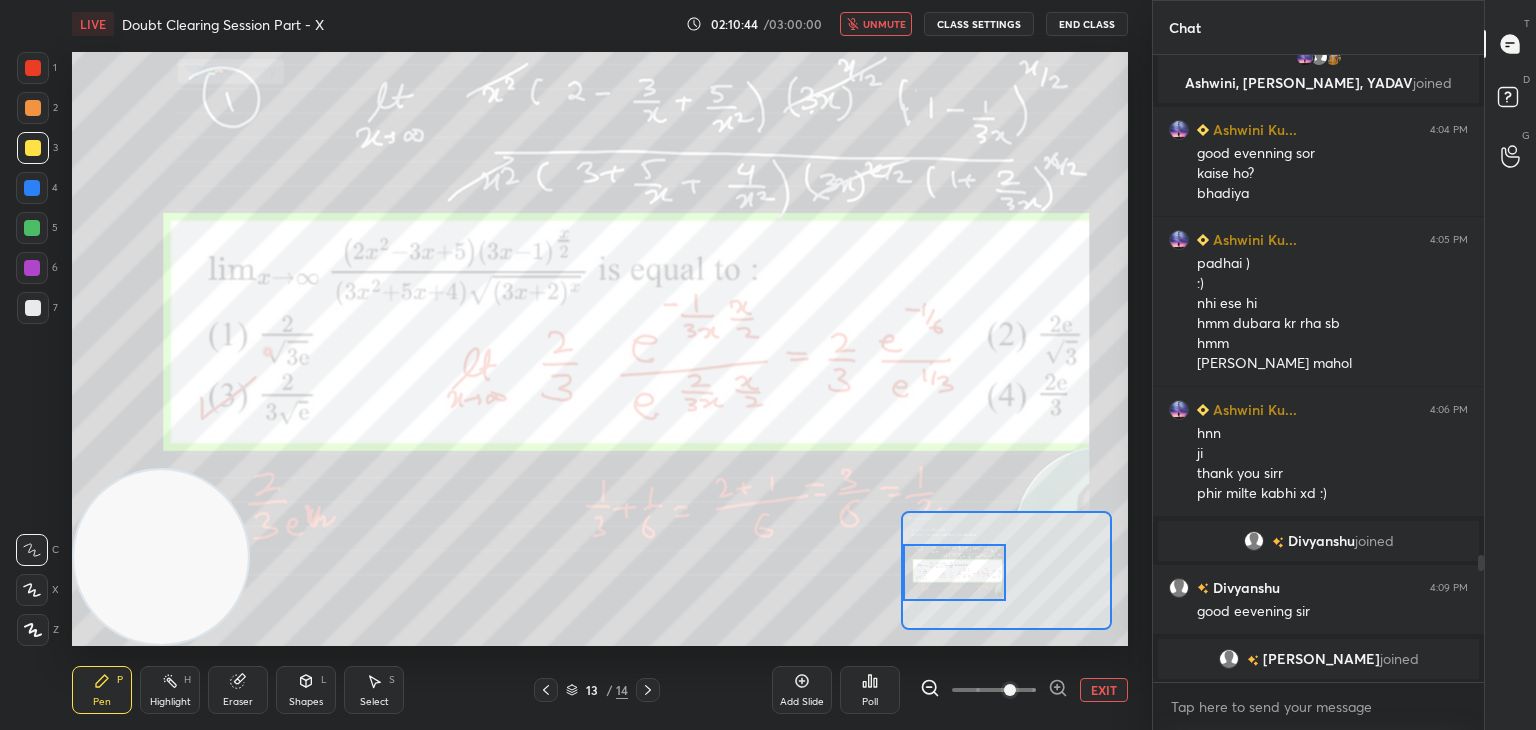 drag, startPoint x: 1014, startPoint y: 584, endPoint x: 978, endPoint y: 581, distance: 36.124783 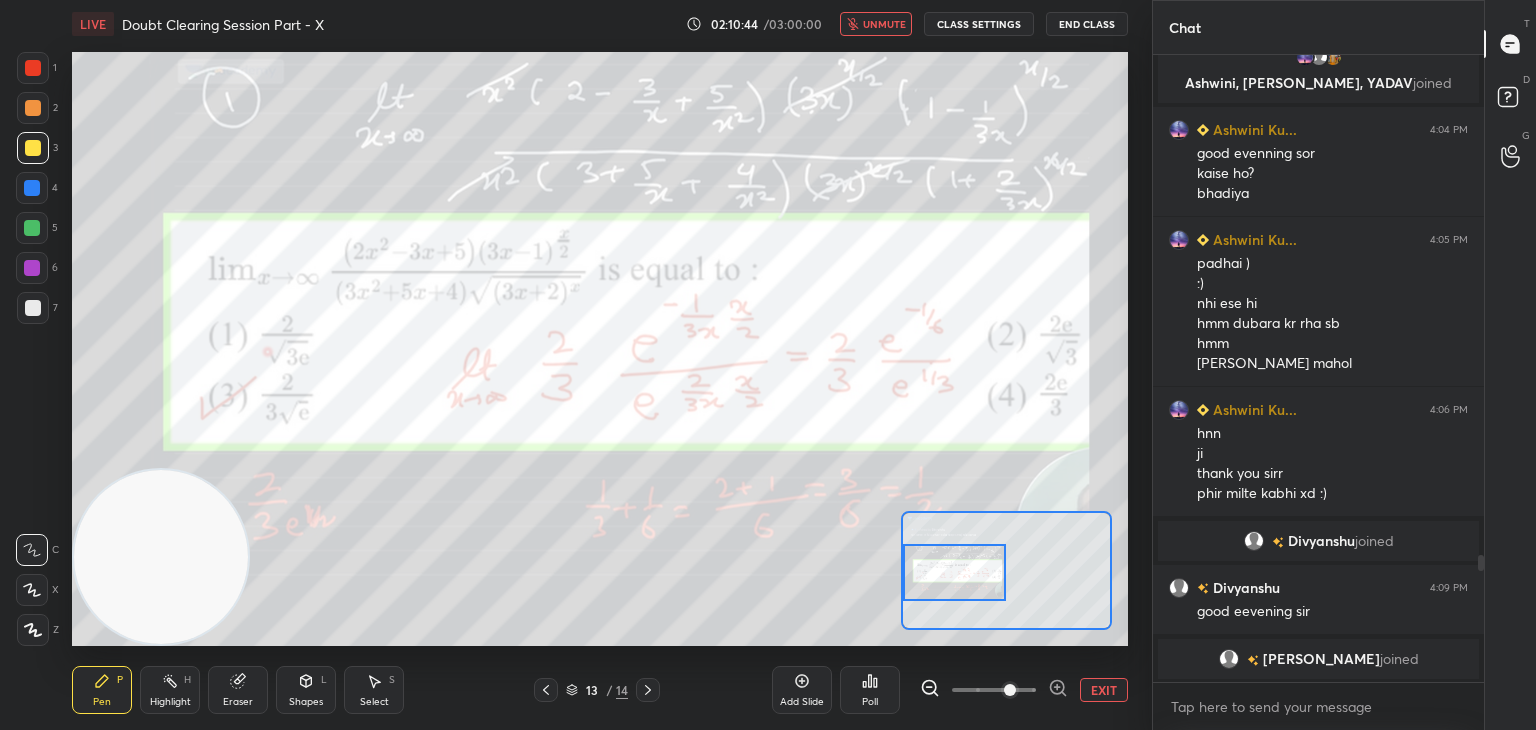 click at bounding box center (955, 572) 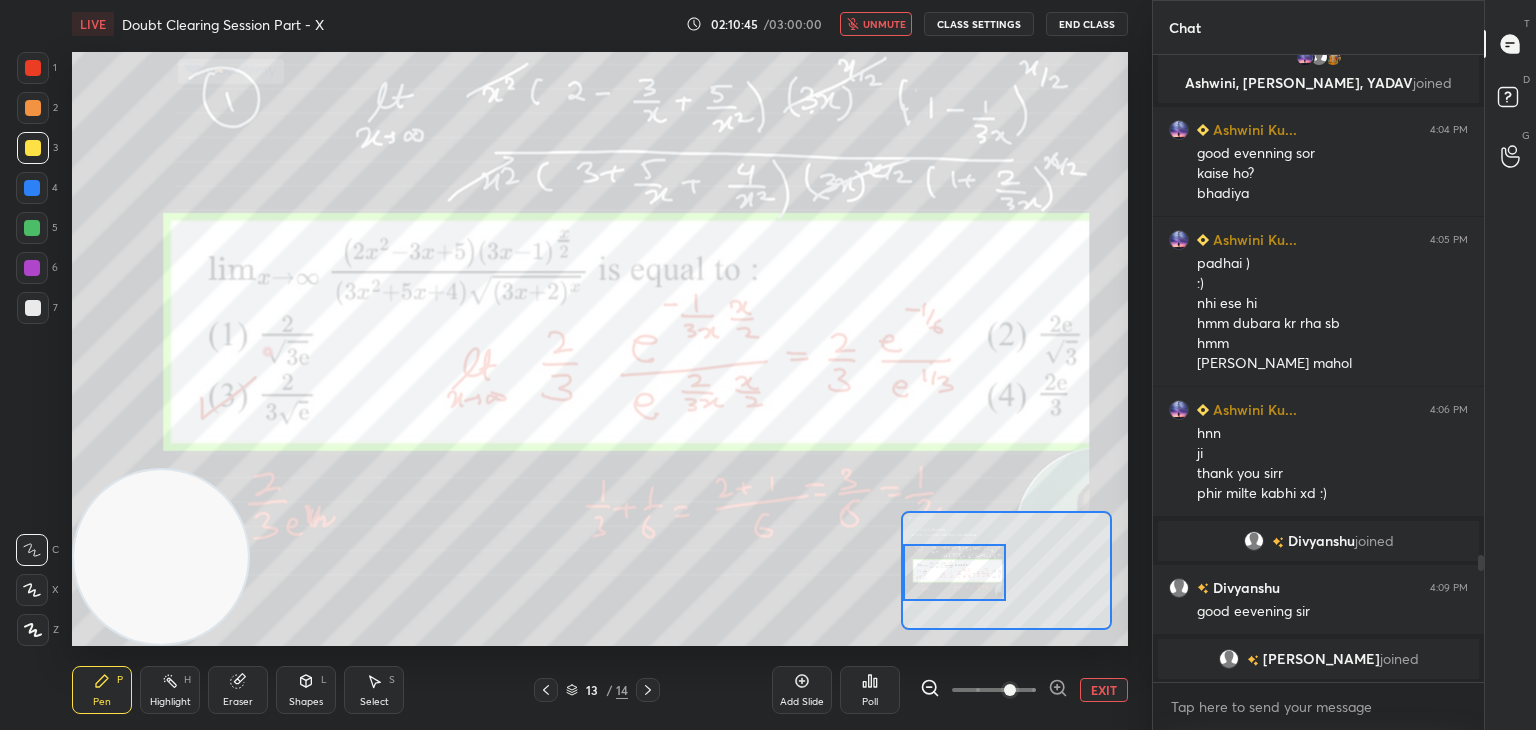 click on "unmute" at bounding box center [884, 24] 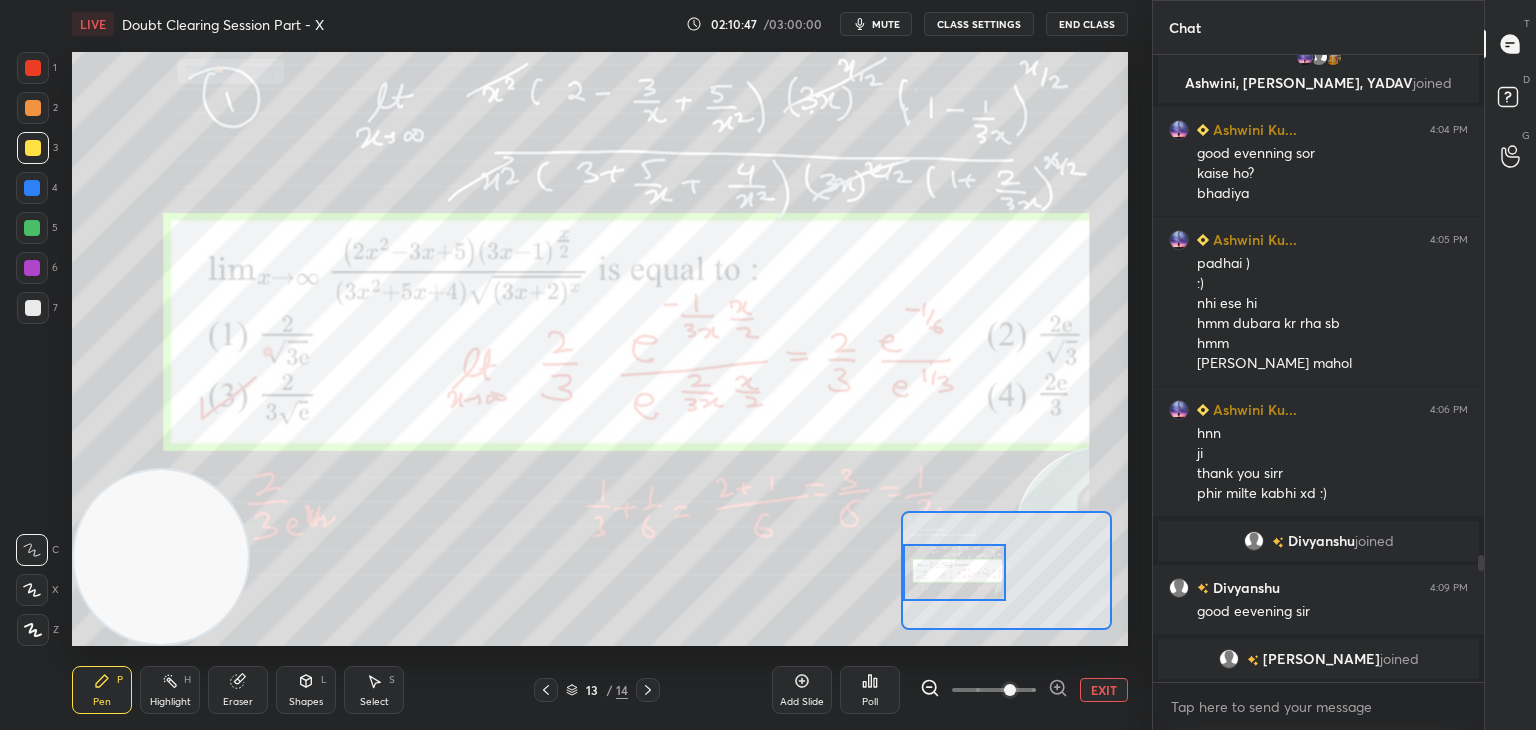 click at bounding box center (33, 68) 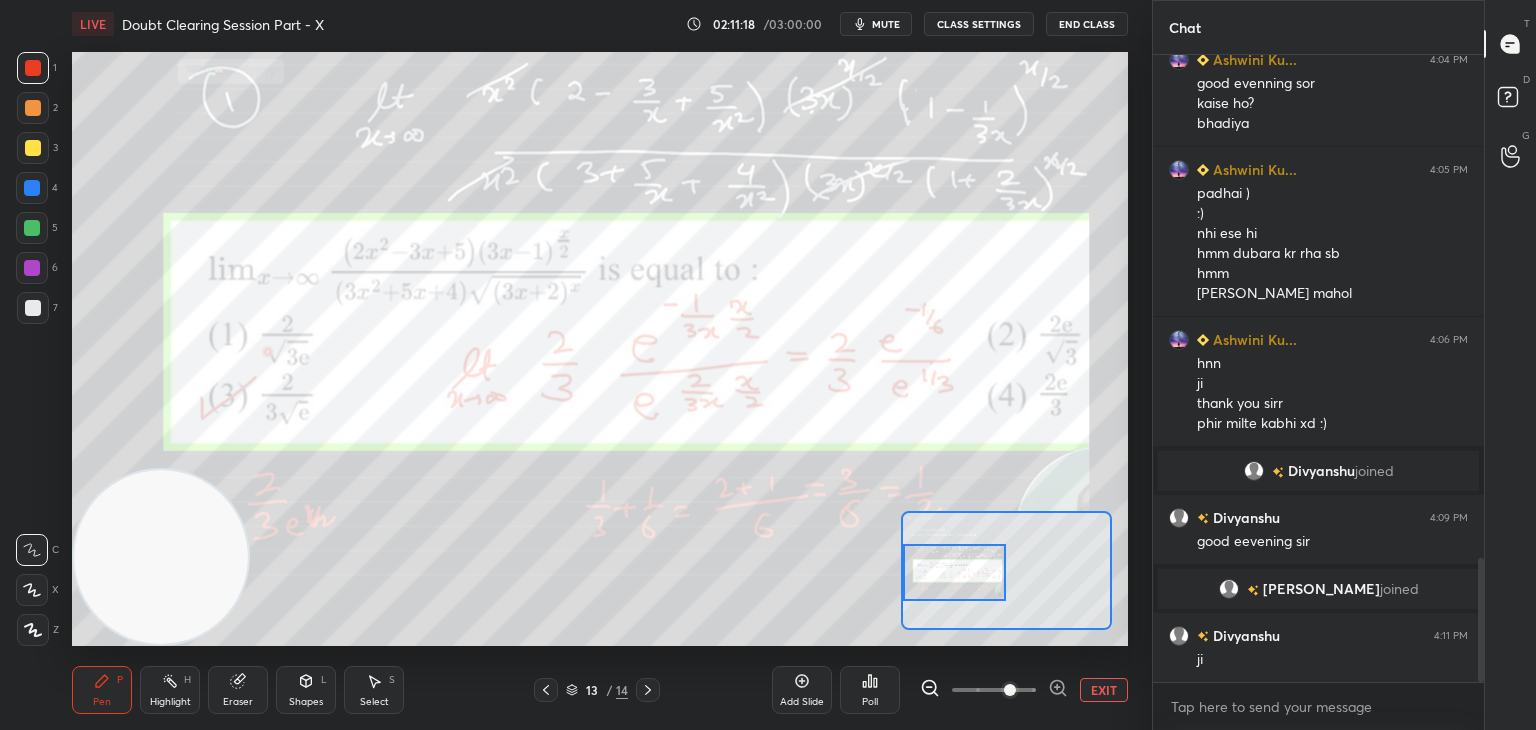scroll, scrollTop: 2564, scrollLeft: 0, axis: vertical 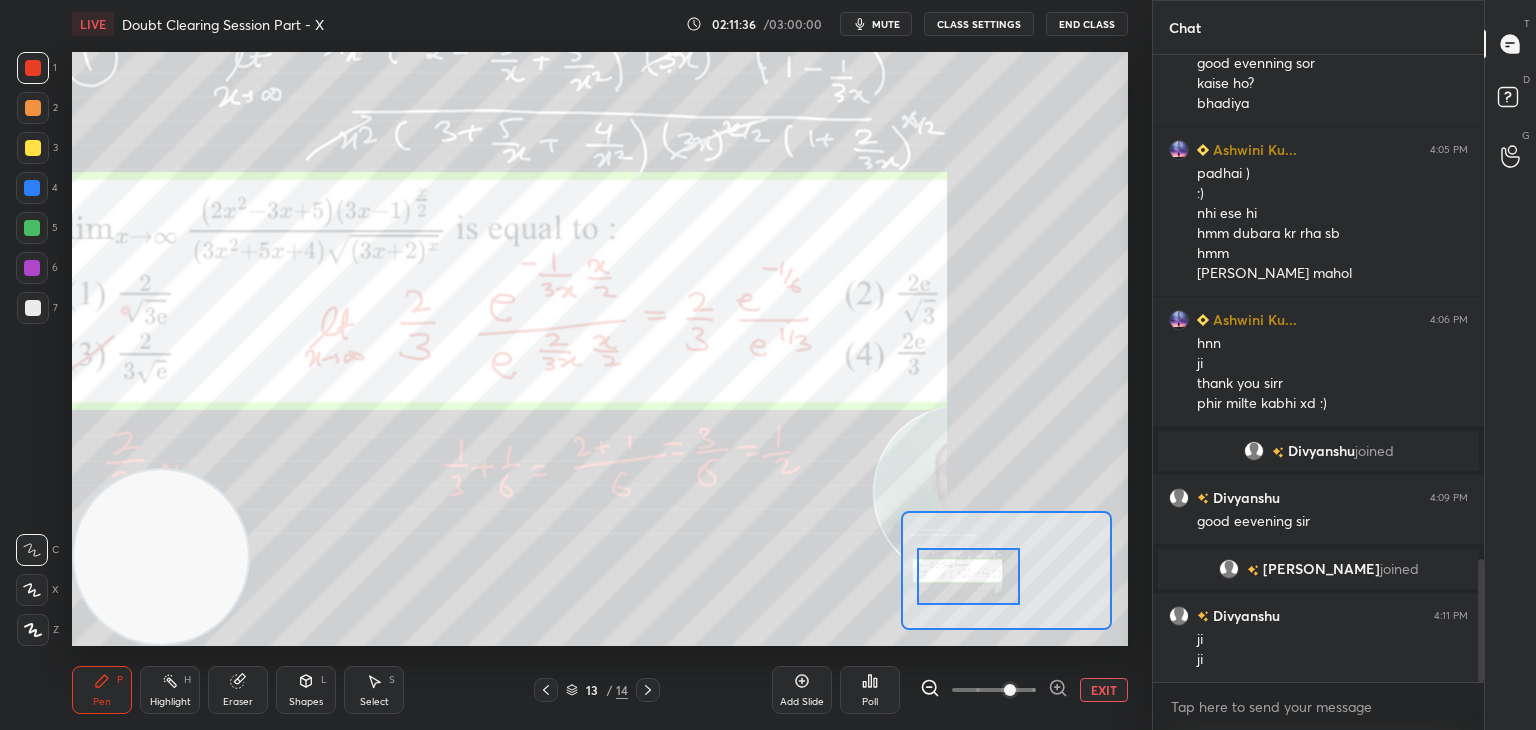 click at bounding box center (969, 576) 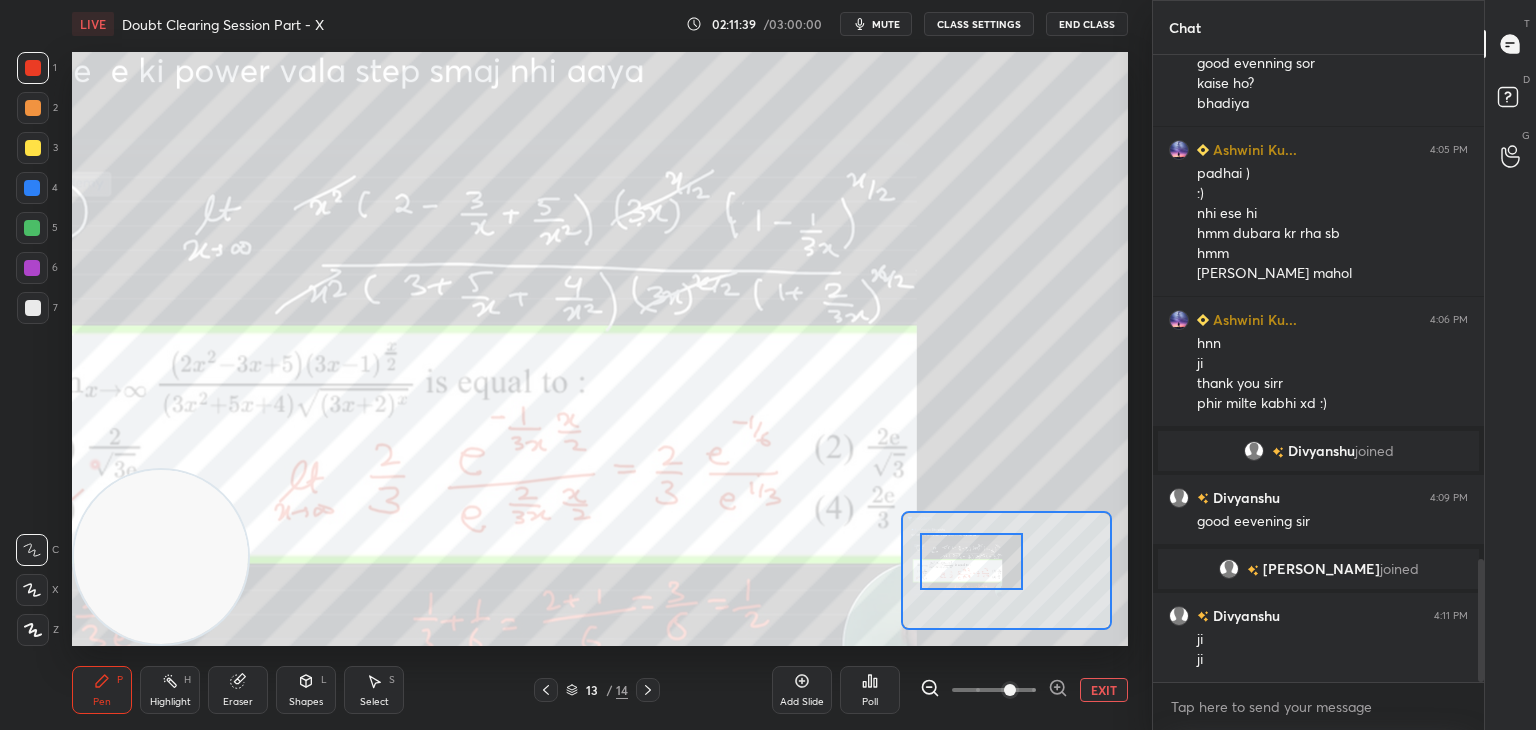 drag, startPoint x: 974, startPoint y: 562, endPoint x: 901, endPoint y: 523, distance: 82.764725 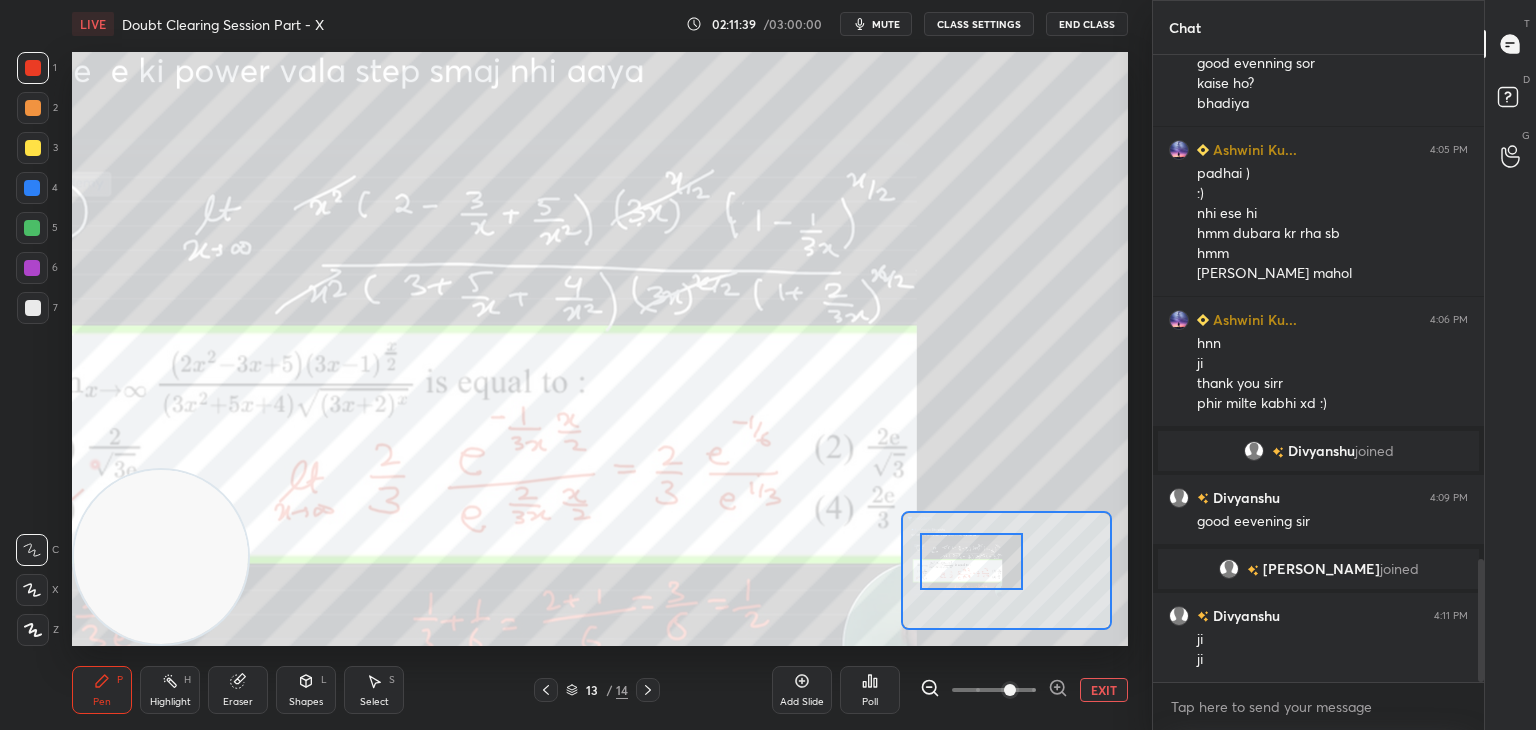 click at bounding box center (972, 561) 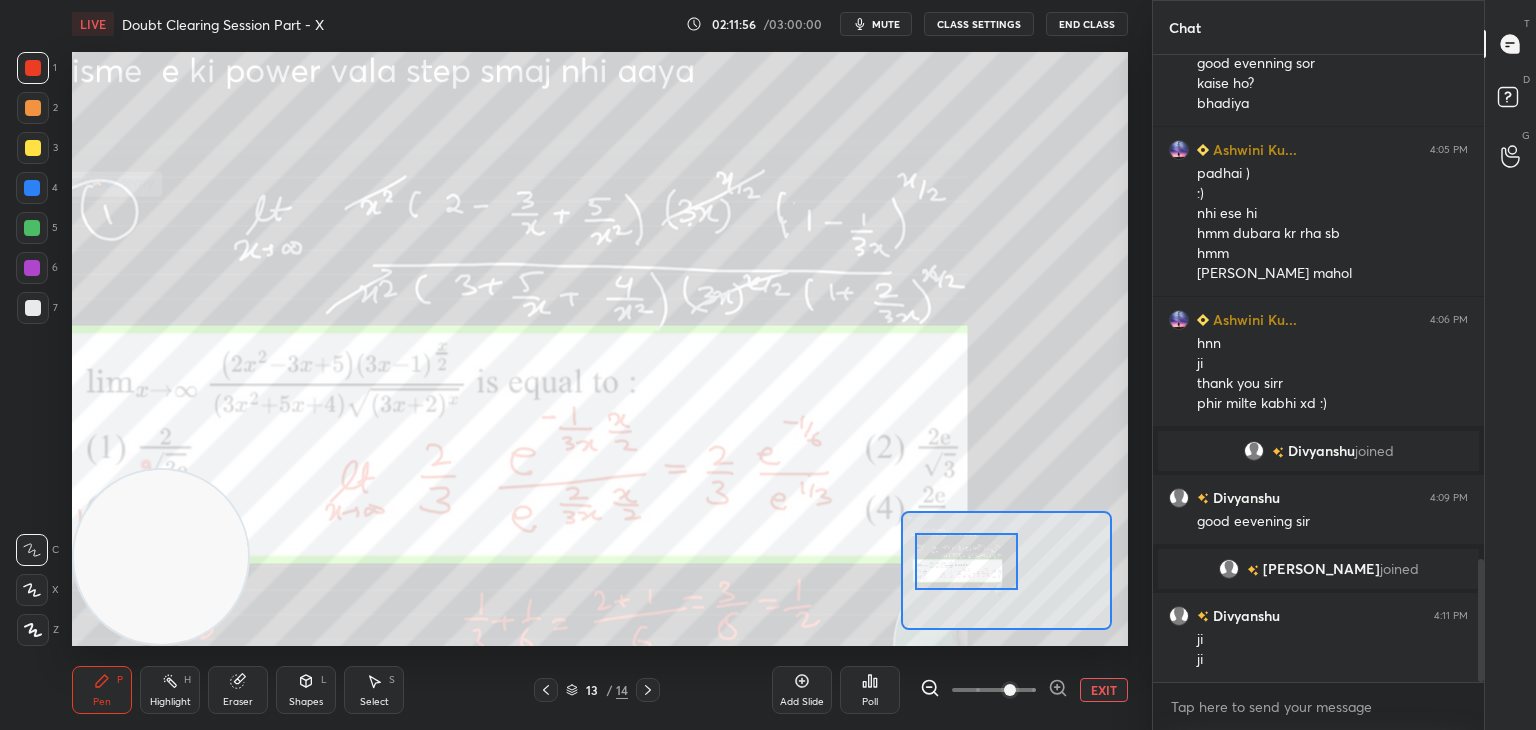 scroll, scrollTop: 2634, scrollLeft: 0, axis: vertical 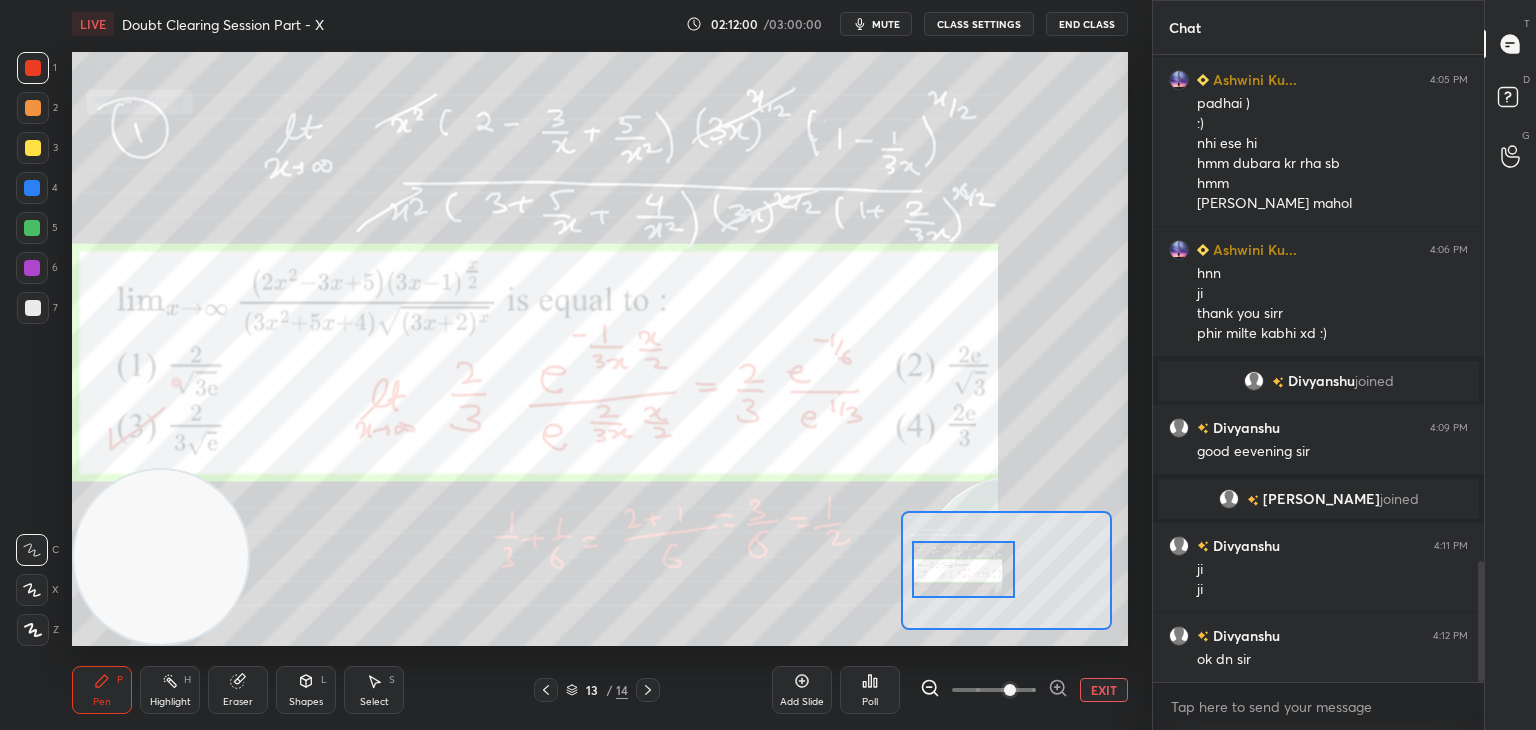 drag, startPoint x: 980, startPoint y: 566, endPoint x: 970, endPoint y: 582, distance: 18.867962 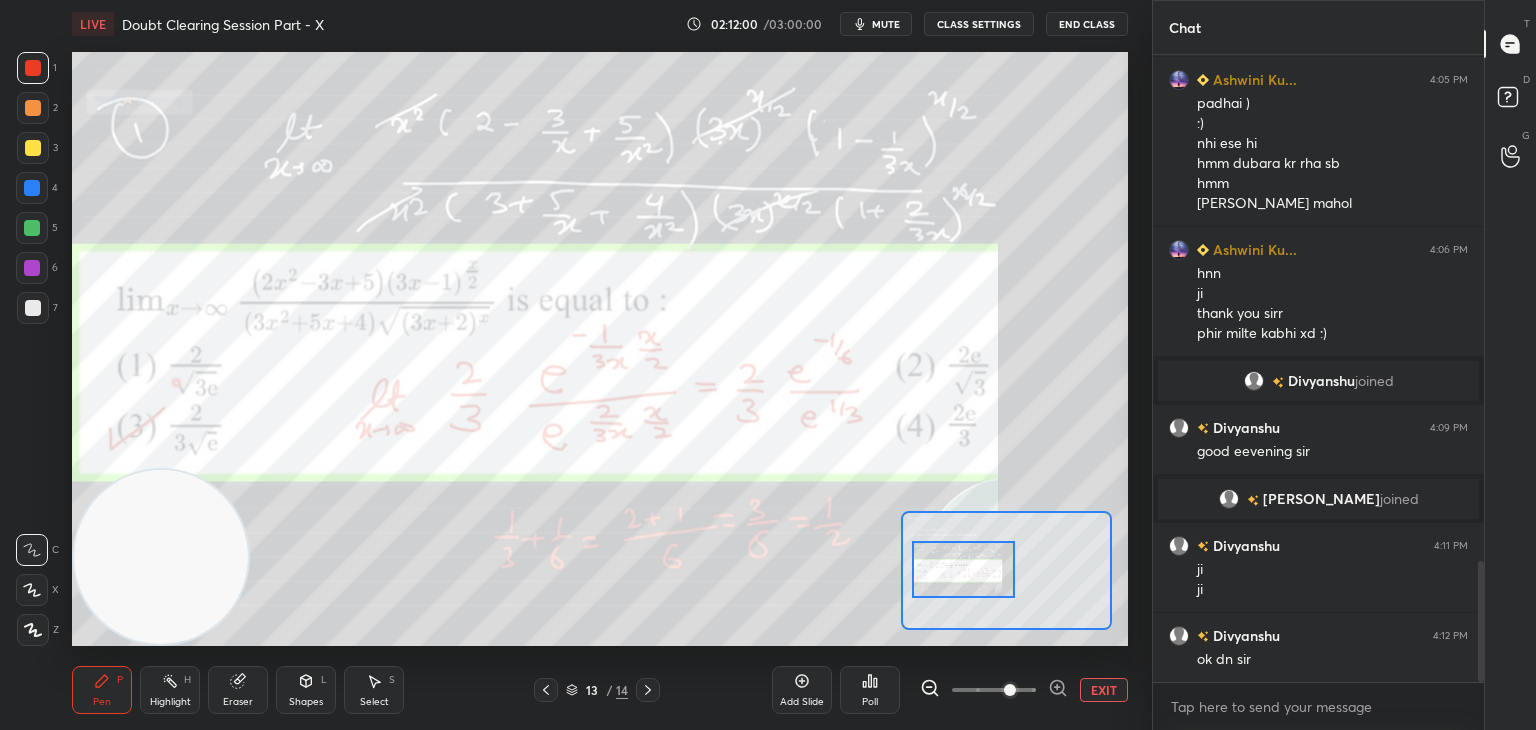 click at bounding box center [964, 569] 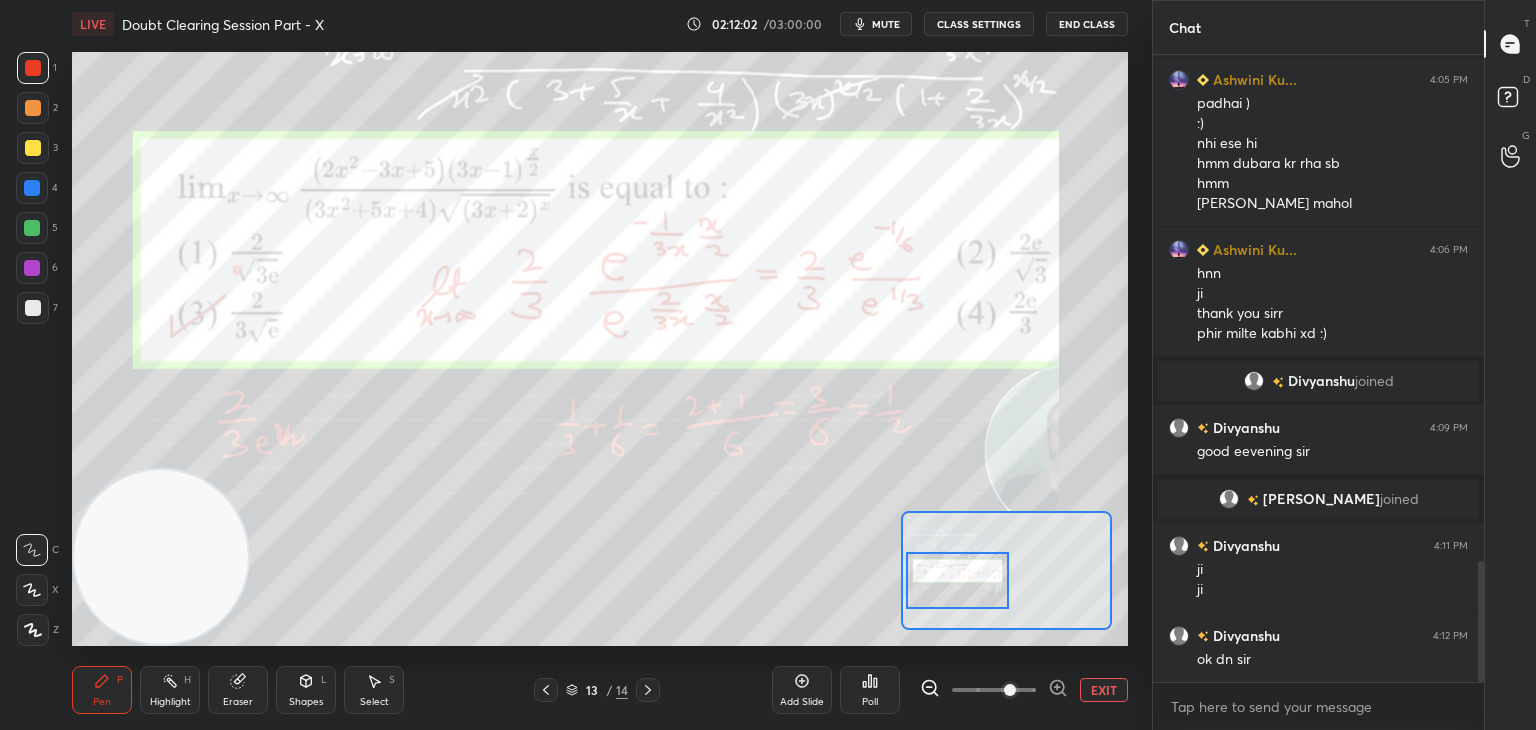 scroll, scrollTop: 2654, scrollLeft: 0, axis: vertical 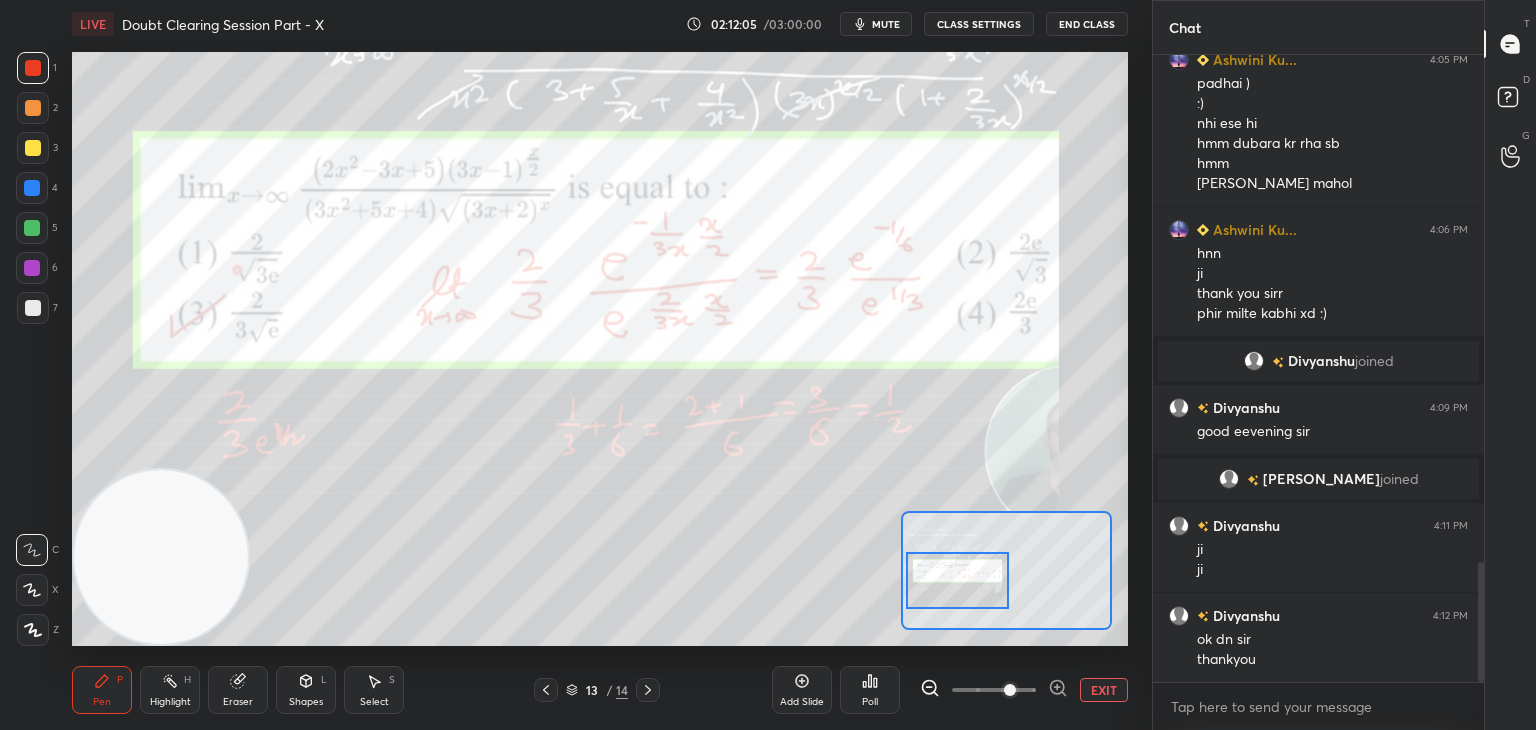click on "mute" at bounding box center [886, 24] 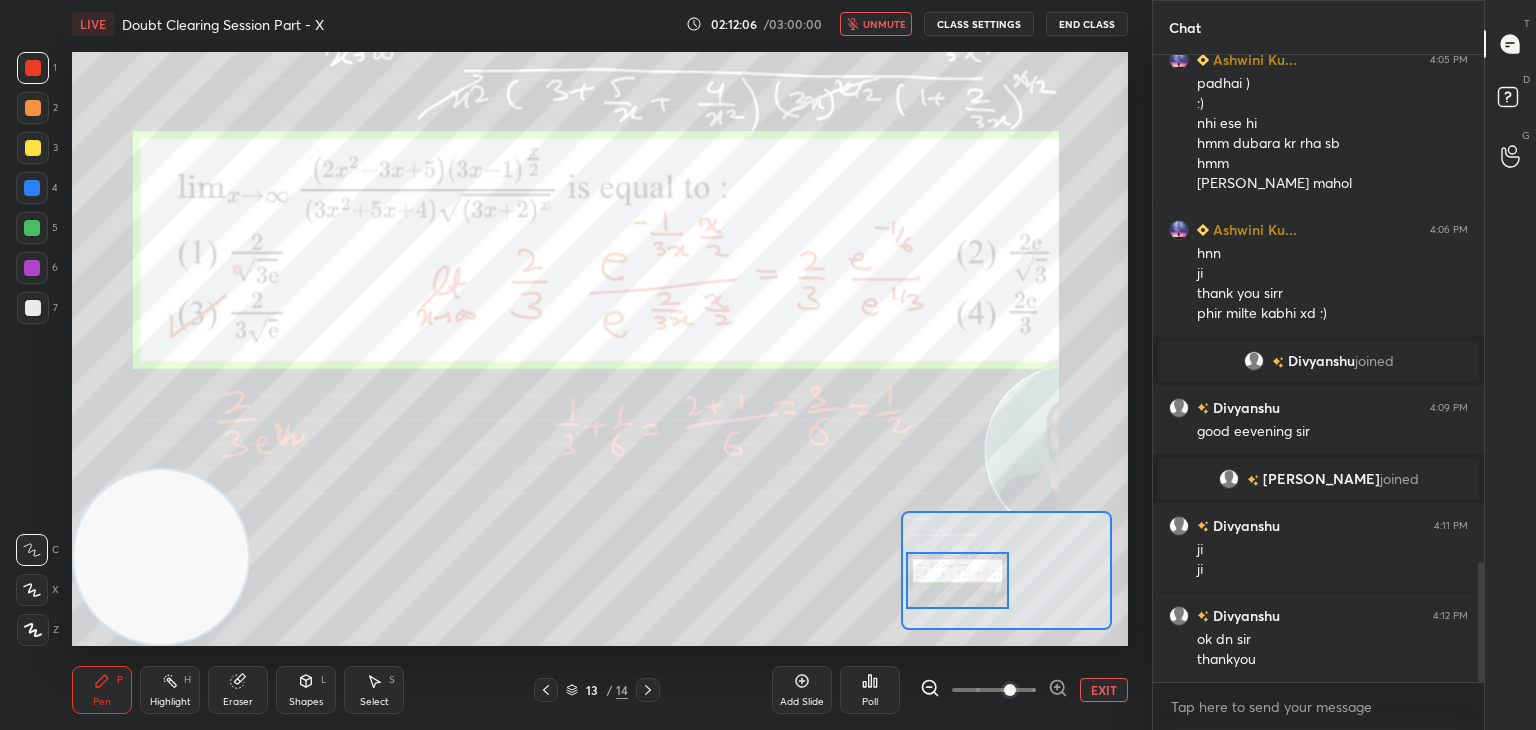 click on "Add Slide Poll EXIT" at bounding box center [950, 690] 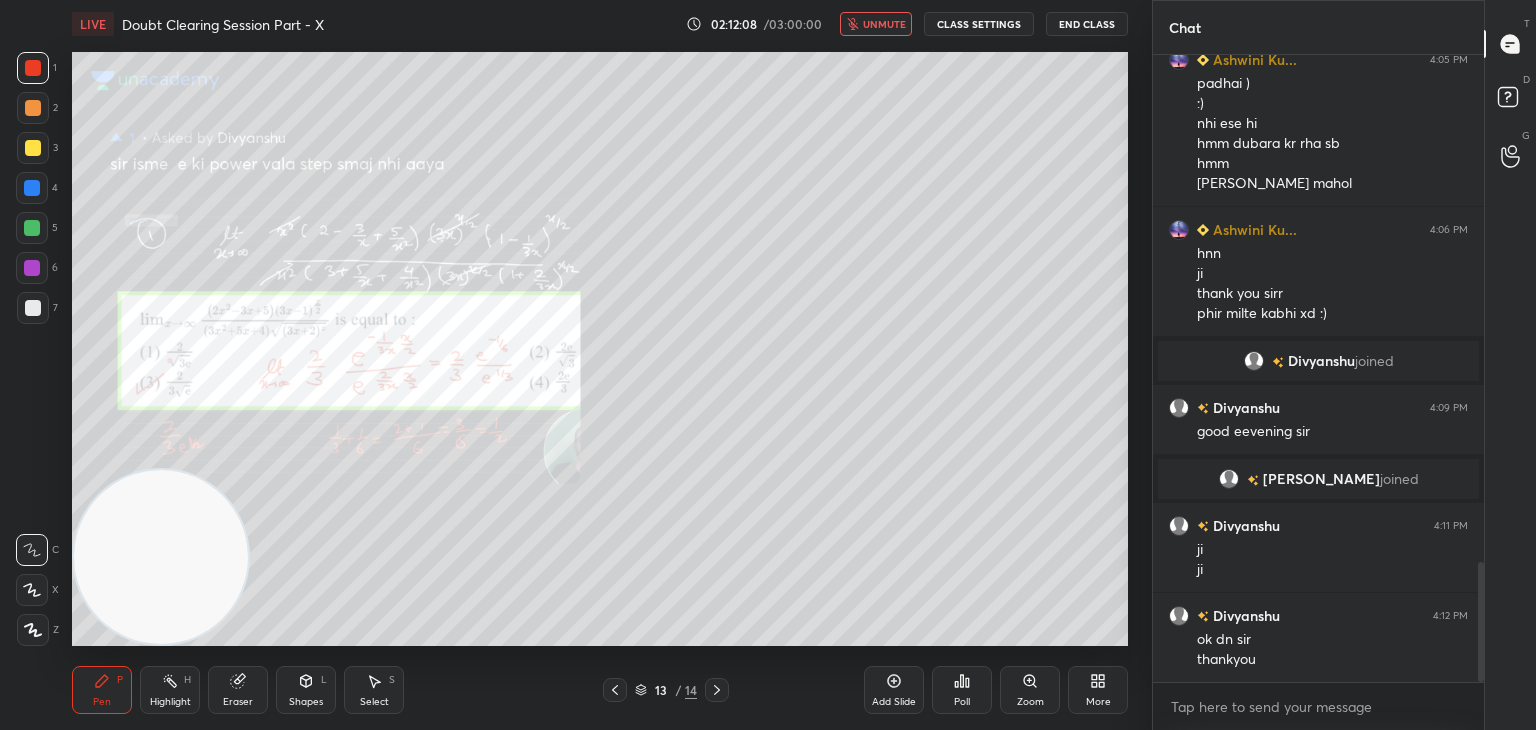 click on "13 / 14" at bounding box center [666, 690] 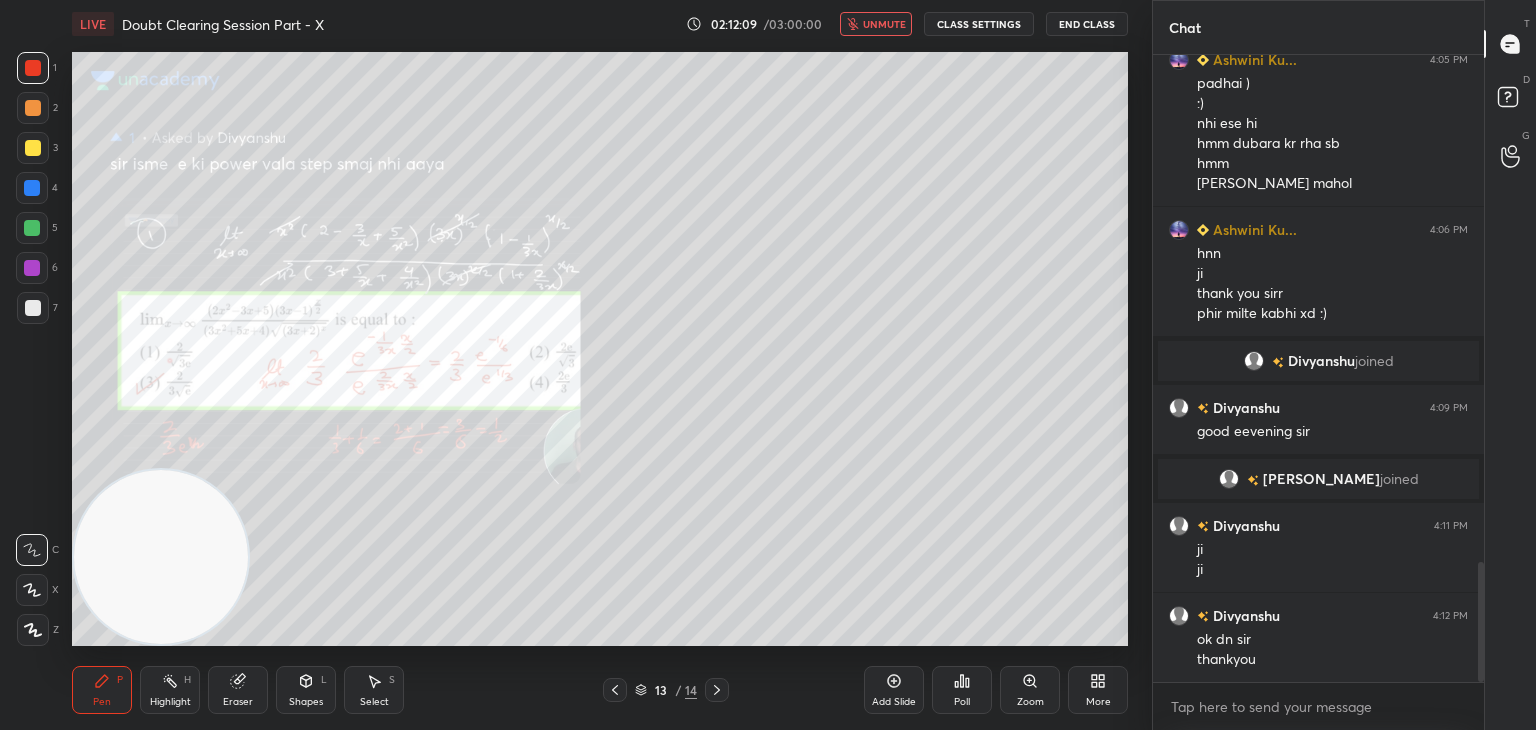 click at bounding box center (717, 690) 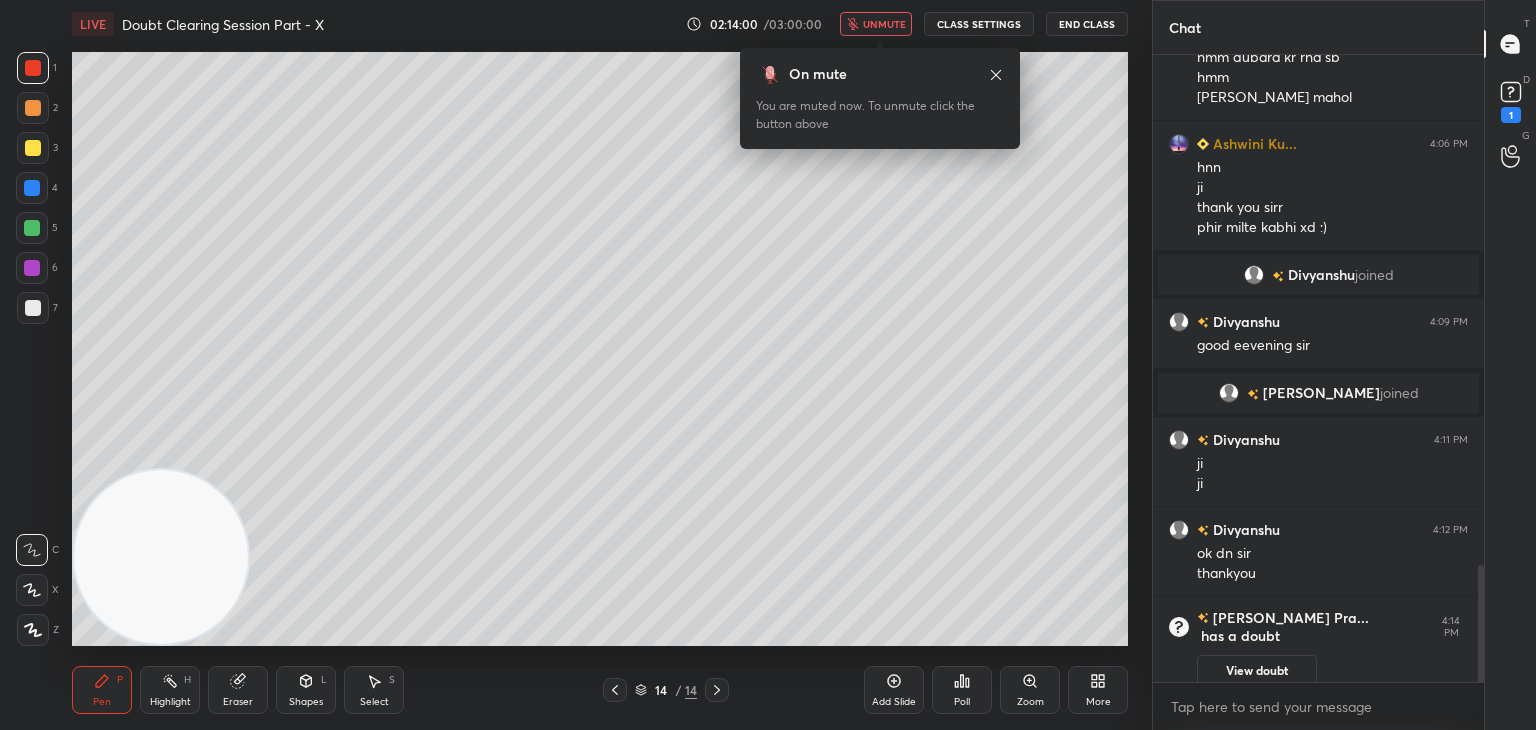 scroll, scrollTop: 2346, scrollLeft: 0, axis: vertical 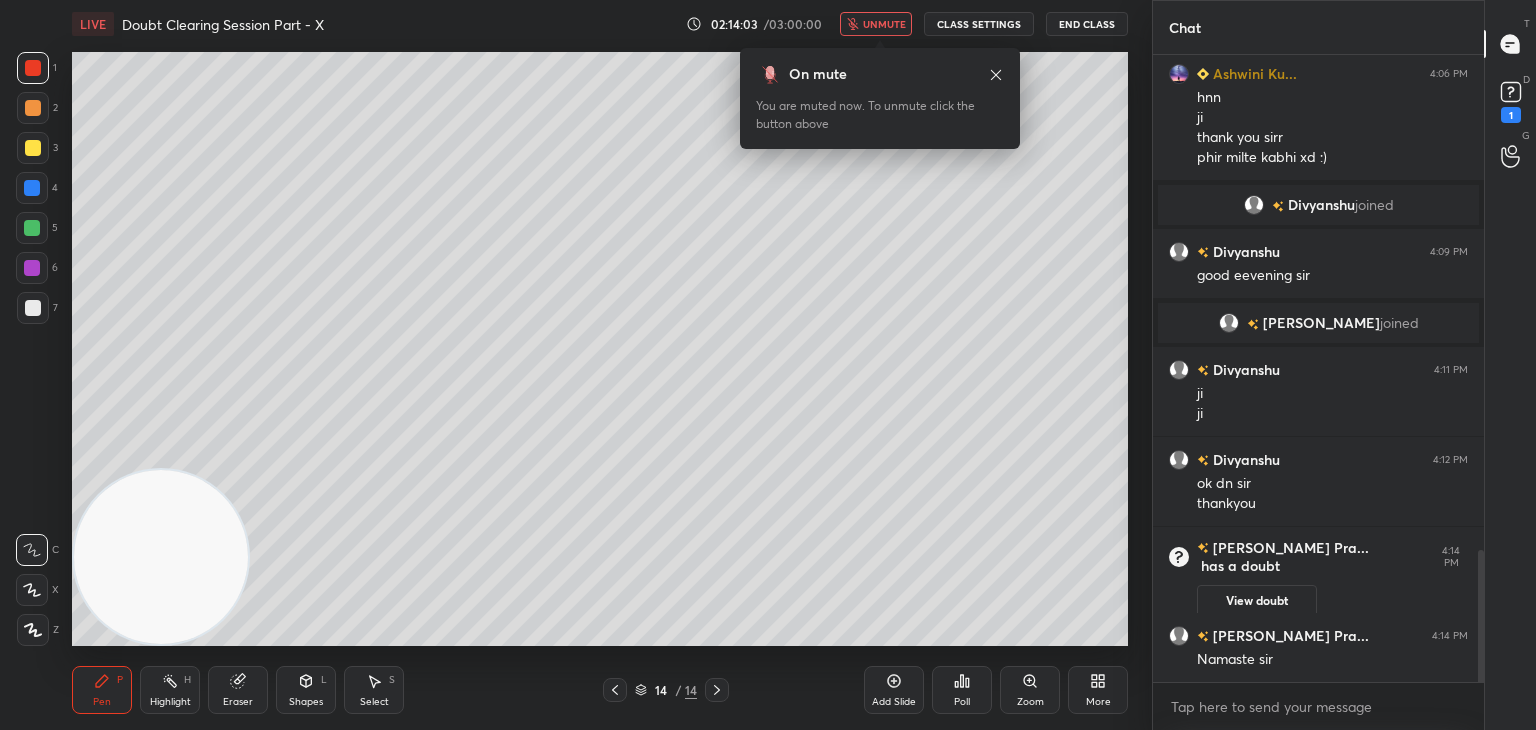 drag, startPoint x: 612, startPoint y: 691, endPoint x: 704, endPoint y: 679, distance: 92.779305 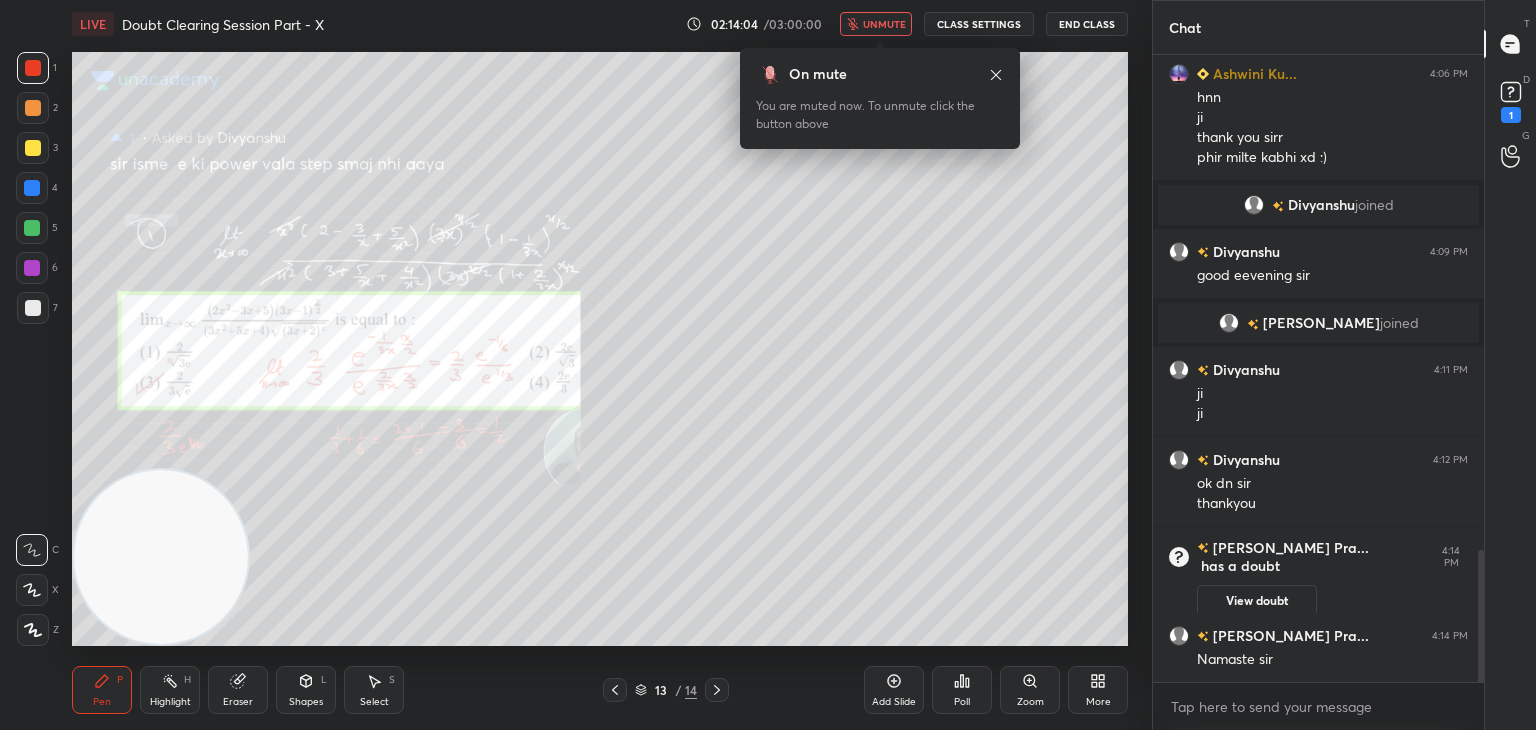click on "View doubt" at bounding box center (1257, 601) 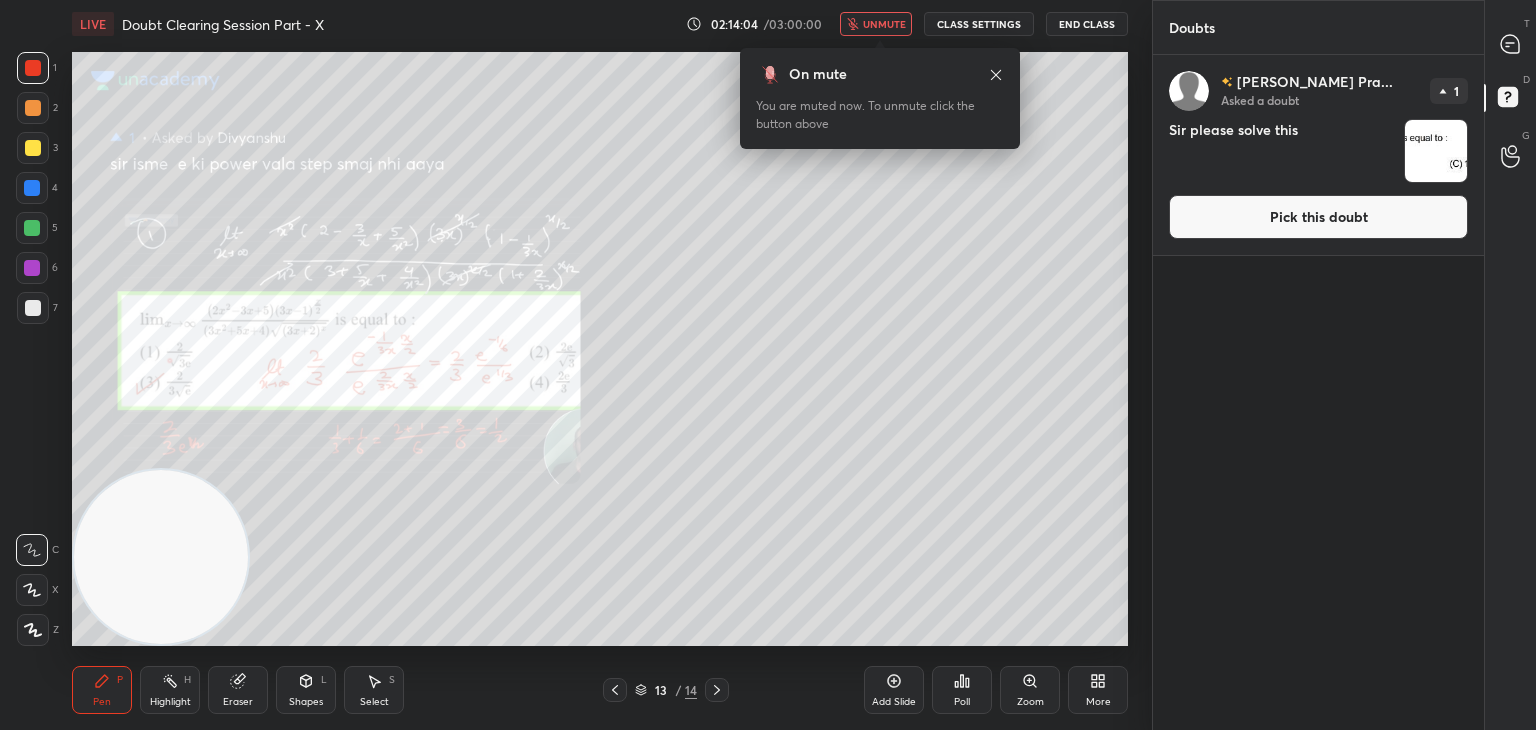 click on "Pick this doubt" at bounding box center (1318, 217) 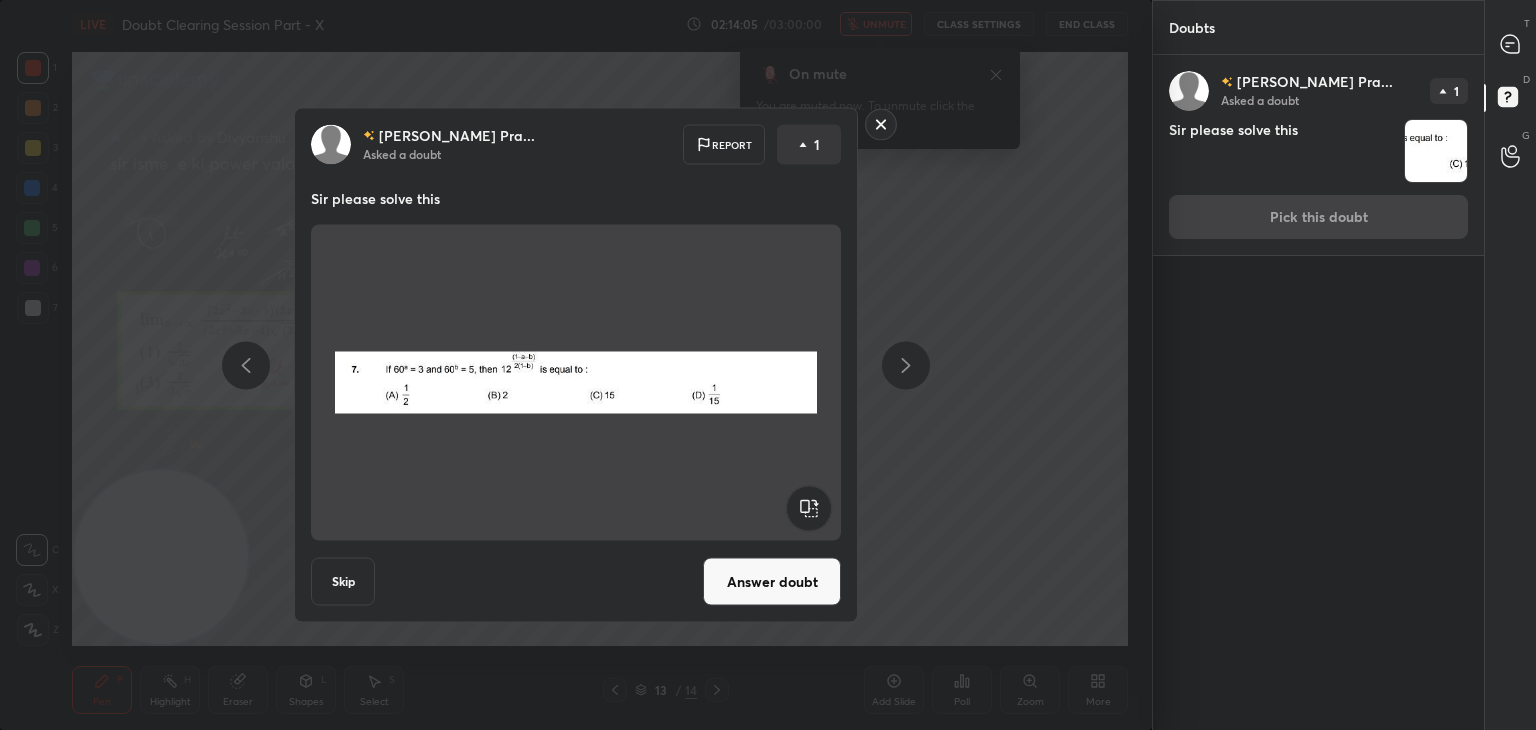 click on "Answer doubt" at bounding box center [772, 582] 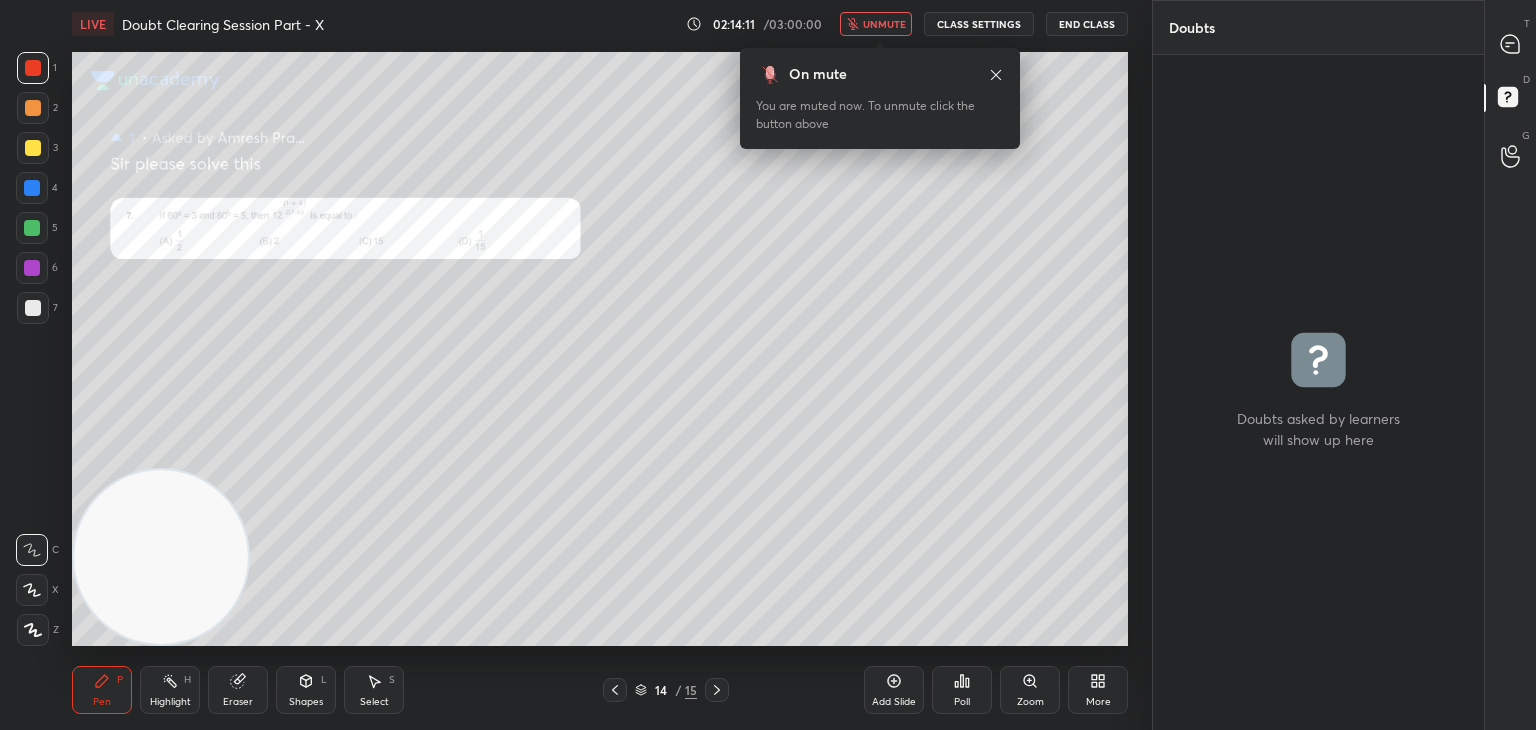 click on "unmute" at bounding box center (876, 24) 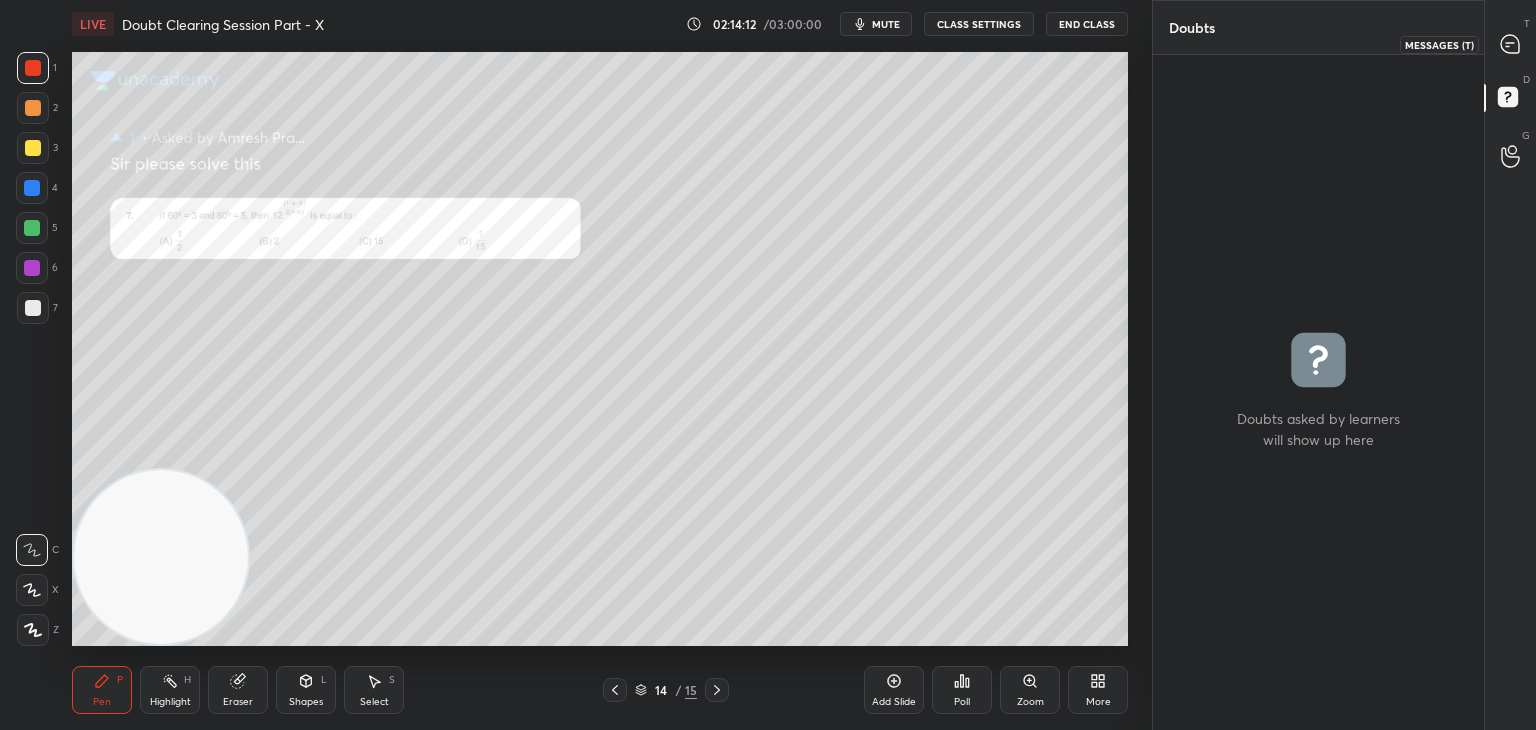 drag, startPoint x: 1518, startPoint y: 45, endPoint x: 1492, endPoint y: 59, distance: 29.529646 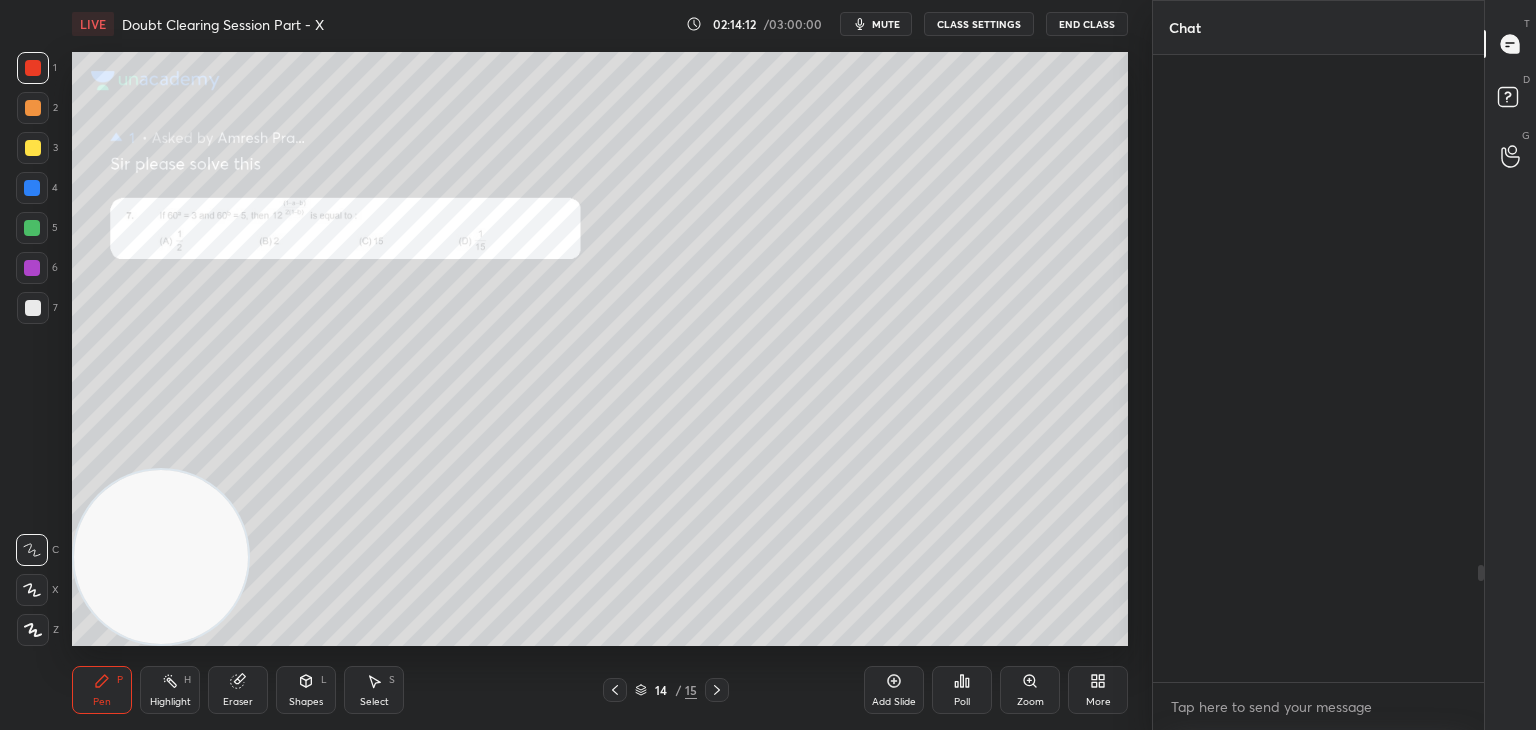 scroll, scrollTop: 2724, scrollLeft: 0, axis: vertical 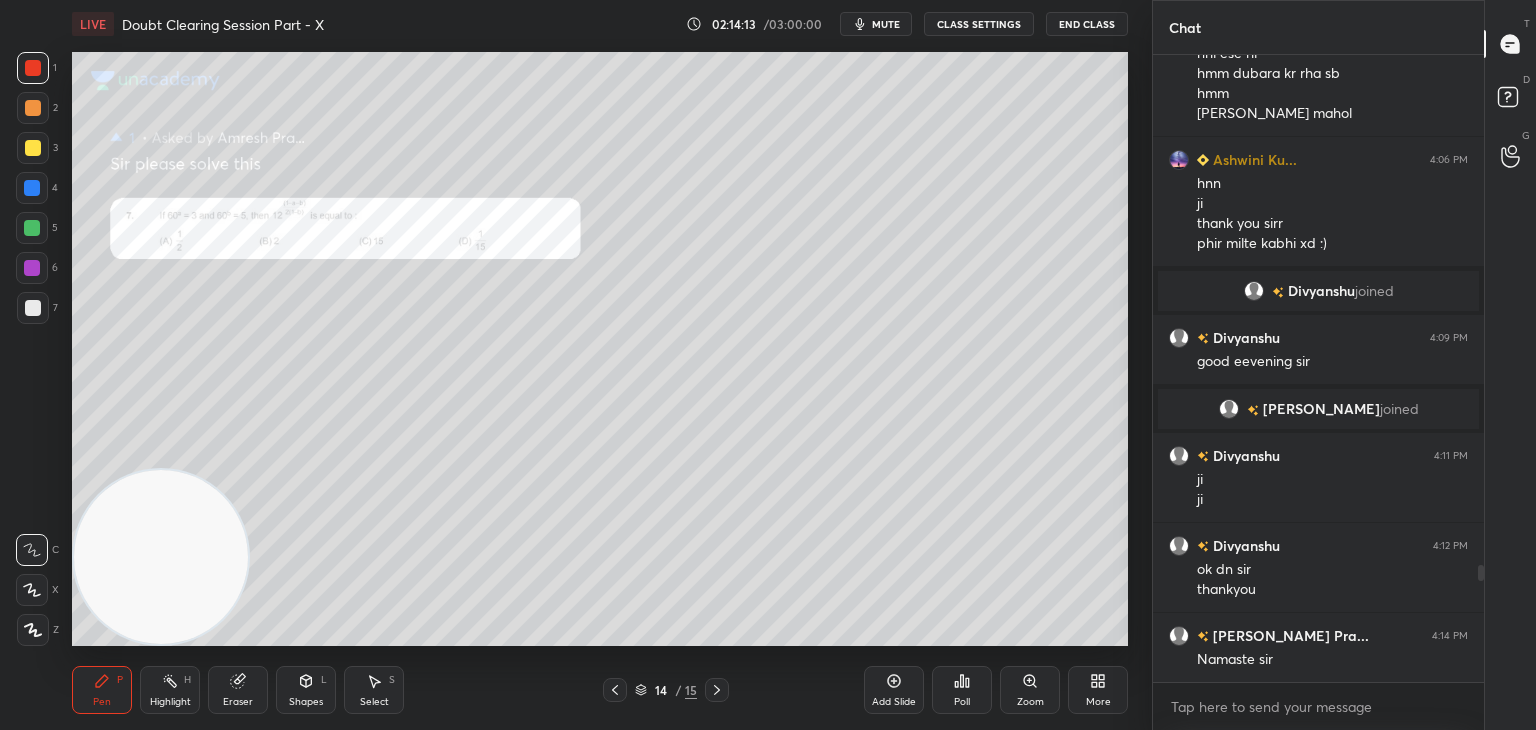 click on "Zoom" at bounding box center [1030, 690] 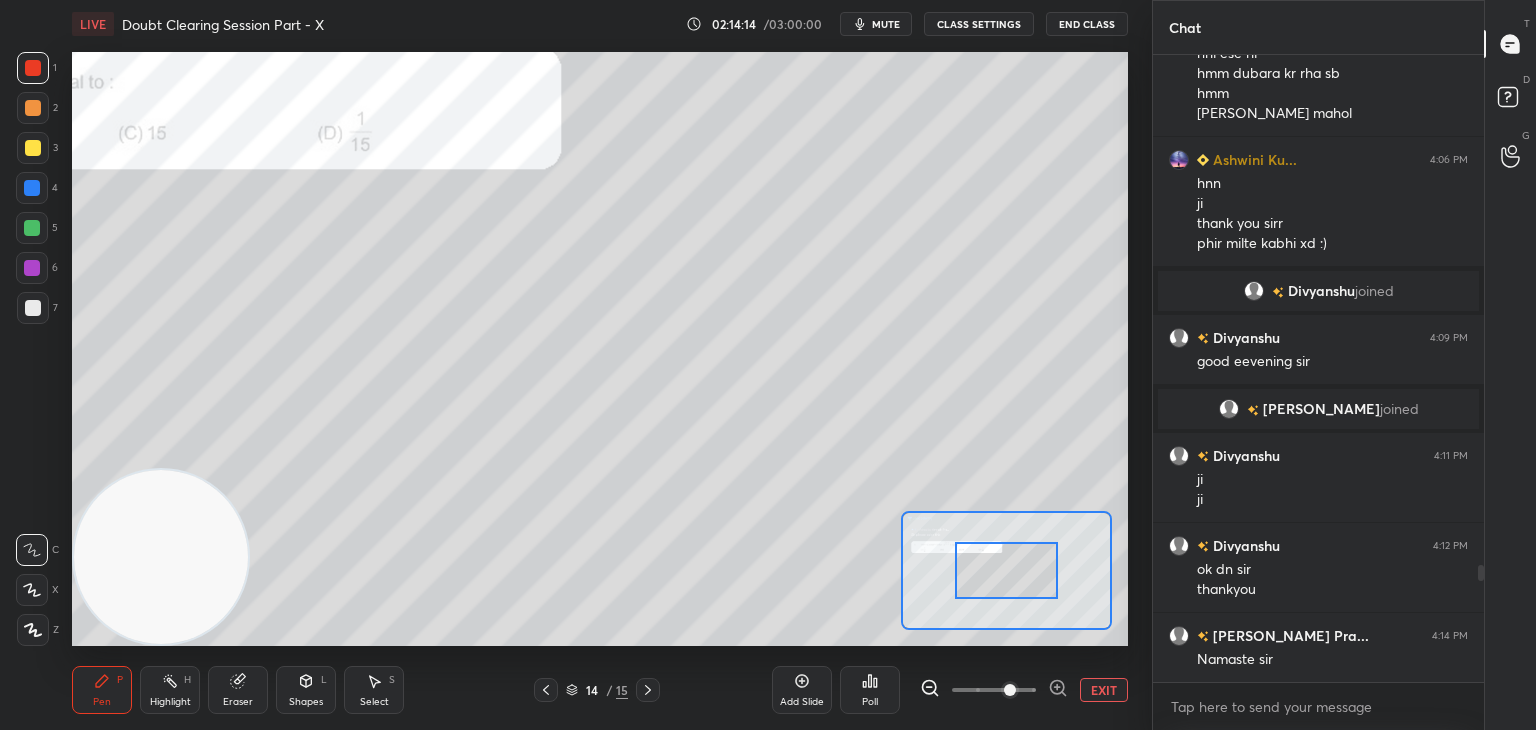 click at bounding box center [994, 690] 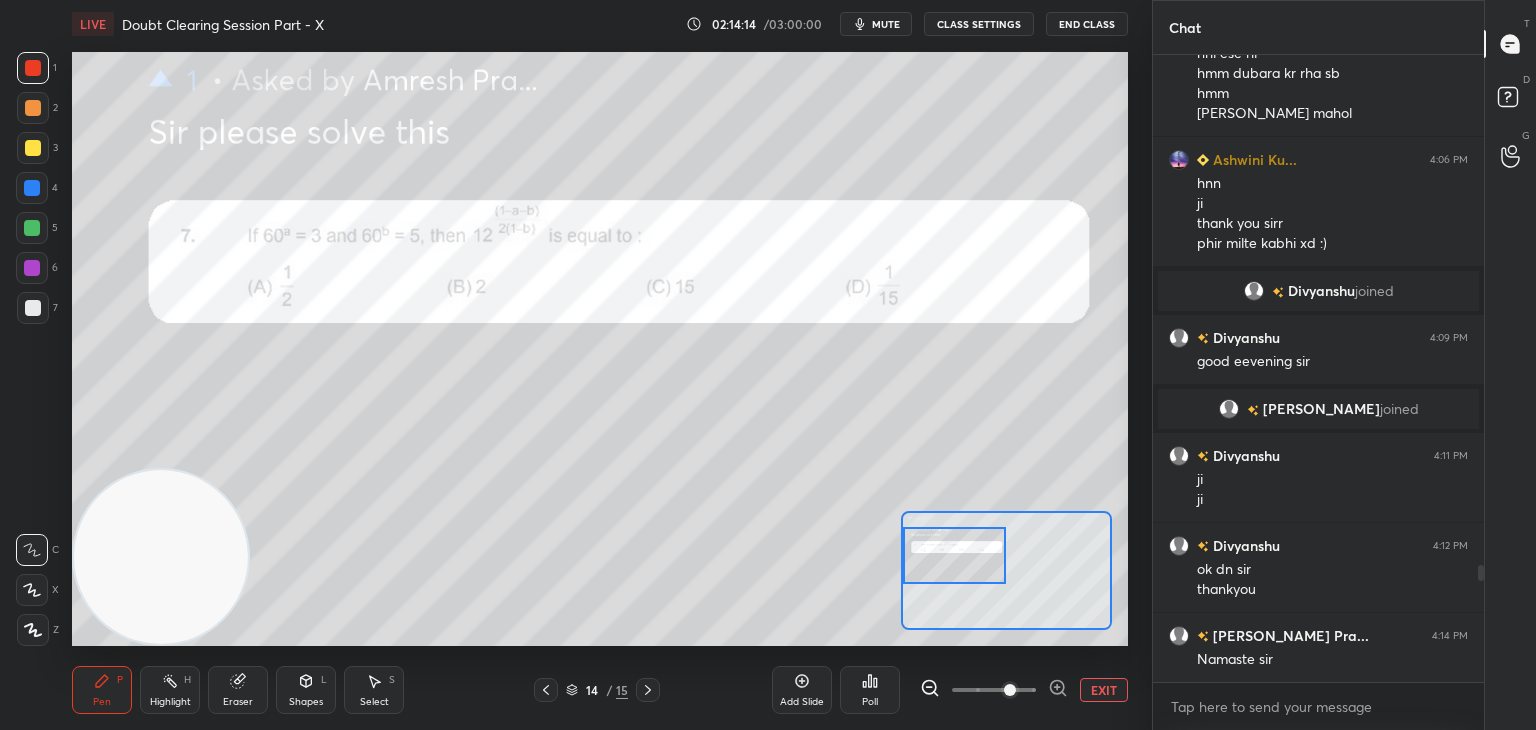 drag, startPoint x: 1026, startPoint y: 589, endPoint x: 967, endPoint y: 577, distance: 60.207973 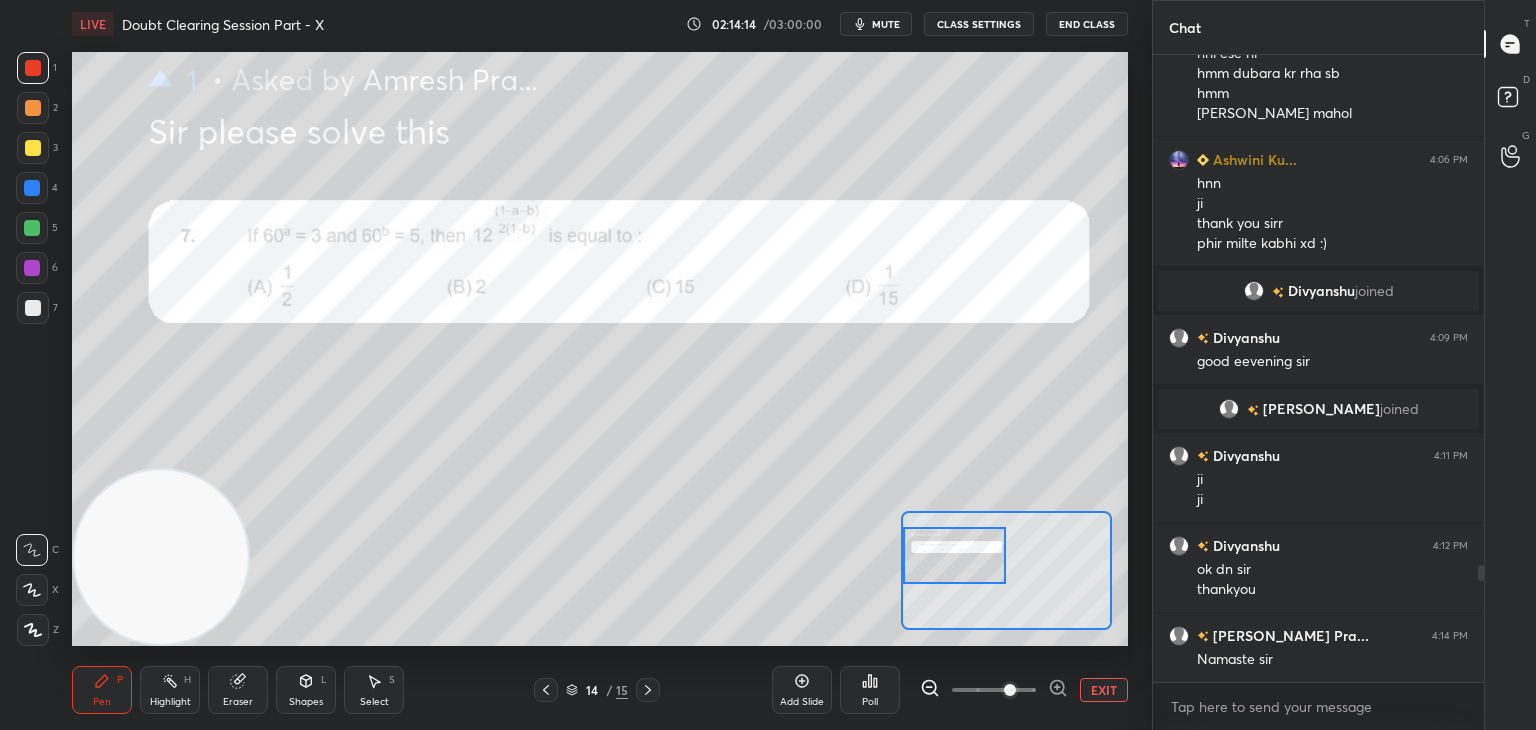 click at bounding box center (955, 555) 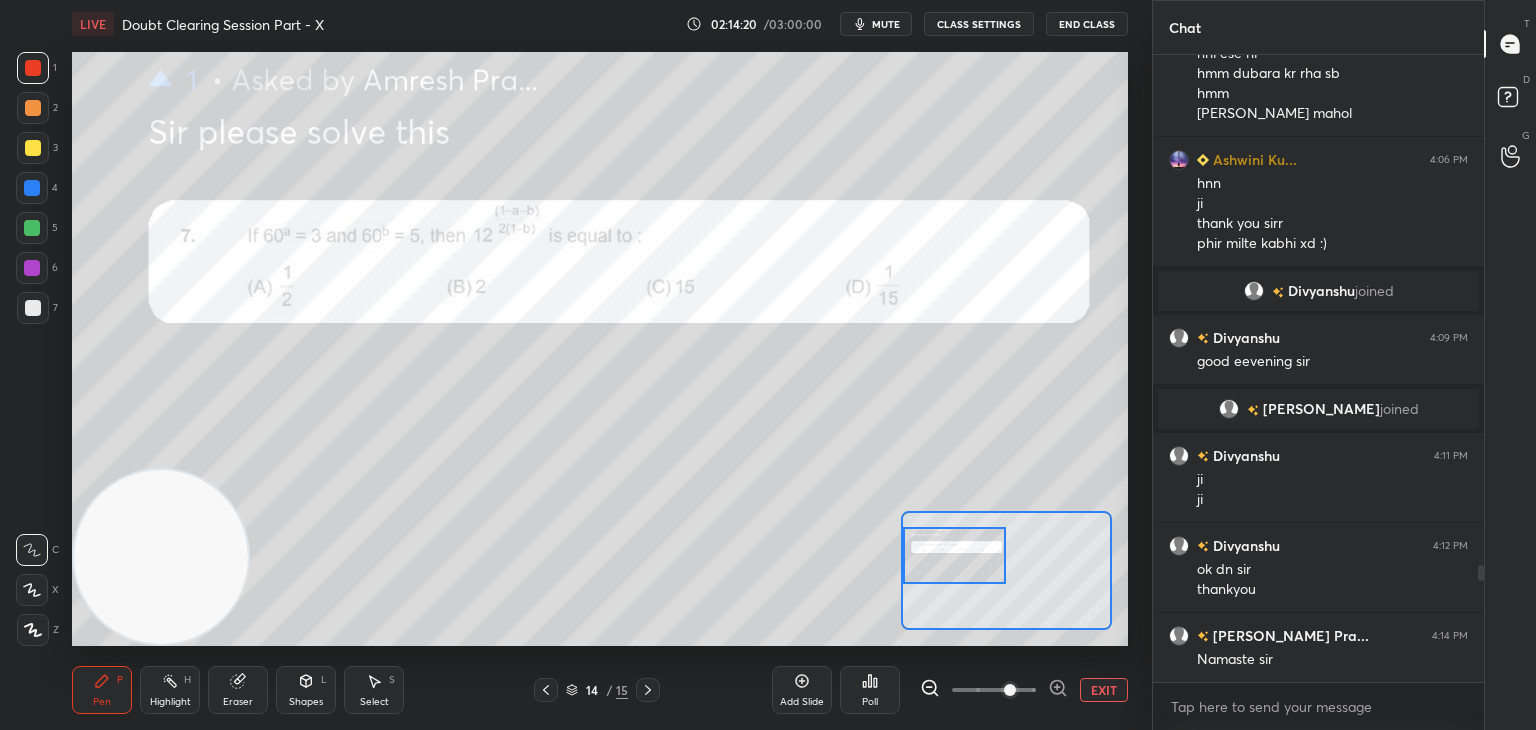 scroll, scrollTop: 2810, scrollLeft: 0, axis: vertical 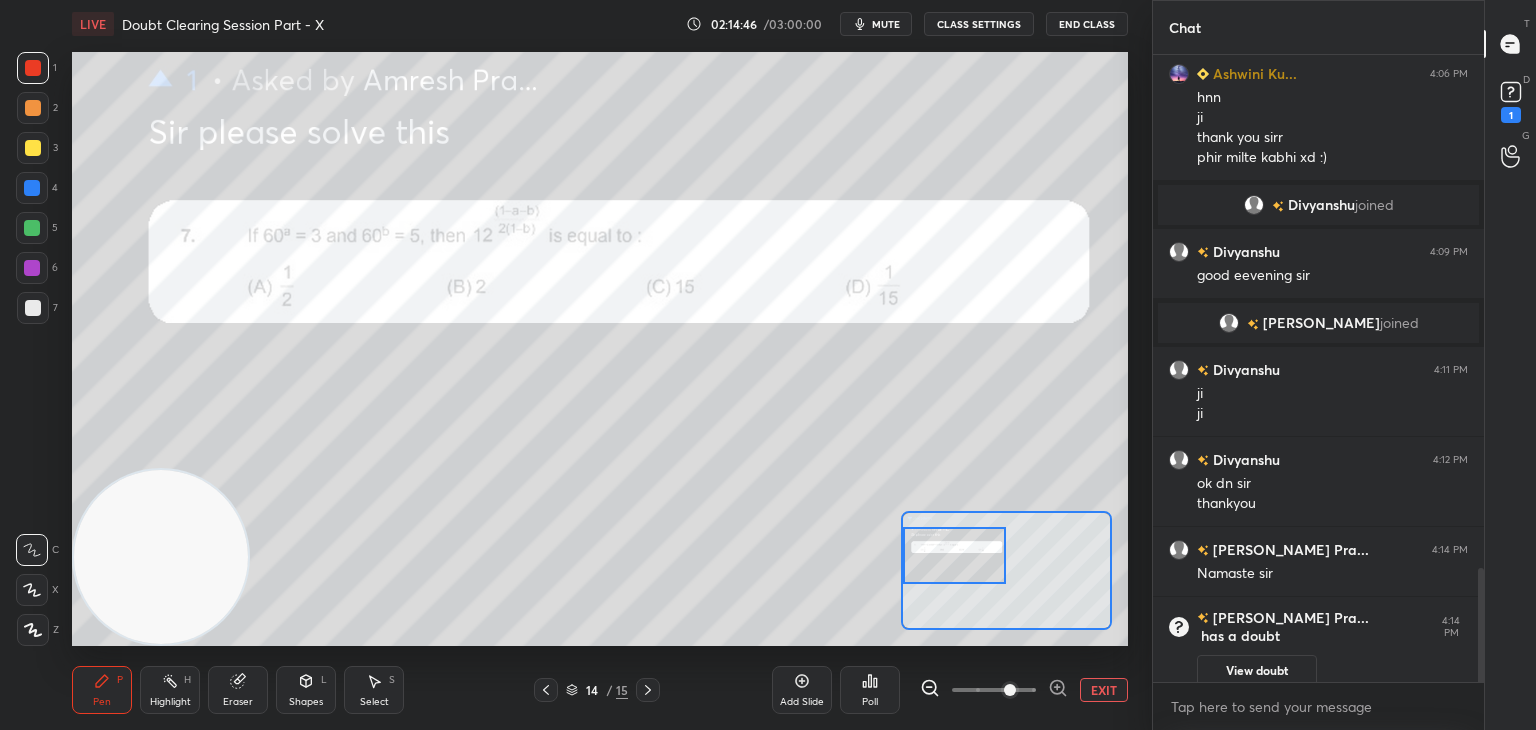 click on "View doubt" at bounding box center (1257, 671) 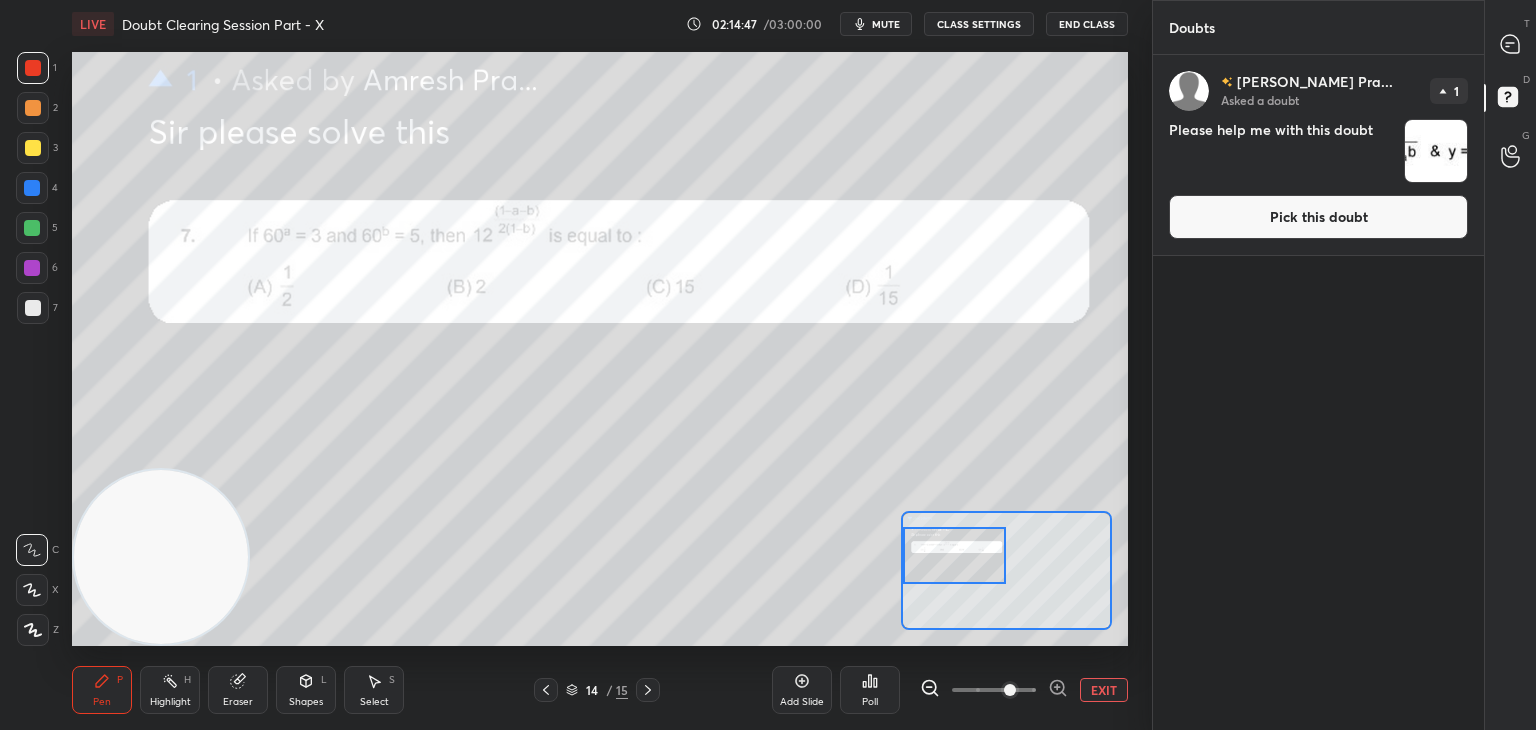 click on "Pick this doubt" at bounding box center [1318, 217] 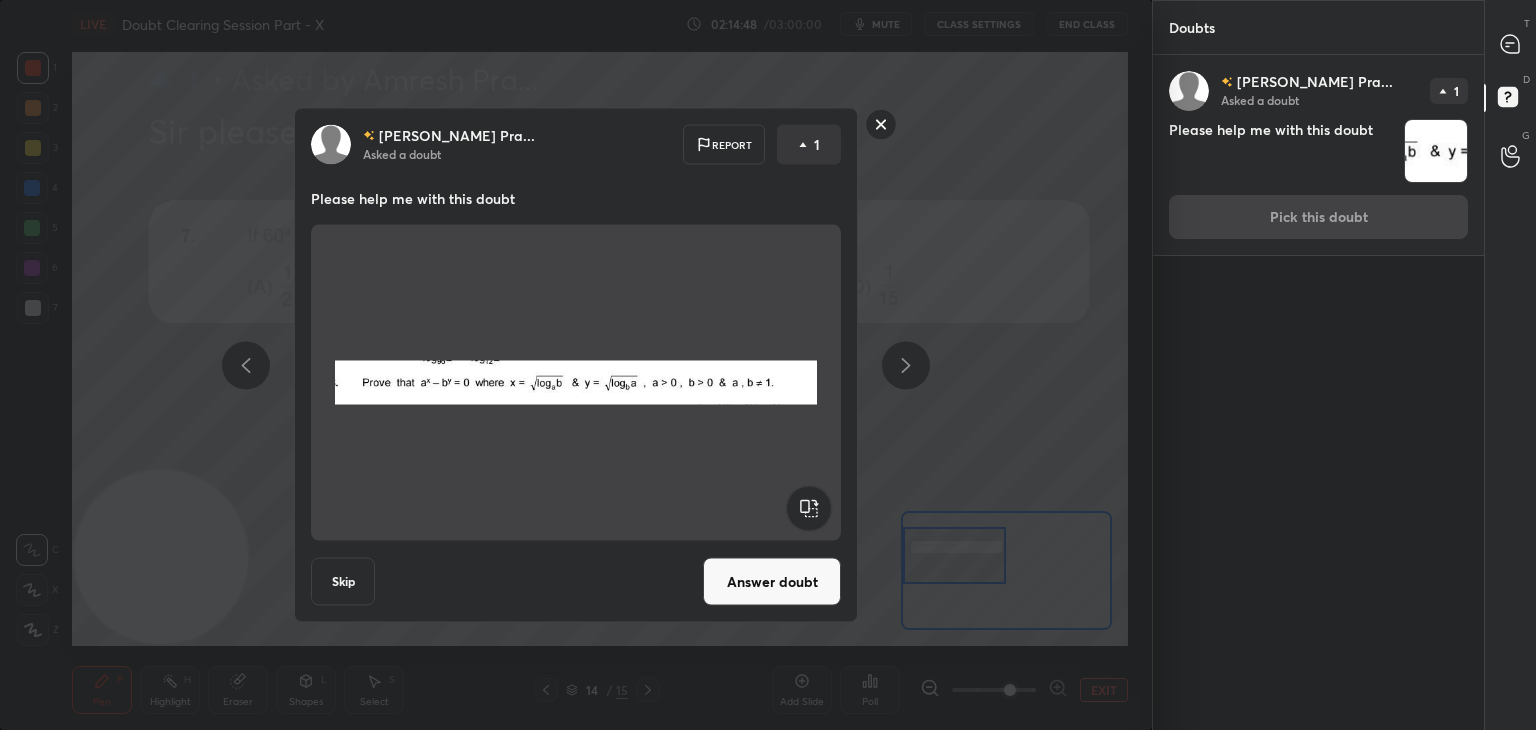 click on "Answer doubt" at bounding box center [772, 582] 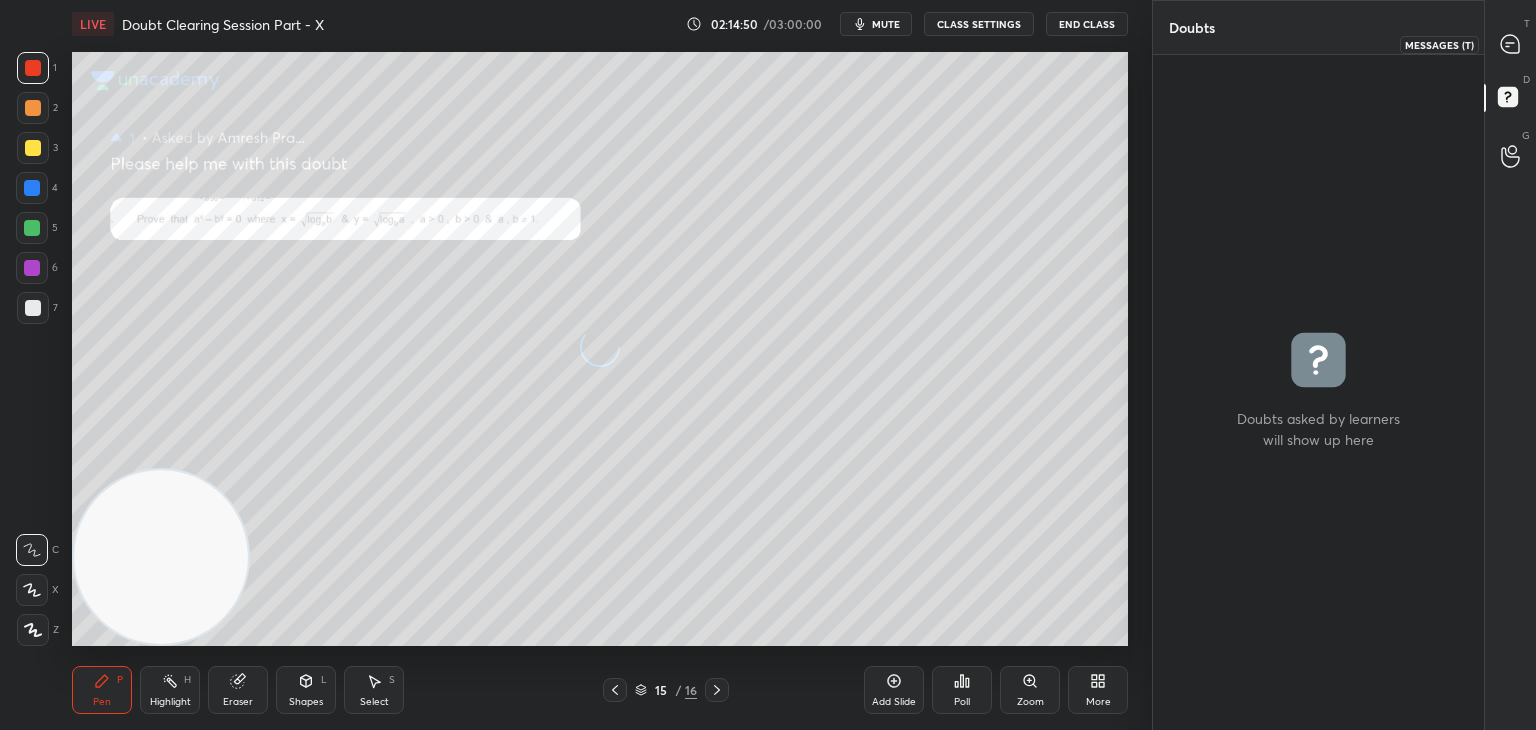 click 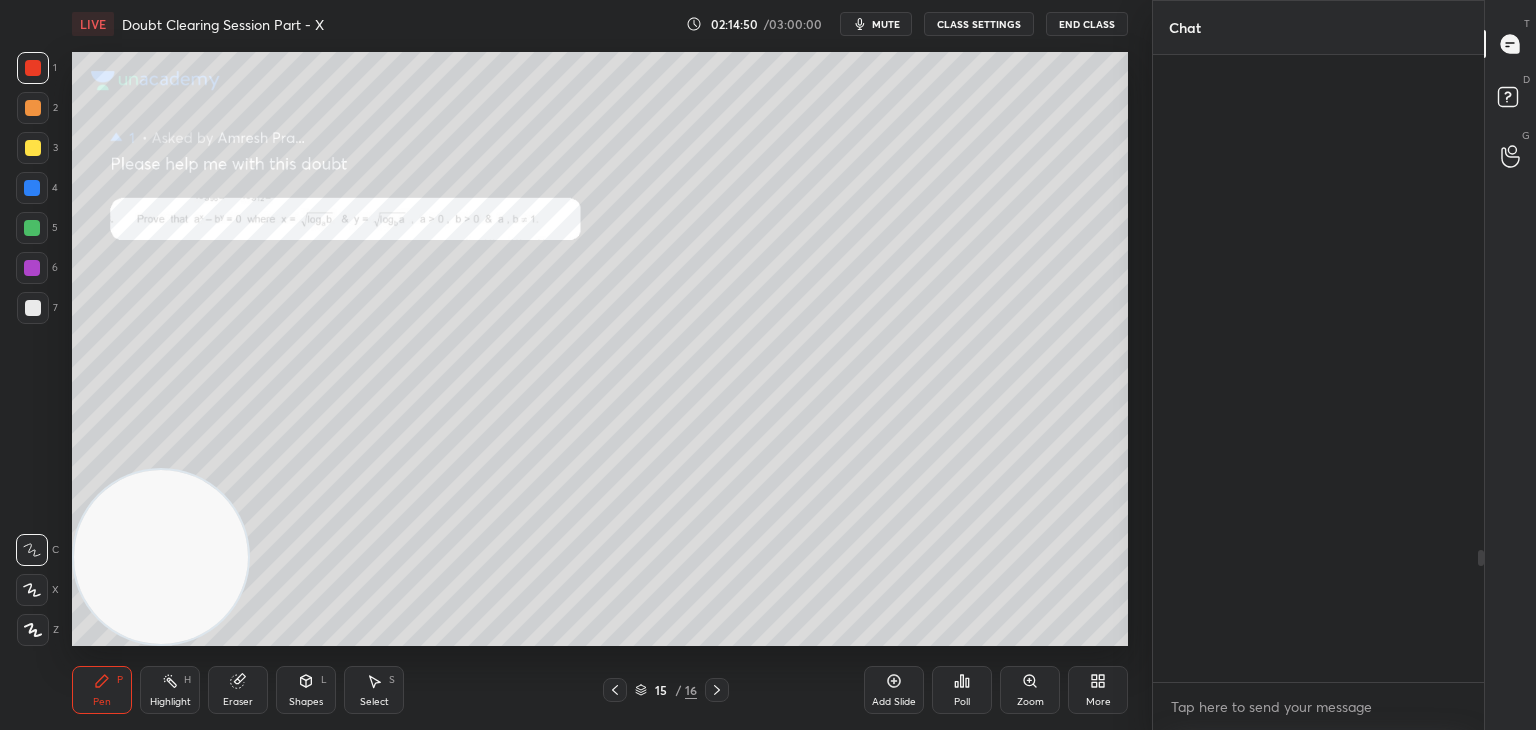 scroll, scrollTop: 2350, scrollLeft: 0, axis: vertical 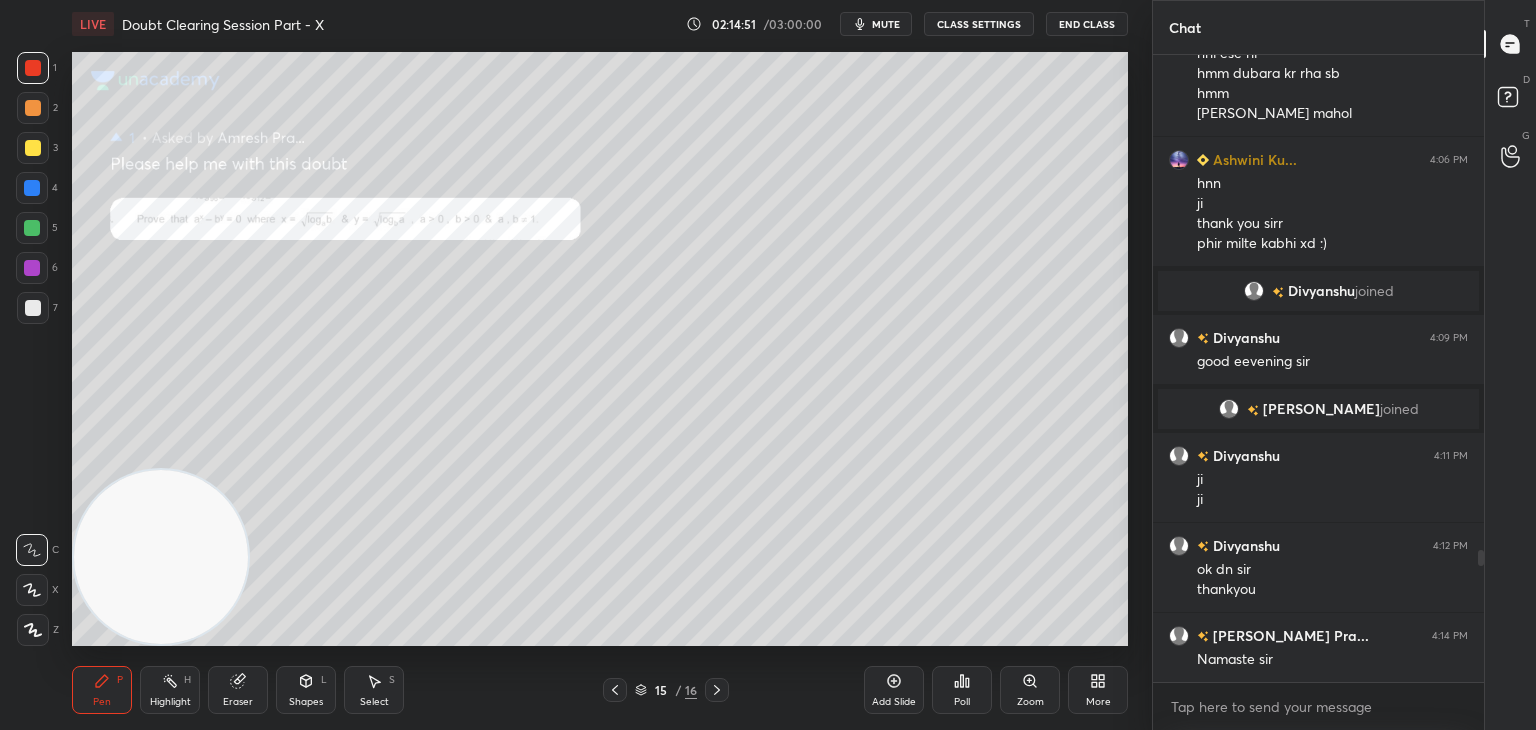 drag, startPoint x: 616, startPoint y: 689, endPoint x: 623, endPoint y: 673, distance: 17.464249 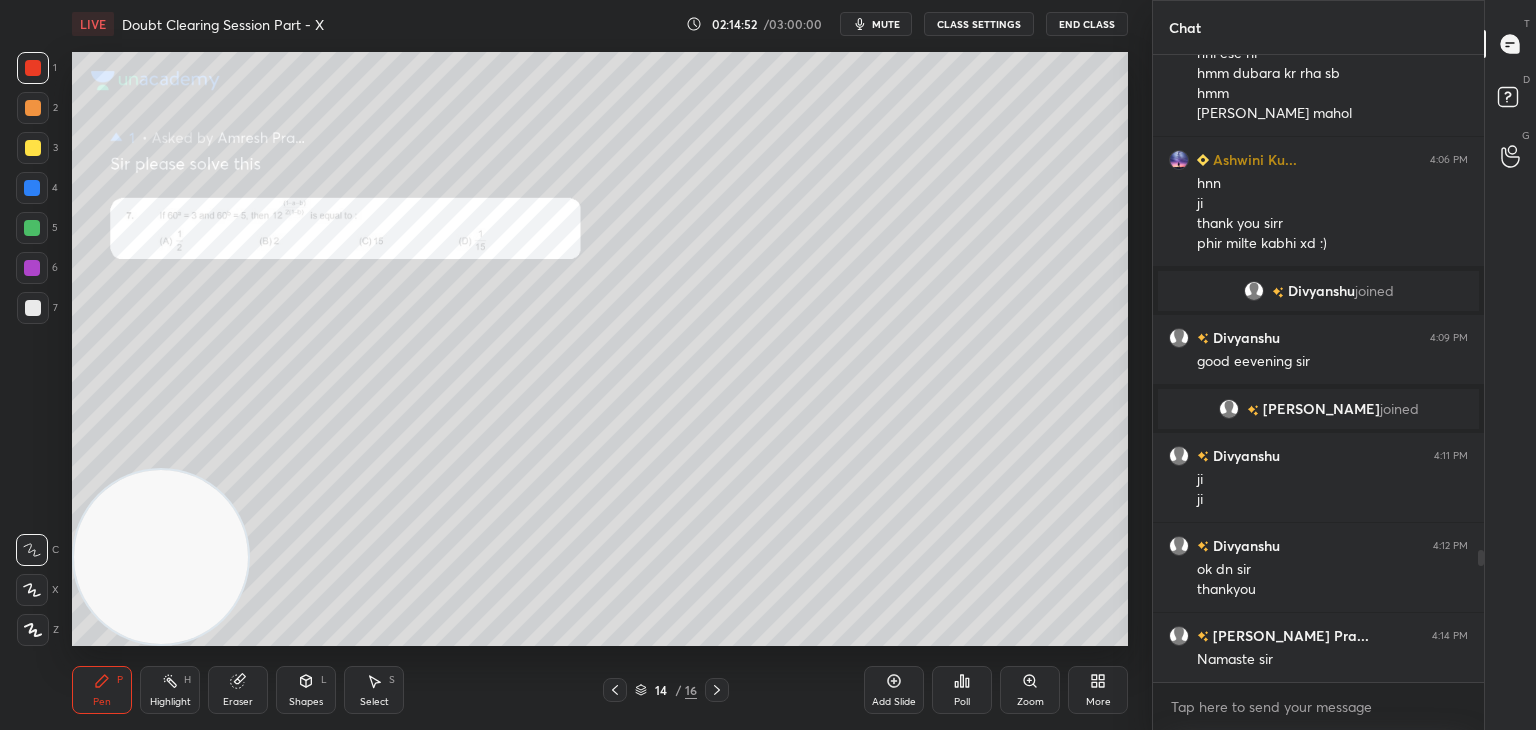drag, startPoint x: 35, startPoint y: 149, endPoint x: 68, endPoint y: 147, distance: 33.06055 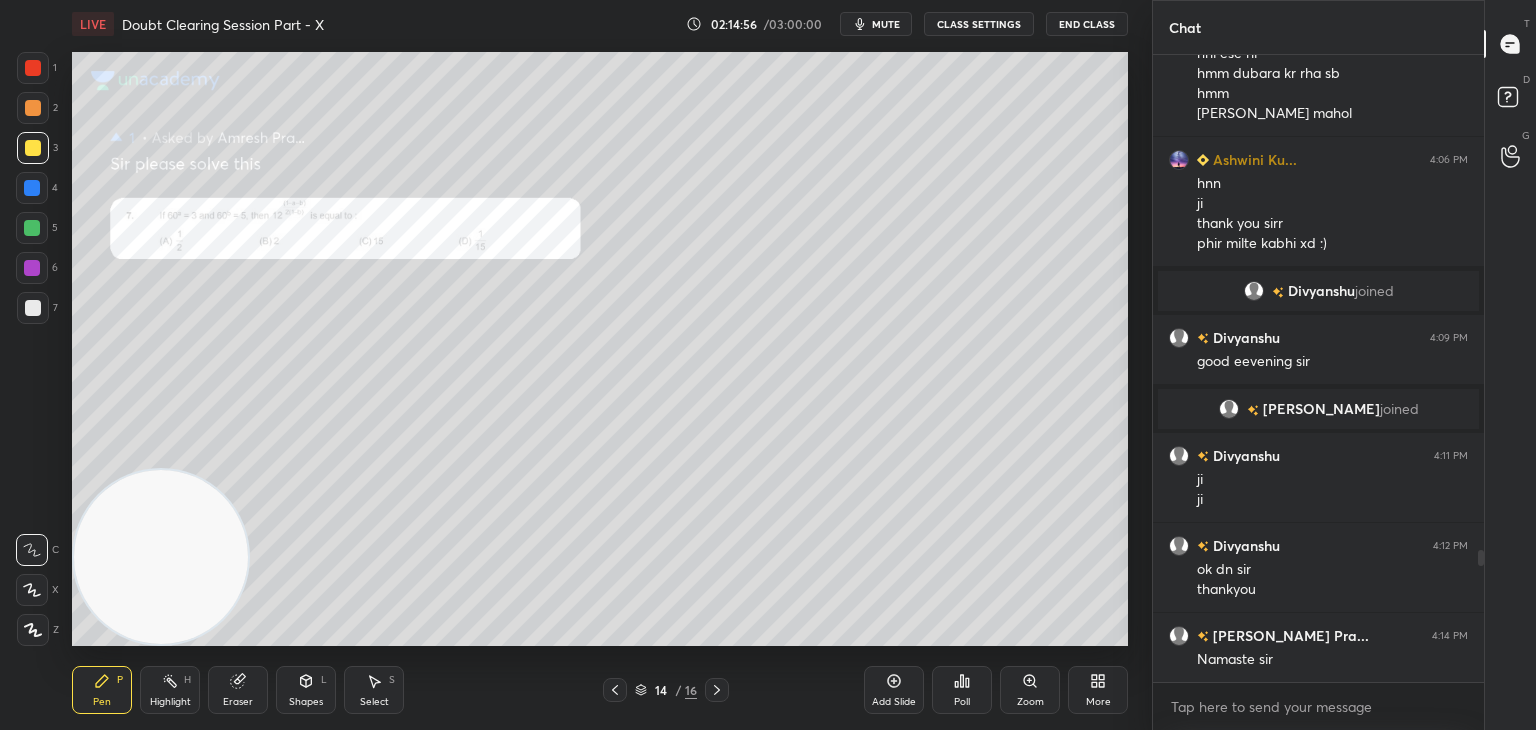 scroll, scrollTop: 2436, scrollLeft: 0, axis: vertical 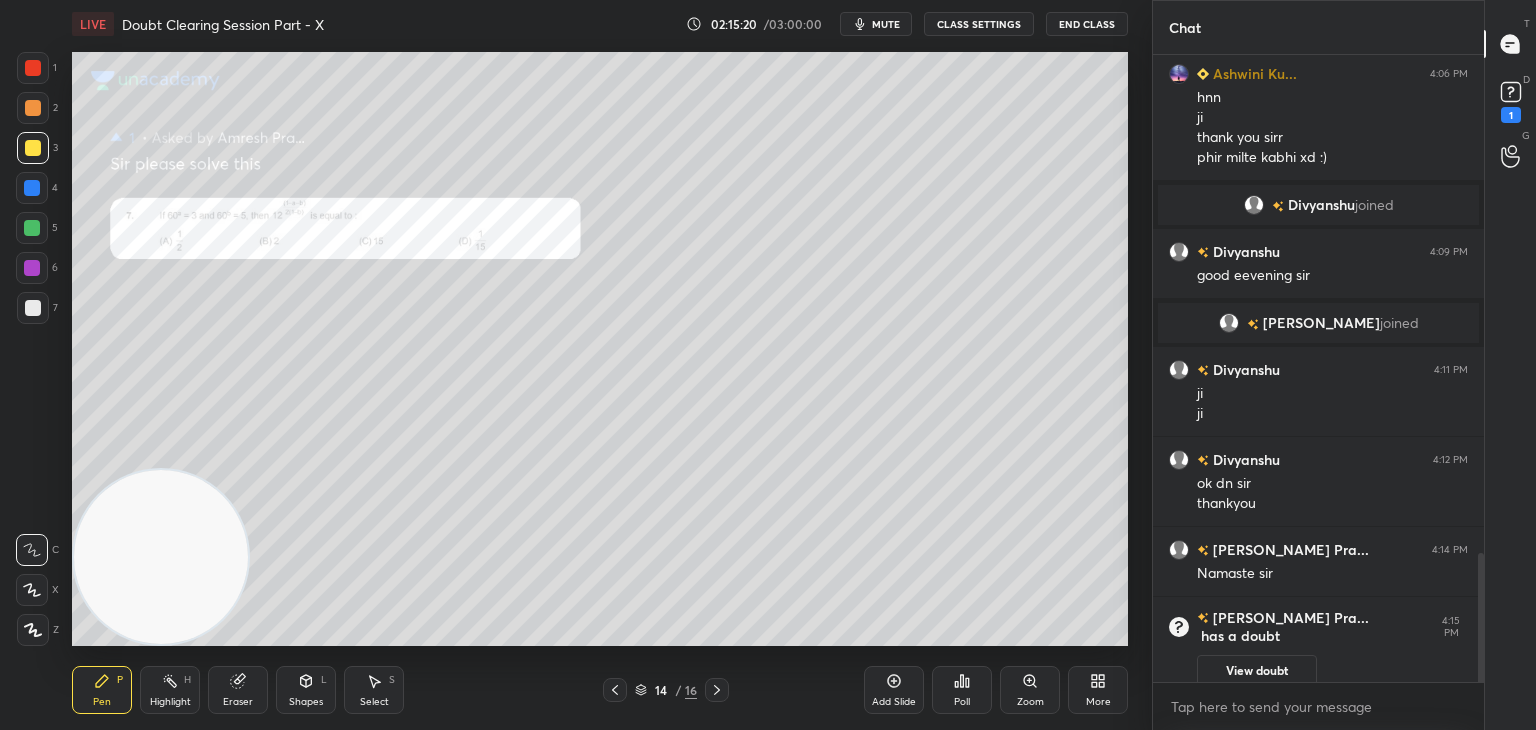 click 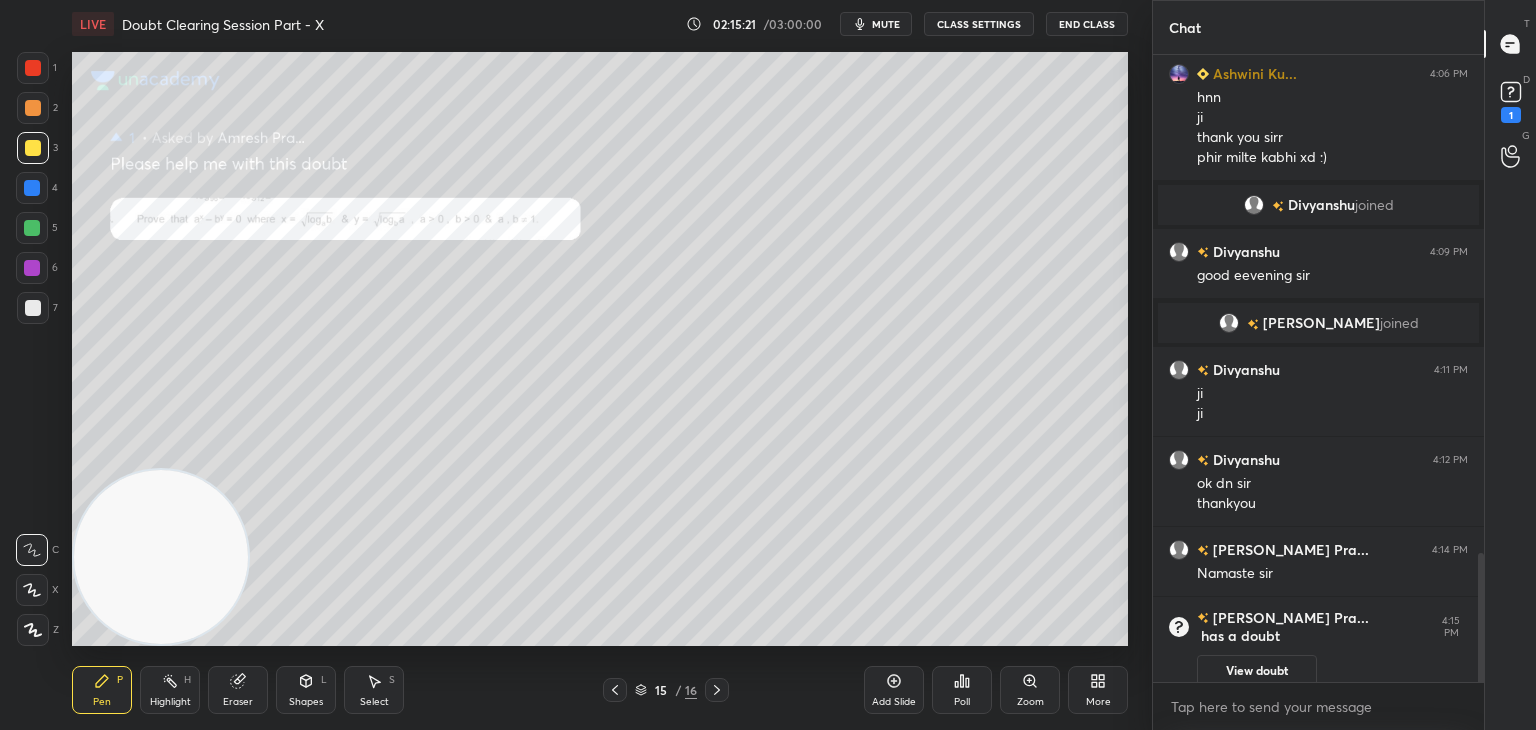 click 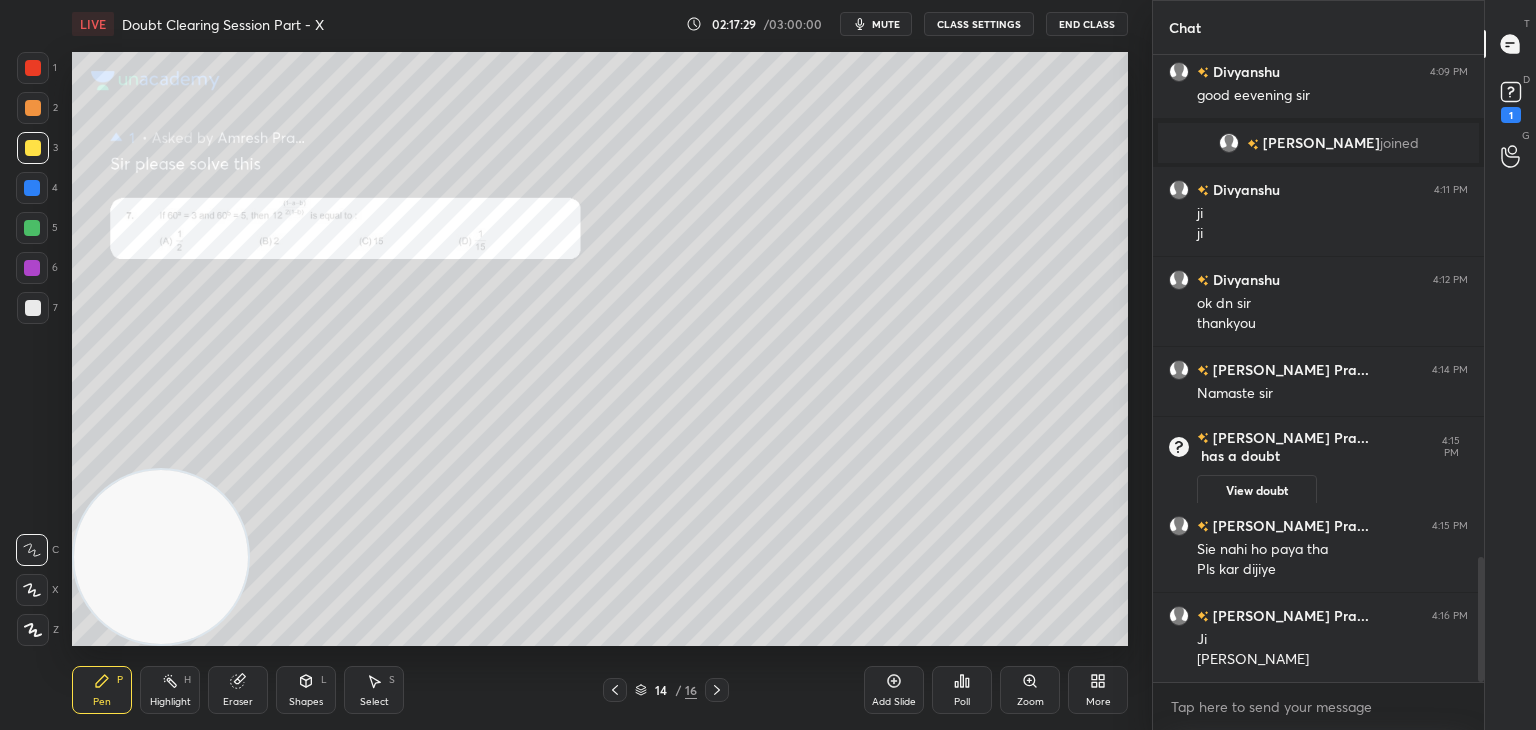 scroll, scrollTop: 2598, scrollLeft: 0, axis: vertical 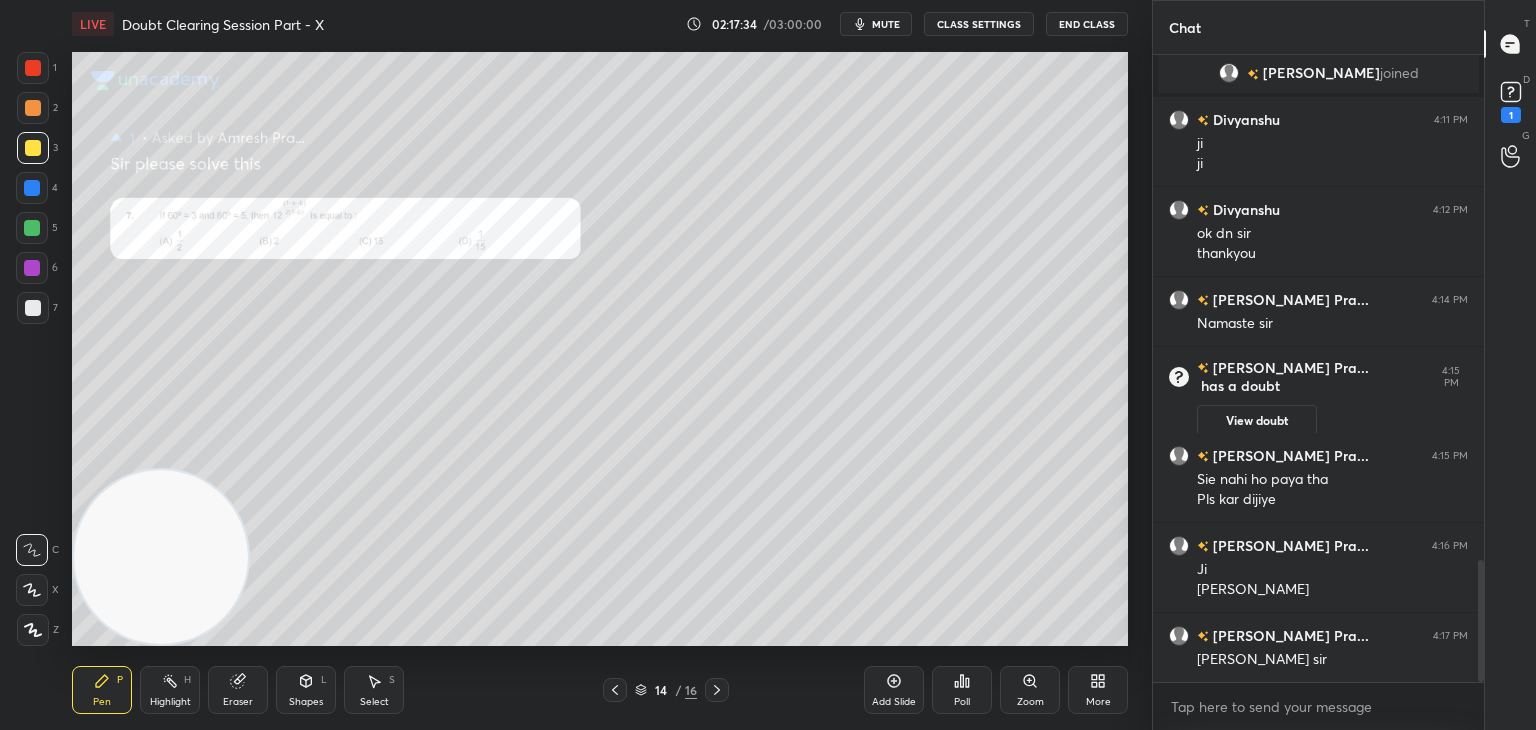 click 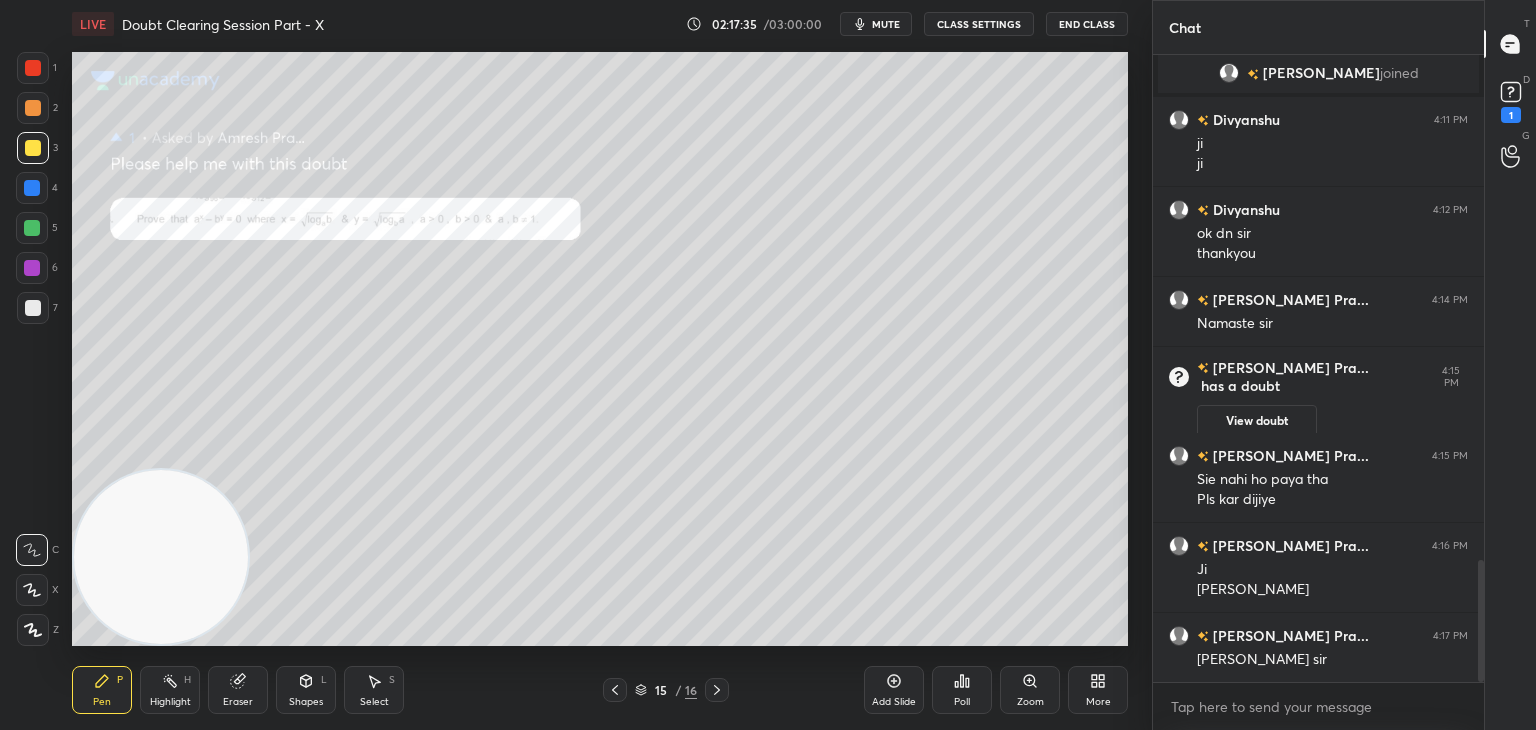 drag, startPoint x: 1038, startPoint y: 689, endPoint x: 1028, endPoint y: 688, distance: 10.049875 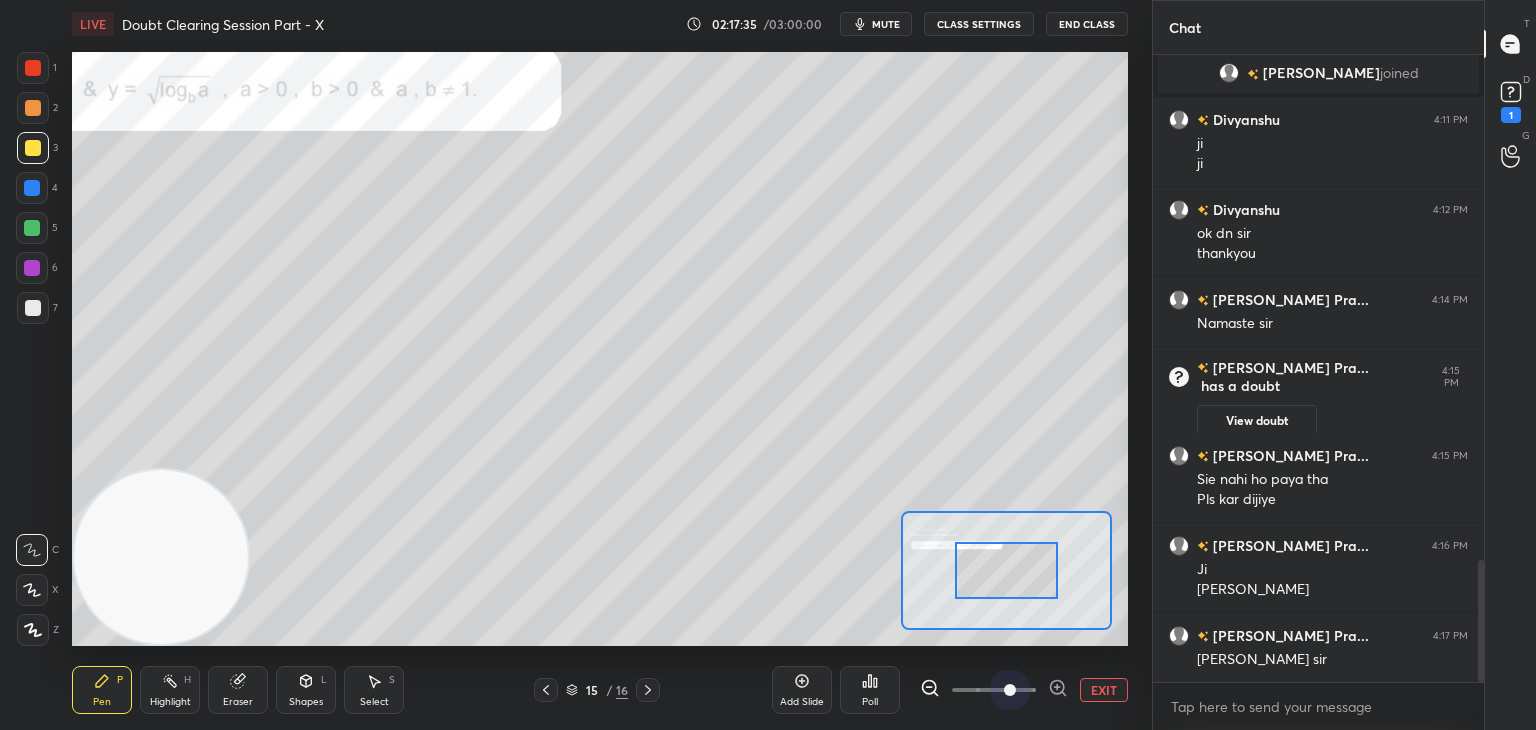 click at bounding box center [994, 690] 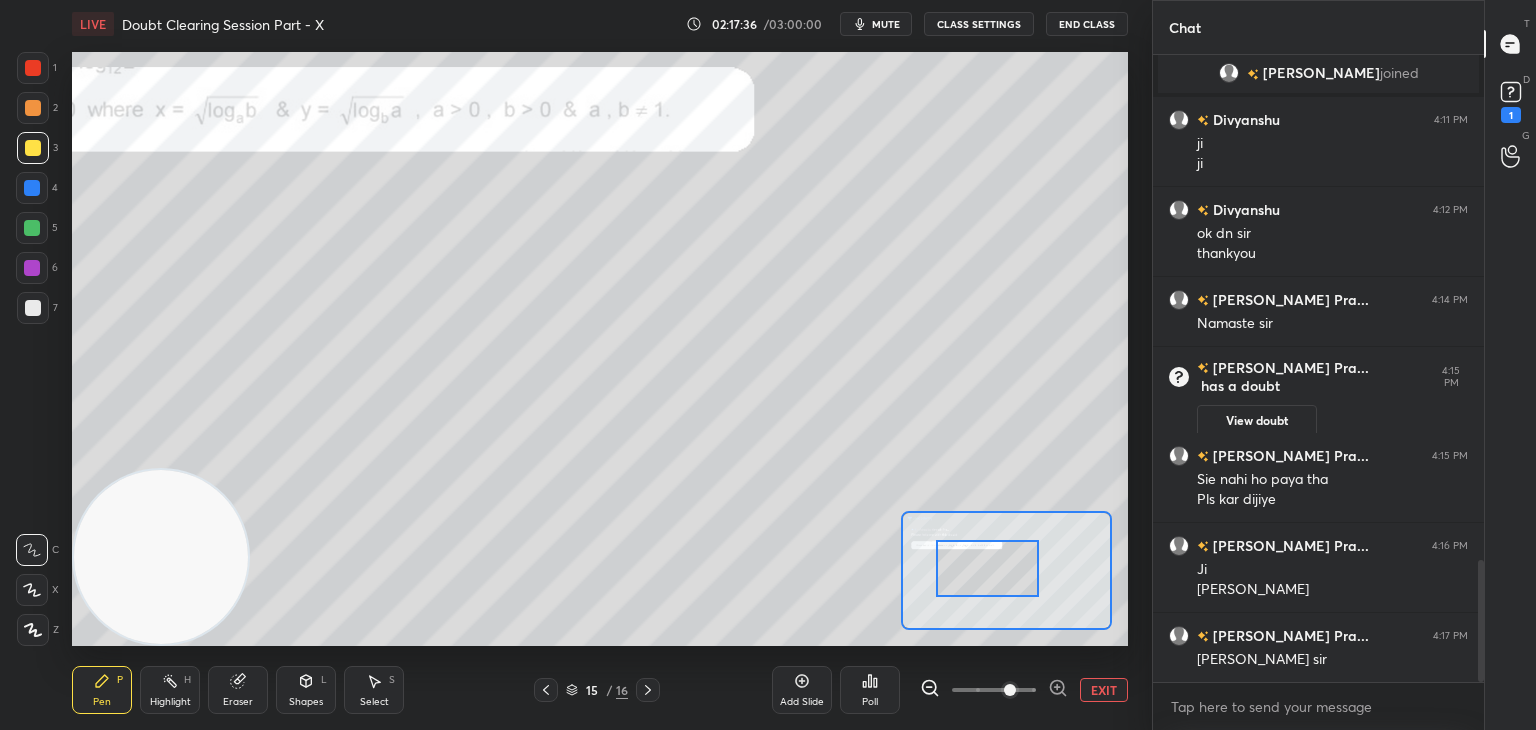 drag, startPoint x: 1025, startPoint y: 561, endPoint x: 951, endPoint y: 542, distance: 76.40026 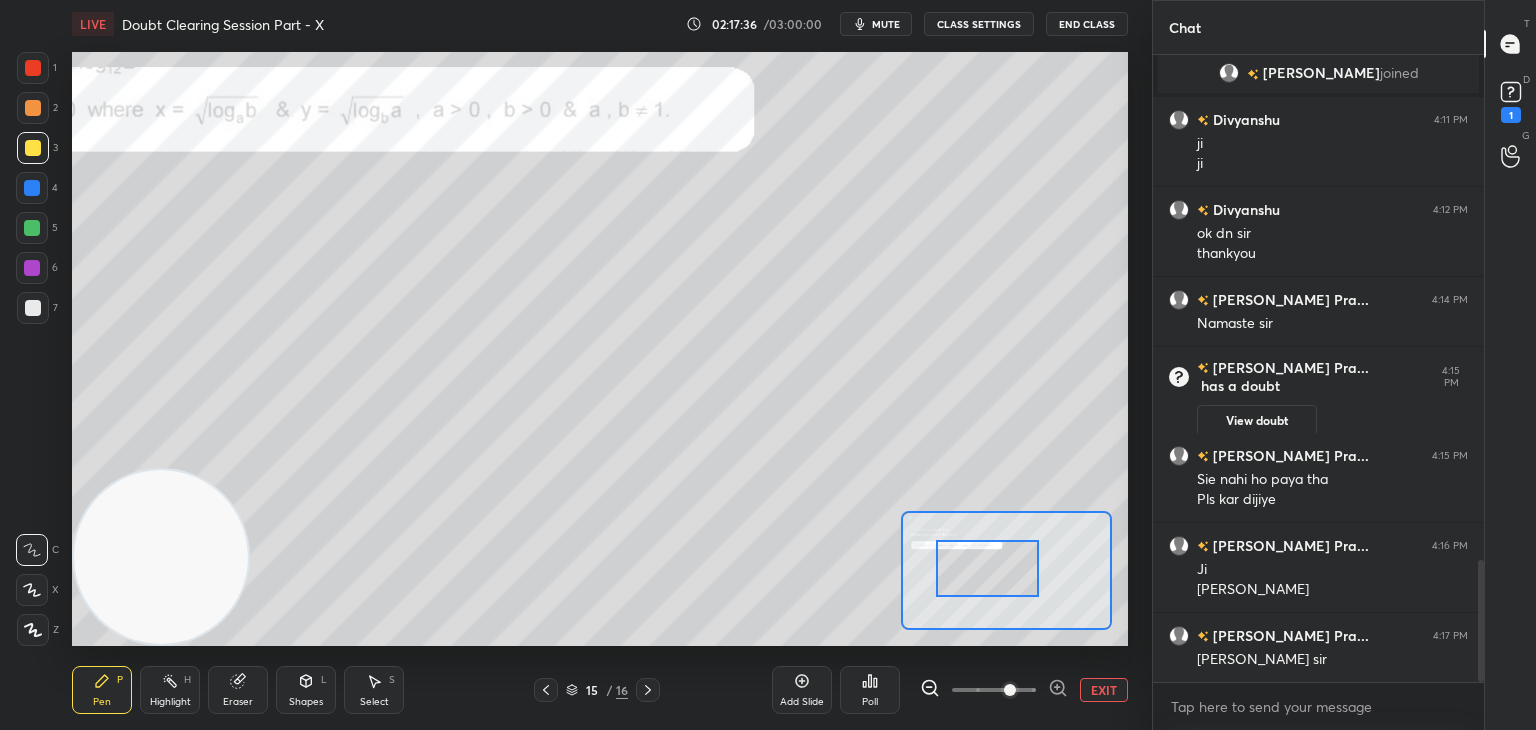 click at bounding box center (988, 568) 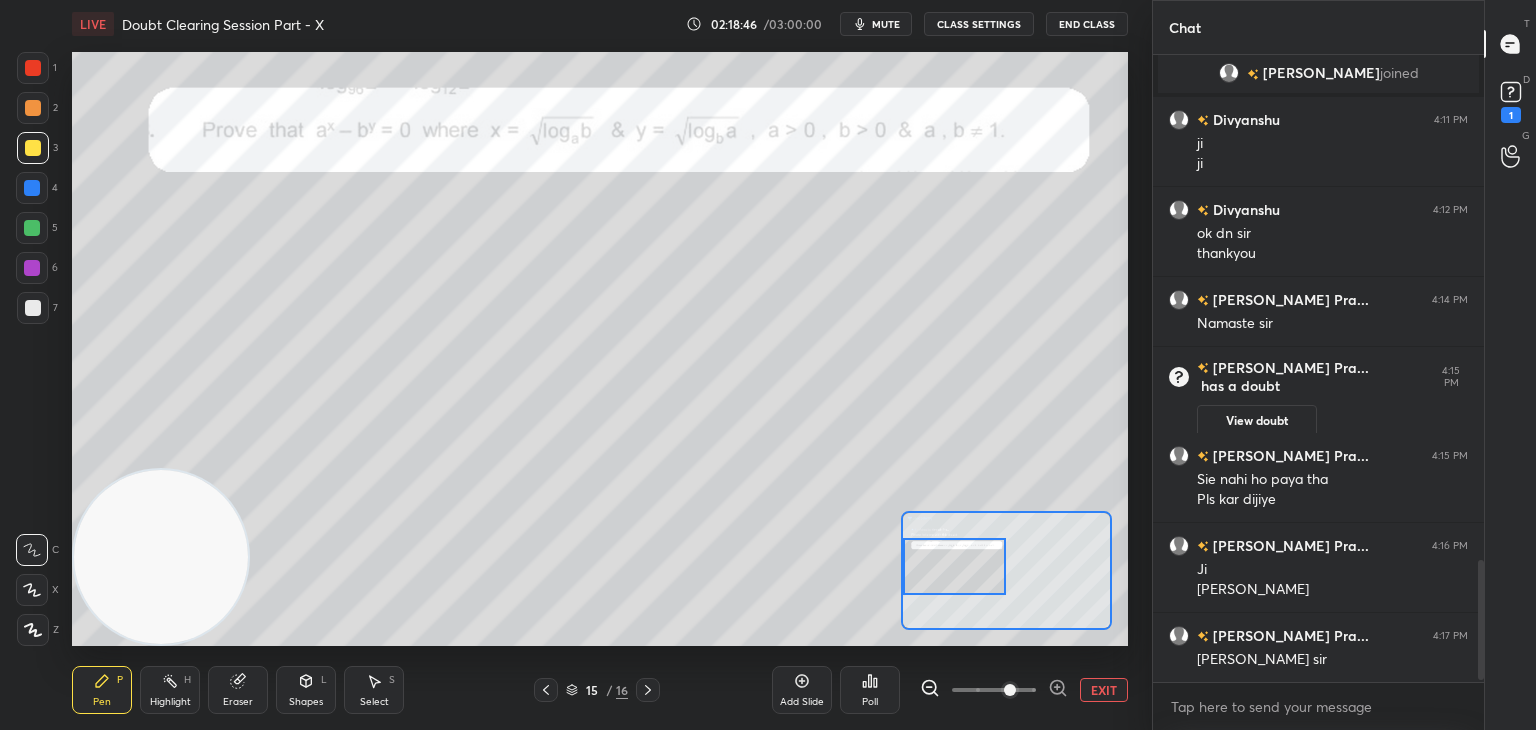scroll, scrollTop: 2668, scrollLeft: 0, axis: vertical 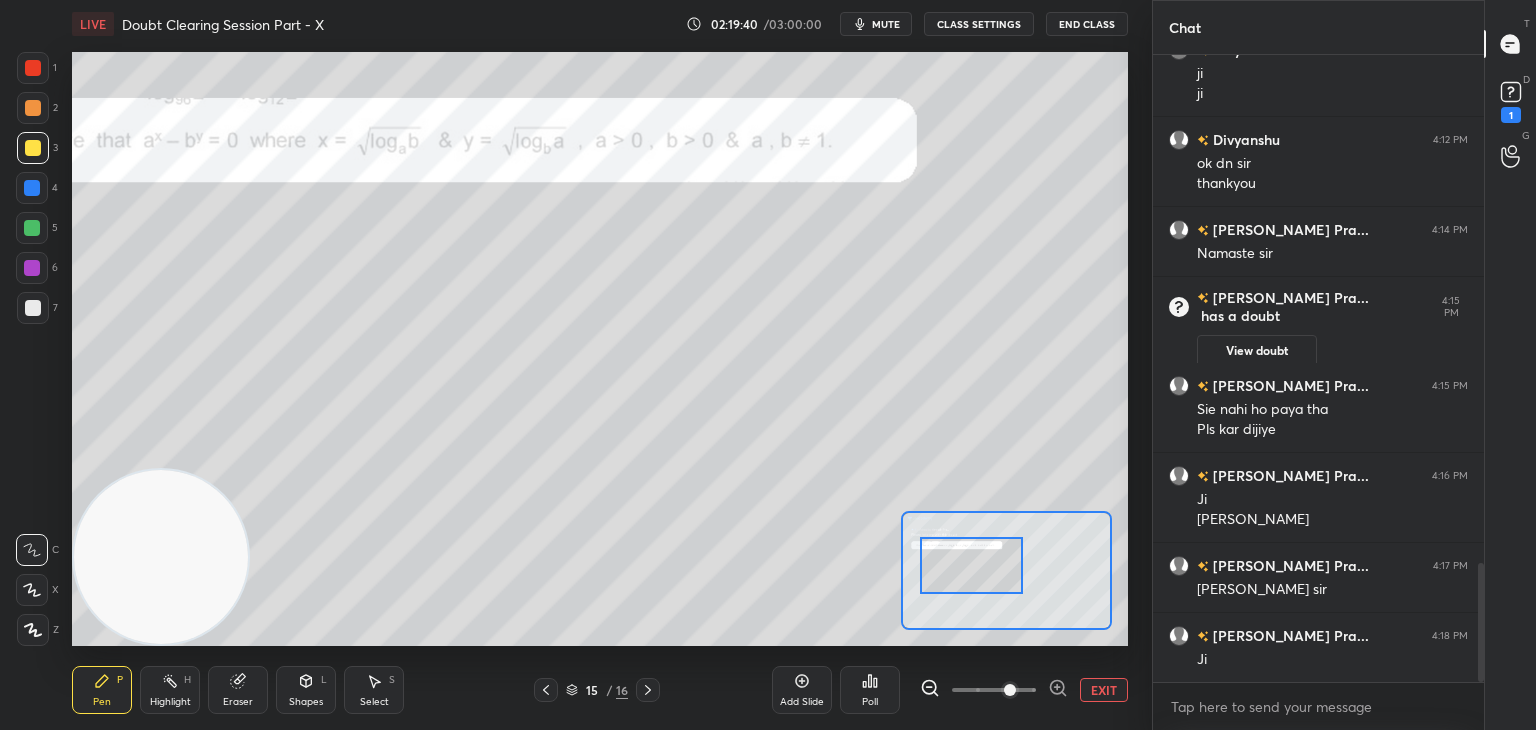 click at bounding box center [972, 565] 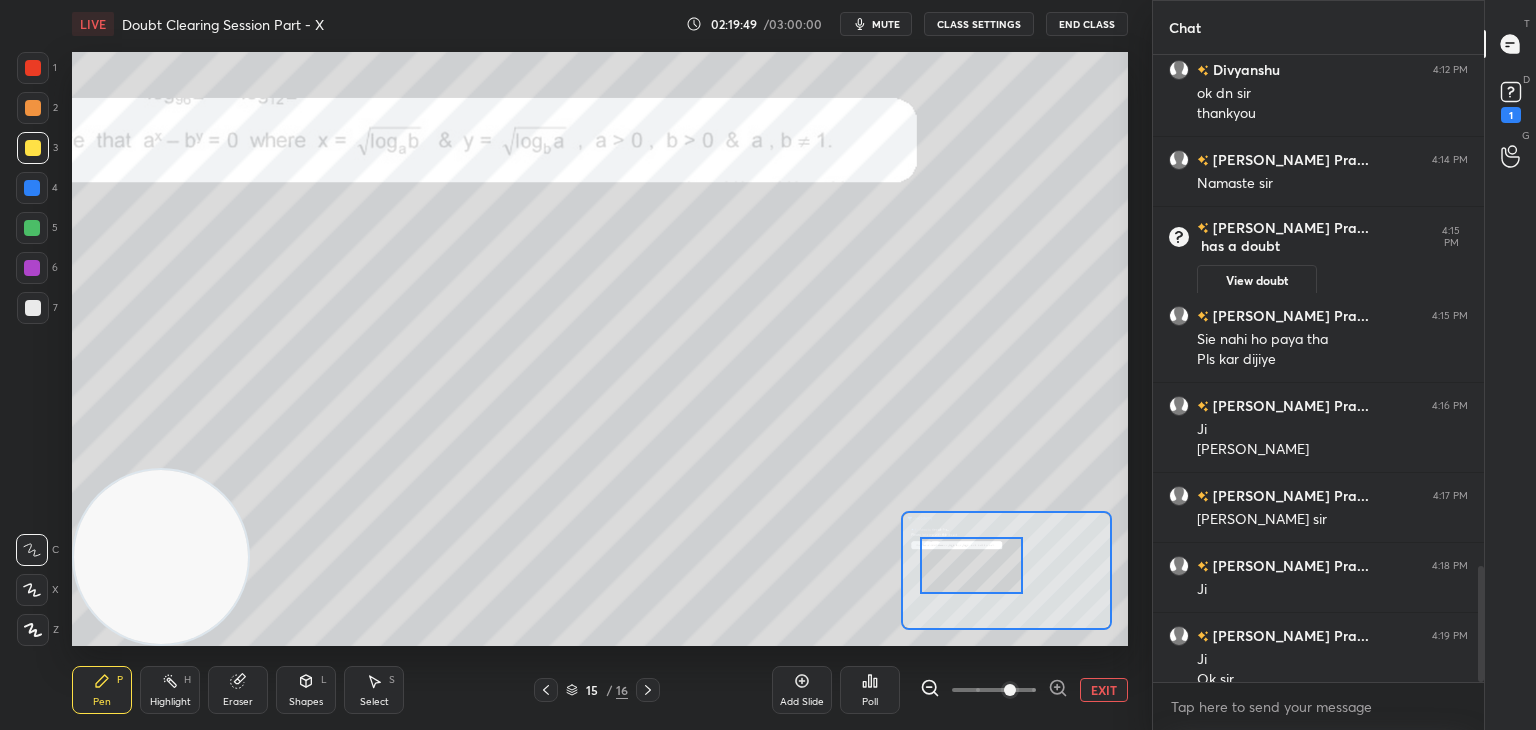 scroll, scrollTop: 2758, scrollLeft: 0, axis: vertical 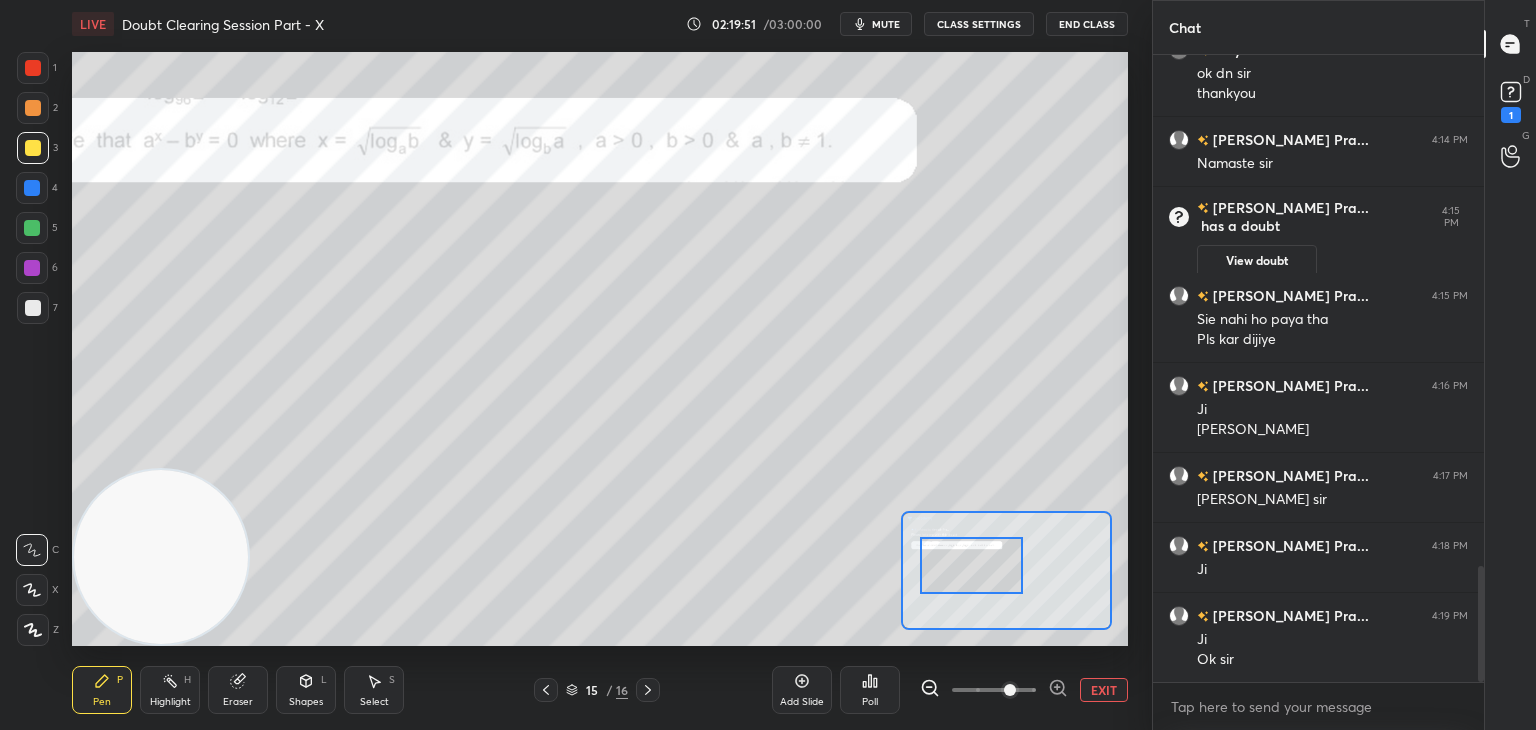 click on "View doubt" at bounding box center (1257, 261) 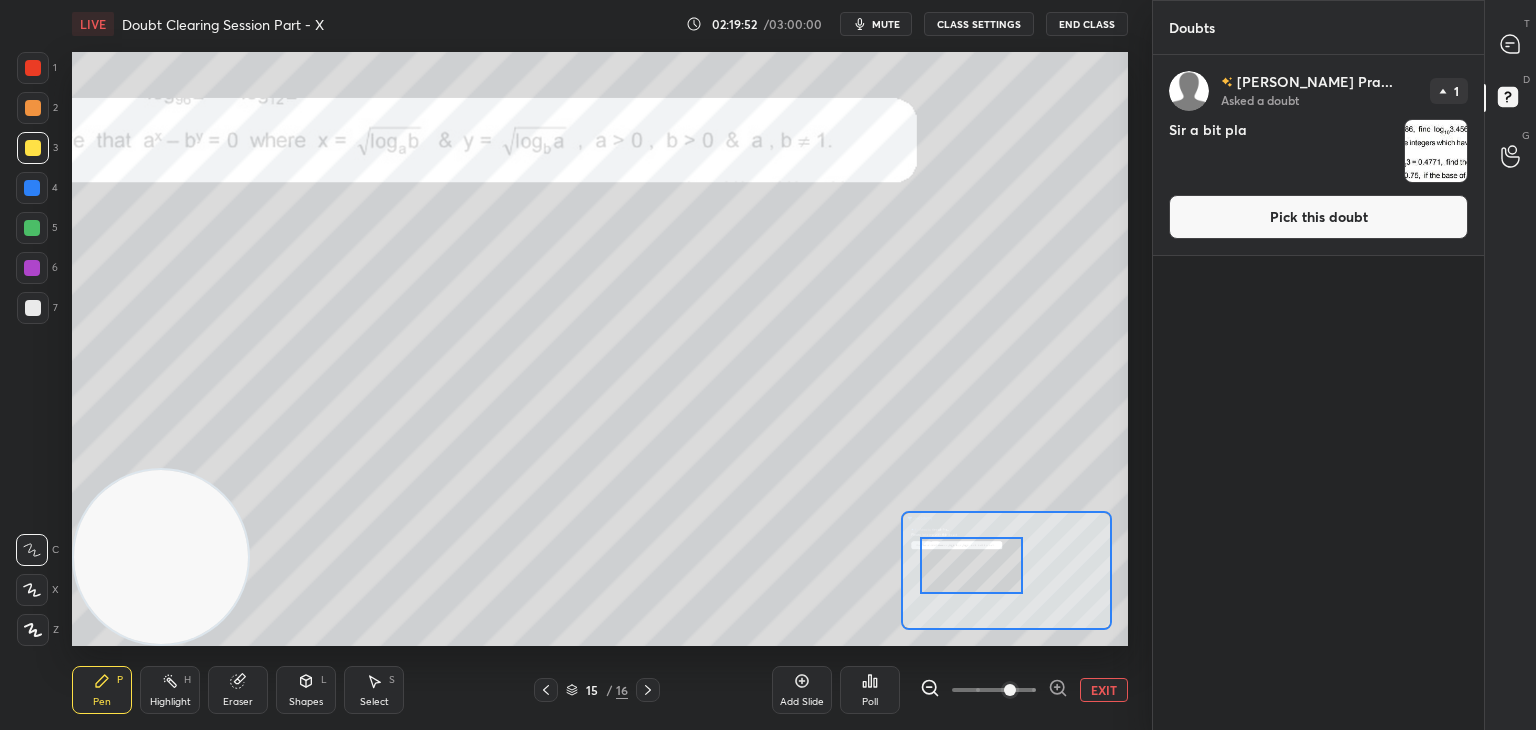 drag, startPoint x: 1226, startPoint y: 245, endPoint x: 1231, endPoint y: 234, distance: 12.083046 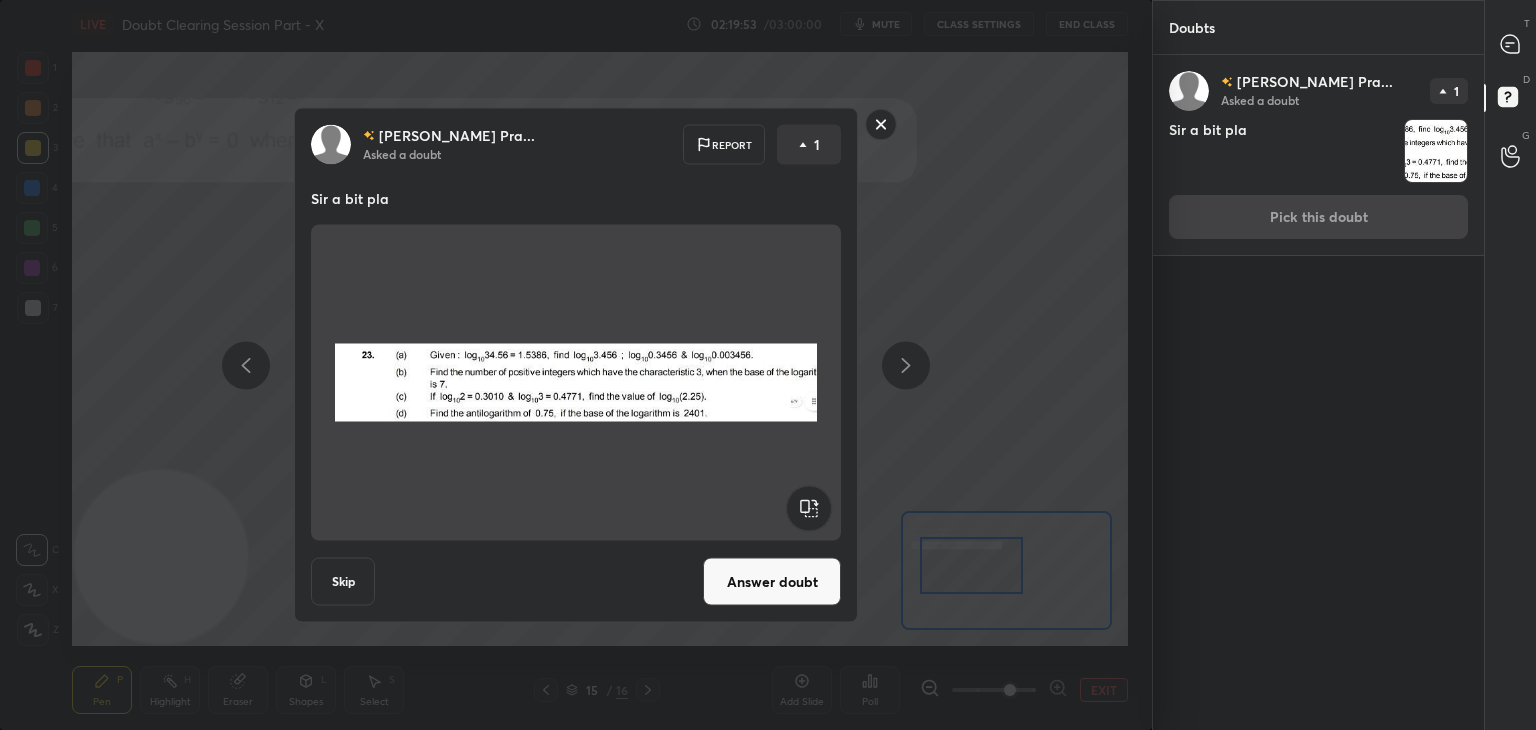 click on "Answer doubt" at bounding box center (772, 582) 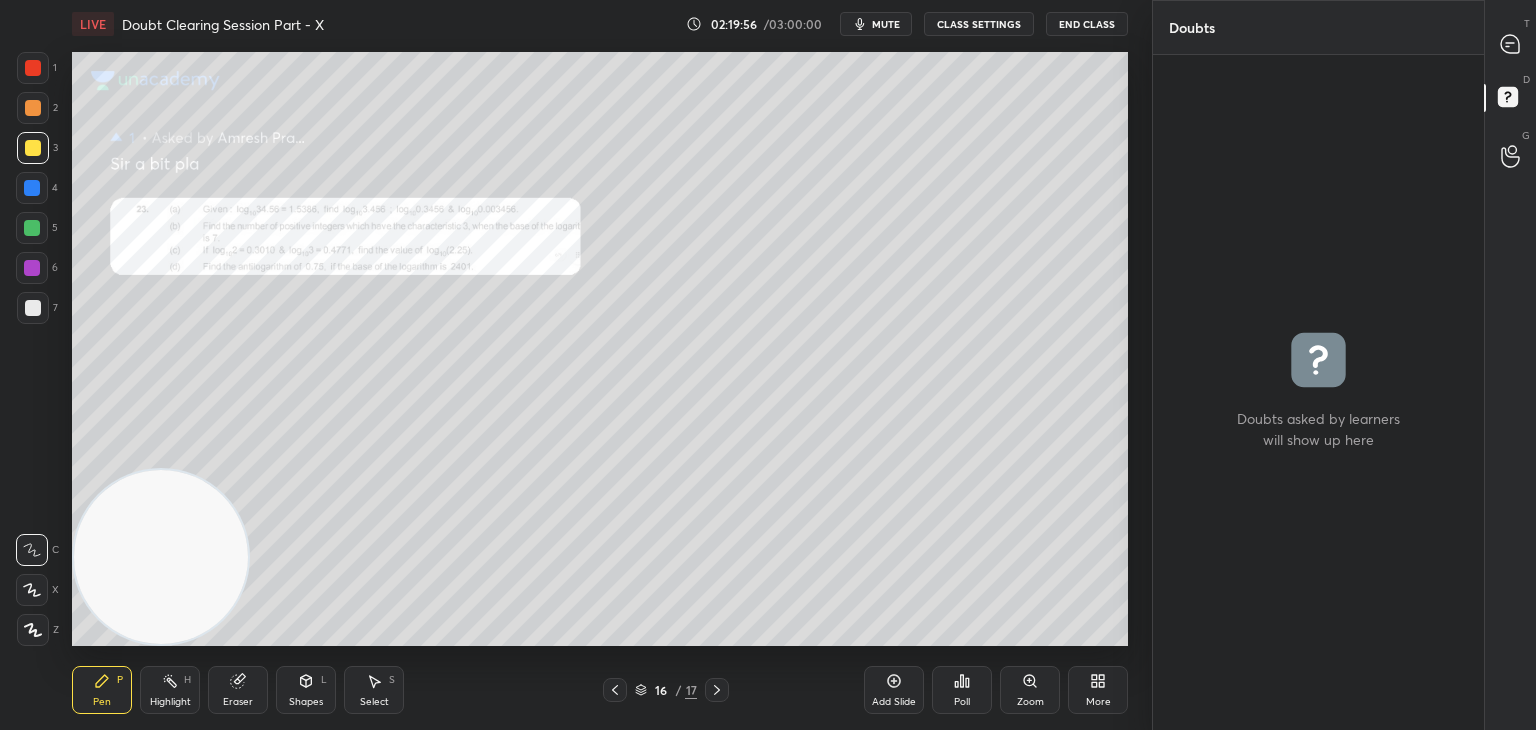 drag, startPoint x: 1497, startPoint y: 56, endPoint x: 1486, endPoint y: 57, distance: 11.045361 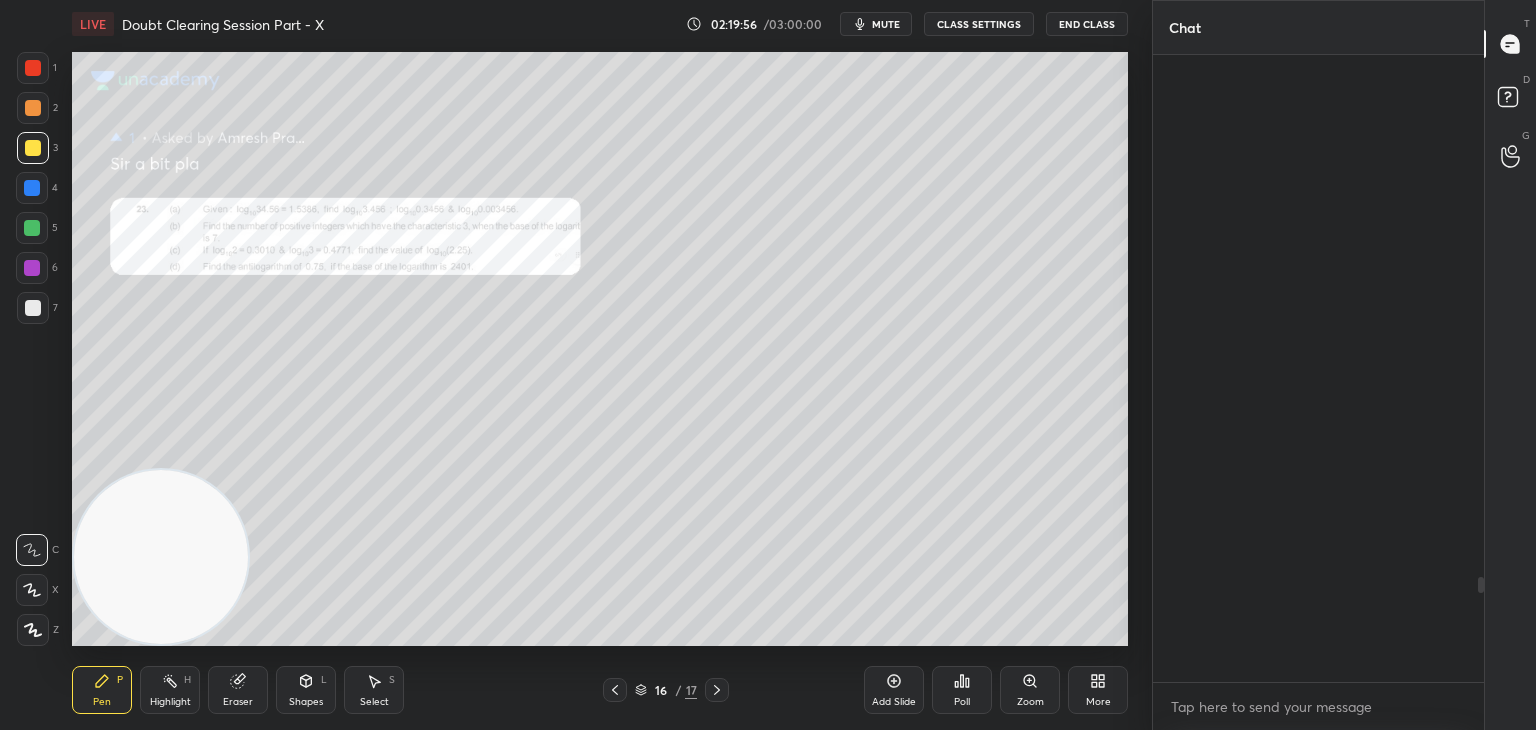scroll, scrollTop: 3134, scrollLeft: 0, axis: vertical 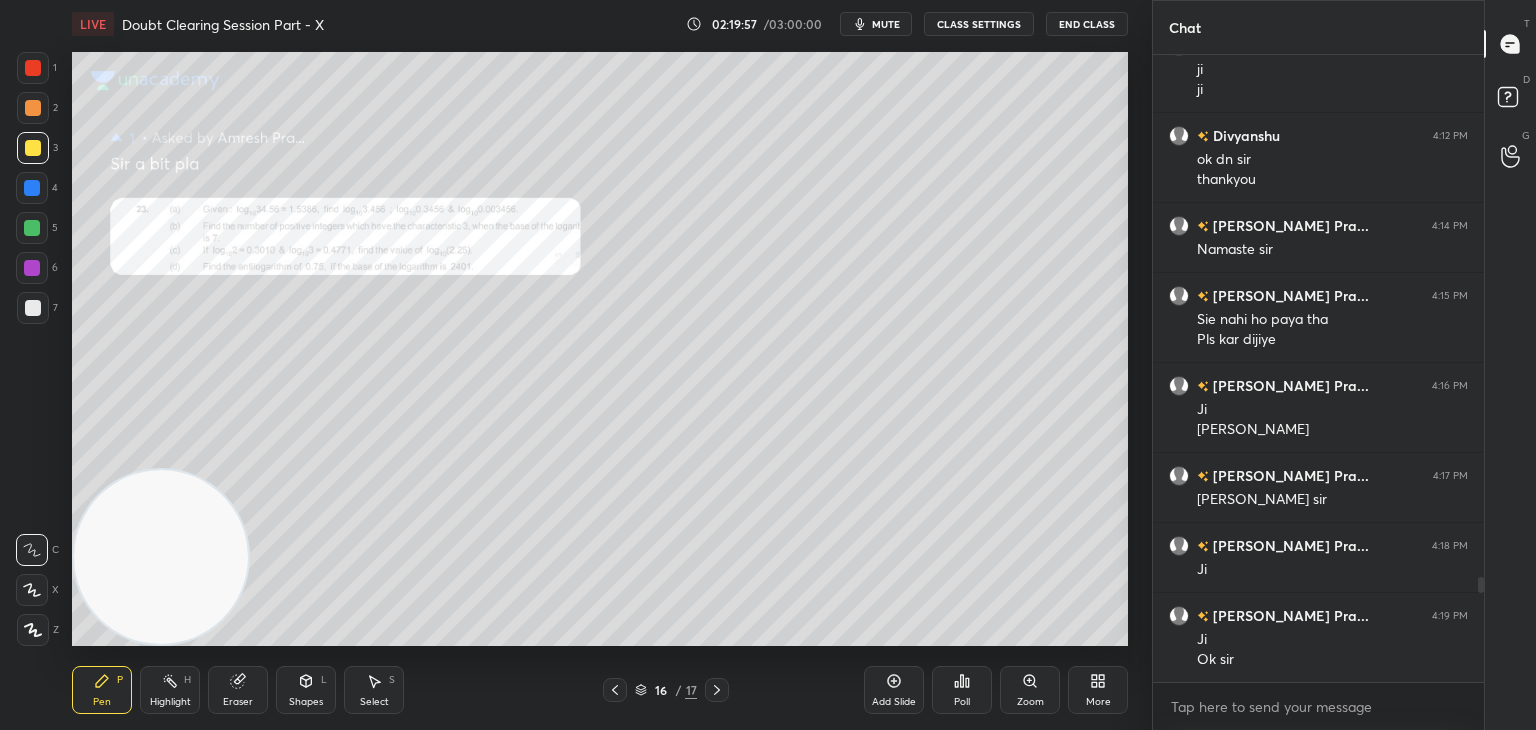 click 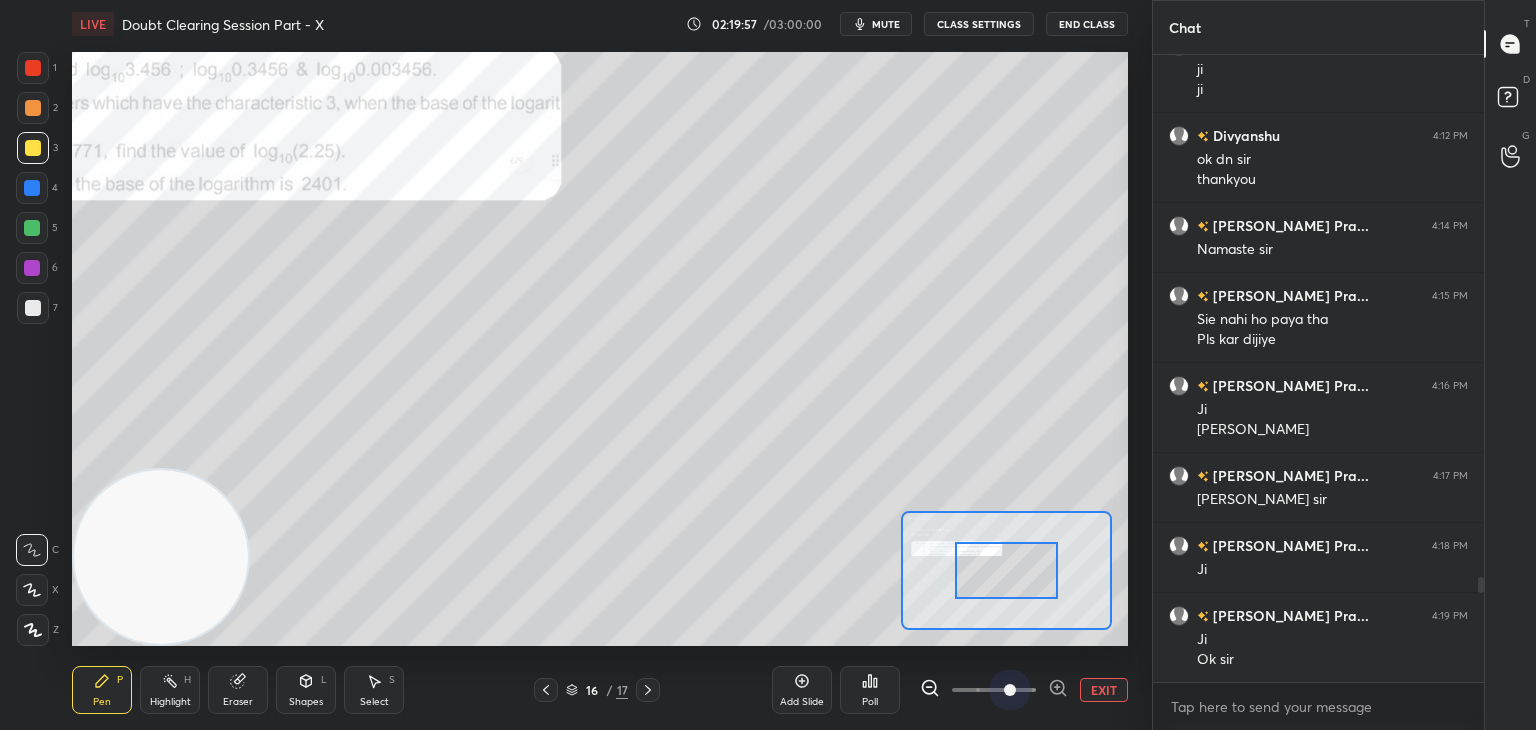click at bounding box center (994, 690) 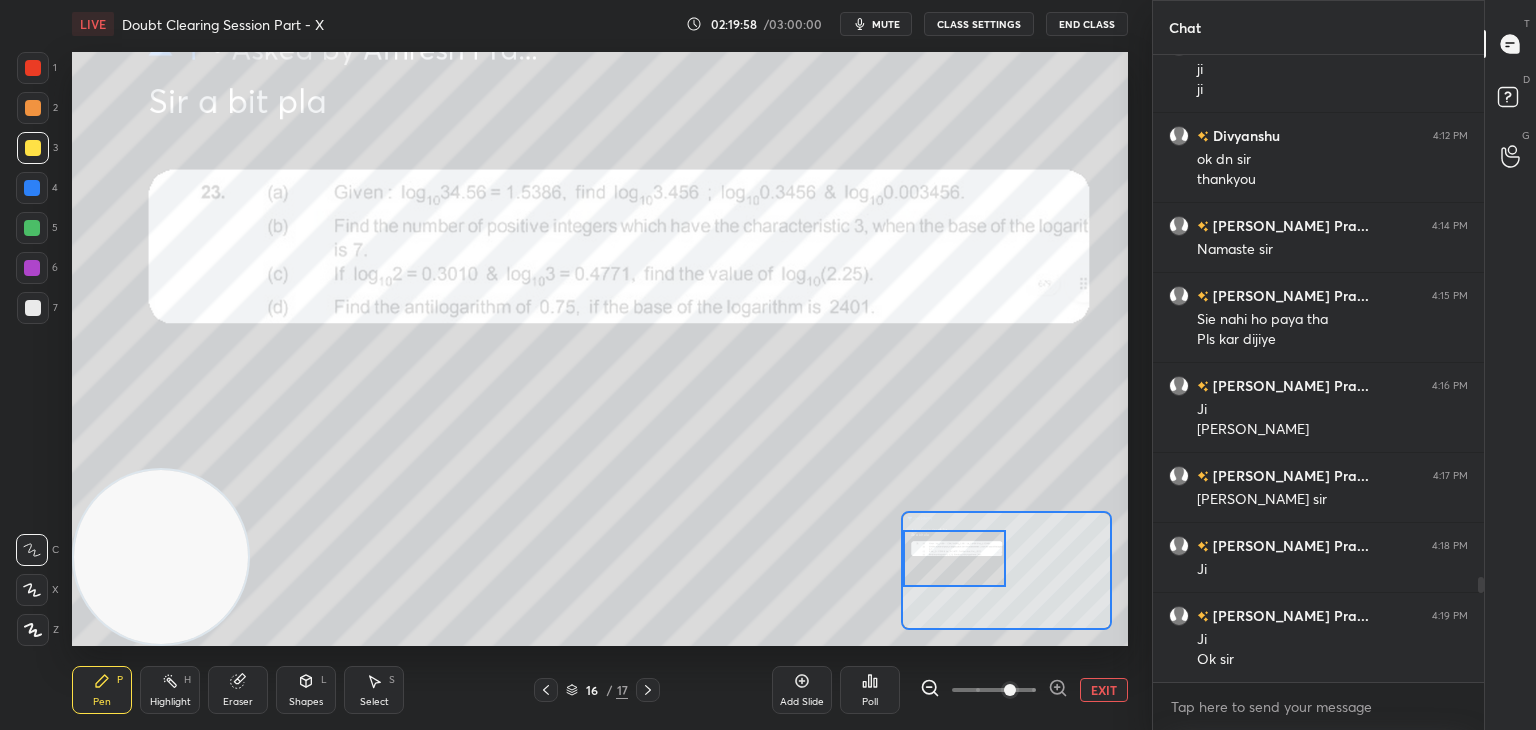 drag, startPoint x: 1029, startPoint y: 579, endPoint x: 970, endPoint y: 564, distance: 60.876926 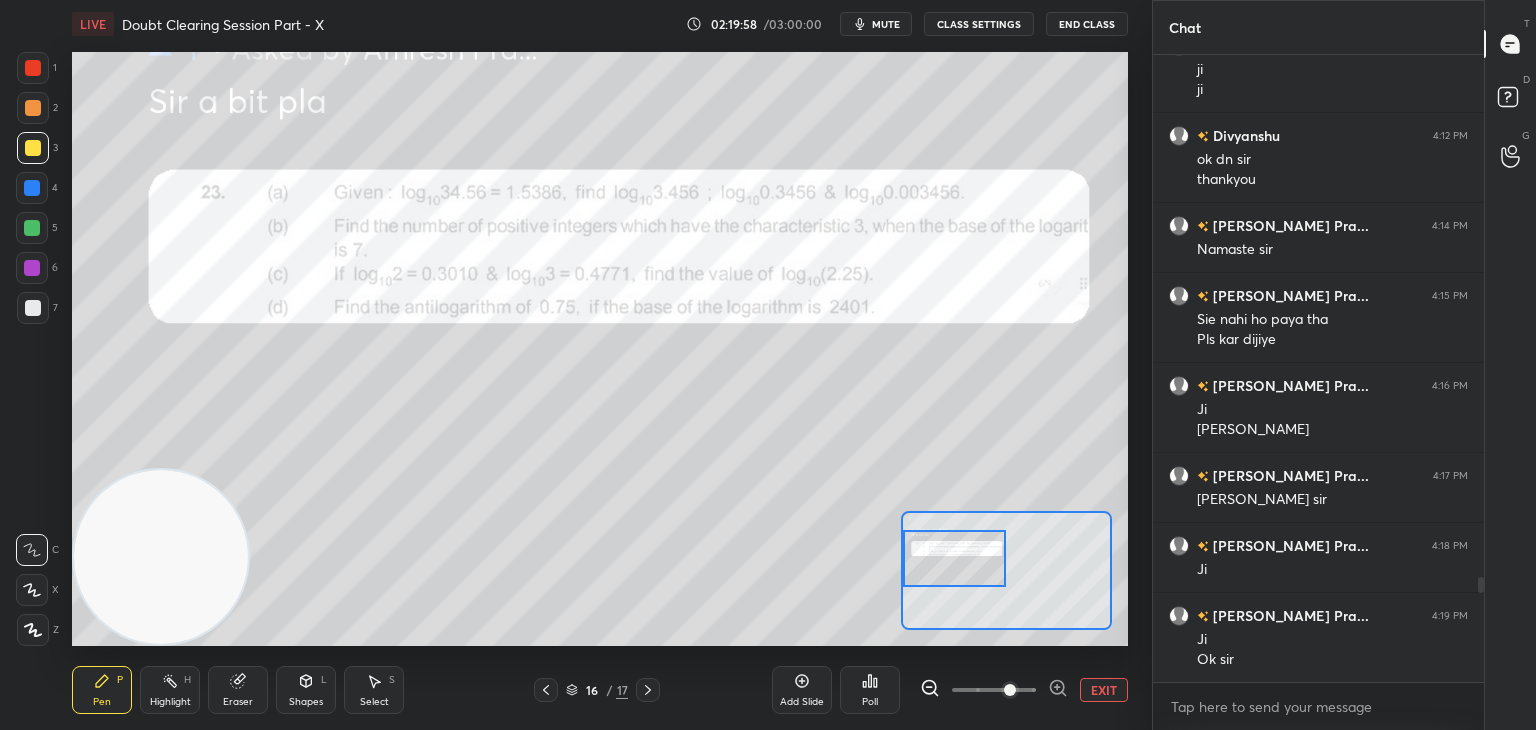 click at bounding box center [955, 558] 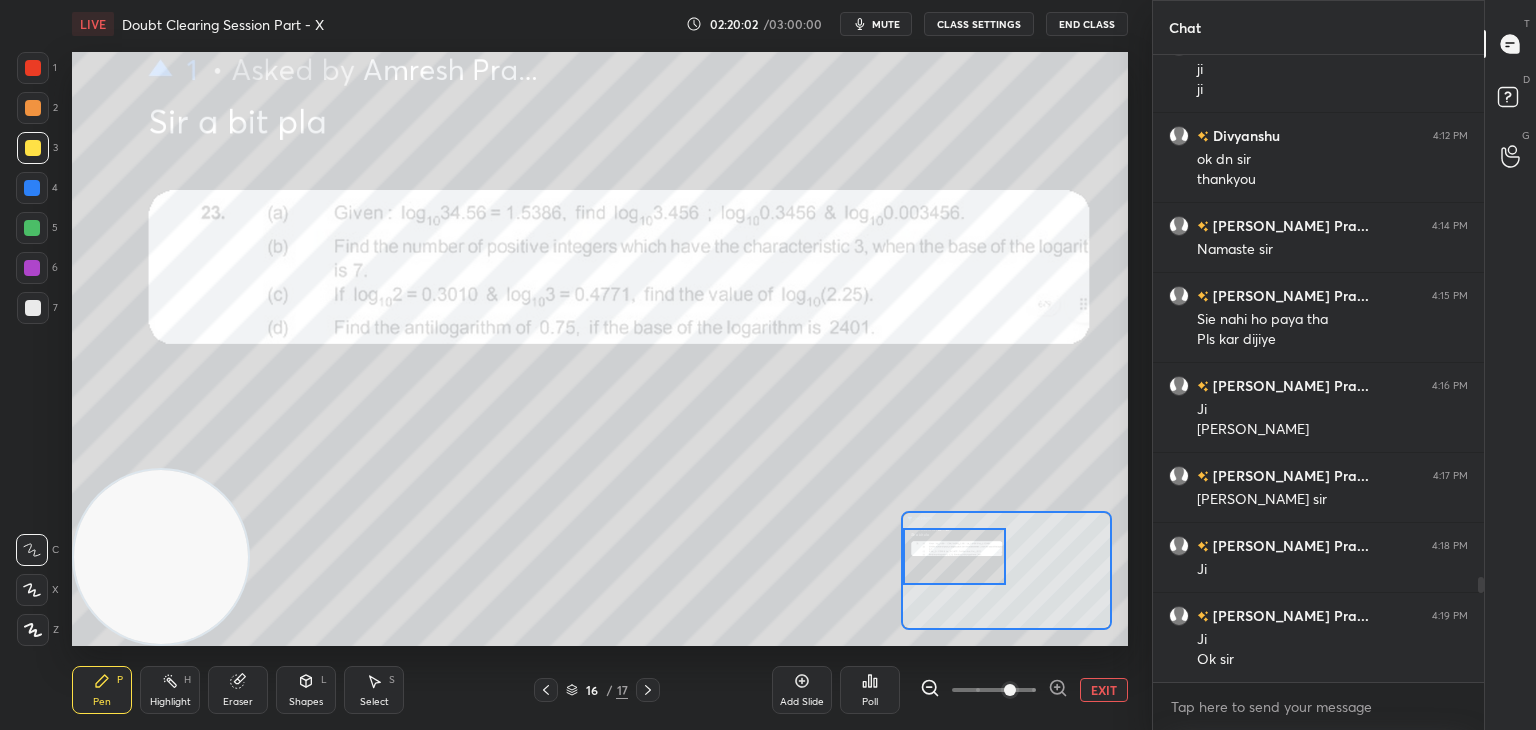 drag, startPoint x: 33, startPoint y: 69, endPoint x: 44, endPoint y: 69, distance: 11 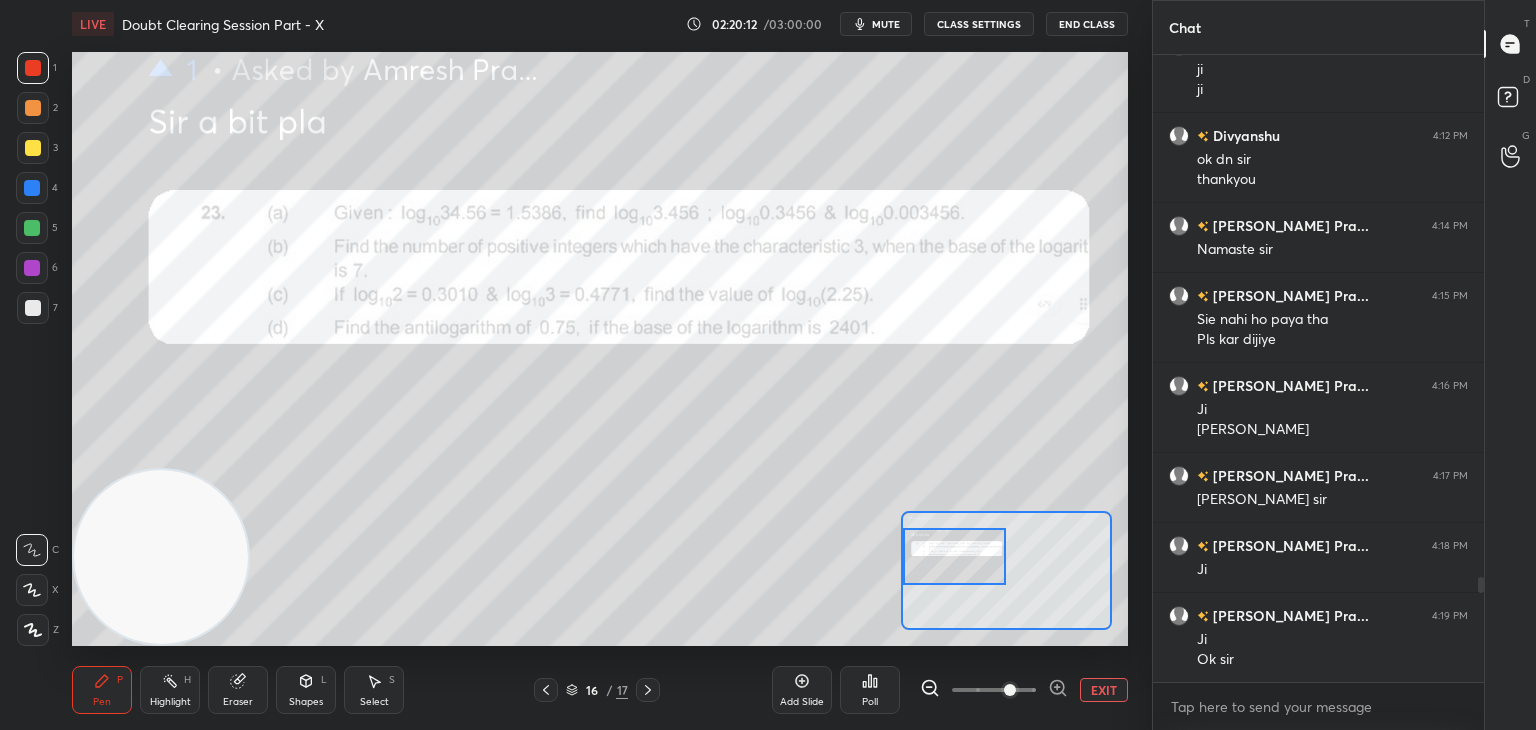 drag, startPoint x: 36, startPoint y: 148, endPoint x: 9, endPoint y: 147, distance: 27.018513 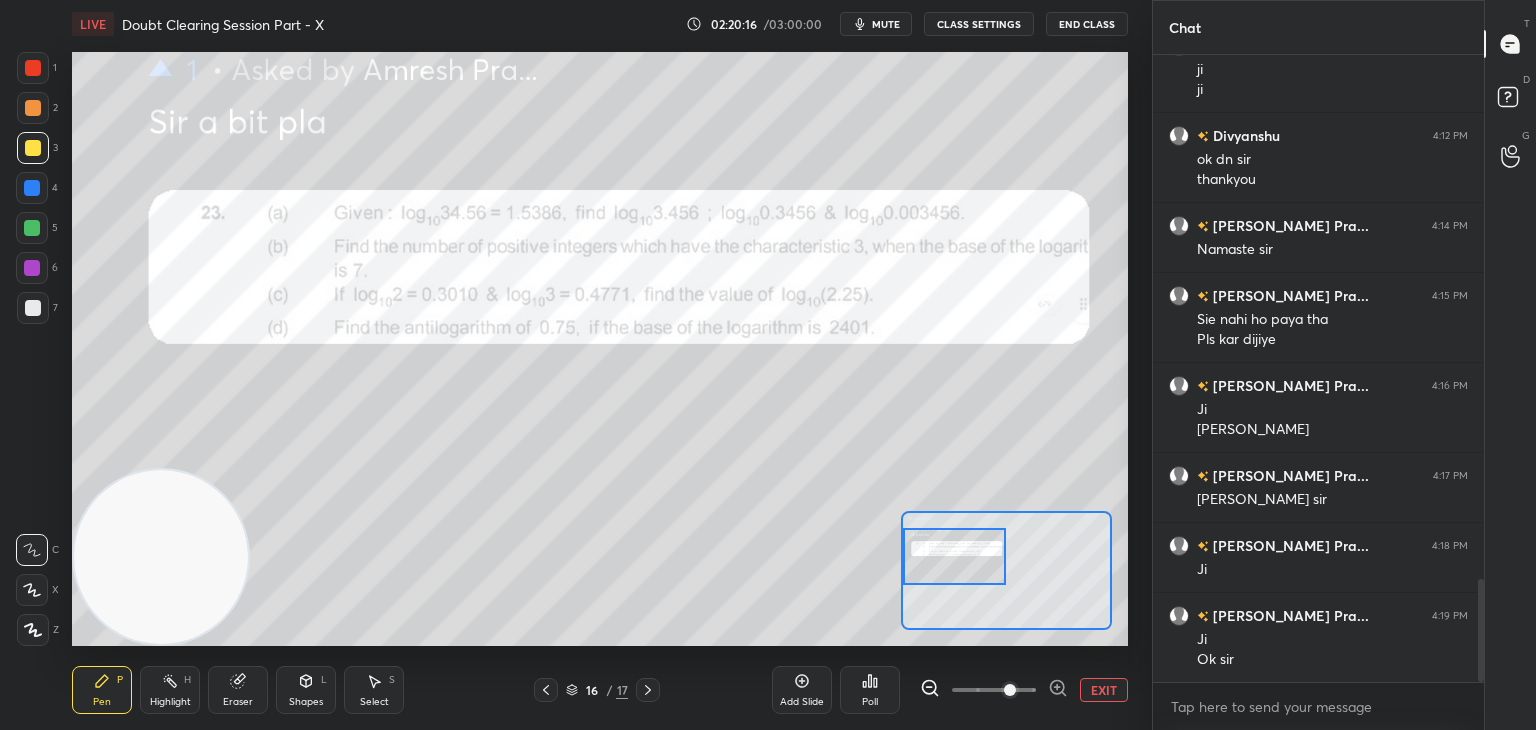 scroll, scrollTop: 3204, scrollLeft: 0, axis: vertical 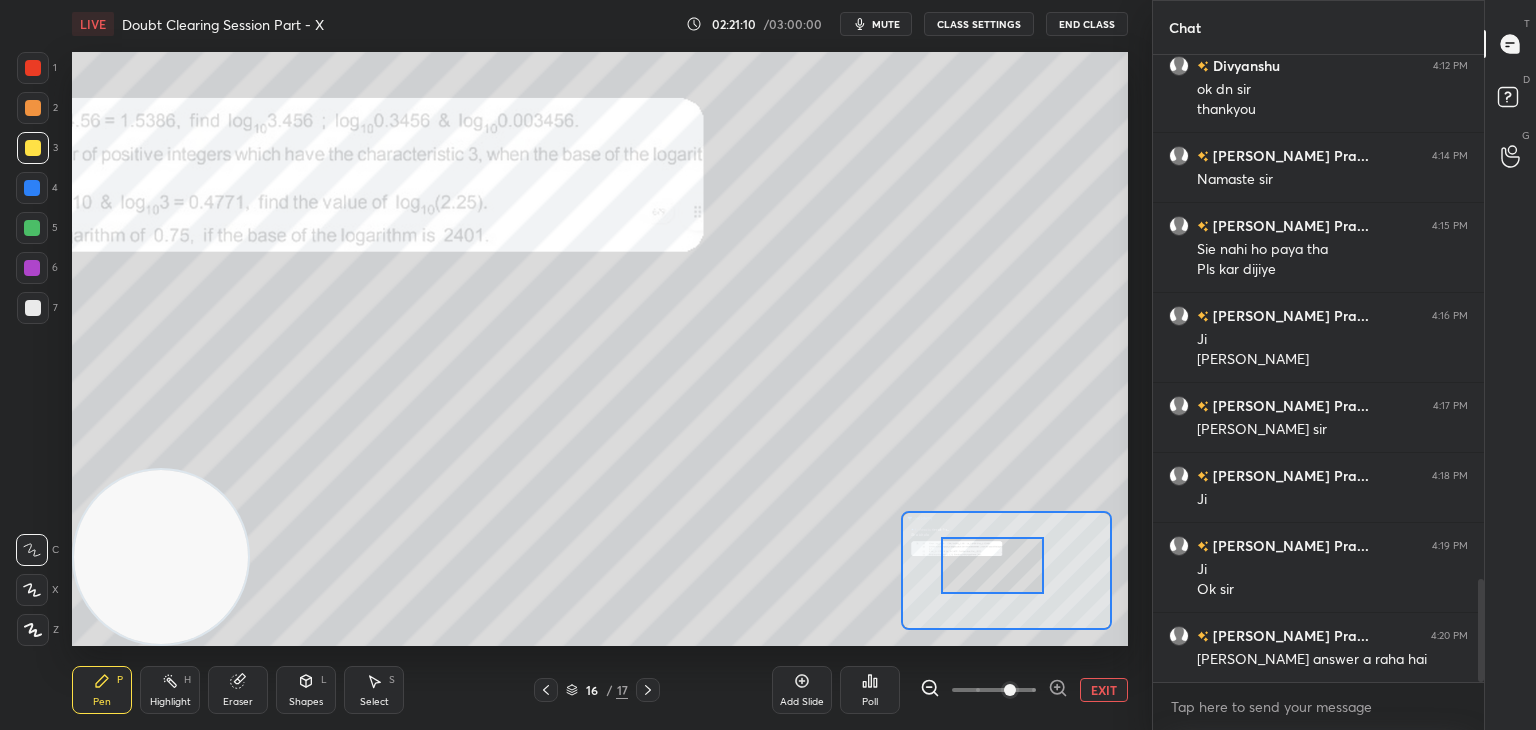 drag, startPoint x: 946, startPoint y: 563, endPoint x: 984, endPoint y: 572, distance: 39.051247 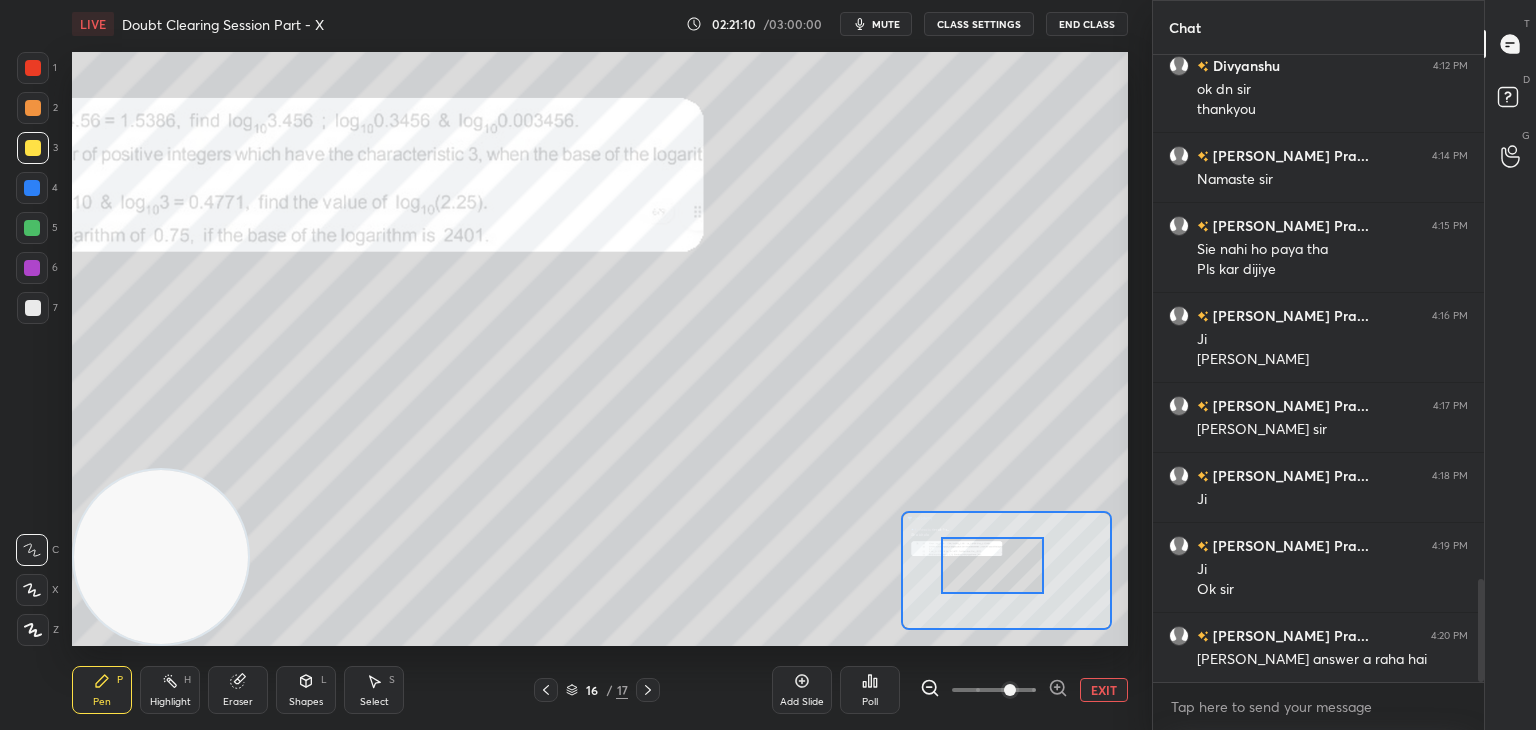 click at bounding box center (993, 565) 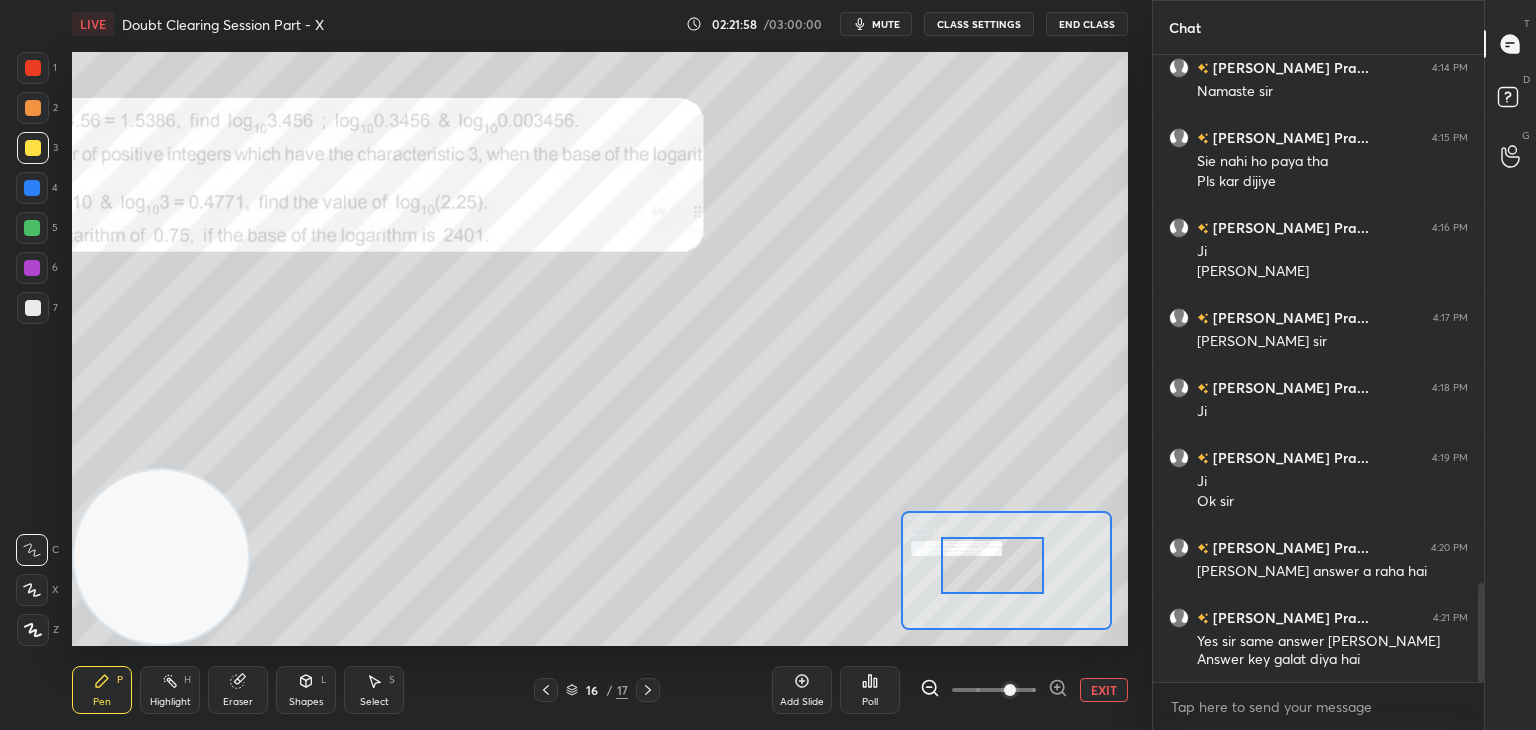 scroll, scrollTop: 3362, scrollLeft: 0, axis: vertical 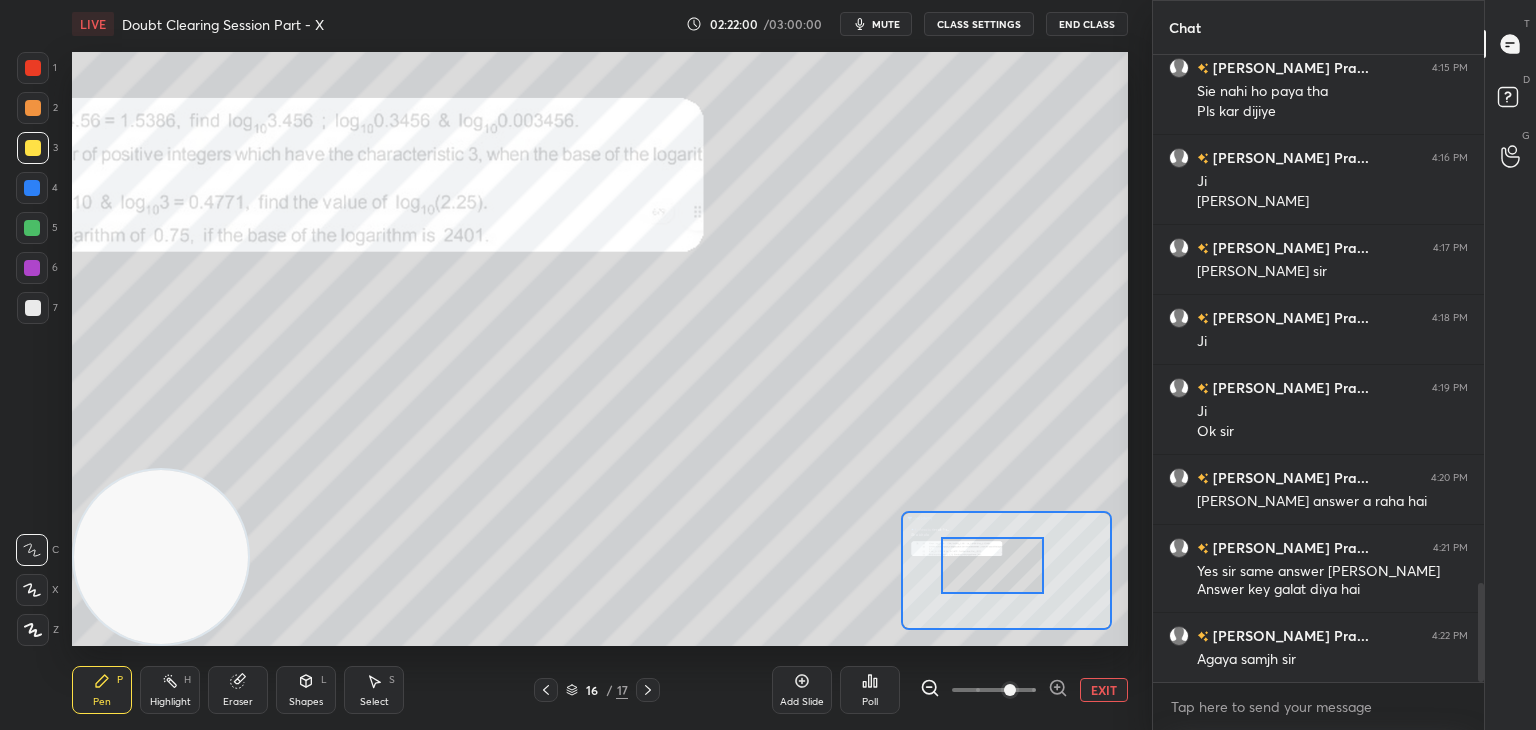 click on "EXIT" at bounding box center (1104, 690) 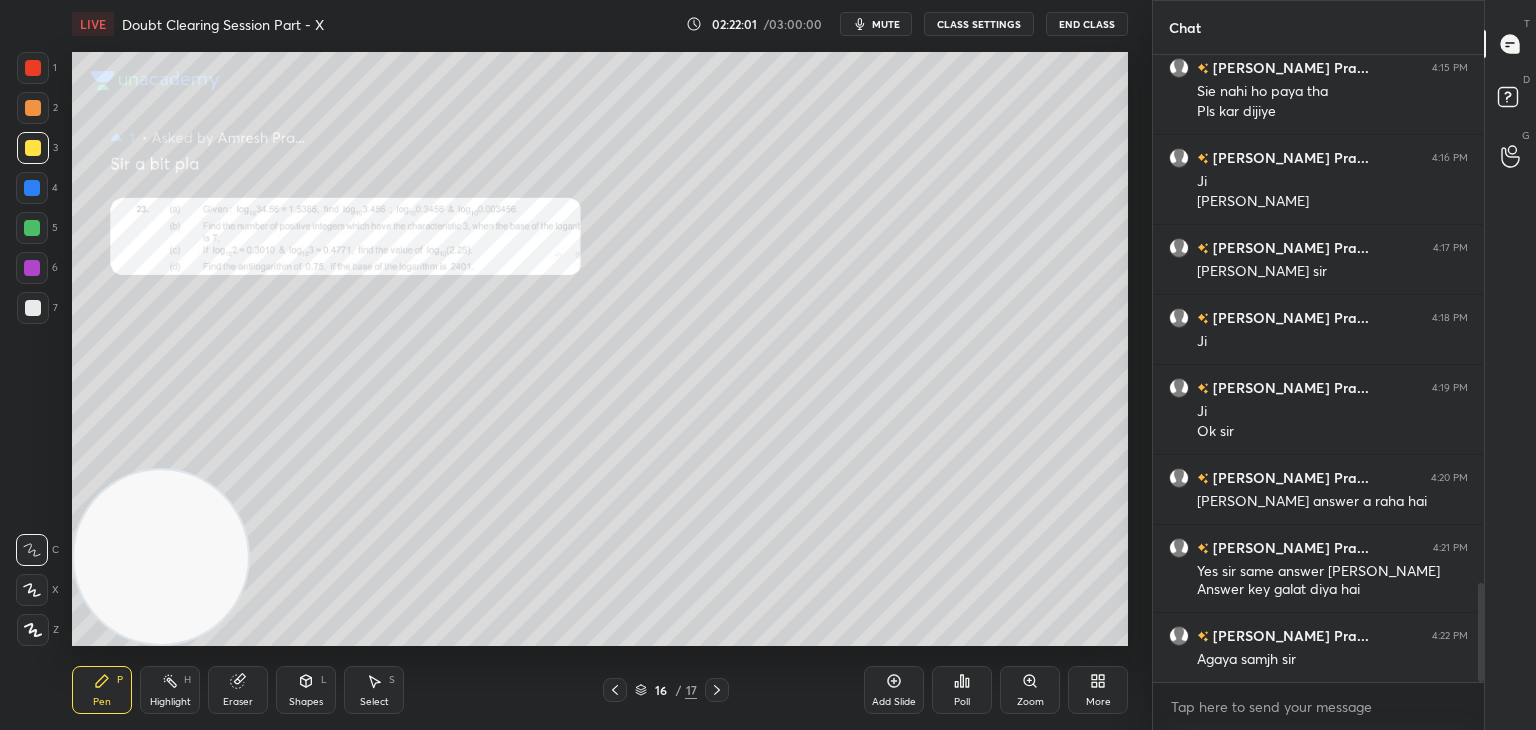click on "16 / 17" at bounding box center (666, 690) 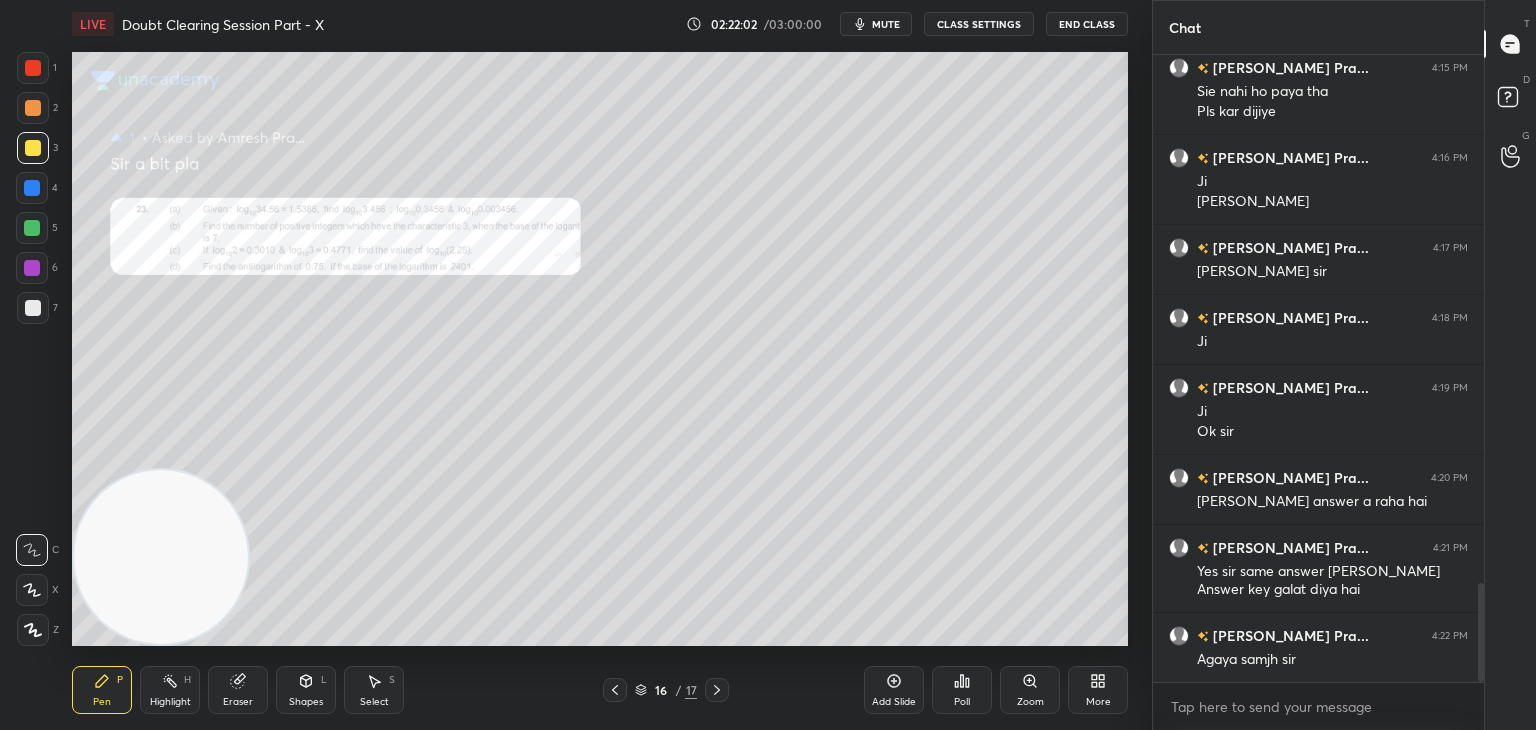 click at bounding box center [717, 690] 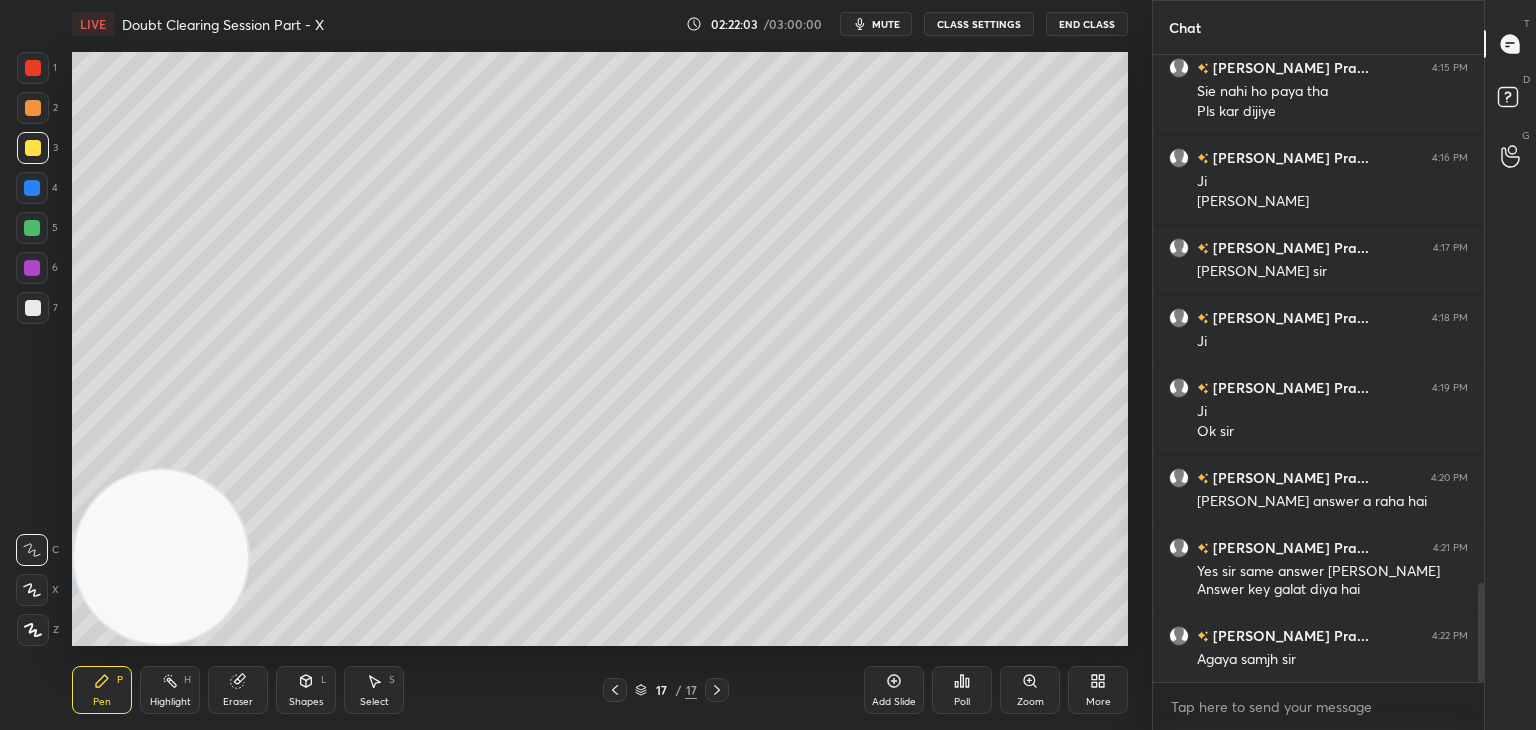 click on "mute" at bounding box center (876, 24) 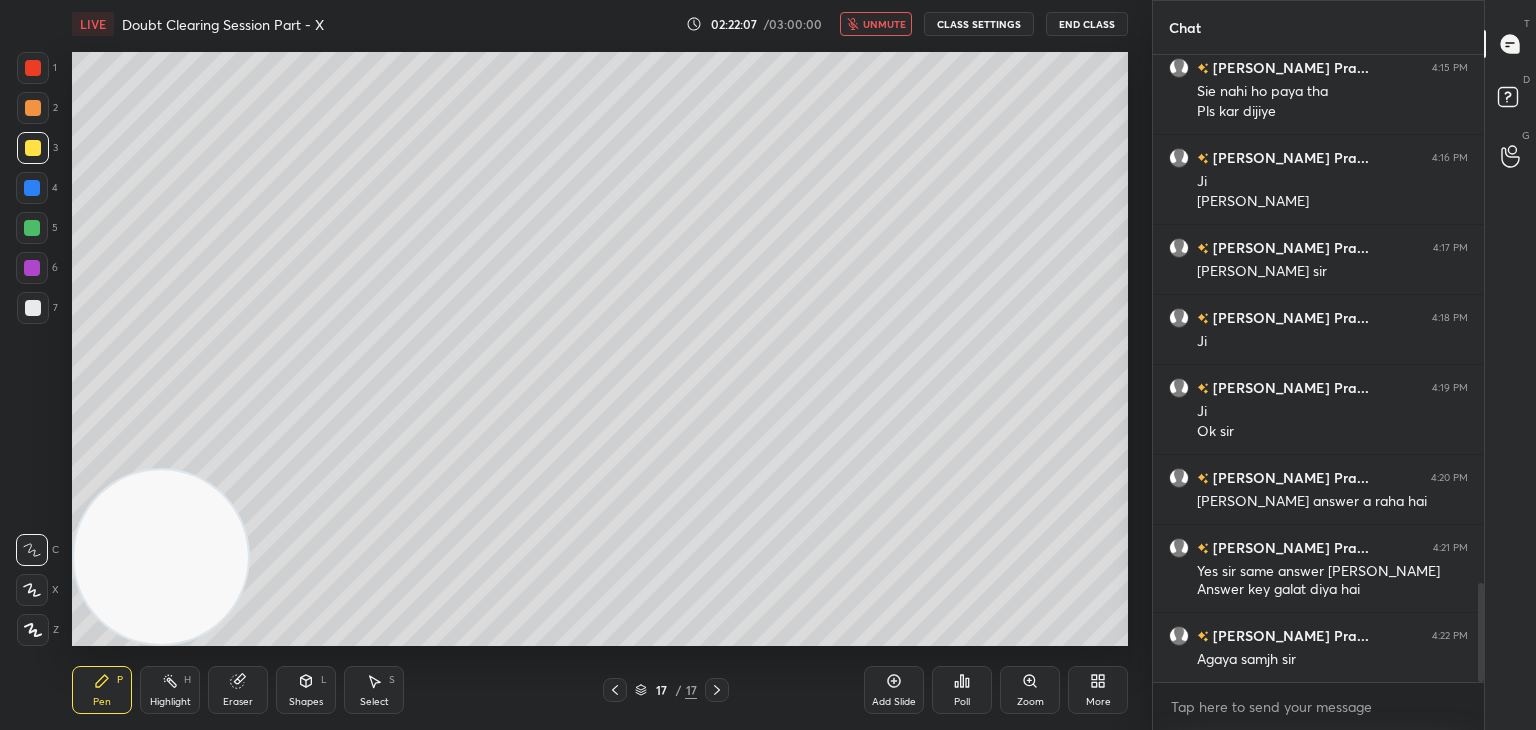 scroll, scrollTop: 3382, scrollLeft: 0, axis: vertical 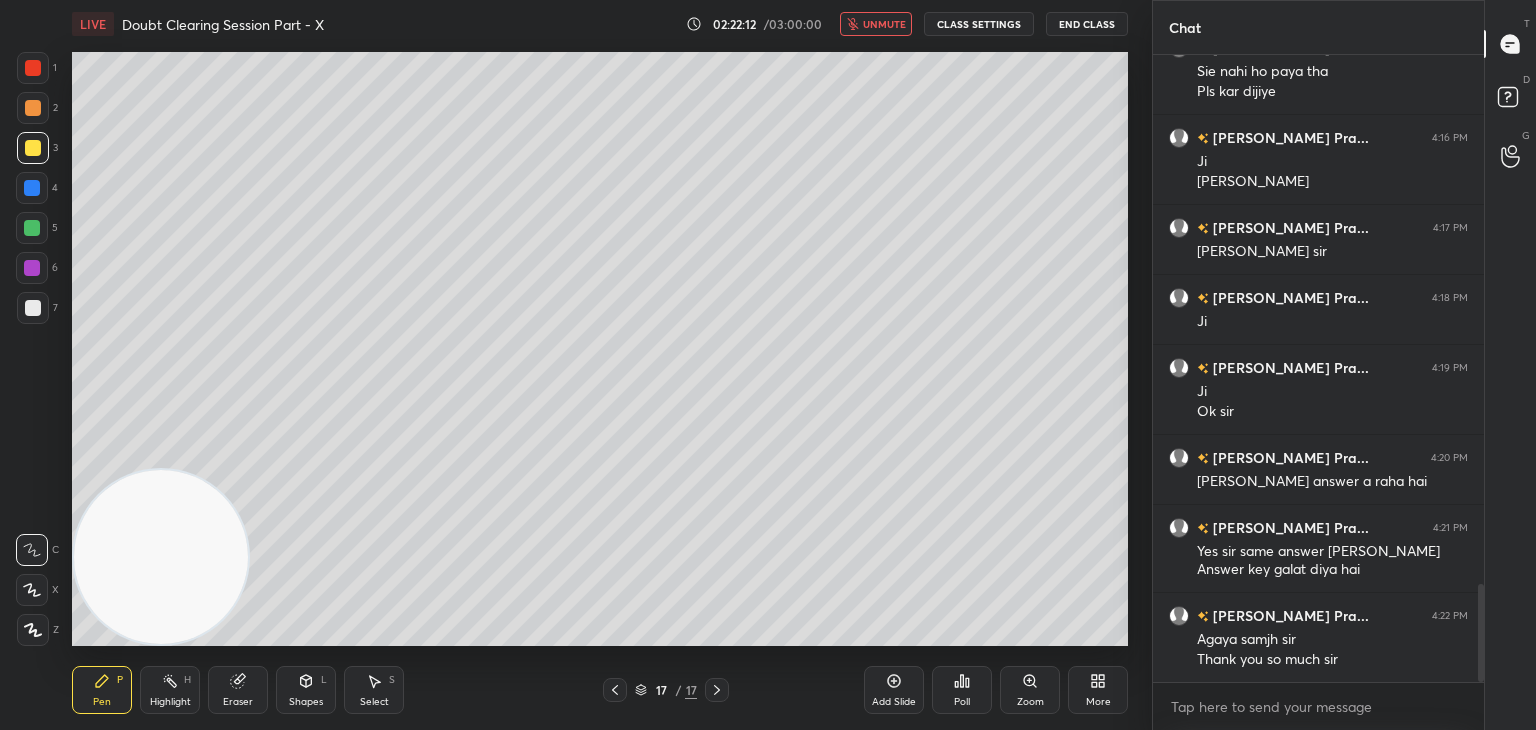 click on "unmute" at bounding box center [884, 24] 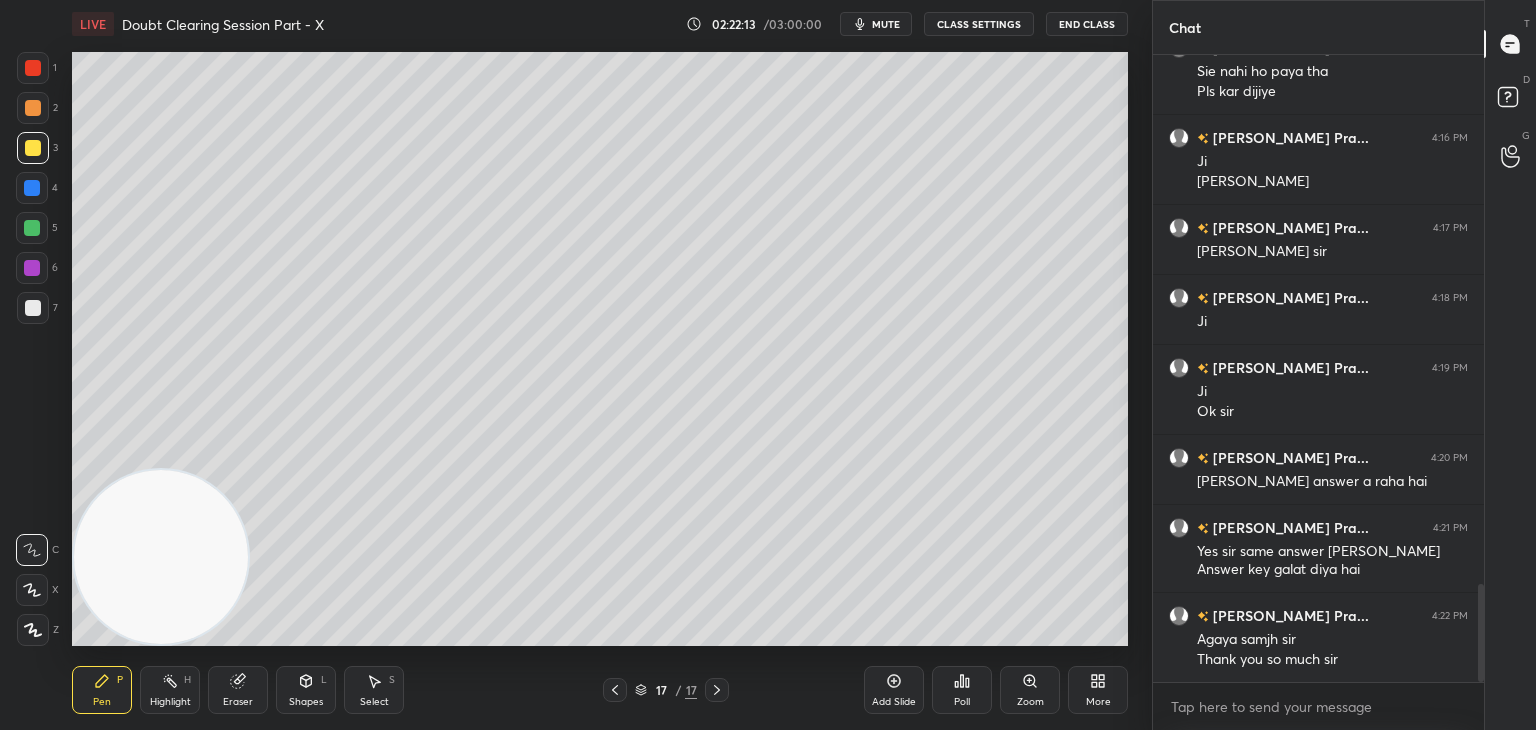click on "mute" at bounding box center (886, 24) 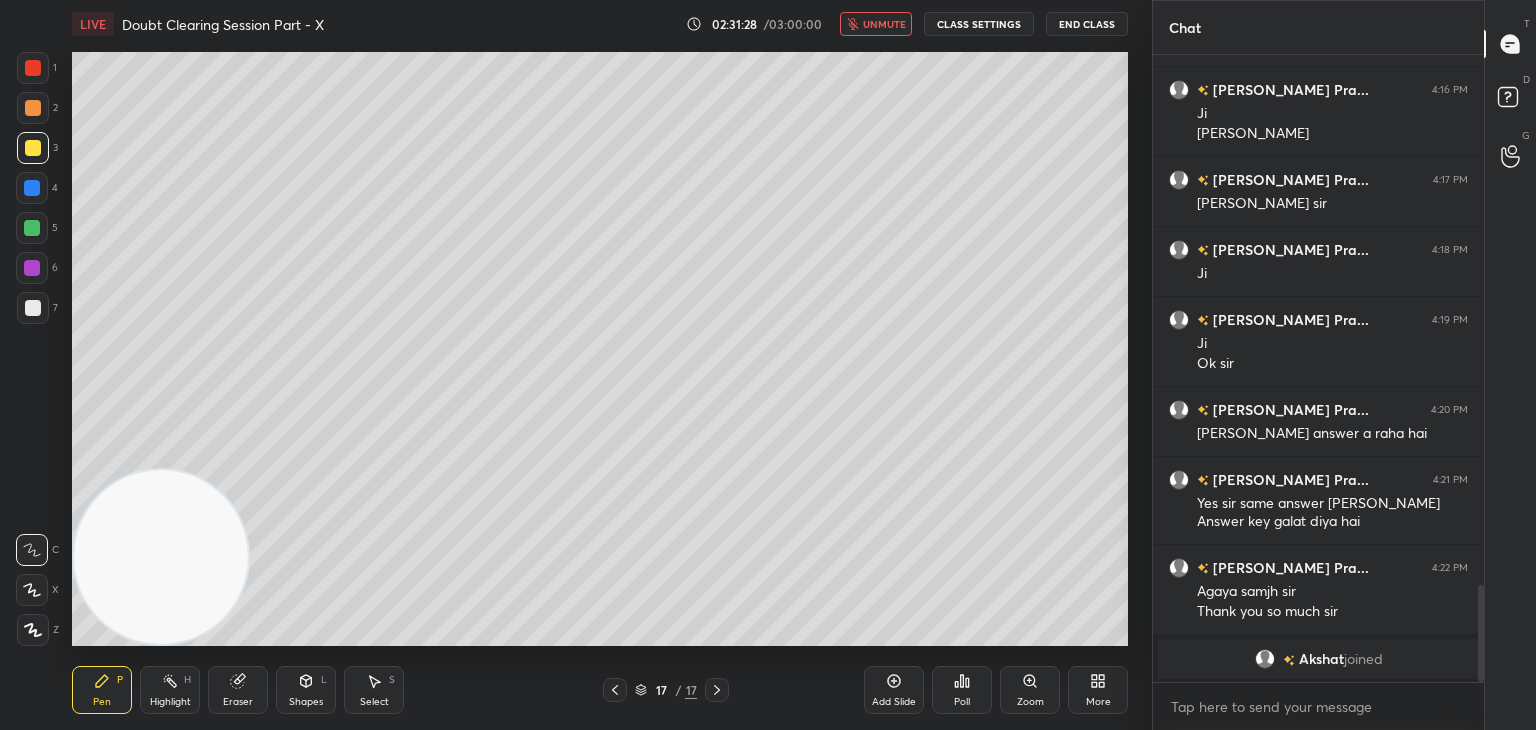 scroll, scrollTop: 2974, scrollLeft: 0, axis: vertical 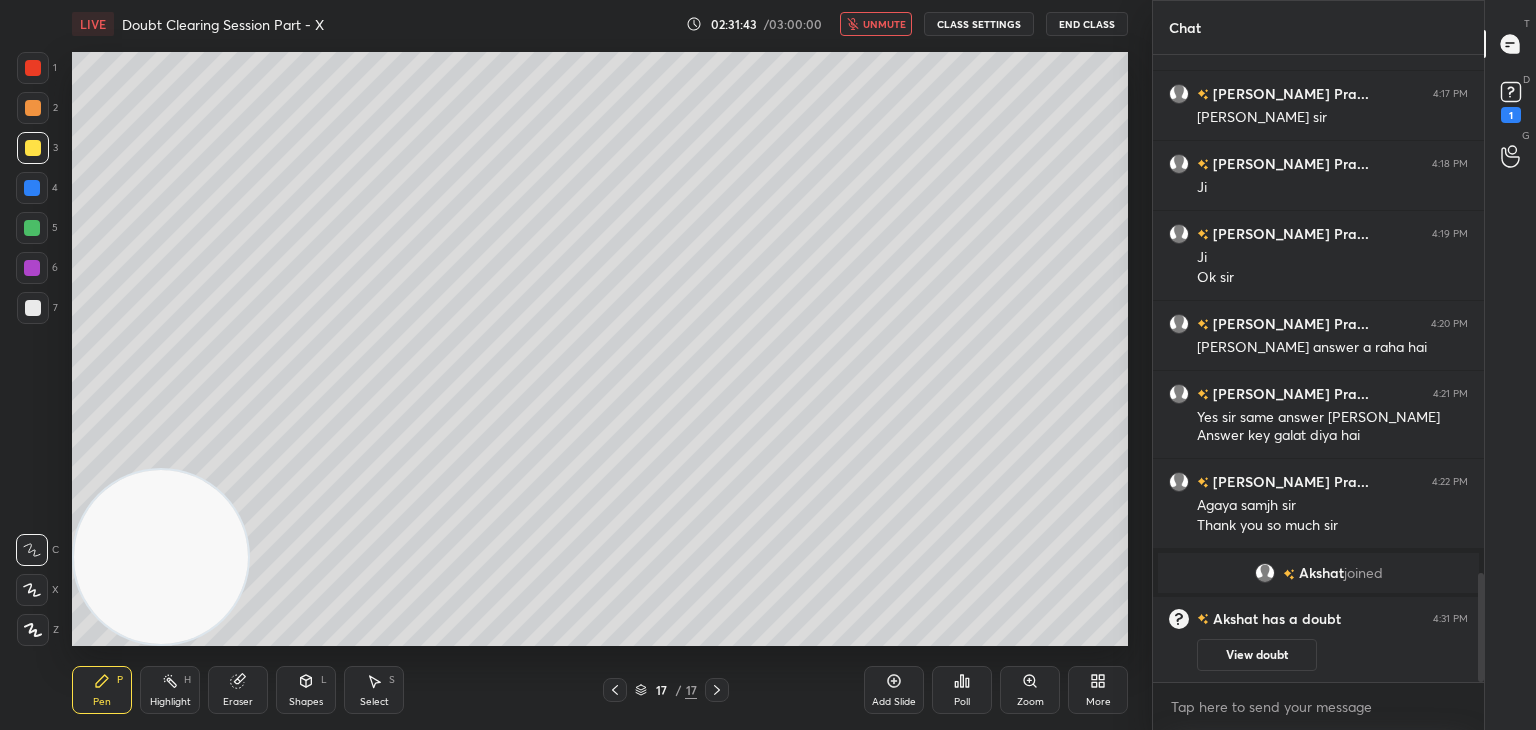 click at bounding box center [615, 690] 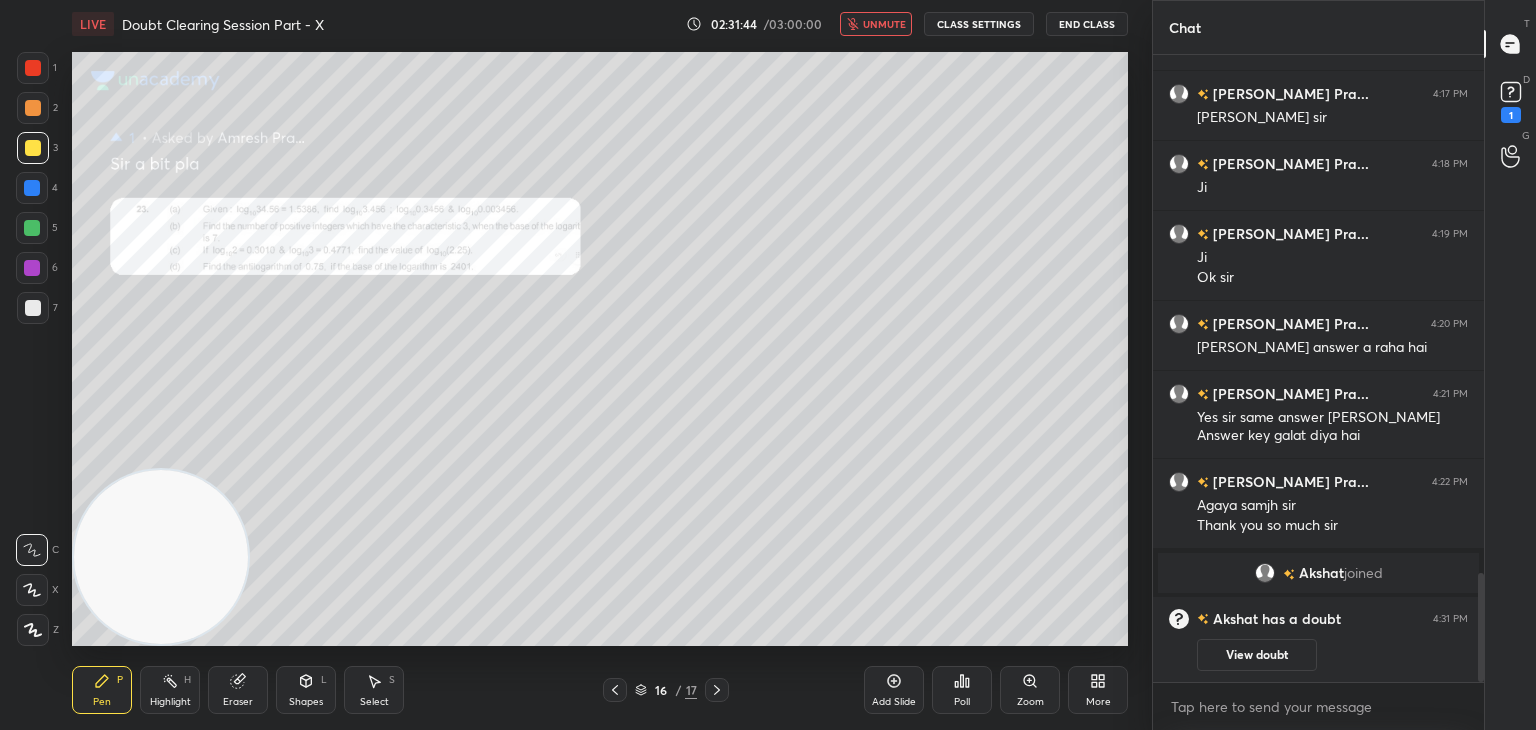click on "View doubt" at bounding box center (1257, 655) 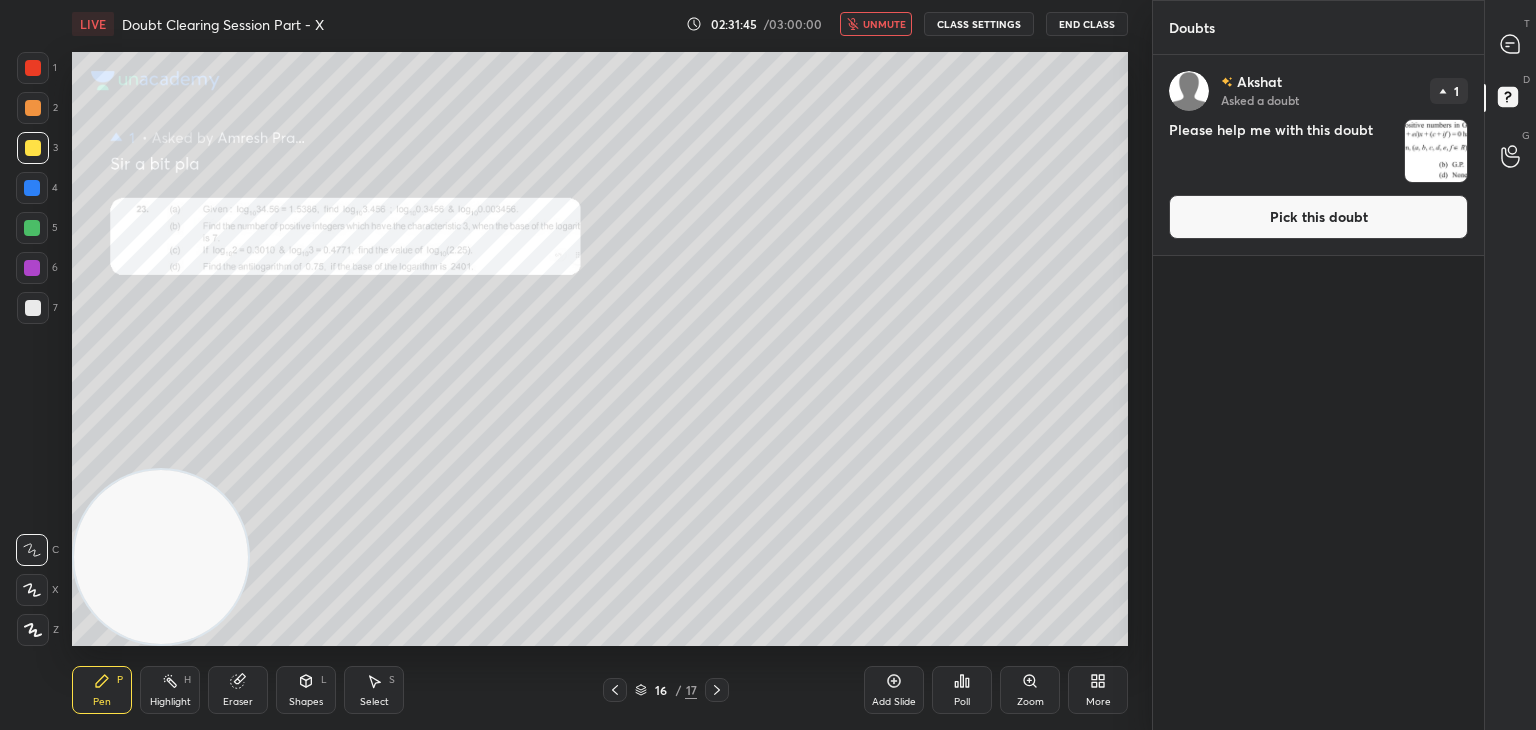 click on "Pick this doubt" at bounding box center [1318, 217] 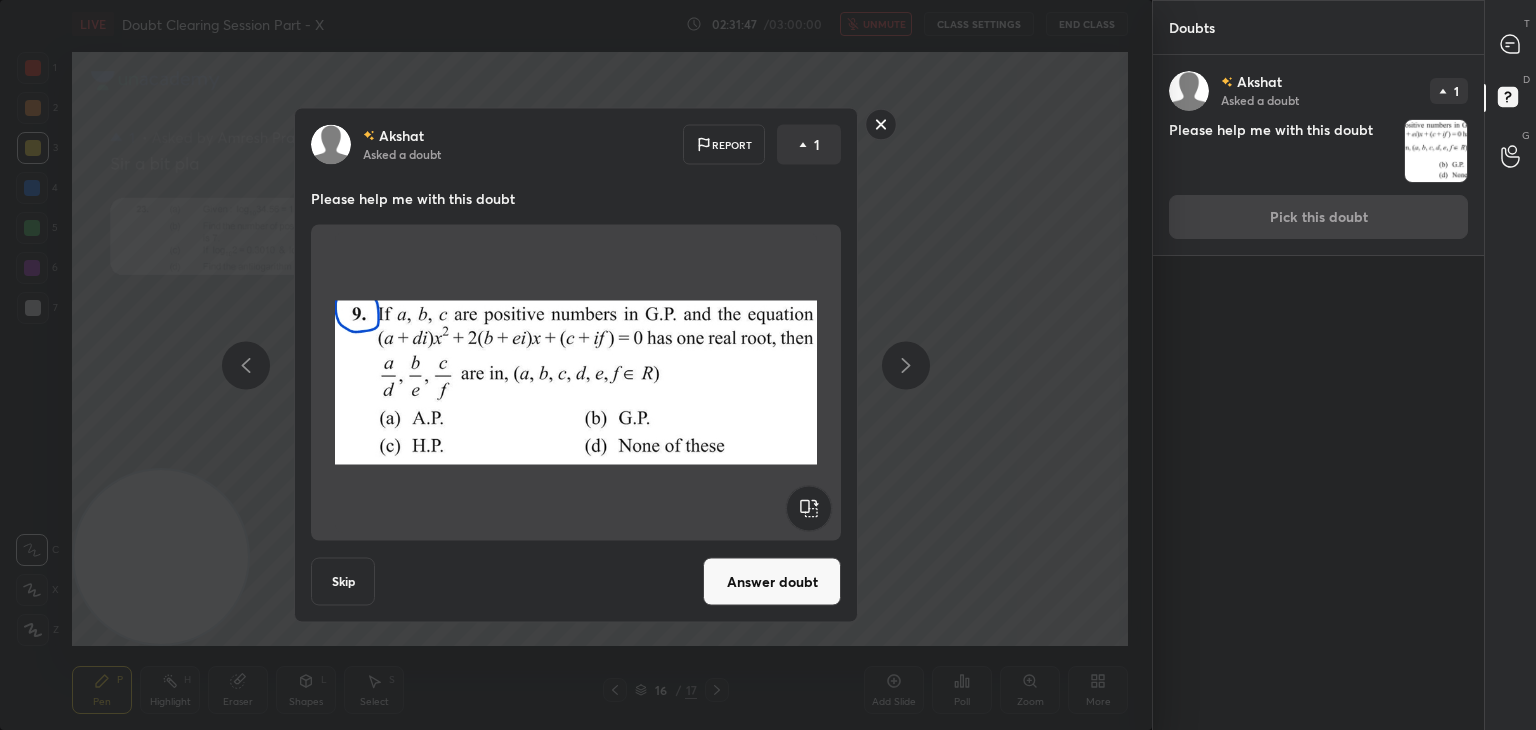 click on "Answer doubt" at bounding box center (772, 582) 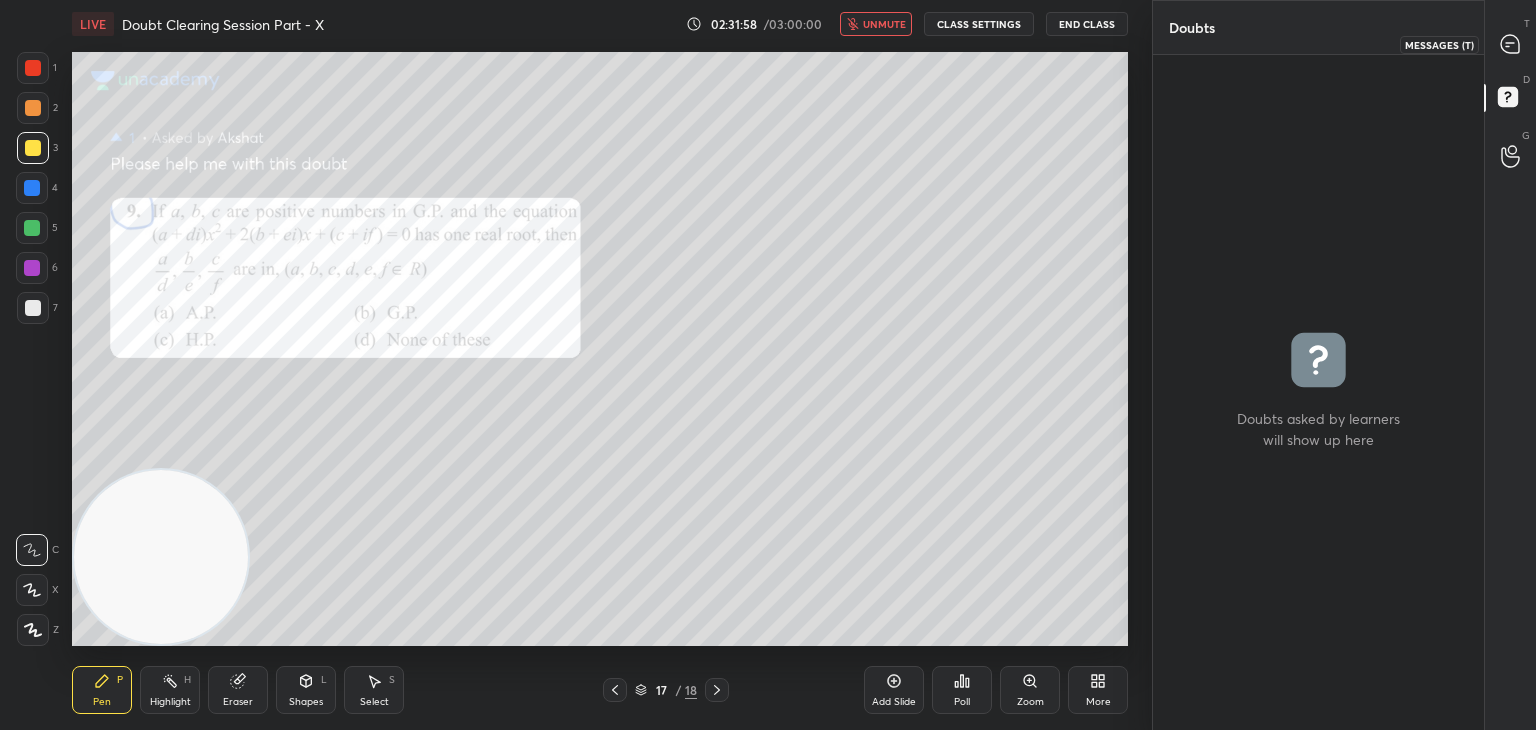 click at bounding box center (1511, 44) 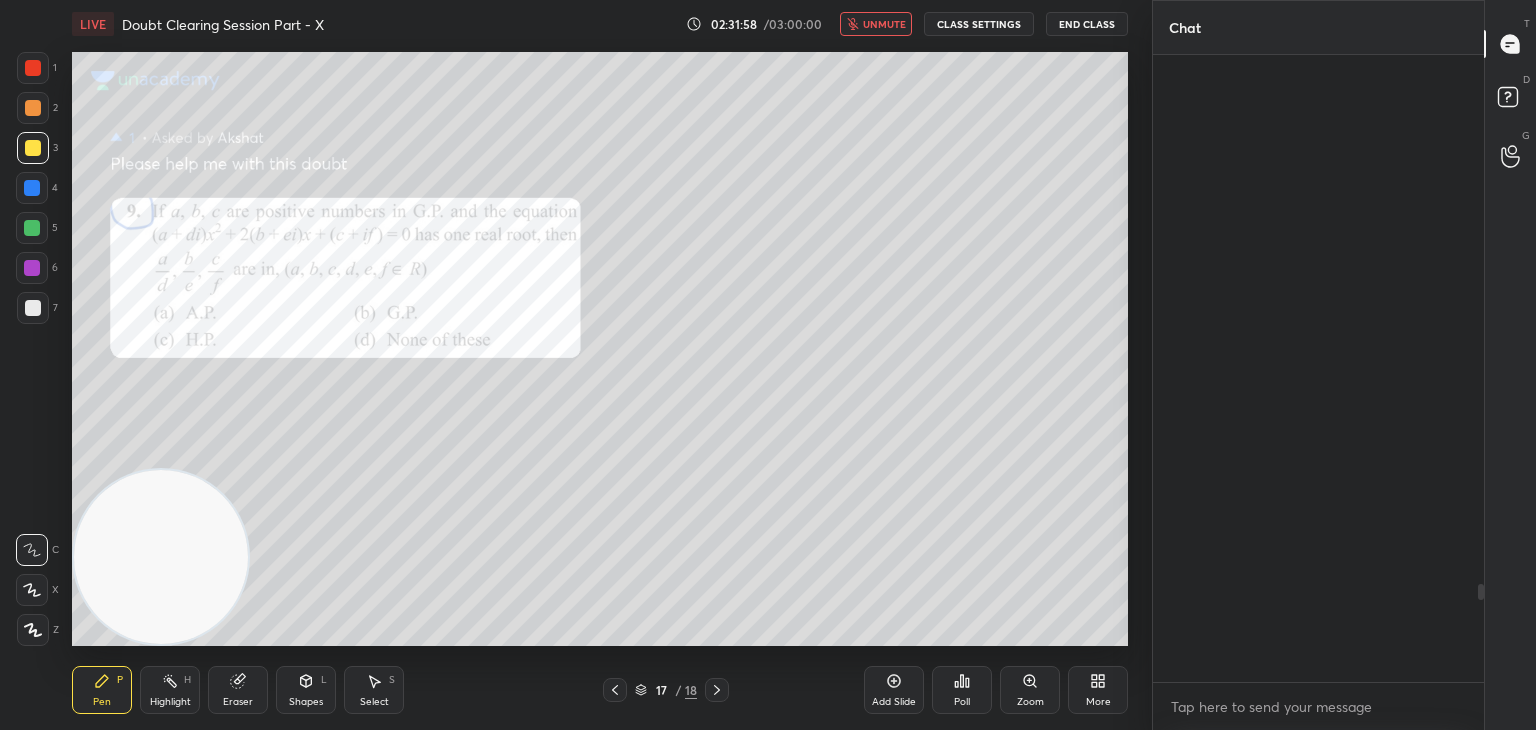 scroll, scrollTop: 3390, scrollLeft: 0, axis: vertical 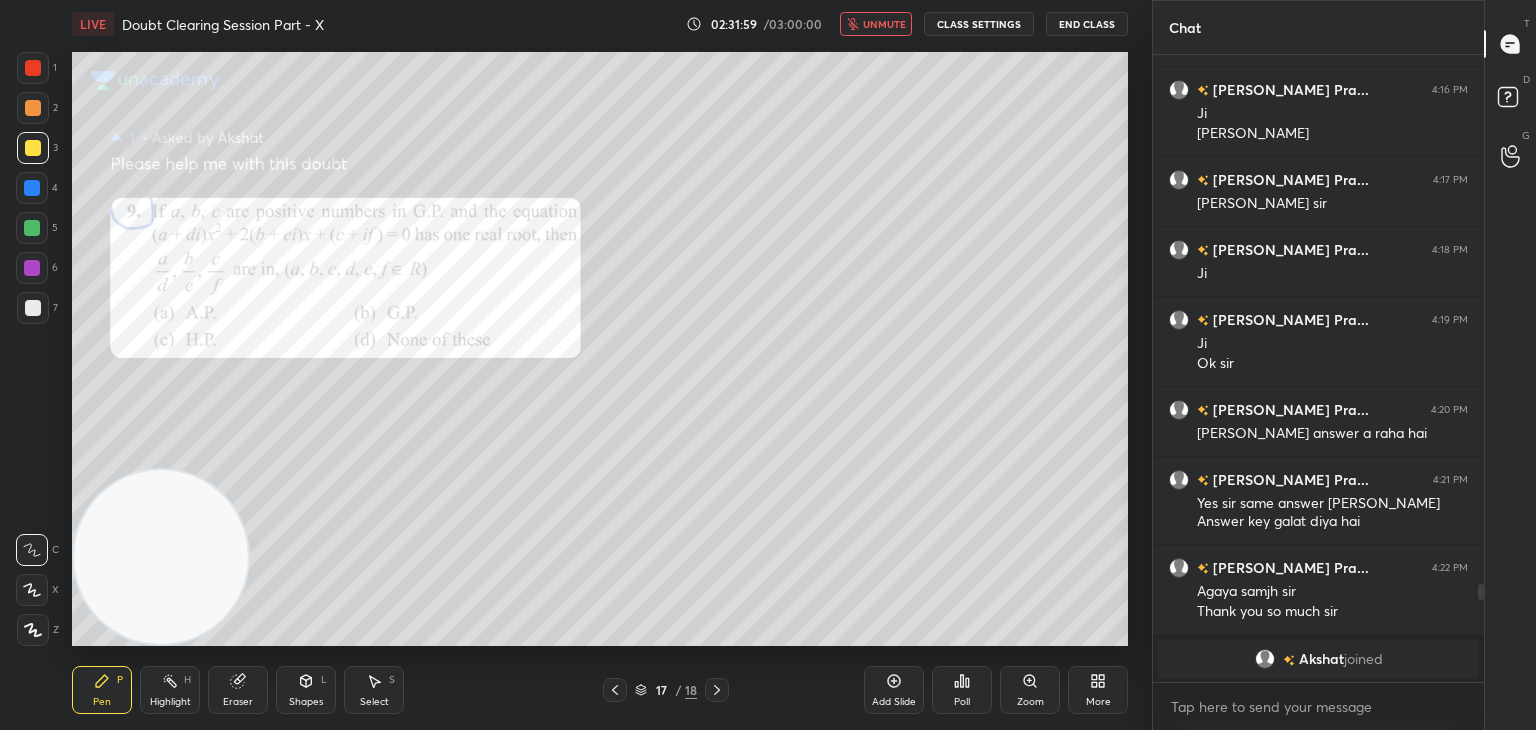 click on "Zoom" at bounding box center (1030, 690) 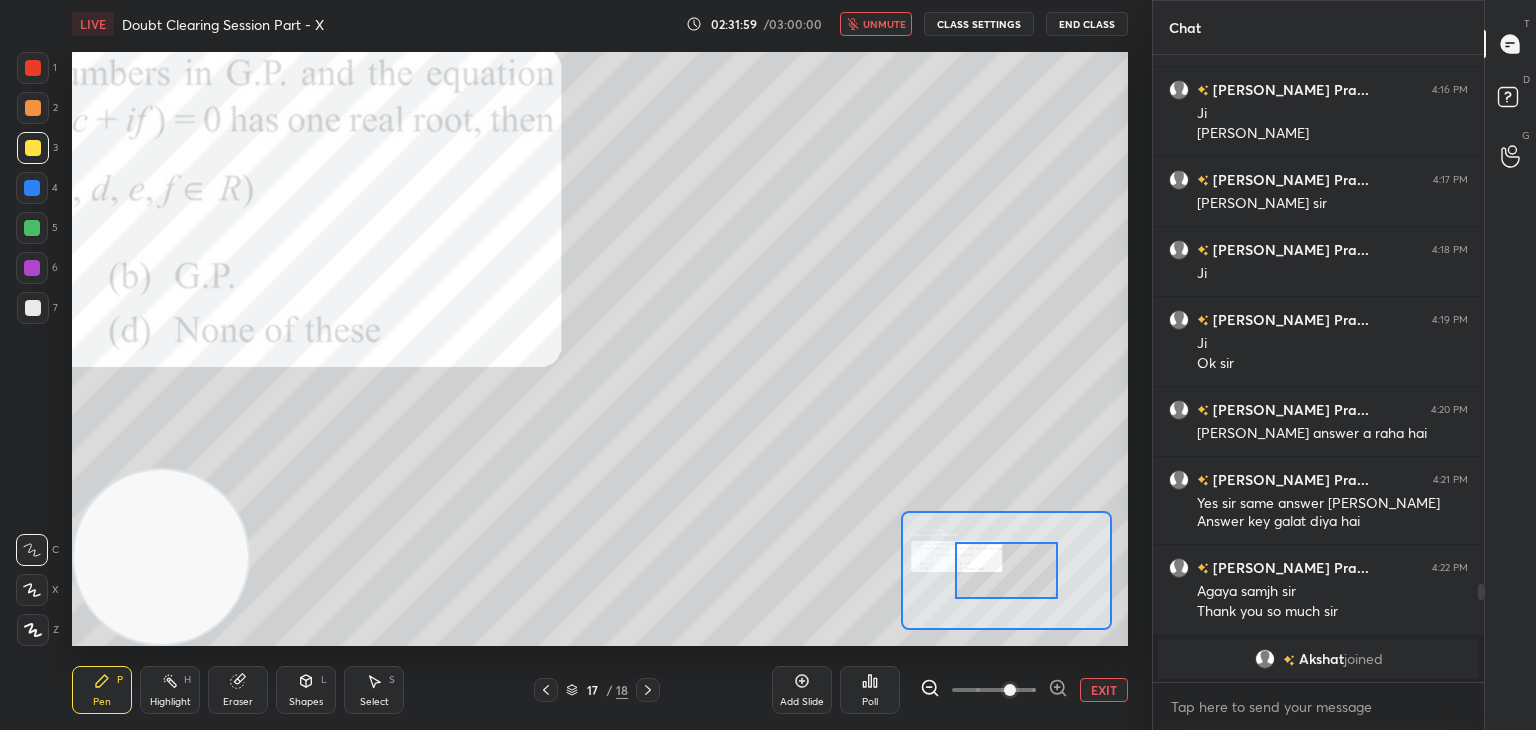 click at bounding box center [1010, 690] 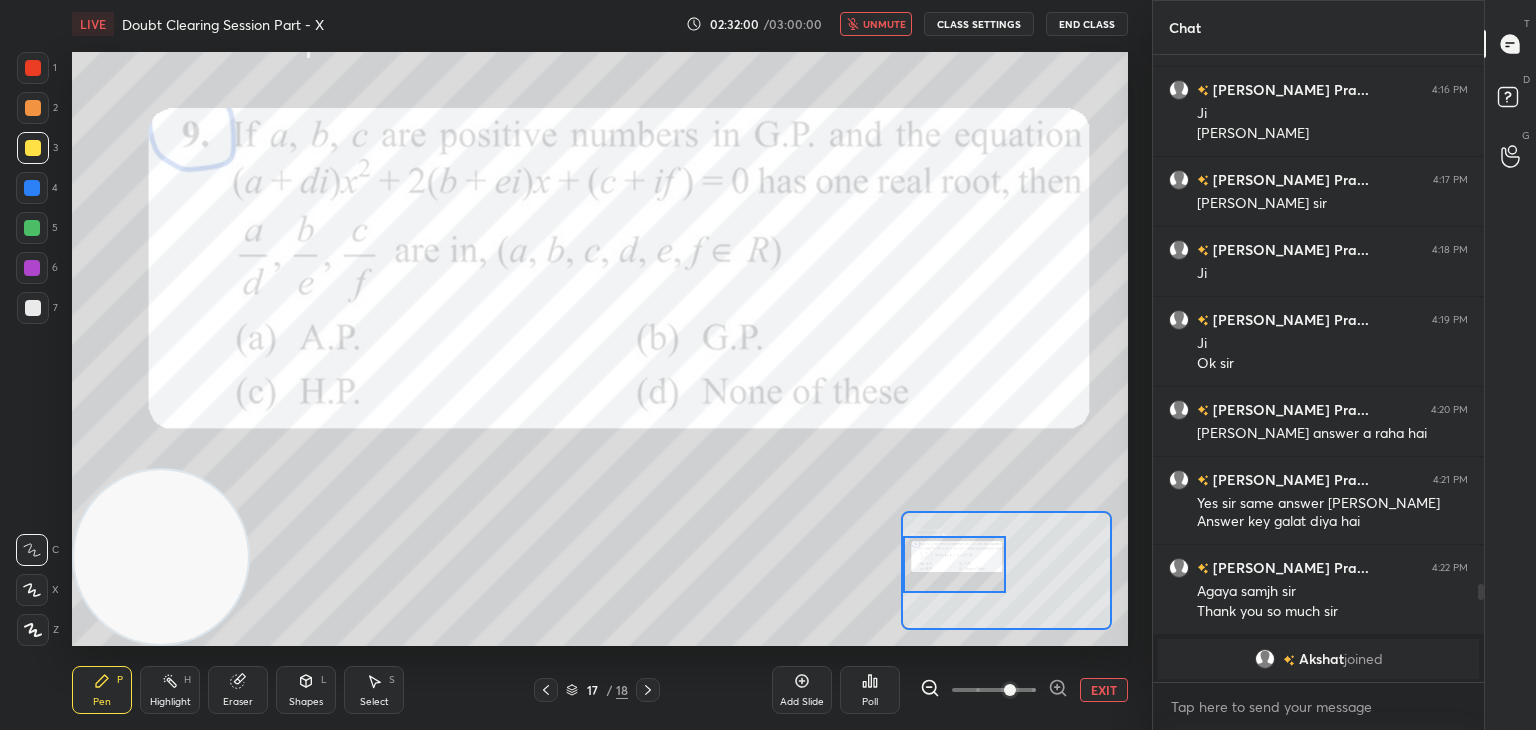 drag, startPoint x: 990, startPoint y: 569, endPoint x: 937, endPoint y: 567, distance: 53.037724 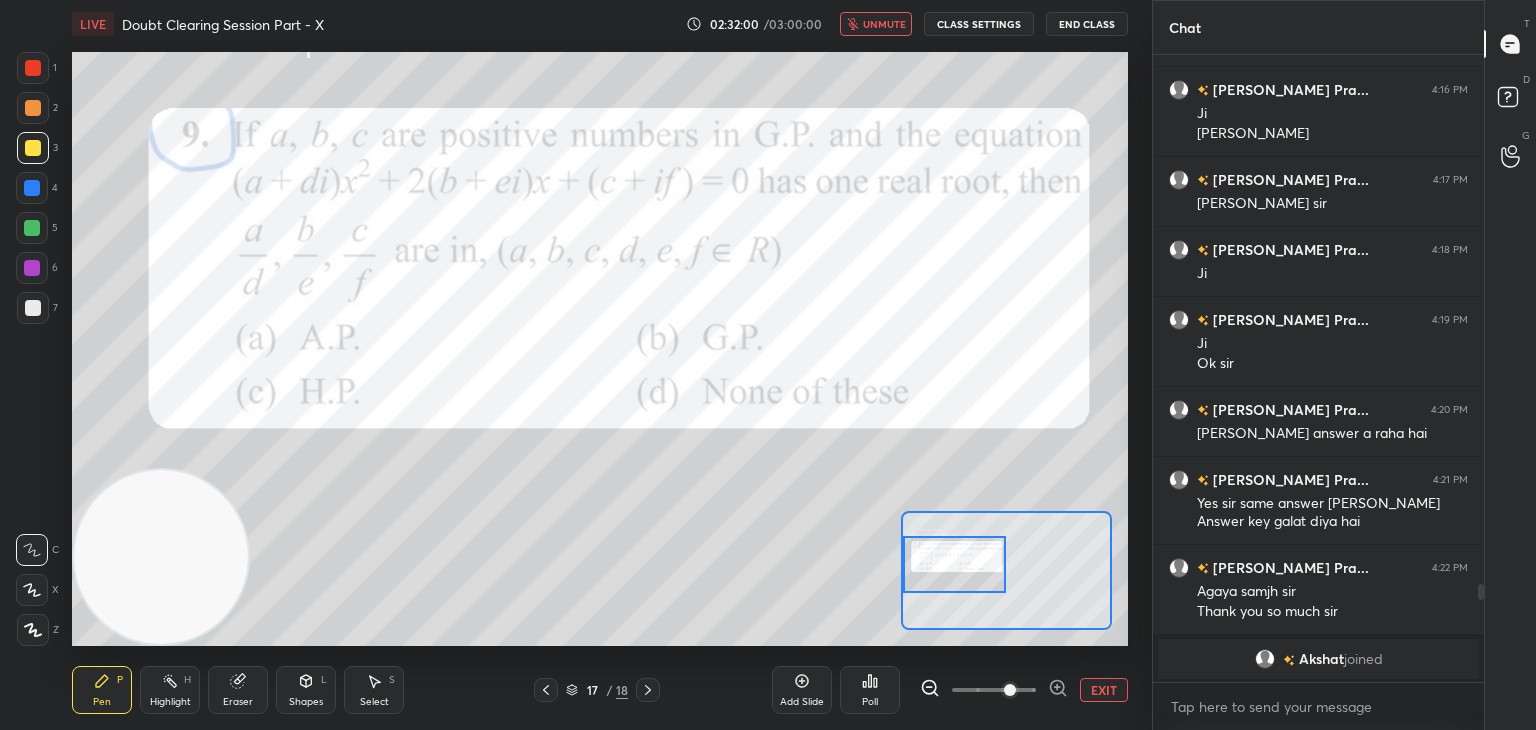click at bounding box center (955, 564) 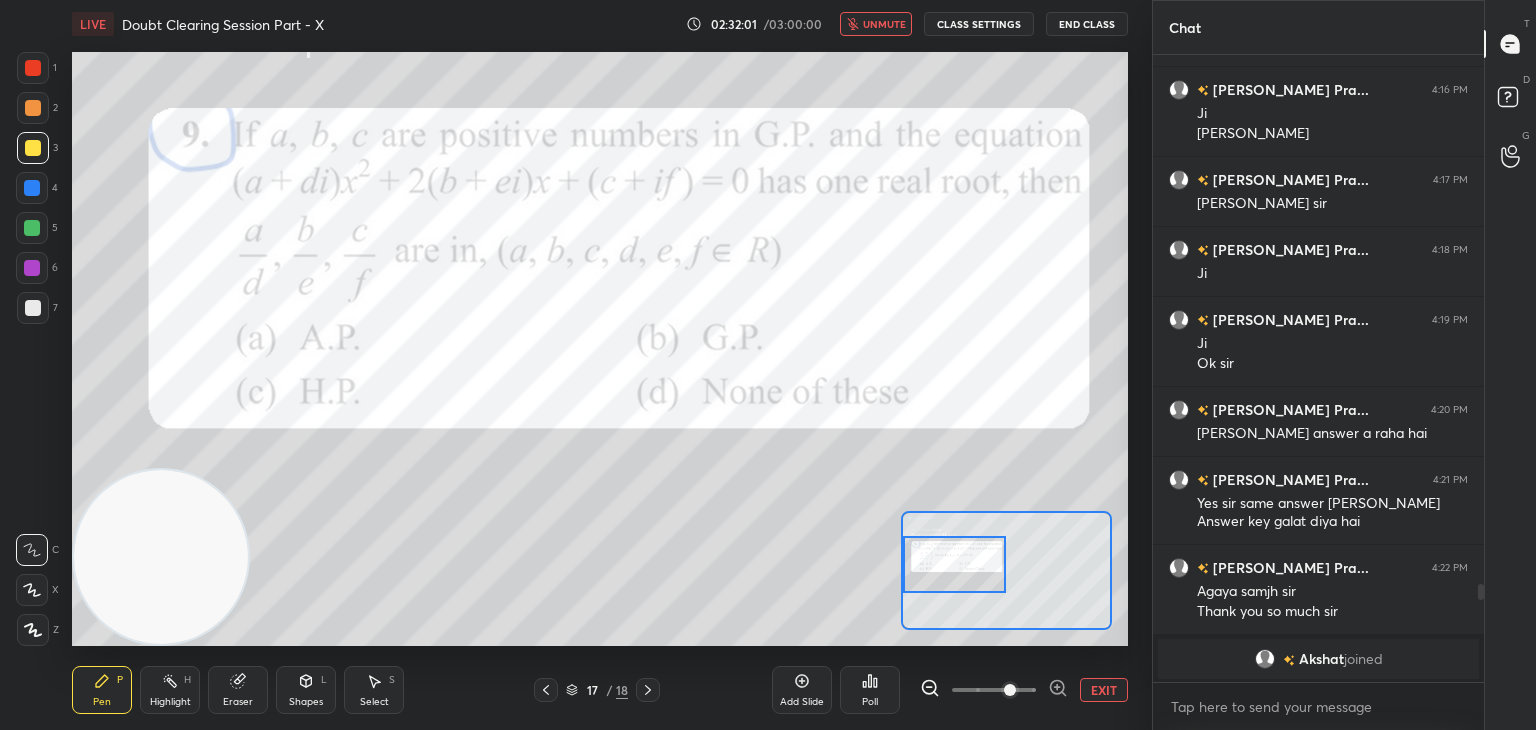 click on "unmute" at bounding box center (884, 24) 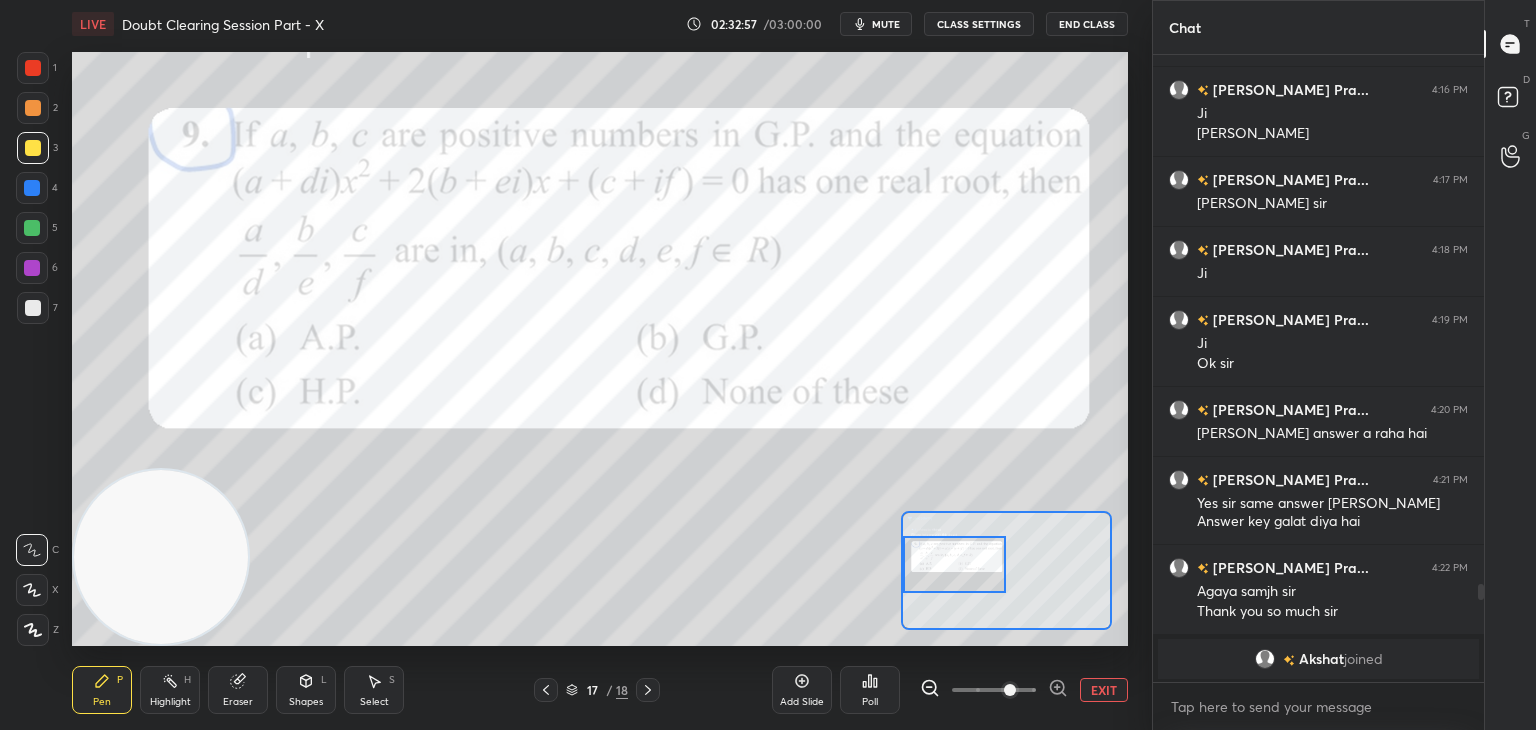 click on "EXIT" at bounding box center (1104, 690) 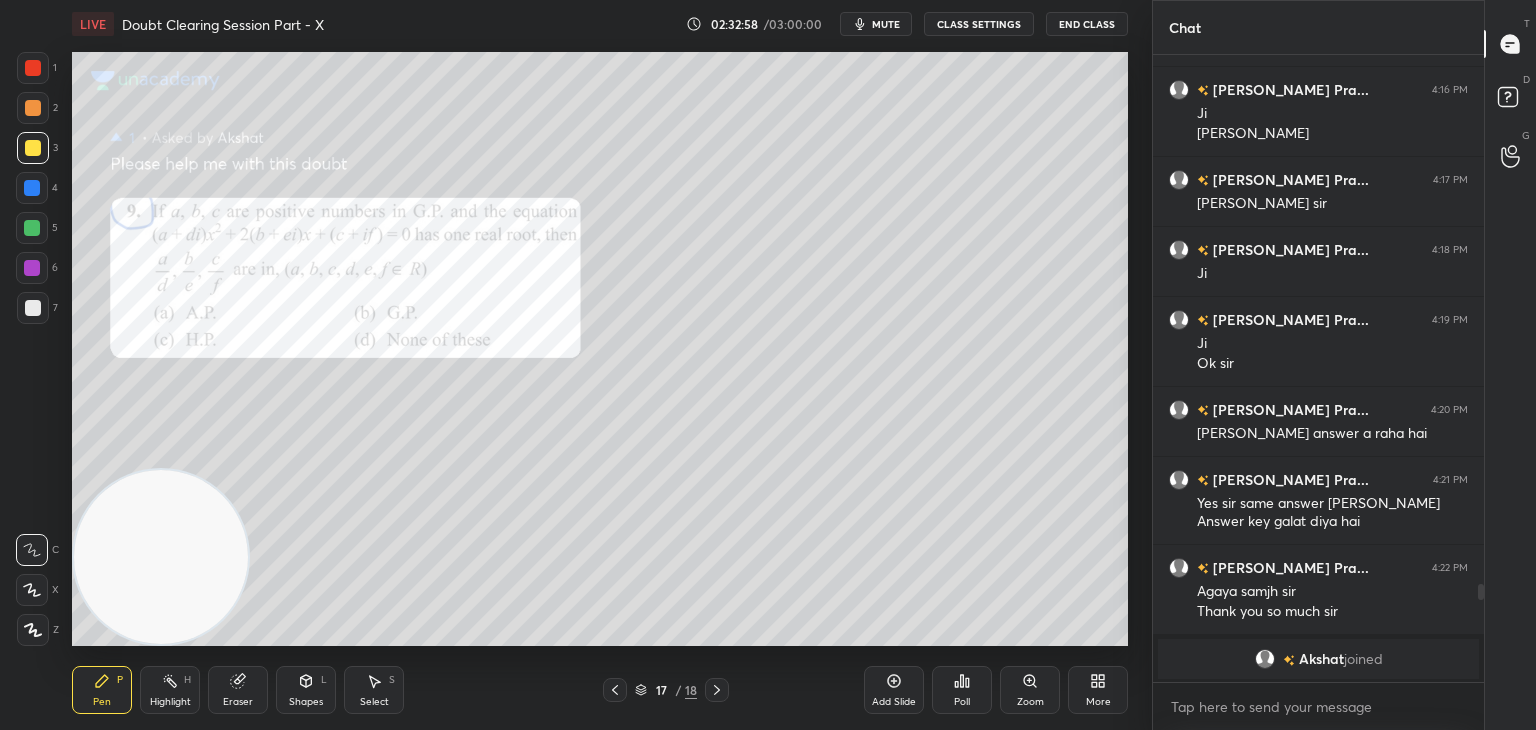 scroll, scrollTop: 3478, scrollLeft: 0, axis: vertical 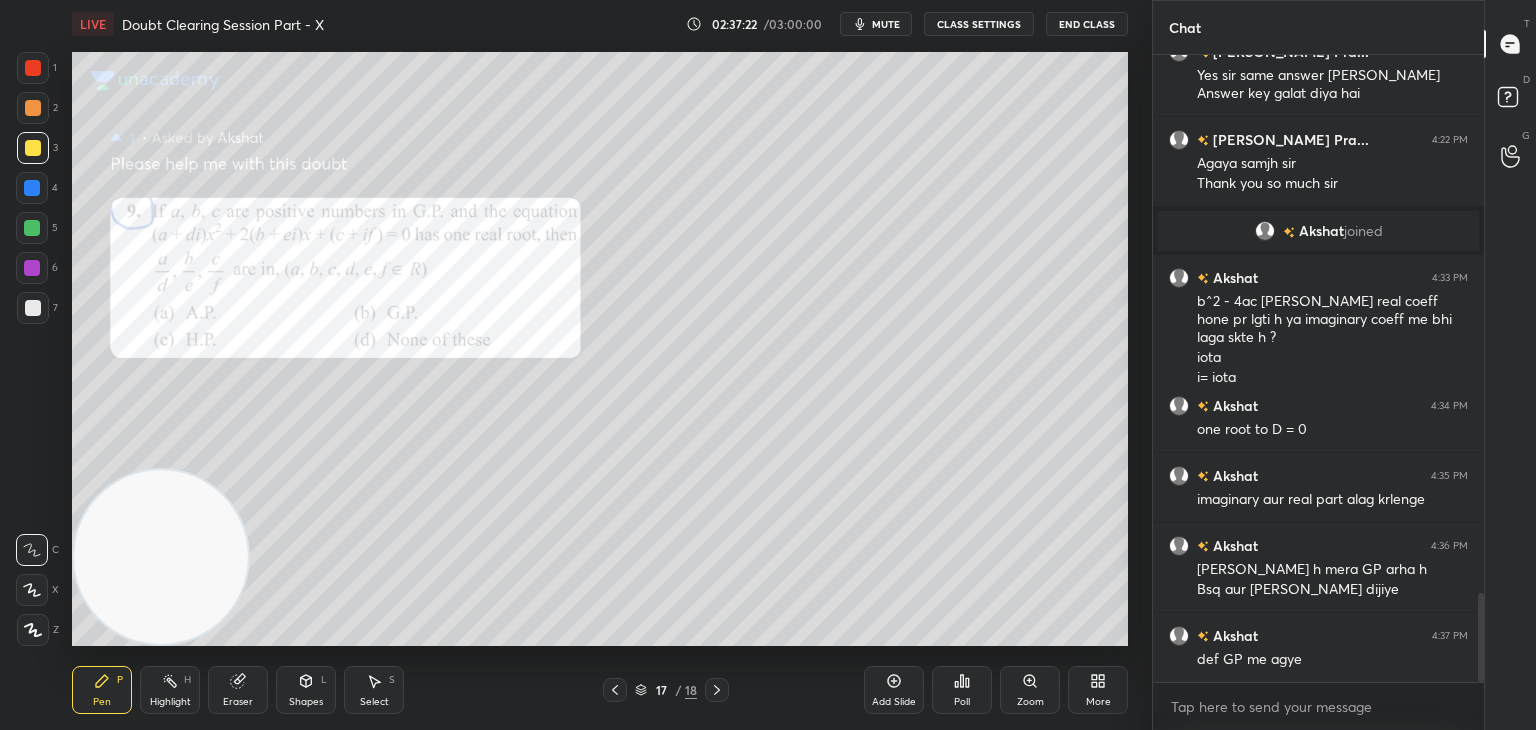 click at bounding box center [33, 68] 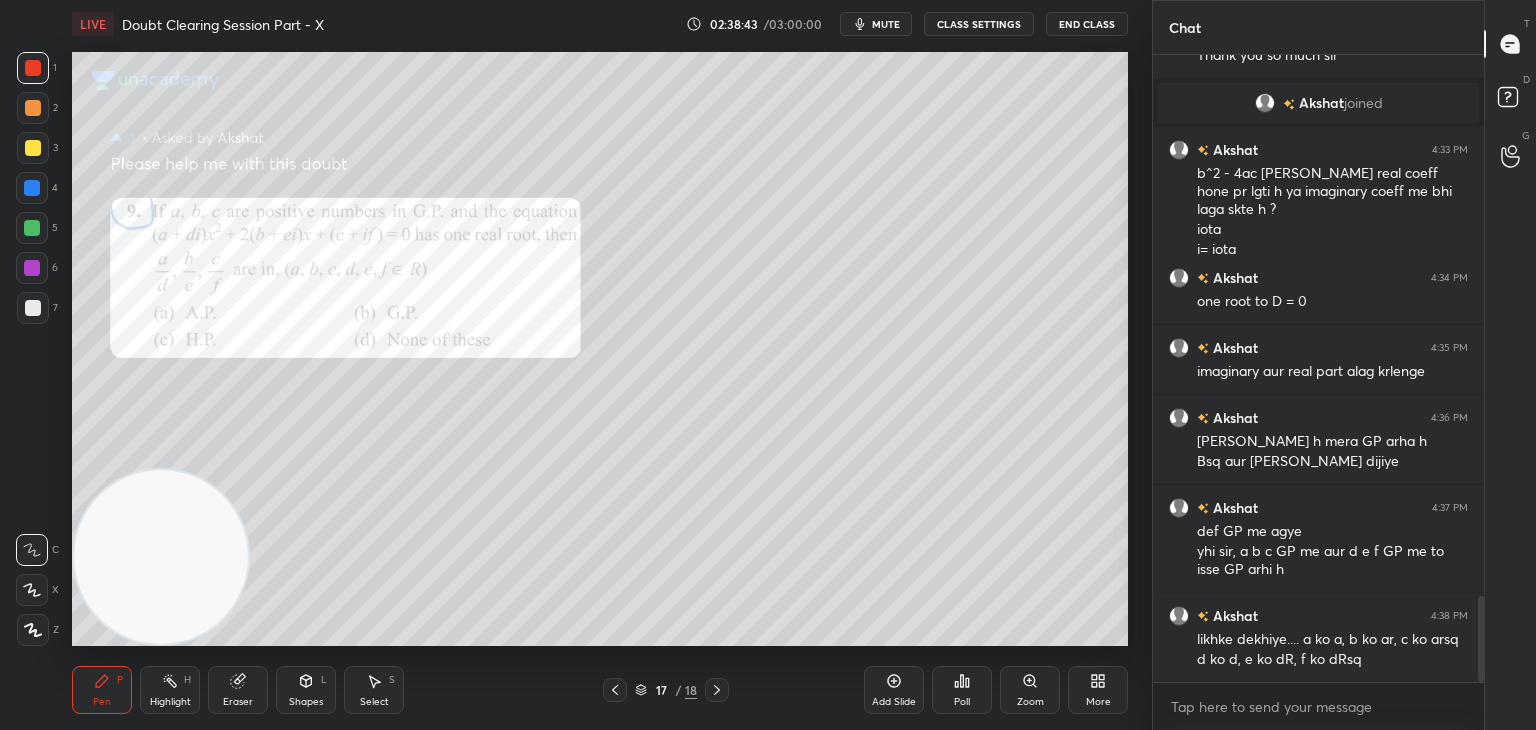 scroll, scrollTop: 3966, scrollLeft: 0, axis: vertical 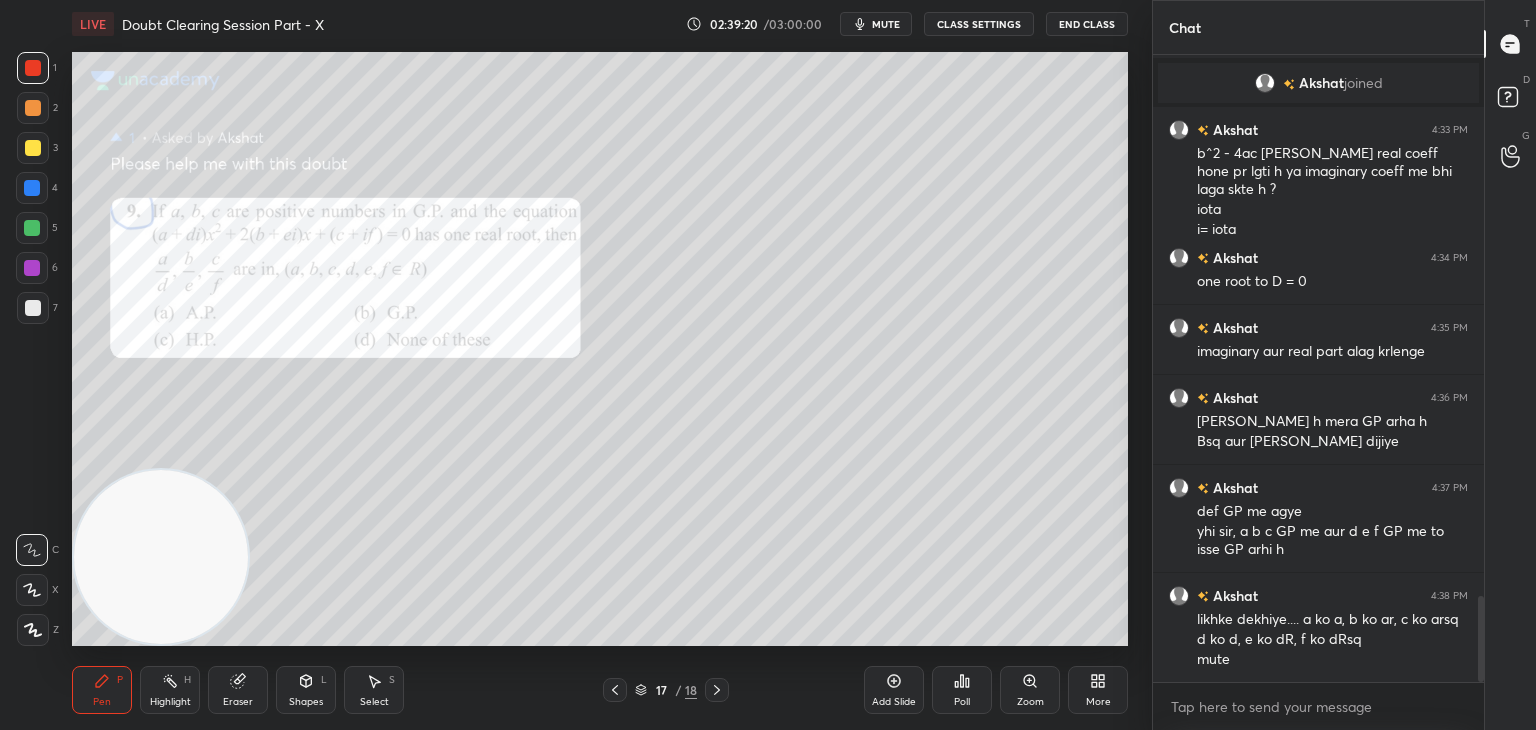 drag, startPoint x: 240, startPoint y: 685, endPoint x: 247, endPoint y: 634, distance: 51.47815 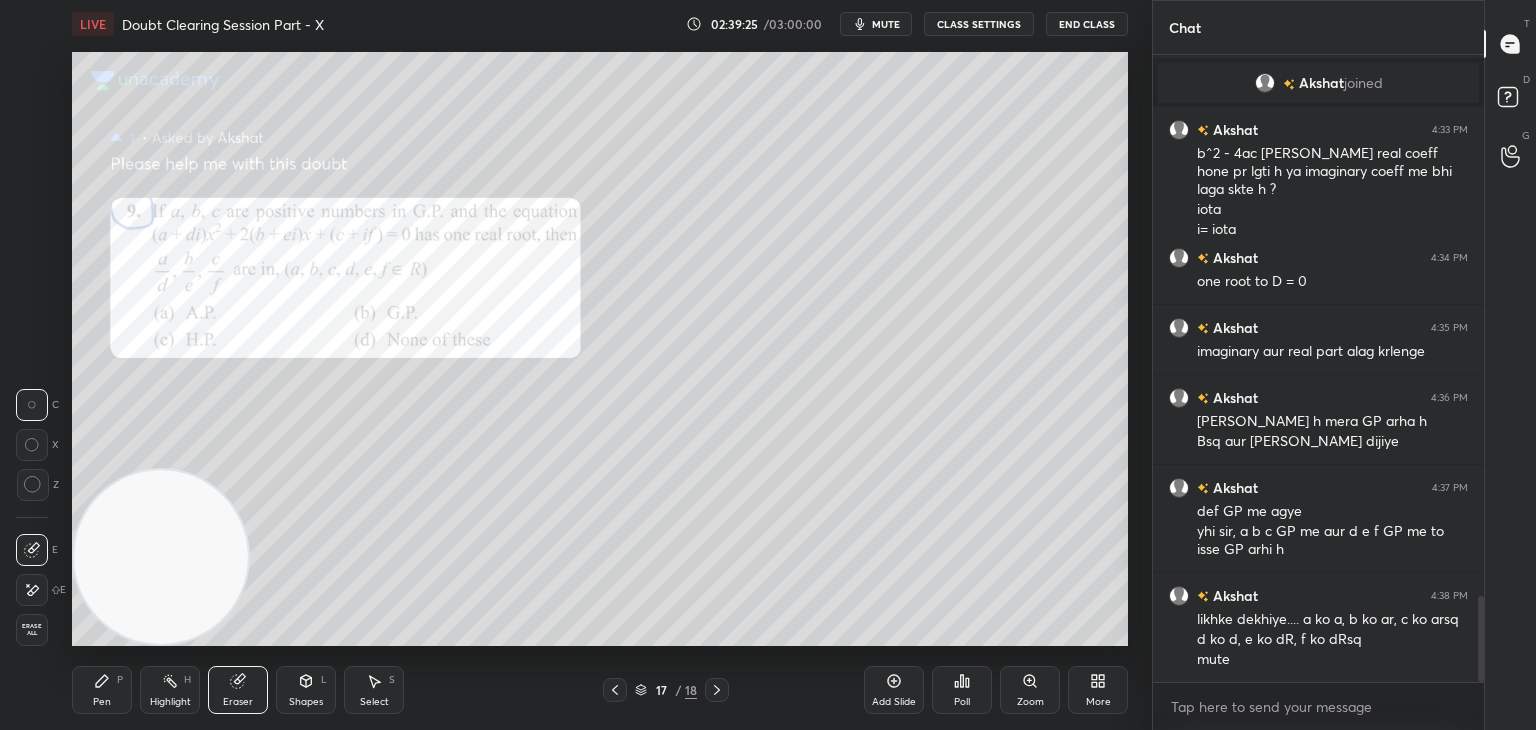 click on "Pen P" at bounding box center [102, 690] 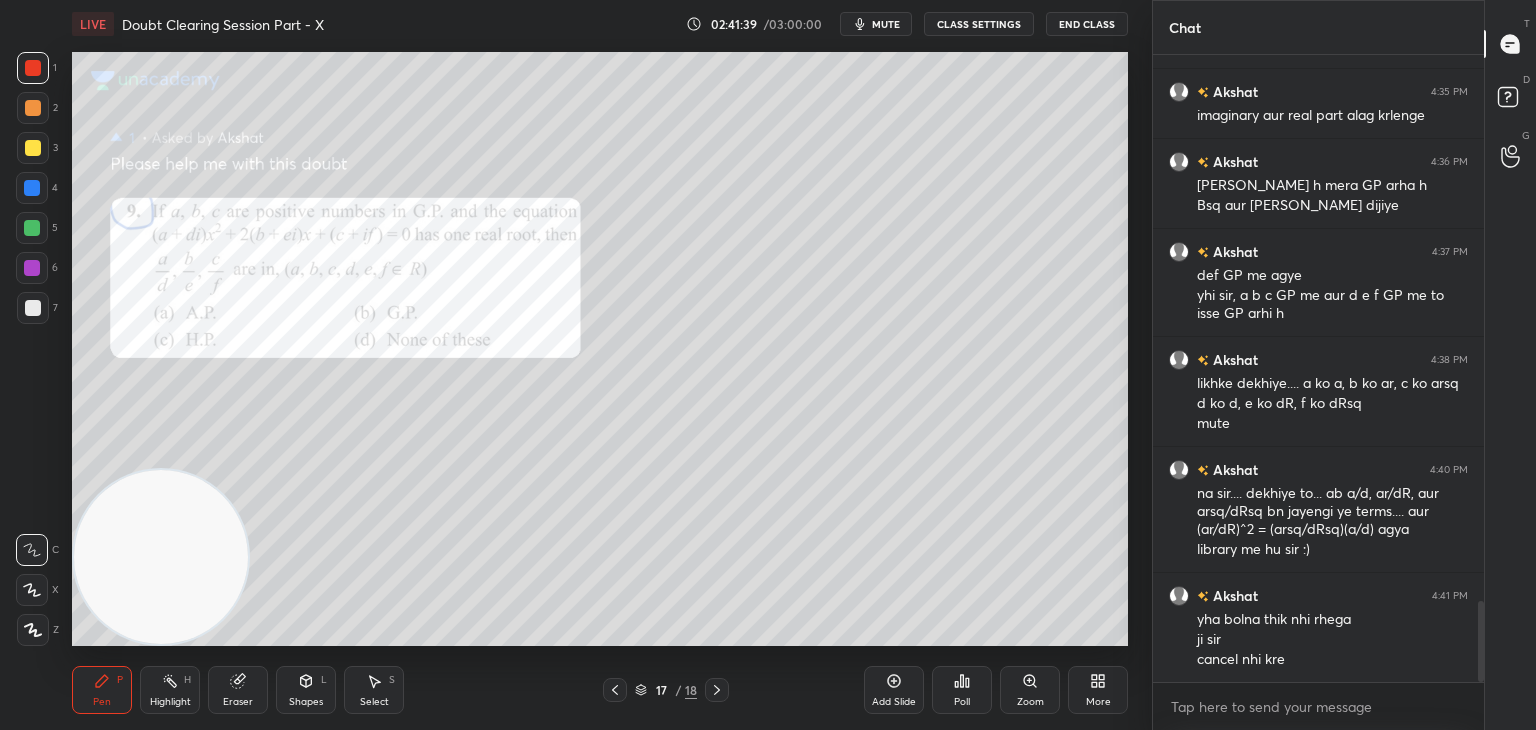 scroll, scrollTop: 4222, scrollLeft: 0, axis: vertical 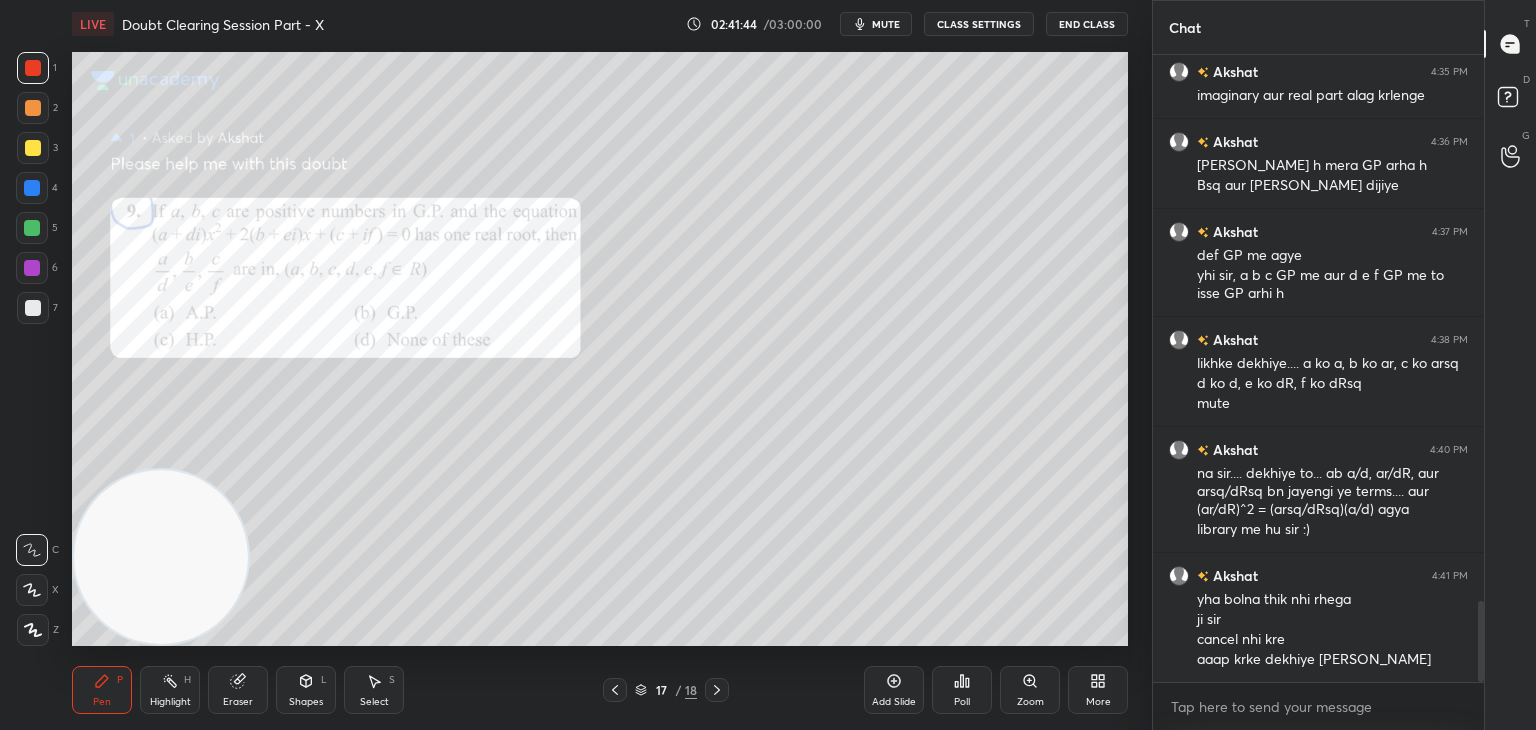 drag, startPoint x: 40, startPoint y: 144, endPoint x: 56, endPoint y: 152, distance: 17.888544 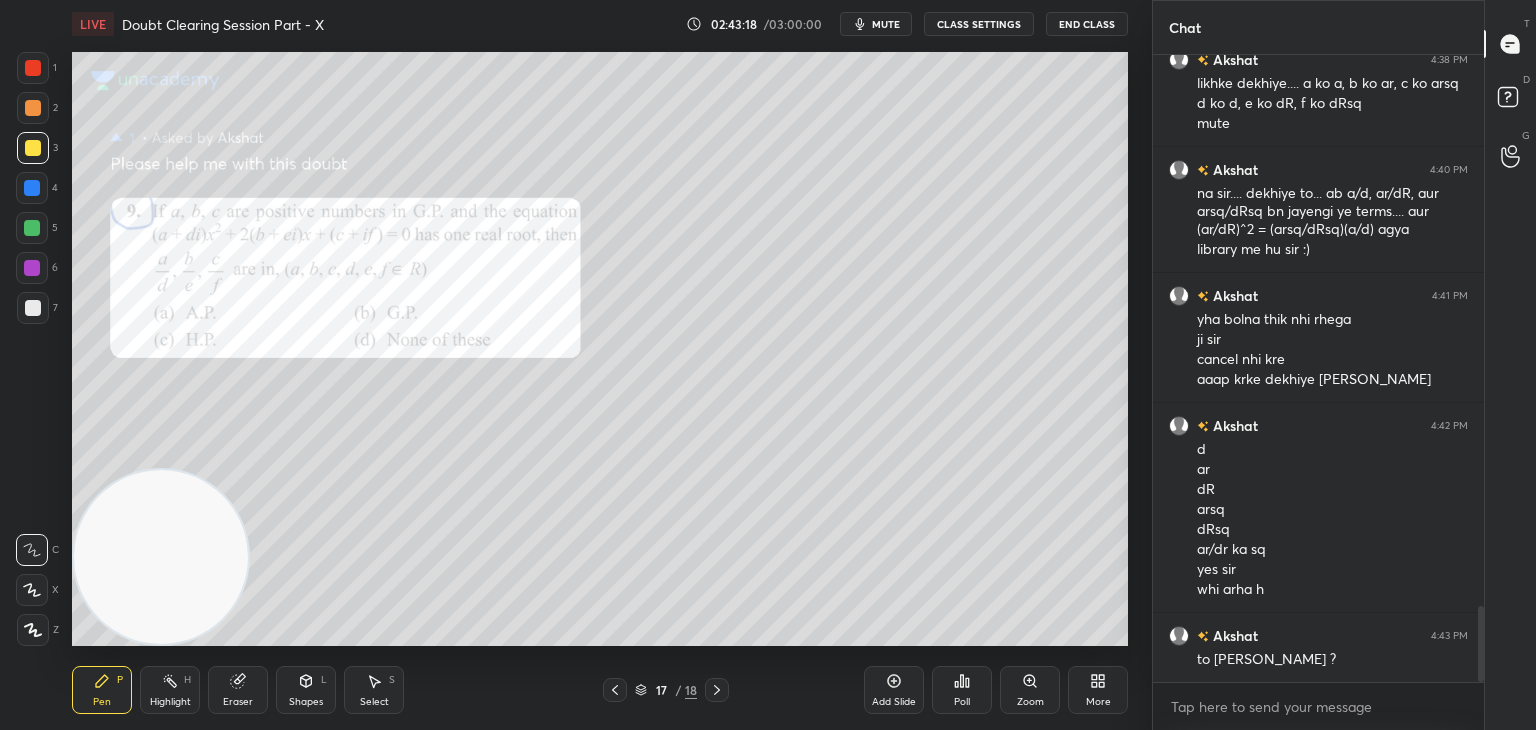 scroll, scrollTop: 4550, scrollLeft: 0, axis: vertical 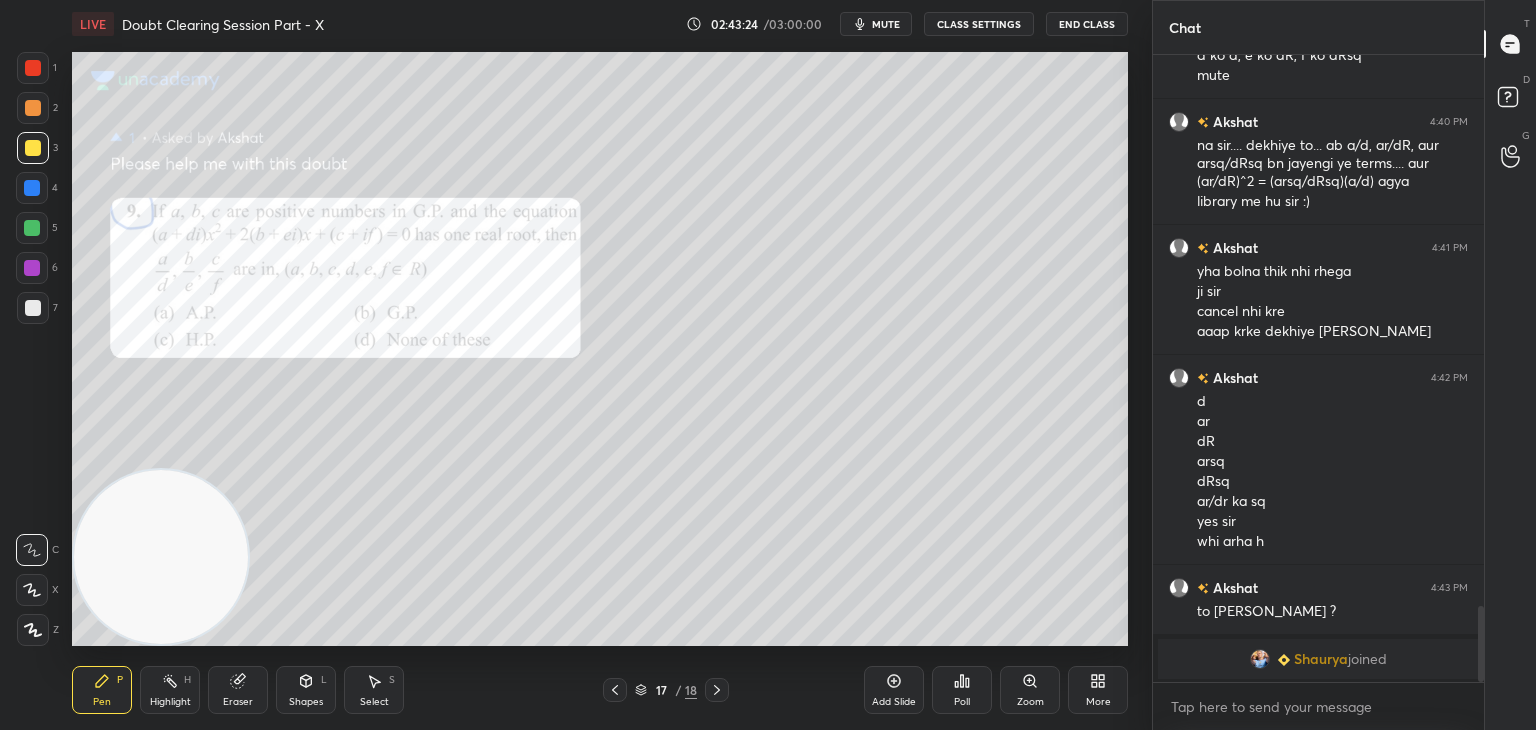 click at bounding box center (33, 68) 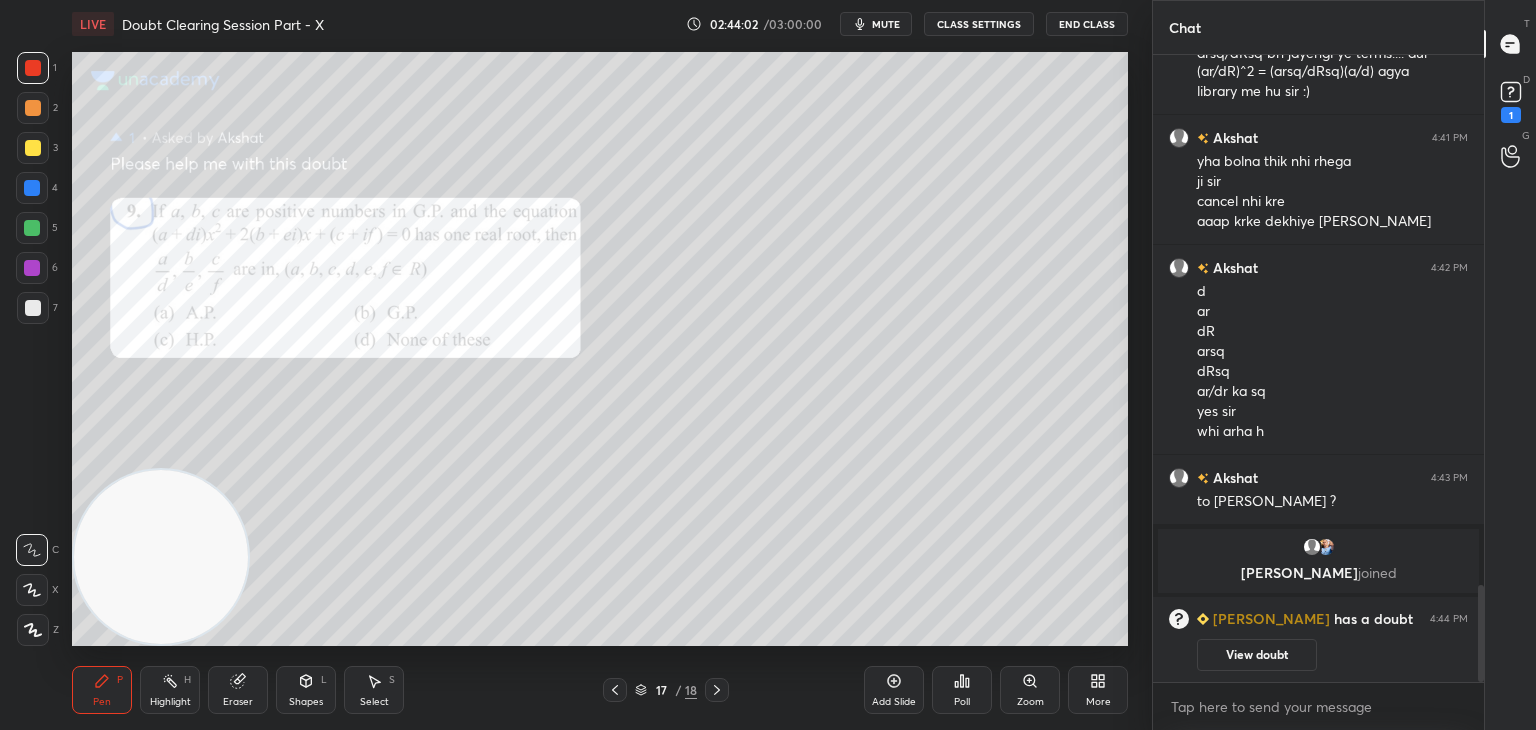 scroll, scrollTop: 3534, scrollLeft: 0, axis: vertical 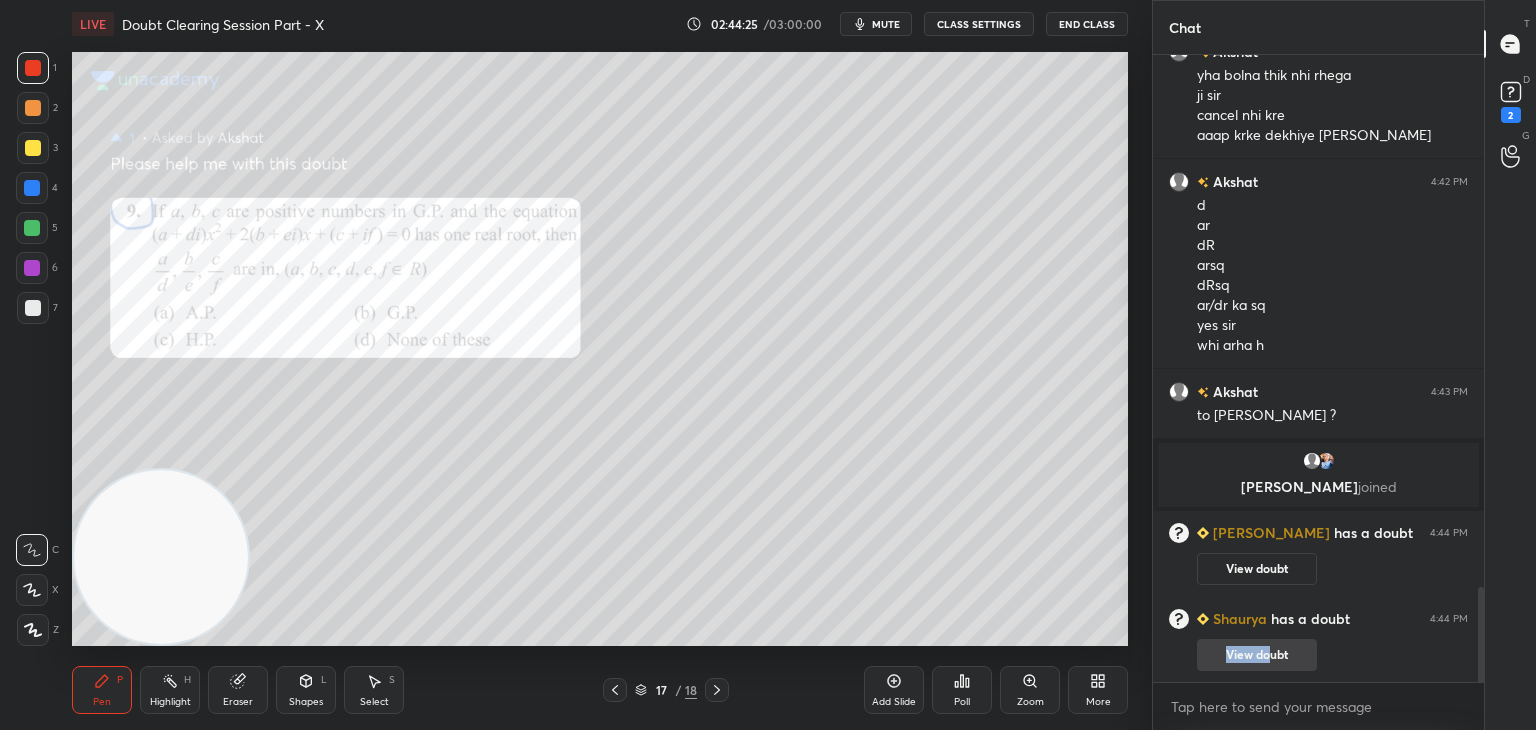 drag, startPoint x: 1222, startPoint y: 636, endPoint x: 1267, endPoint y: 657, distance: 49.658836 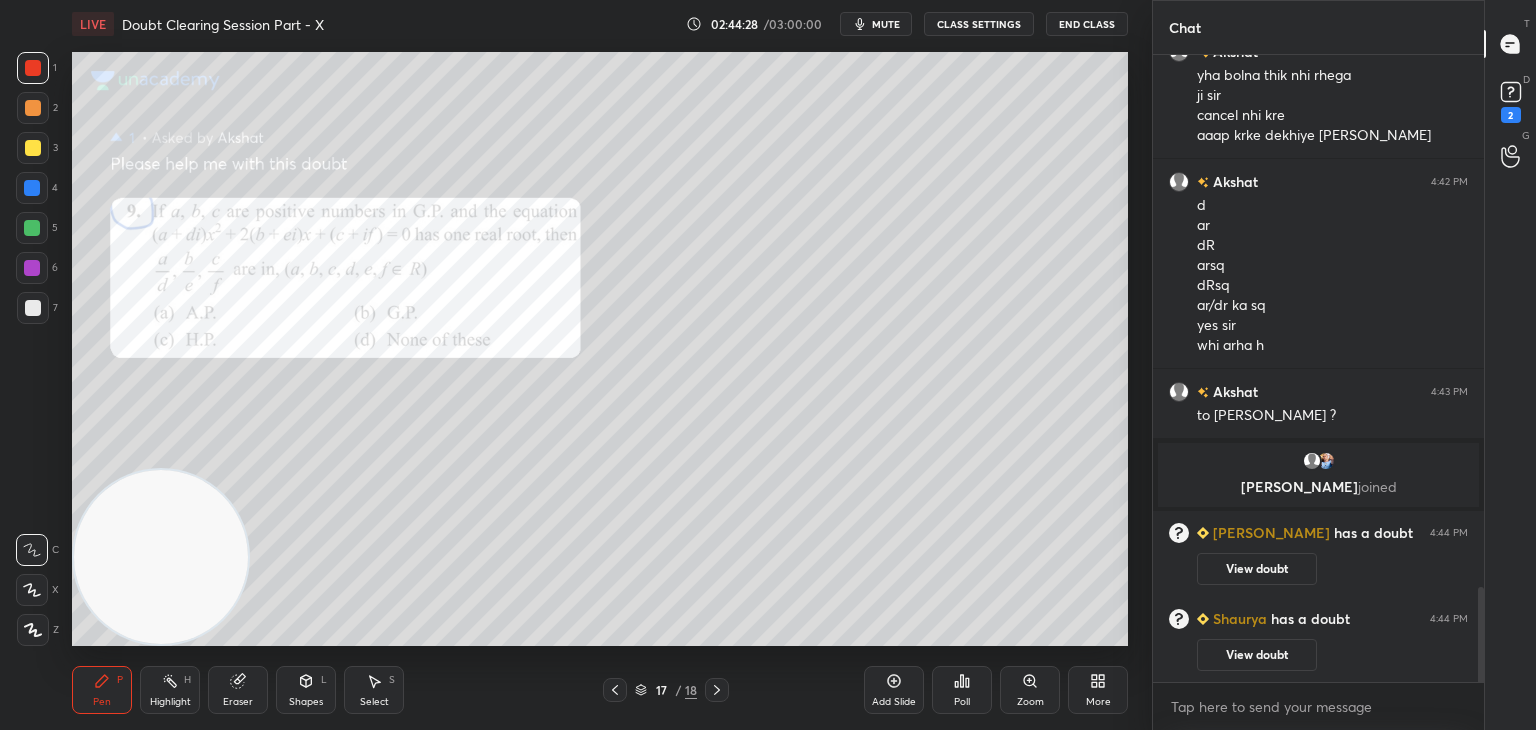 click on "View doubt" at bounding box center (1257, 655) 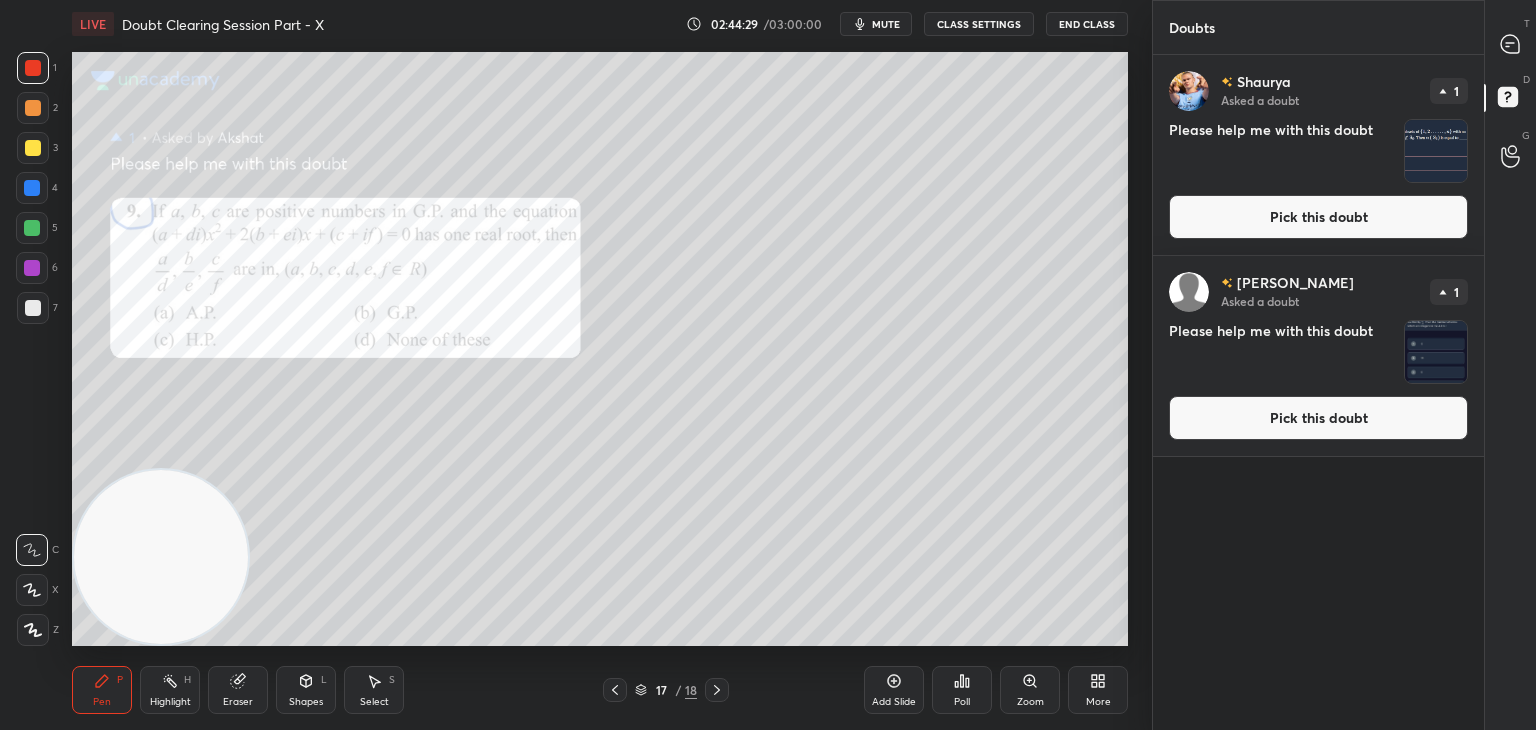 click on "Pick this doubt" at bounding box center (1318, 418) 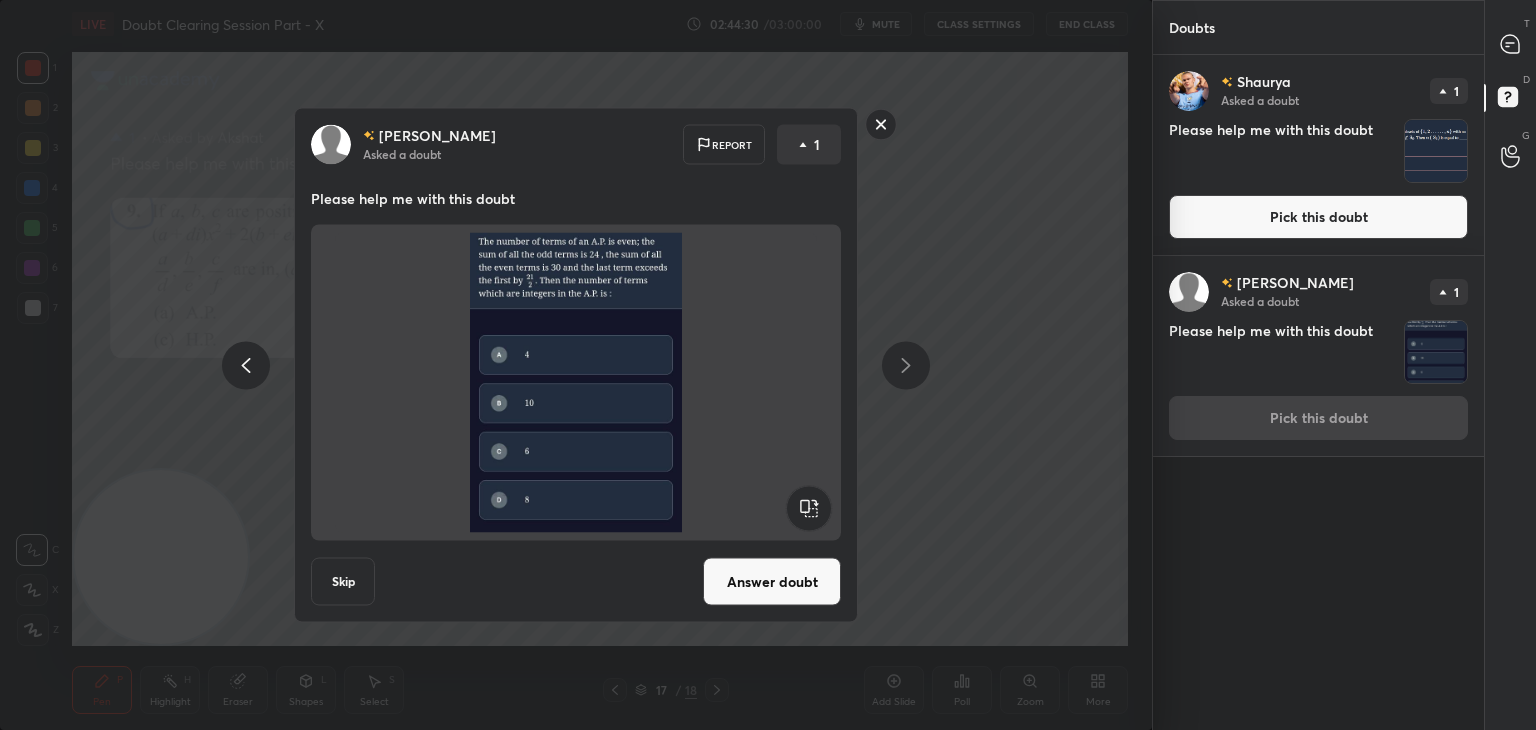 click on "Answer doubt" at bounding box center [772, 582] 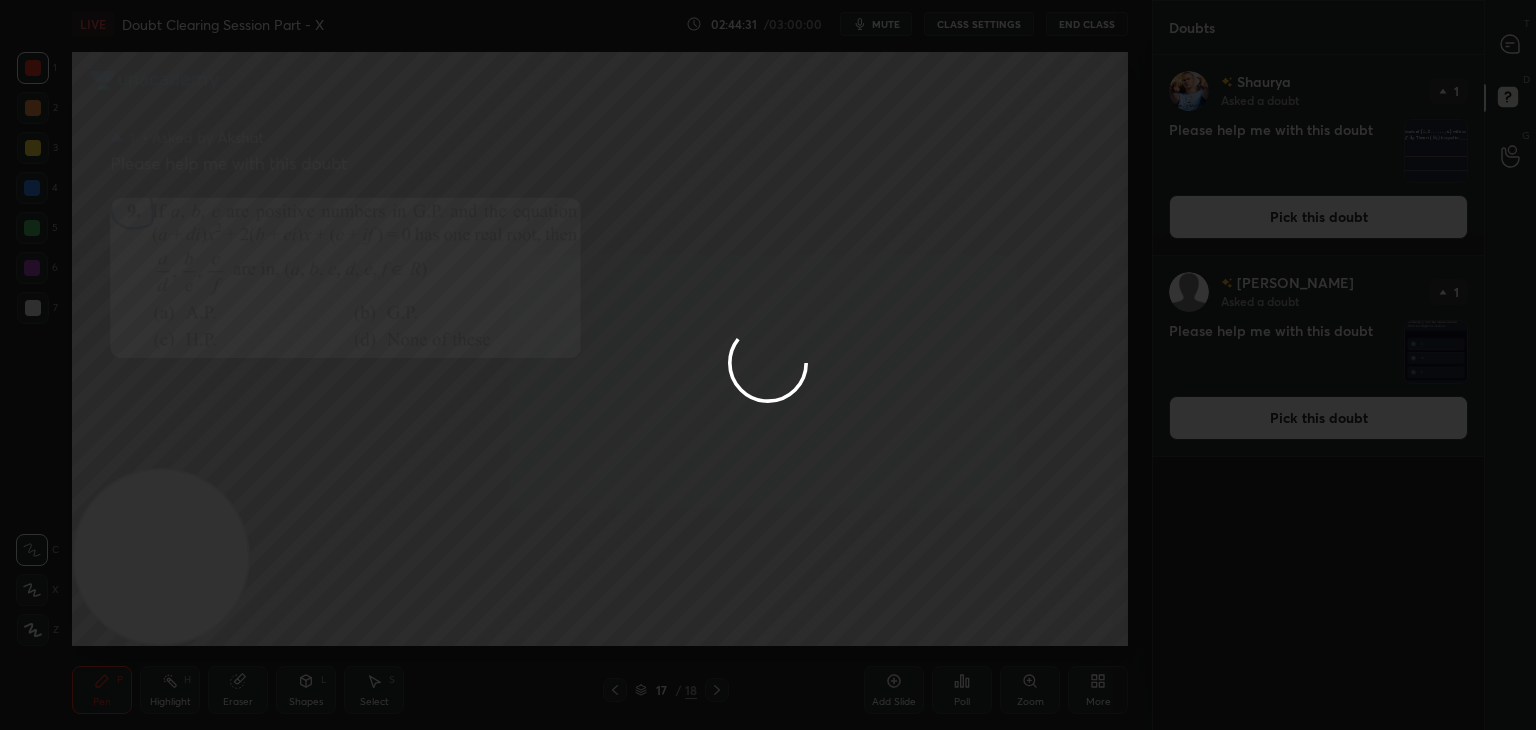 click at bounding box center [768, 365] 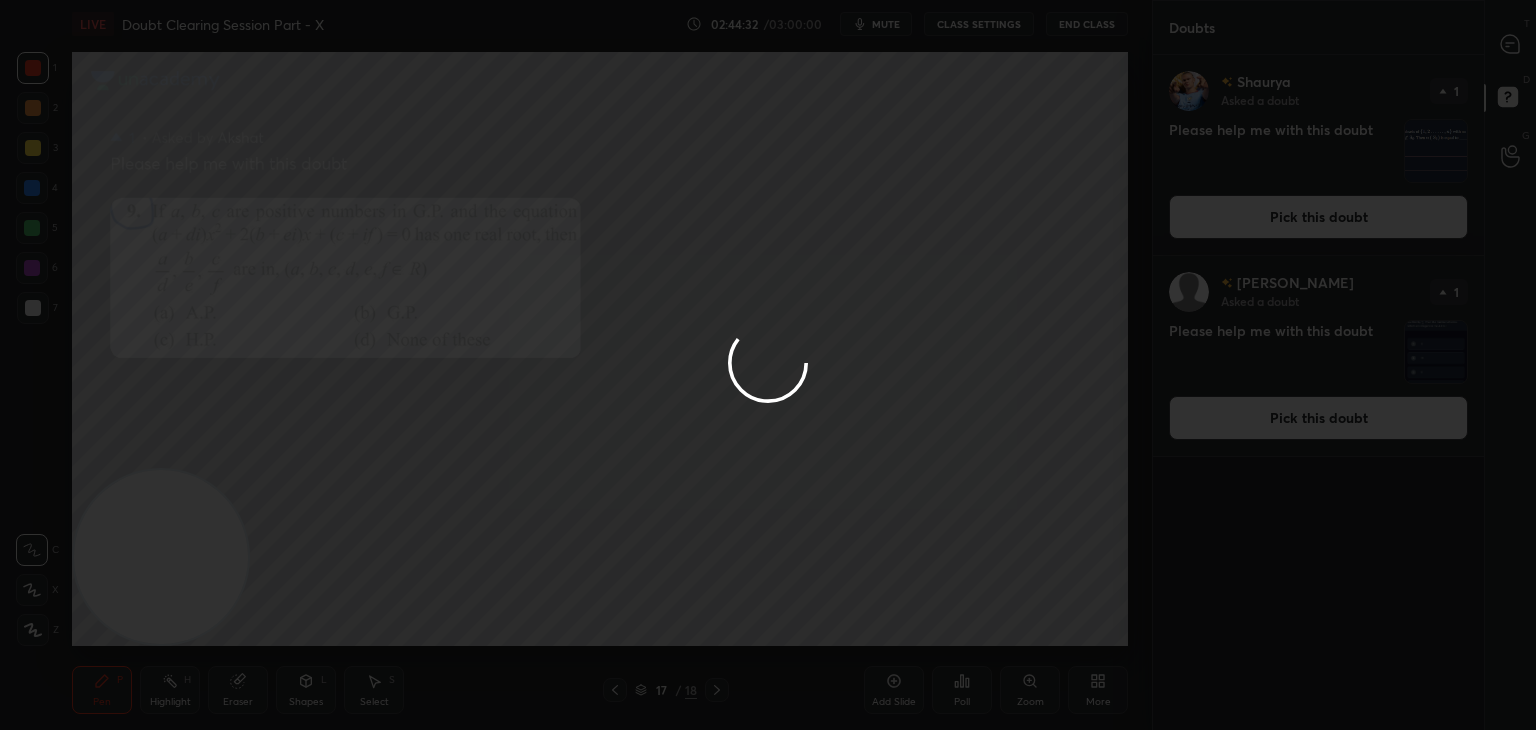 click at bounding box center [768, 365] 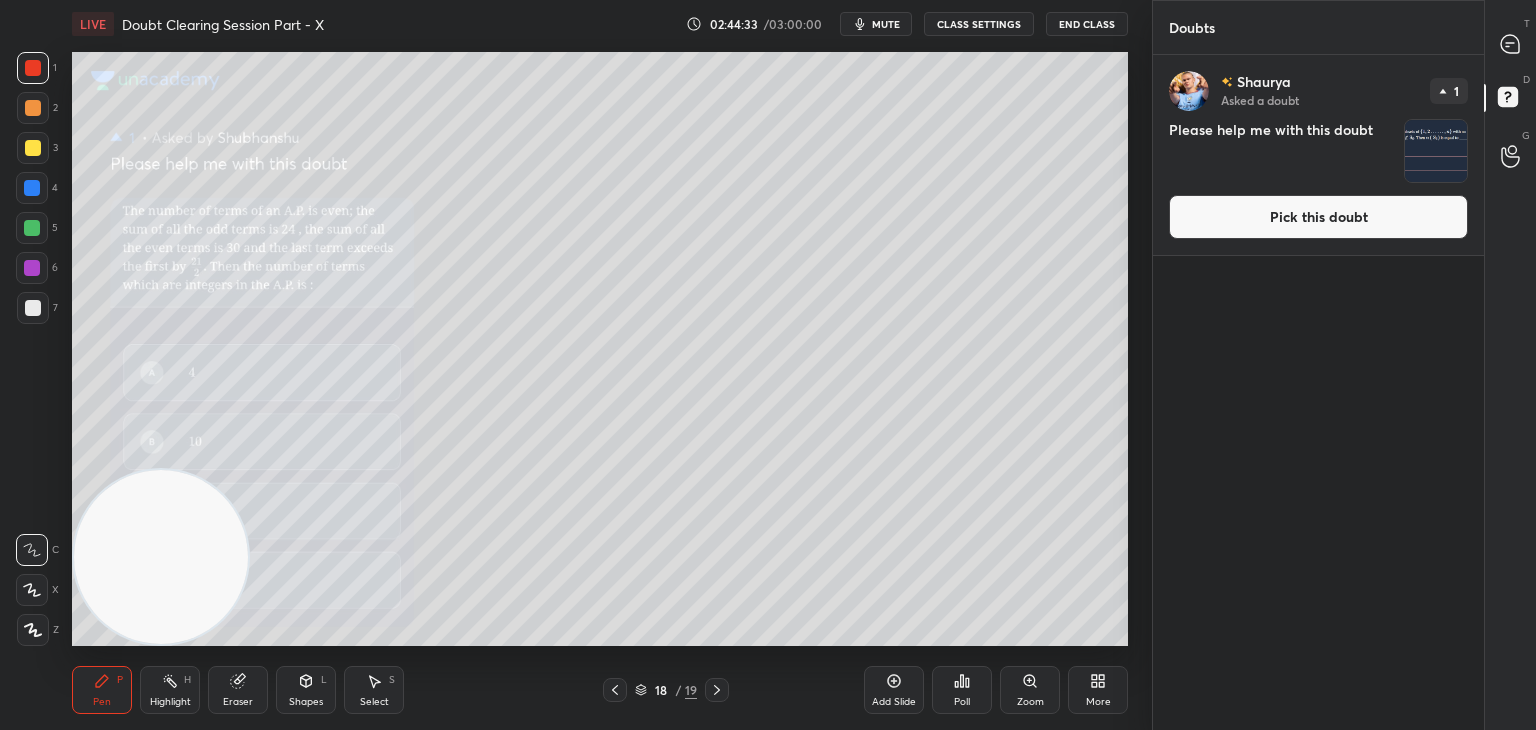 drag, startPoint x: 1270, startPoint y: 228, endPoint x: 1247, endPoint y: 227, distance: 23.021729 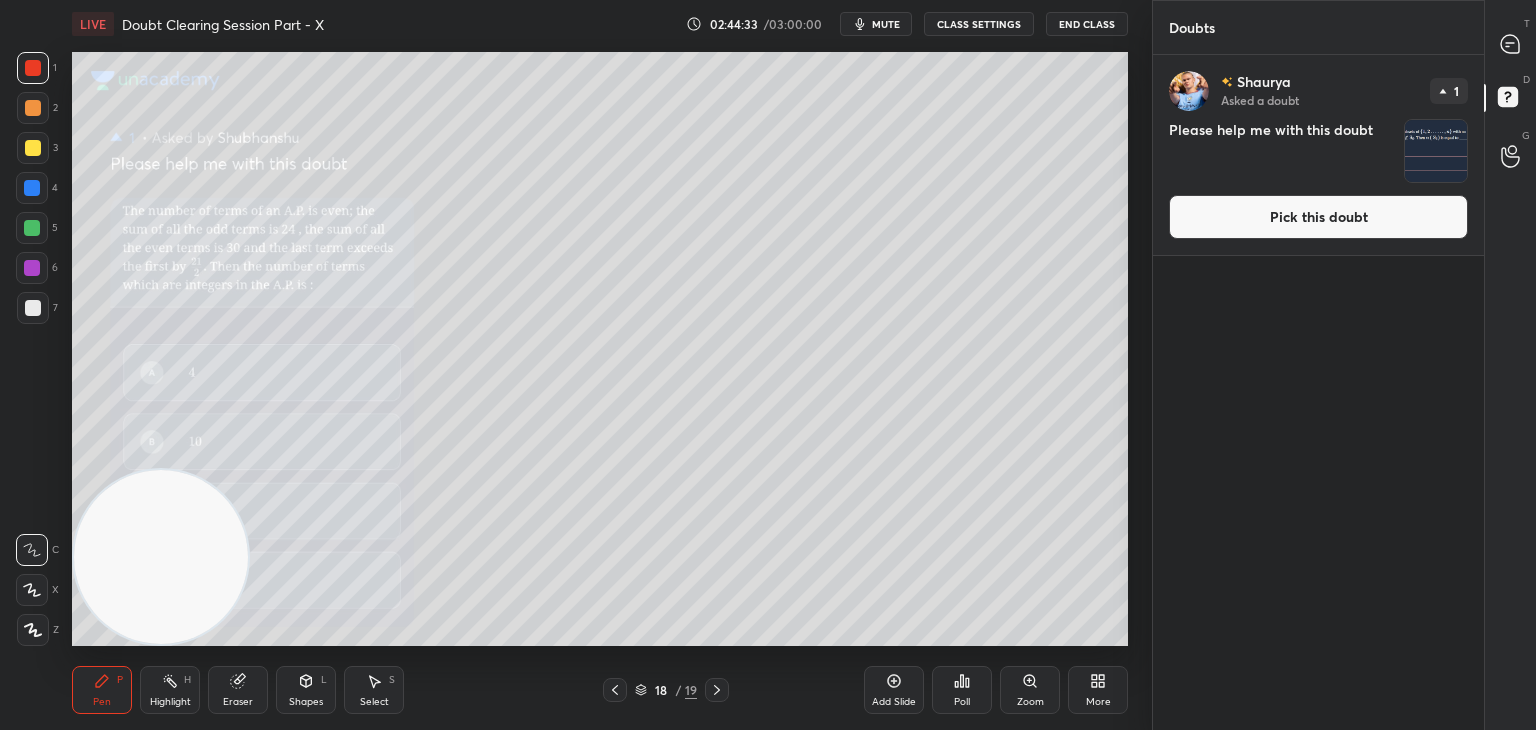 click on "Pick this doubt" at bounding box center [1318, 217] 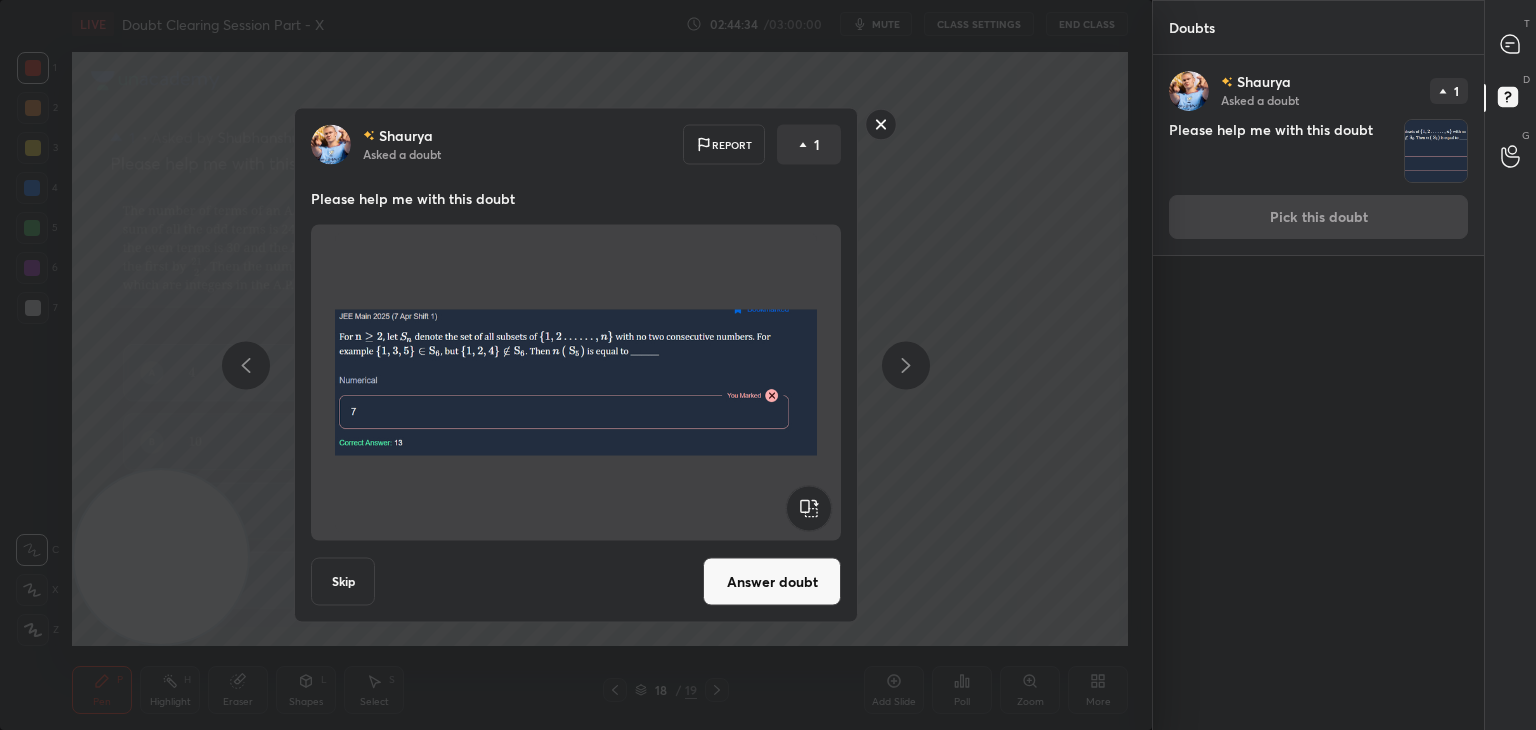 click on "Answer doubt" at bounding box center (772, 582) 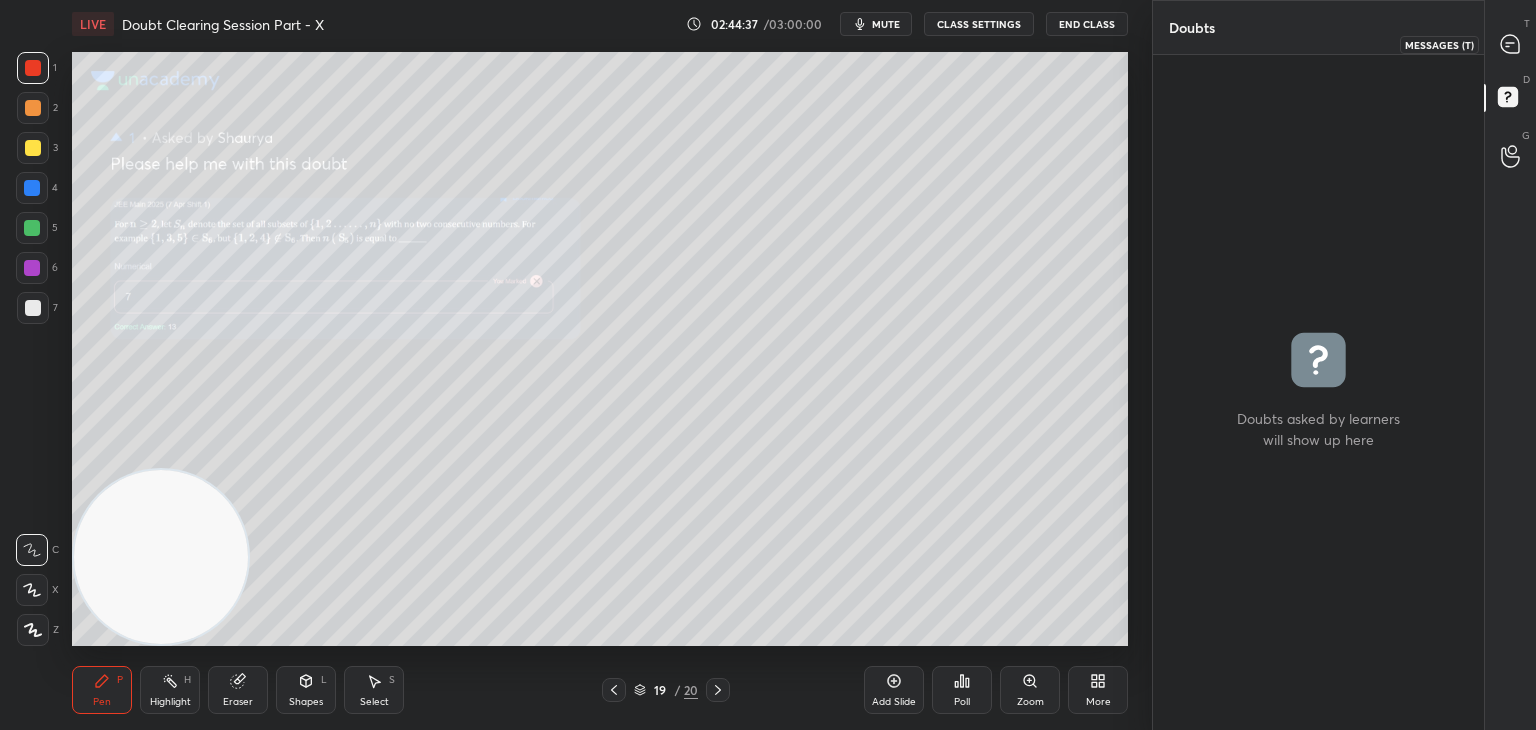 click on "T Messages (T)" at bounding box center (1510, 44) 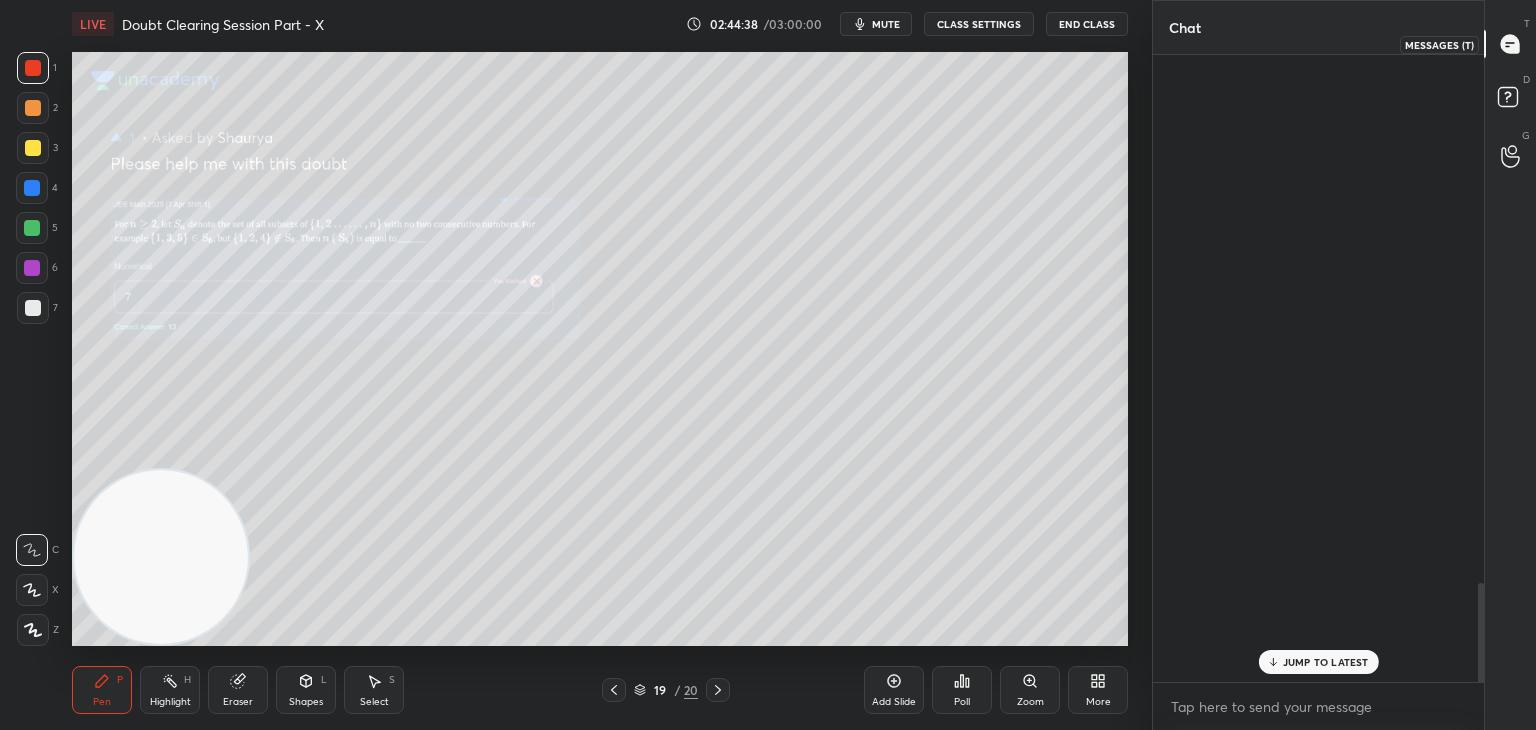 scroll, scrollTop: 3442, scrollLeft: 0, axis: vertical 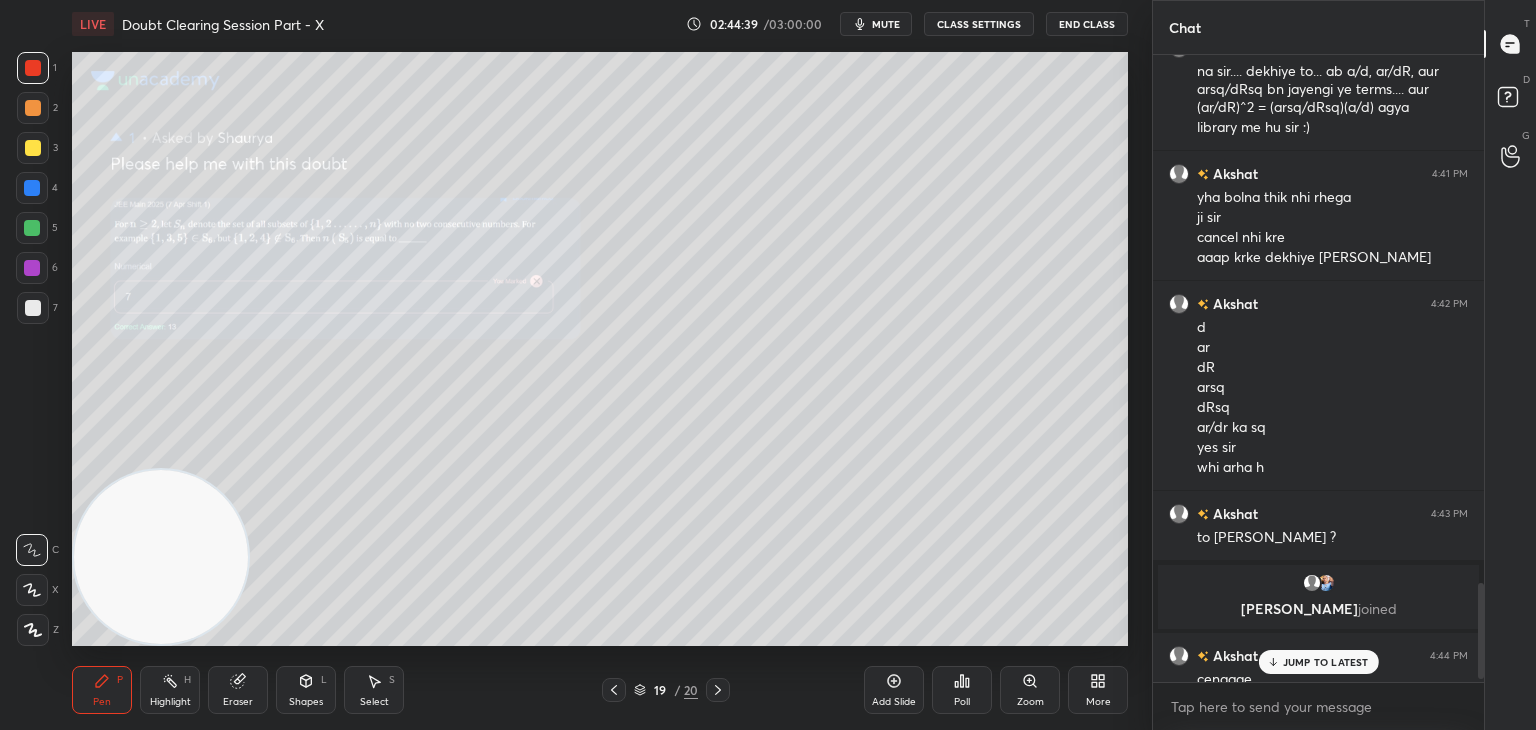 click on "JUMP TO LATEST" at bounding box center (1318, 662) 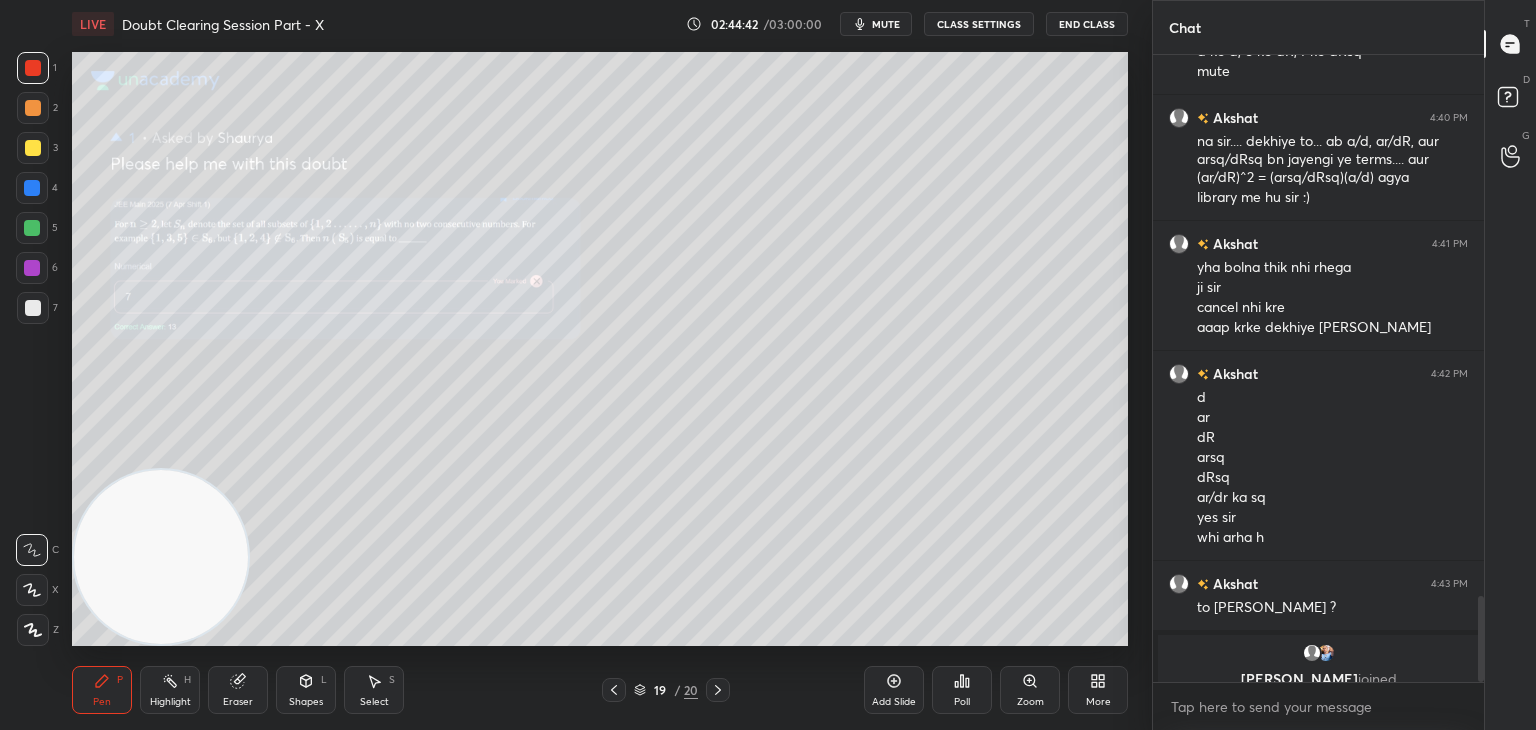 scroll, scrollTop: 3934, scrollLeft: 0, axis: vertical 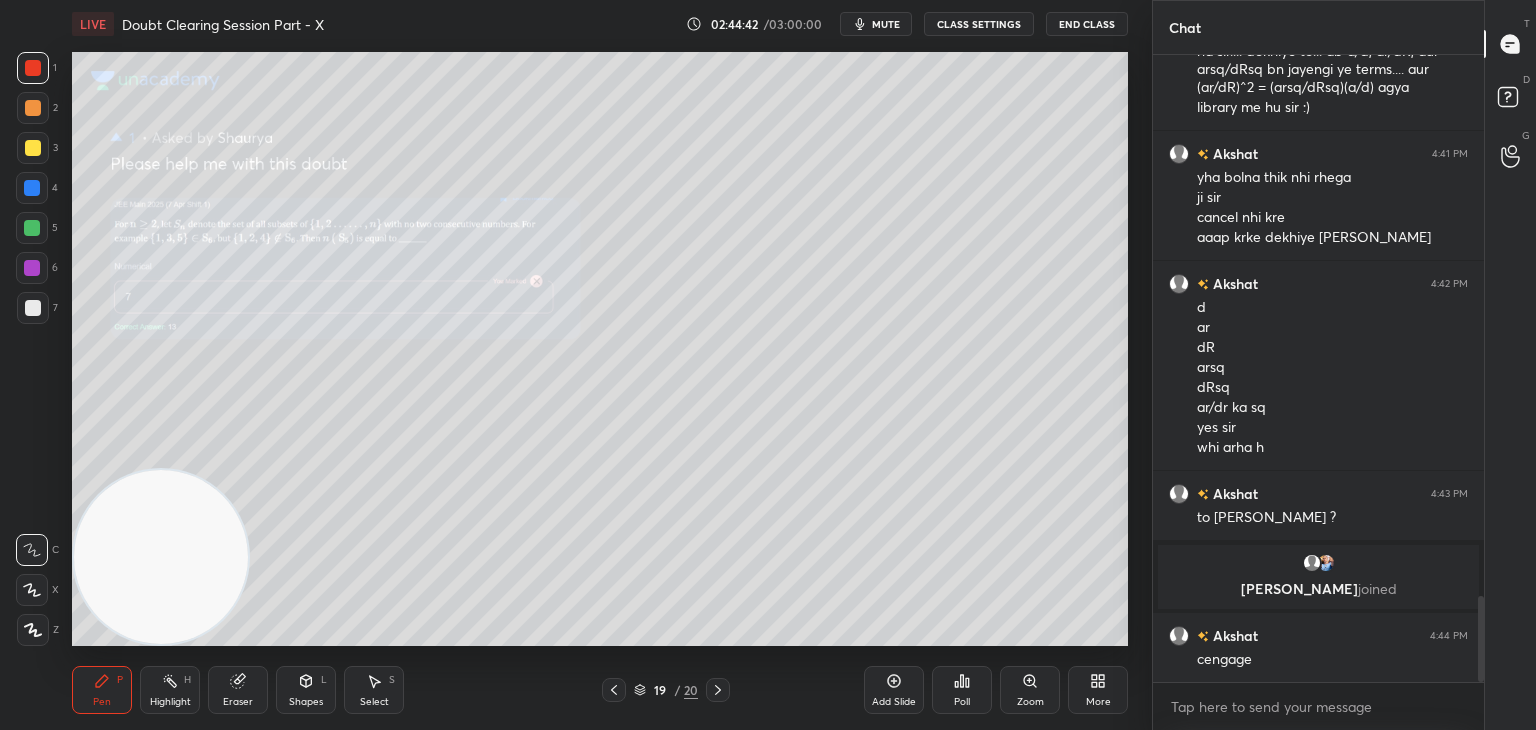 drag, startPoint x: 1480, startPoint y: 608, endPoint x: 1468, endPoint y: 776, distance: 168.42802 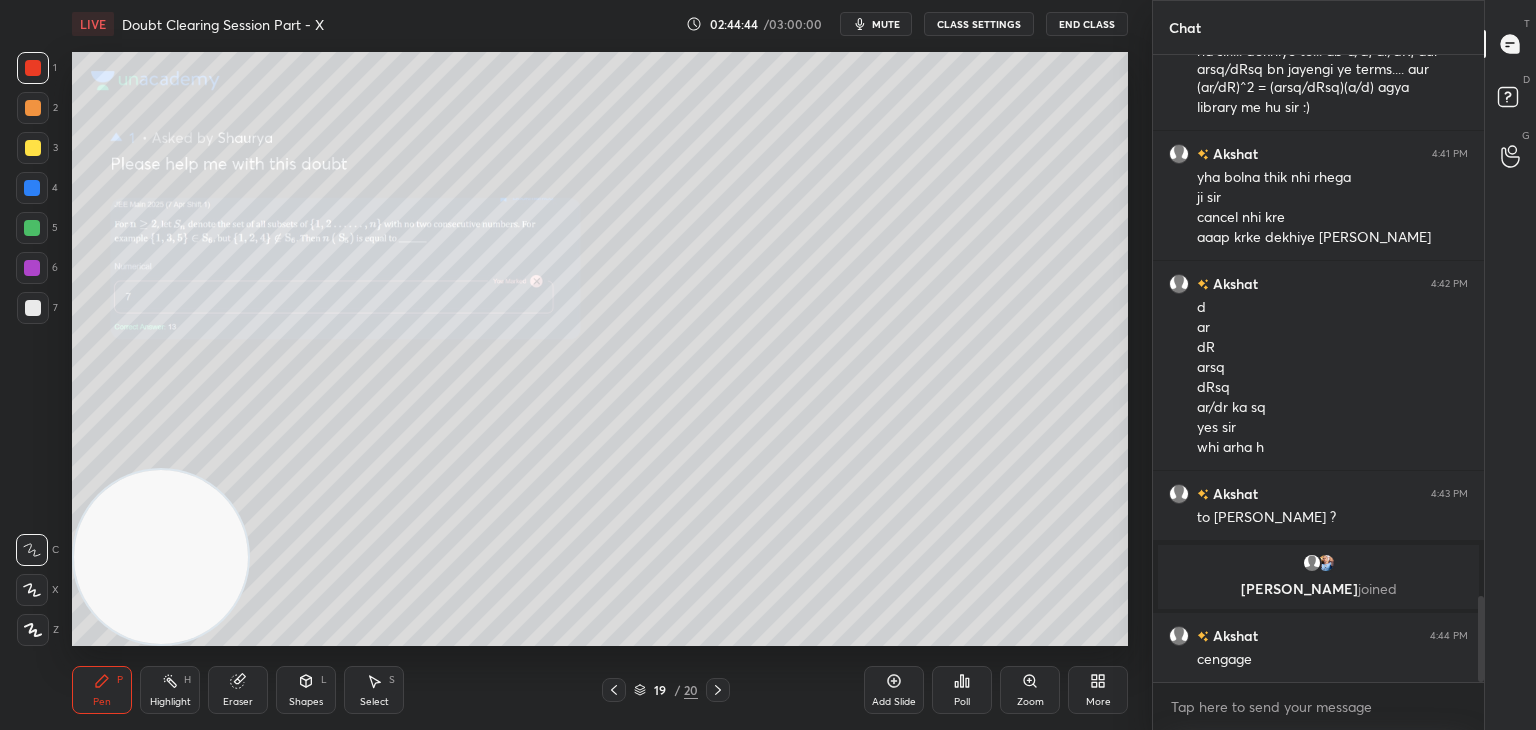 click 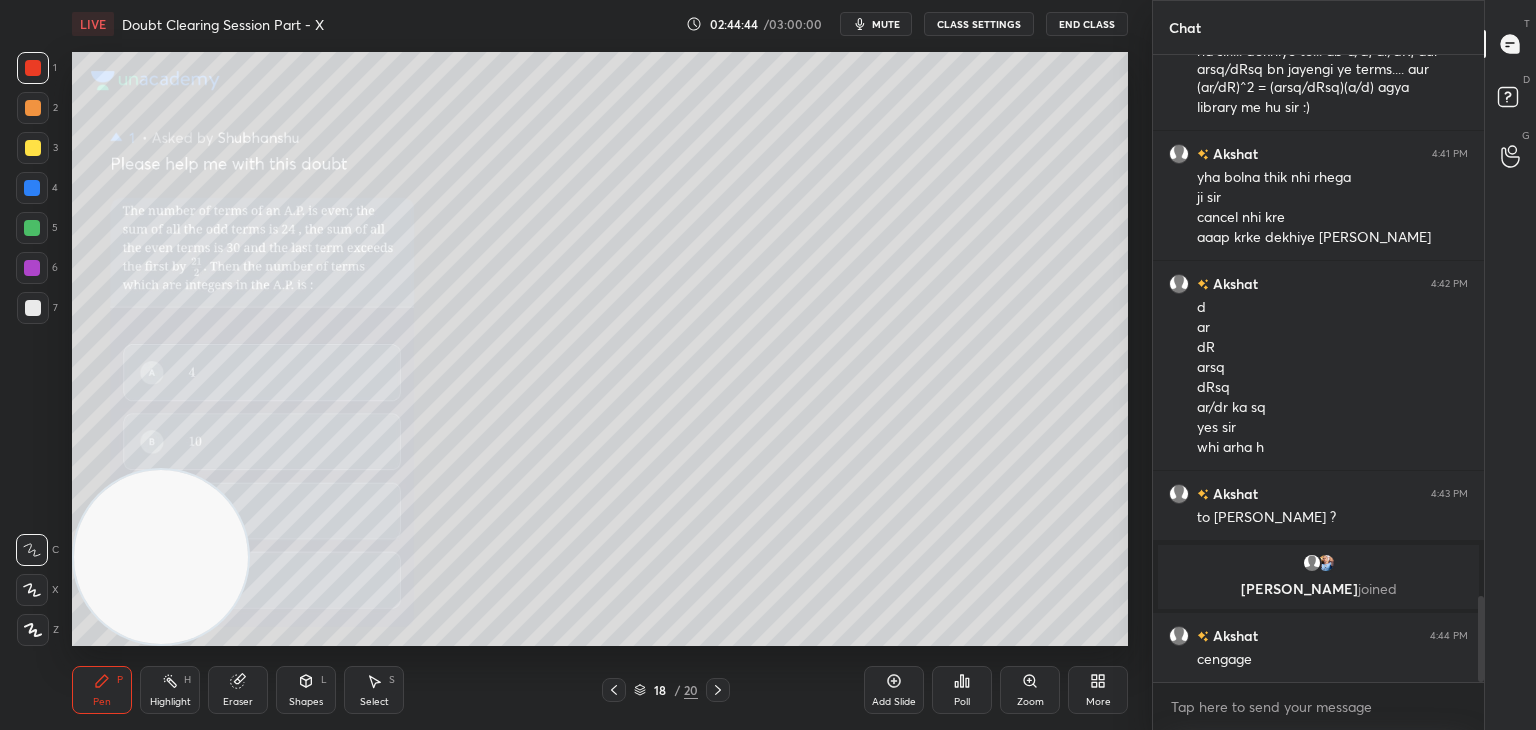 click 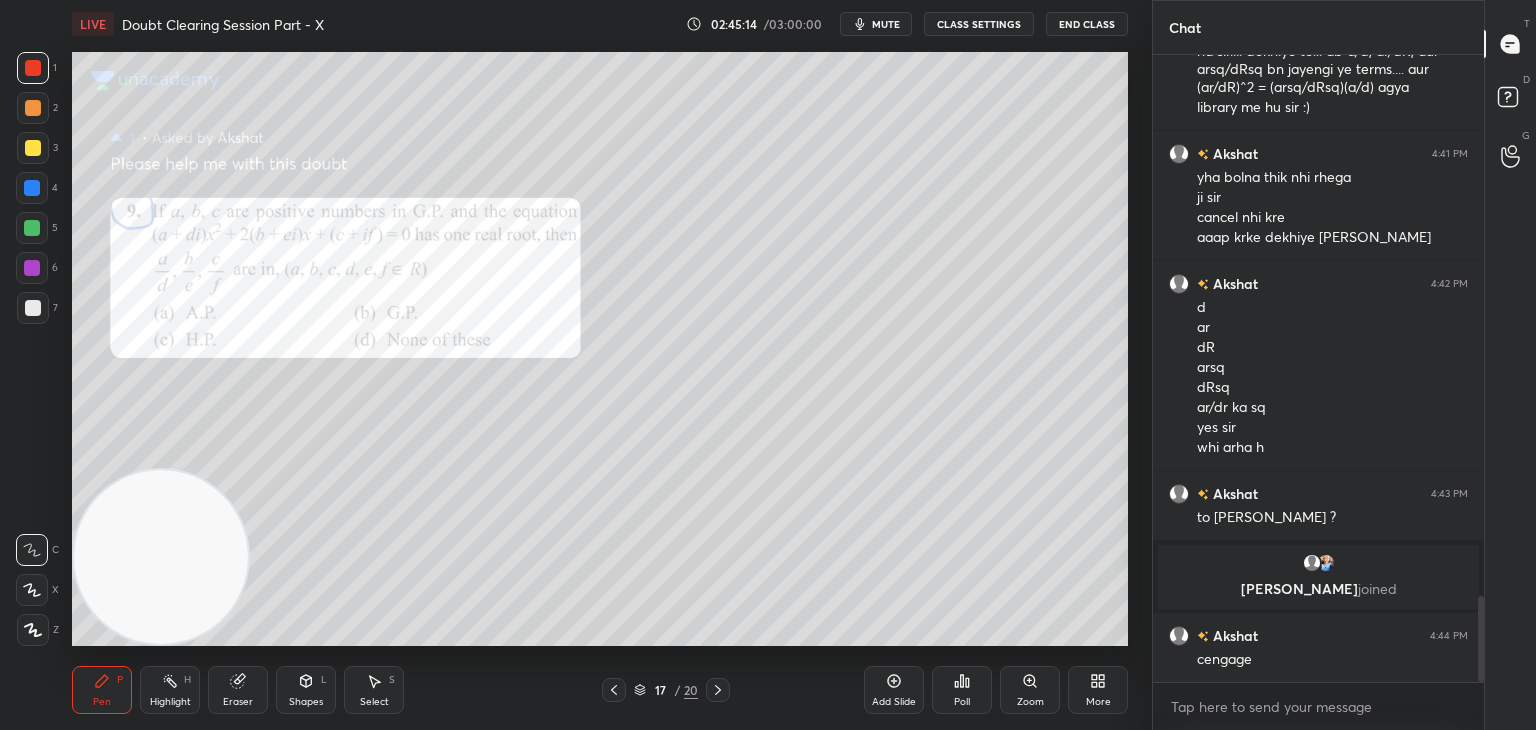 scroll, scrollTop: 4022, scrollLeft: 0, axis: vertical 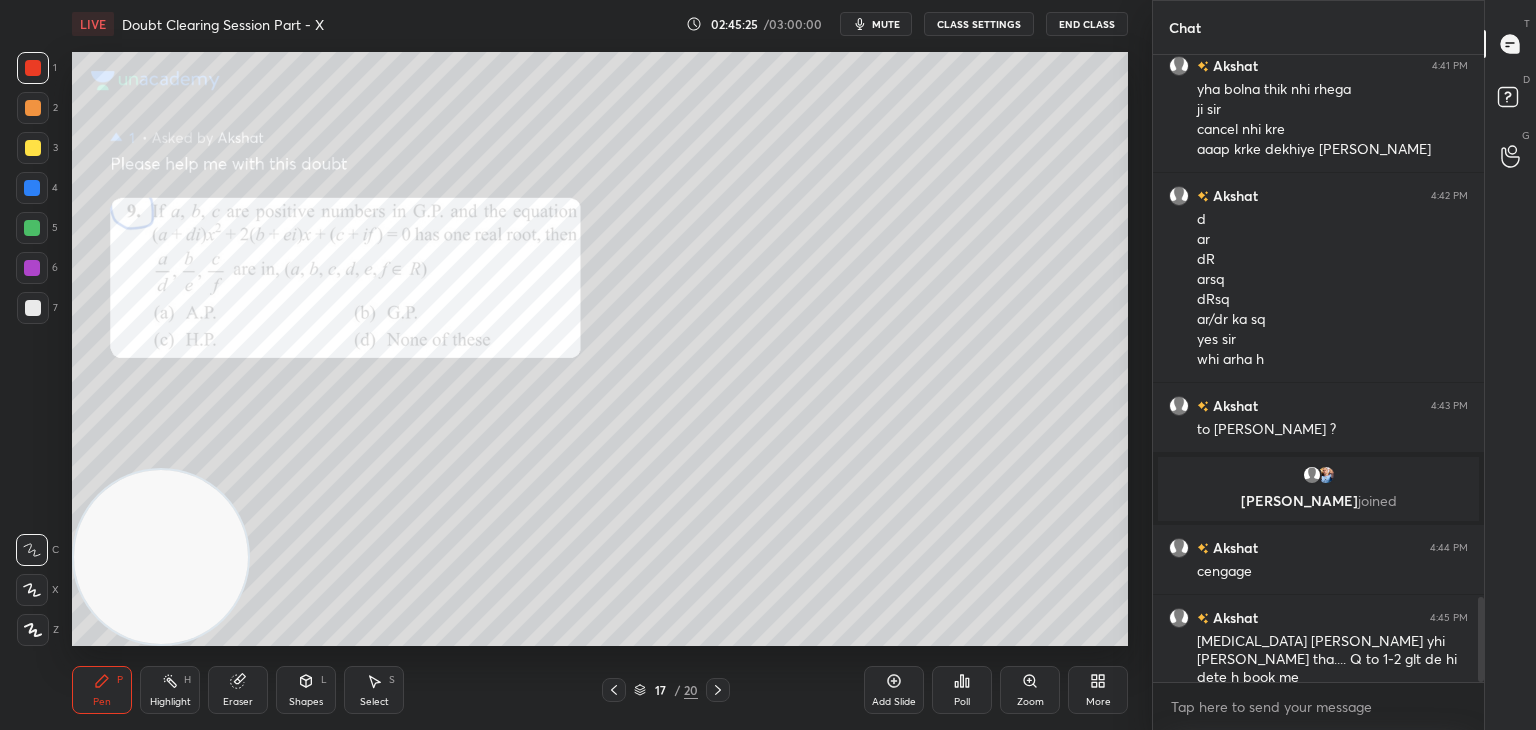 click 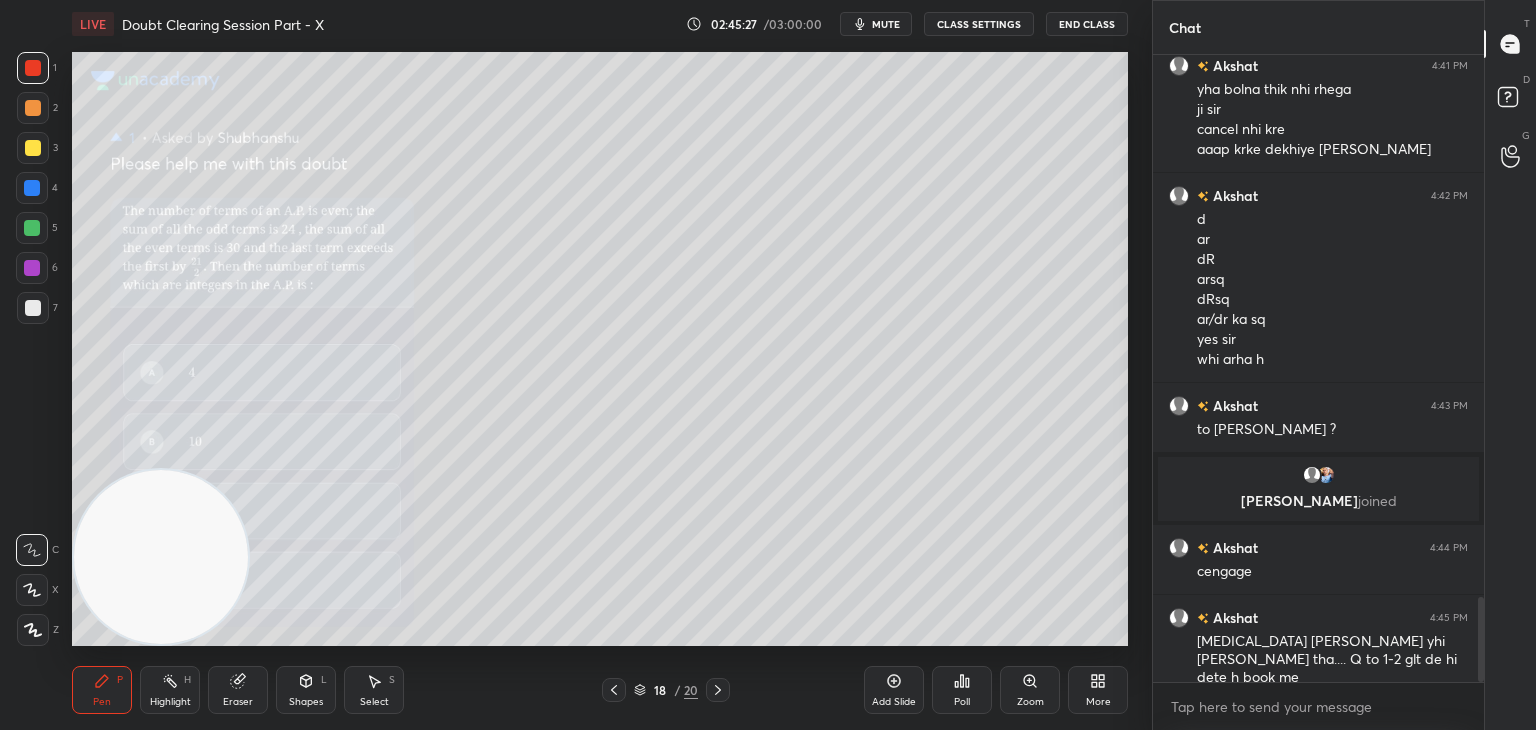 click on "Zoom" at bounding box center (1030, 690) 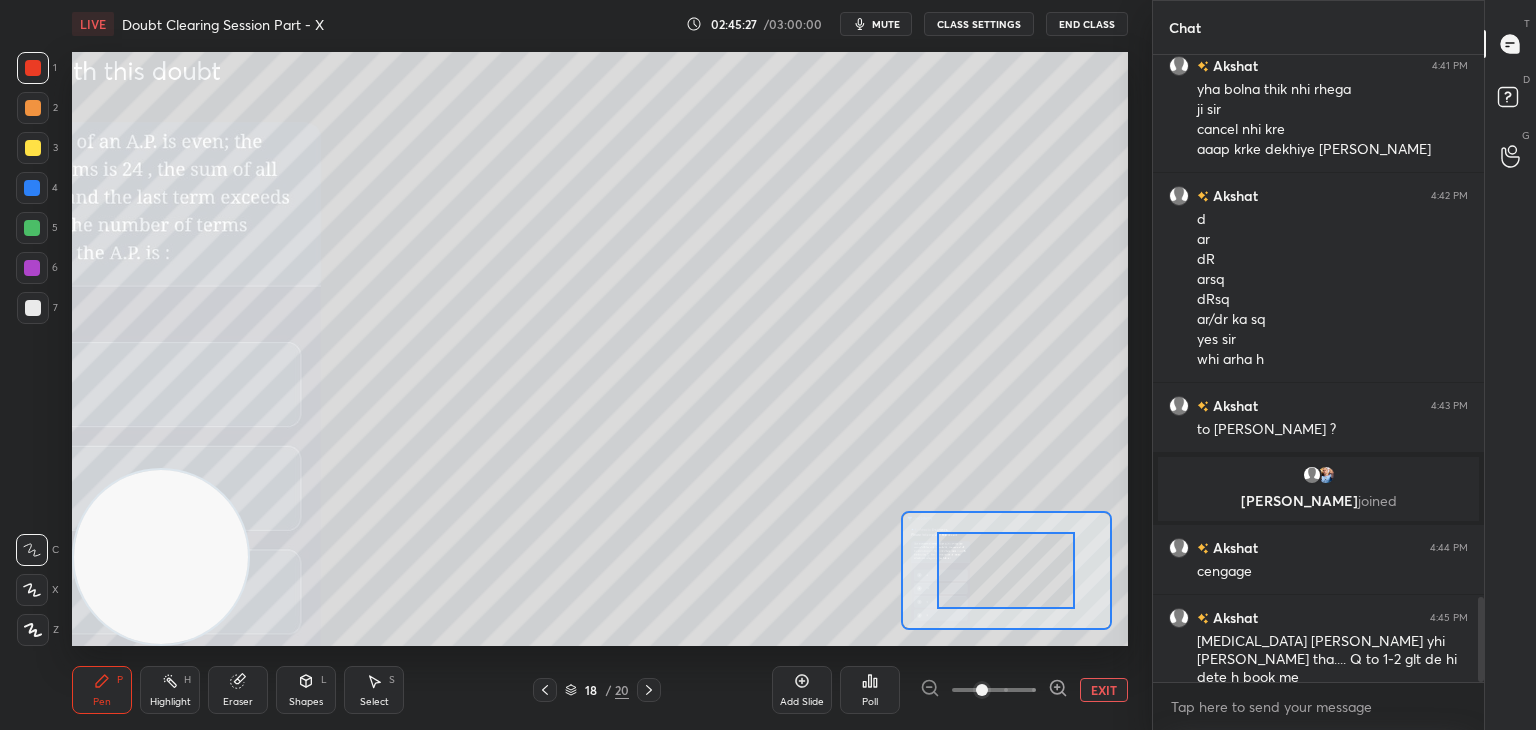 click at bounding box center [994, 690] 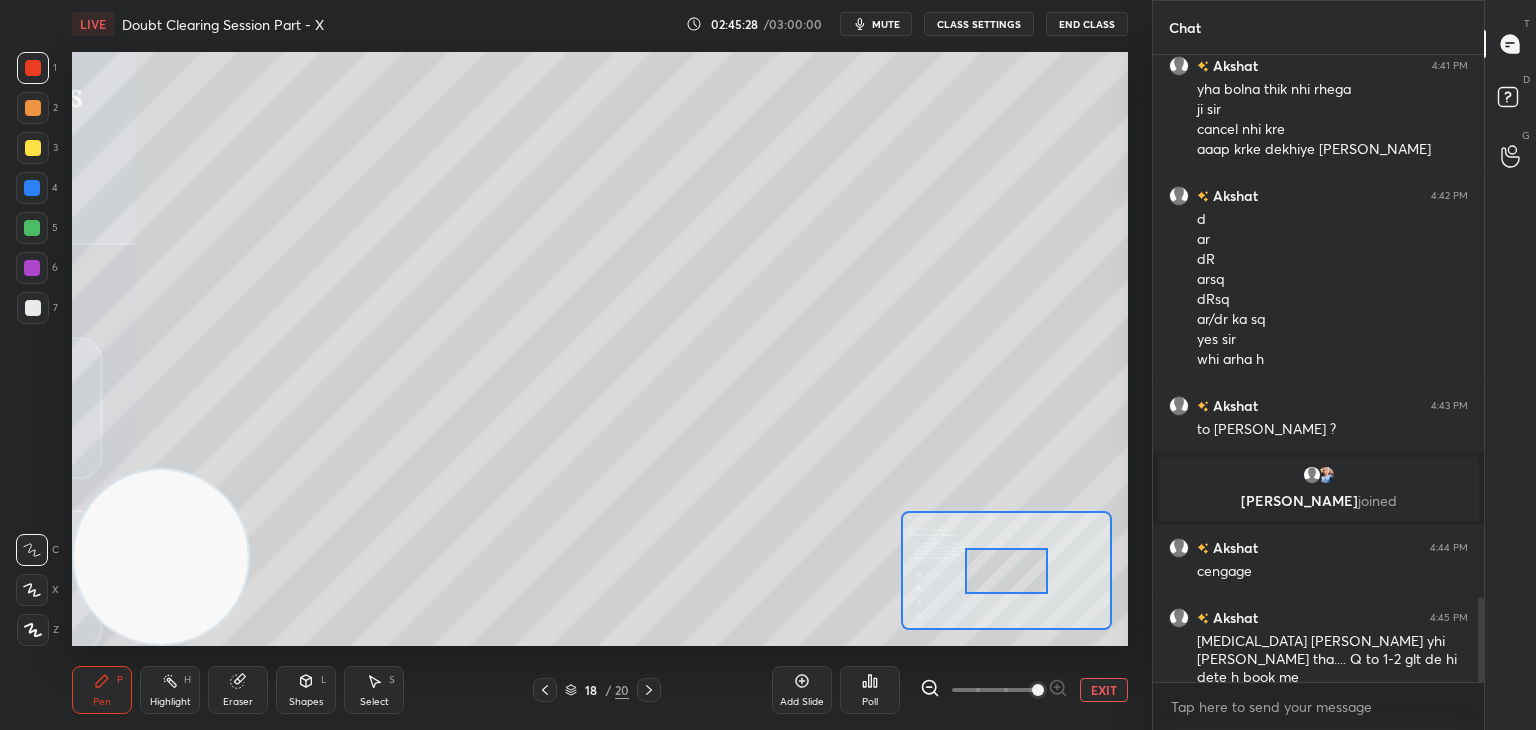 scroll, scrollTop: 4042, scrollLeft: 0, axis: vertical 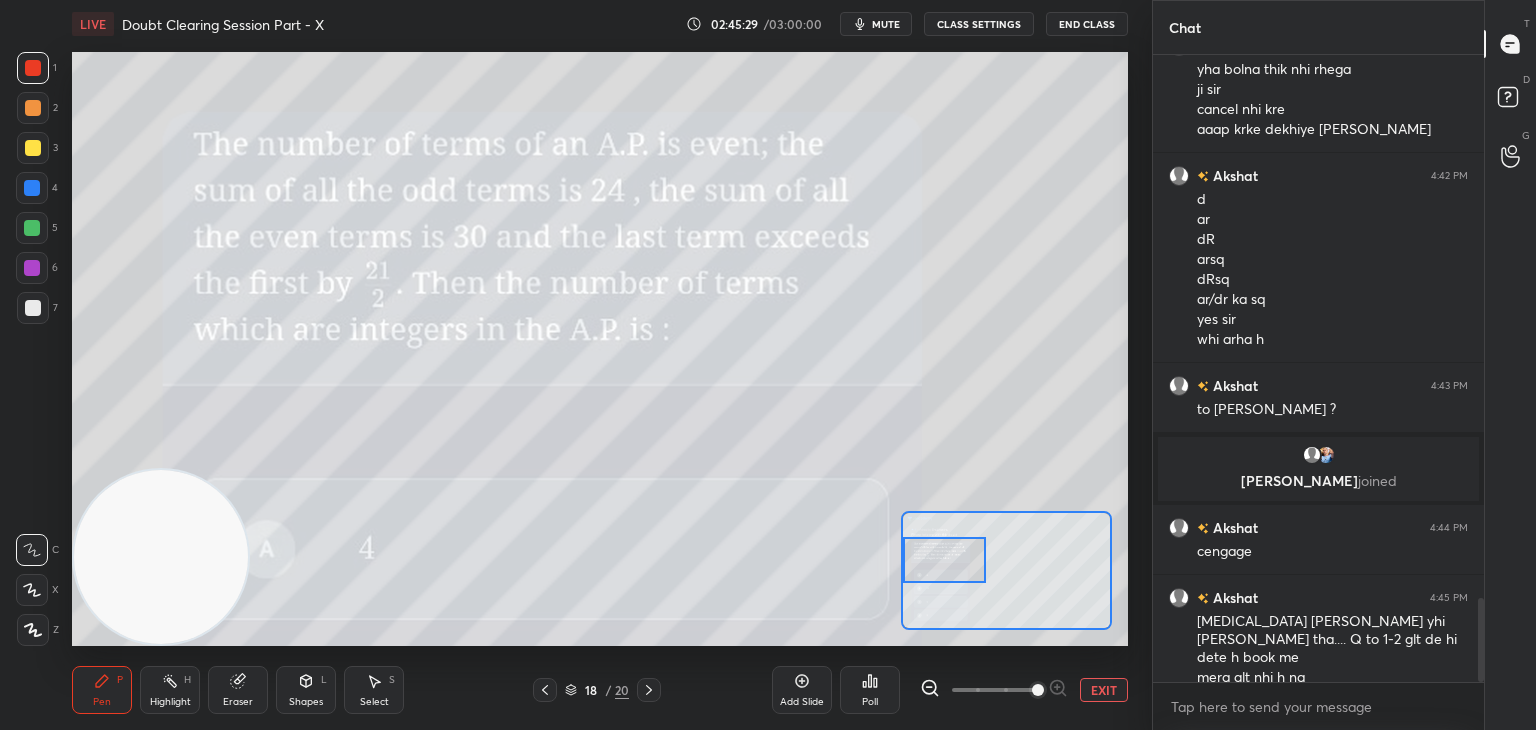 drag, startPoint x: 991, startPoint y: 567, endPoint x: 902, endPoint y: 567, distance: 89 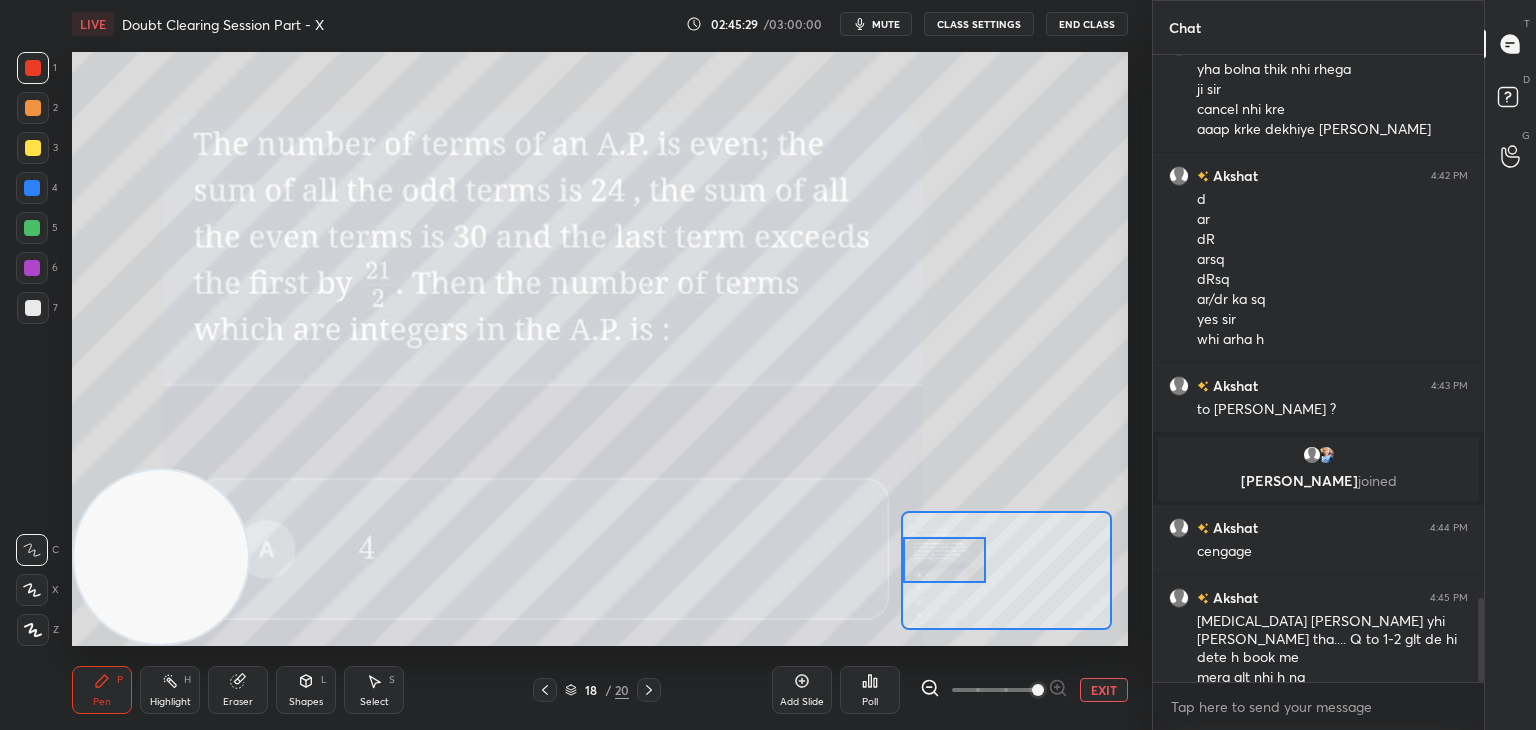 click at bounding box center (944, 560) 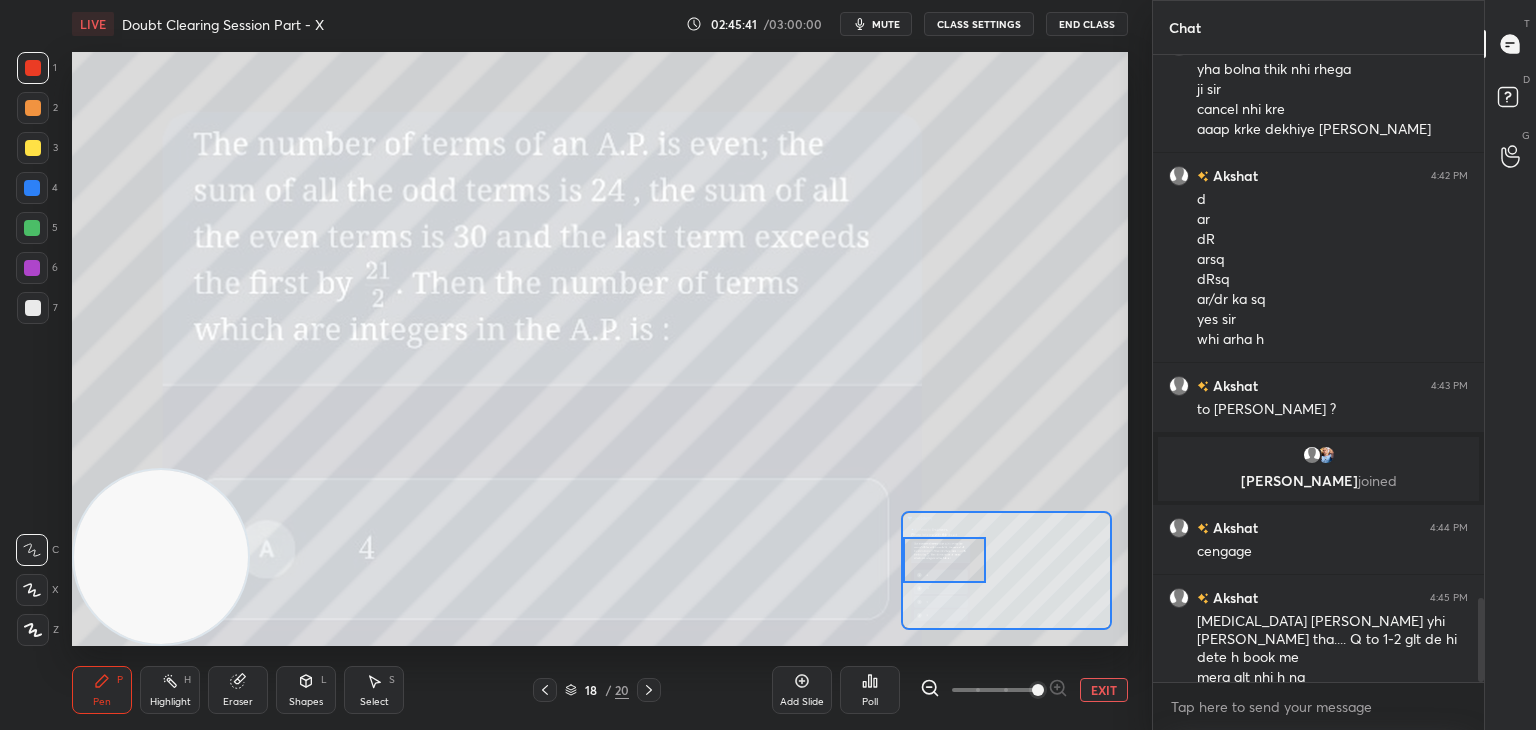 scroll, scrollTop: 4062, scrollLeft: 0, axis: vertical 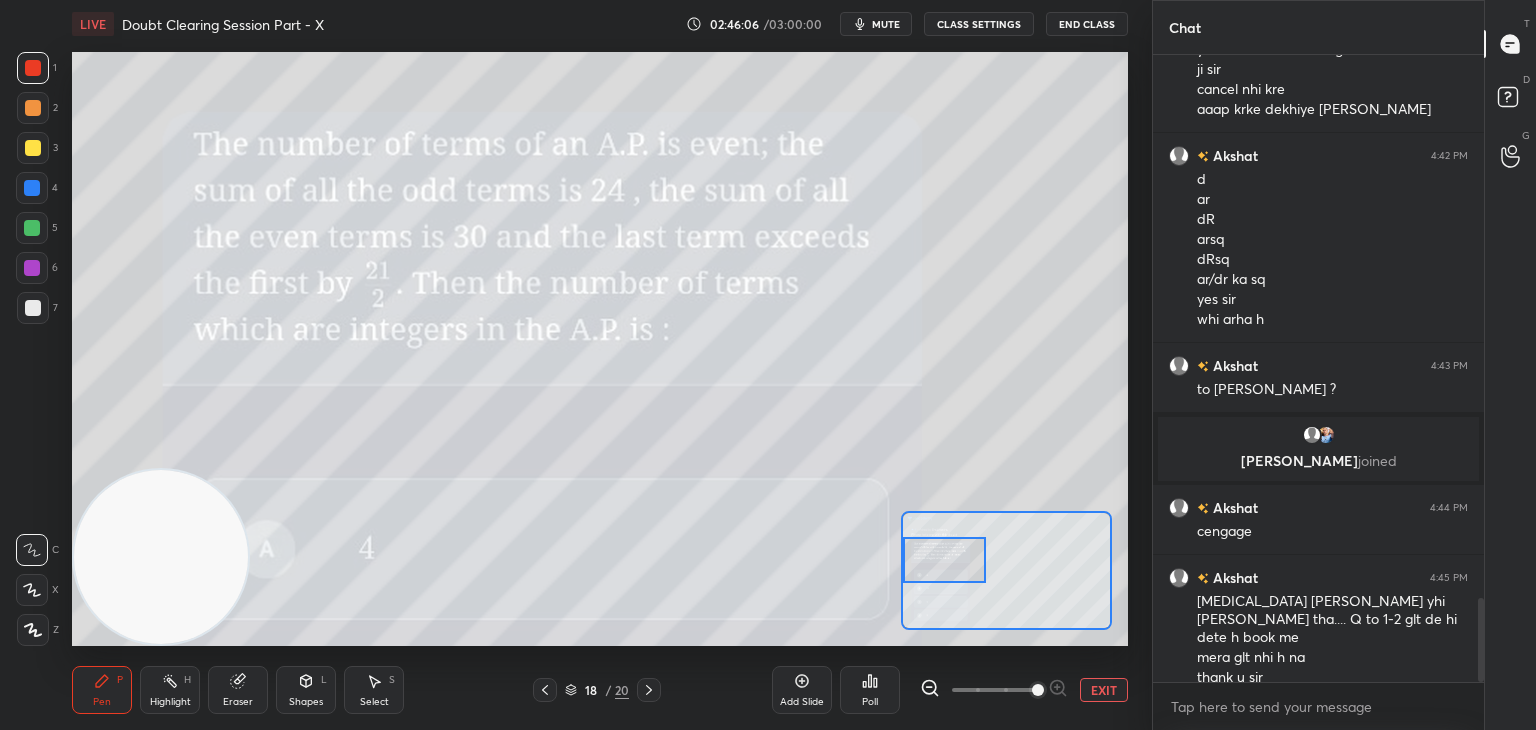 click on "EXIT" at bounding box center [1104, 690] 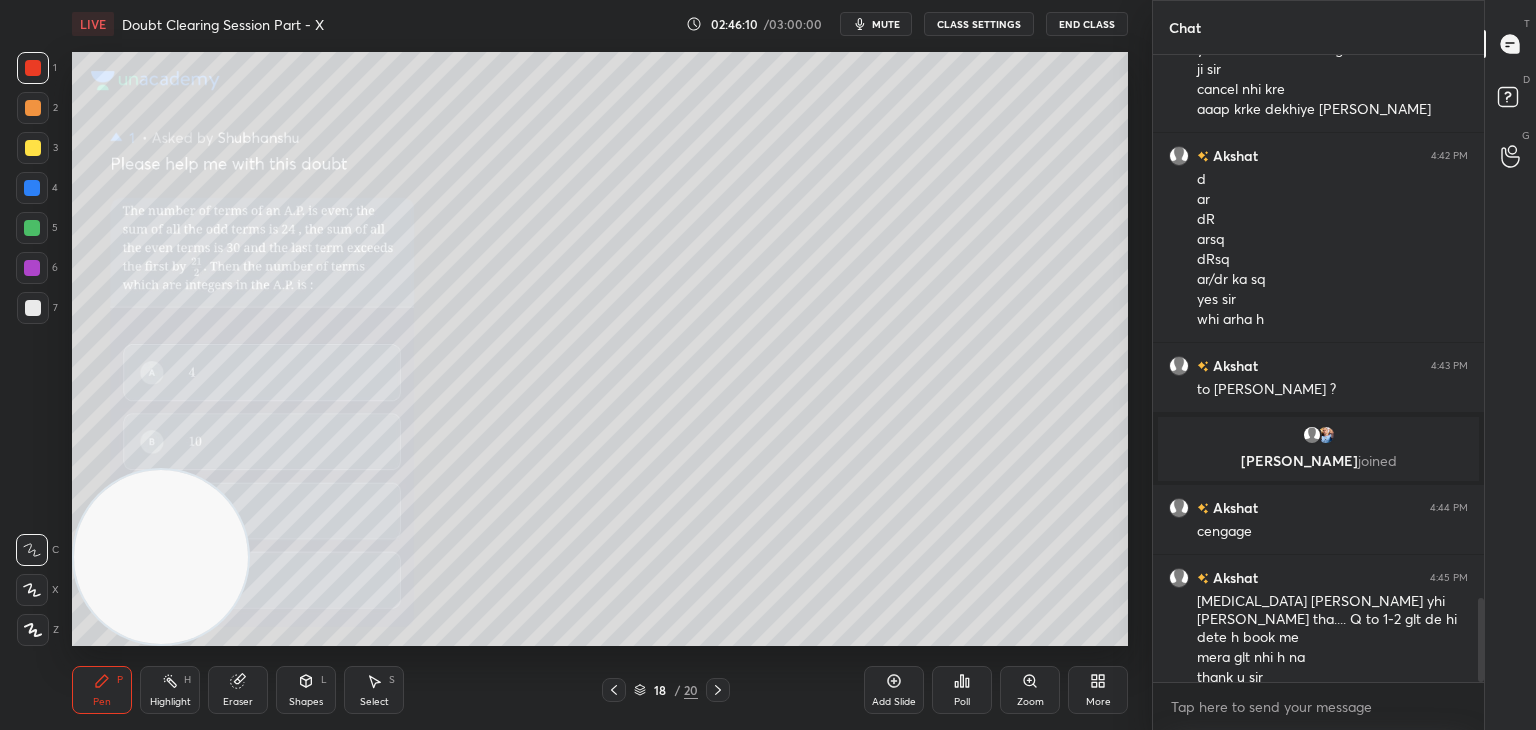 click at bounding box center (33, 148) 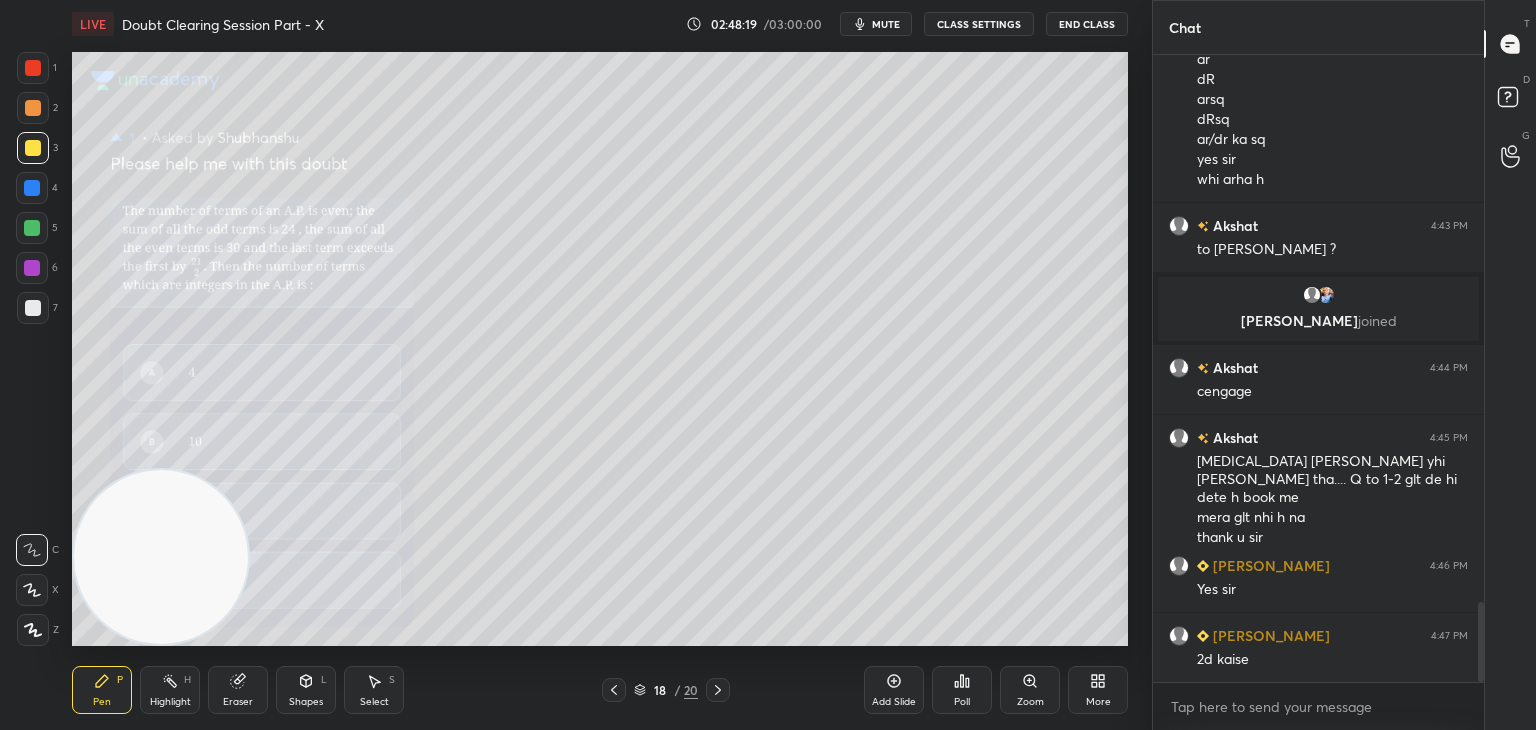 scroll, scrollTop: 4272, scrollLeft: 0, axis: vertical 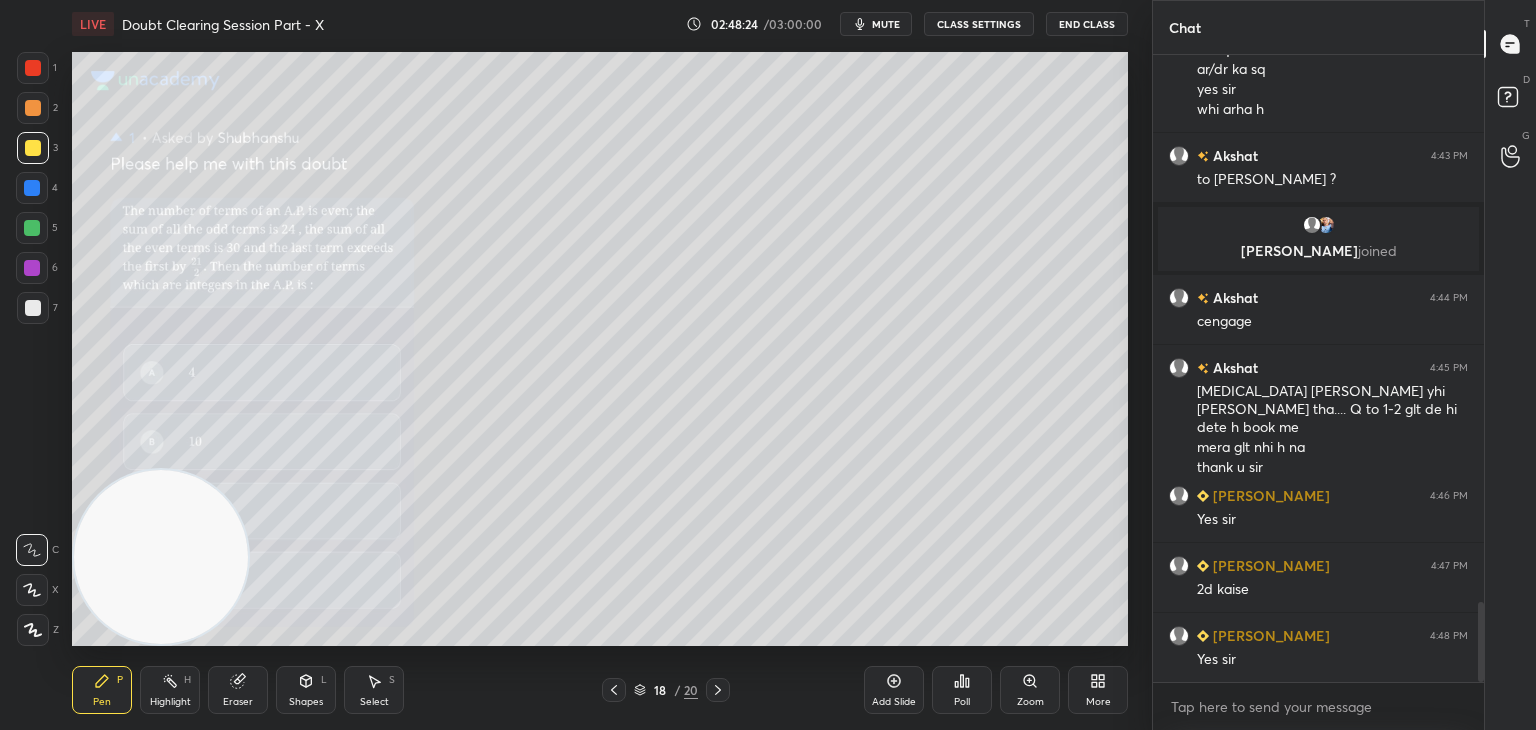 click on "Eraser" at bounding box center (238, 690) 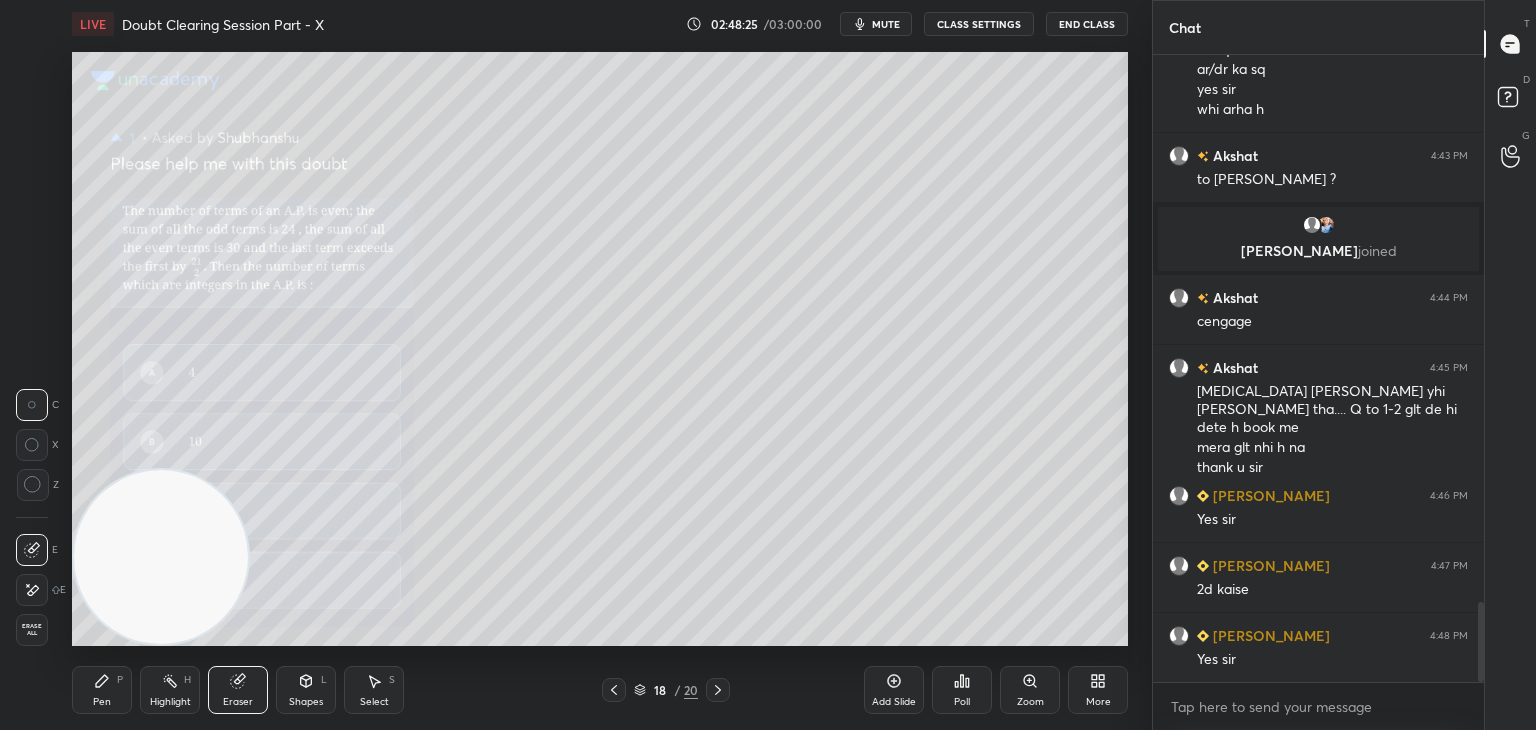 click on "E" at bounding box center (41, 590) 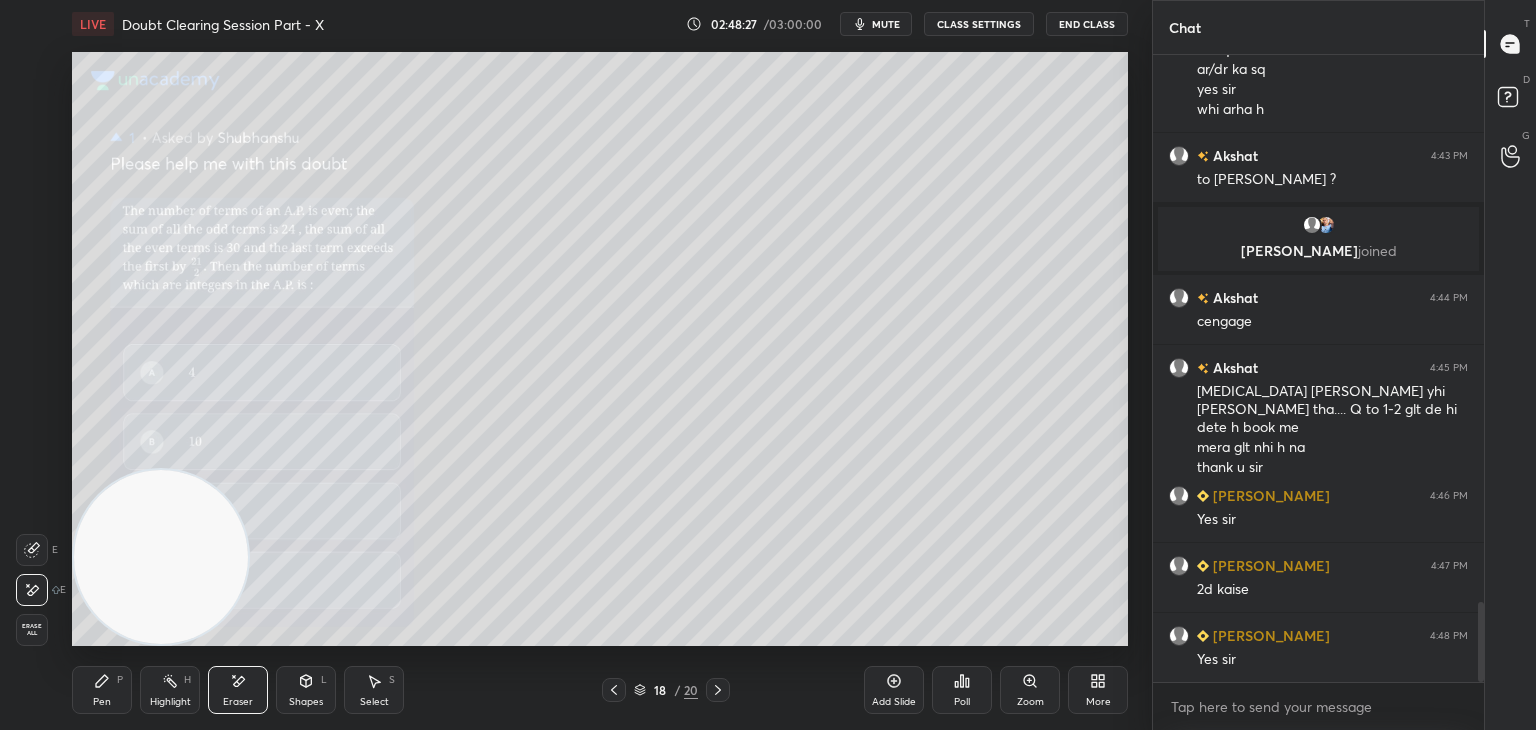 click on "Pen P" at bounding box center [102, 690] 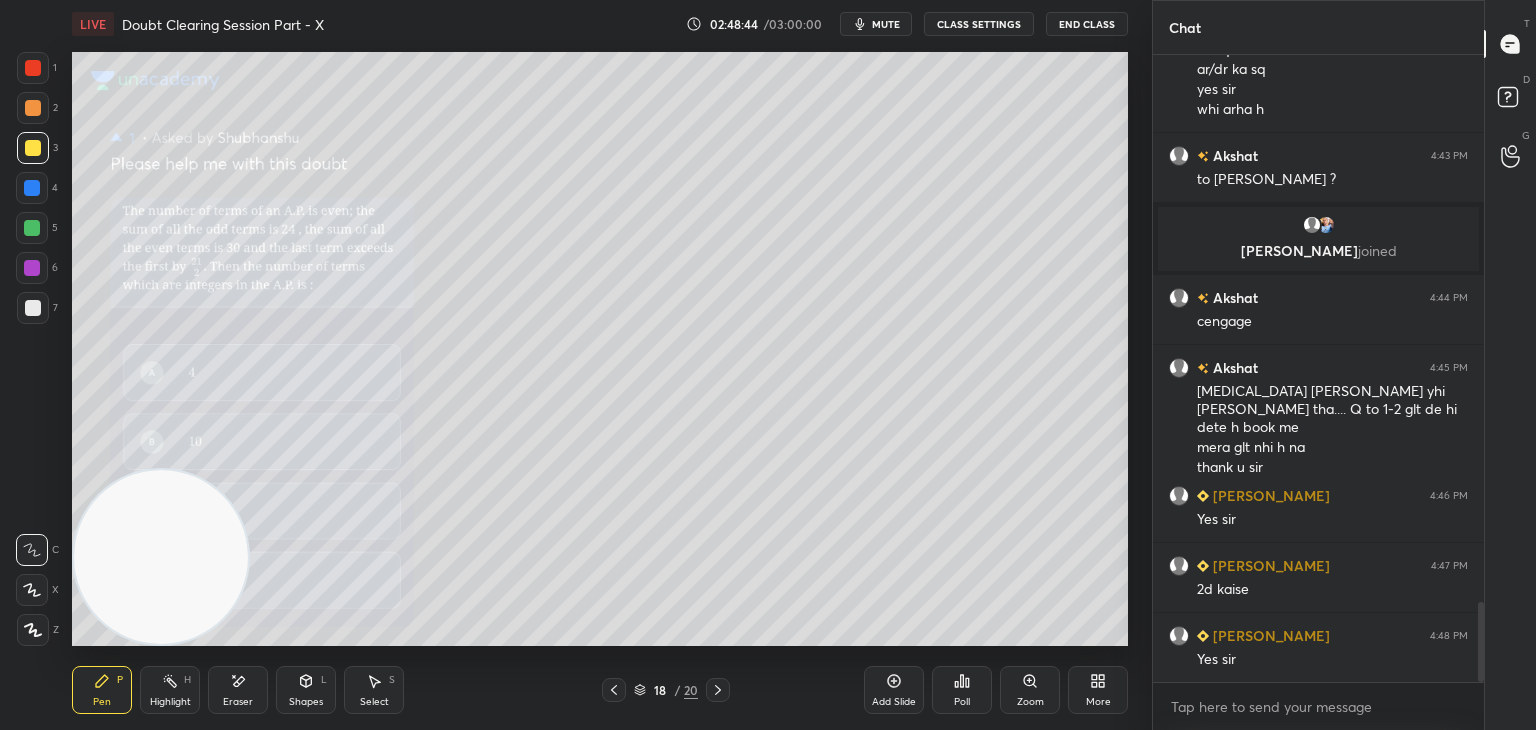 click 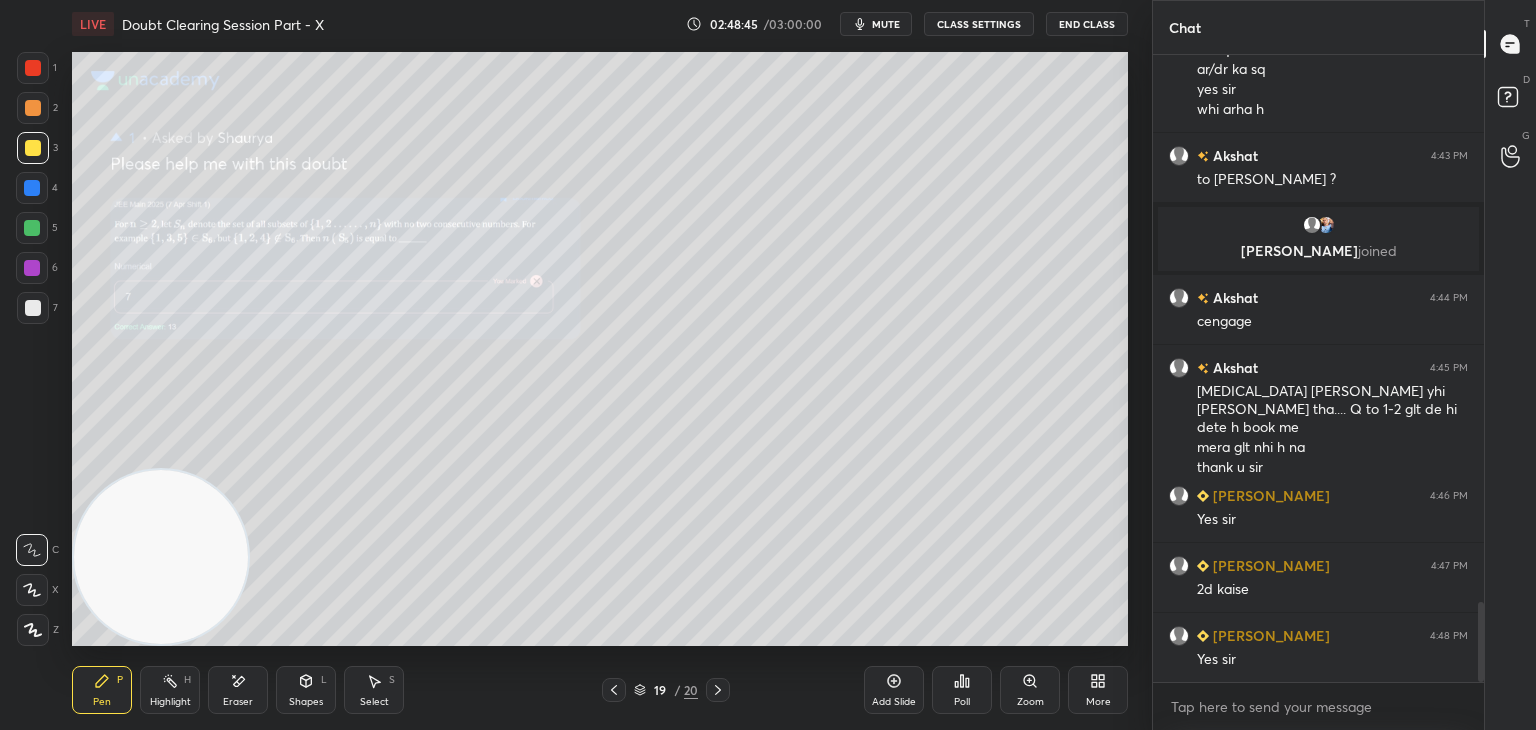 click on "Zoom" at bounding box center [1030, 690] 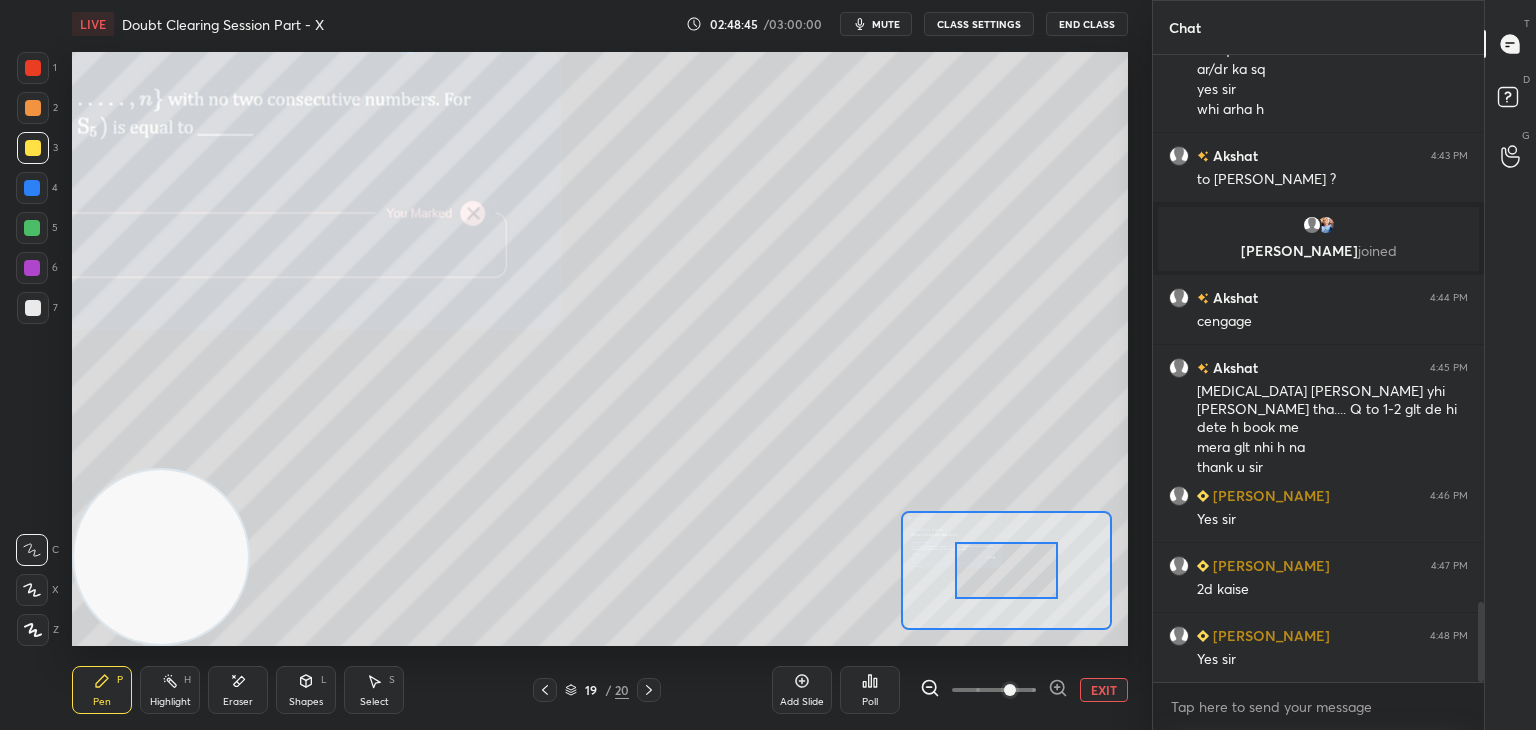 click at bounding box center (1010, 690) 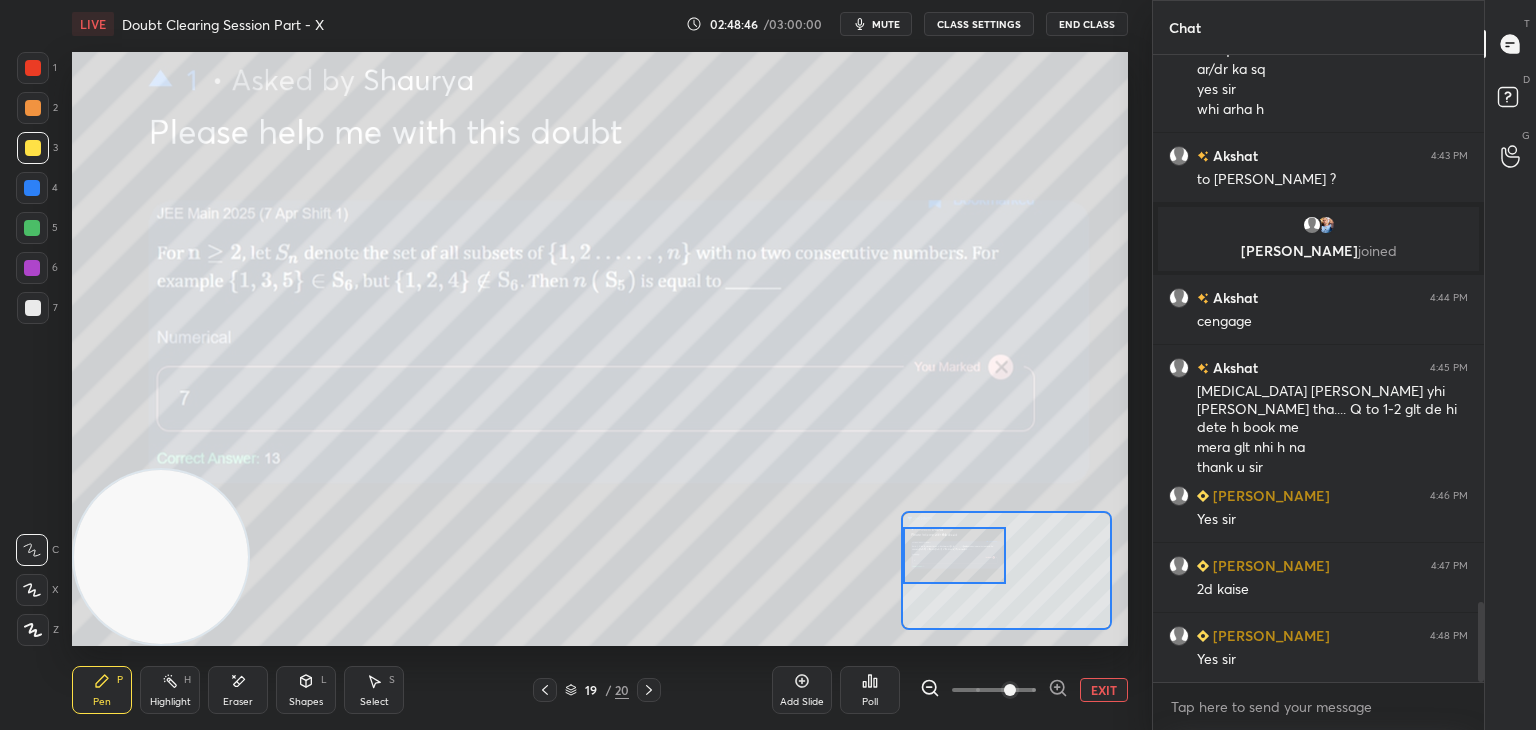 drag, startPoint x: 1040, startPoint y: 580, endPoint x: 961, endPoint y: 565, distance: 80.411446 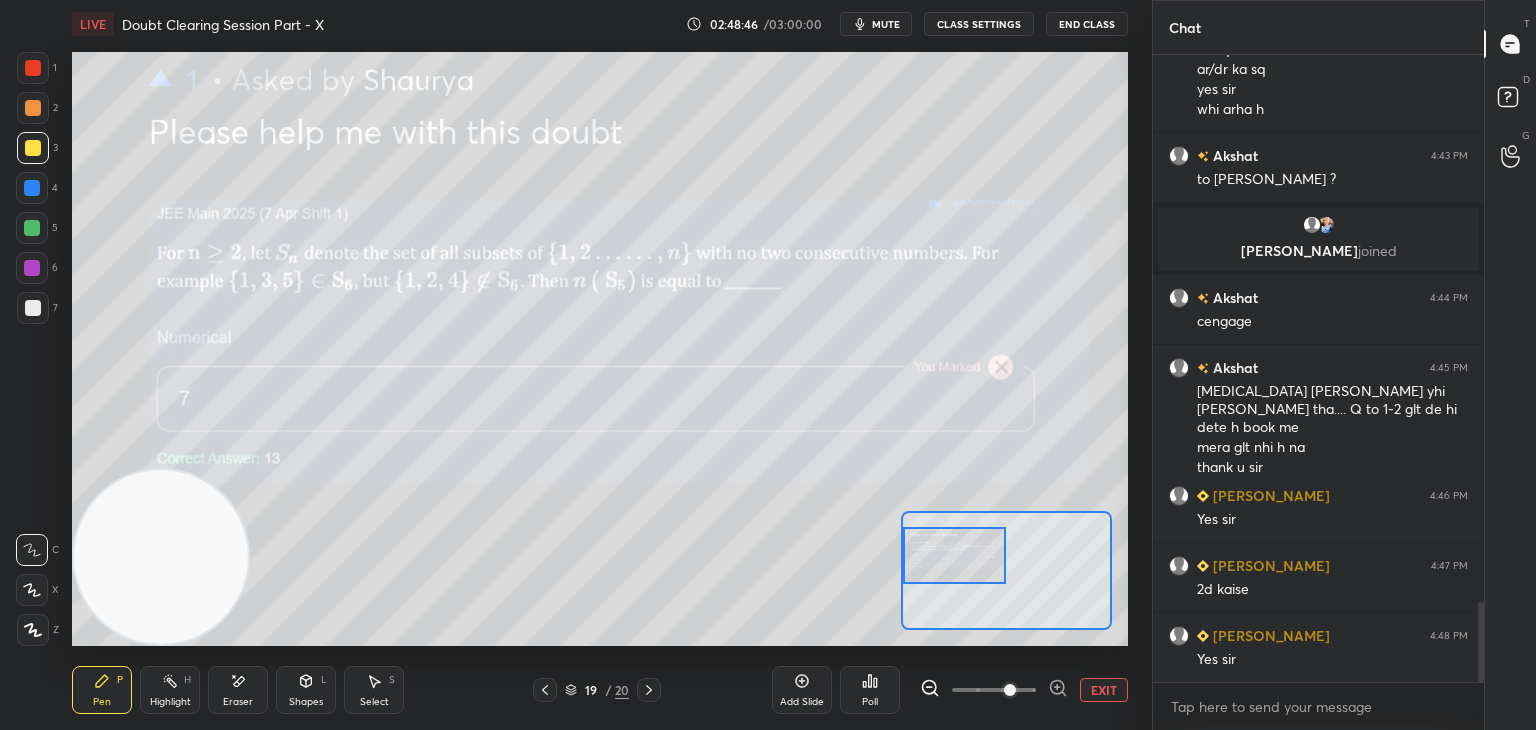 click at bounding box center [955, 555] 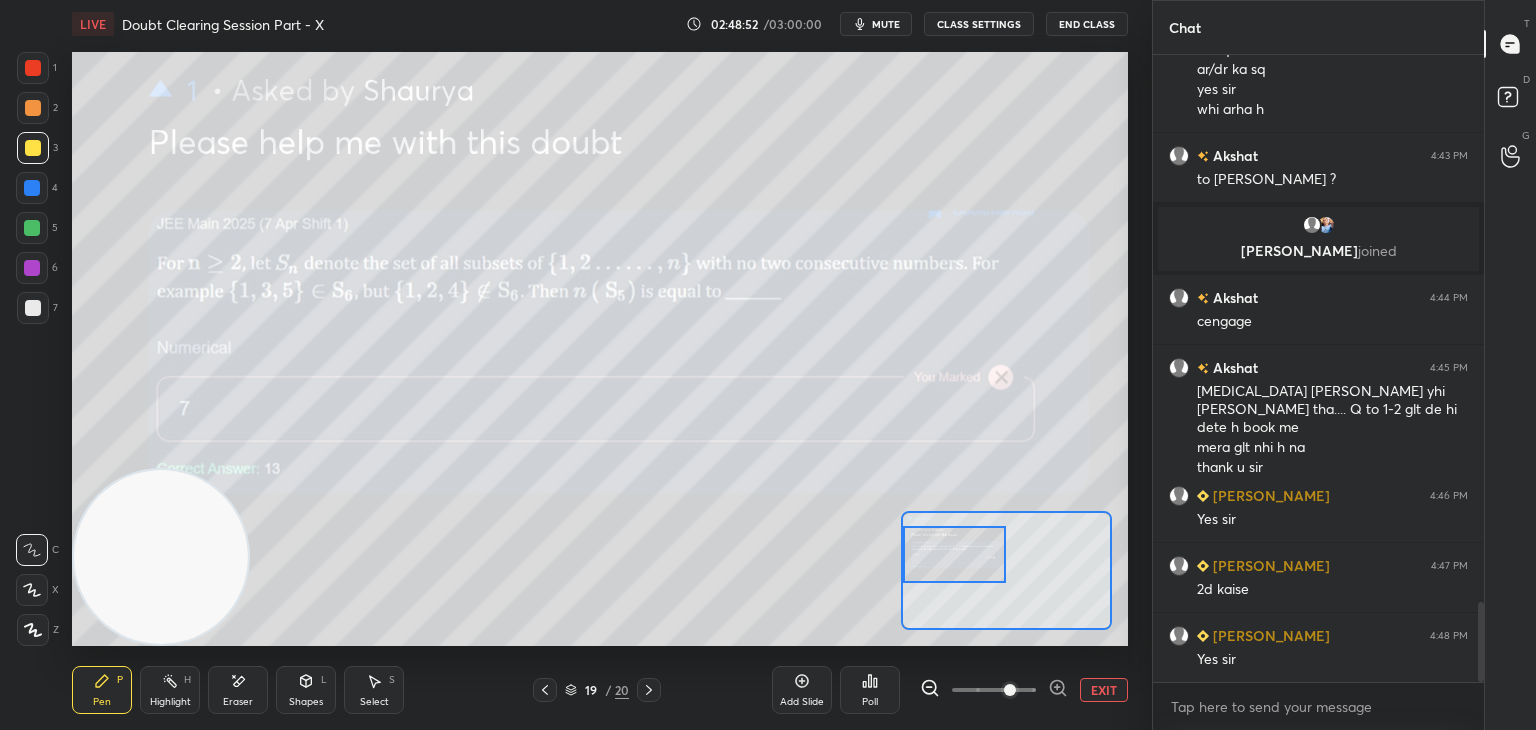 scroll, scrollTop: 4320, scrollLeft: 0, axis: vertical 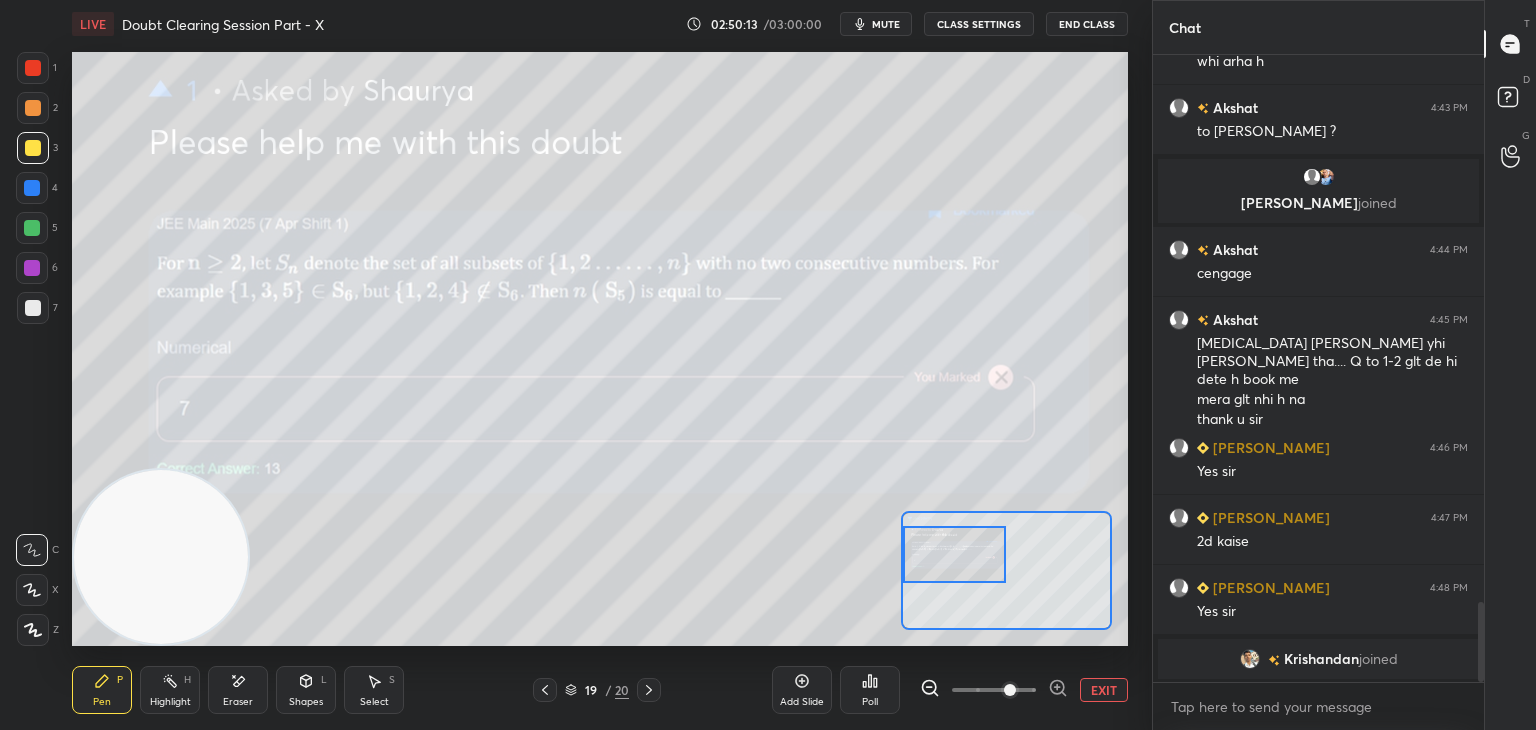 click on "mute" at bounding box center [886, 24] 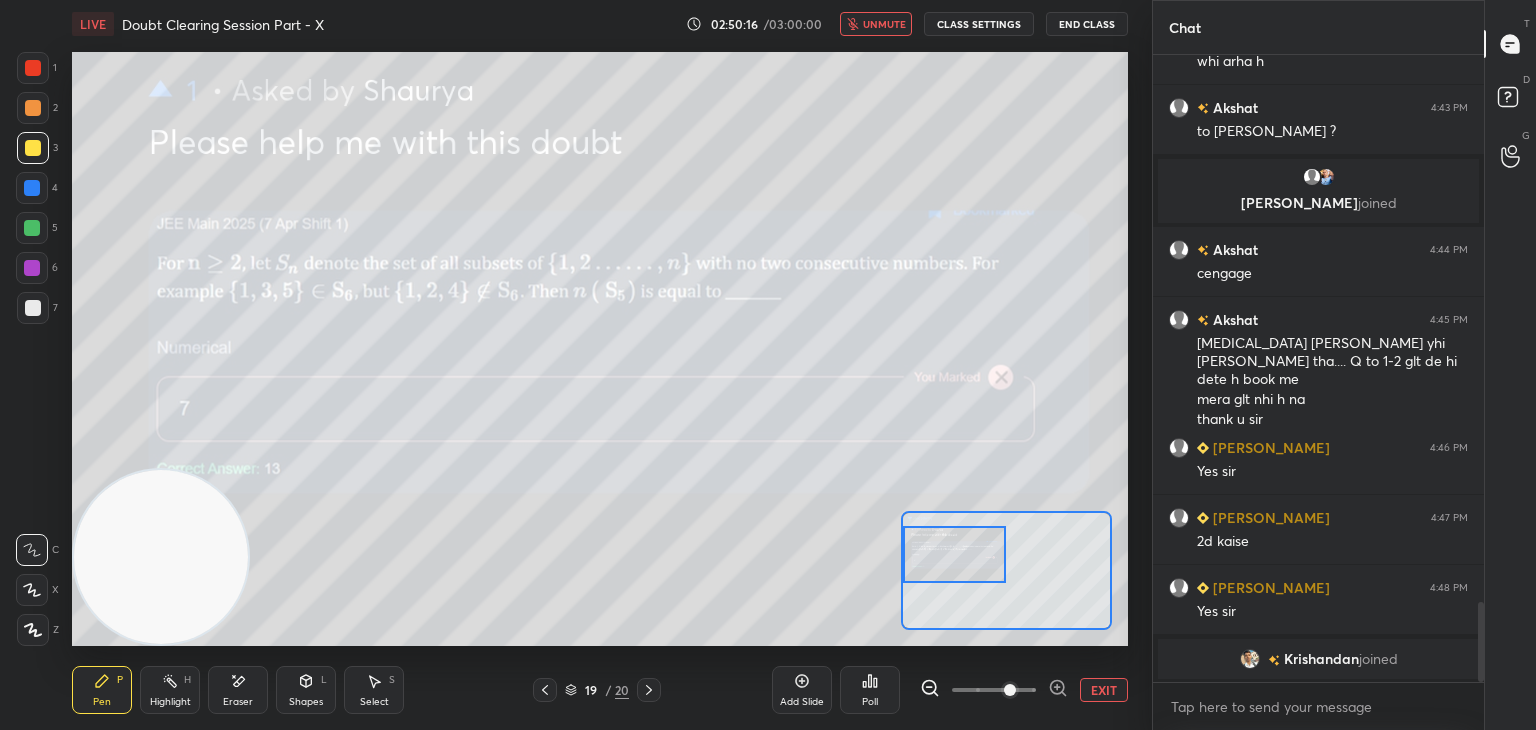 drag, startPoint x: 883, startPoint y: 33, endPoint x: 873, endPoint y: 30, distance: 10.440307 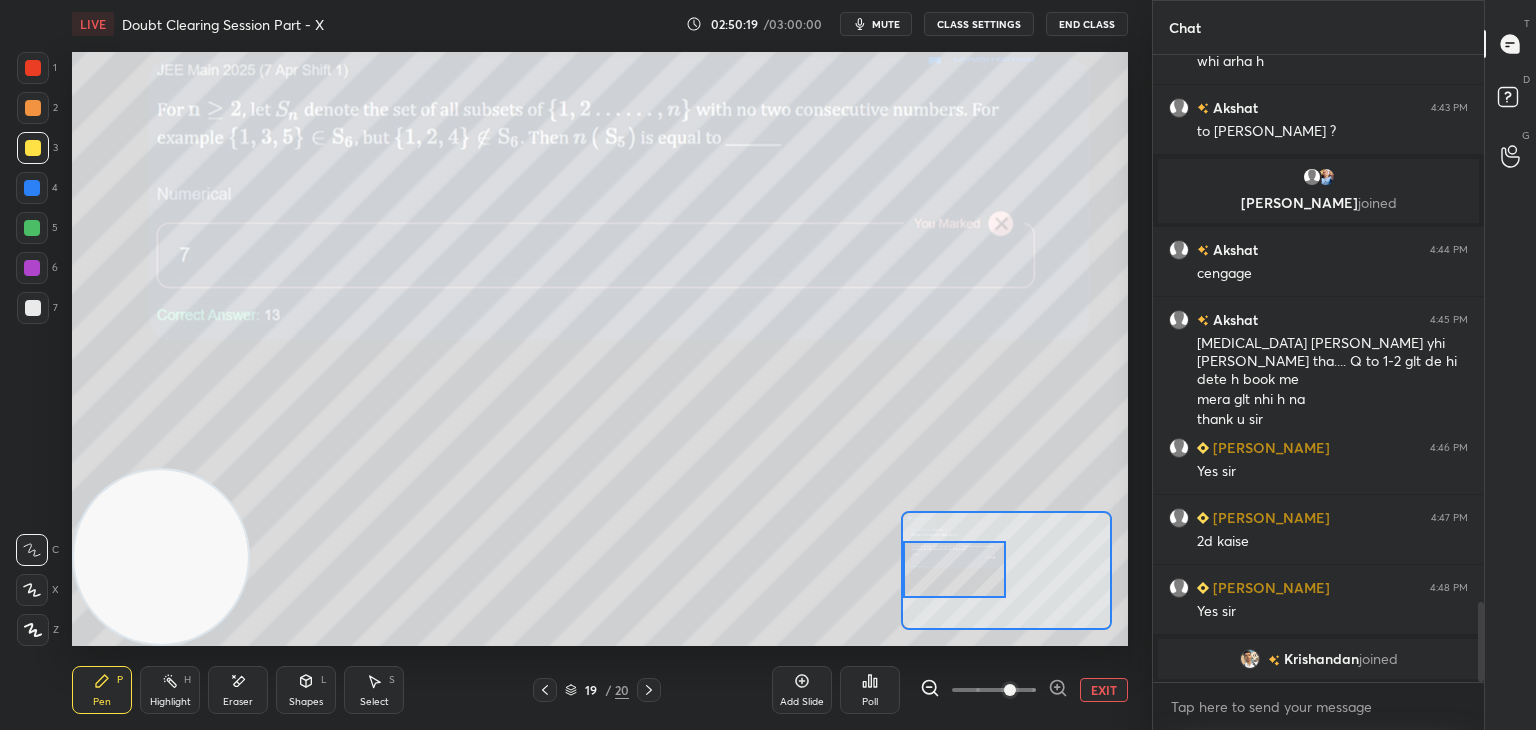 drag, startPoint x: 956, startPoint y: 558, endPoint x: 948, endPoint y: 569, distance: 13.601471 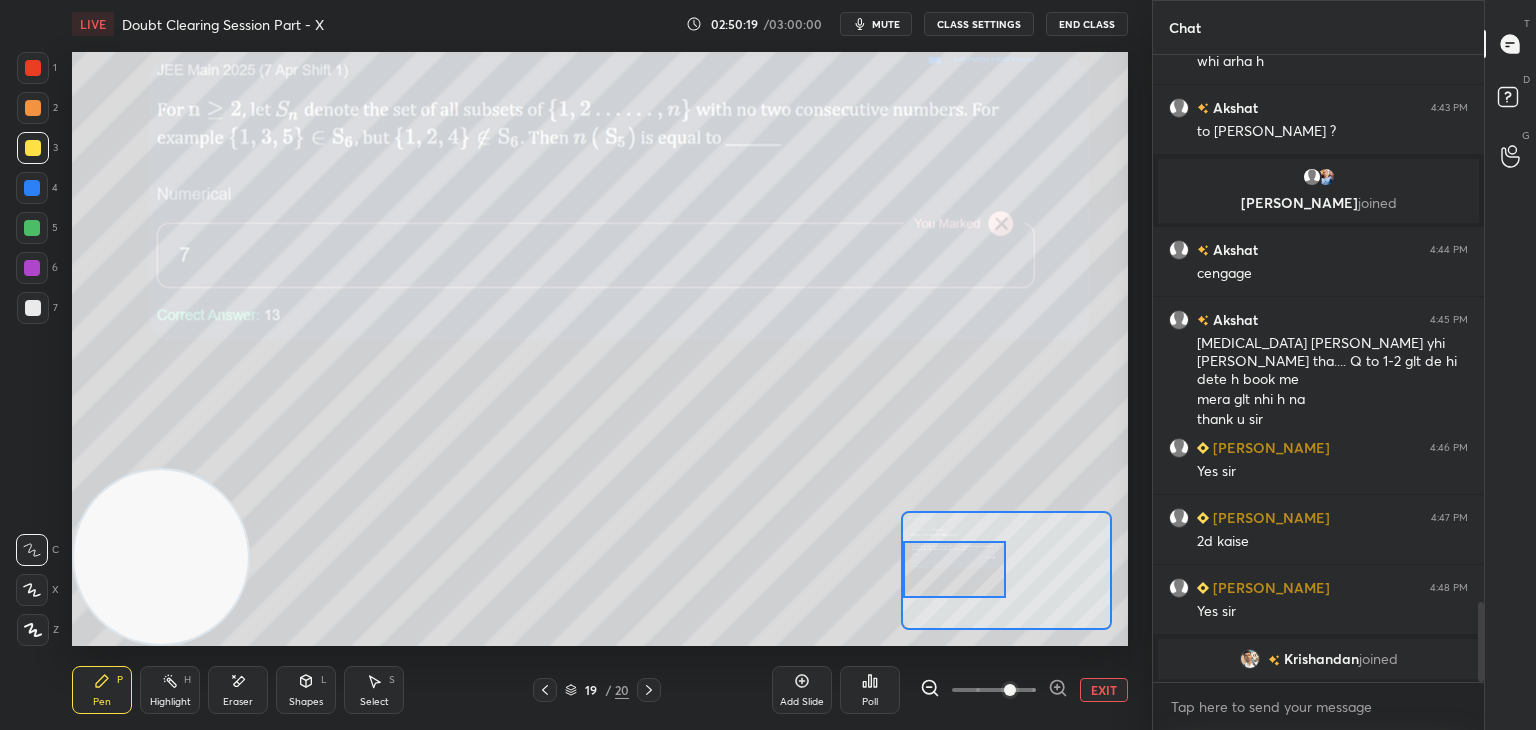 click at bounding box center (955, 569) 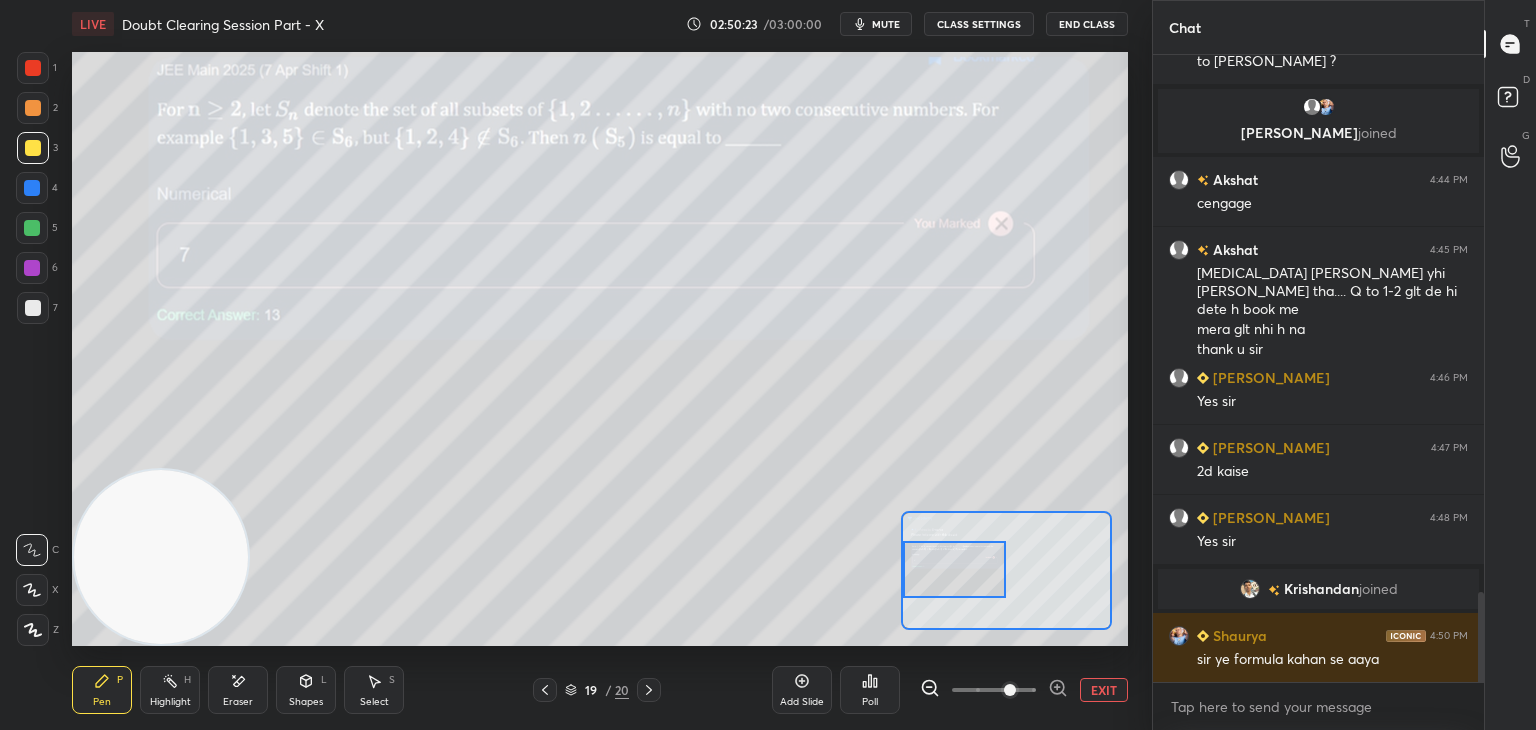 scroll, scrollTop: 3728, scrollLeft: 0, axis: vertical 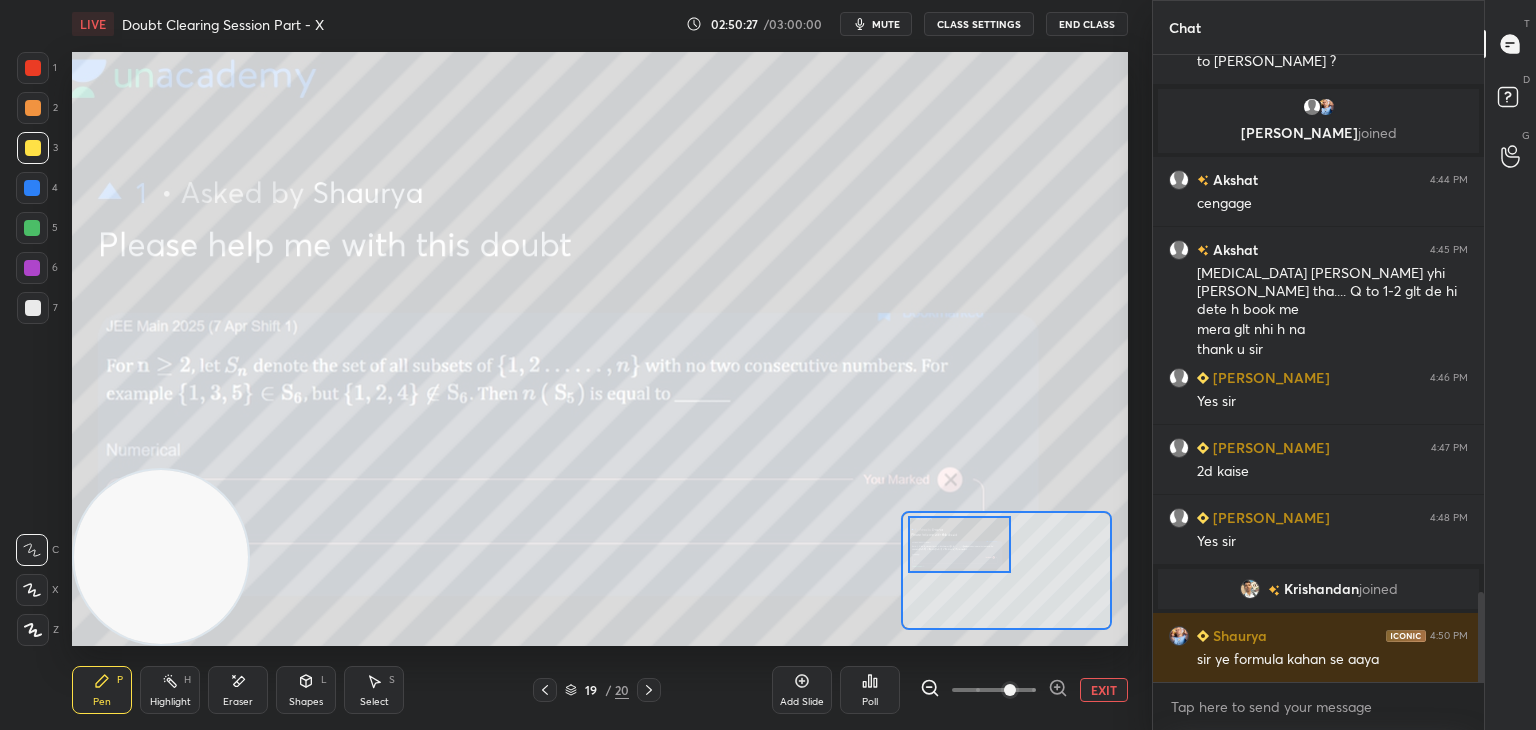 drag, startPoint x: 976, startPoint y: 568, endPoint x: 980, endPoint y: 548, distance: 20.396078 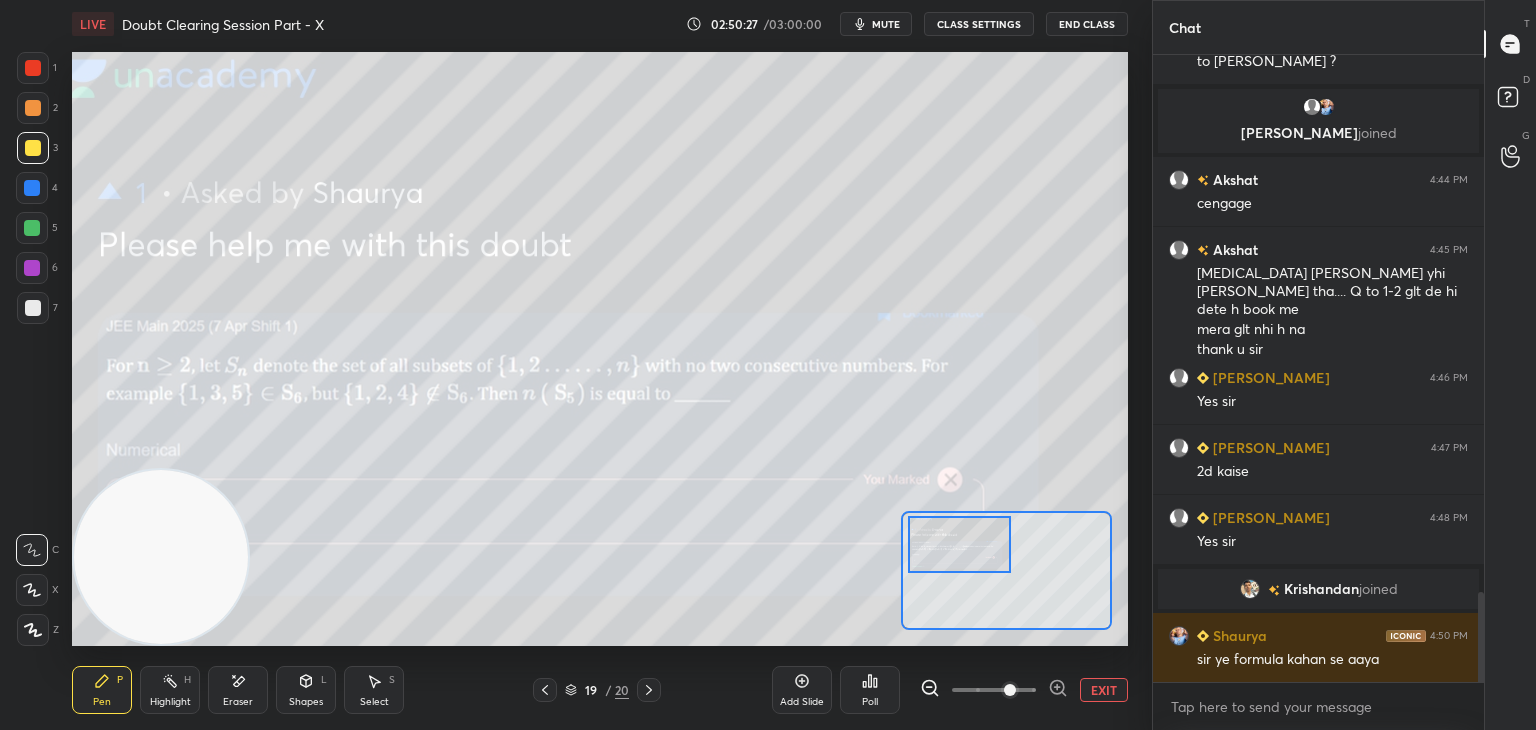 click at bounding box center (960, 544) 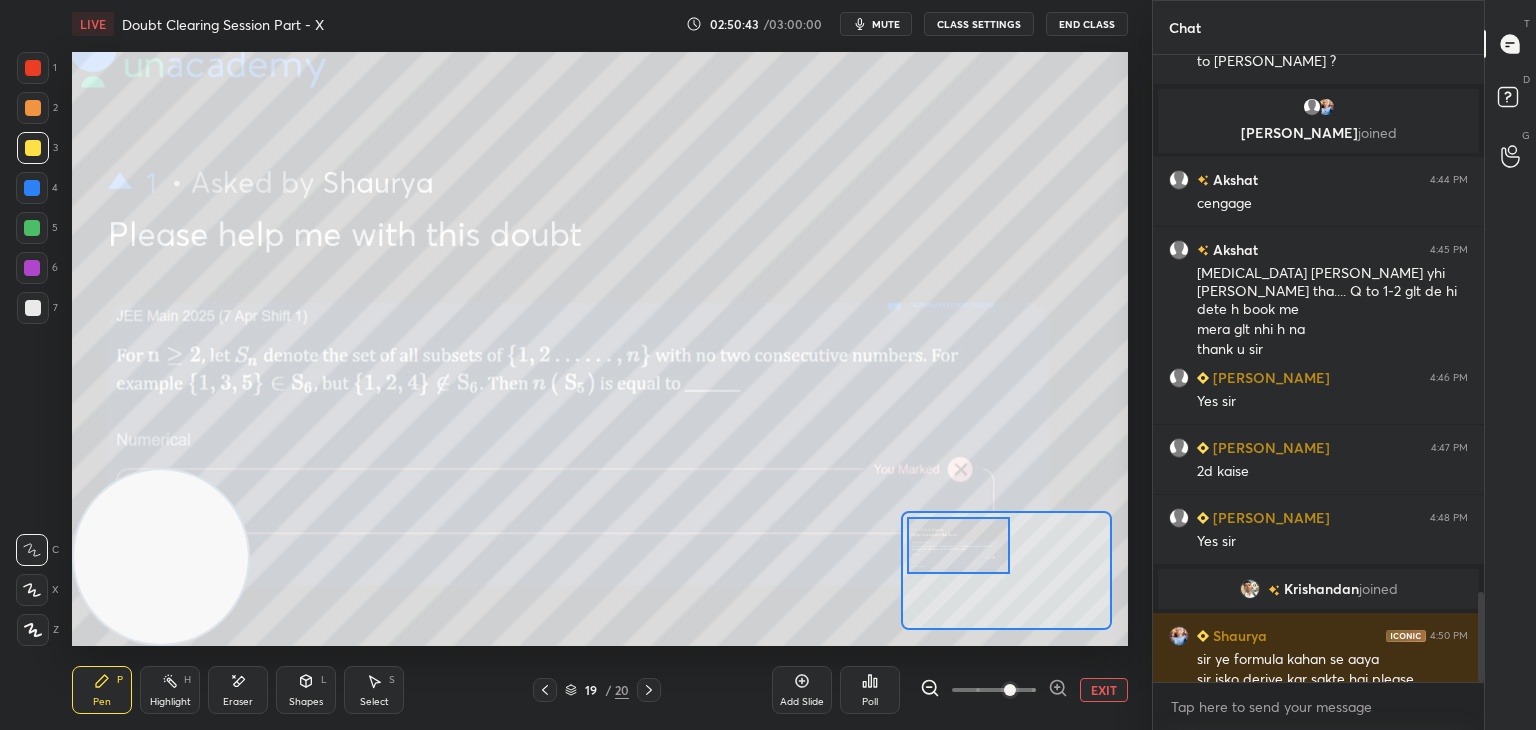 scroll, scrollTop: 3748, scrollLeft: 0, axis: vertical 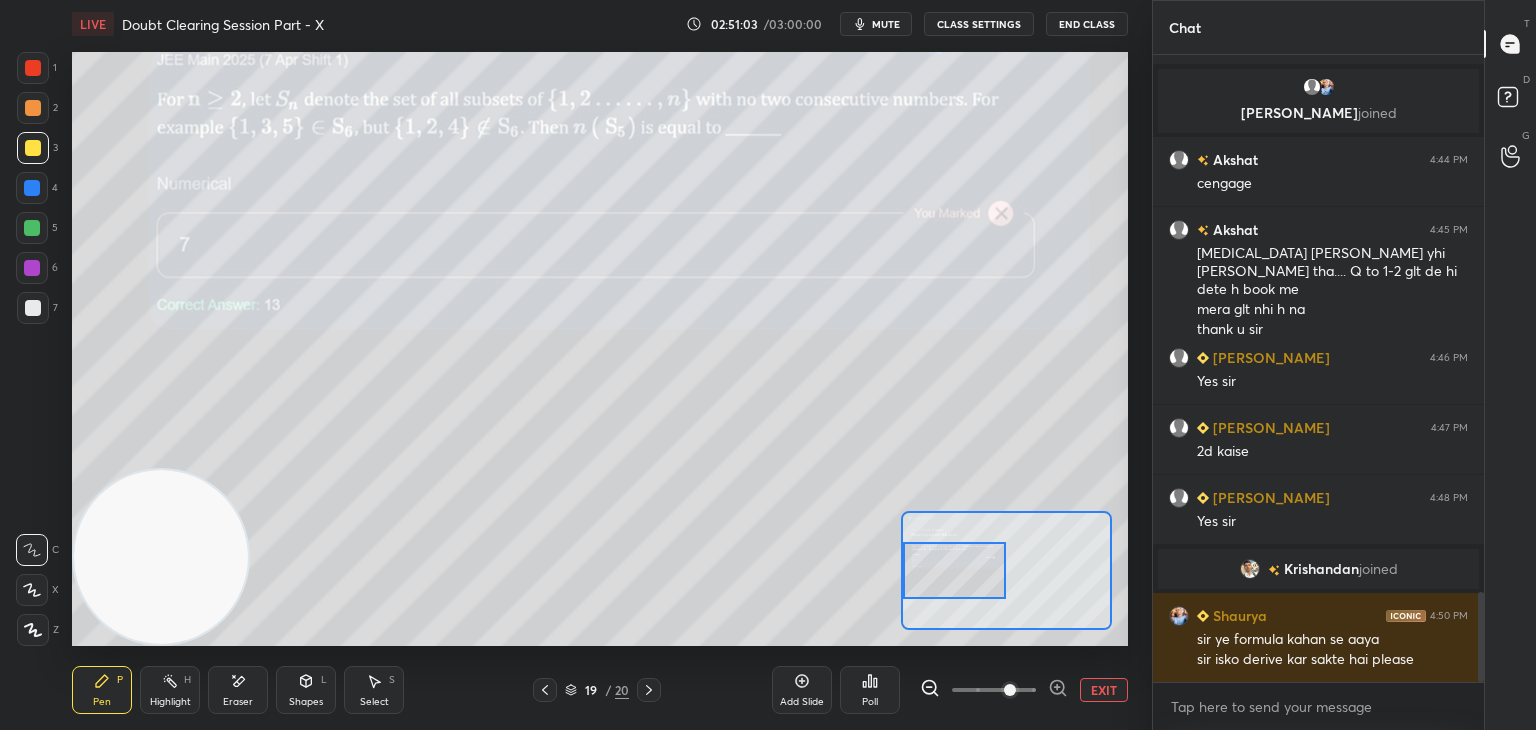 drag, startPoint x: 959, startPoint y: 545, endPoint x: 949, endPoint y: 572, distance: 28.79236 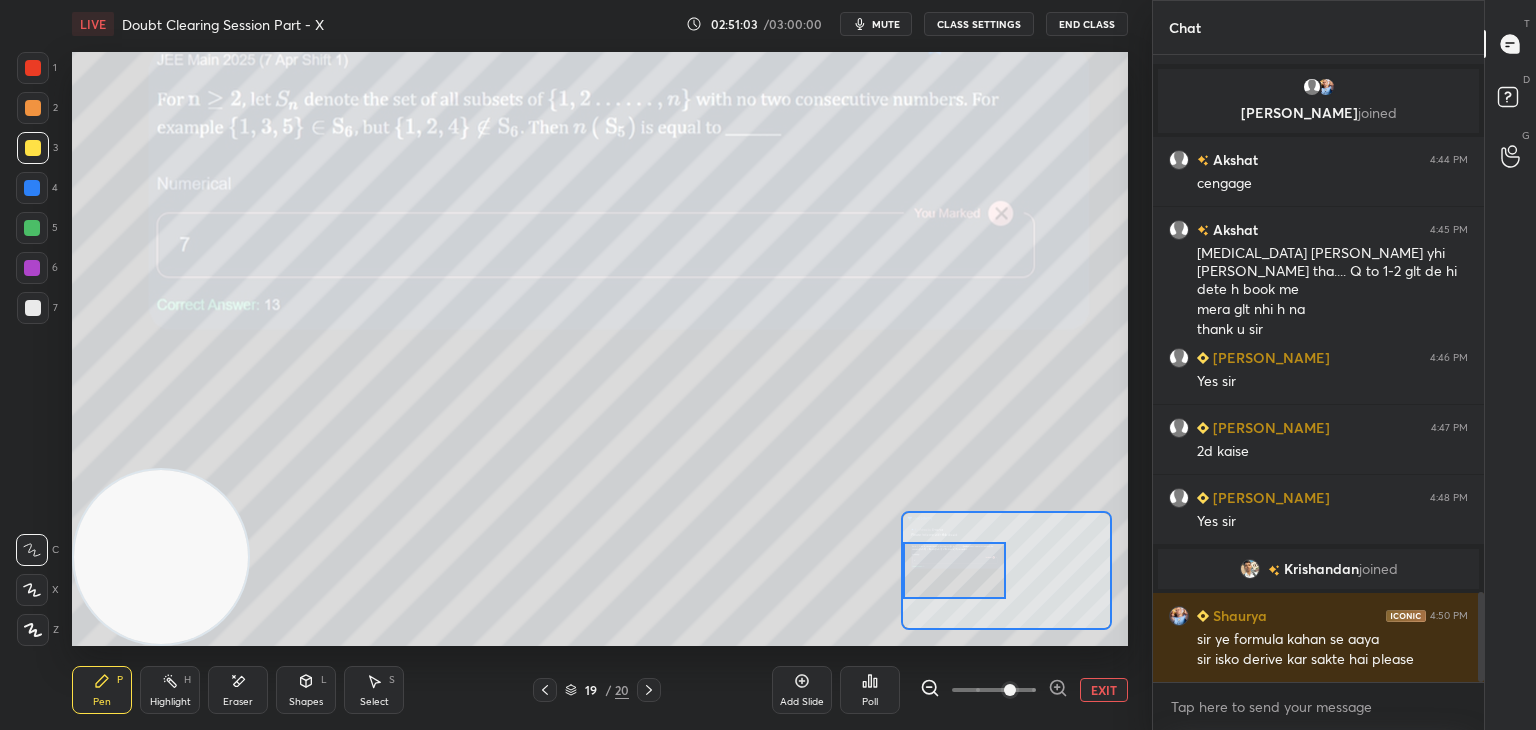 click at bounding box center [955, 570] 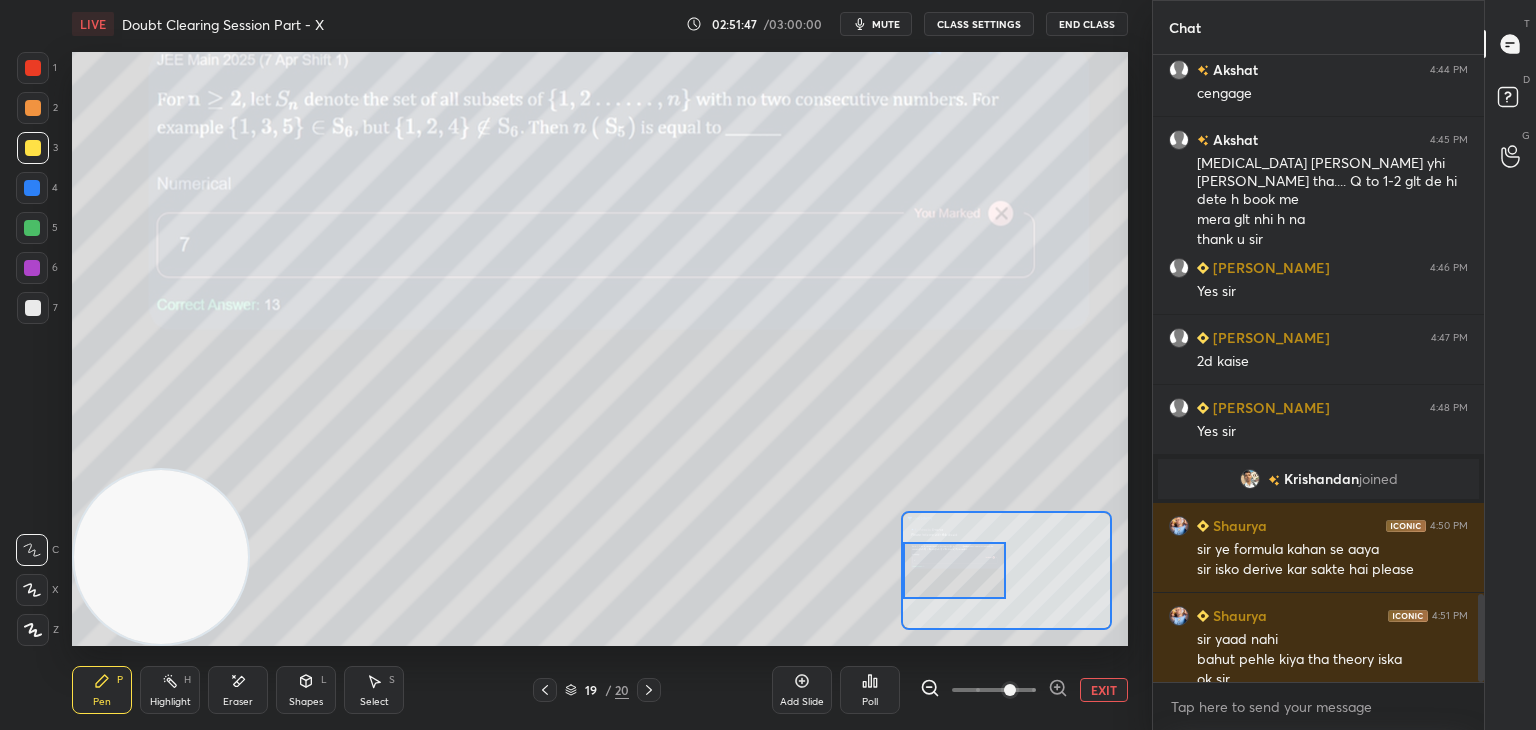 scroll, scrollTop: 3858, scrollLeft: 0, axis: vertical 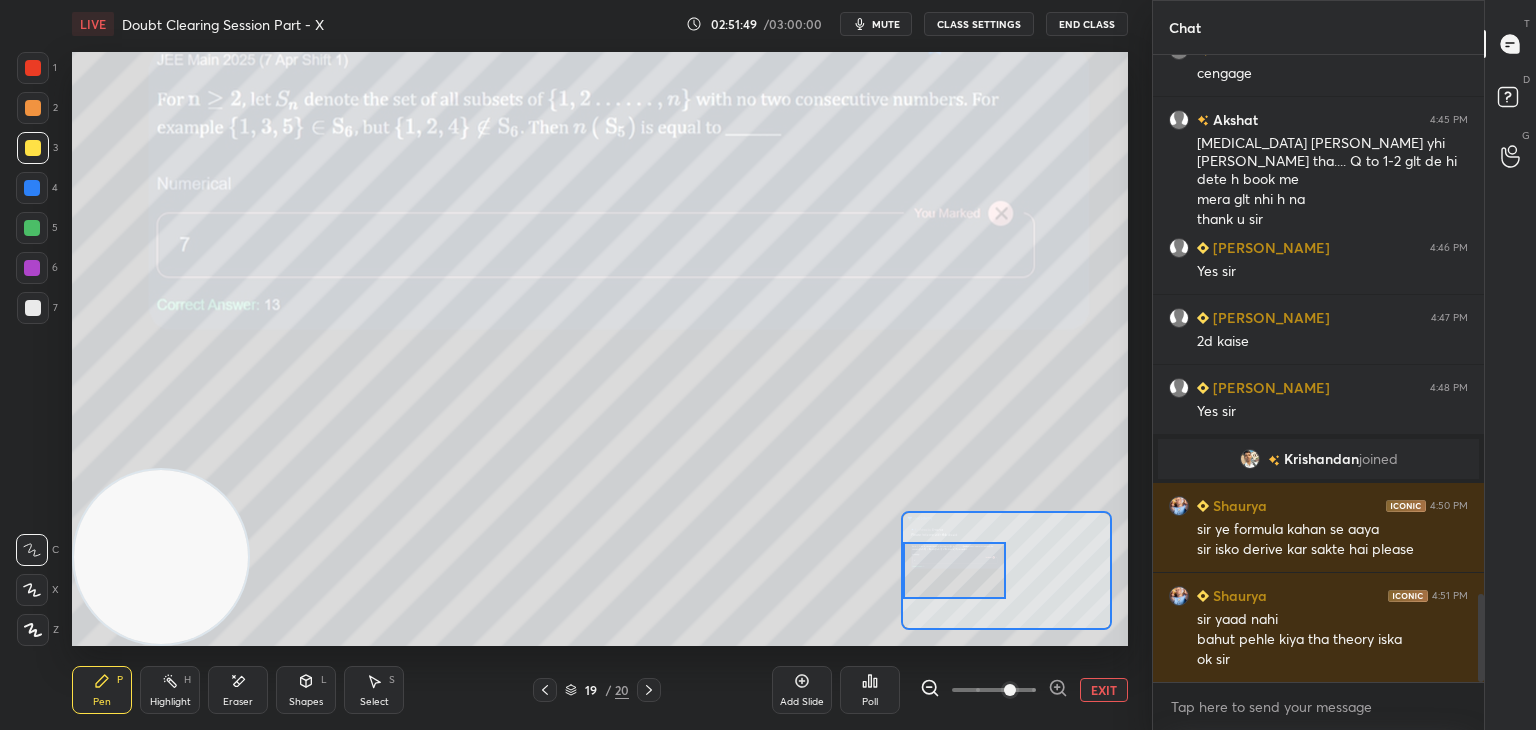 drag, startPoint x: 222, startPoint y: 700, endPoint x: 232, endPoint y: 687, distance: 16.40122 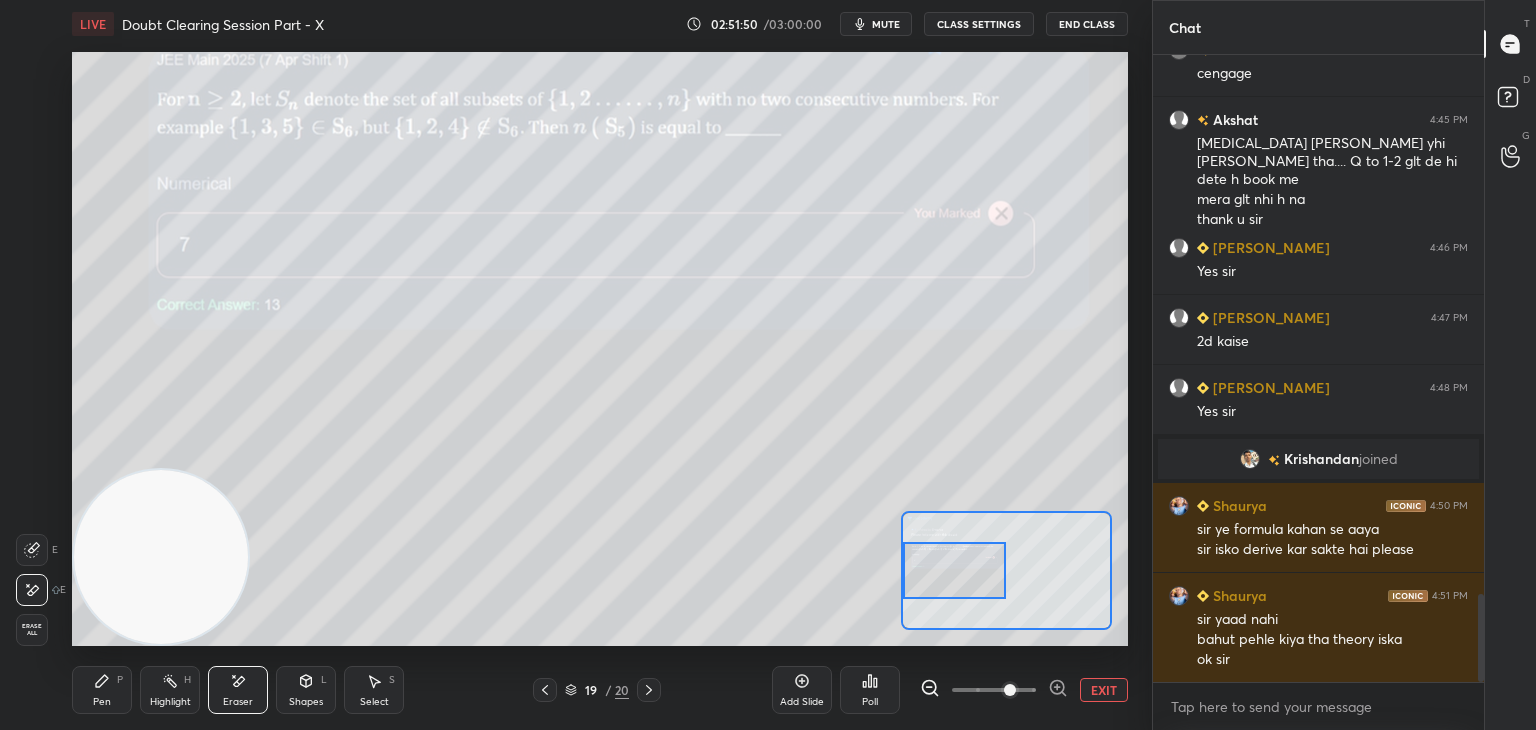 click on "Erase all" at bounding box center (32, 630) 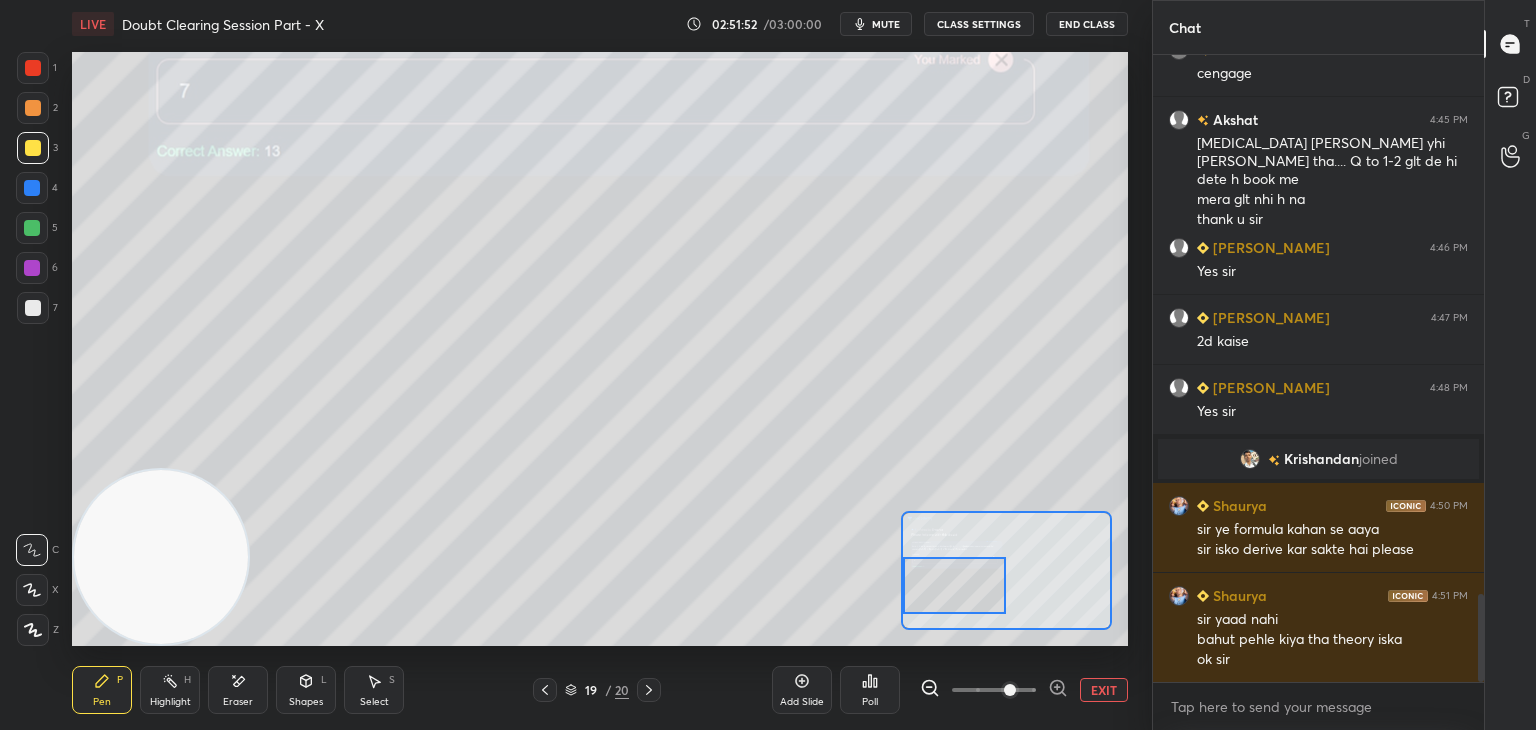 click at bounding box center [955, 585] 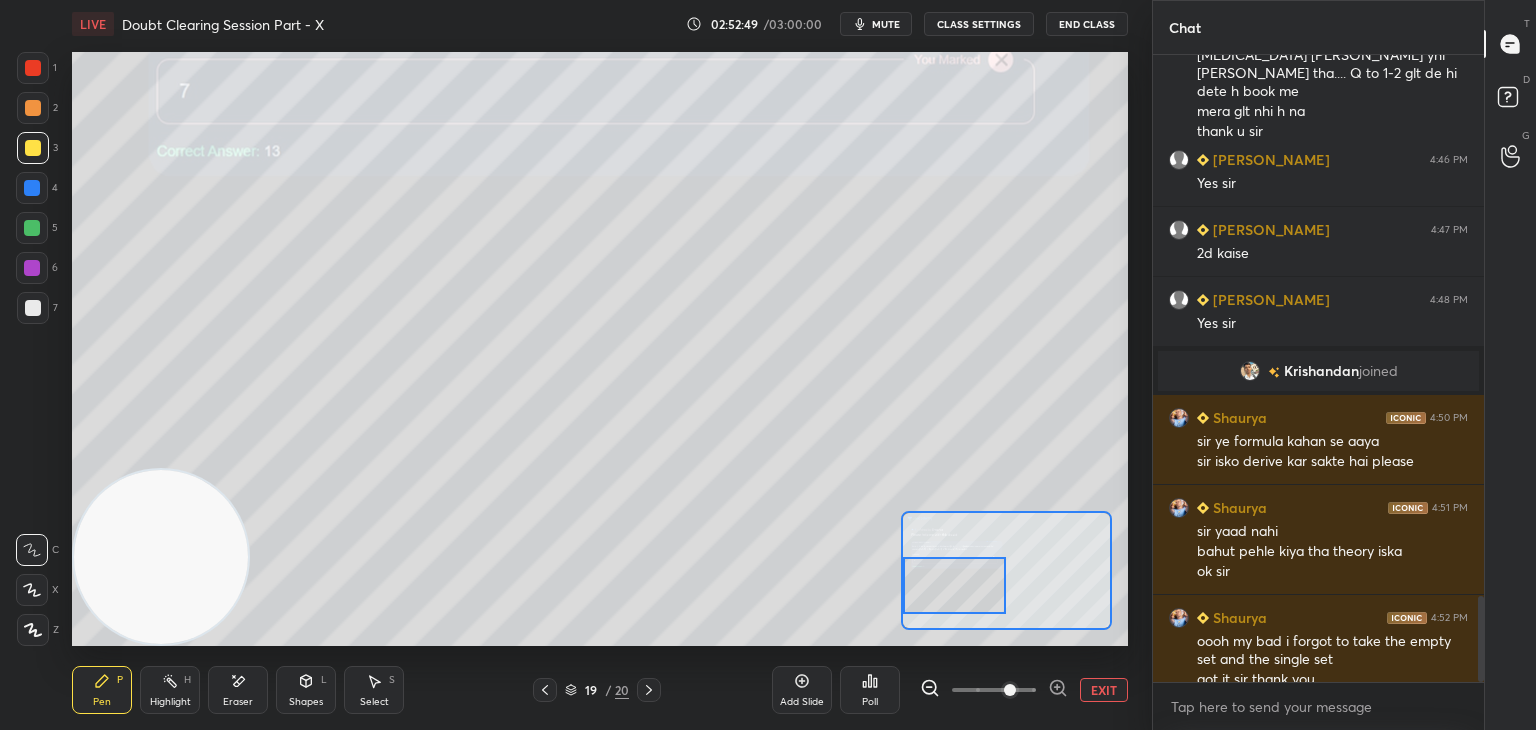 scroll, scrollTop: 3966, scrollLeft: 0, axis: vertical 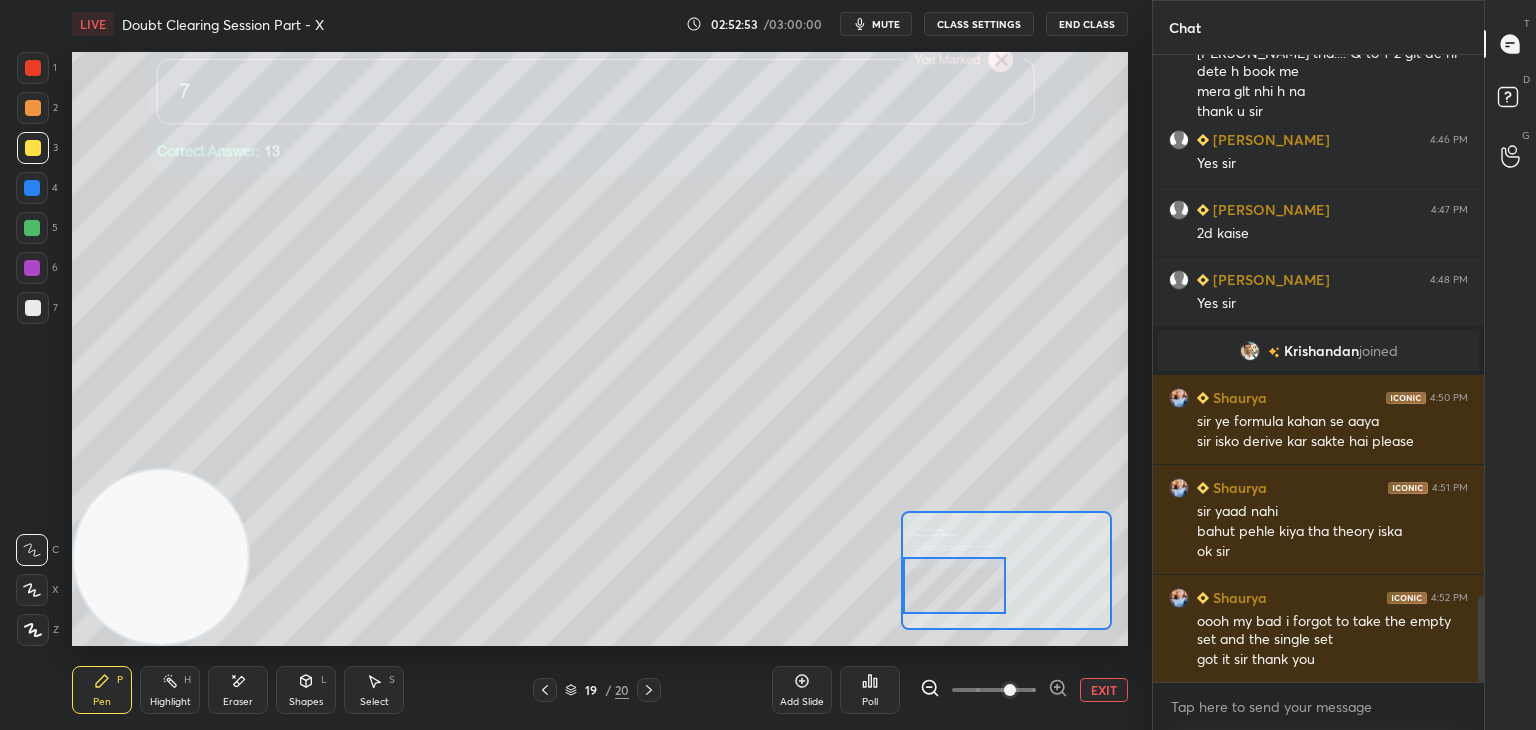 click on "EXIT" at bounding box center [1104, 690] 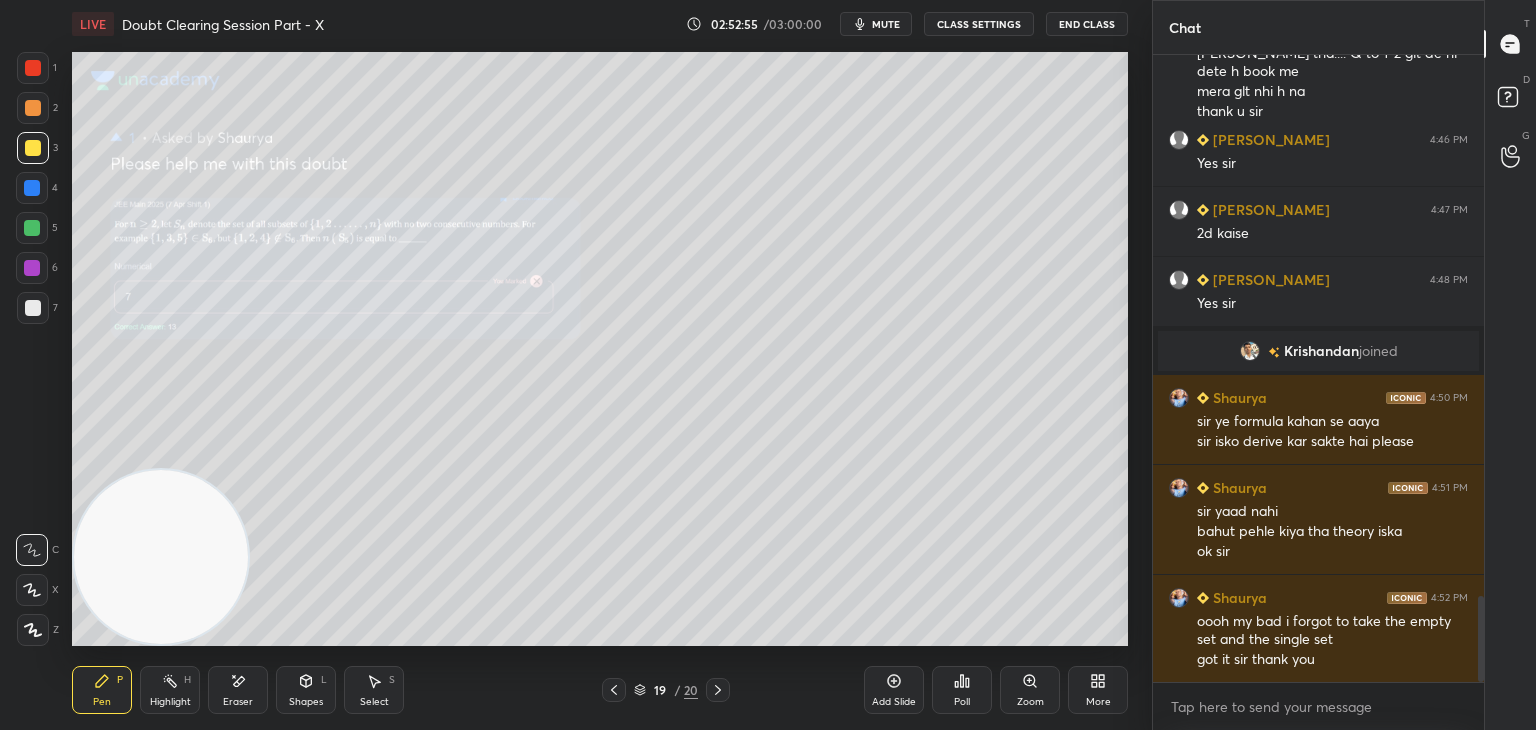 drag, startPoint x: 888, startPoint y: 25, endPoint x: 872, endPoint y: 23, distance: 16.124516 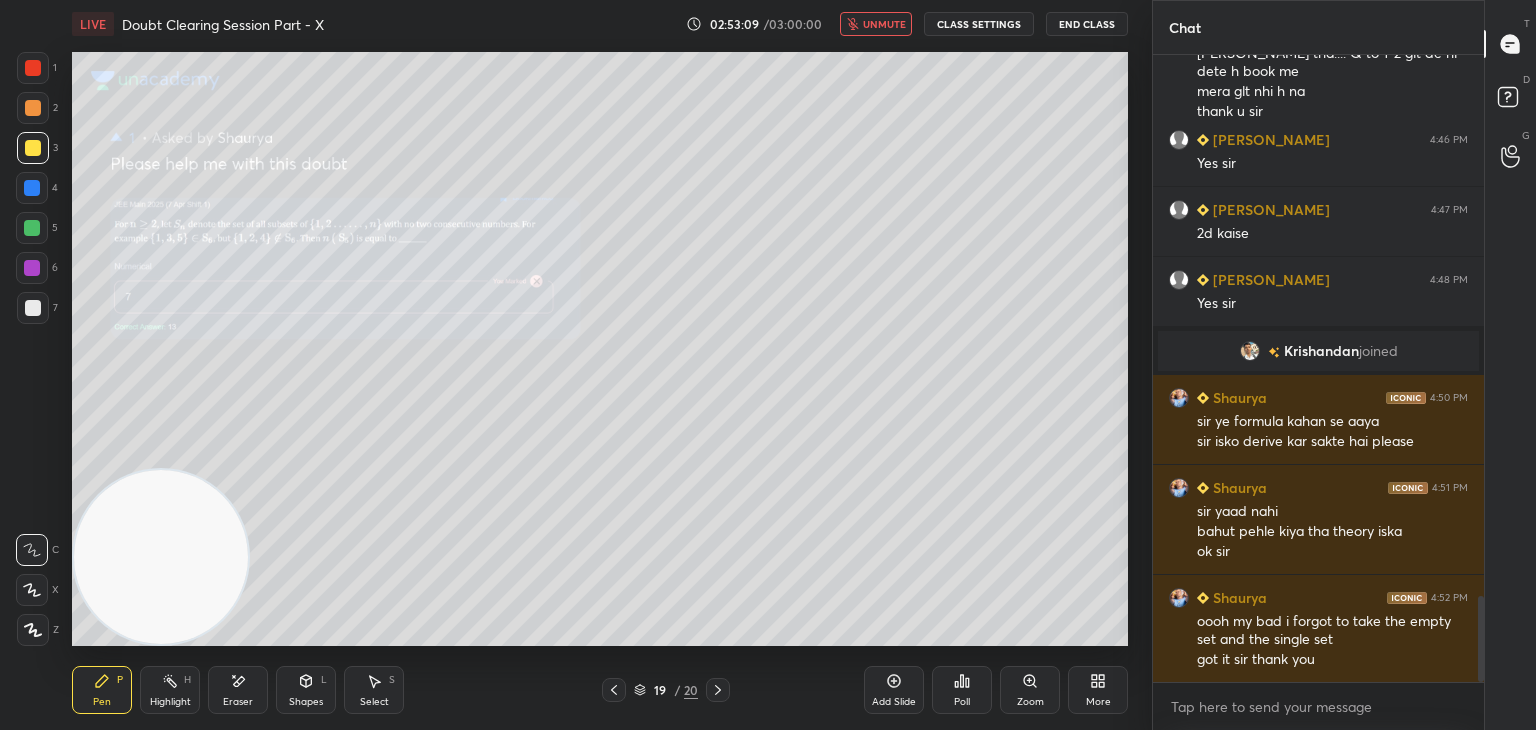click on "unmute" at bounding box center (884, 24) 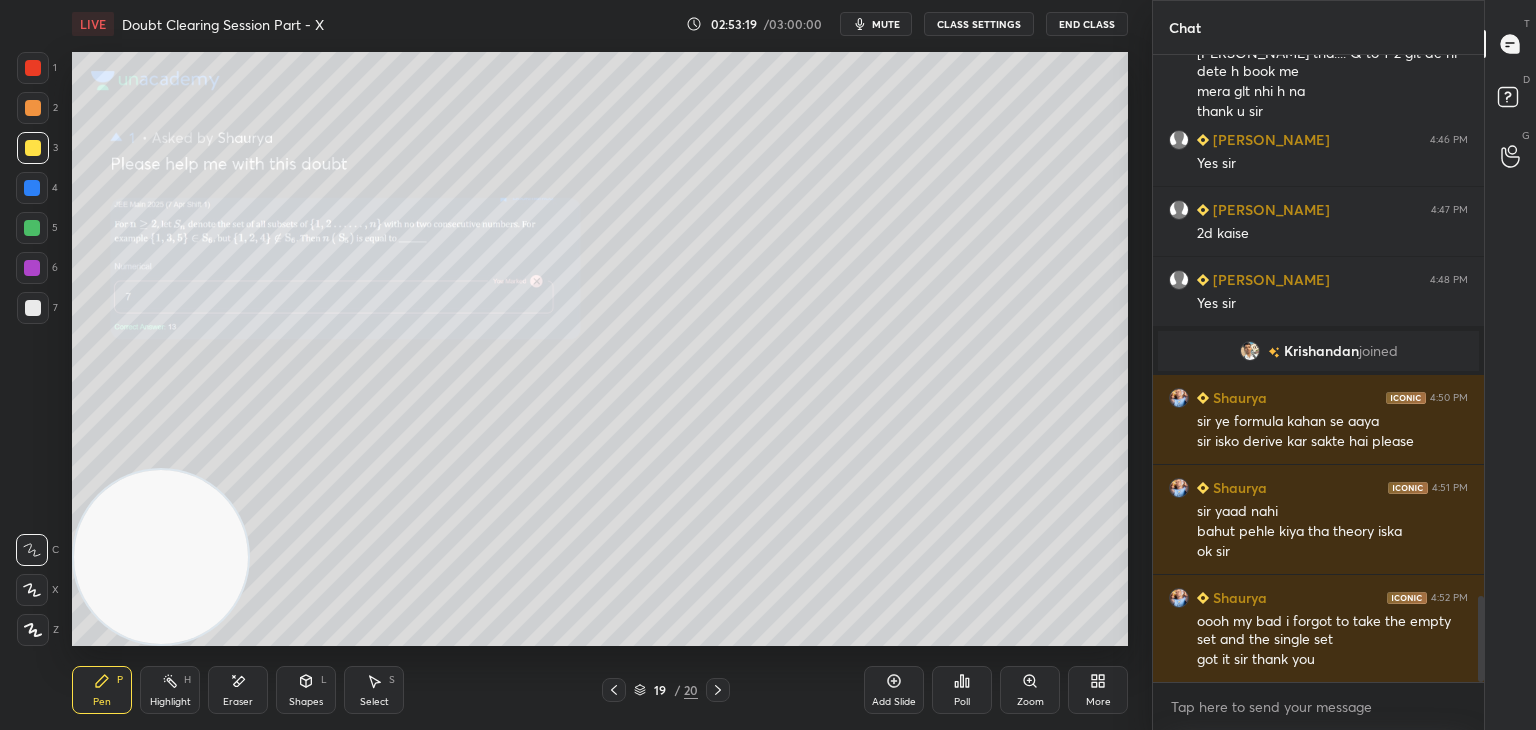 scroll, scrollTop: 4036, scrollLeft: 0, axis: vertical 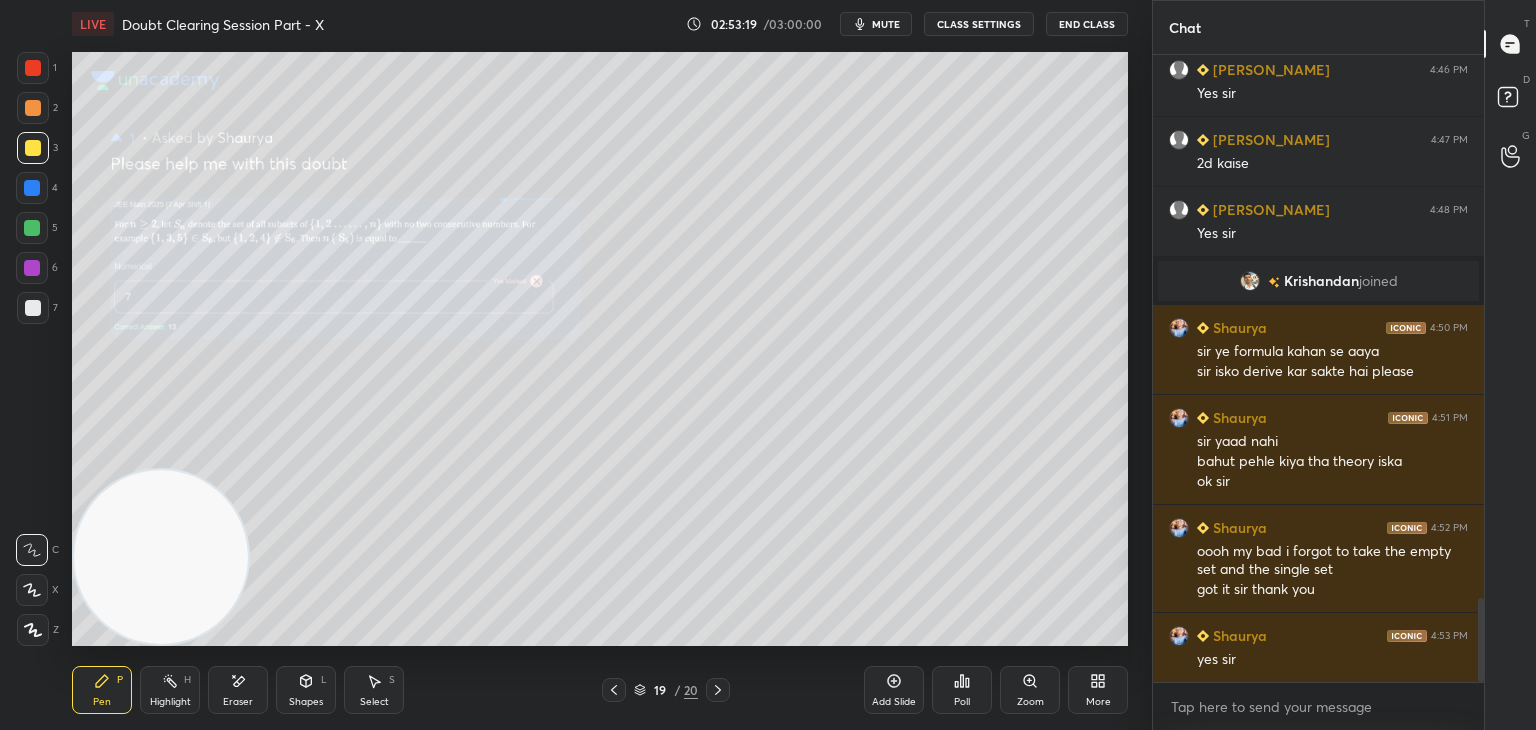 drag, startPoint x: 891, startPoint y: 21, endPoint x: 879, endPoint y: 26, distance: 13 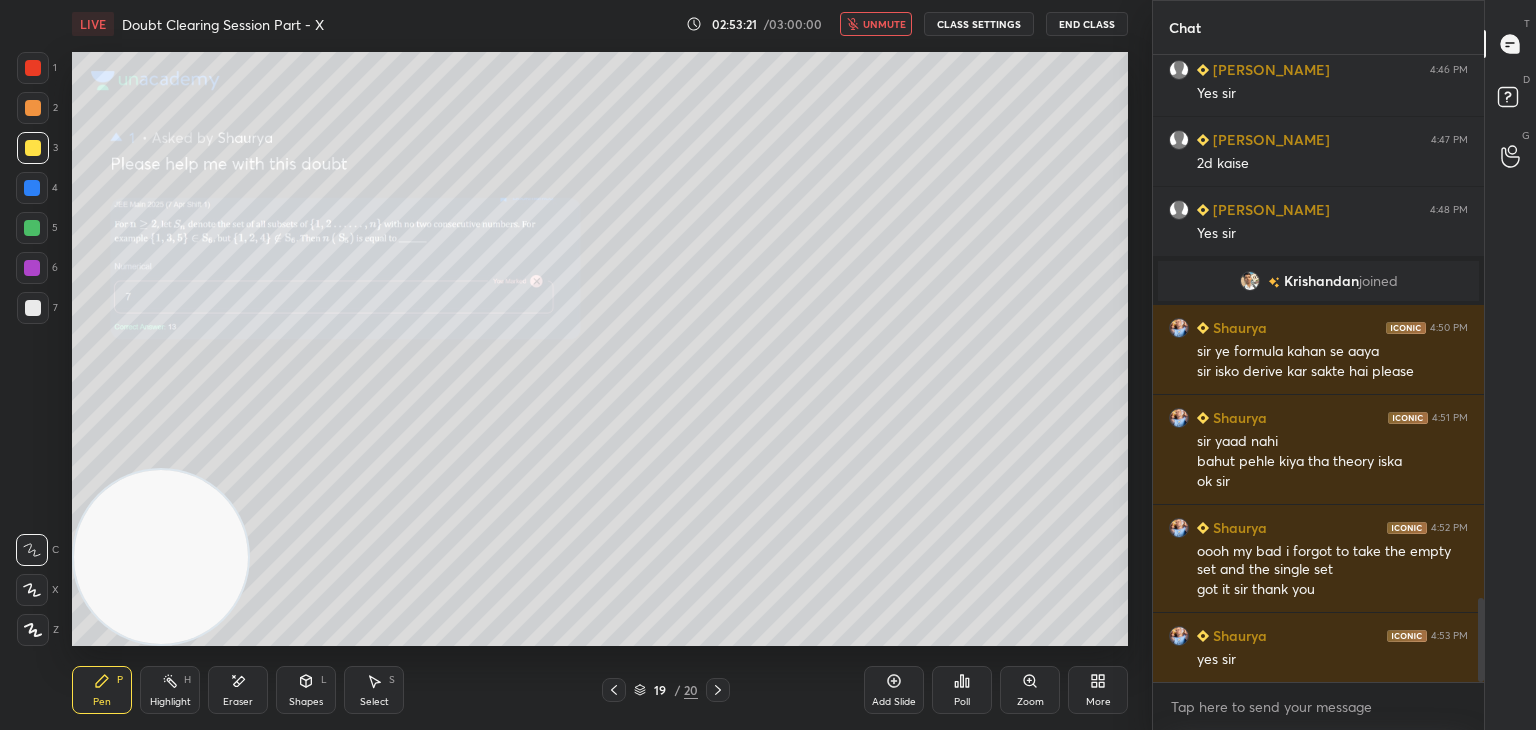 click at bounding box center (718, 690) 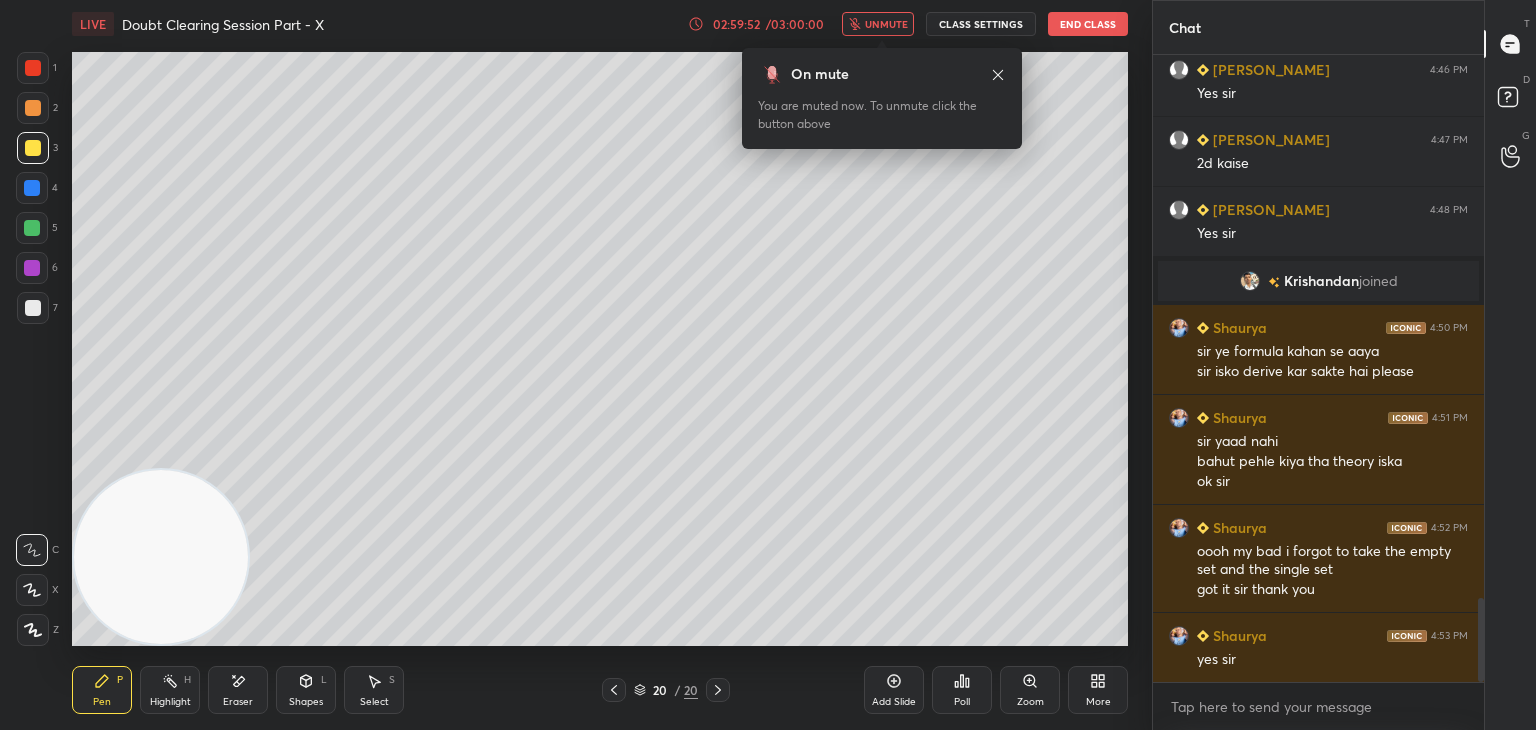 click 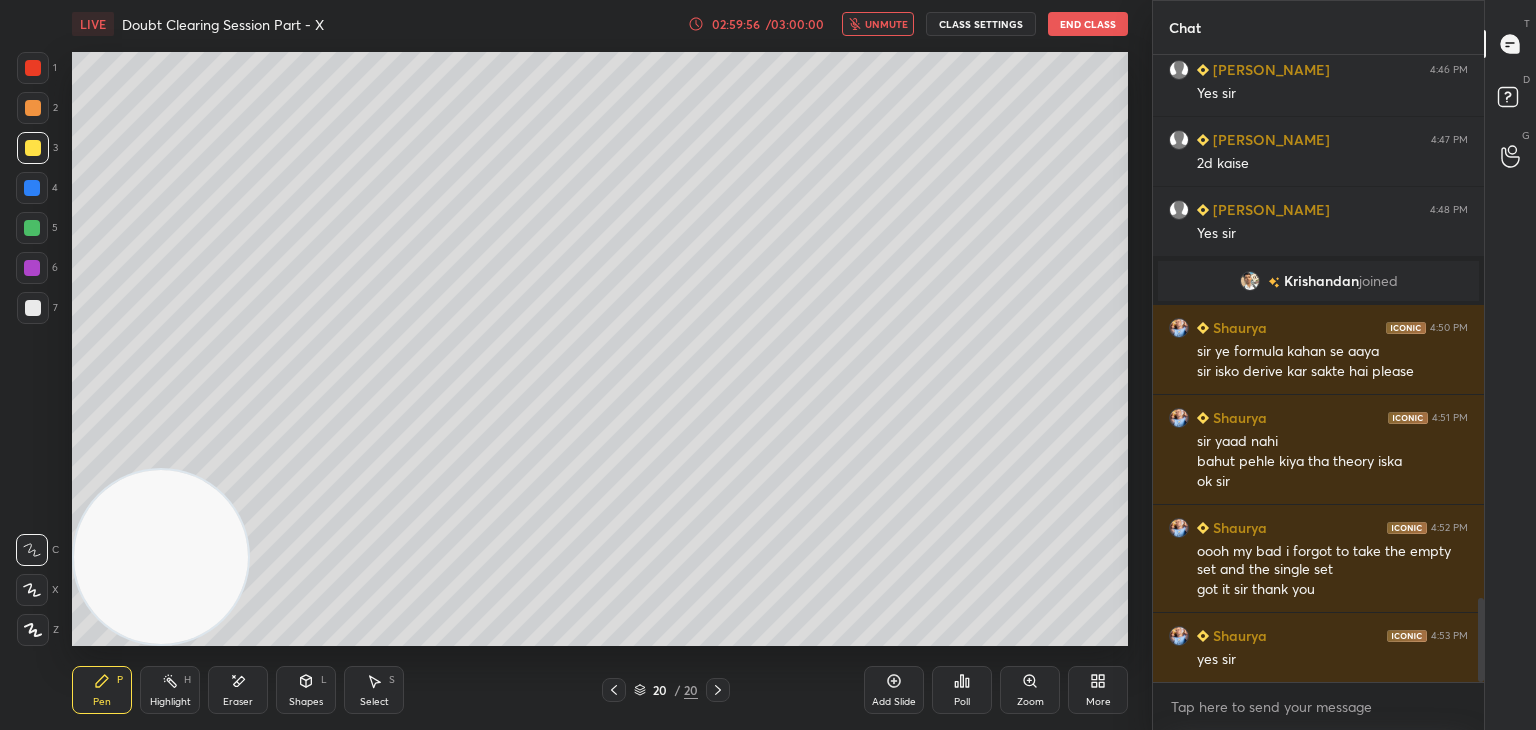 click on "unmute" at bounding box center (886, 24) 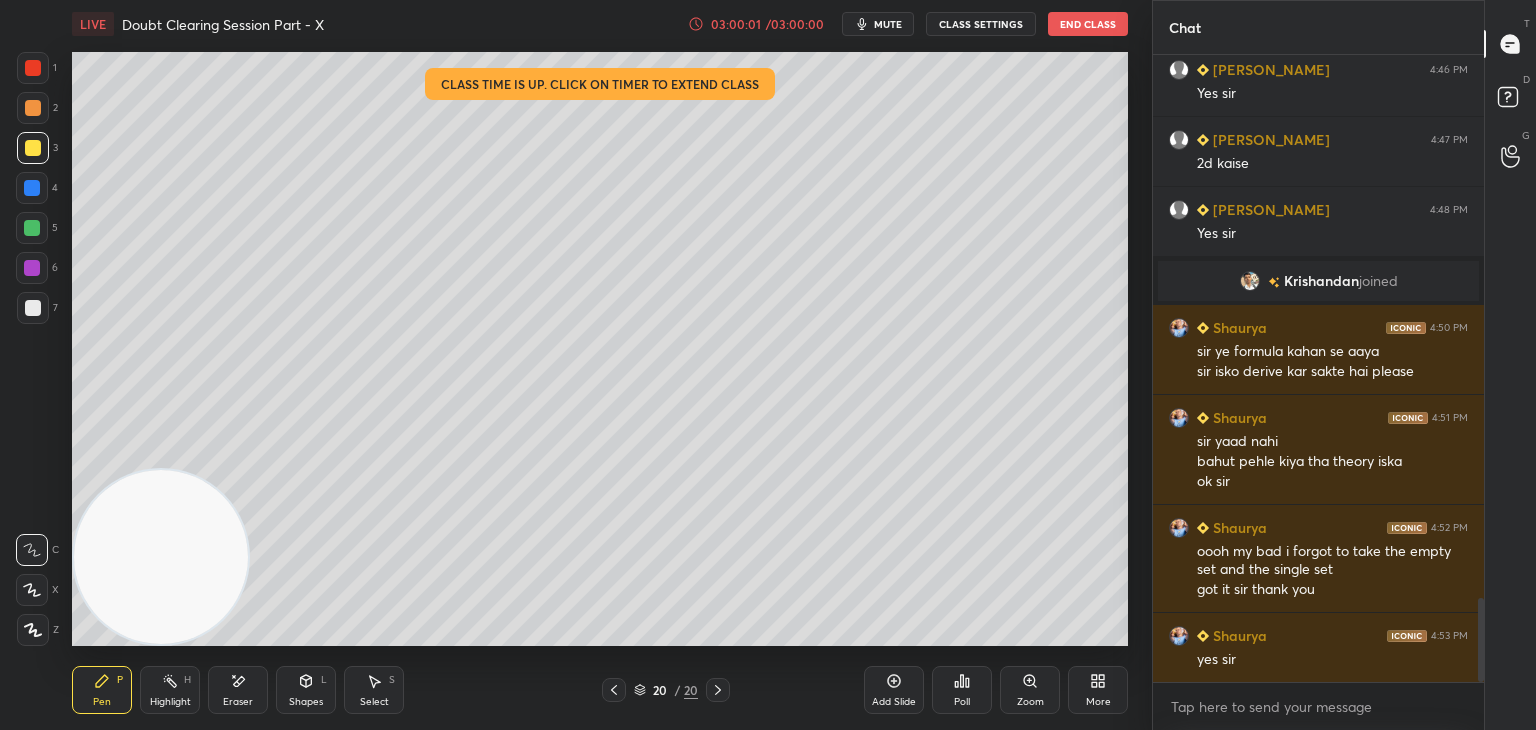 click on "End Class" at bounding box center [1088, 24] 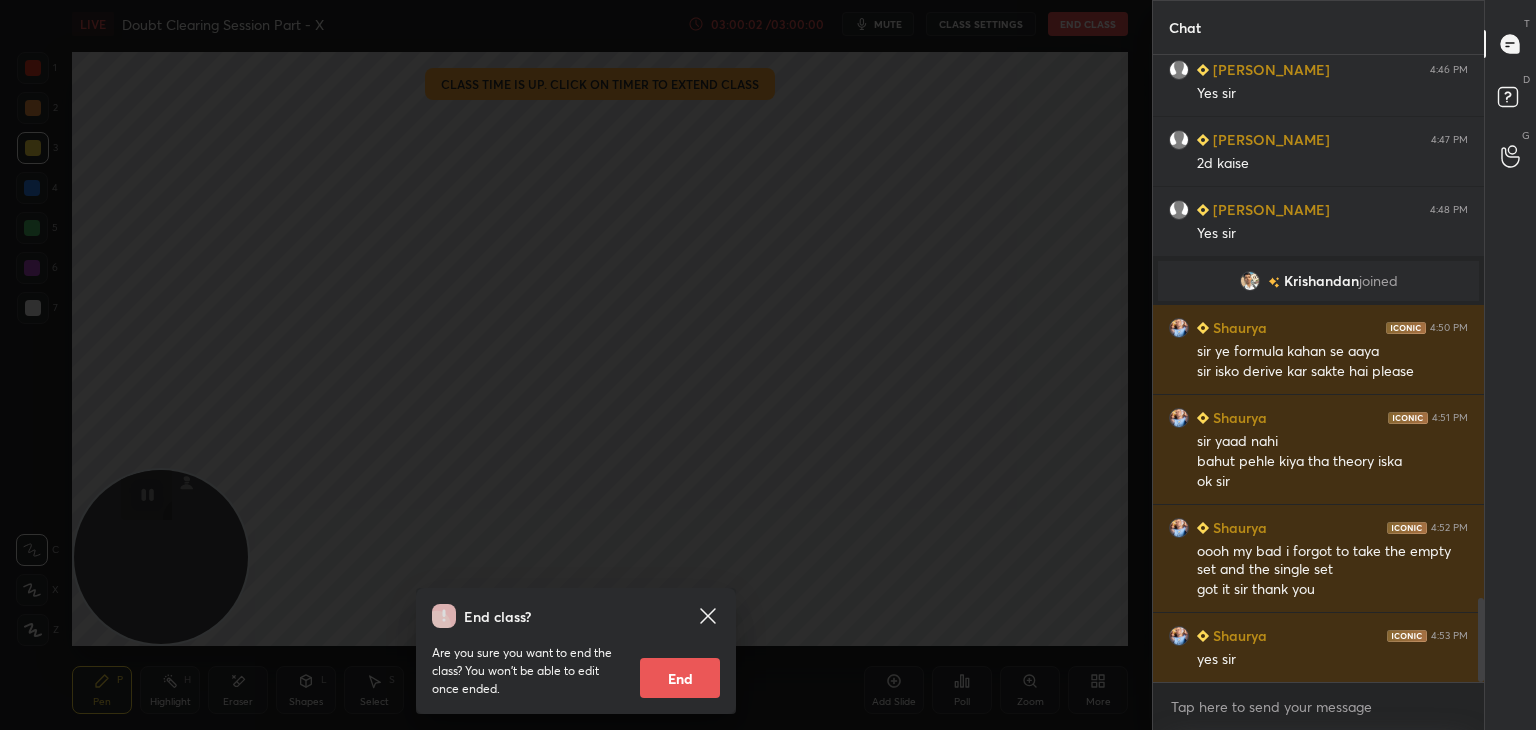click on "End" at bounding box center (680, 678) 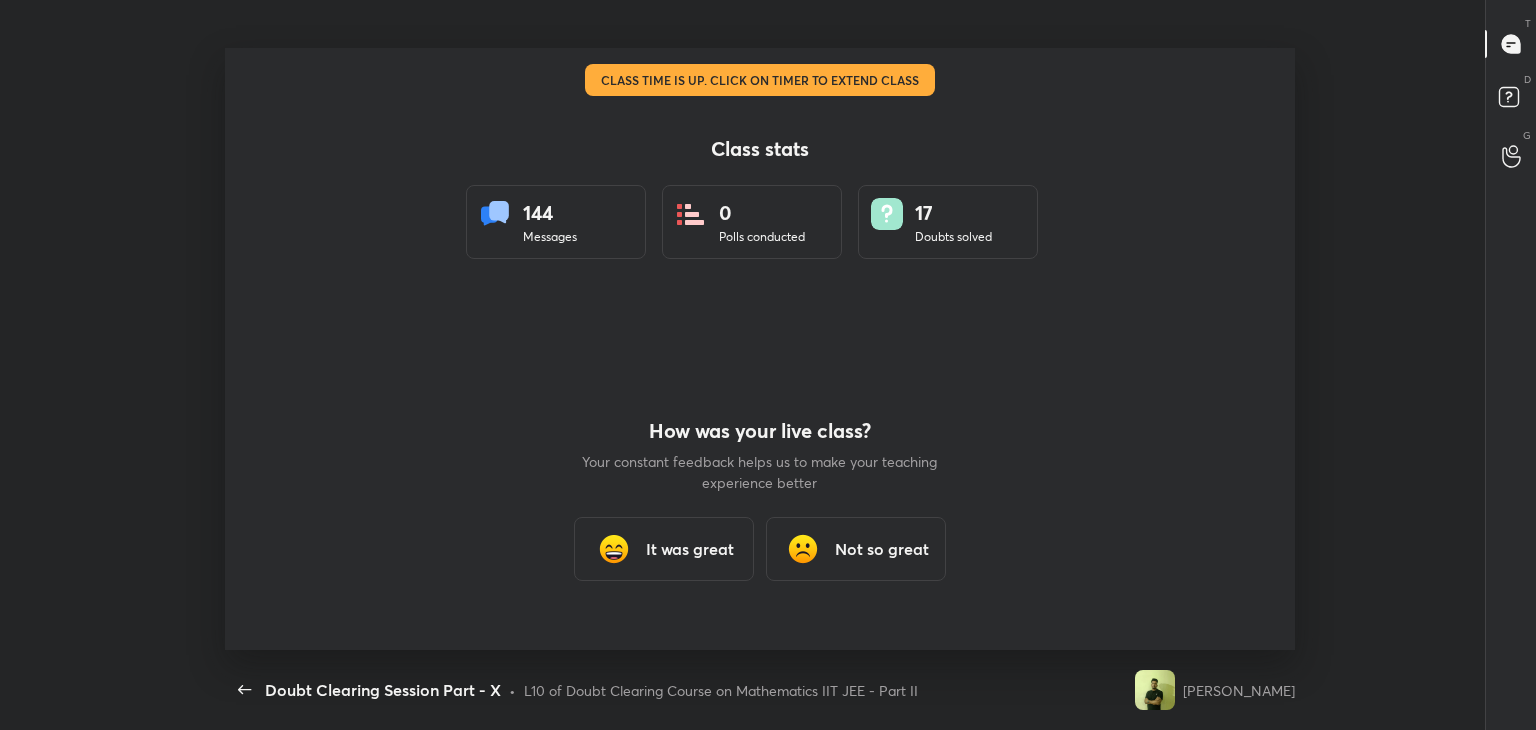 scroll, scrollTop: 99397, scrollLeft: 98608, axis: both 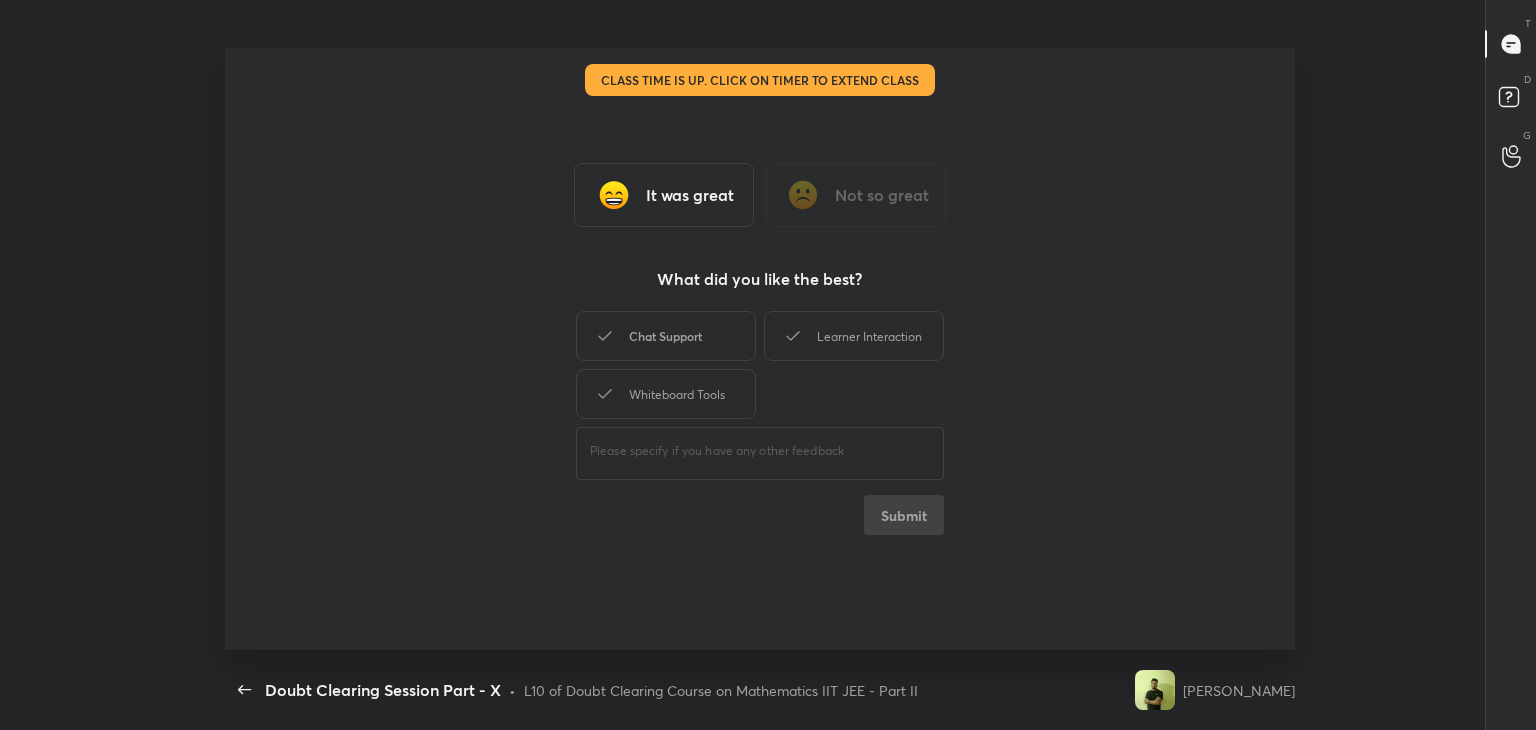 click on "Chat Support" at bounding box center [666, 336] 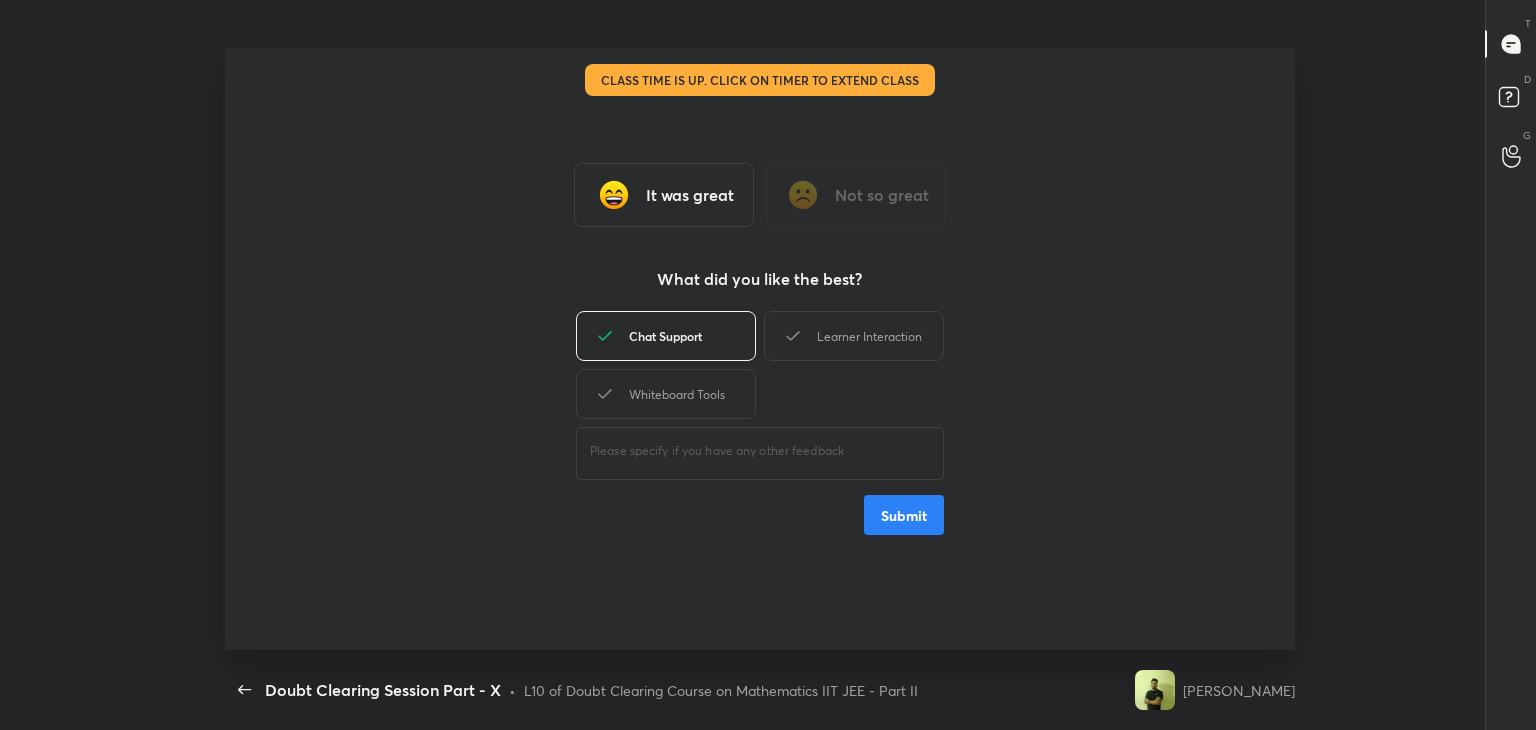 drag, startPoint x: 828, startPoint y: 338, endPoint x: 729, endPoint y: 357, distance: 100.80675 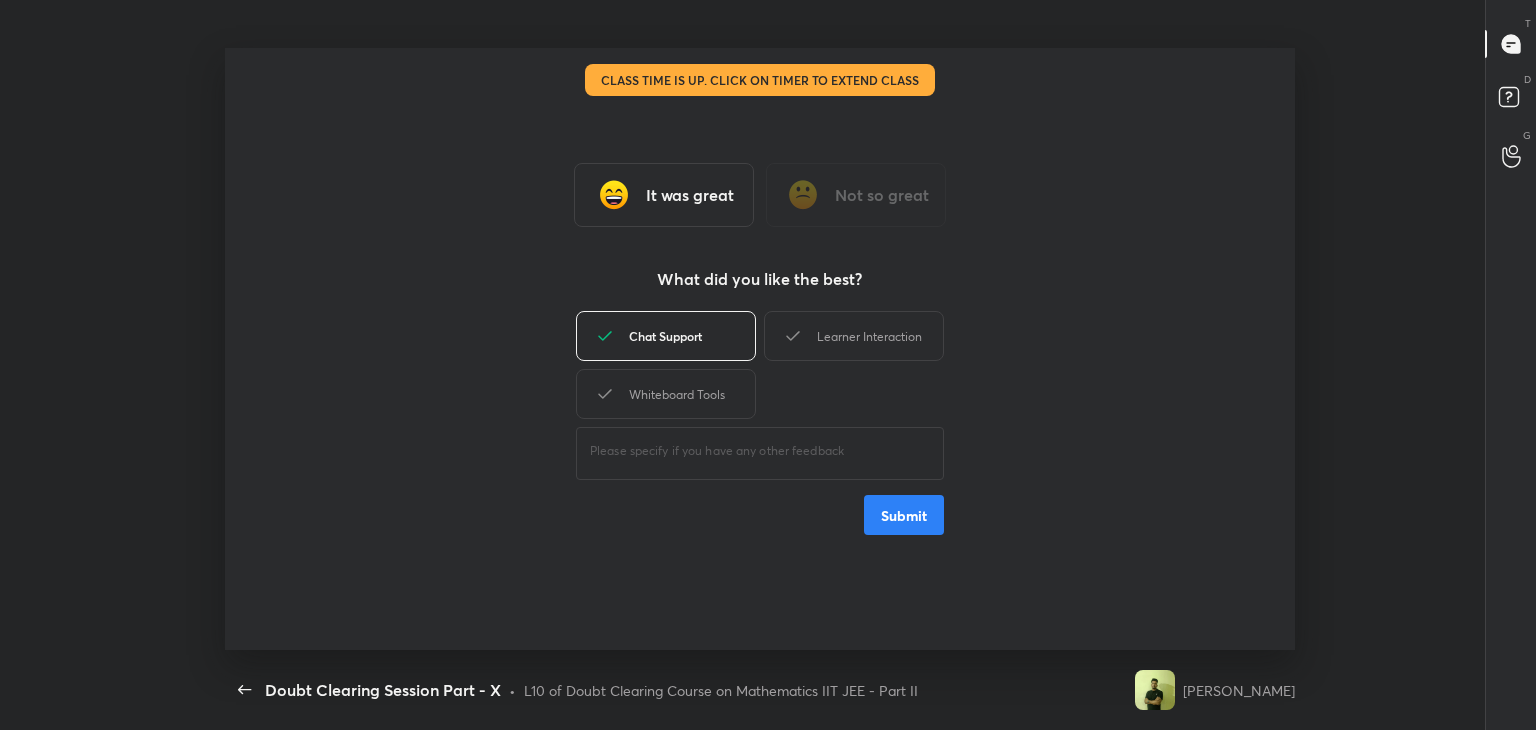 click on "Learner Interaction" at bounding box center (854, 336) 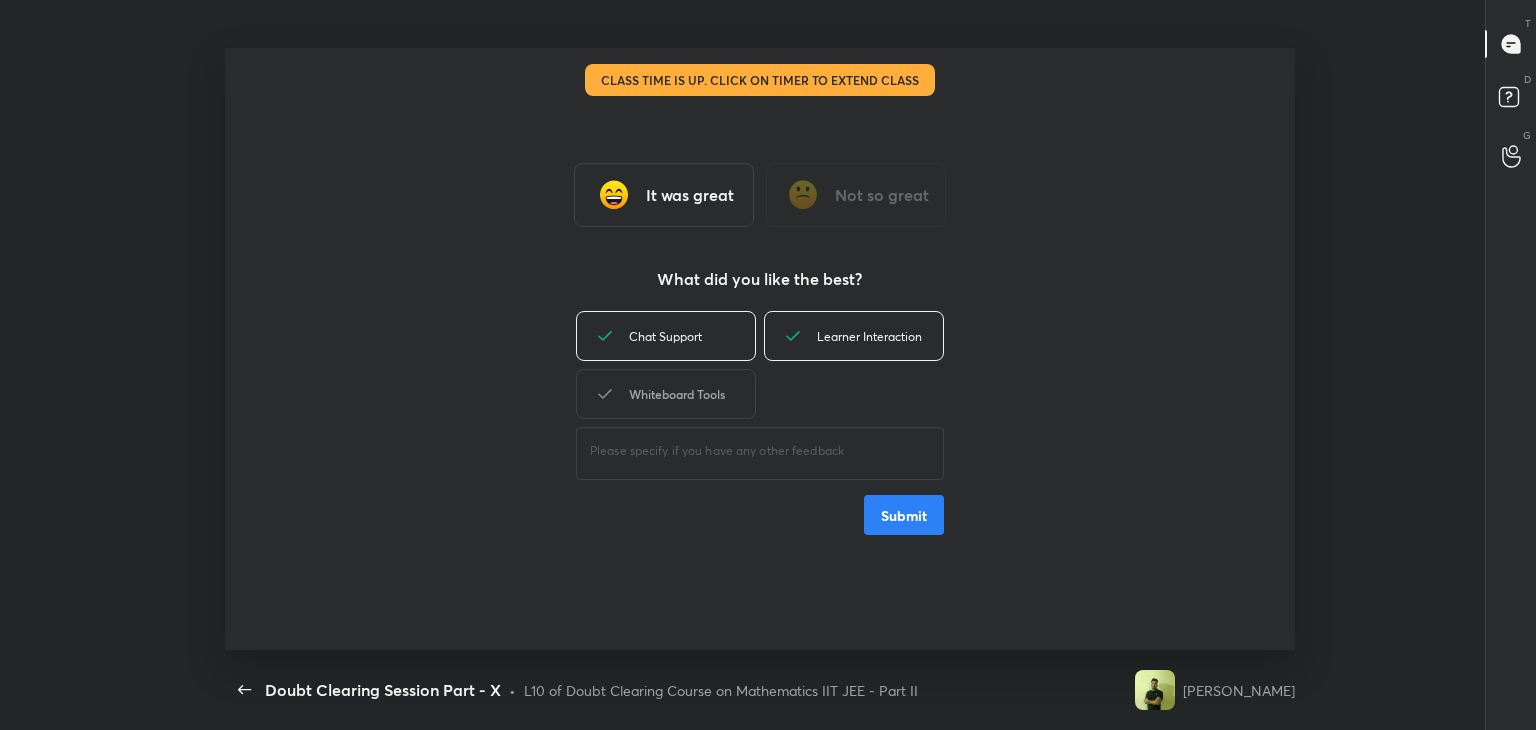 click on "Whiteboard Tools" at bounding box center (666, 394) 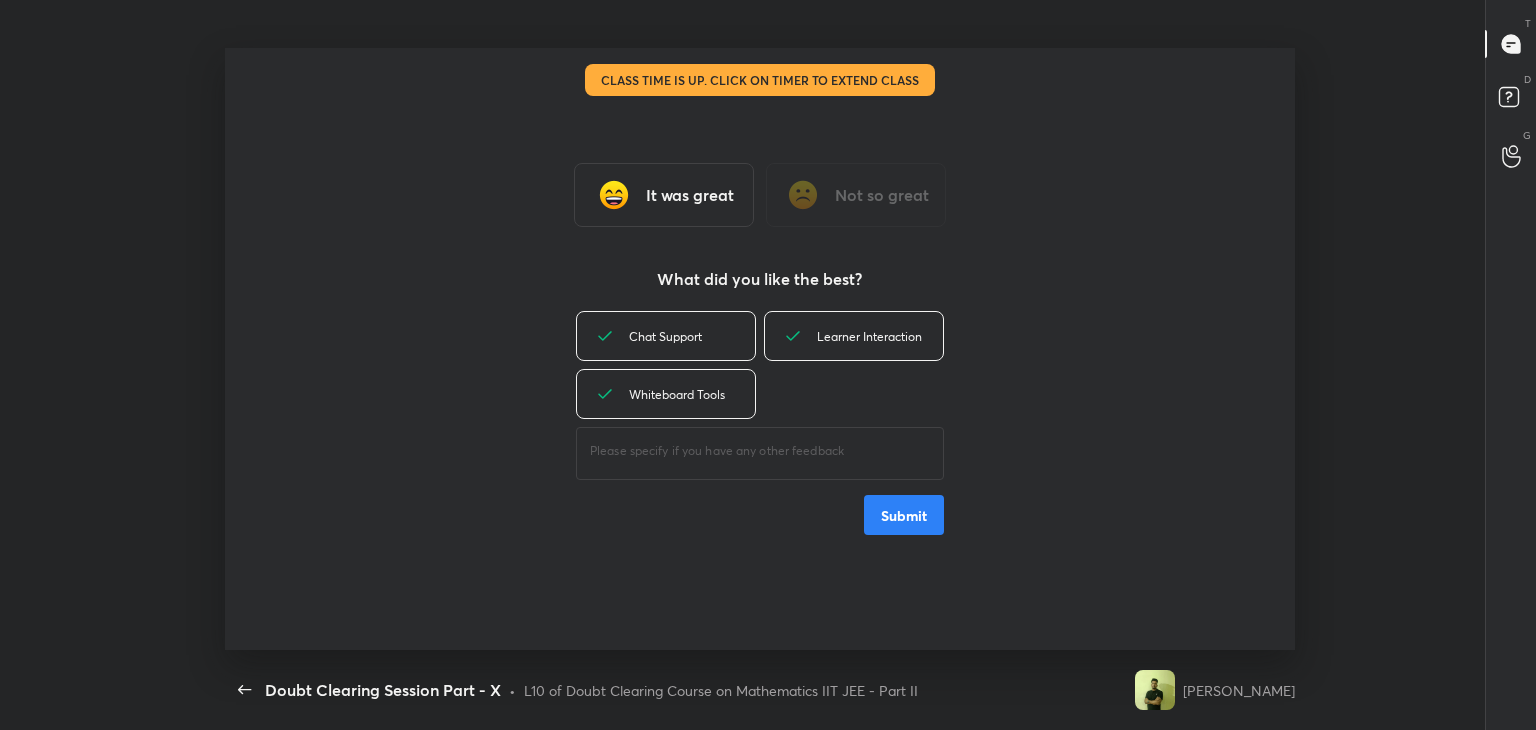 click on "Submit" at bounding box center (904, 515) 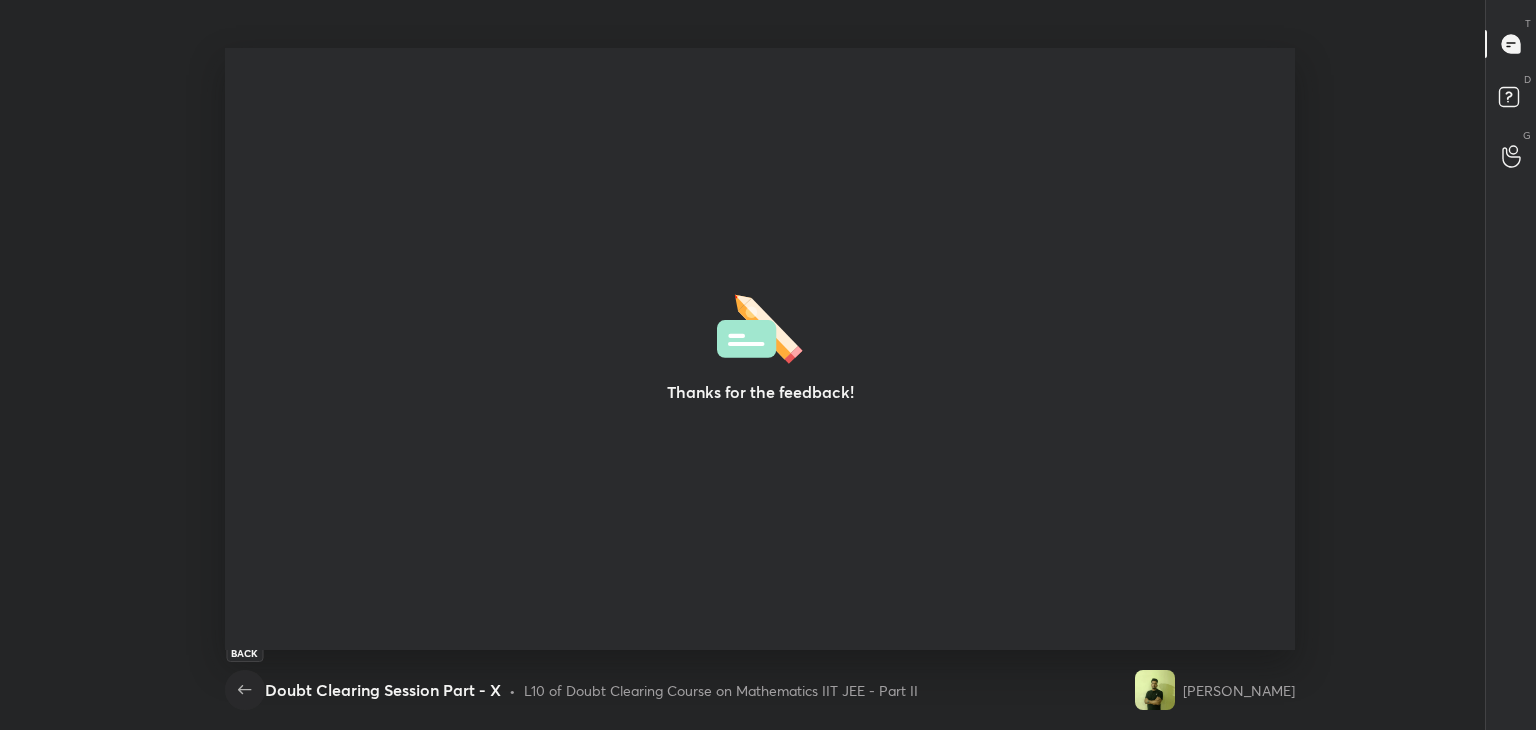 click 